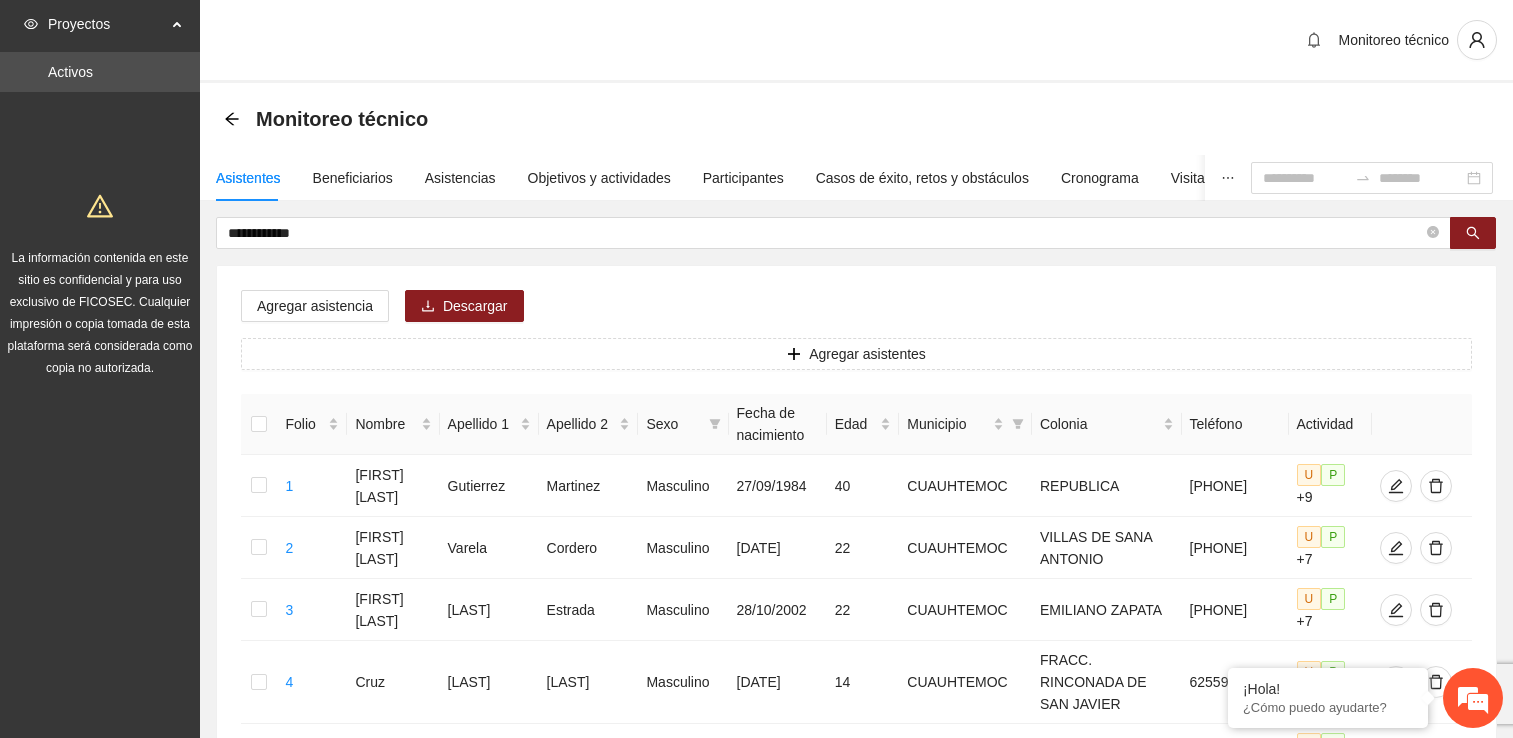 scroll, scrollTop: 0, scrollLeft: 0, axis: both 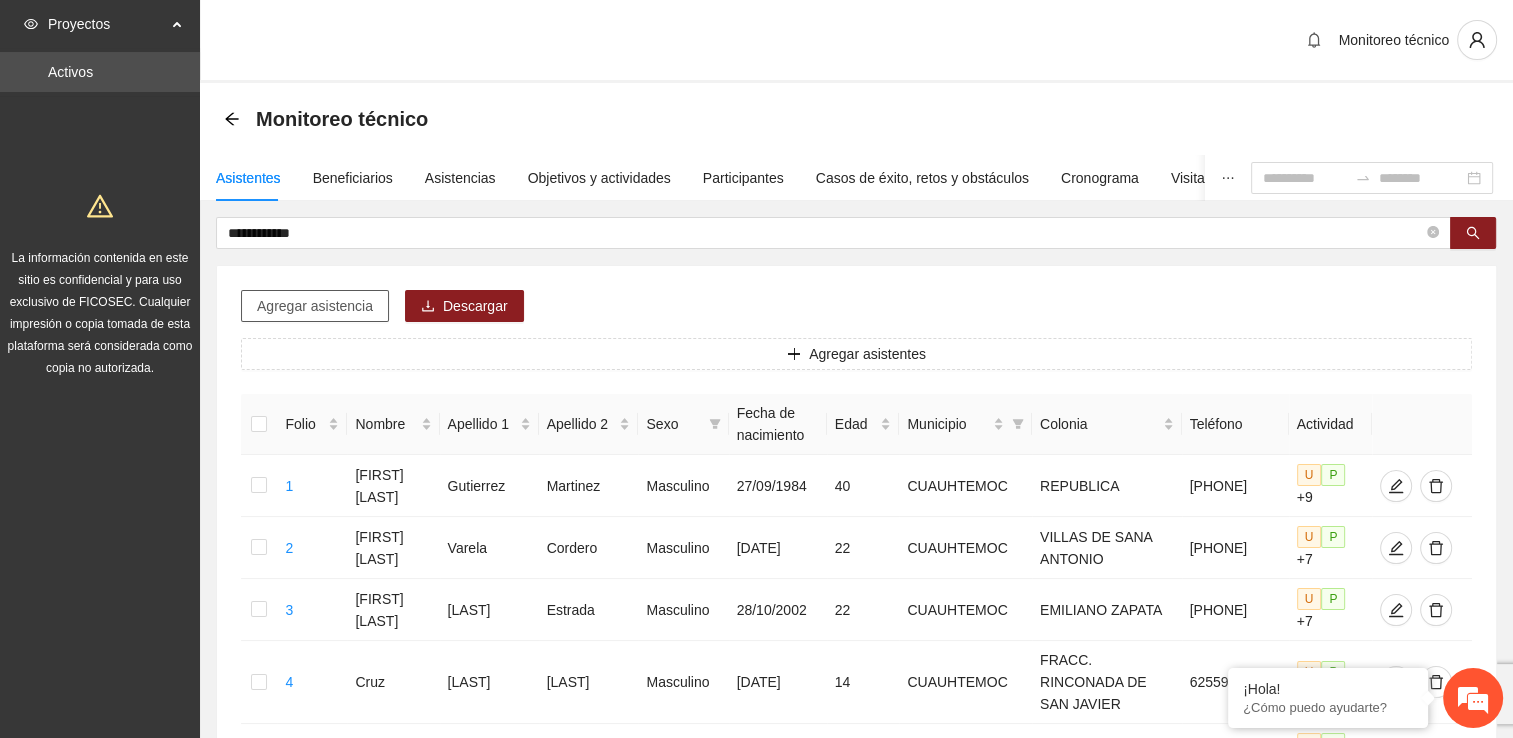 click on "Agregar asistencia" at bounding box center [315, 306] 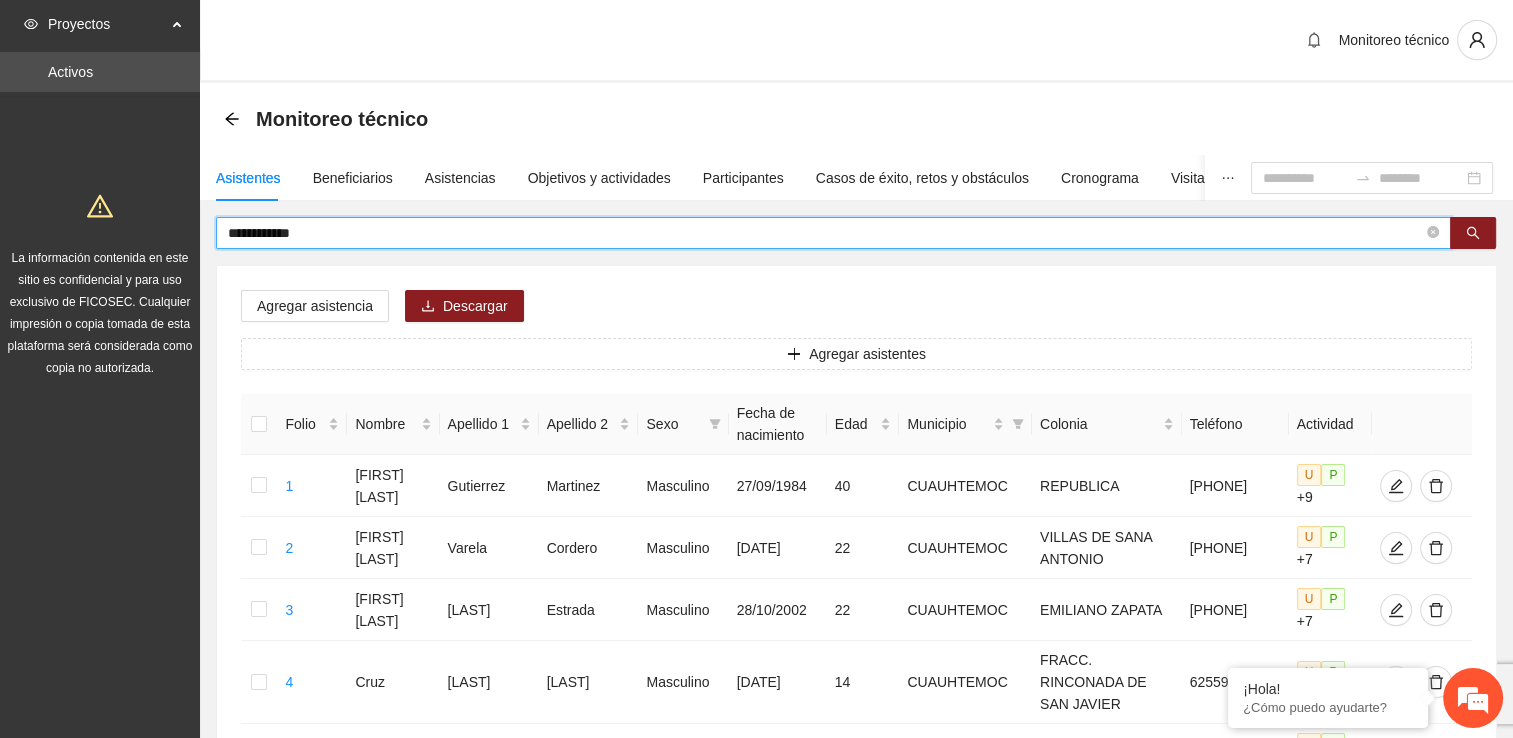 click on "**********" at bounding box center [825, 233] 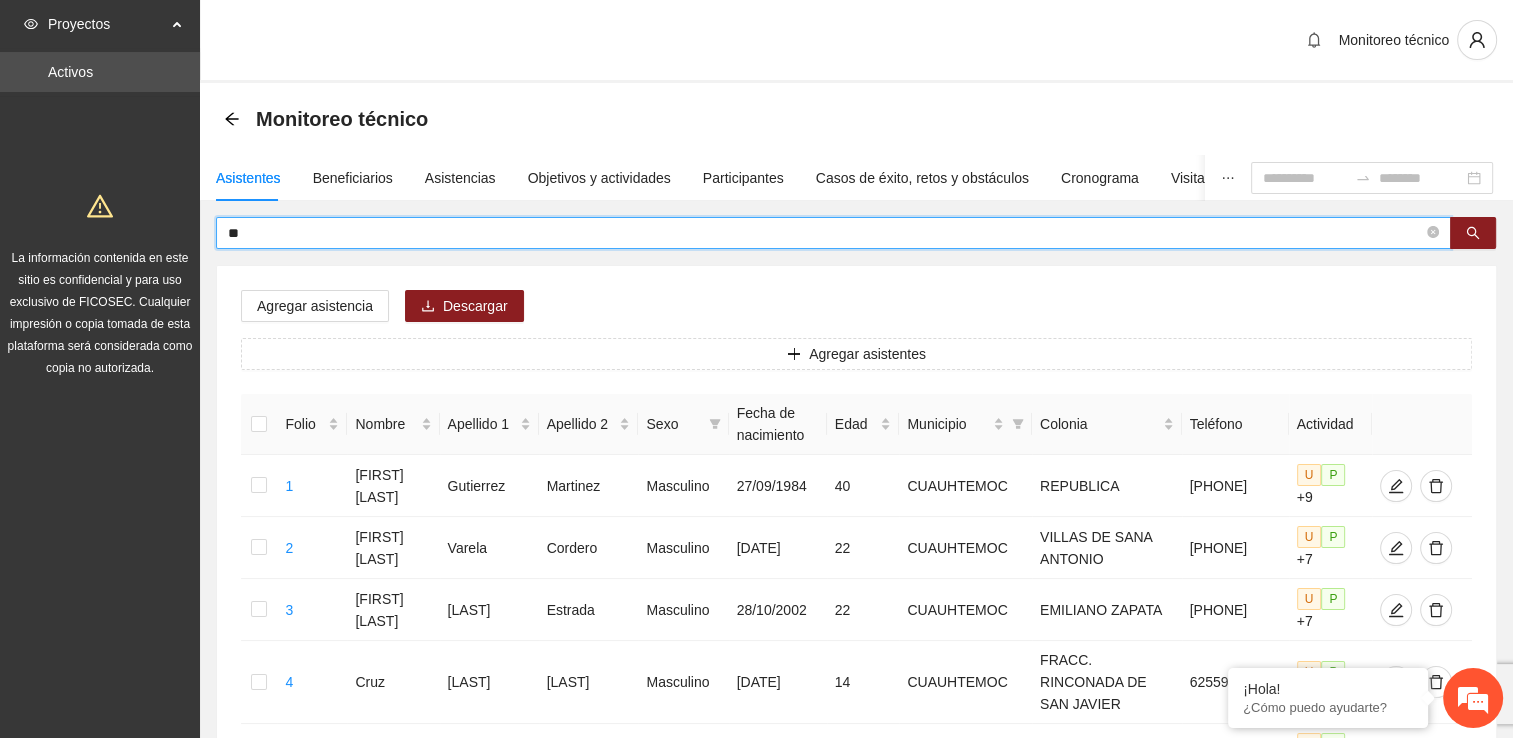 type on "*" 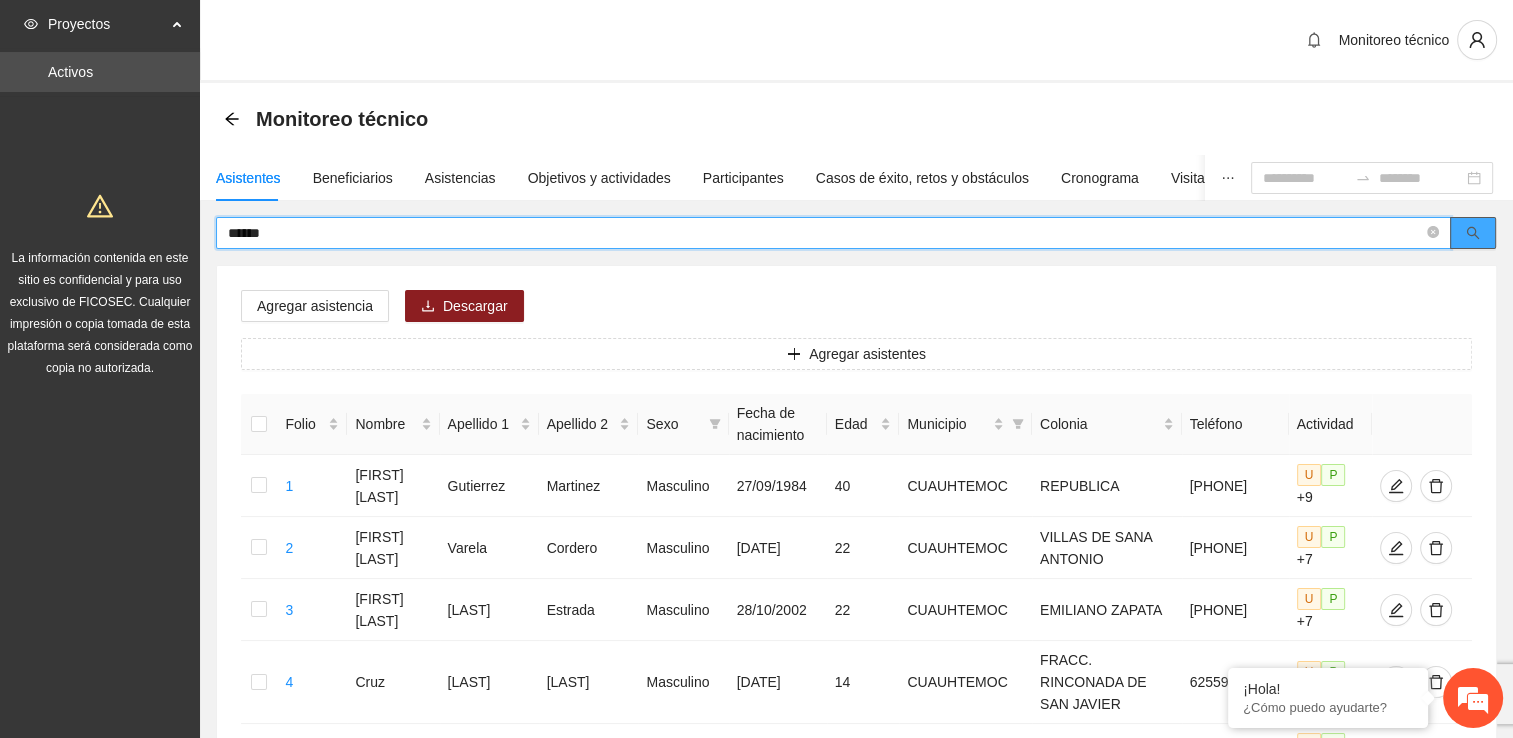 click 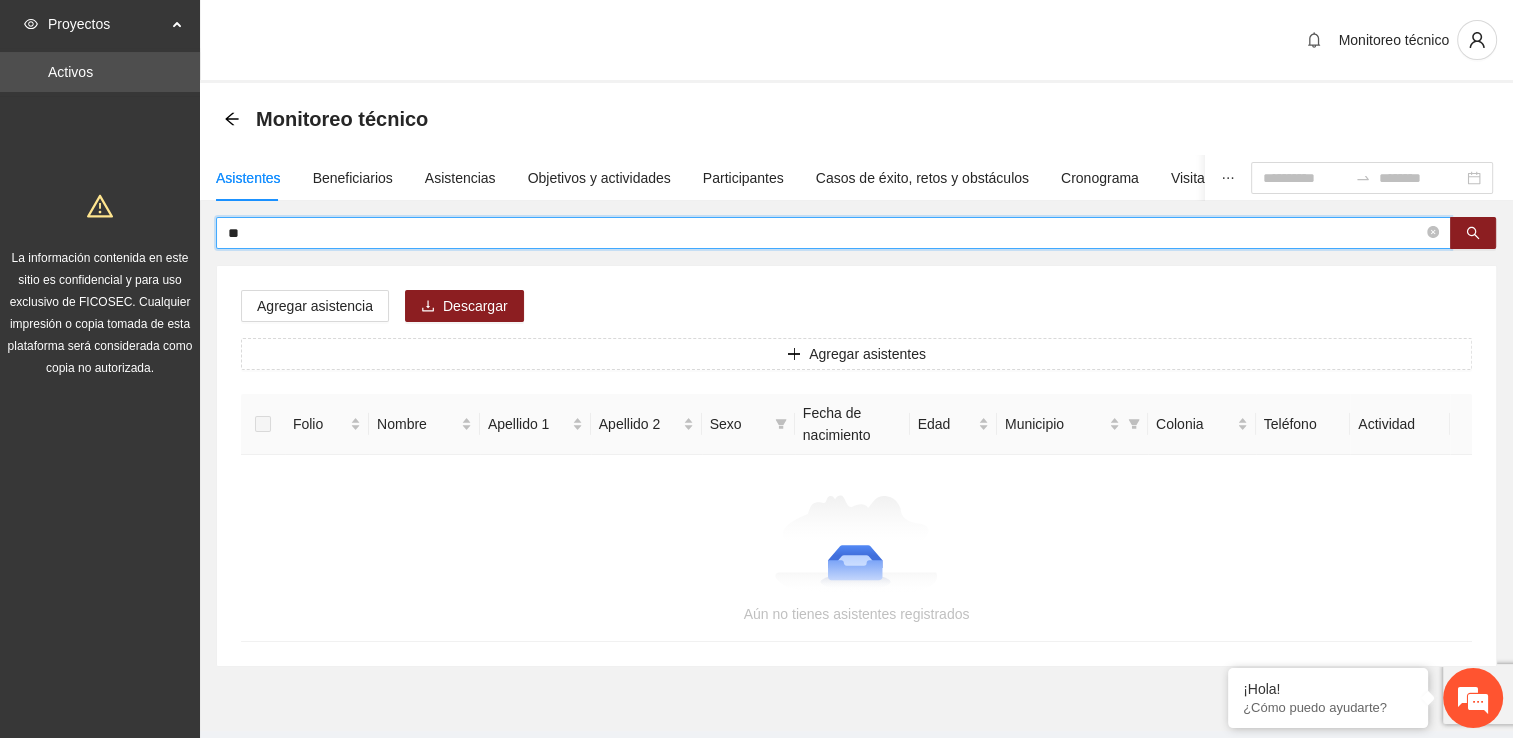 type on "*" 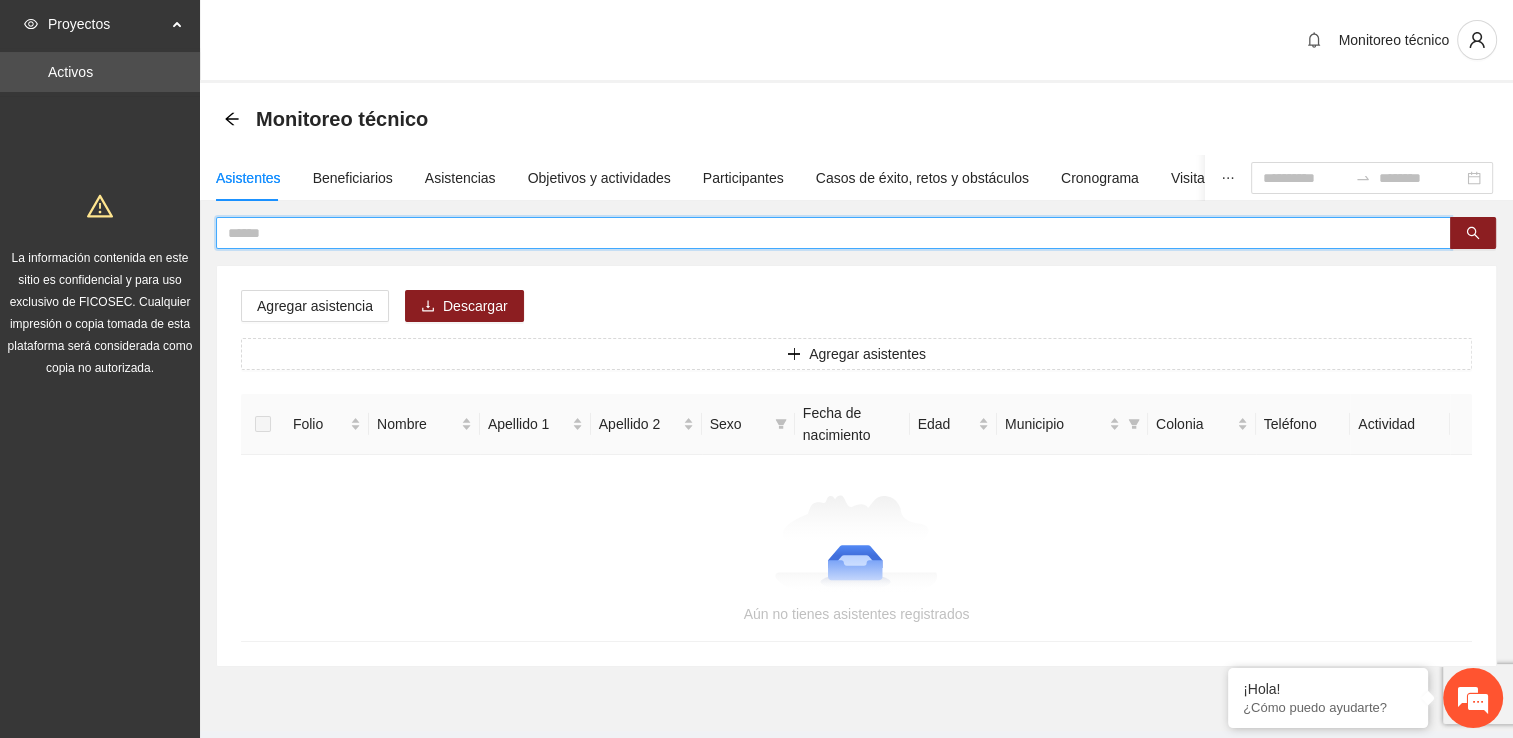 click at bounding box center [825, 233] 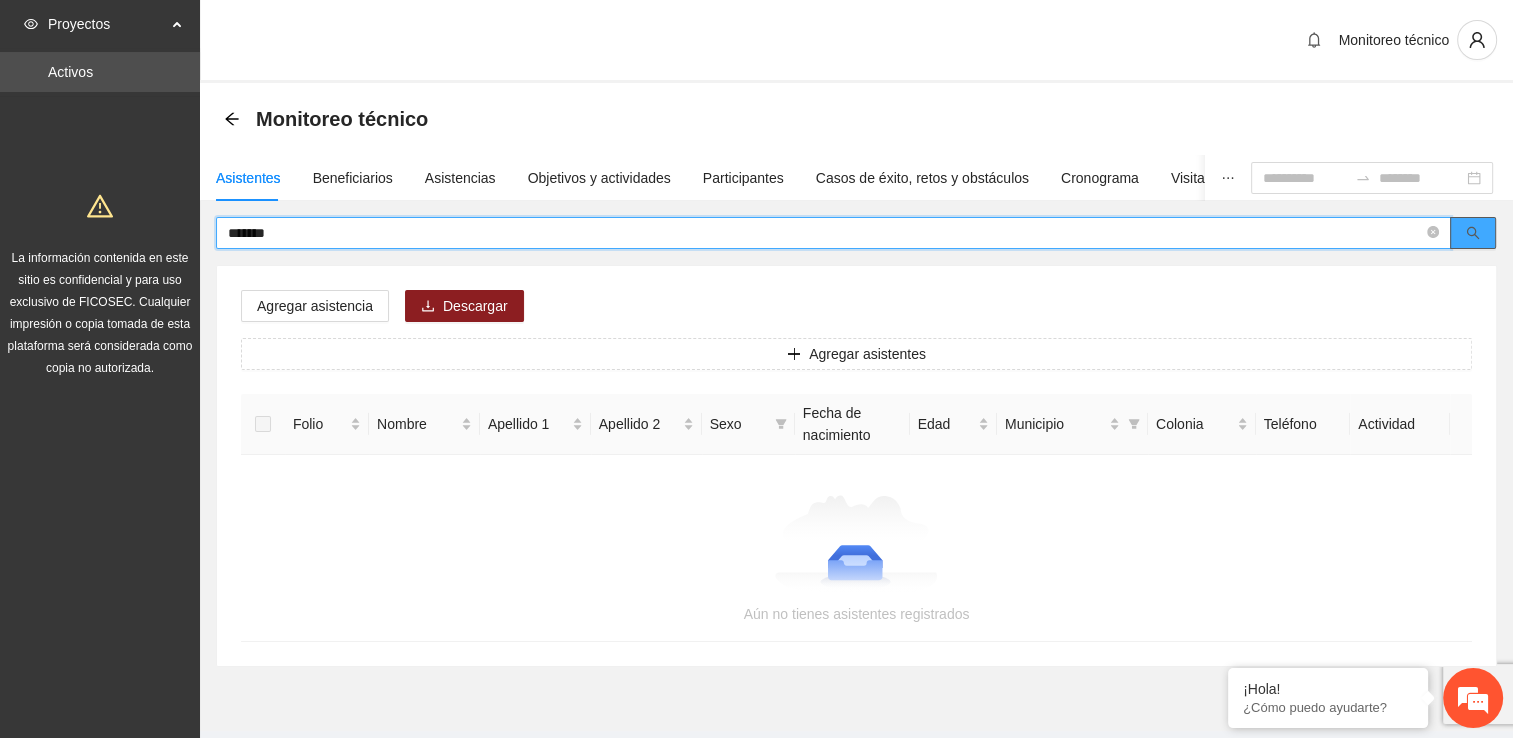 click 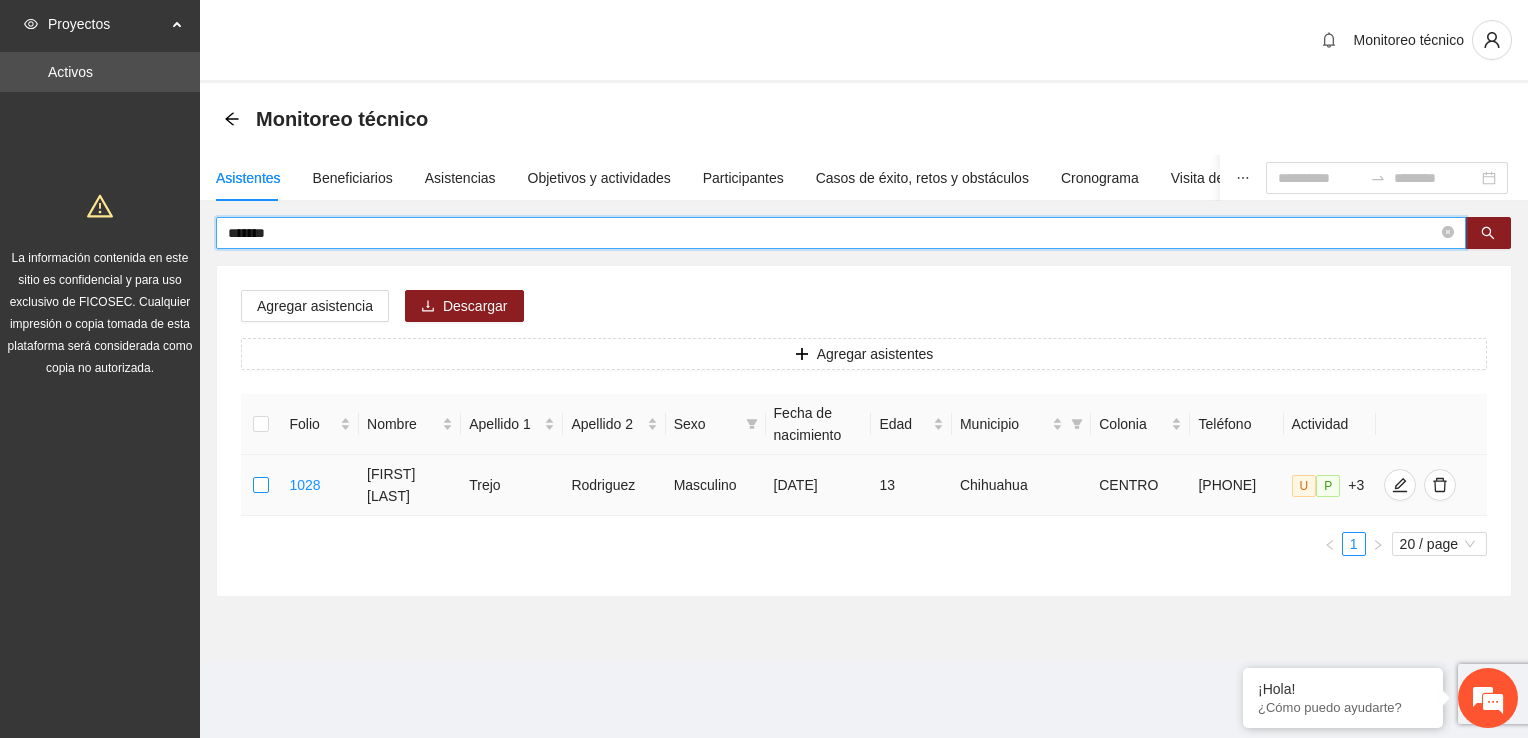 type on "*******" 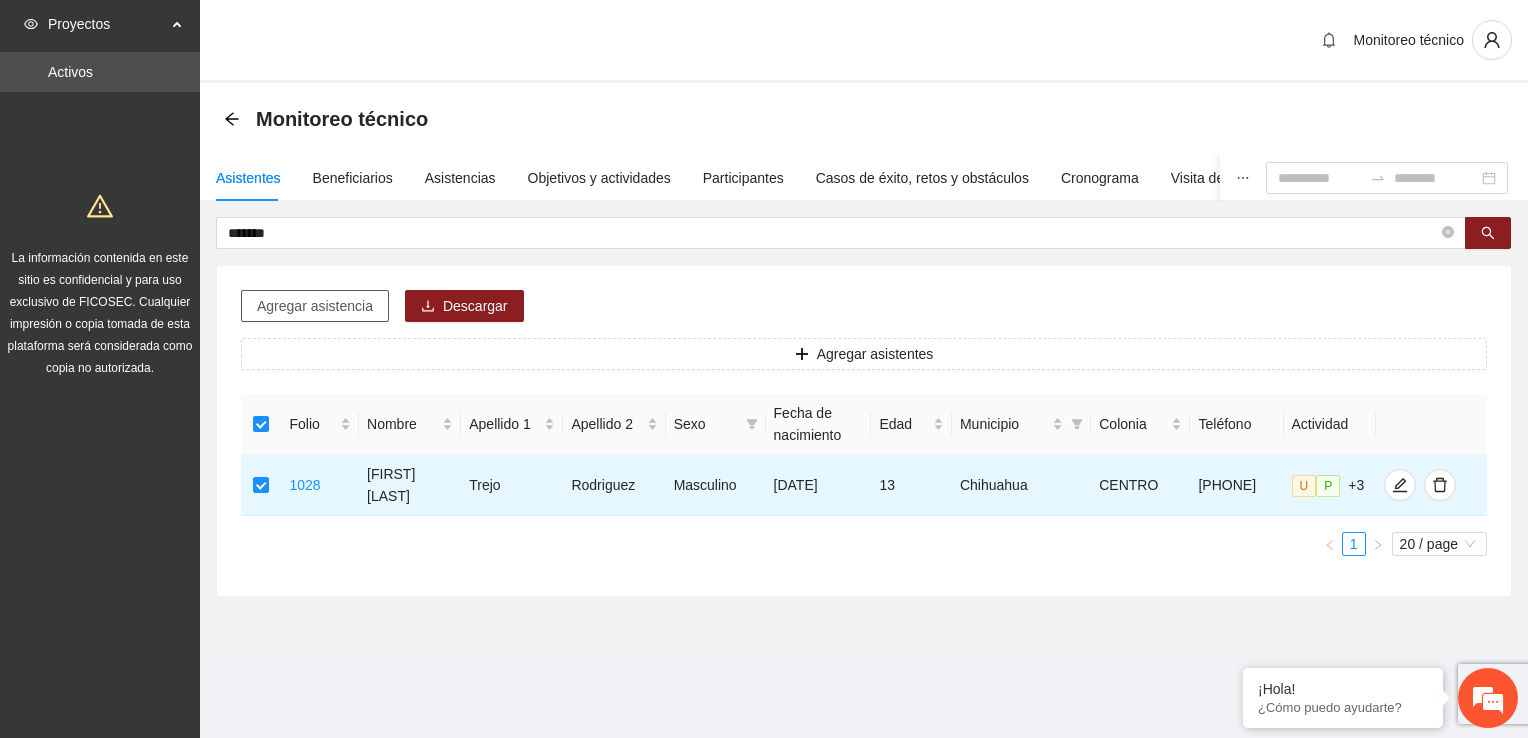 click on "Agregar asistencia" at bounding box center [315, 306] 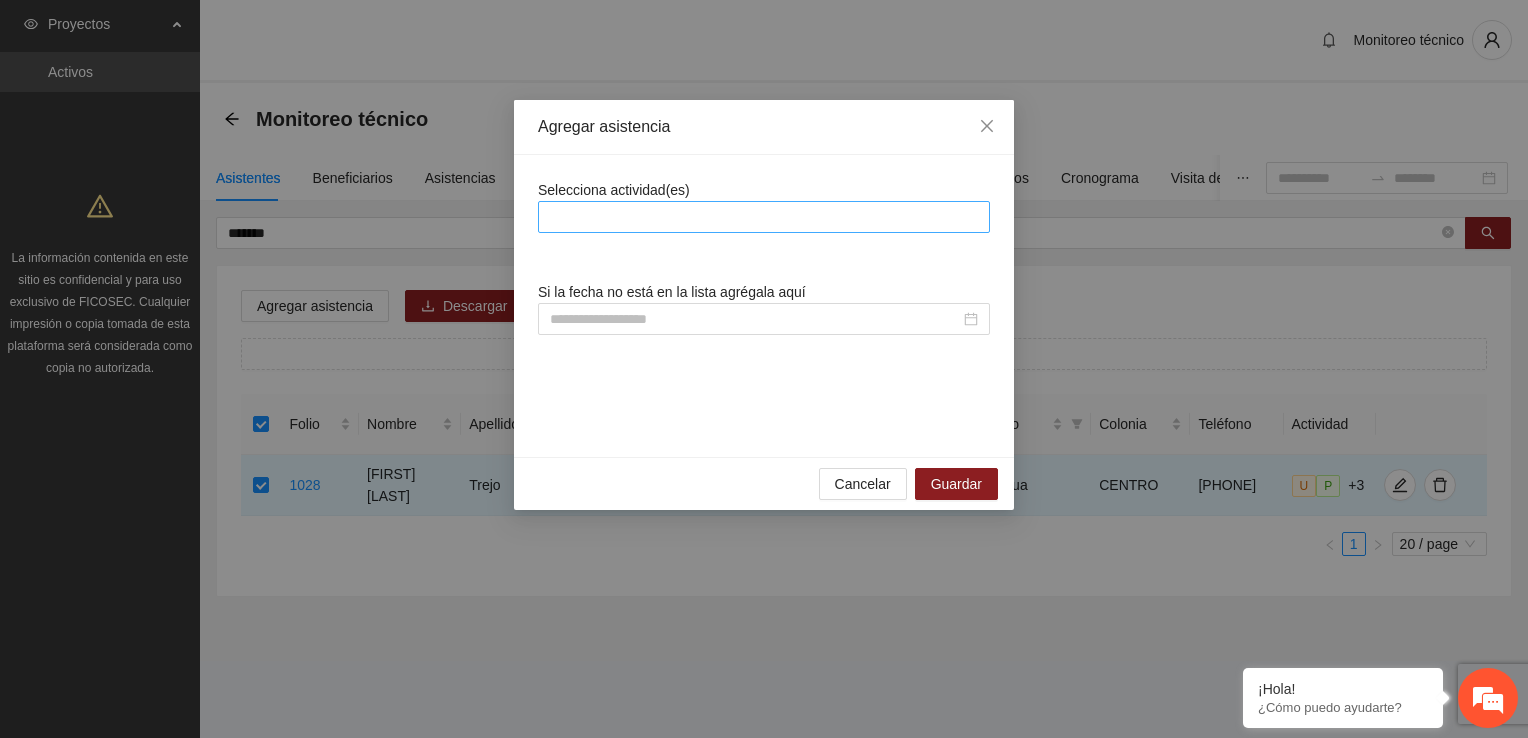 click at bounding box center (764, 217) 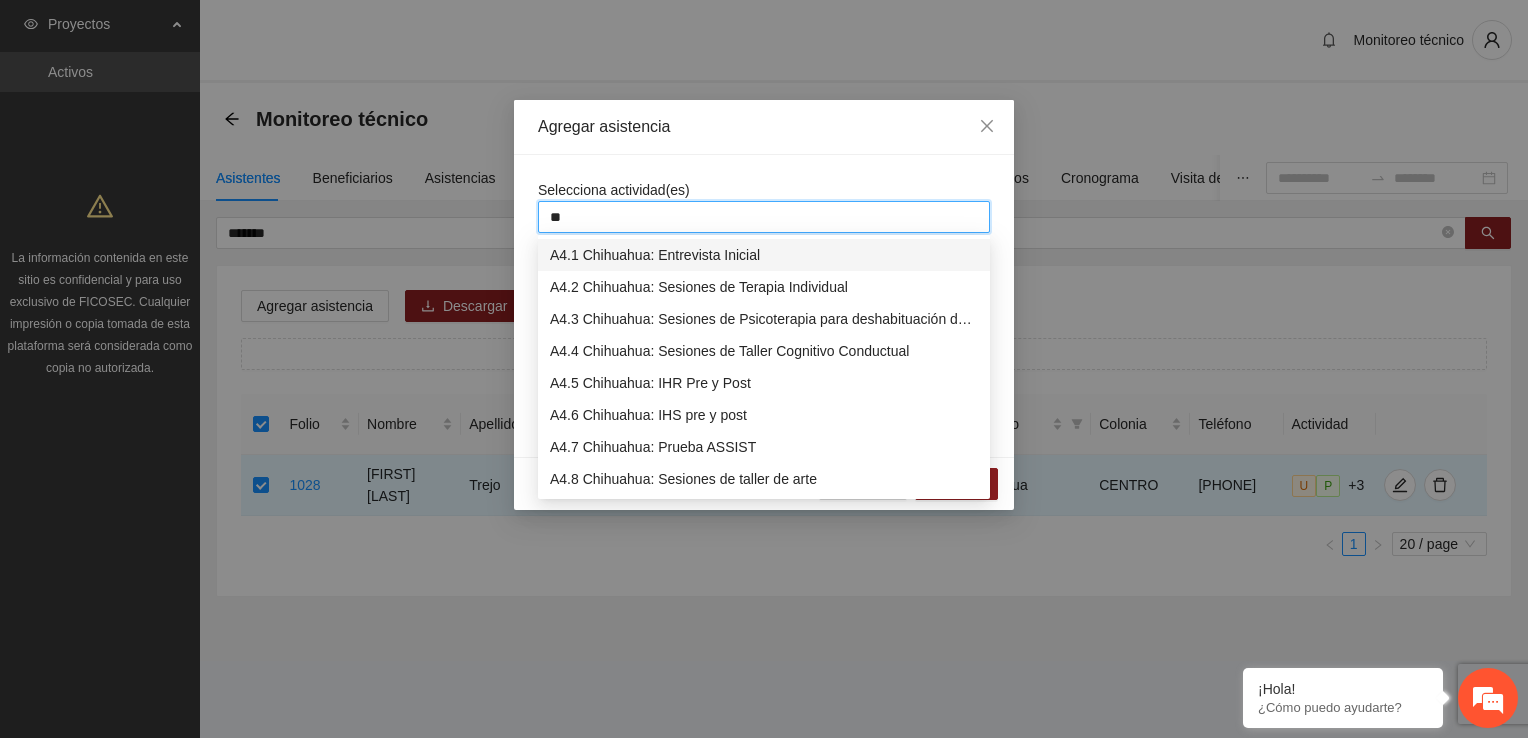 type on "***" 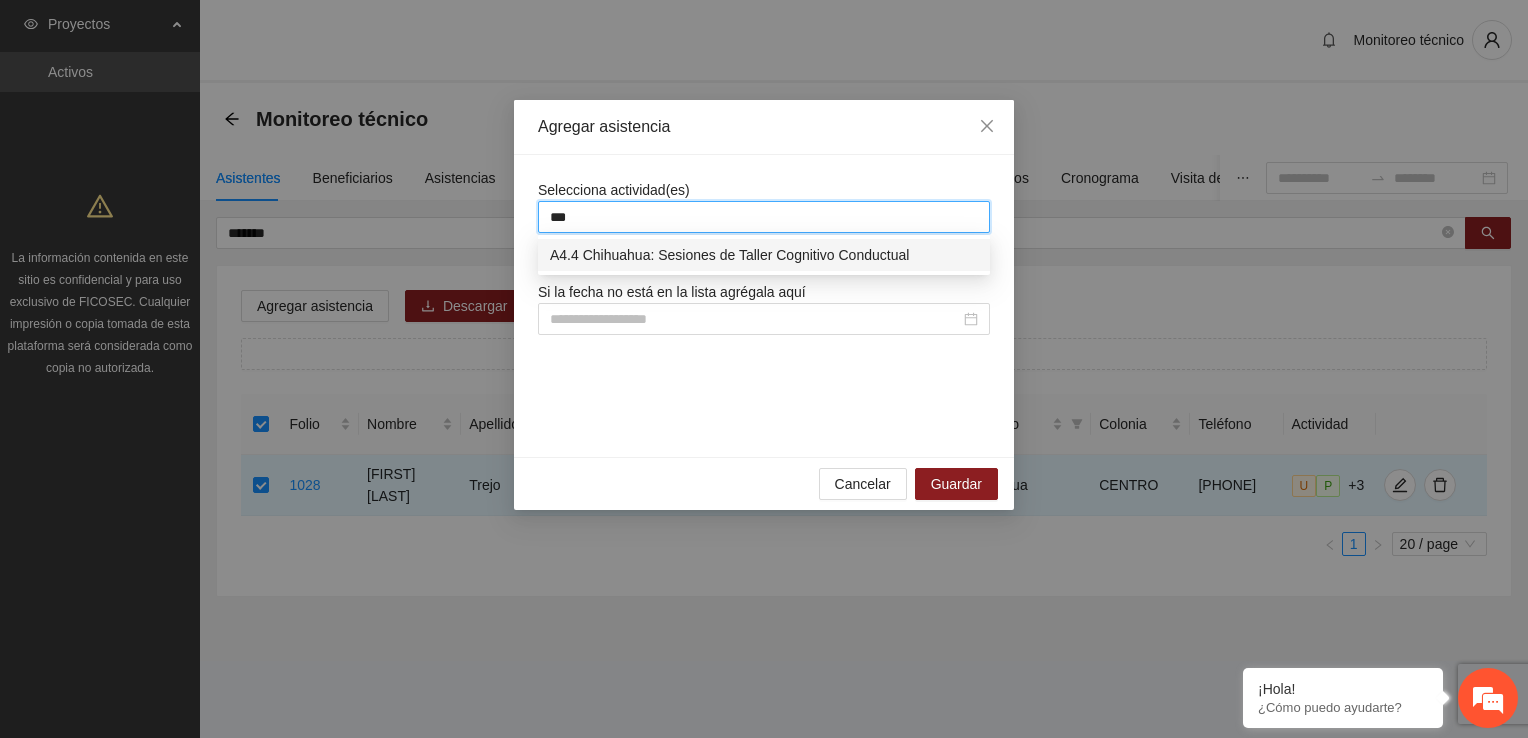 click on "A4.4 Chihuahua: Sesiones de Taller Cognitivo Conductual" at bounding box center [764, 255] 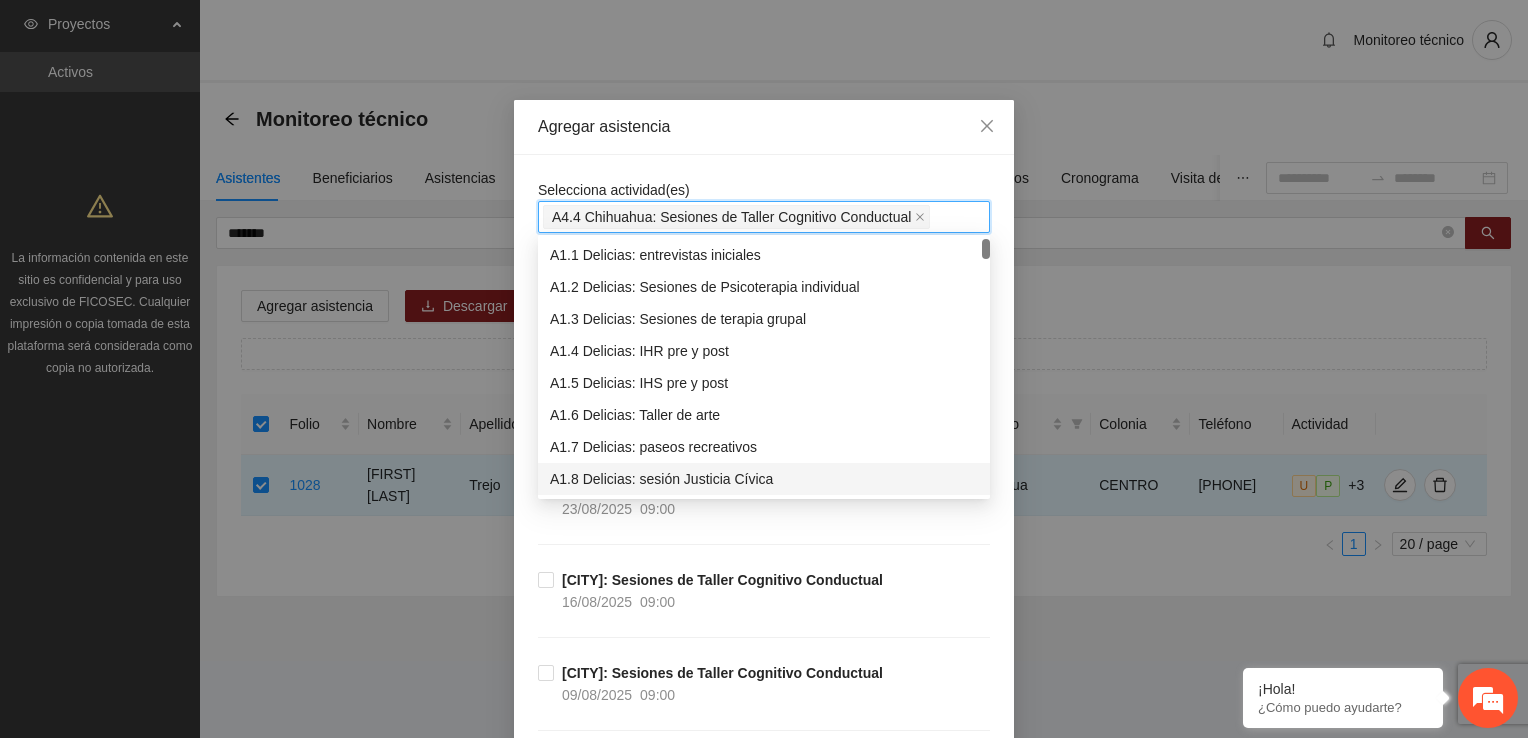 click on "[CITY]: Sesiones de Taller Cognitivo Conductual [DATE] [TIME]" at bounding box center (764, 522) 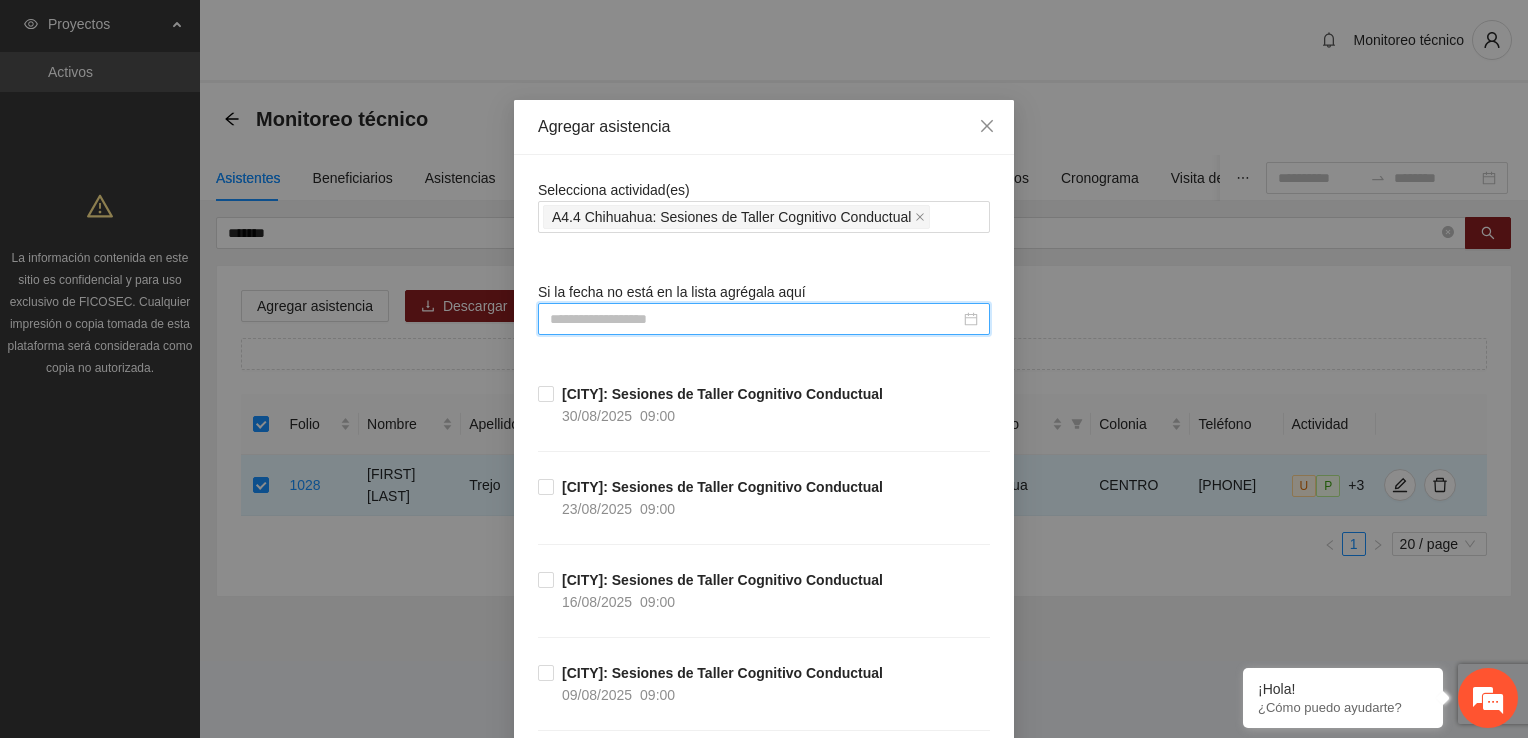 click at bounding box center (755, 319) 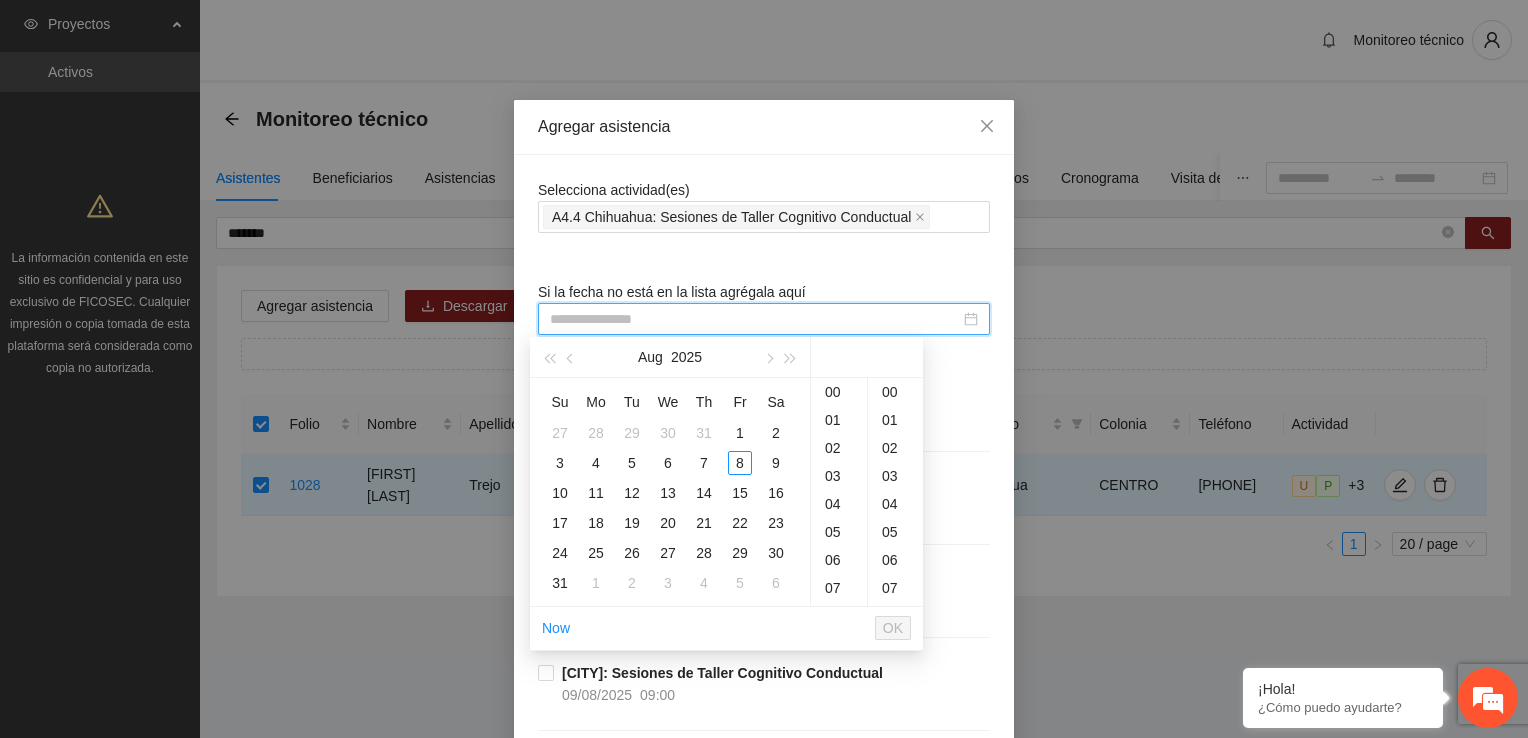 type on "**********" 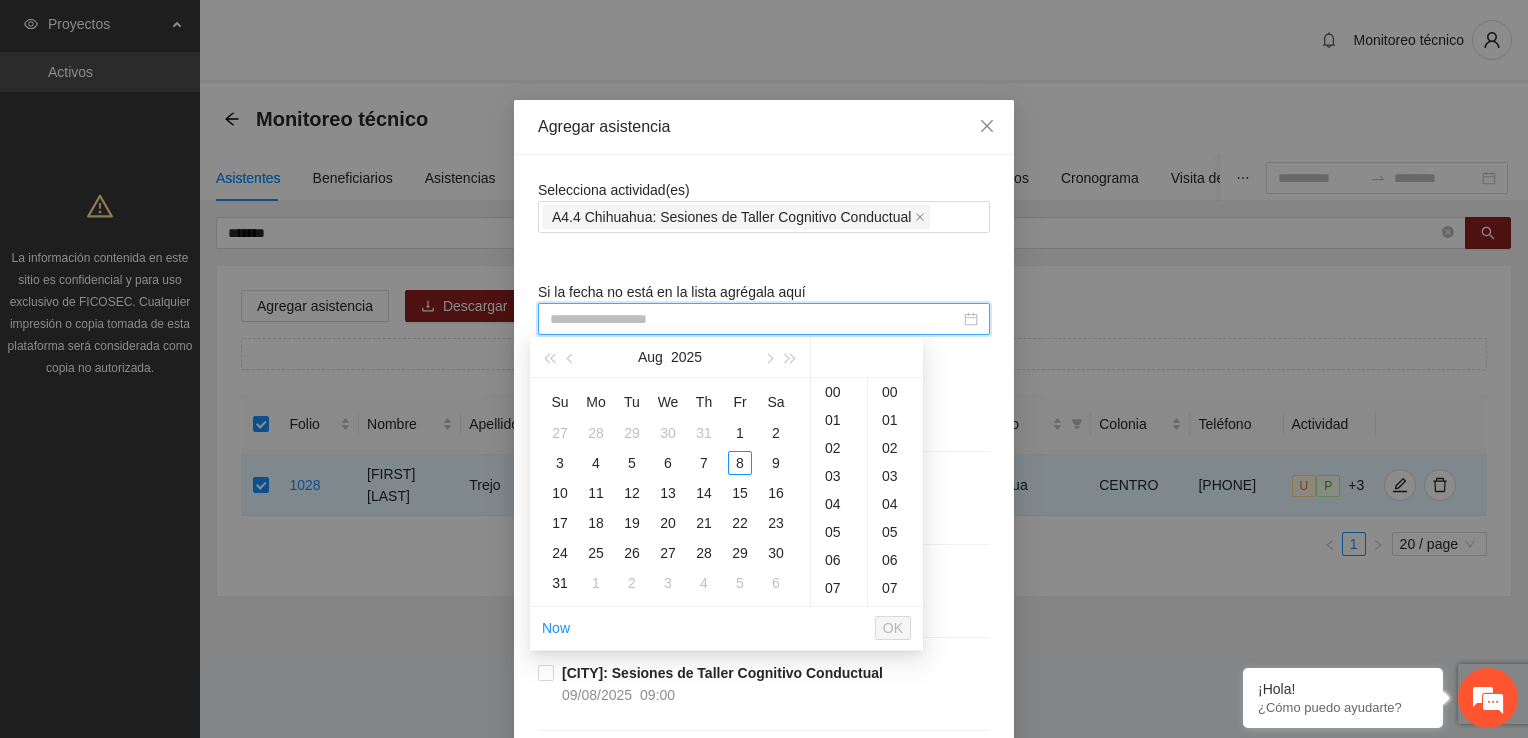 type on "**********" 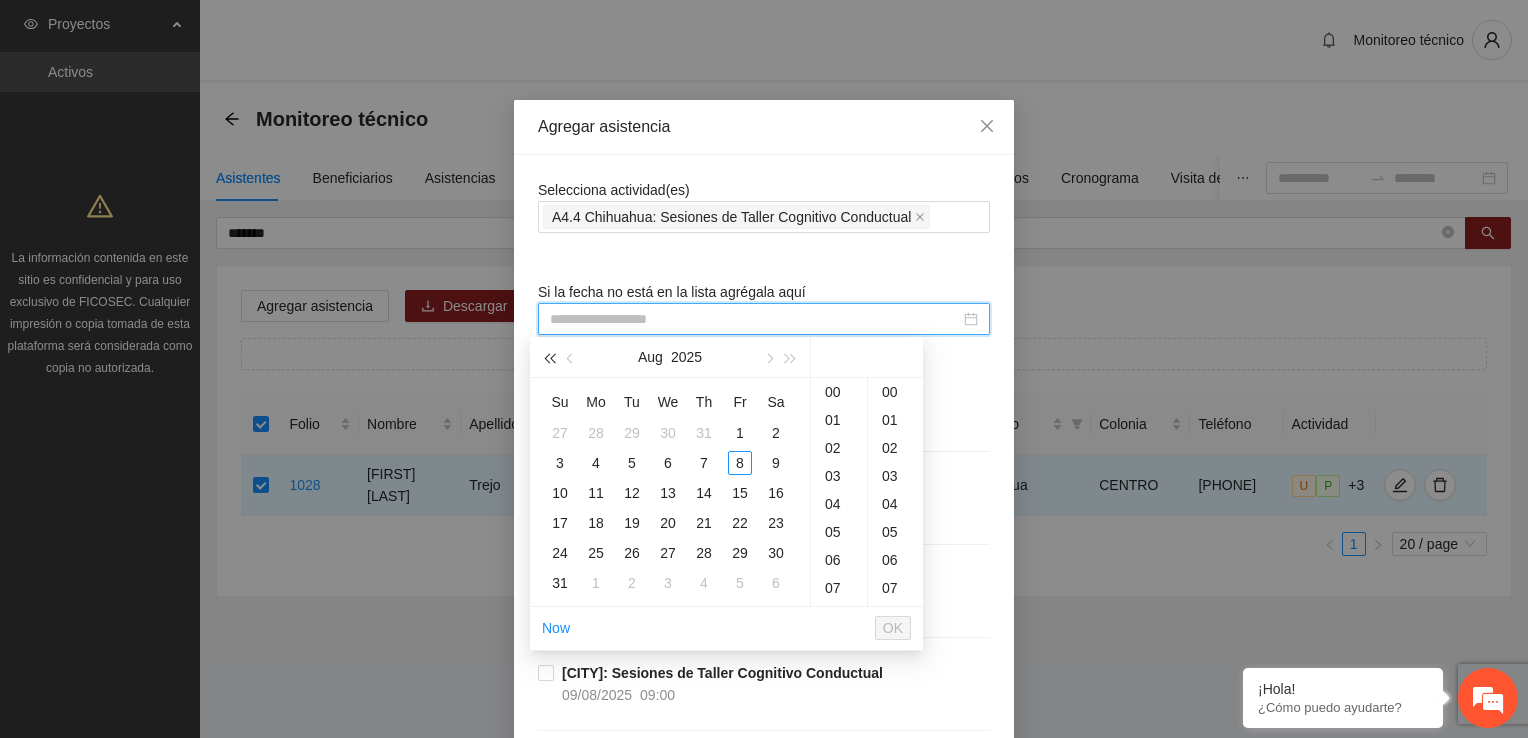 click at bounding box center (549, 357) 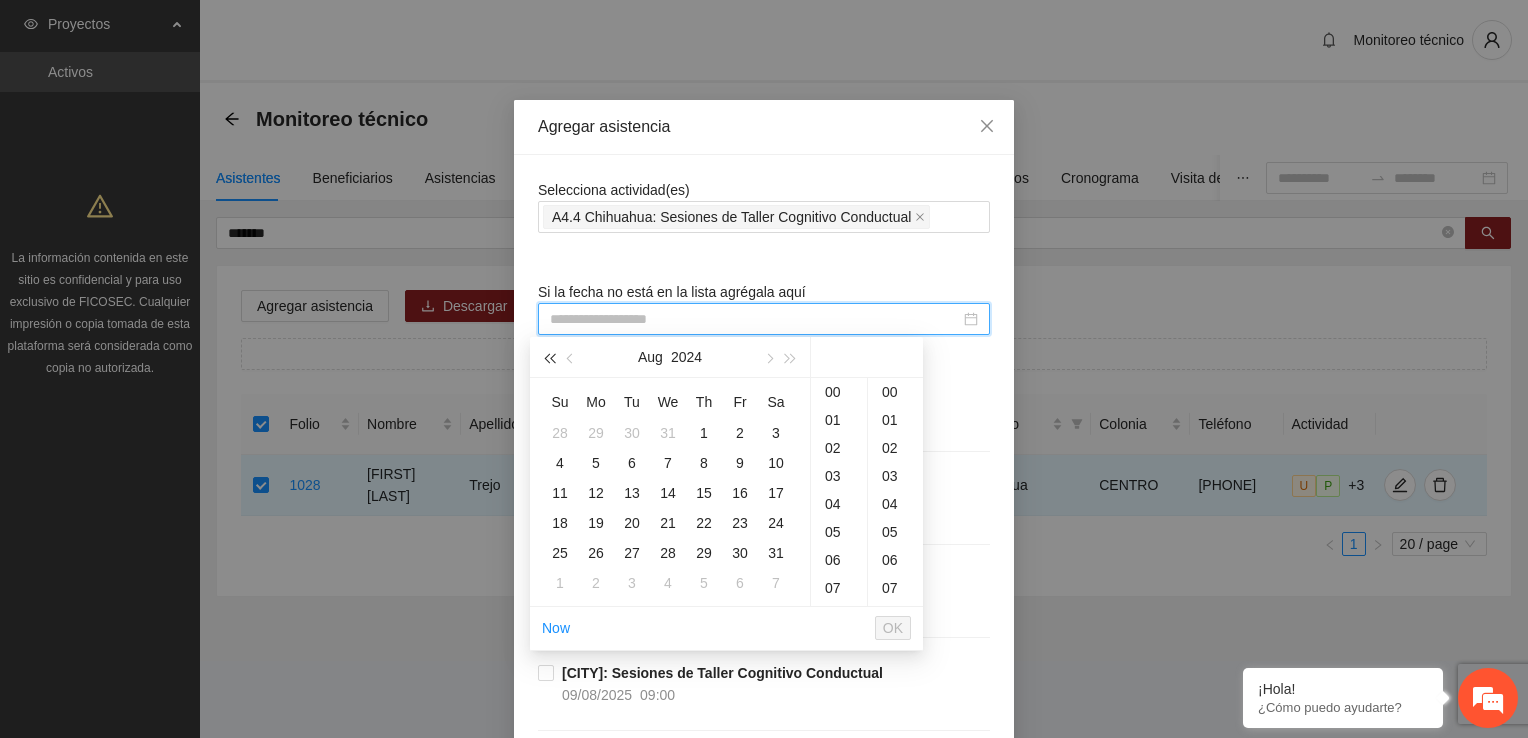 click at bounding box center [549, 359] 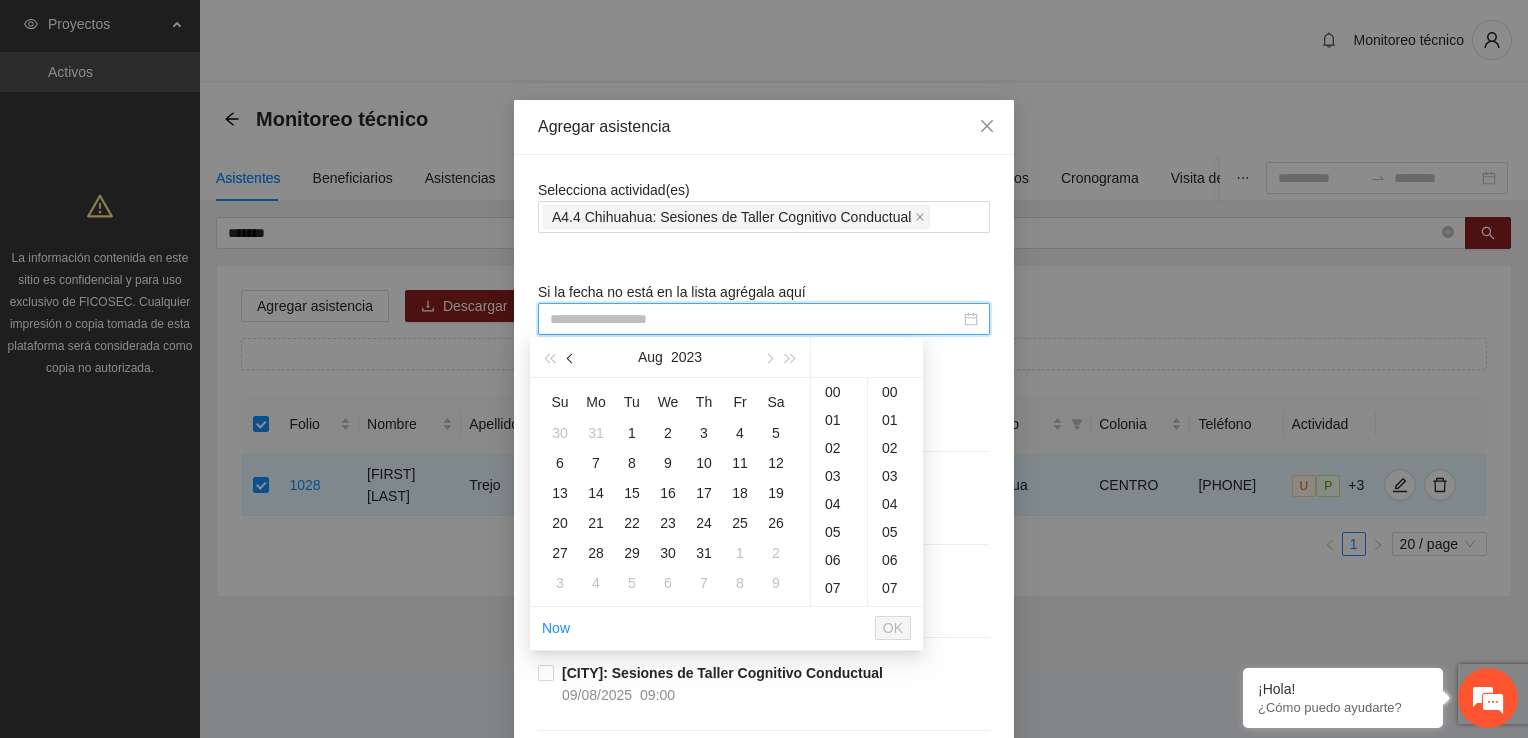click at bounding box center [571, 357] 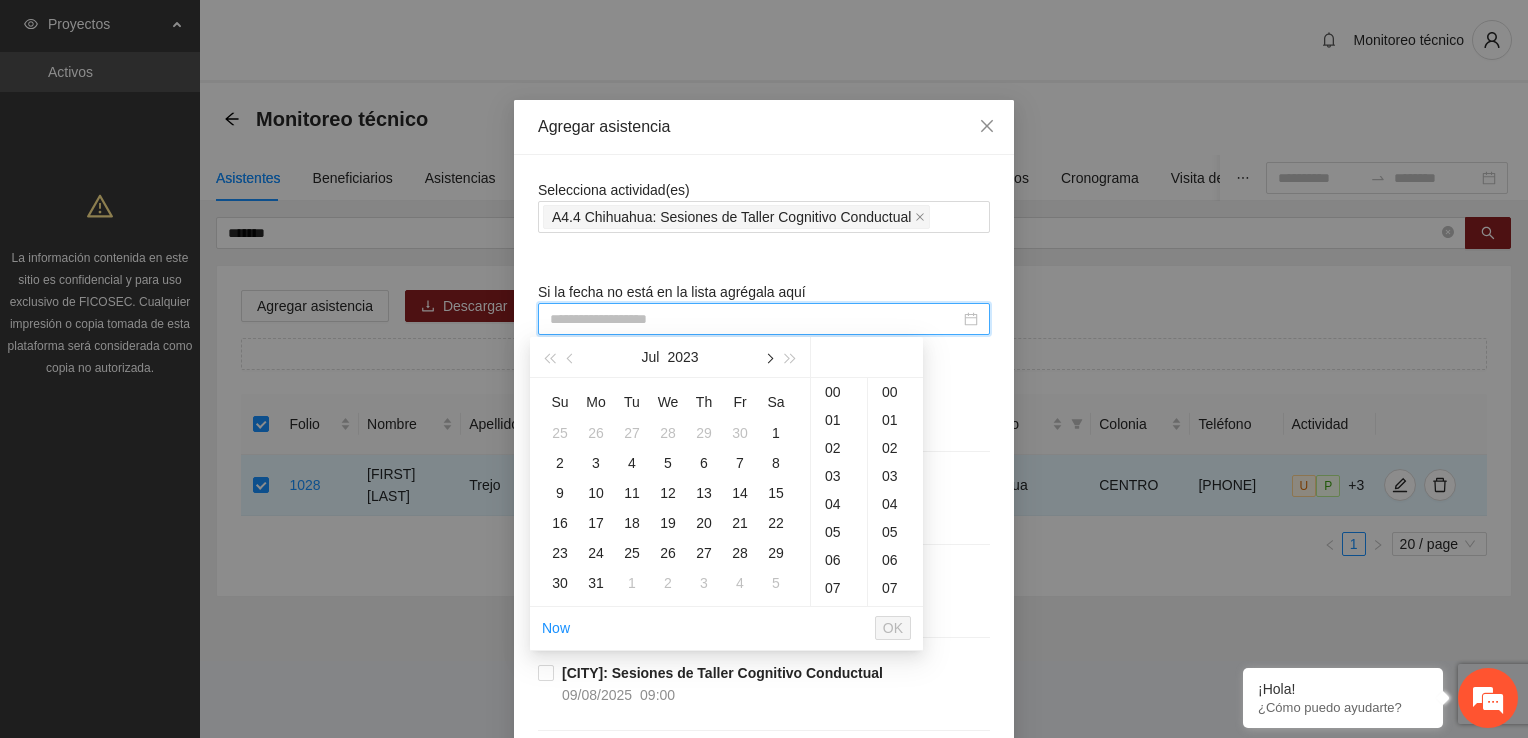 click at bounding box center (768, 357) 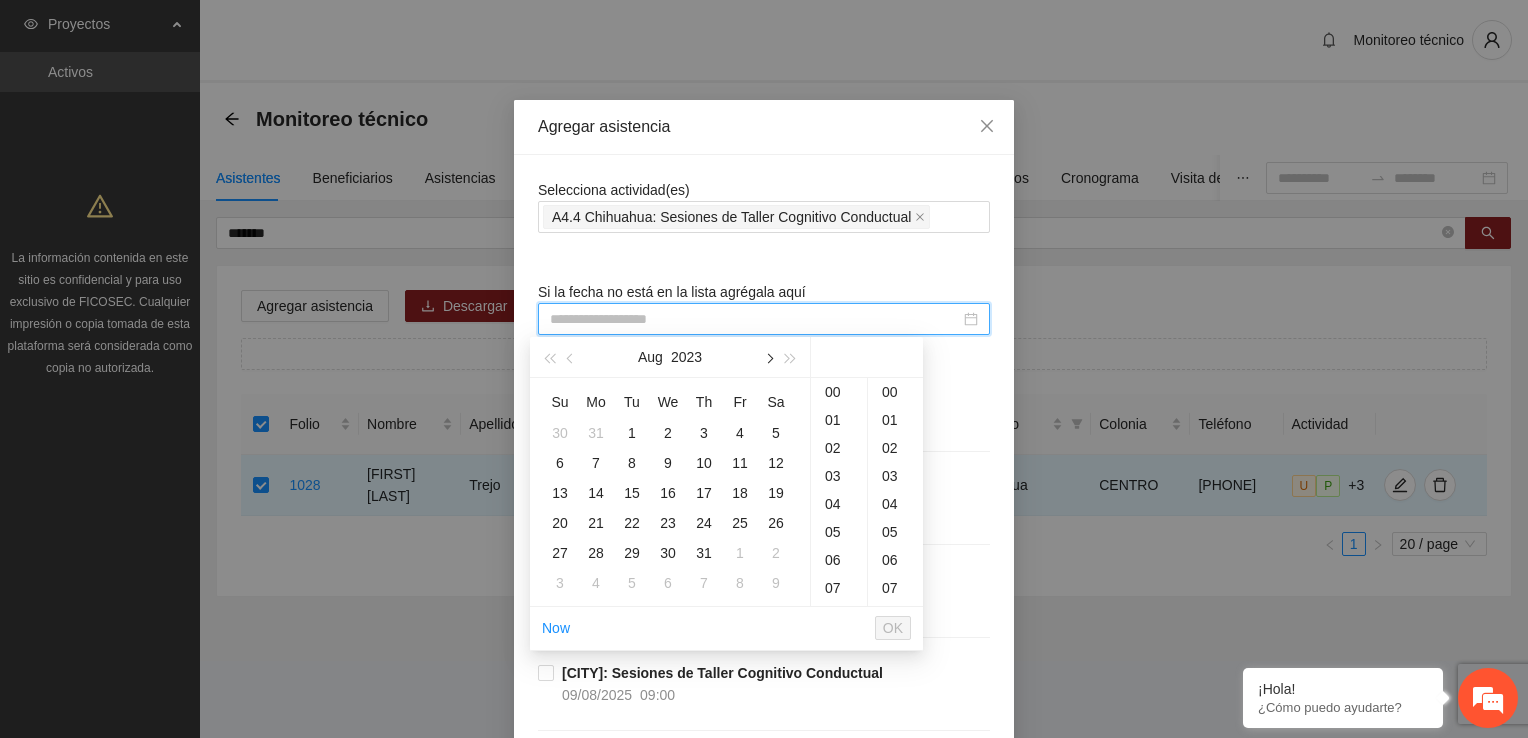 click at bounding box center (768, 357) 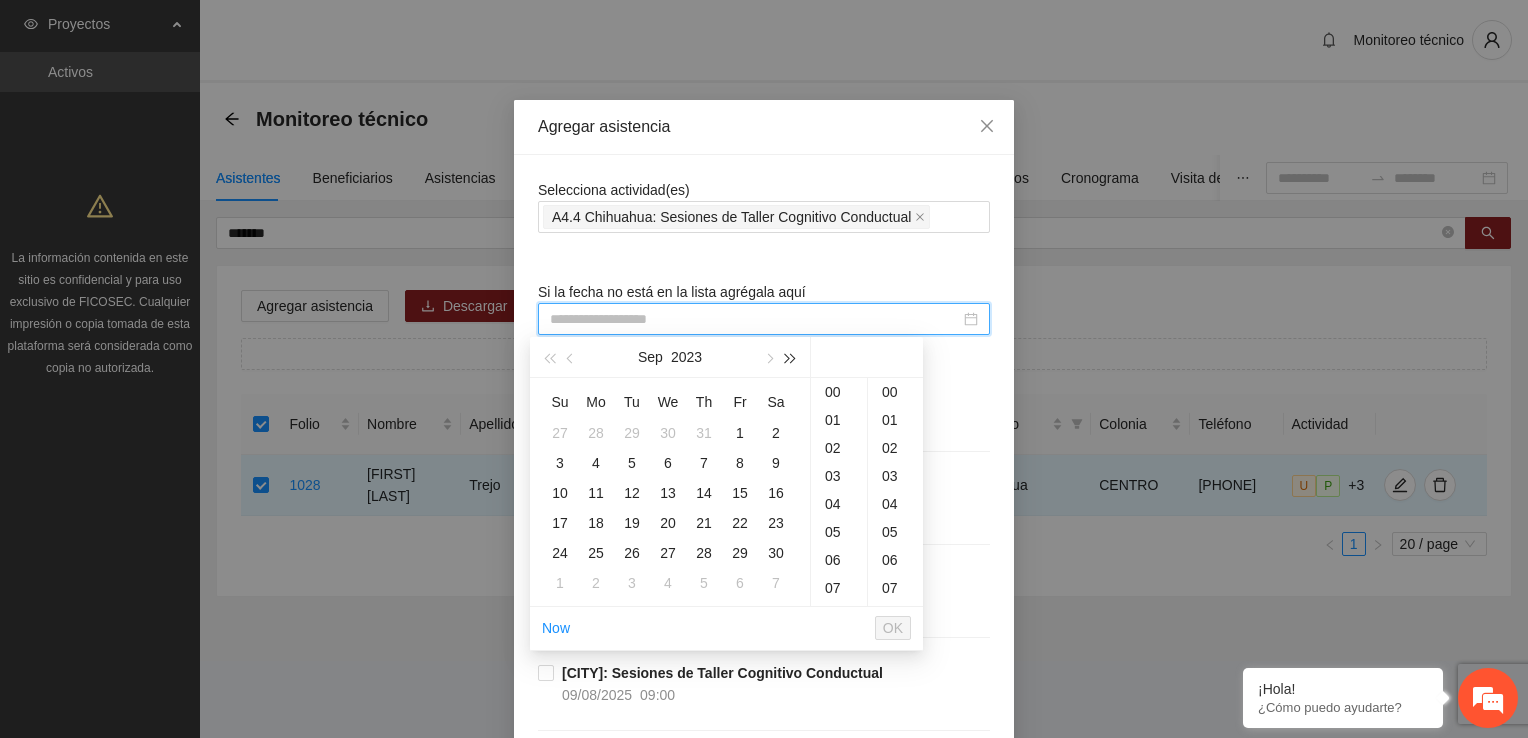 click at bounding box center [791, 359] 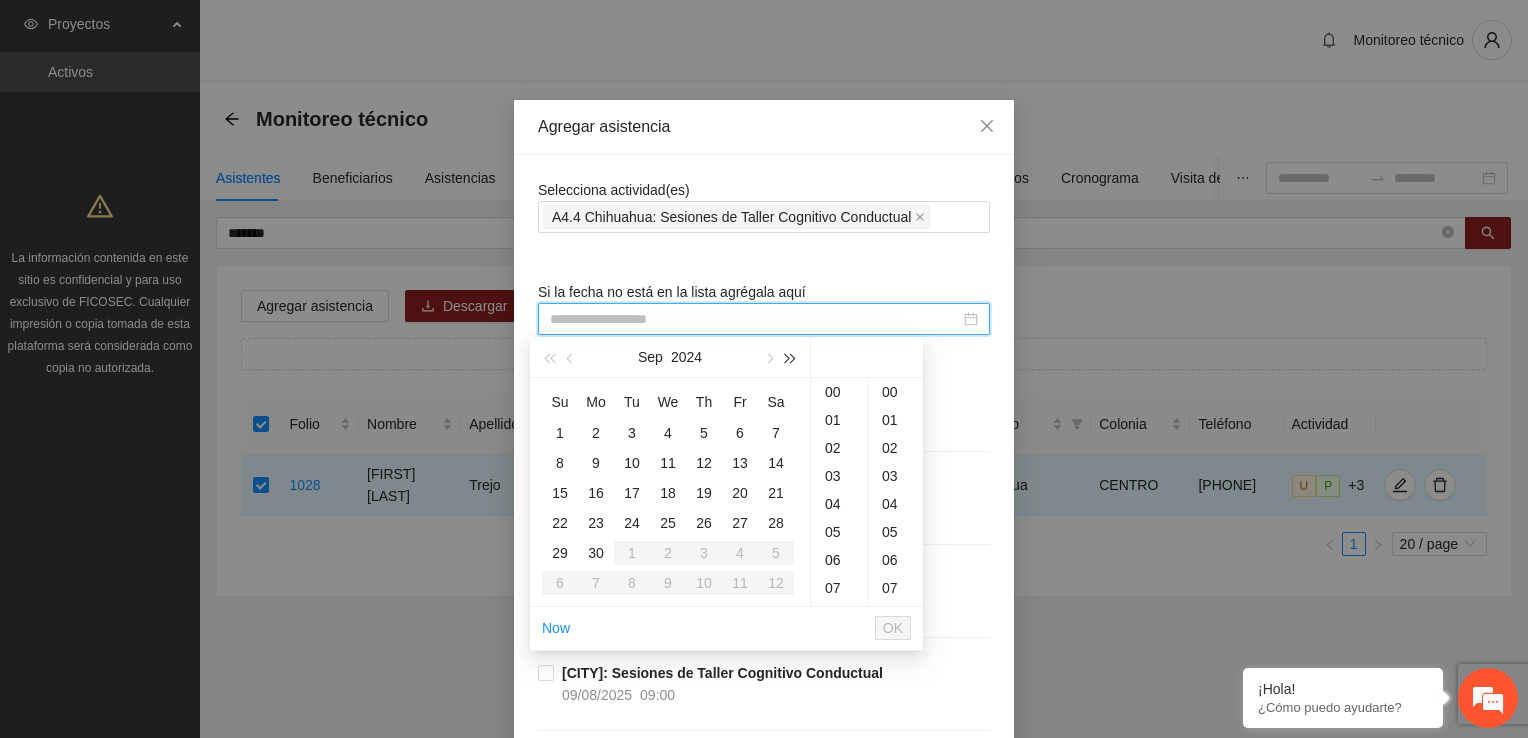 click at bounding box center [791, 359] 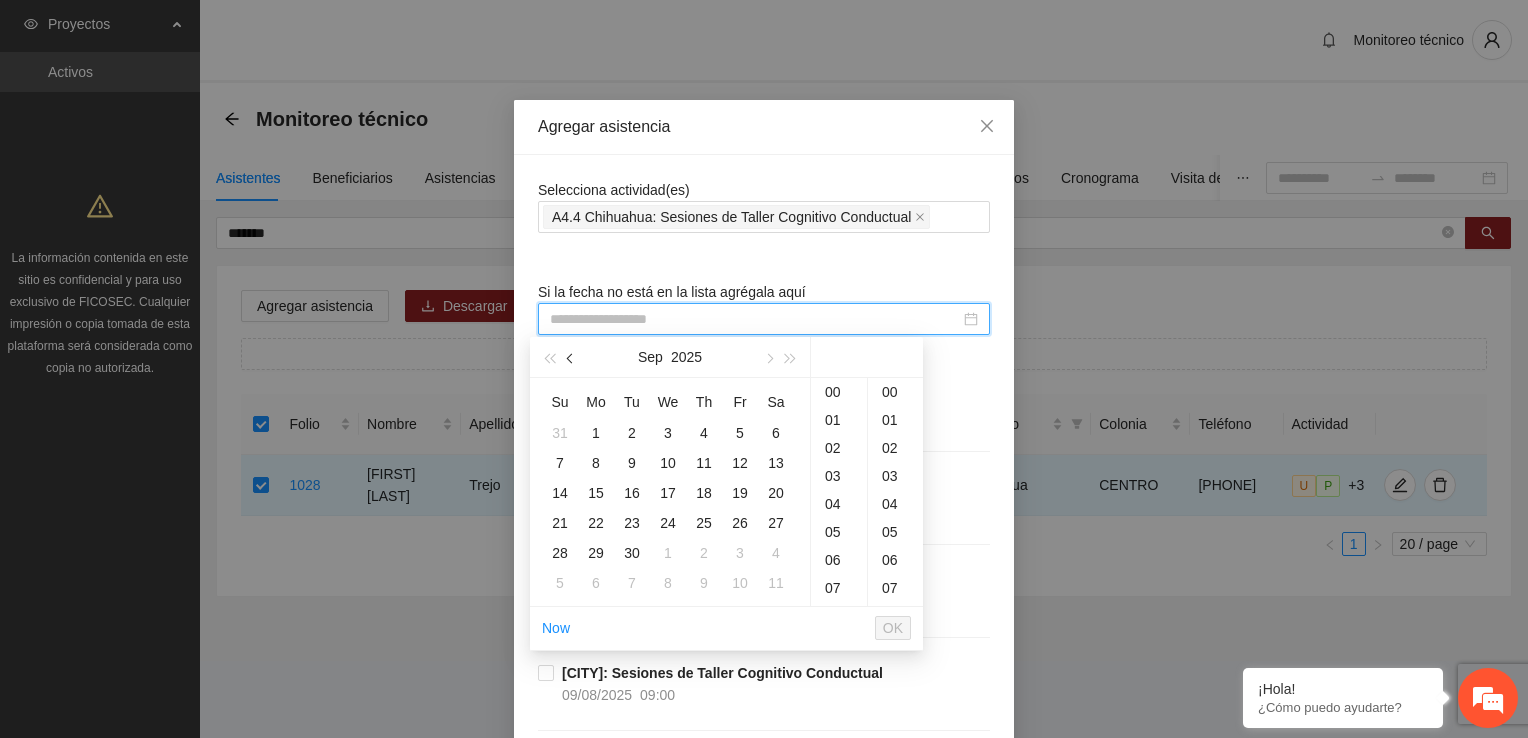 click at bounding box center [571, 357] 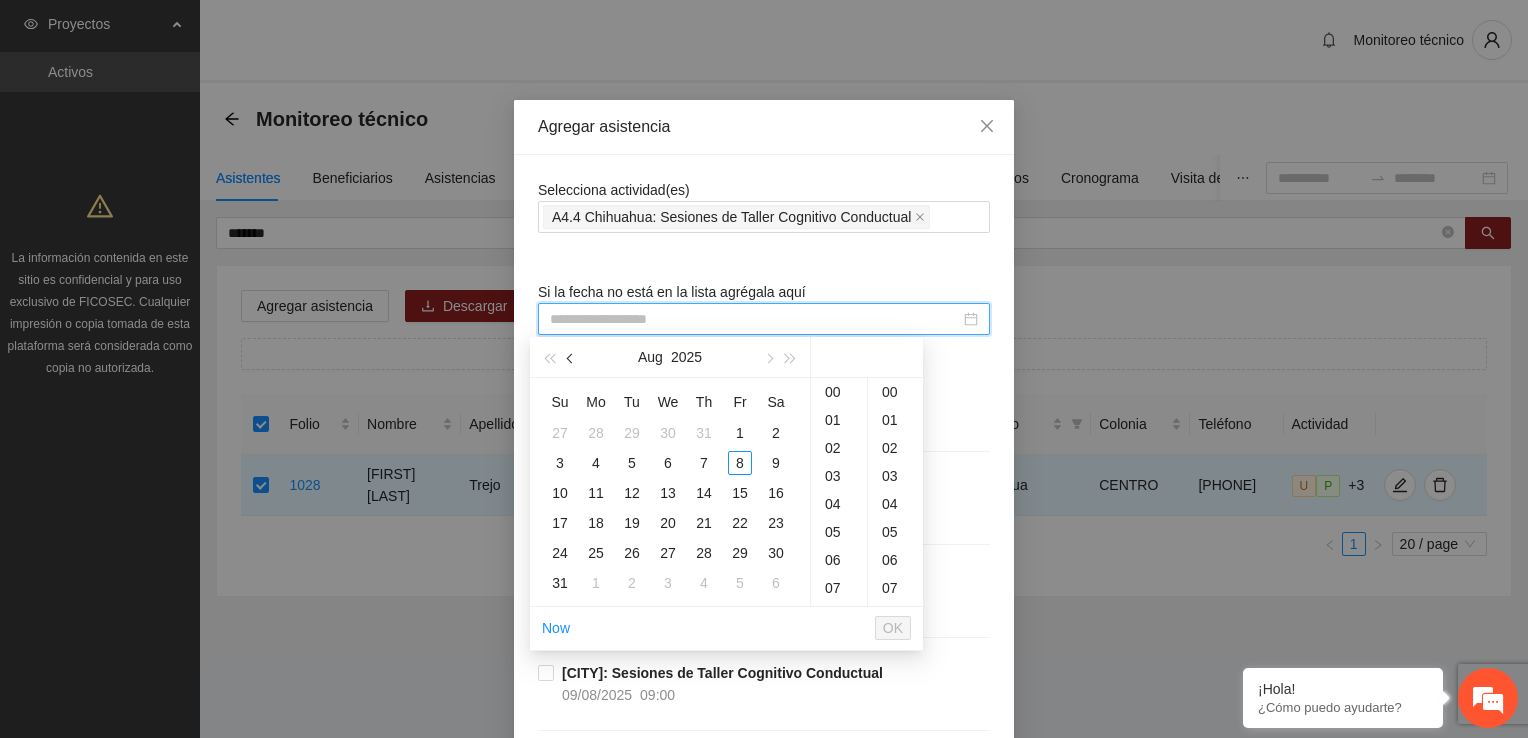 click at bounding box center [571, 357] 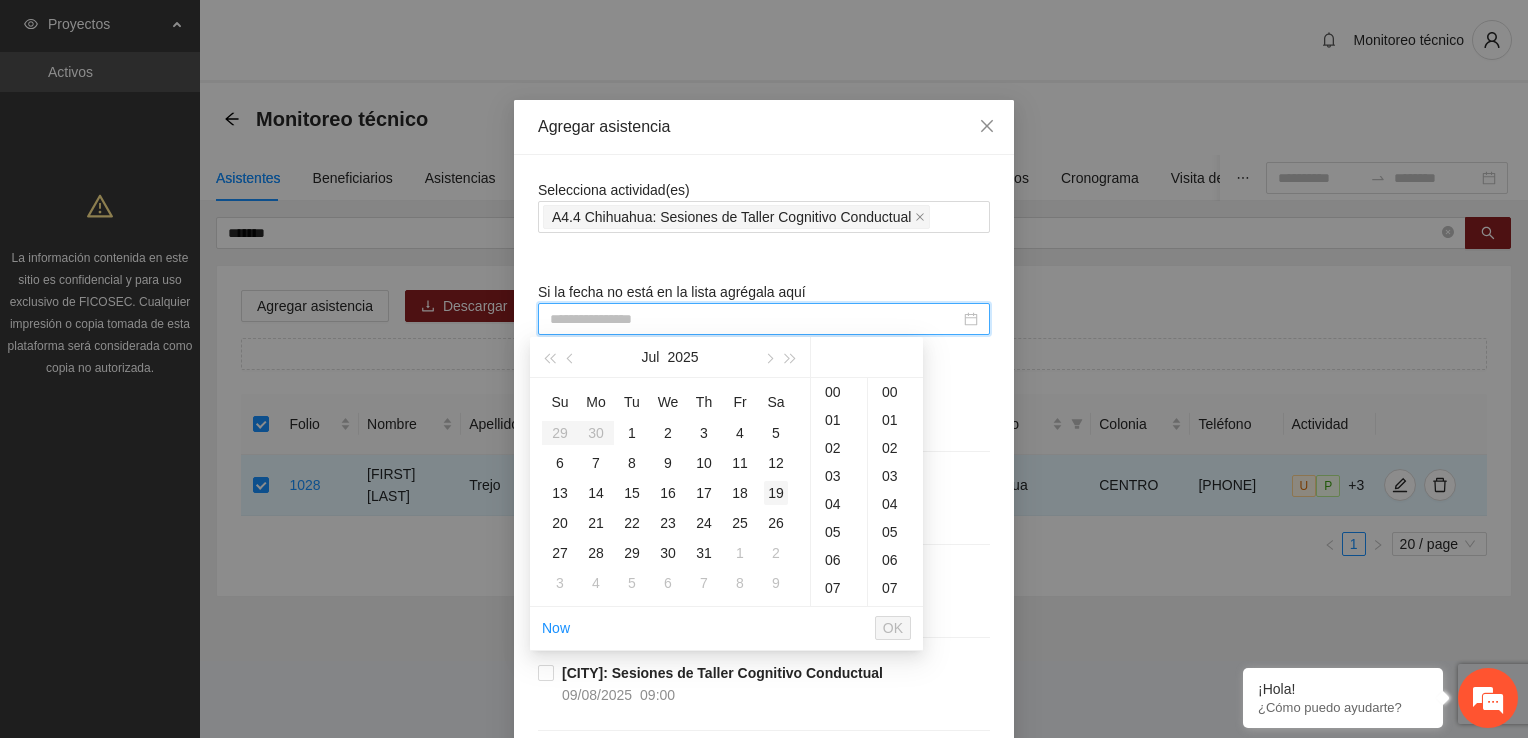 click on "19" at bounding box center [776, 493] 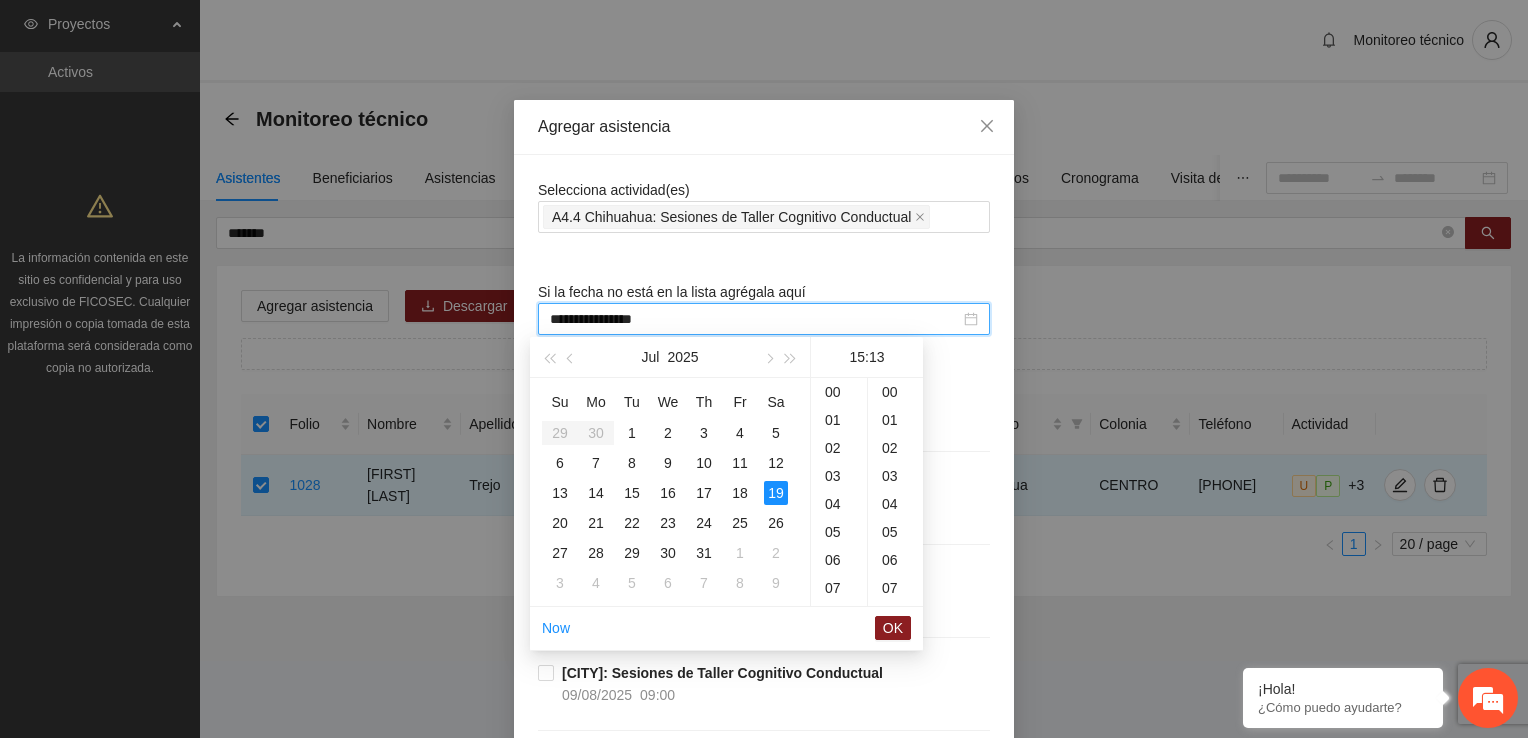 scroll, scrollTop: 420, scrollLeft: 0, axis: vertical 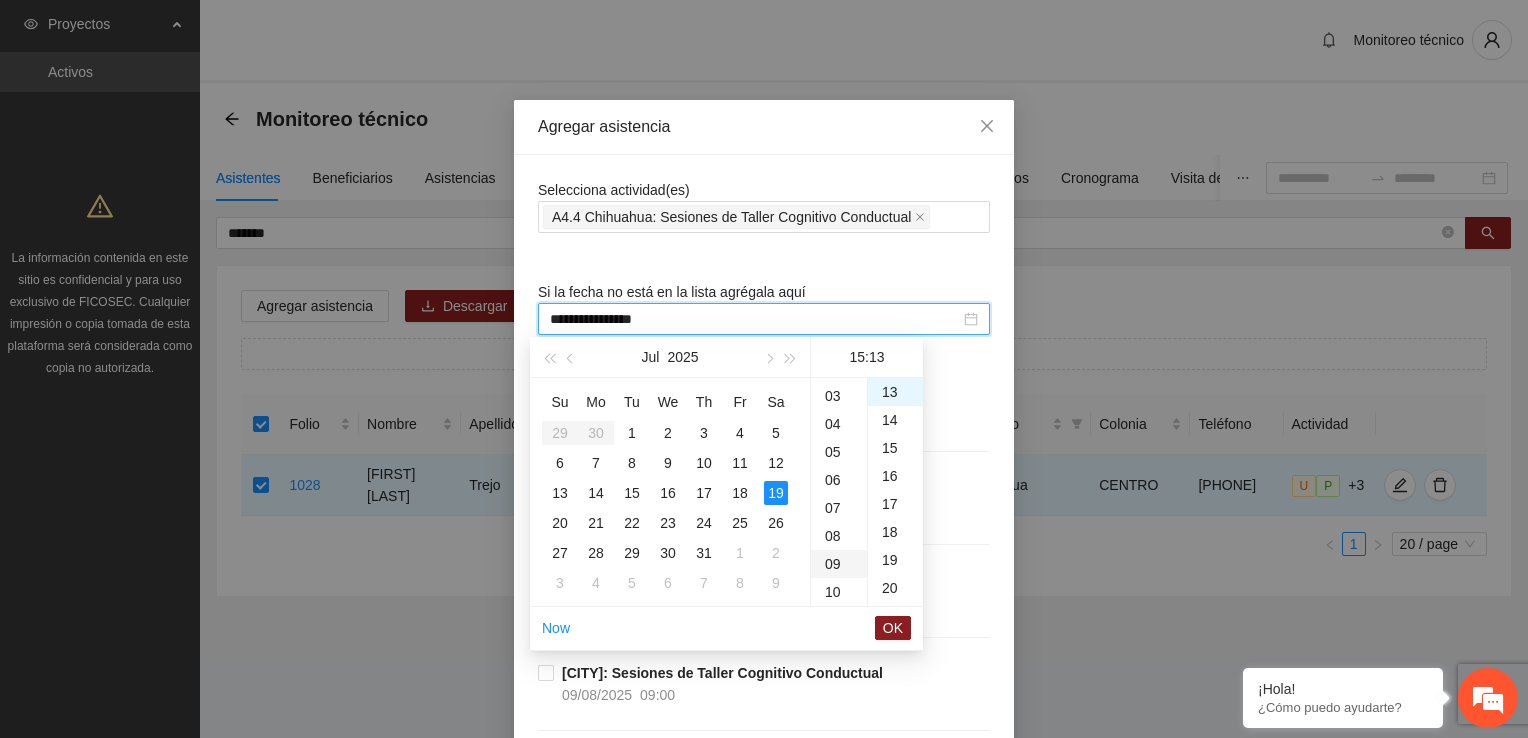 click on "09" at bounding box center [839, 564] 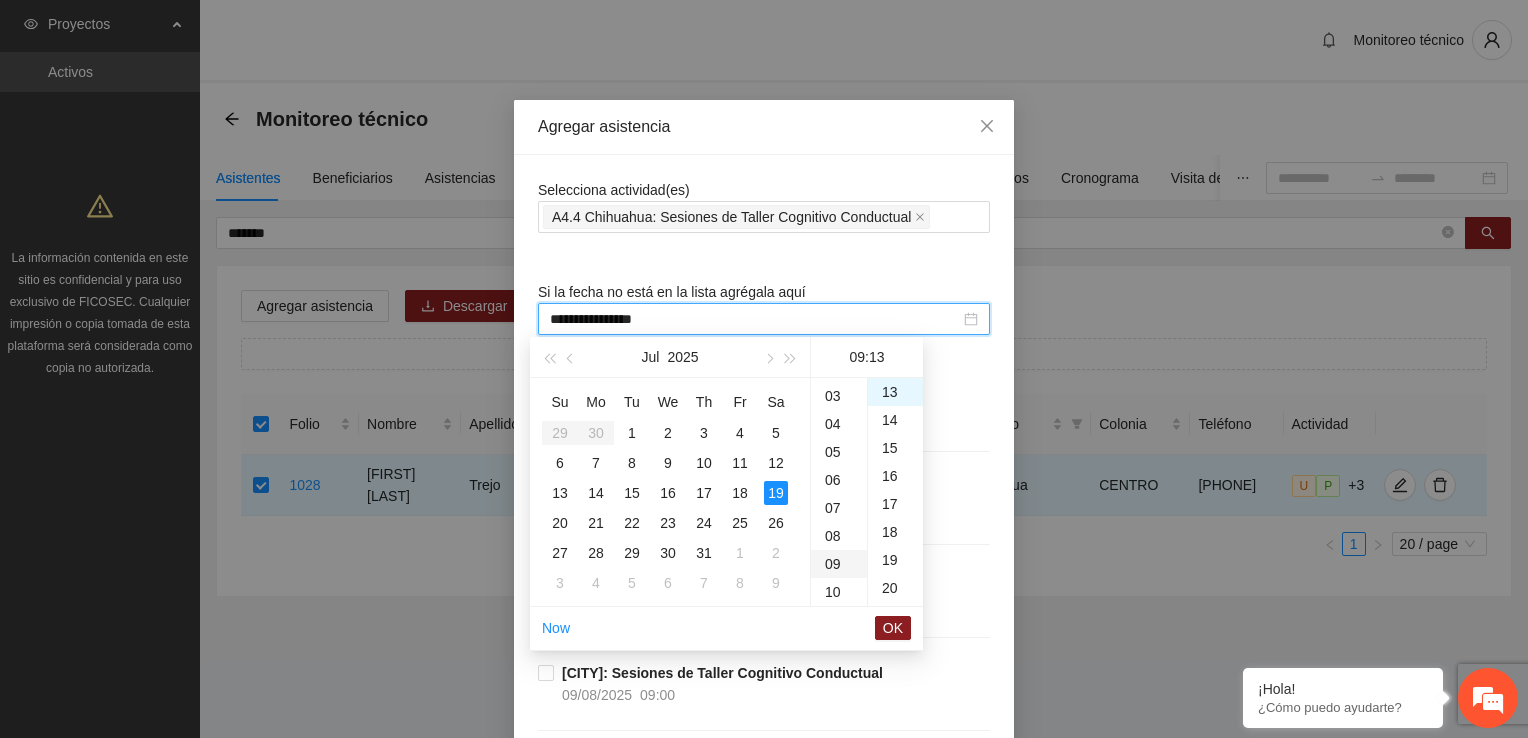 scroll, scrollTop: 252, scrollLeft: 0, axis: vertical 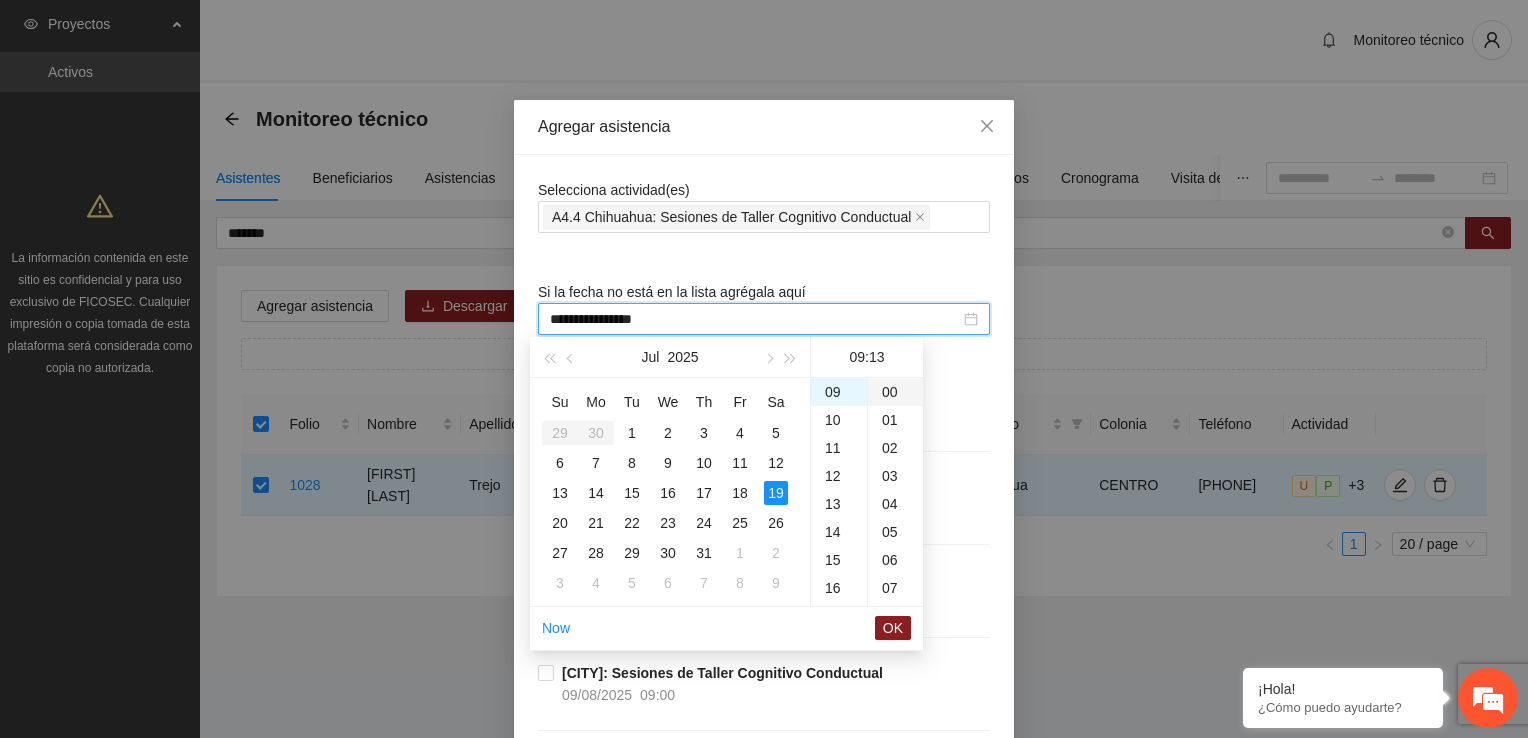 click on "00" at bounding box center (895, 392) 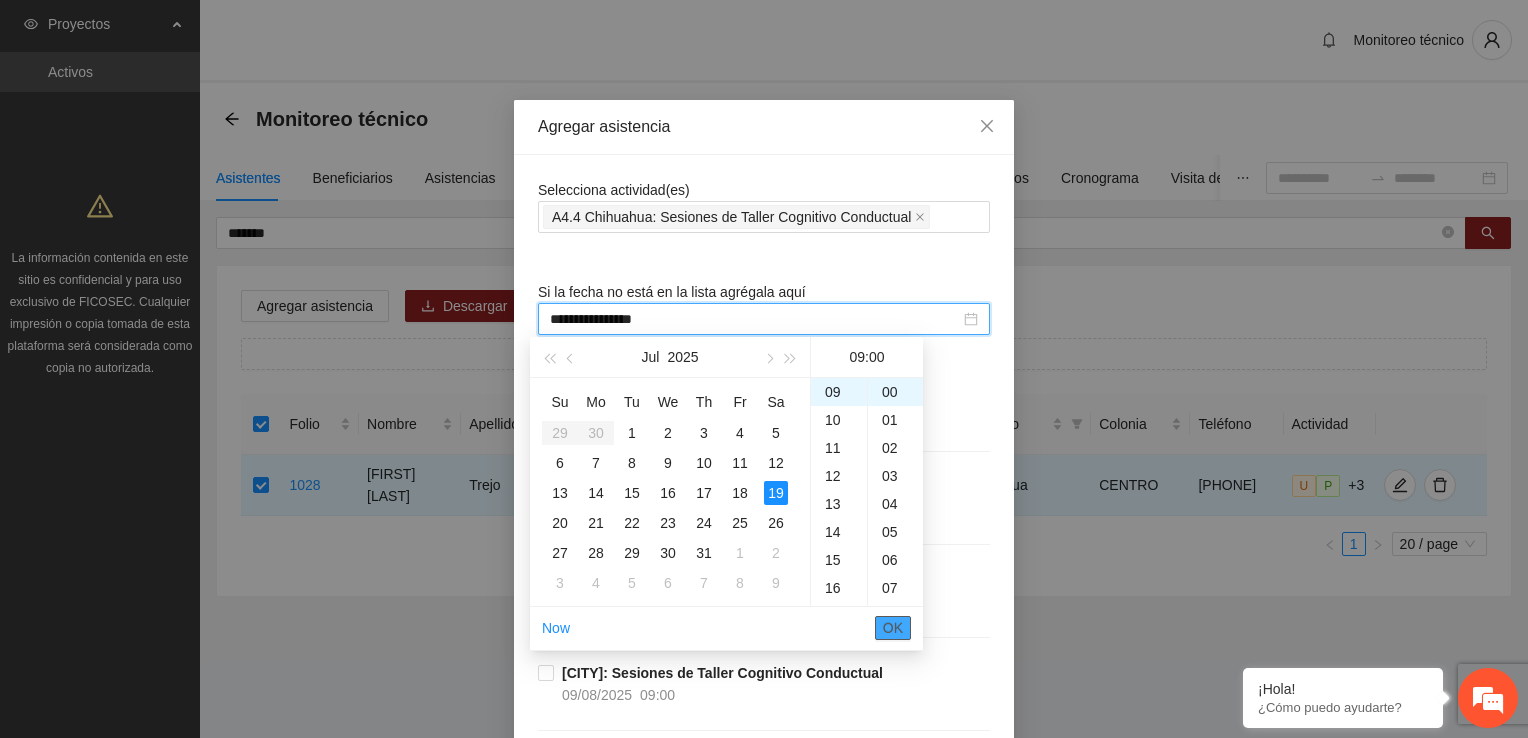 click on "OK" at bounding box center (893, 628) 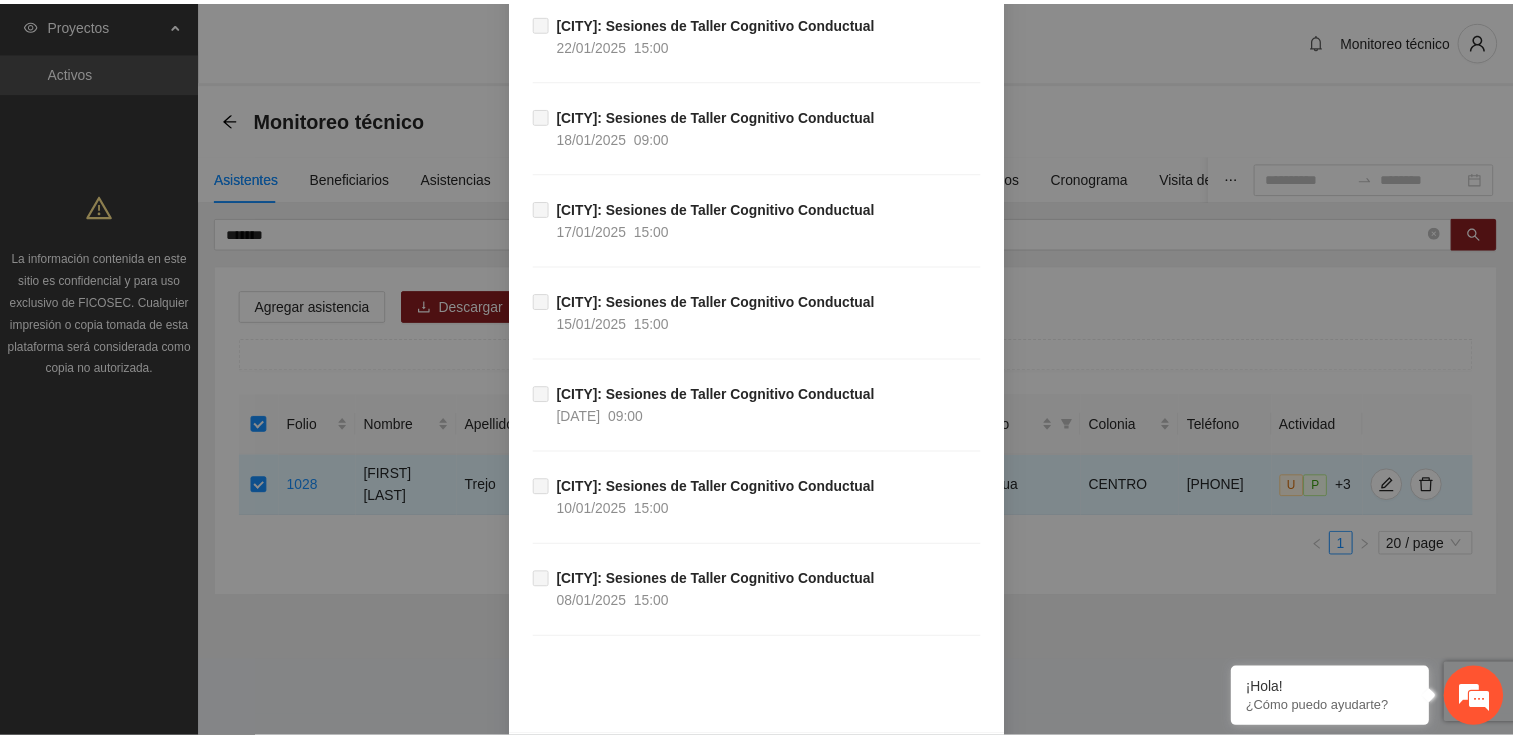 scroll, scrollTop: 2299, scrollLeft: 0, axis: vertical 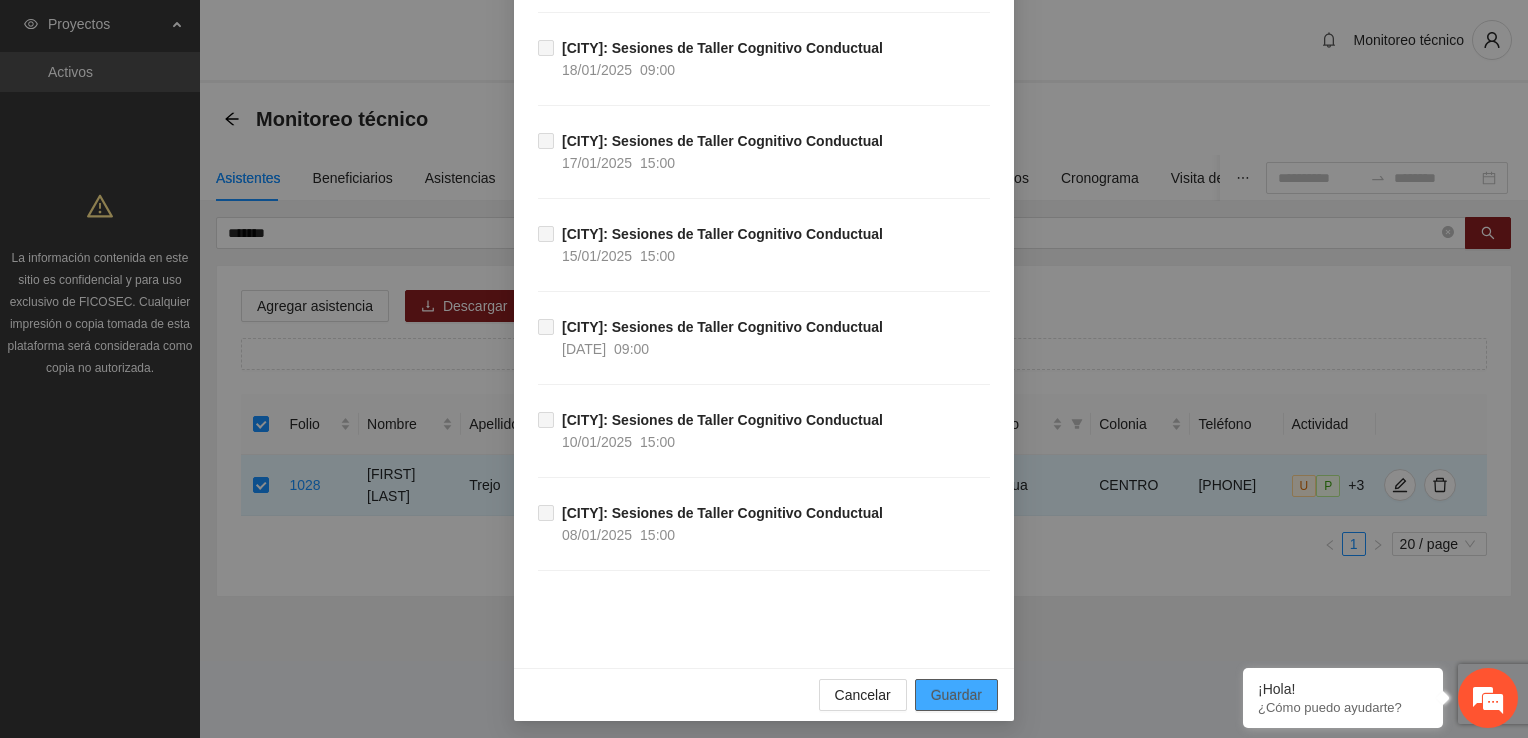 click on "Guardar" at bounding box center (956, 695) 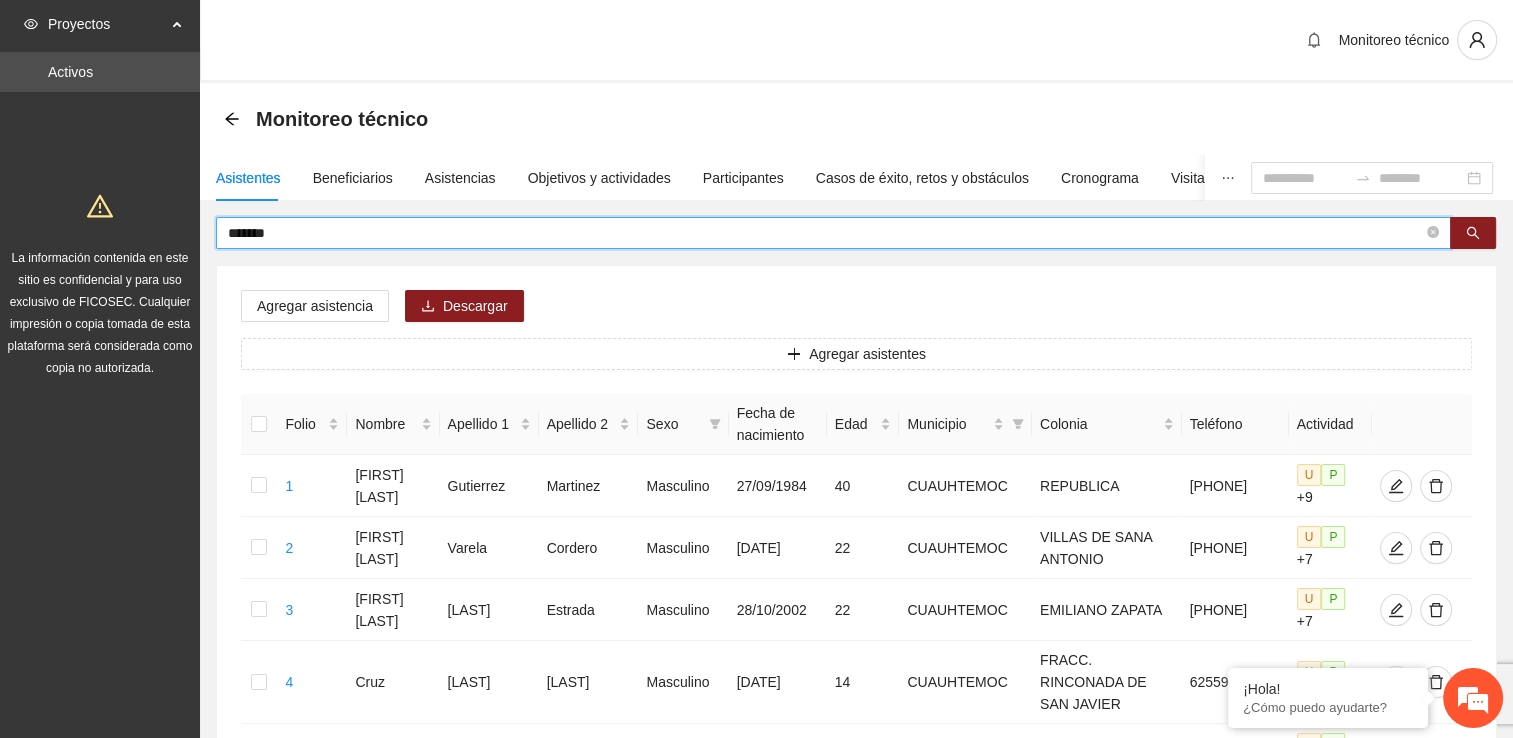 click on "*******" at bounding box center (825, 233) 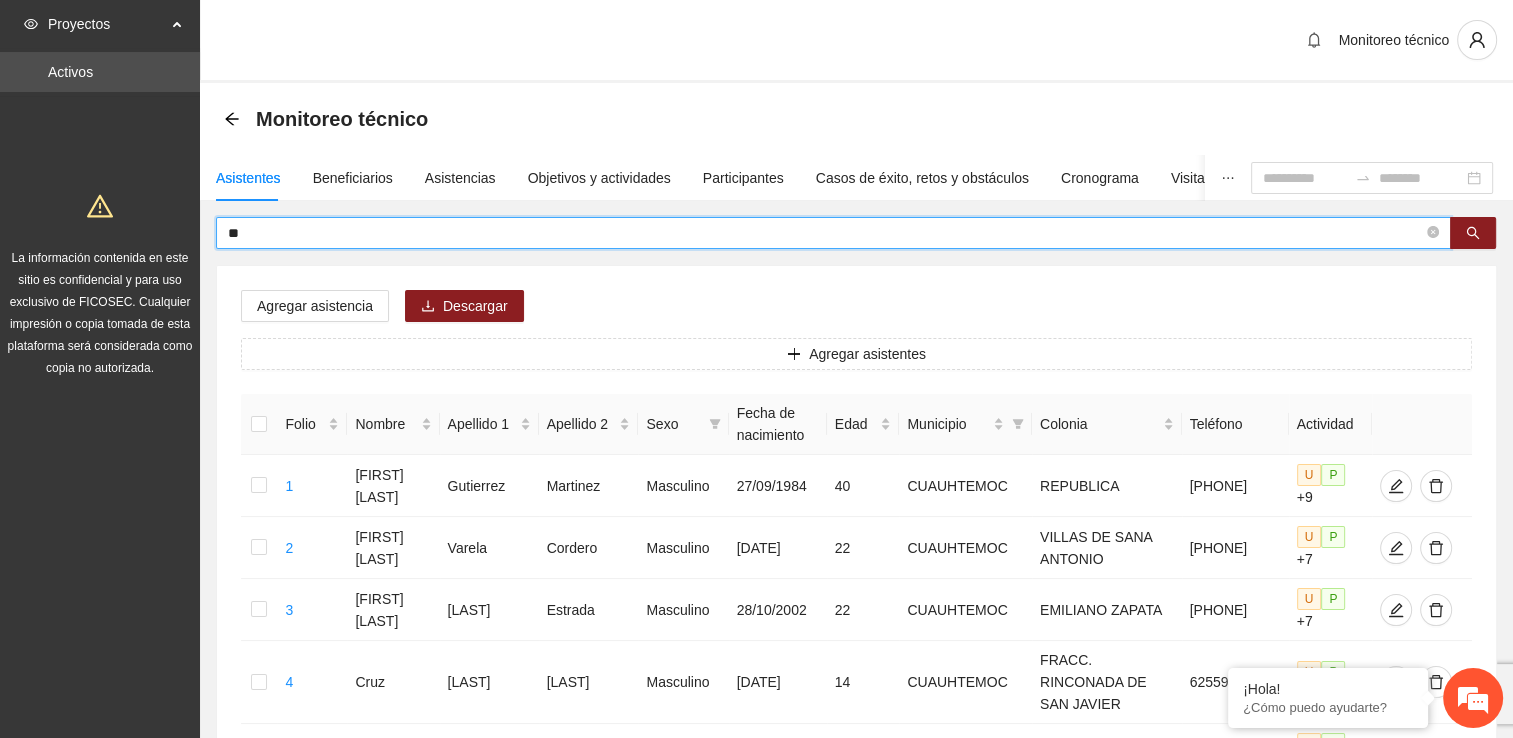 type on "*" 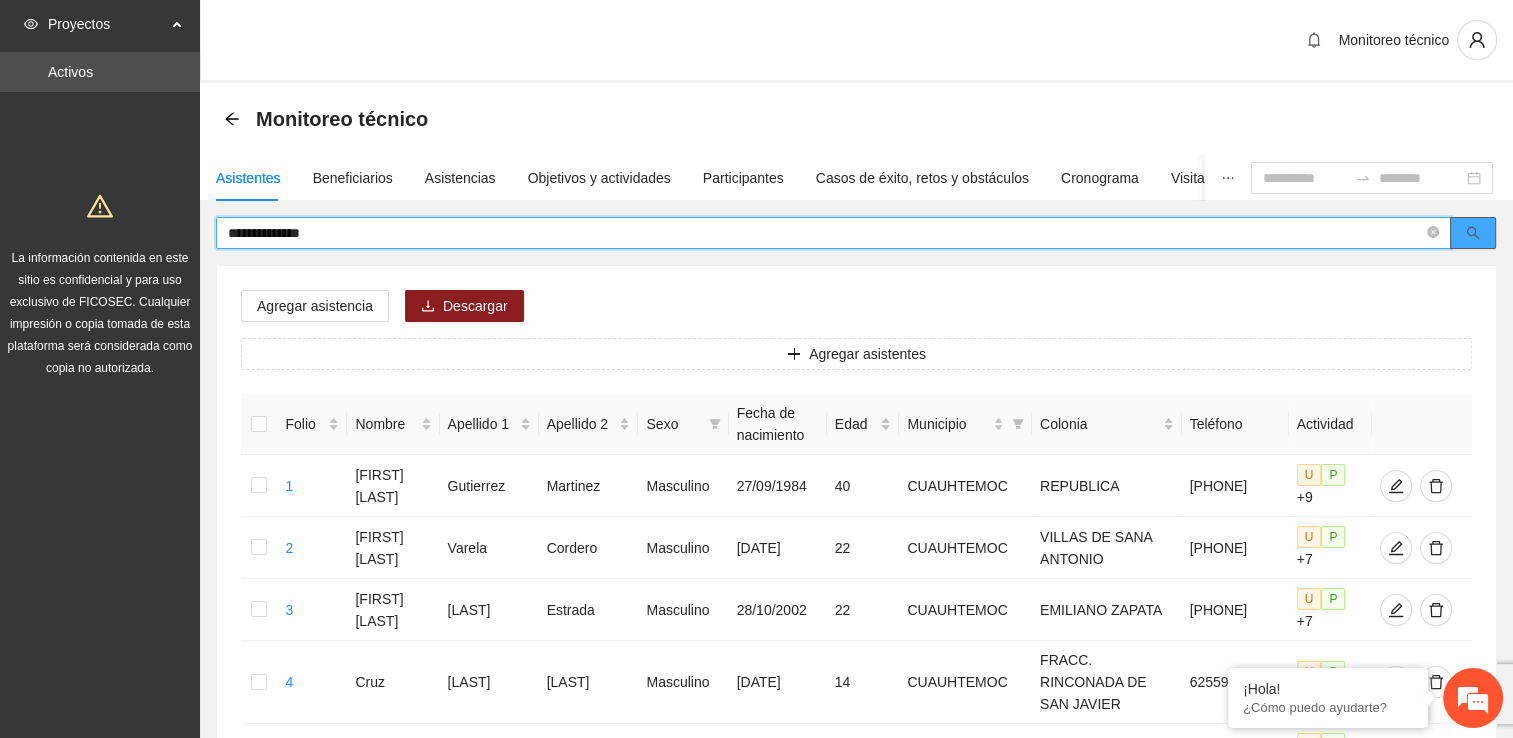 click at bounding box center (1473, 233) 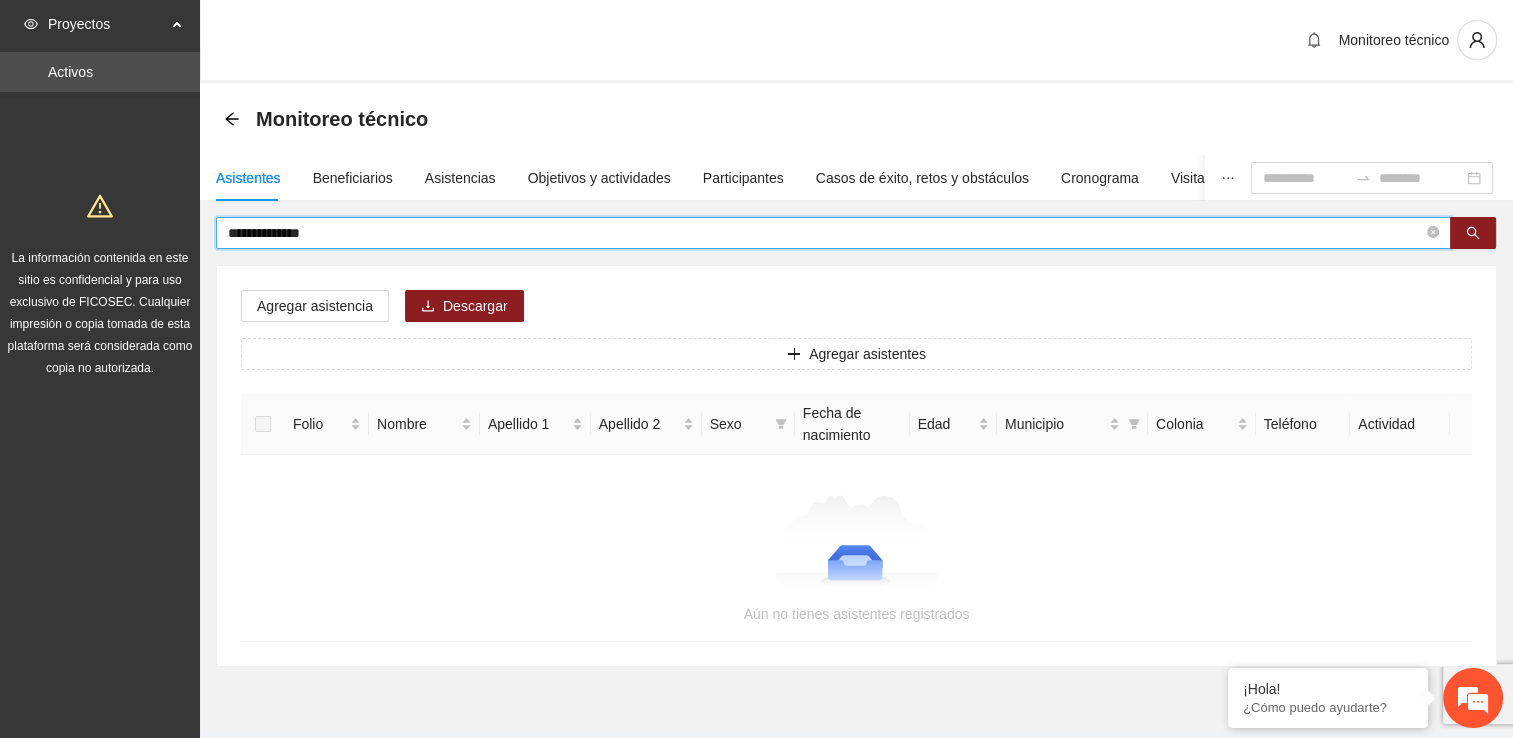 click on "**********" at bounding box center (825, 233) 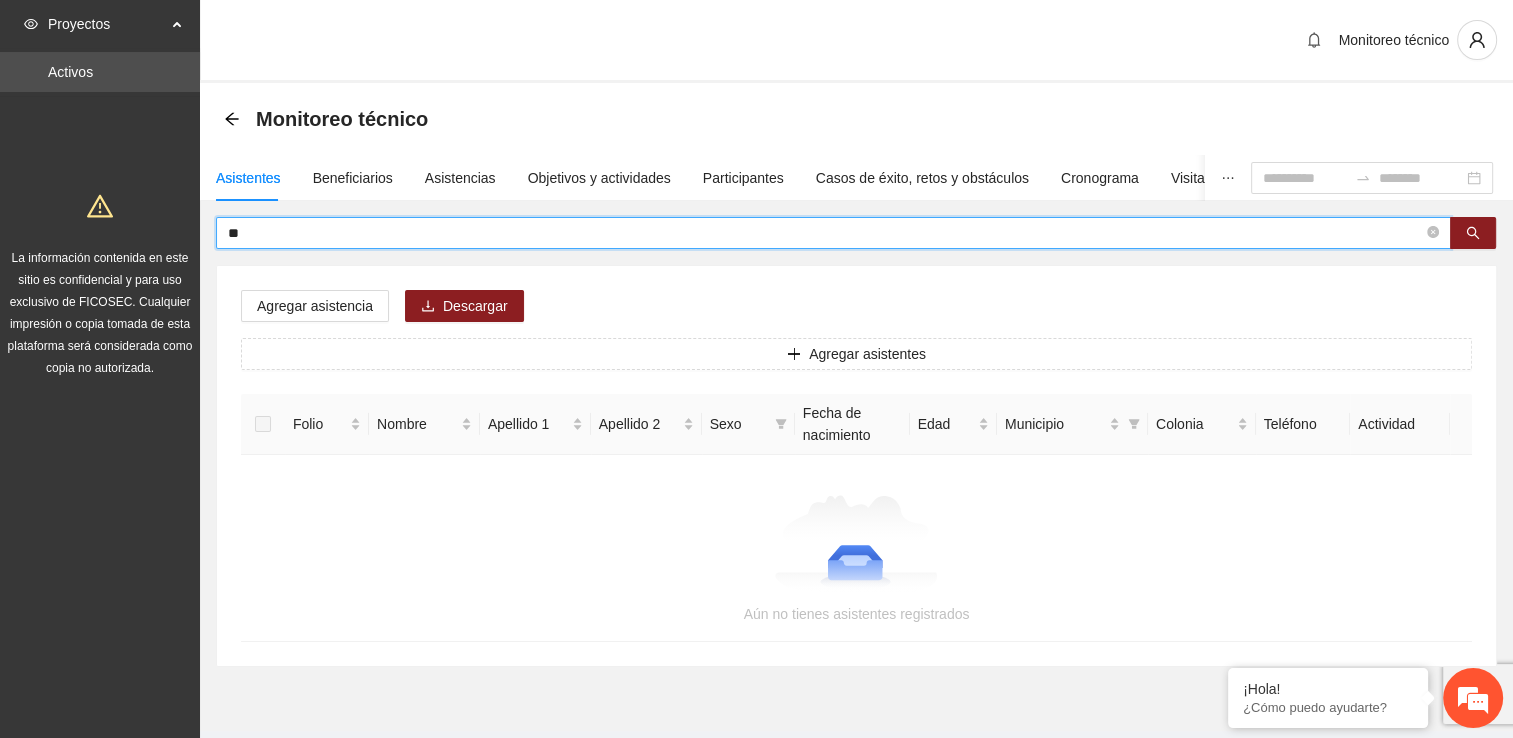 type on "*" 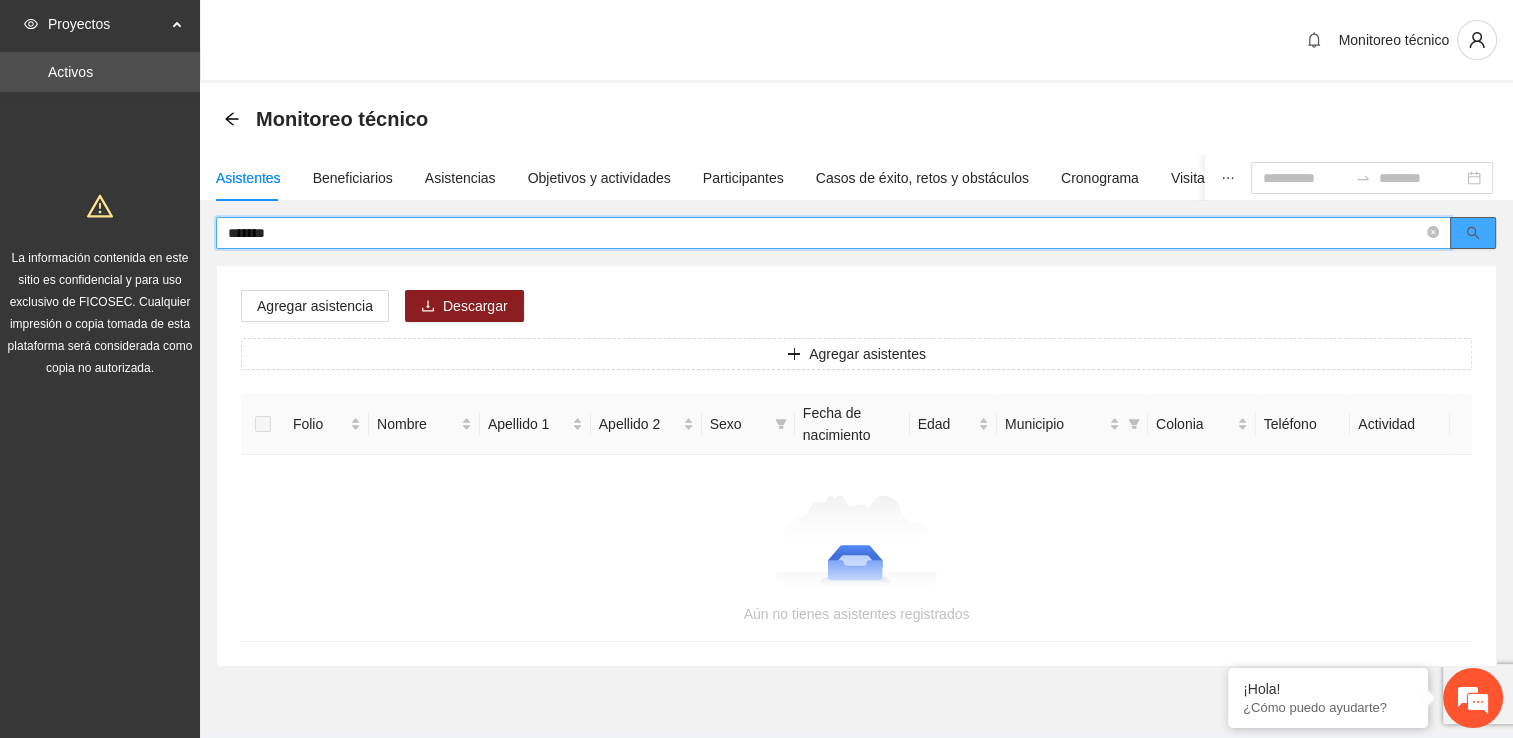 click at bounding box center (1473, 233) 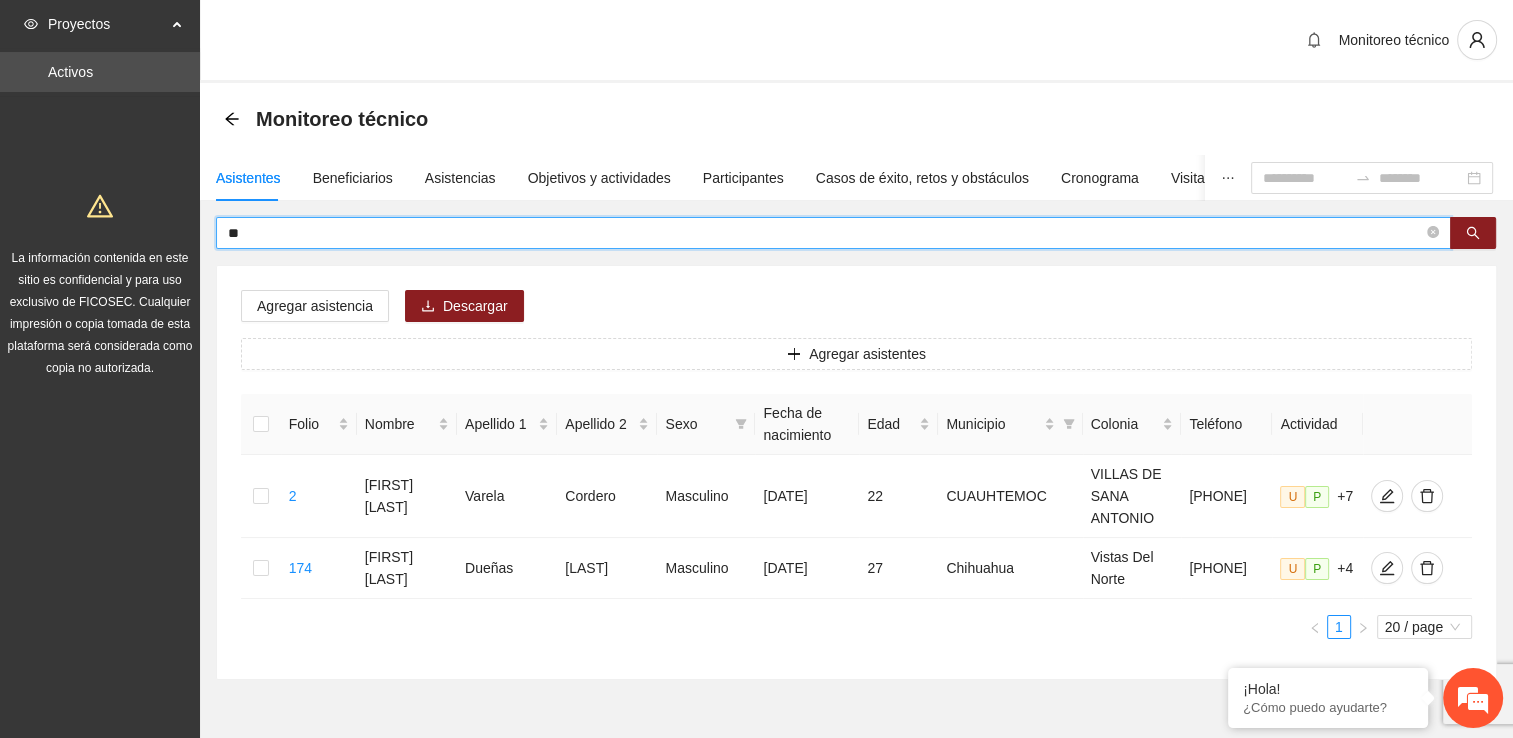 type on "*" 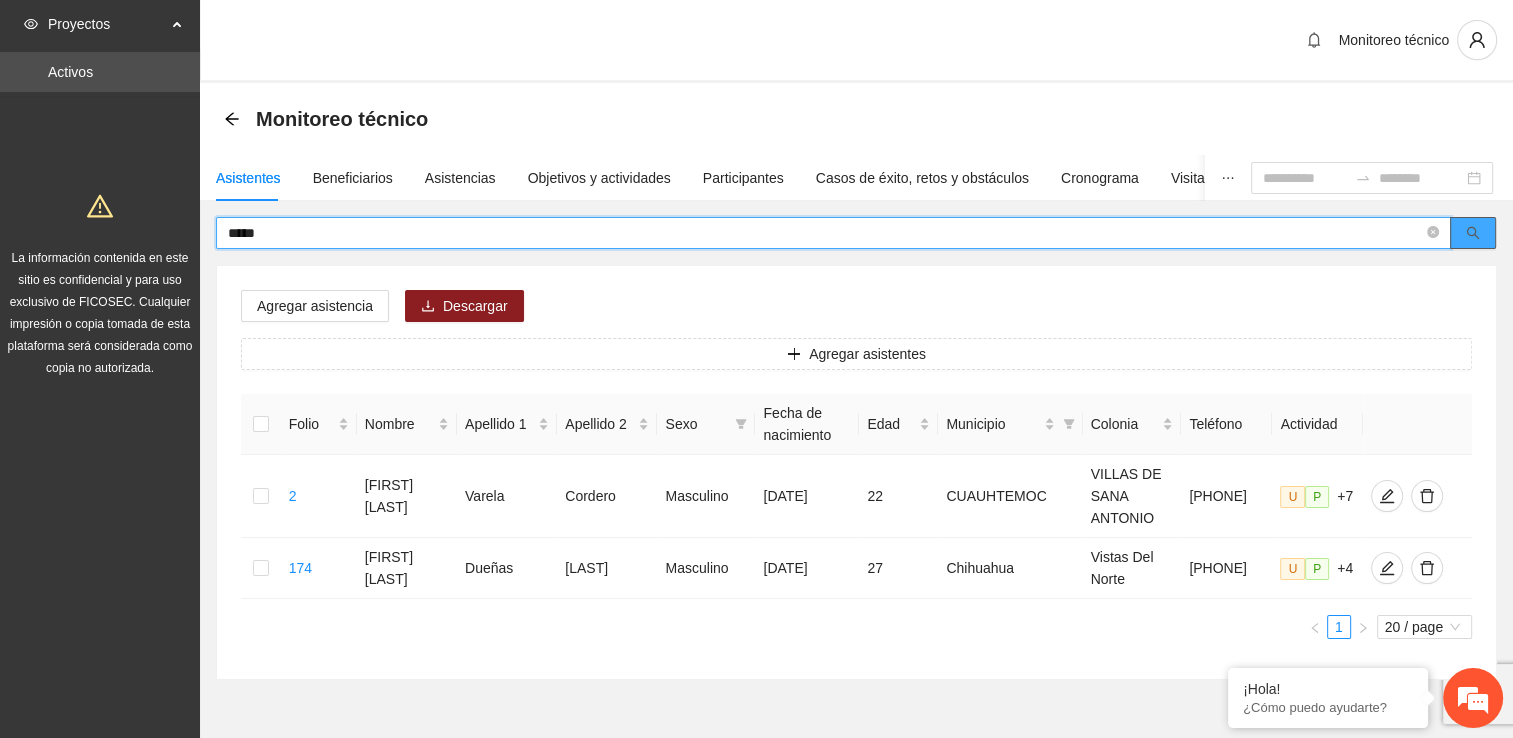 click at bounding box center (1473, 233) 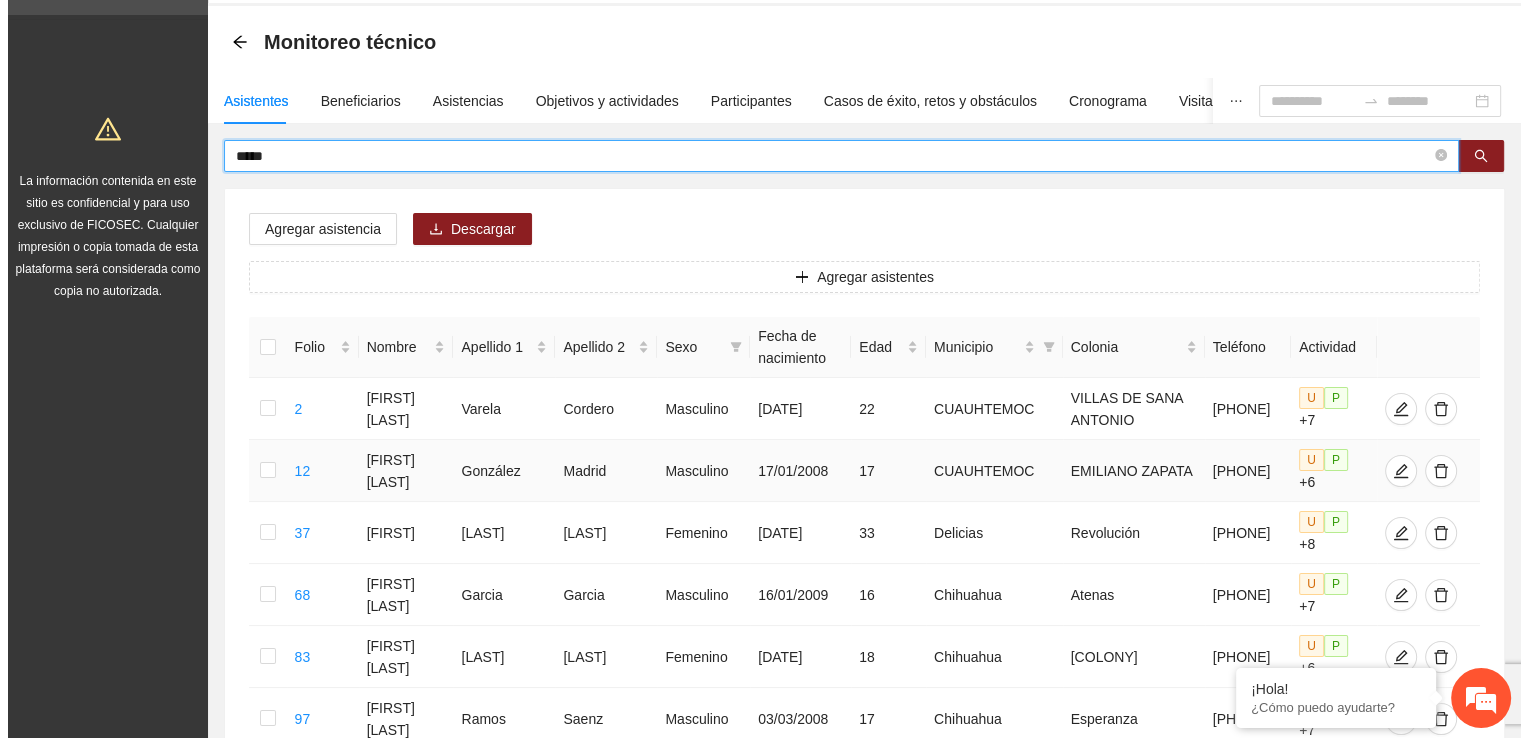 scroll, scrollTop: 0, scrollLeft: 0, axis: both 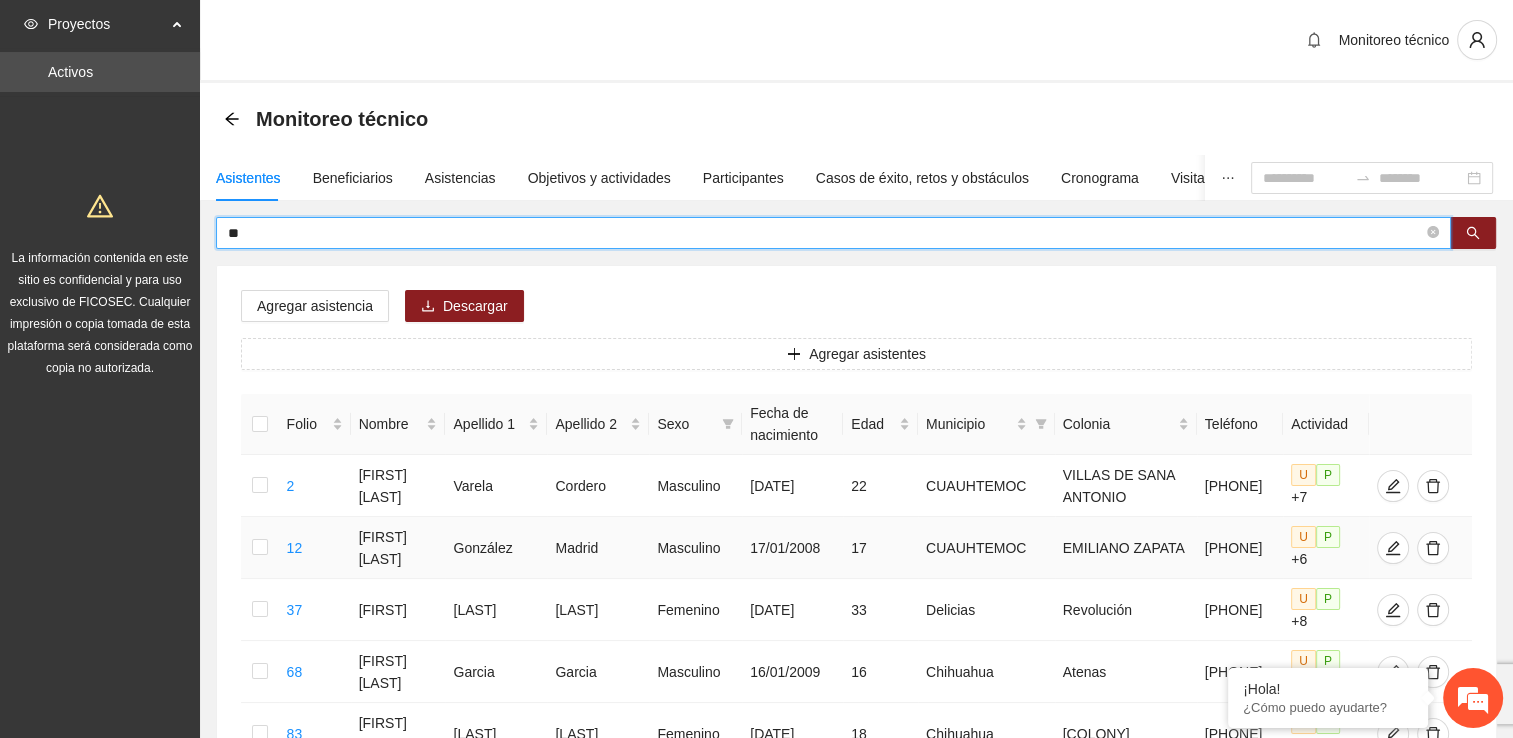 type on "*" 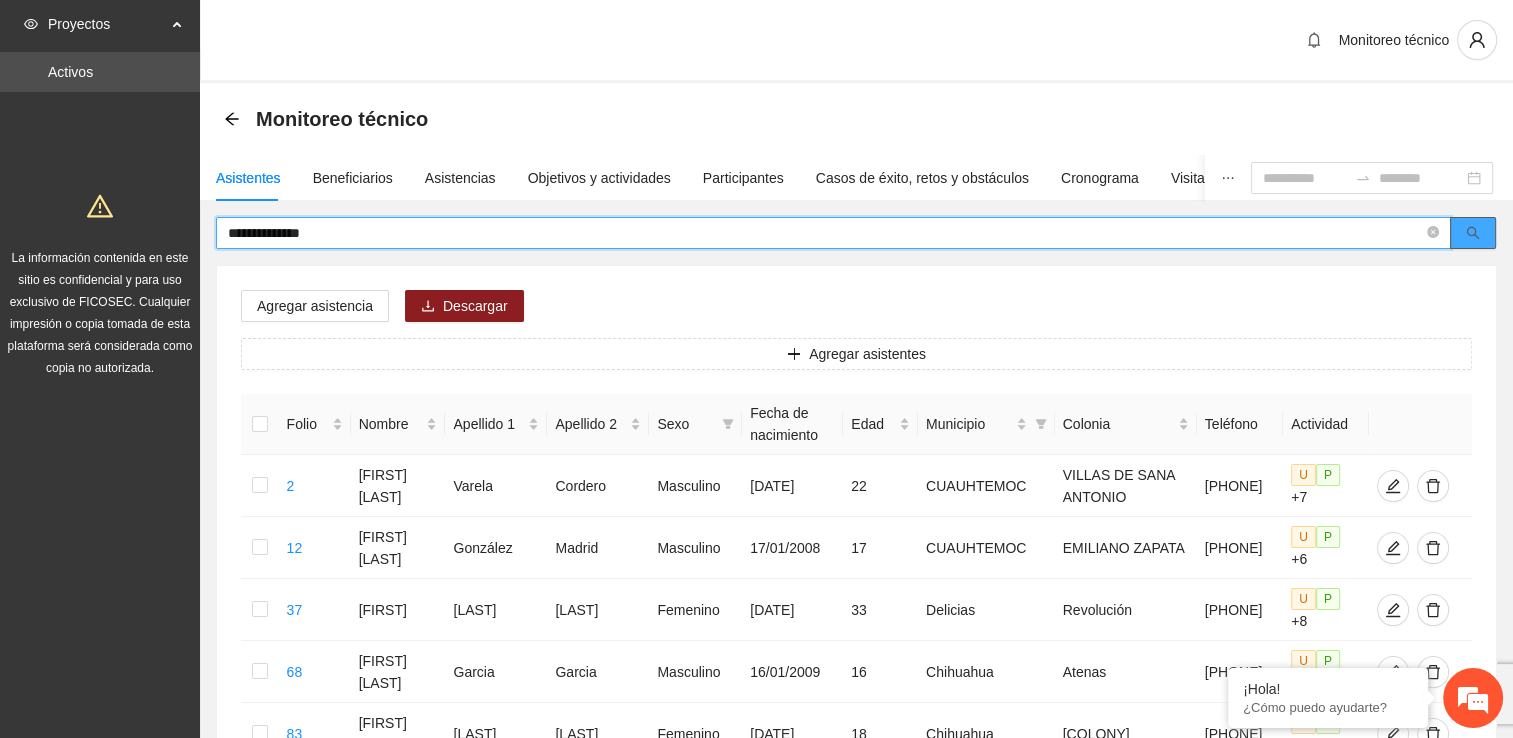 click at bounding box center [1473, 233] 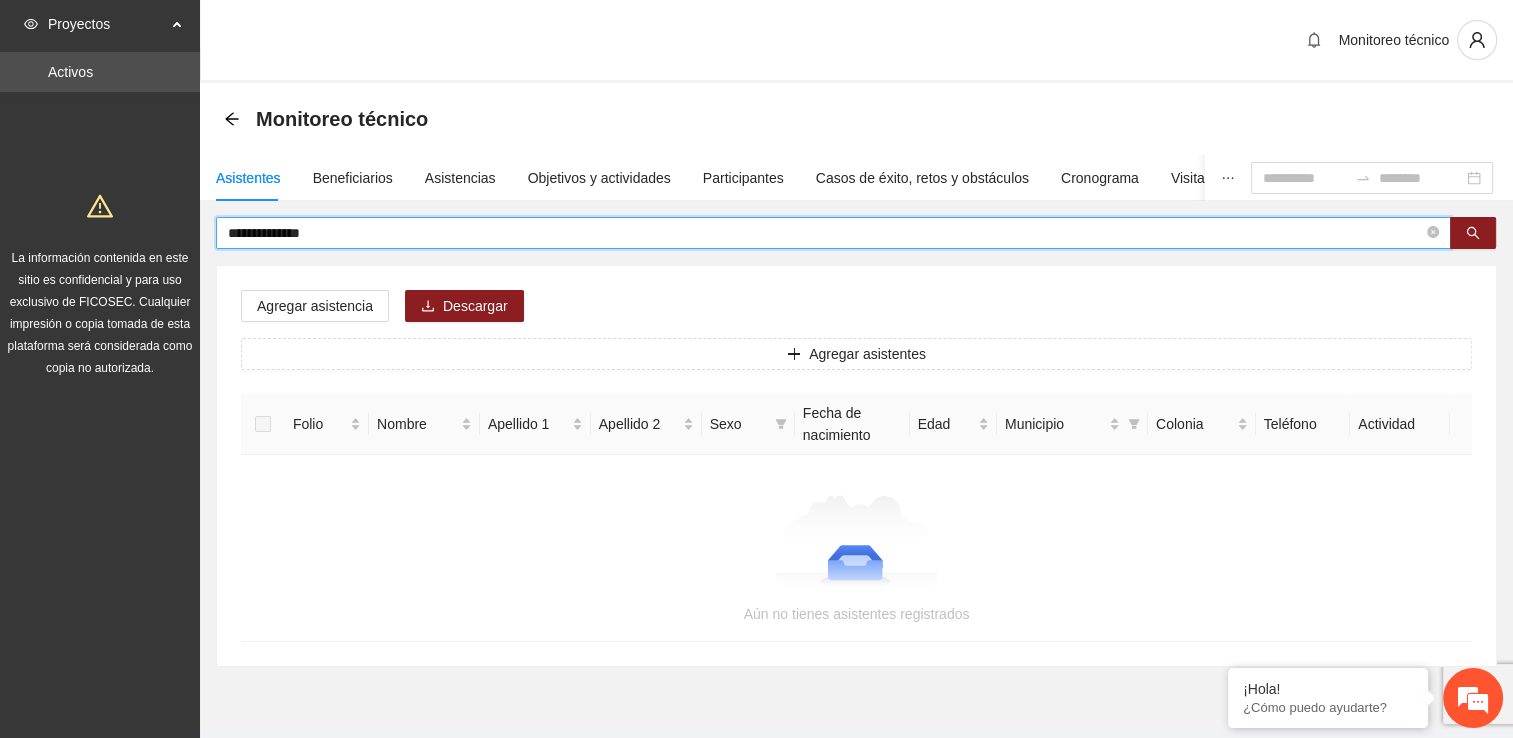 click on "**********" at bounding box center [825, 233] 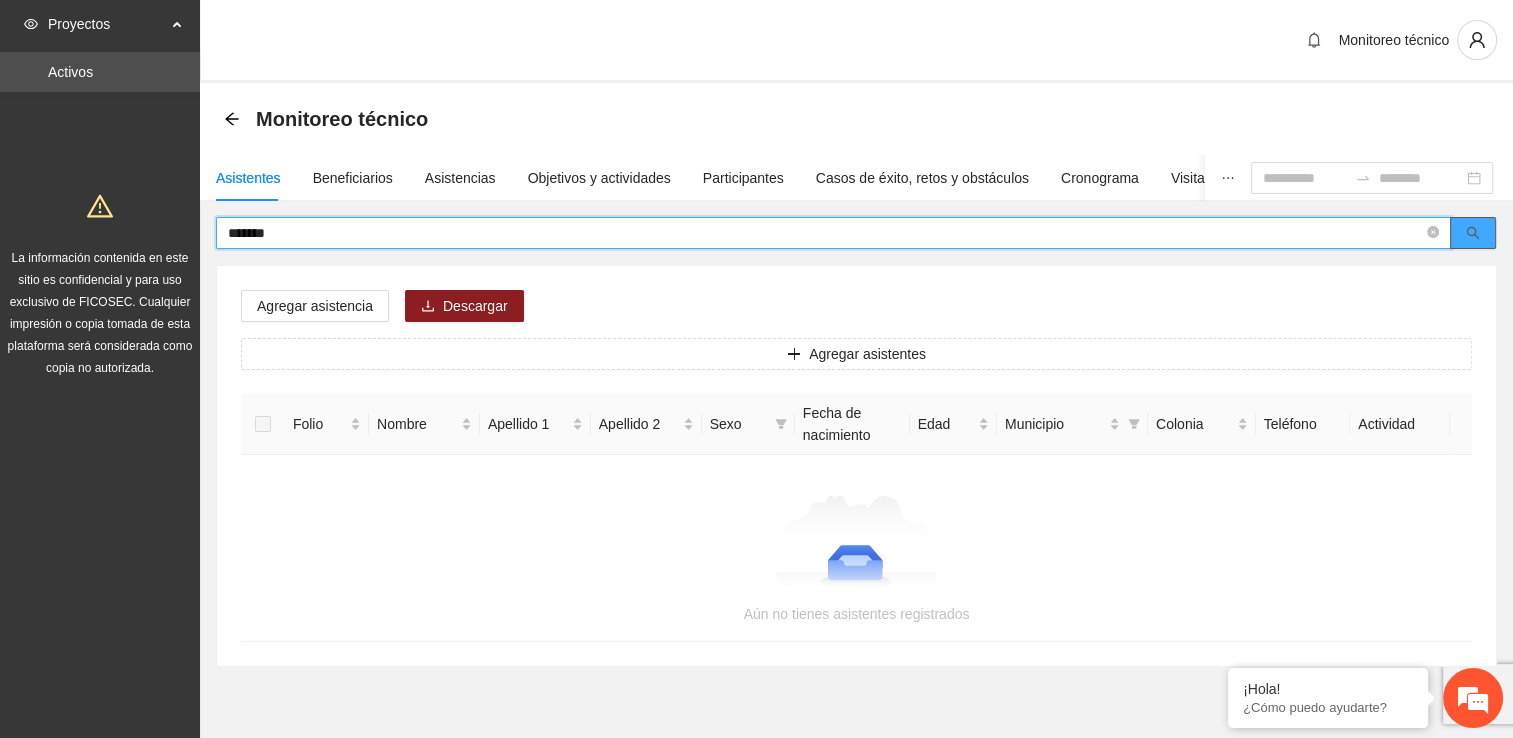 click at bounding box center (1473, 233) 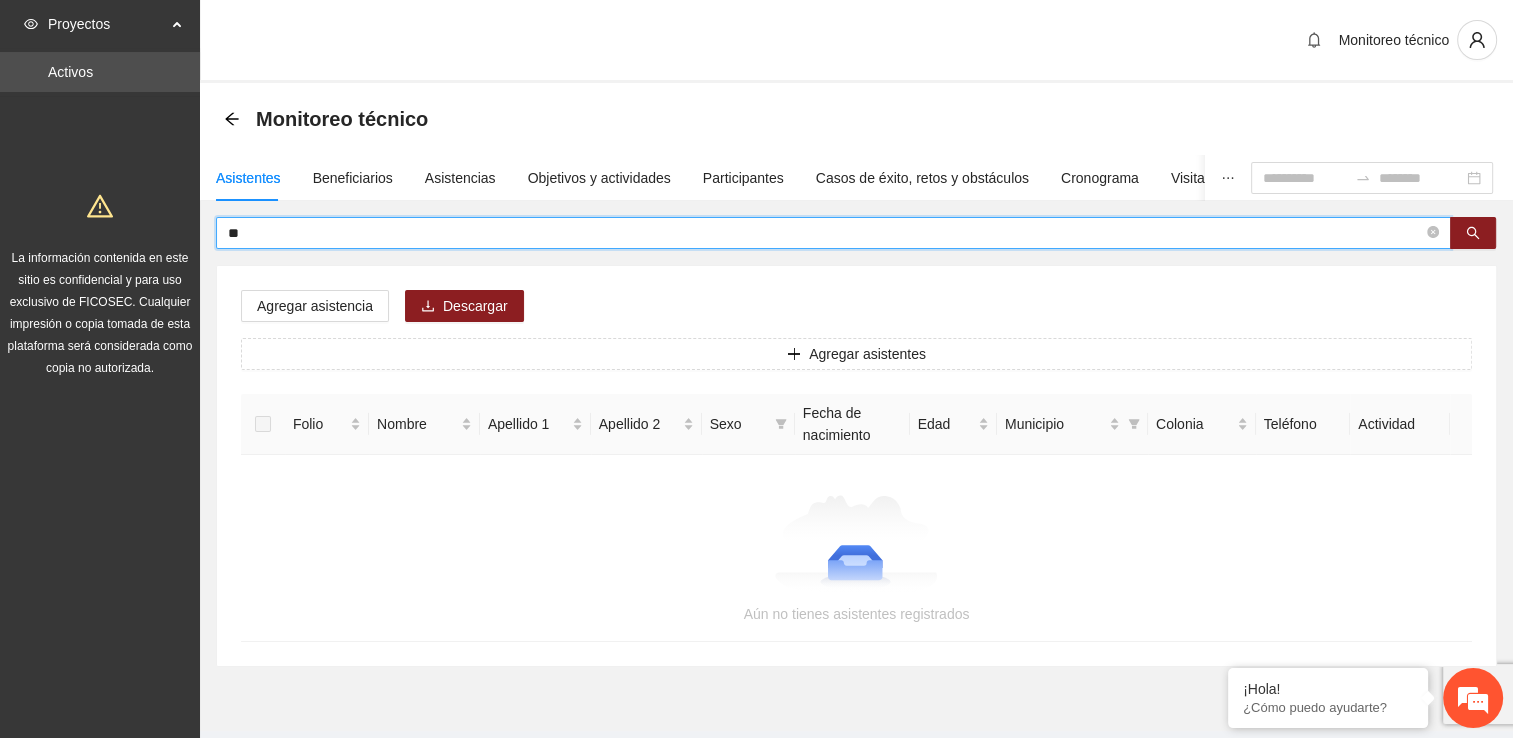 type on "*" 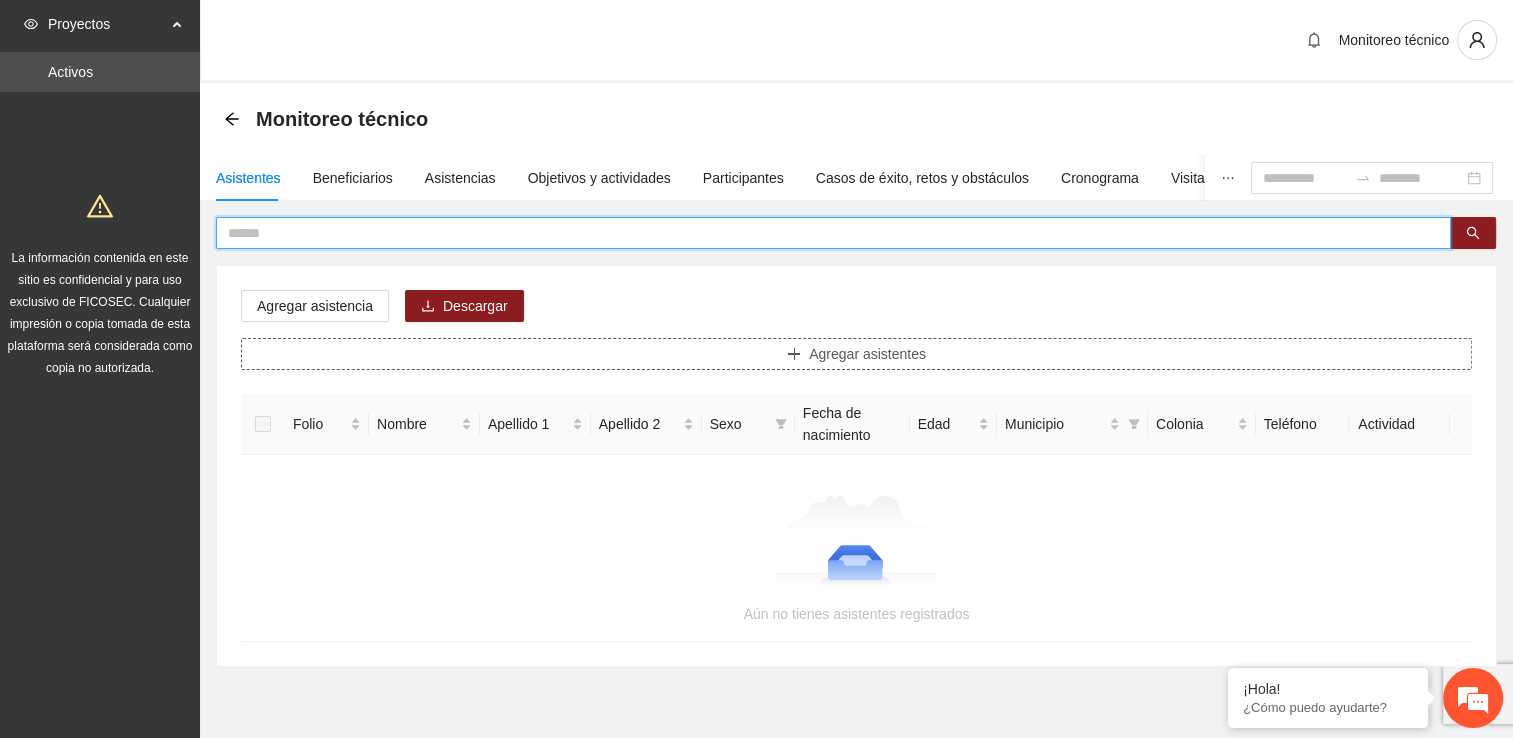 click on "Agregar asistentes" at bounding box center [856, 354] 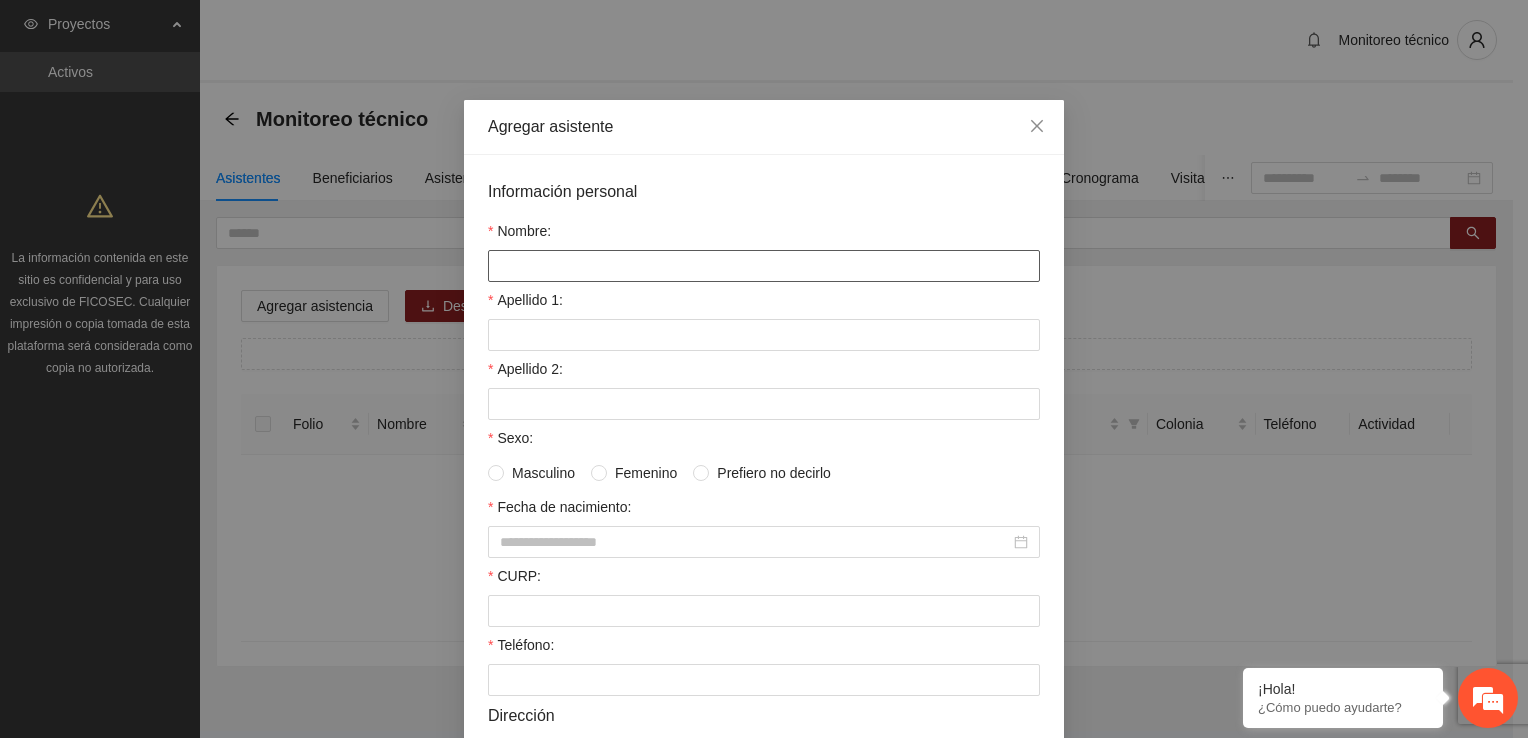 click on "Nombre:" at bounding box center (764, 266) 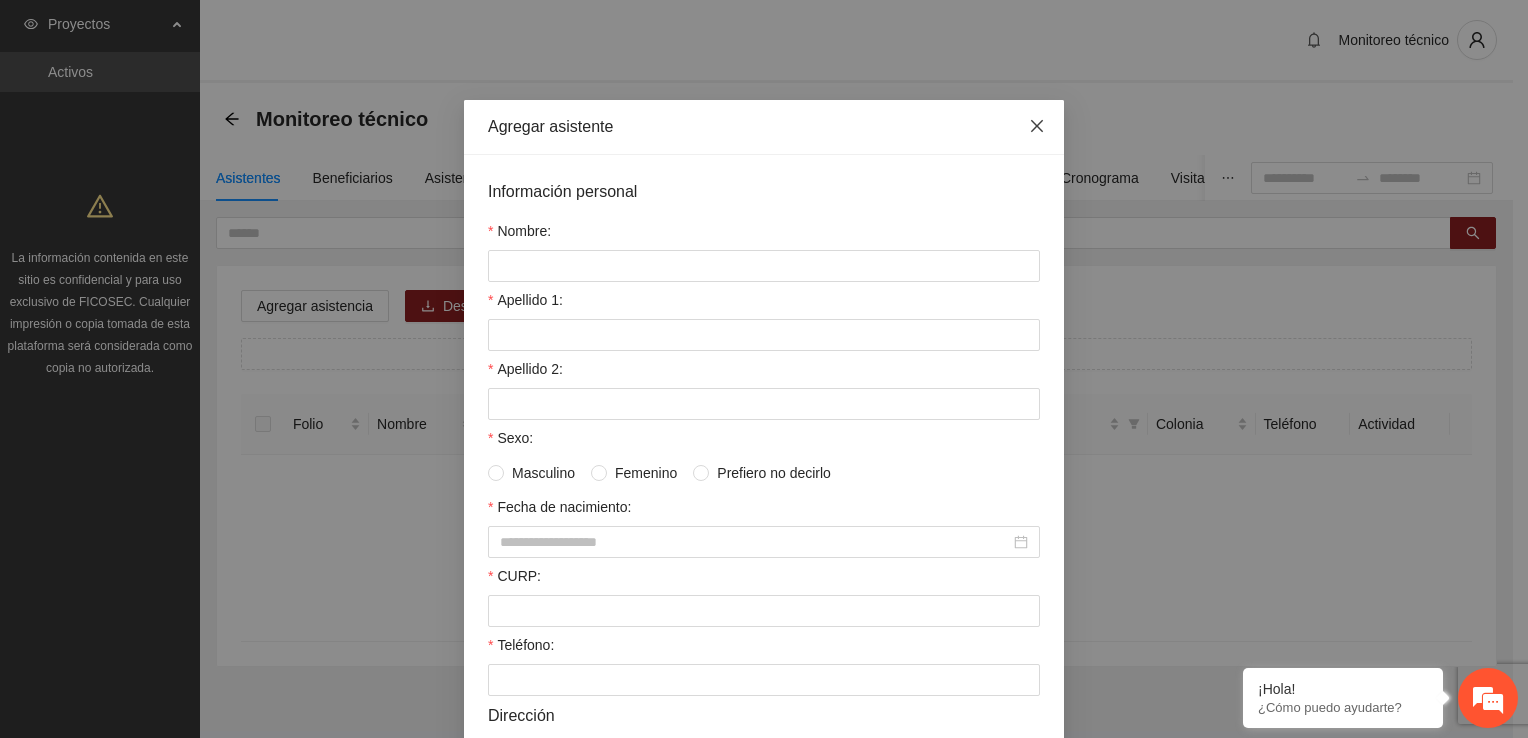 click at bounding box center [1037, 127] 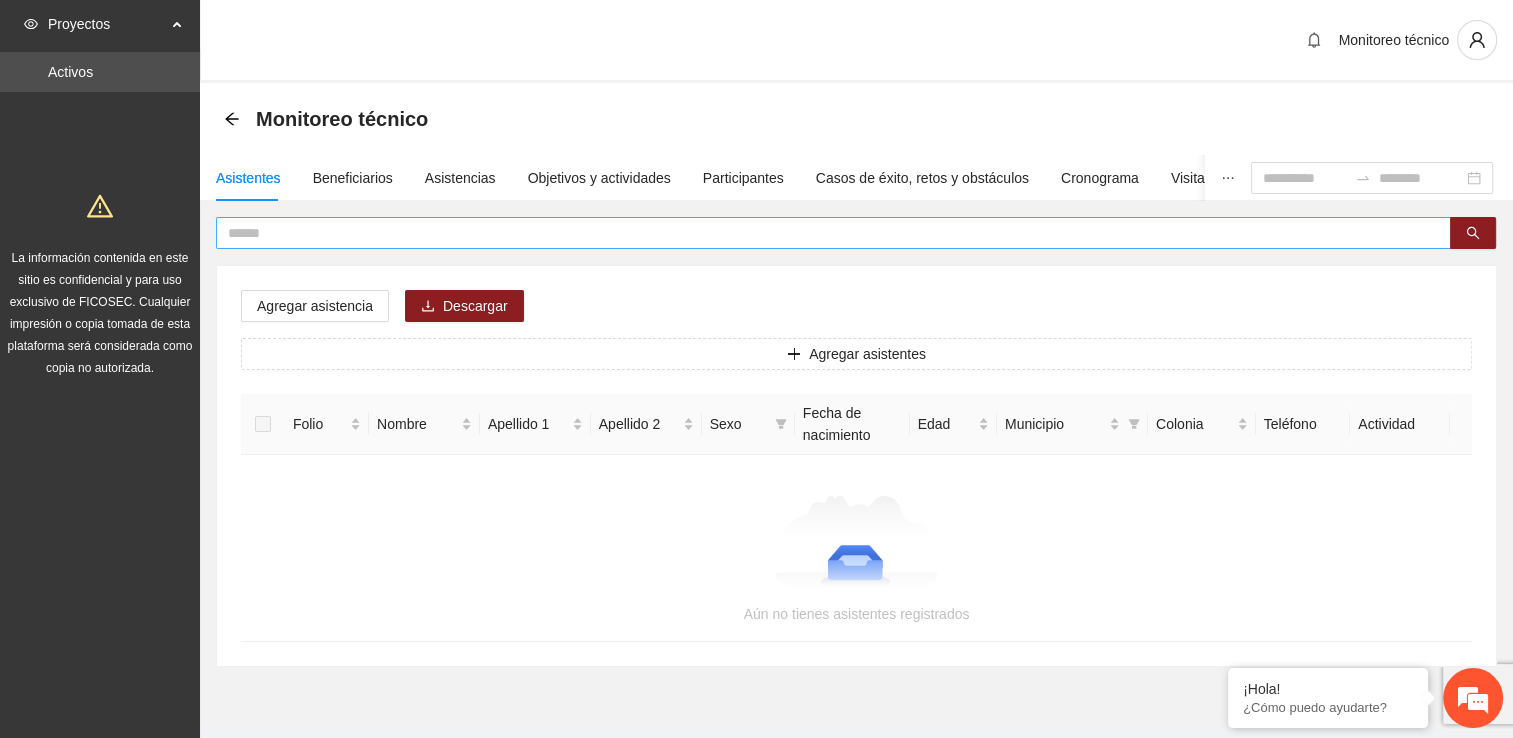 click at bounding box center [825, 233] 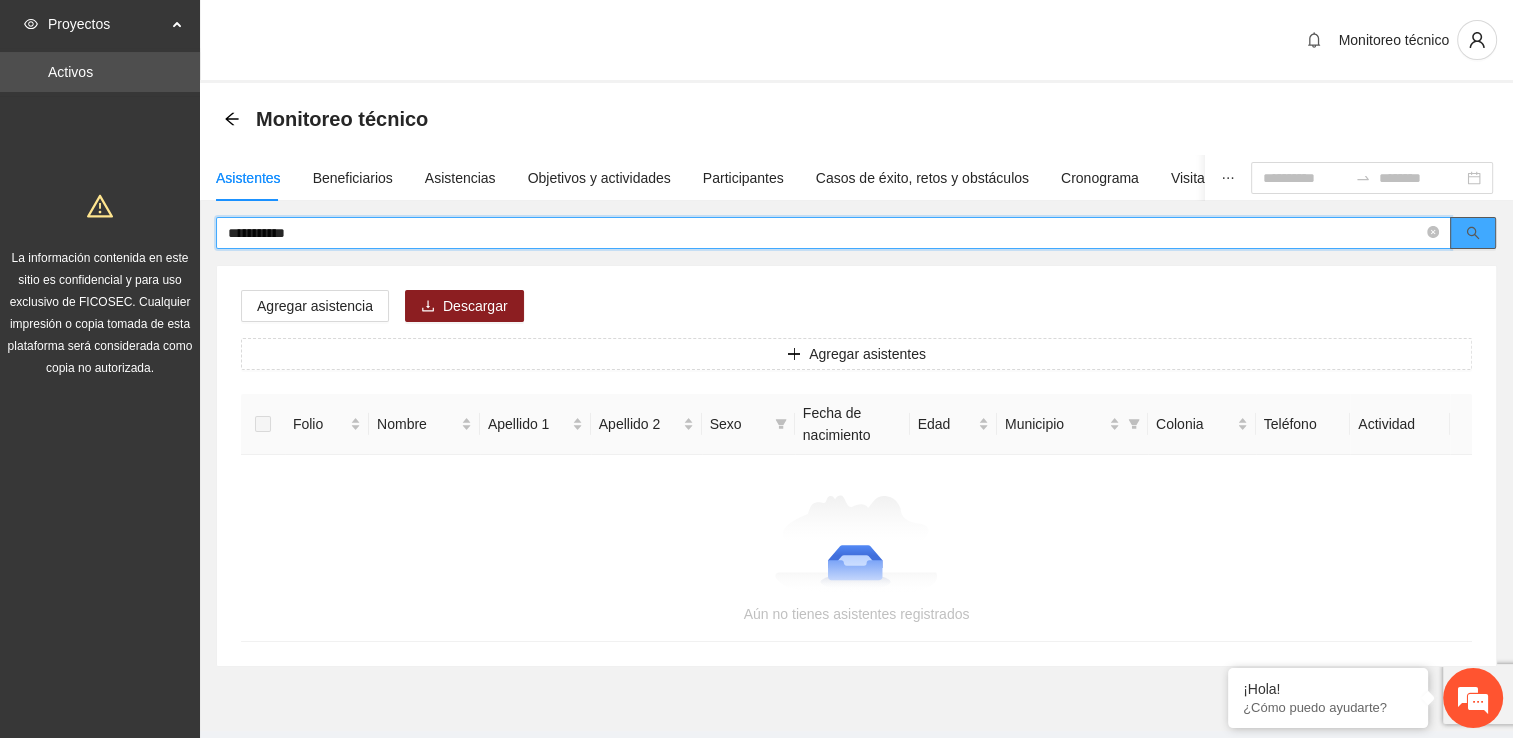 click at bounding box center [1473, 233] 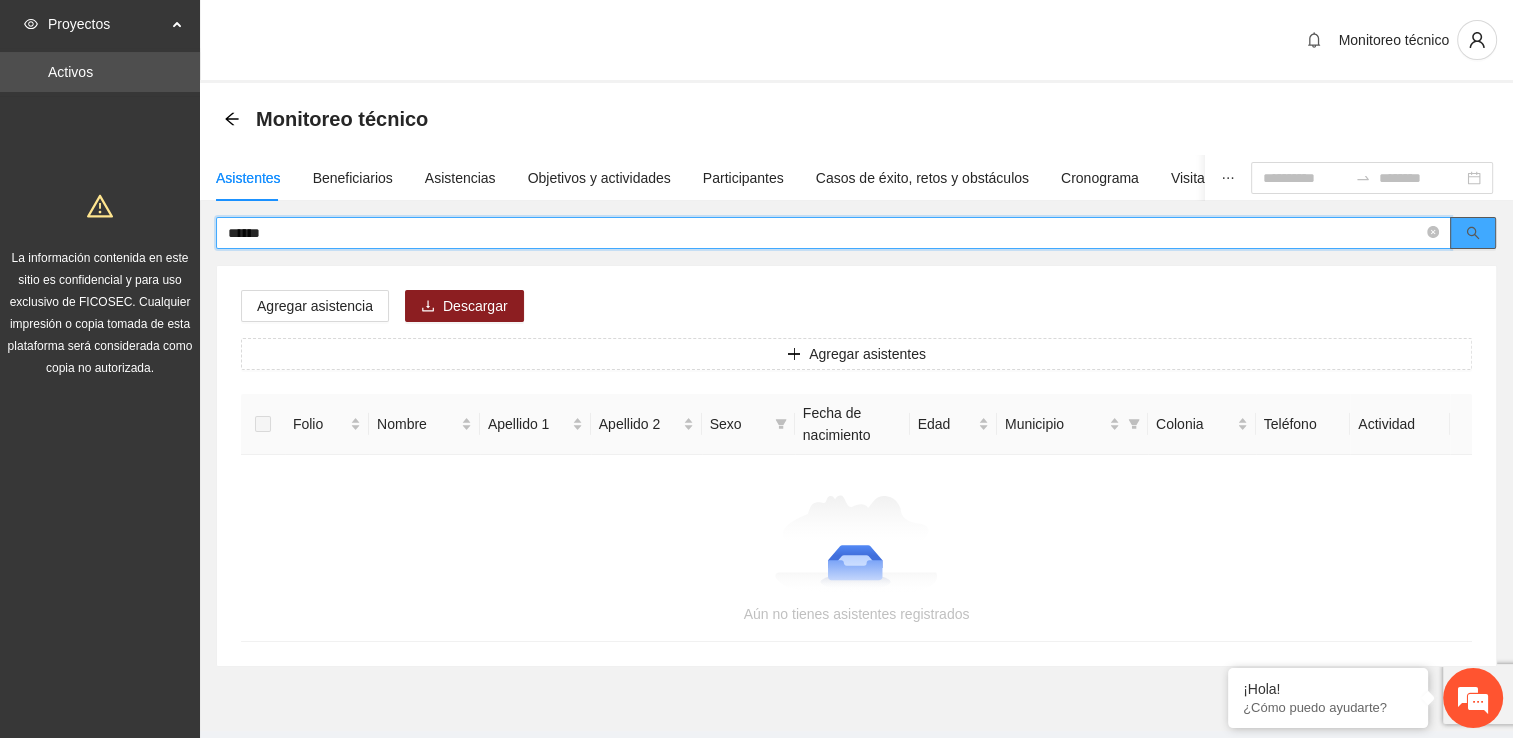 click at bounding box center [1473, 233] 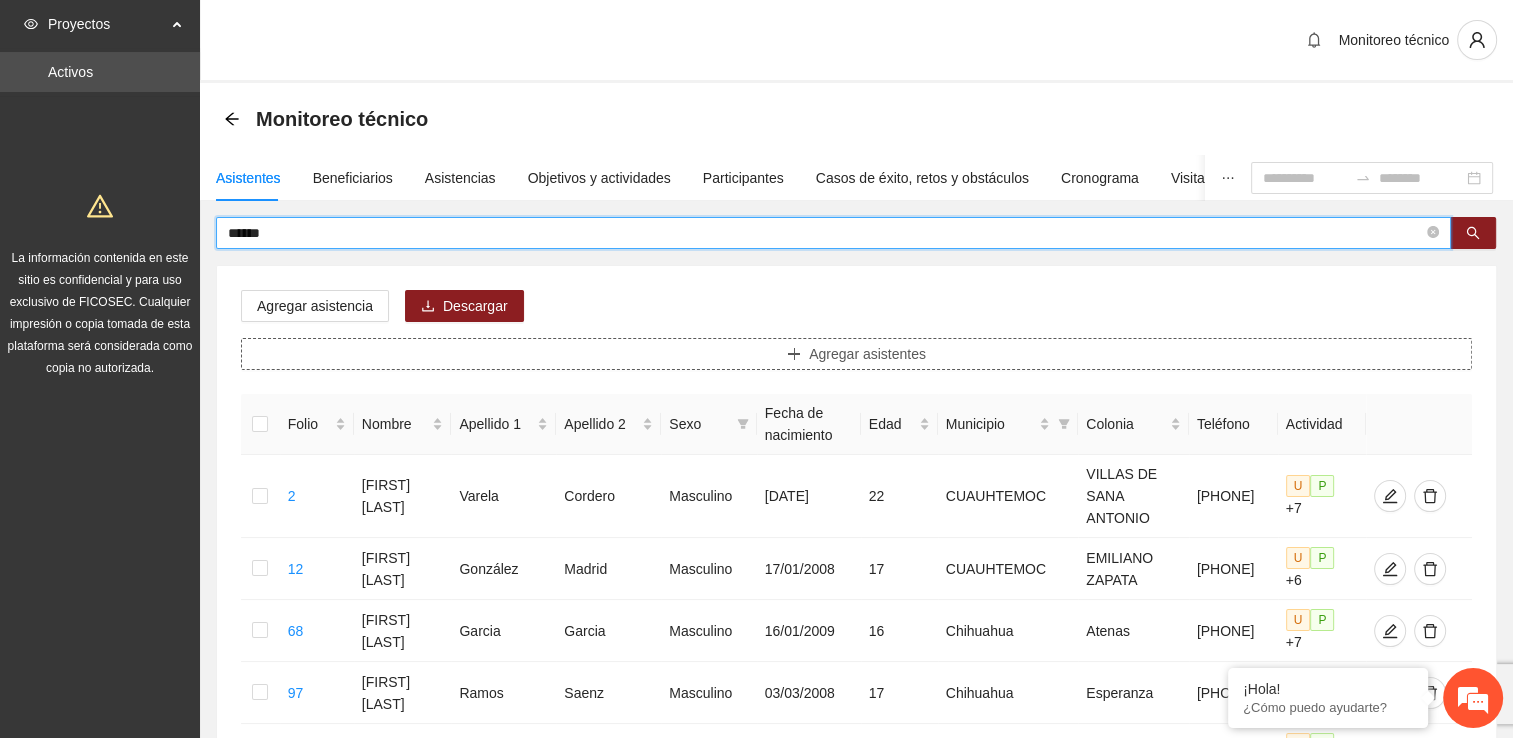 type on "*****" 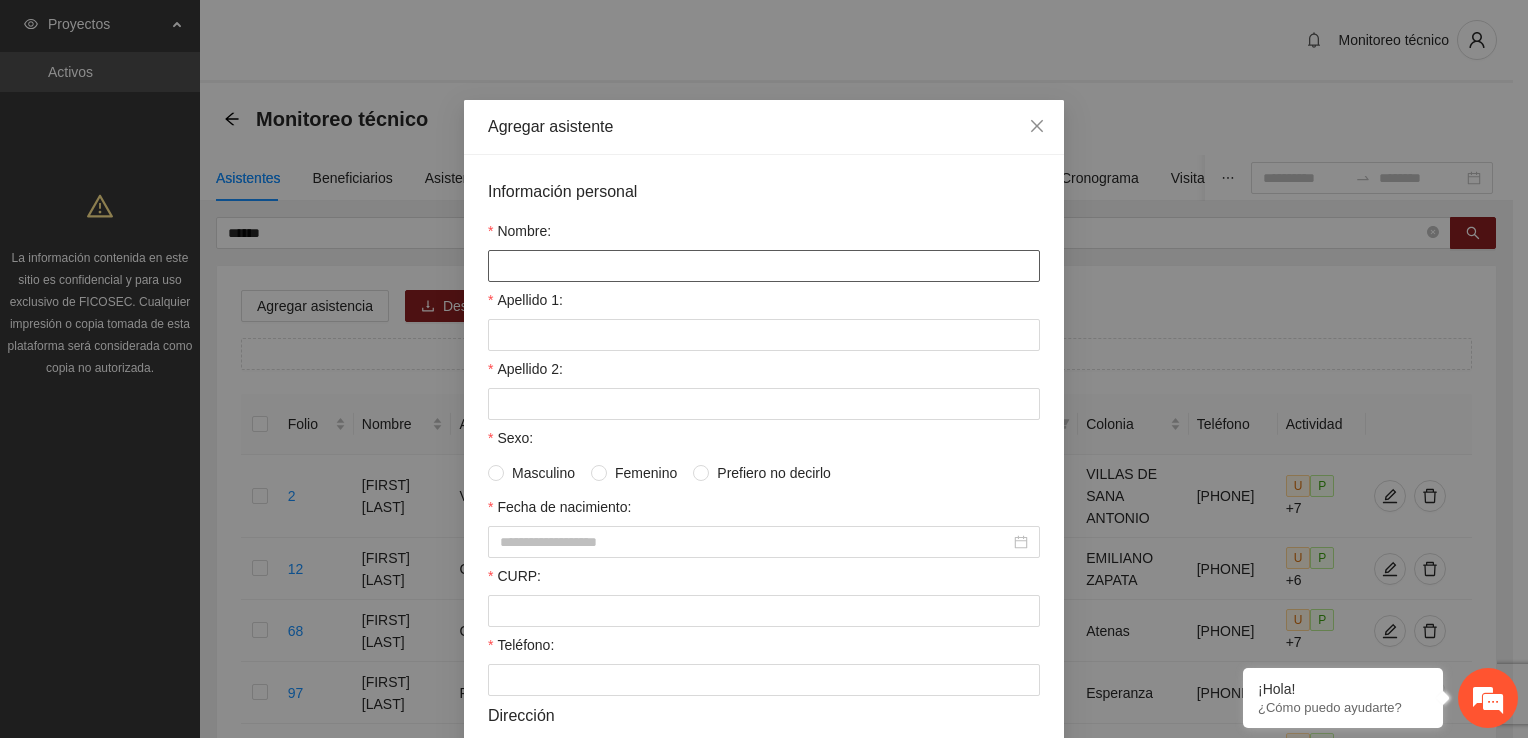click on "Nombre:" at bounding box center [764, 266] 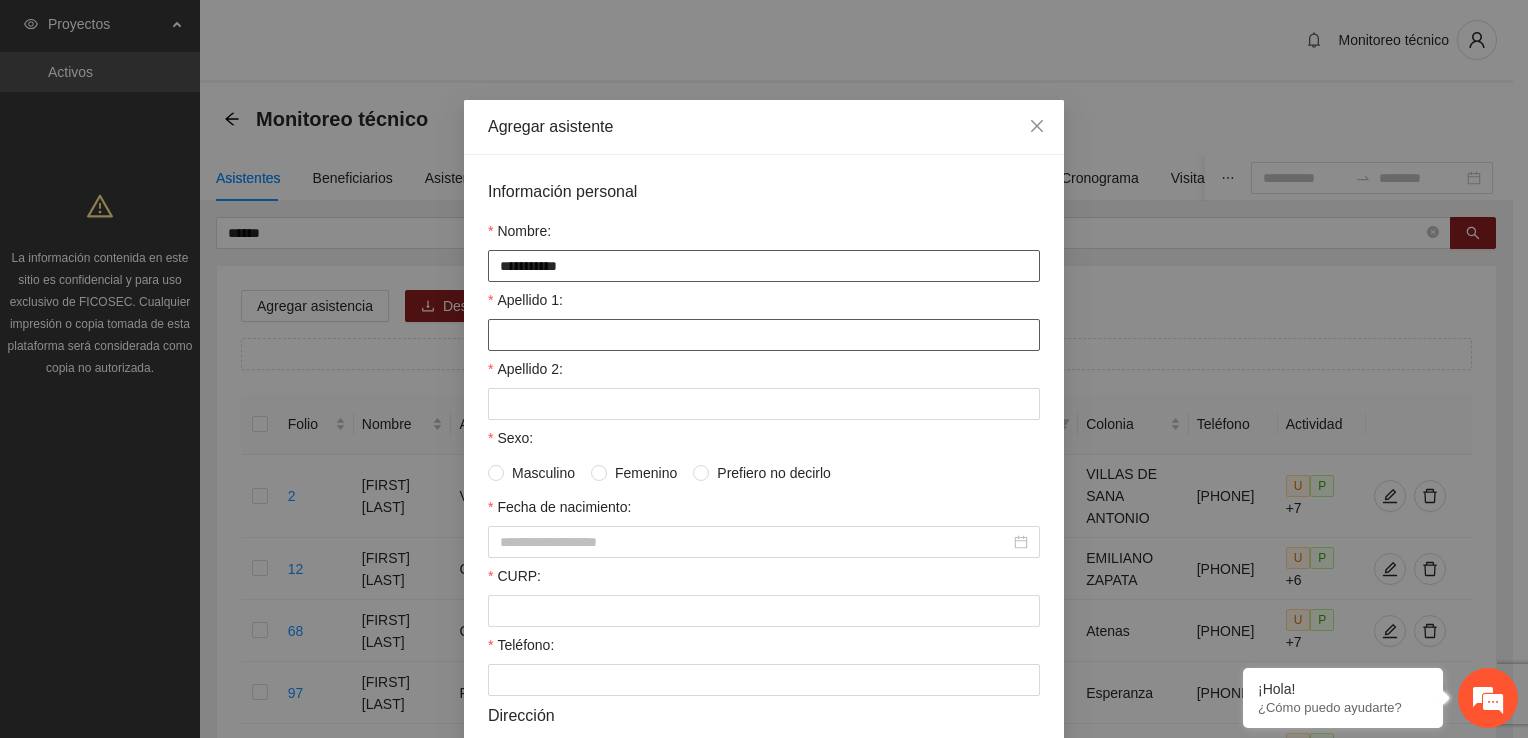 type on "**********" 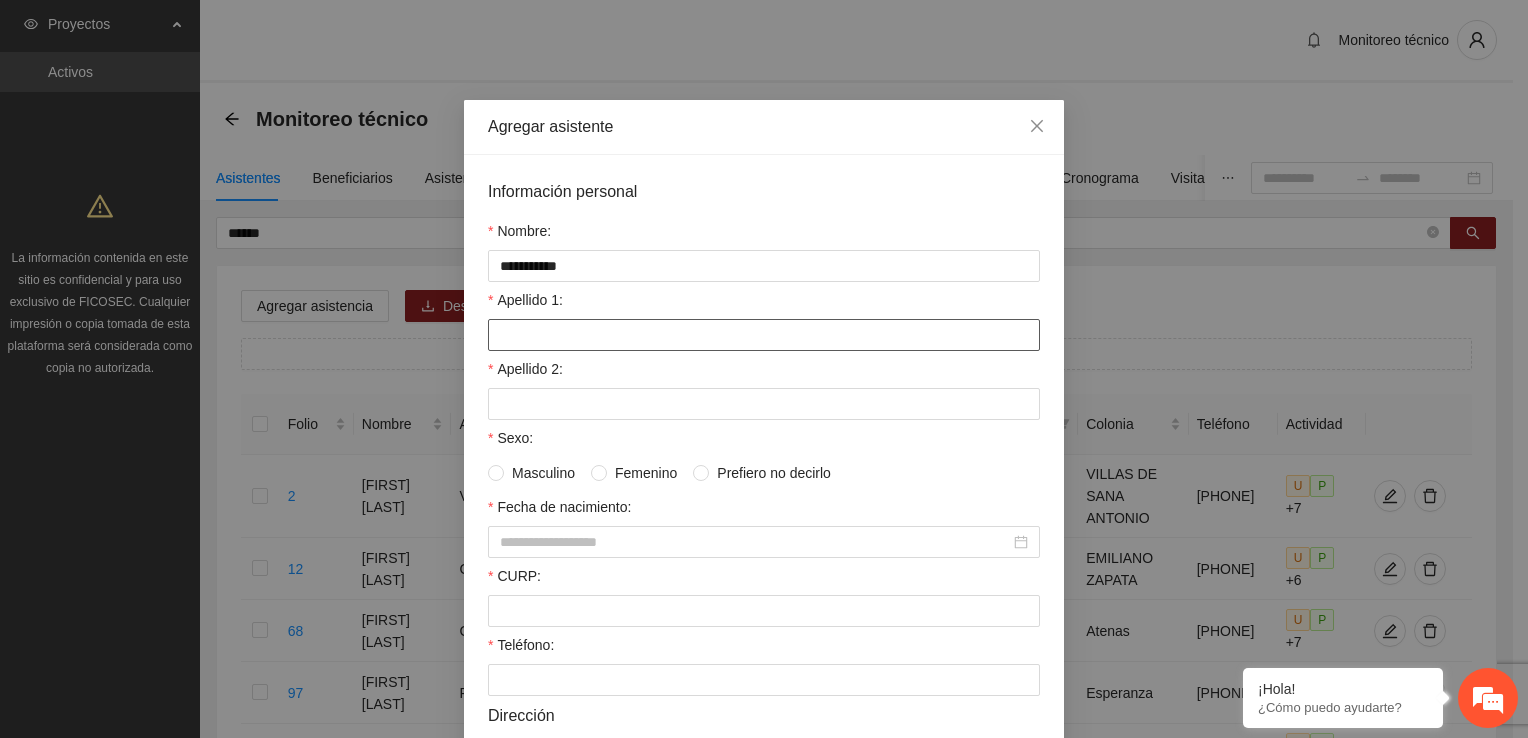 click on "Apellido 1:" at bounding box center [764, 335] 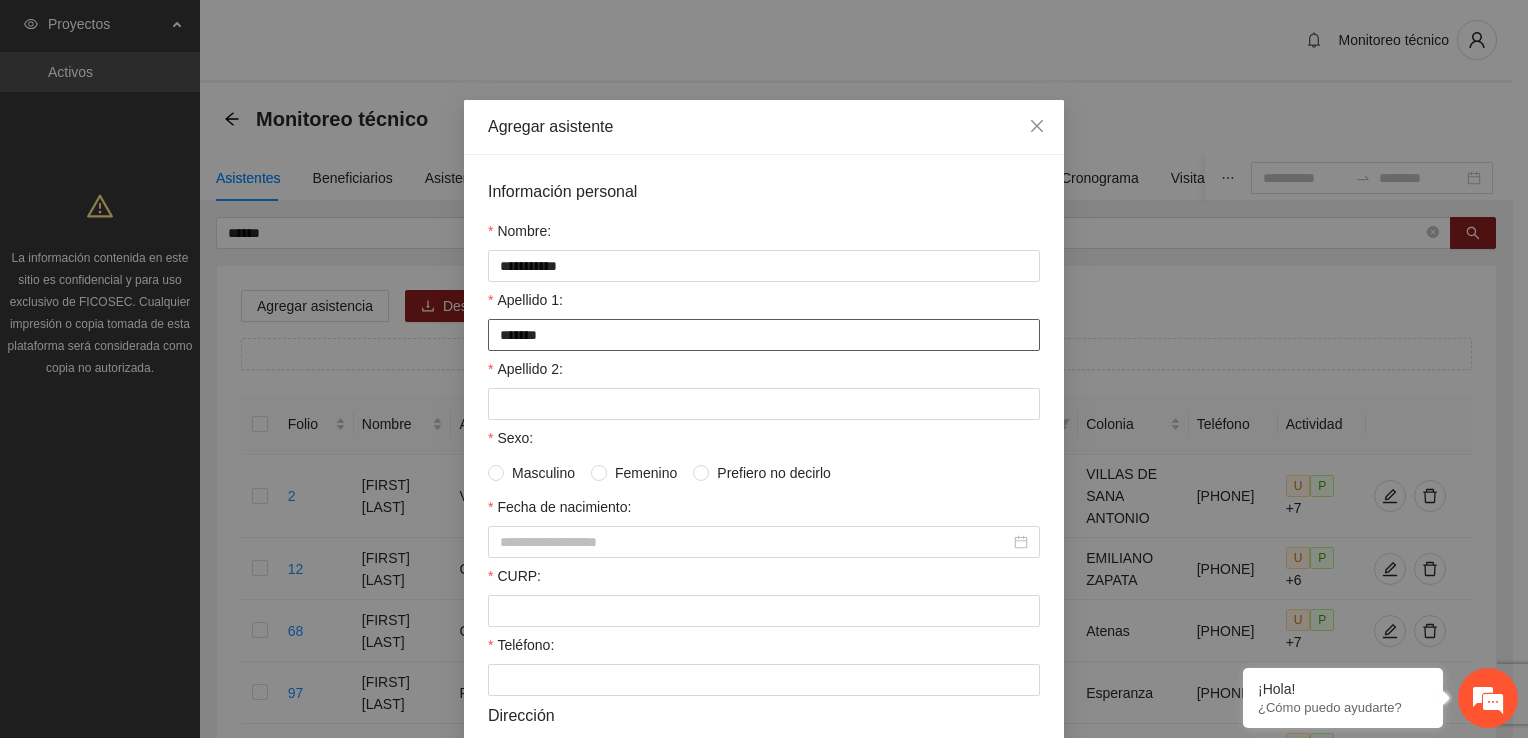 type on "******" 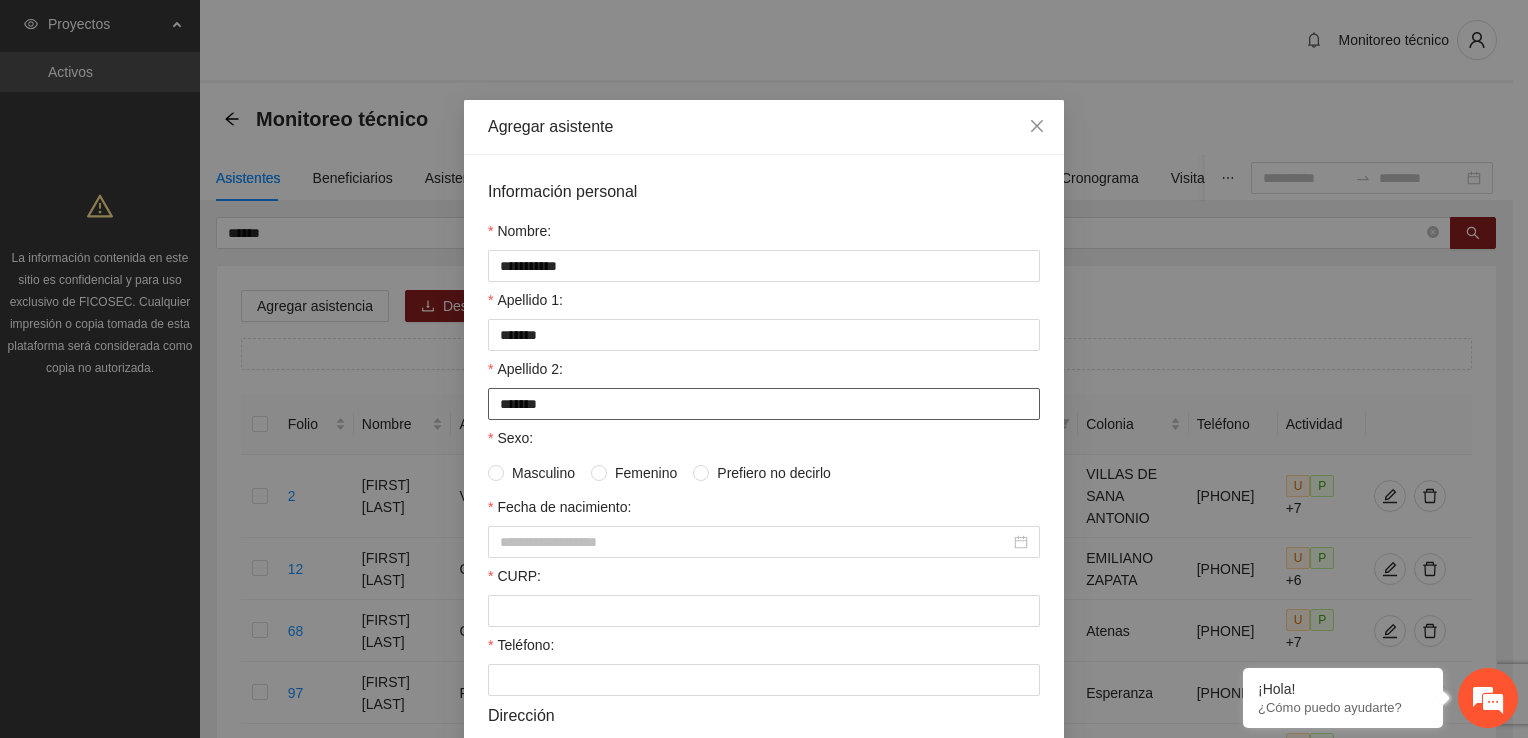 click on "******" at bounding box center (764, 404) 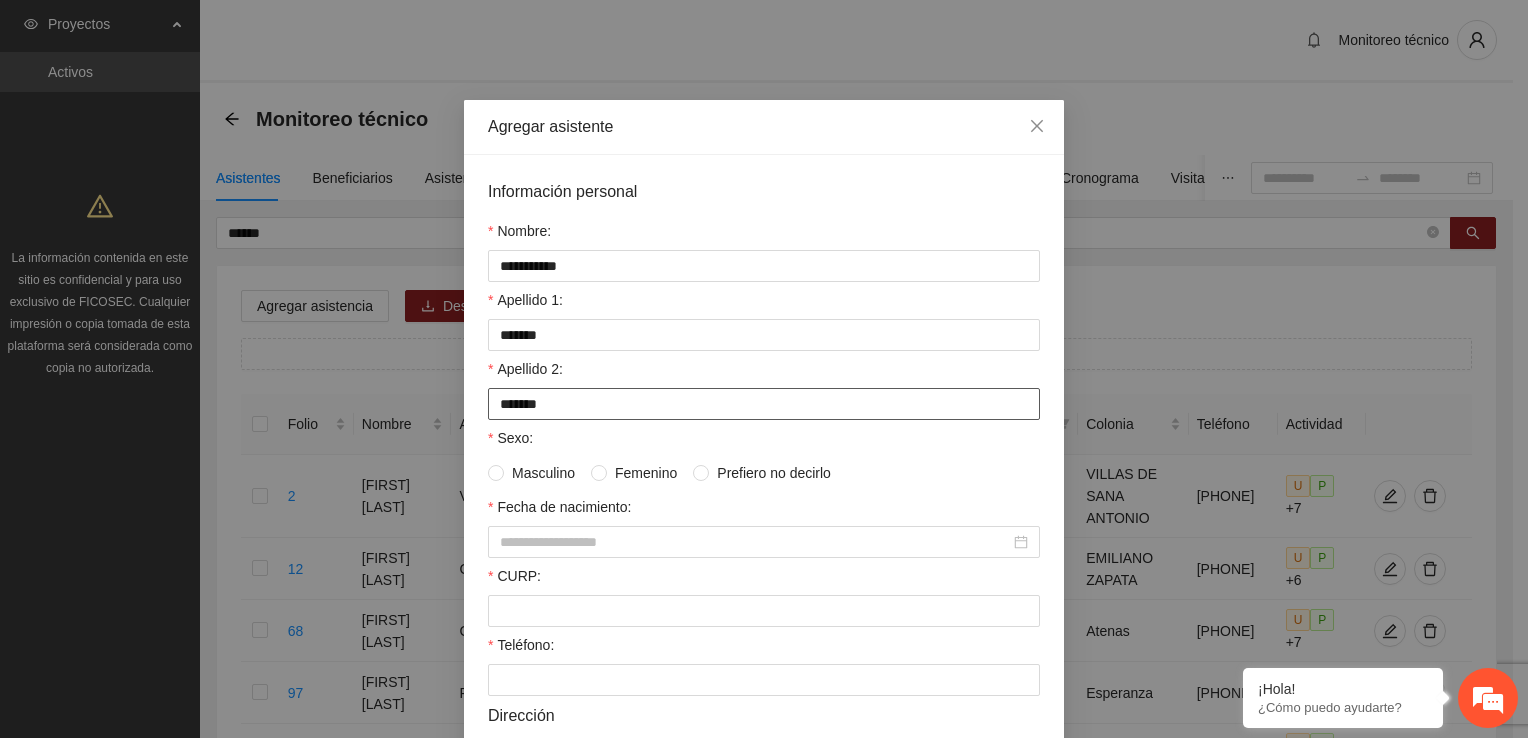 type on "******" 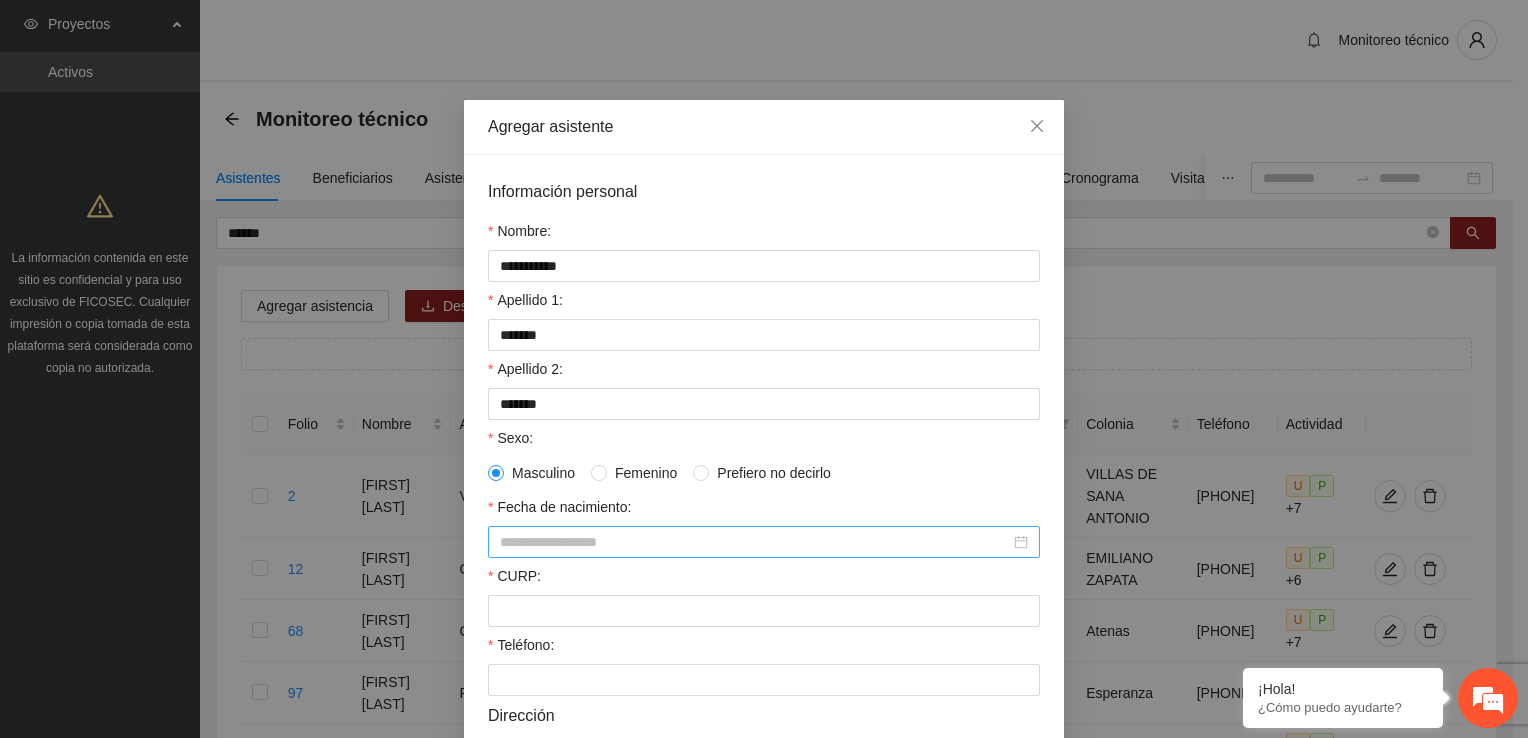 click on "Fecha de nacimiento:" at bounding box center [755, 542] 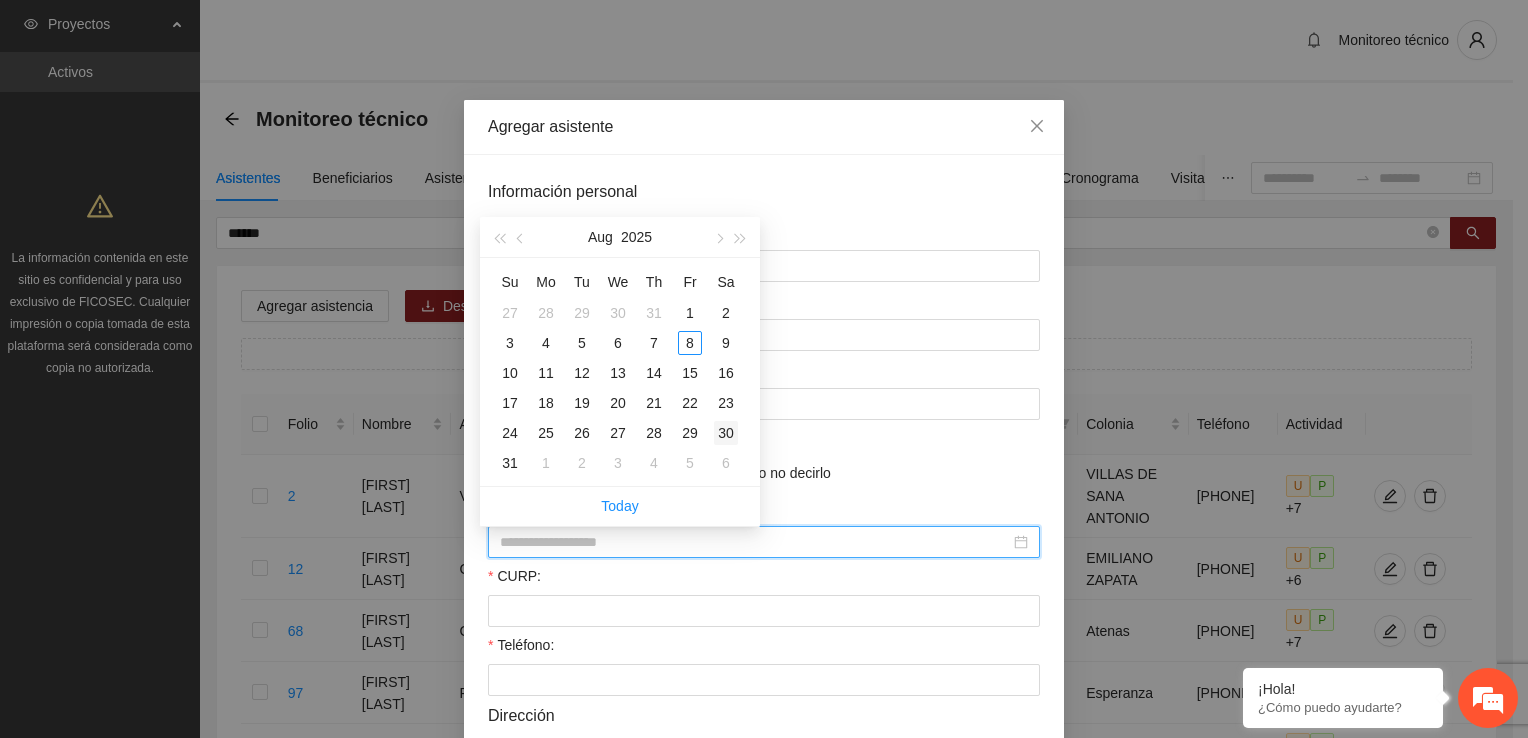 type on "**********" 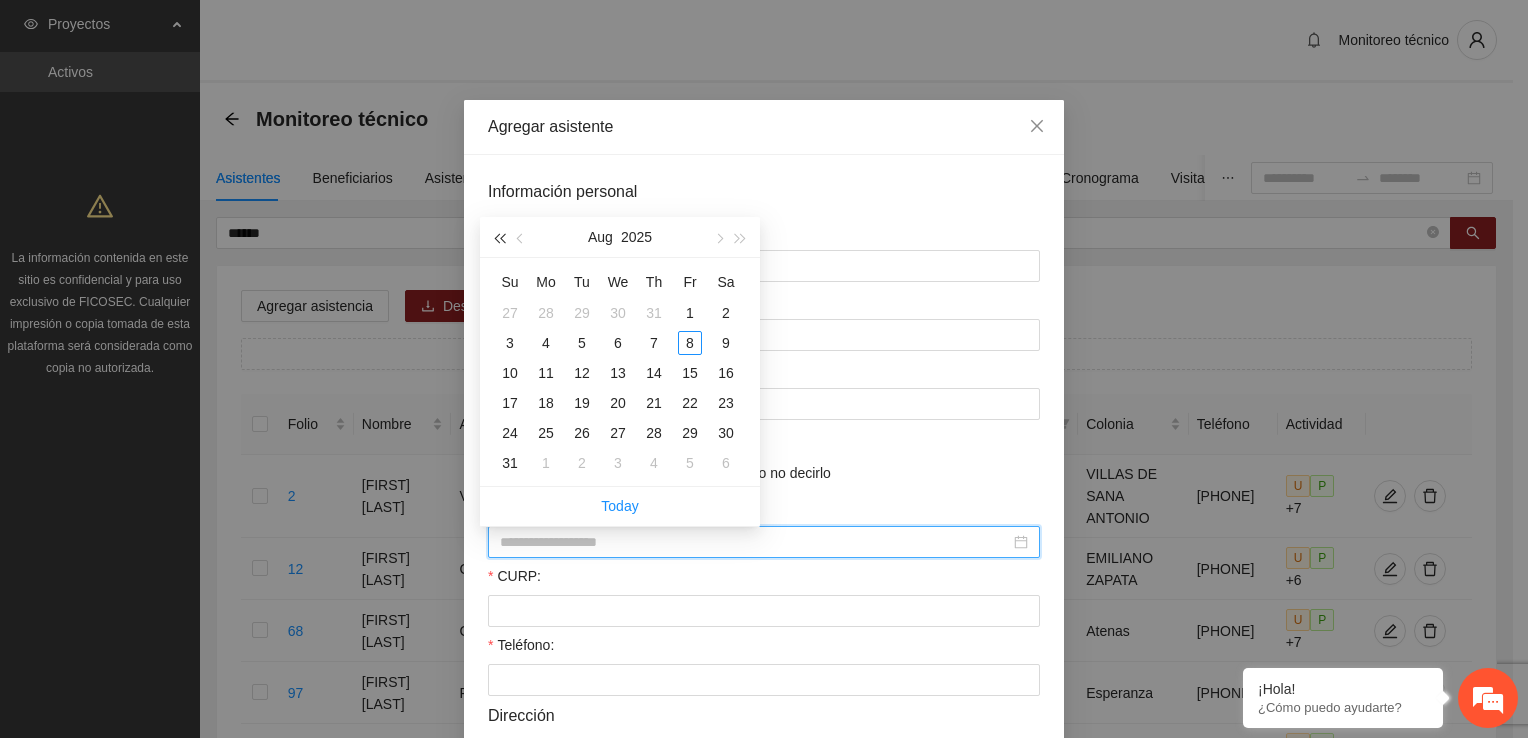 click at bounding box center [499, 237] 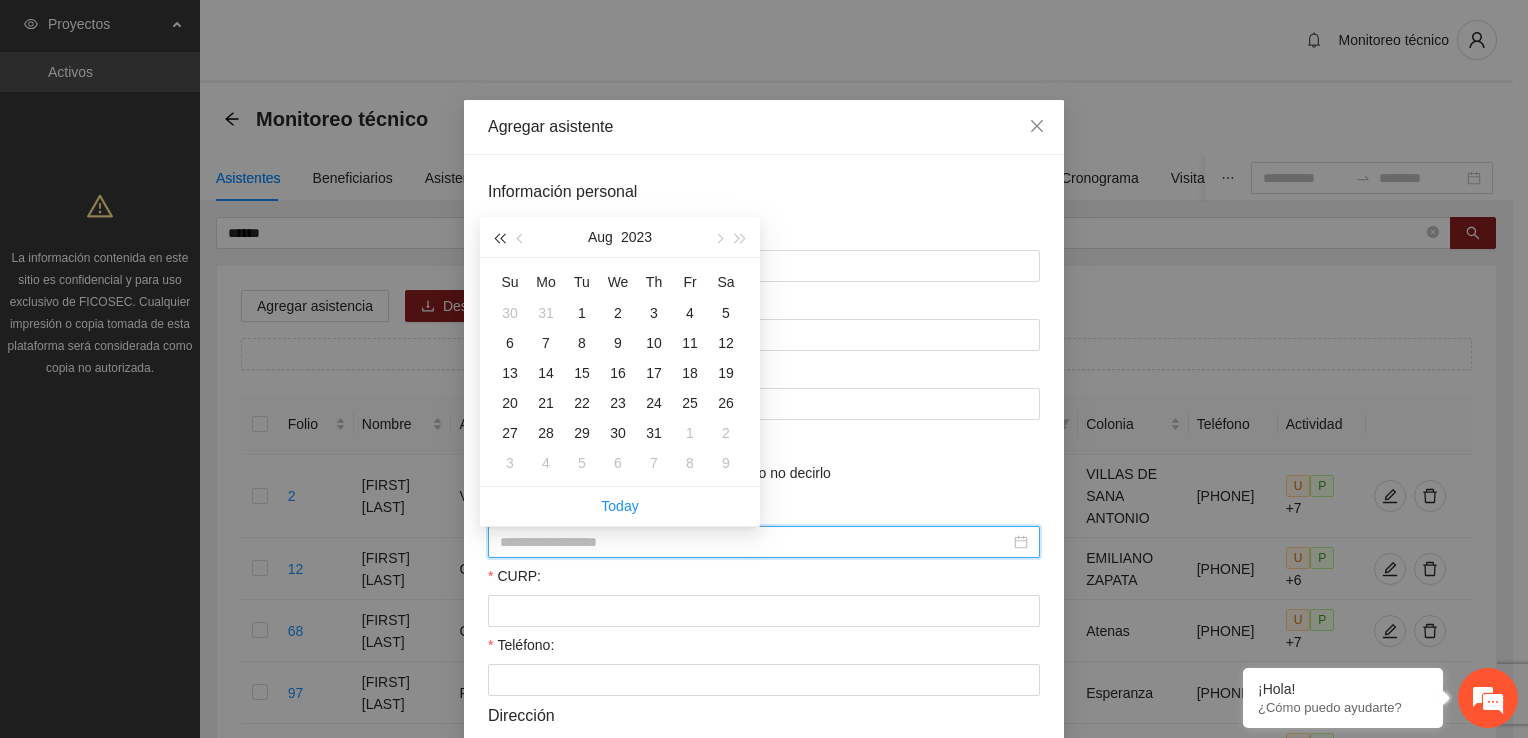 click at bounding box center [499, 237] 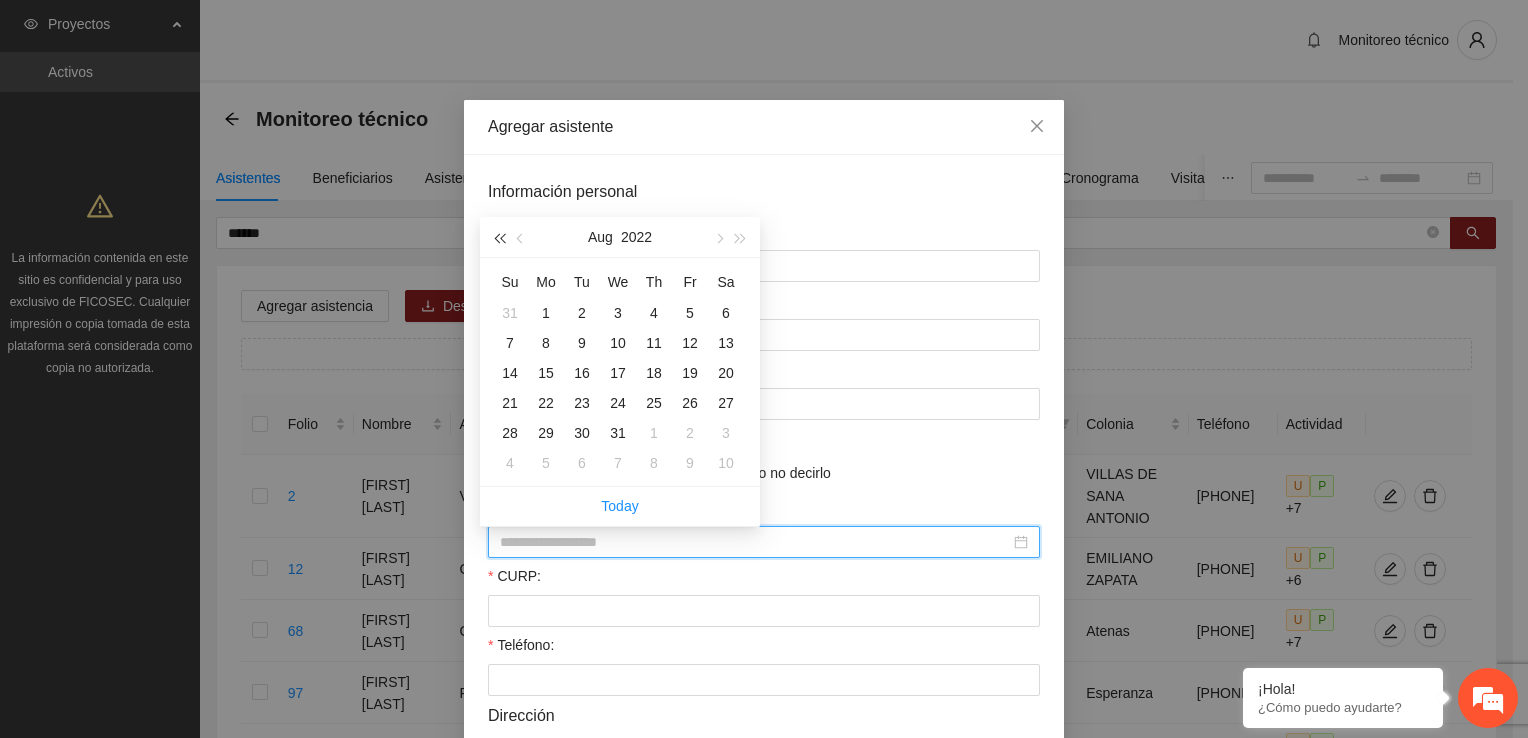 click at bounding box center (499, 237) 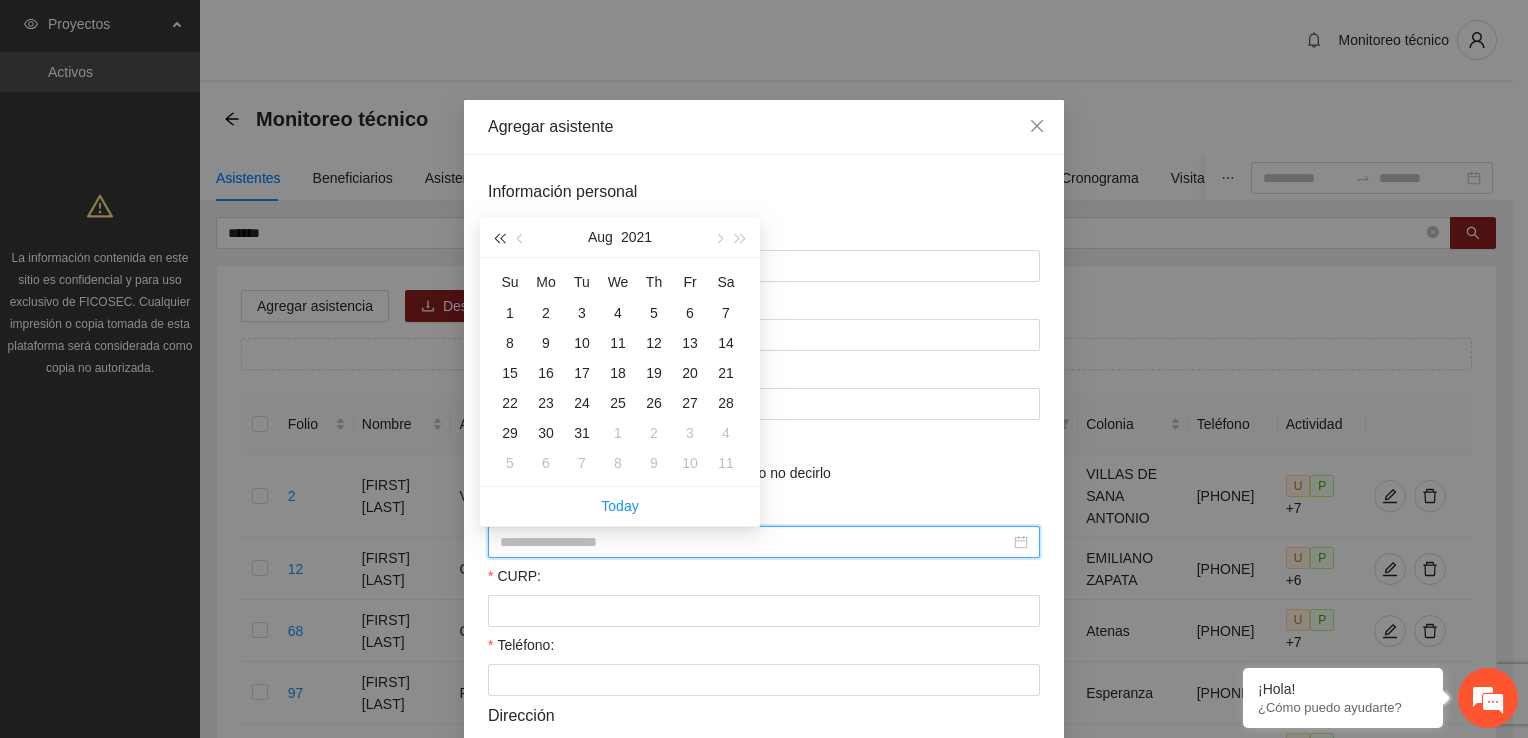 click at bounding box center [499, 237] 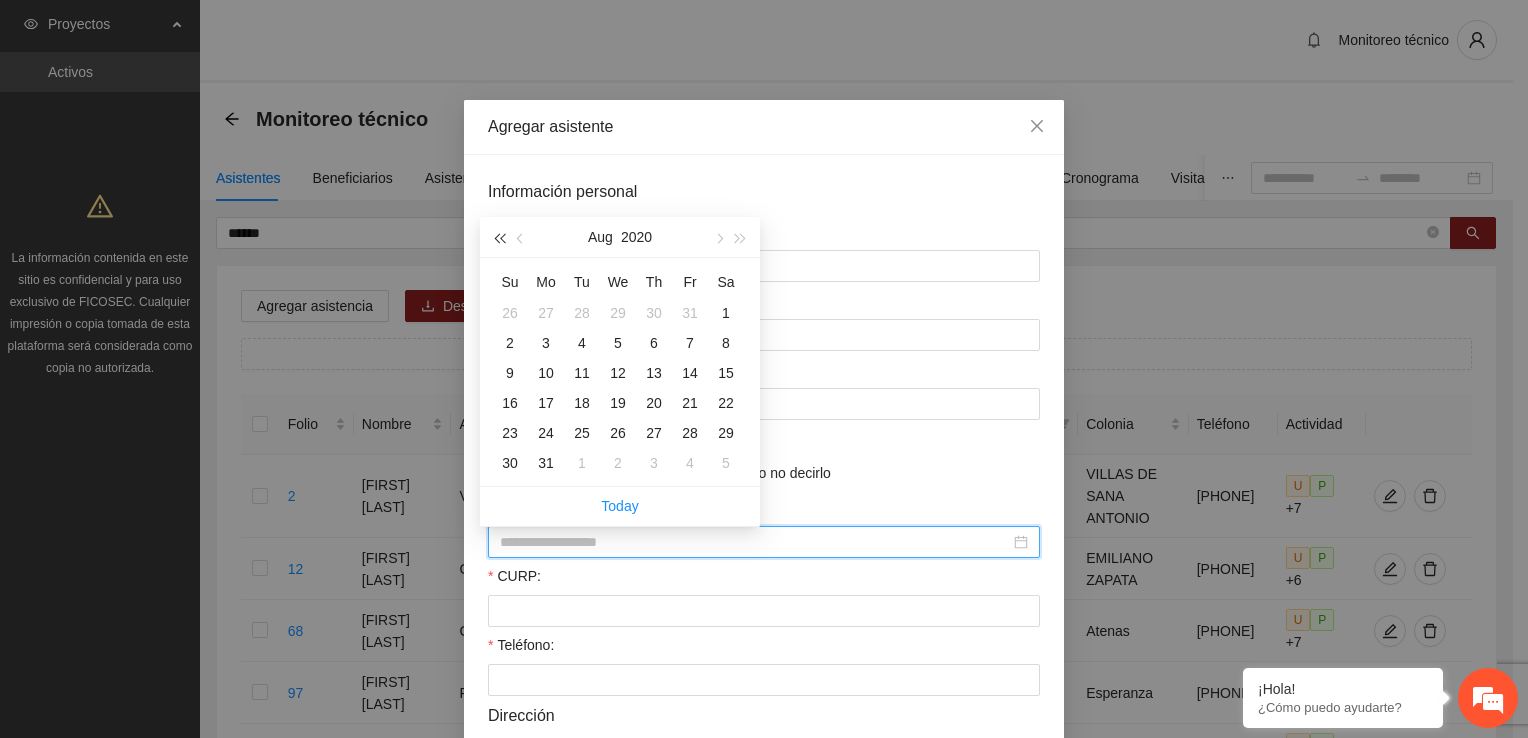 click at bounding box center [499, 237] 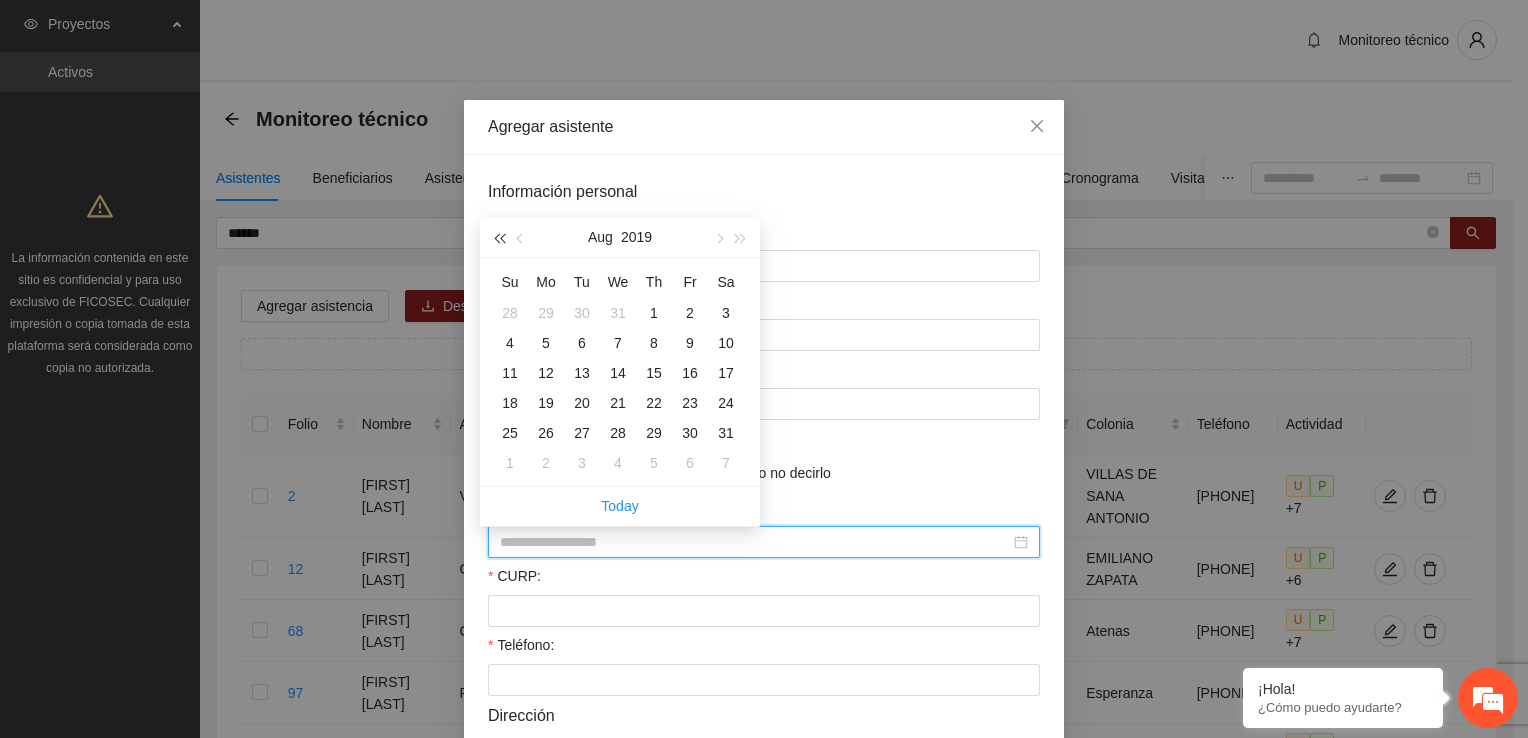 click at bounding box center [499, 237] 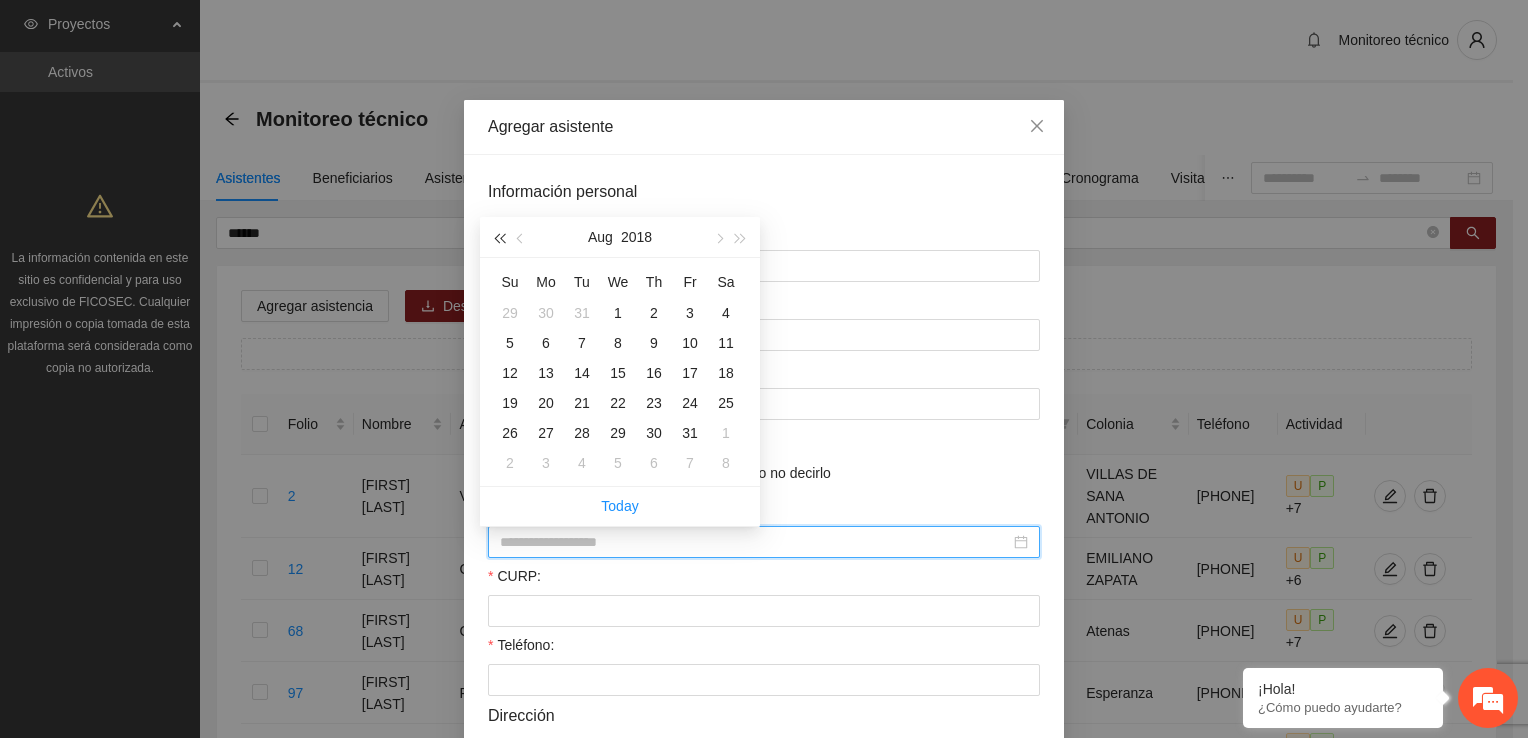 click at bounding box center (499, 237) 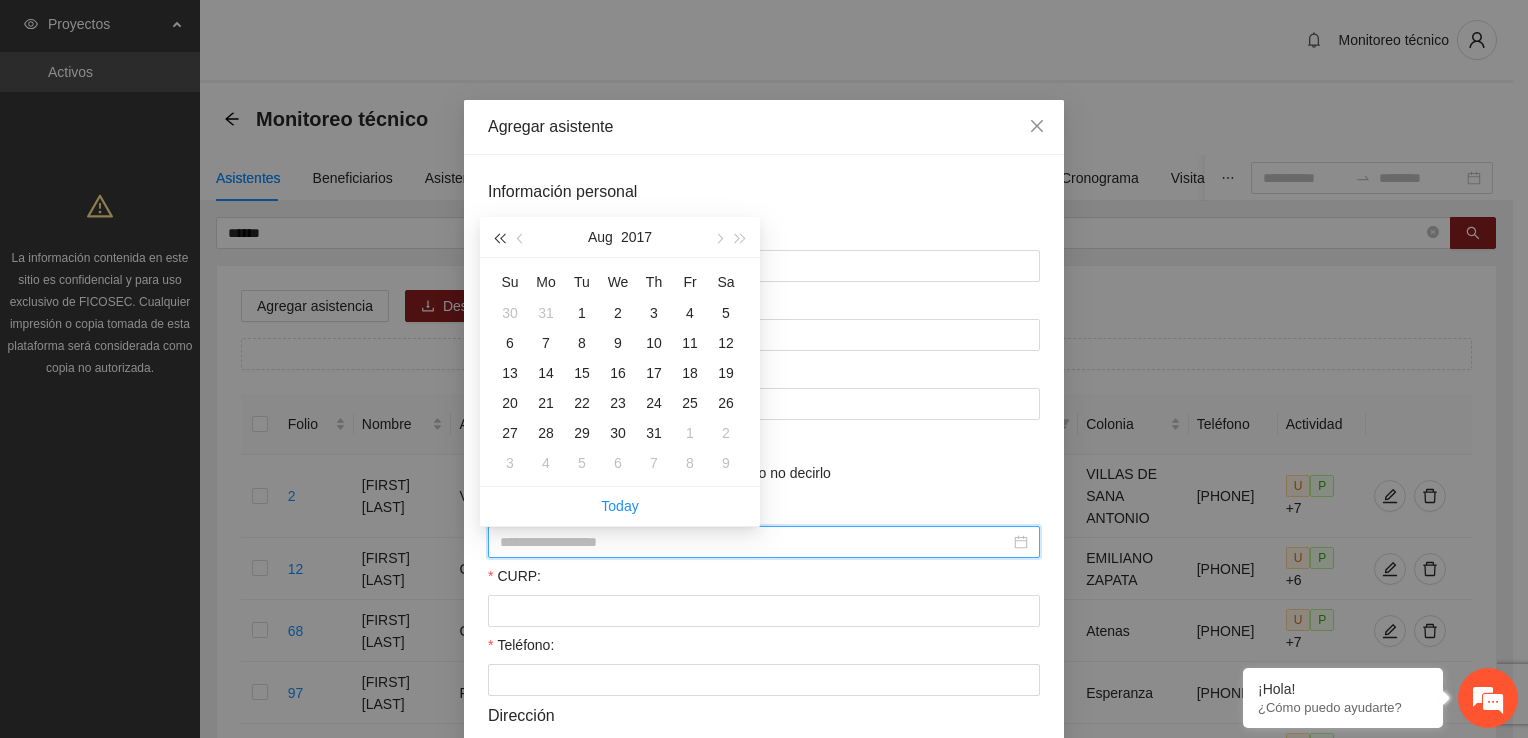 click at bounding box center [499, 237] 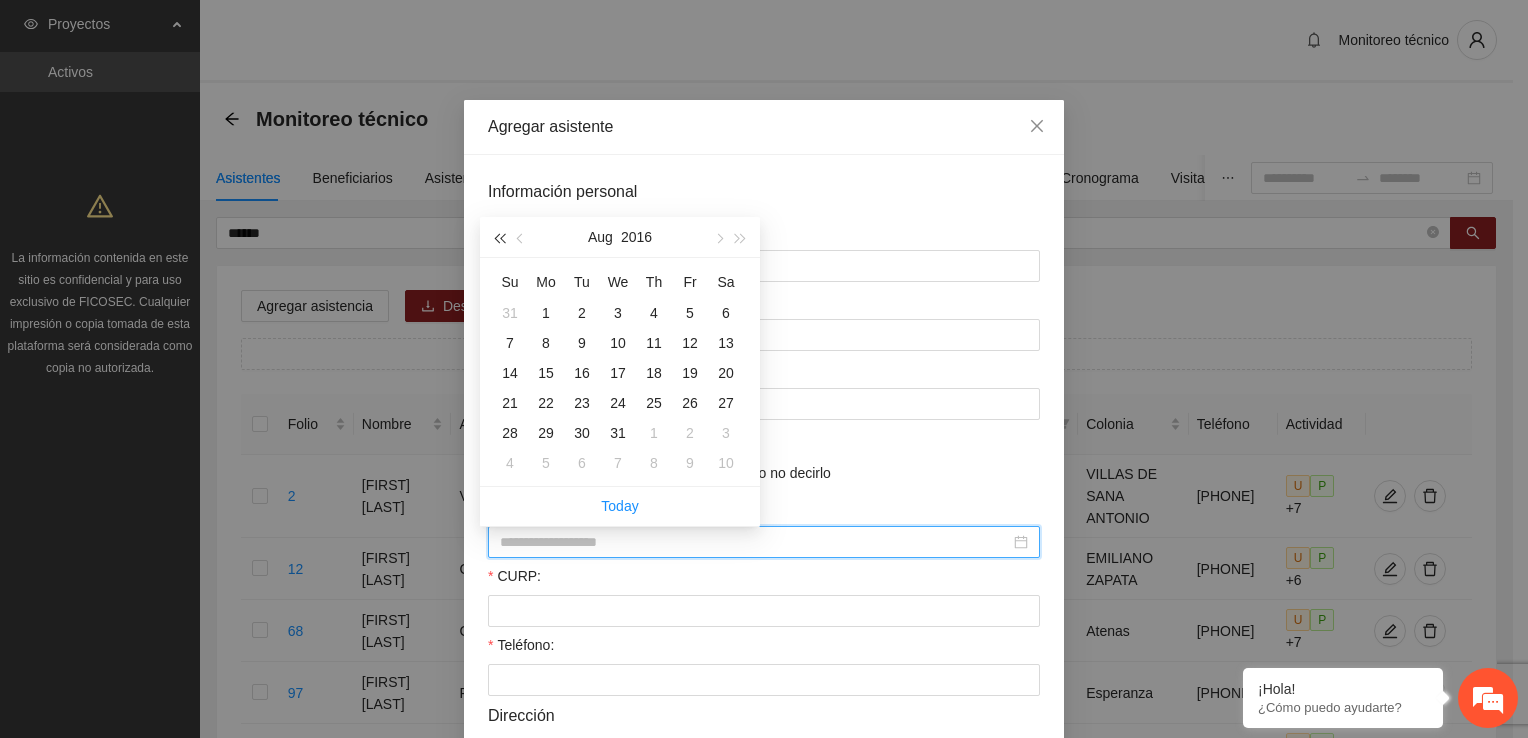 click at bounding box center [499, 237] 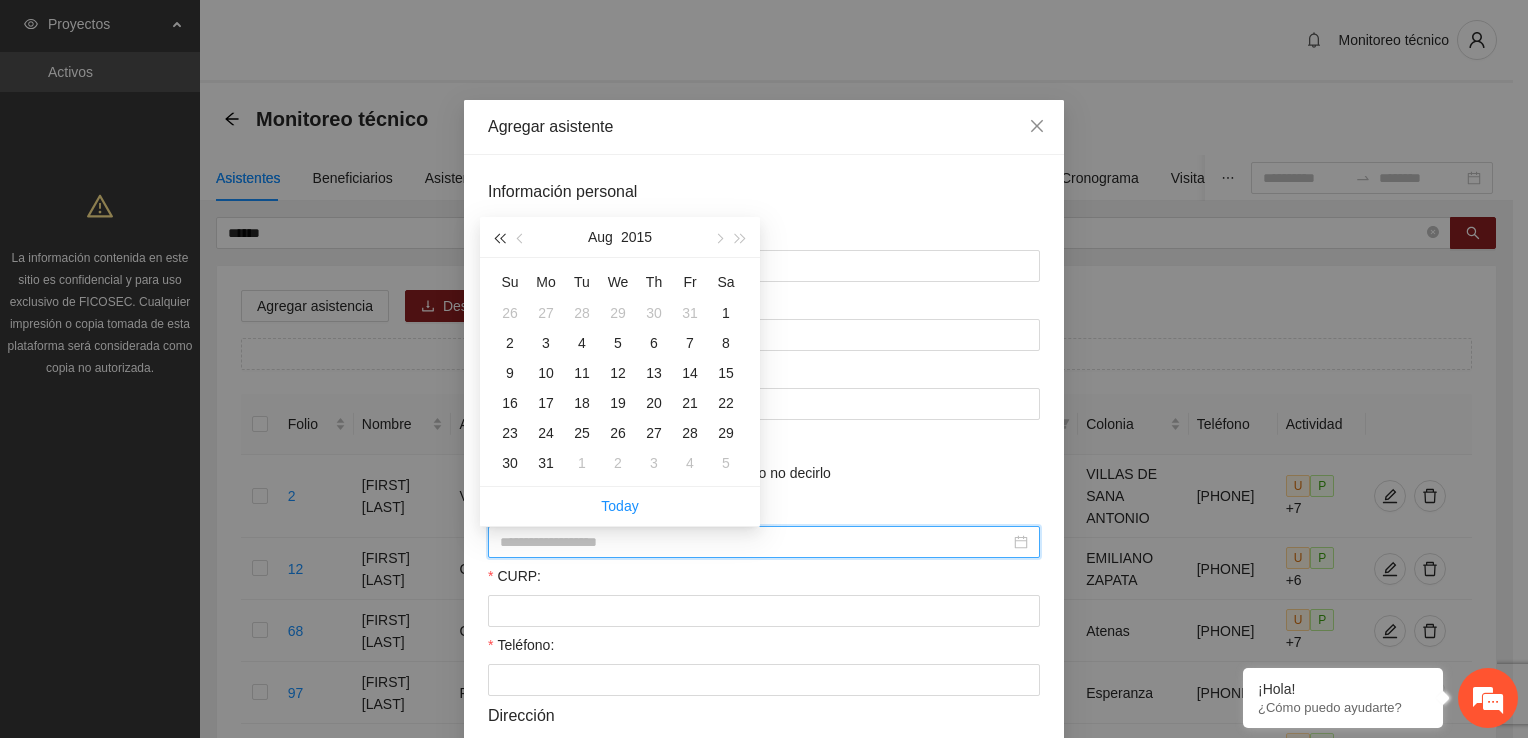 click at bounding box center [499, 237] 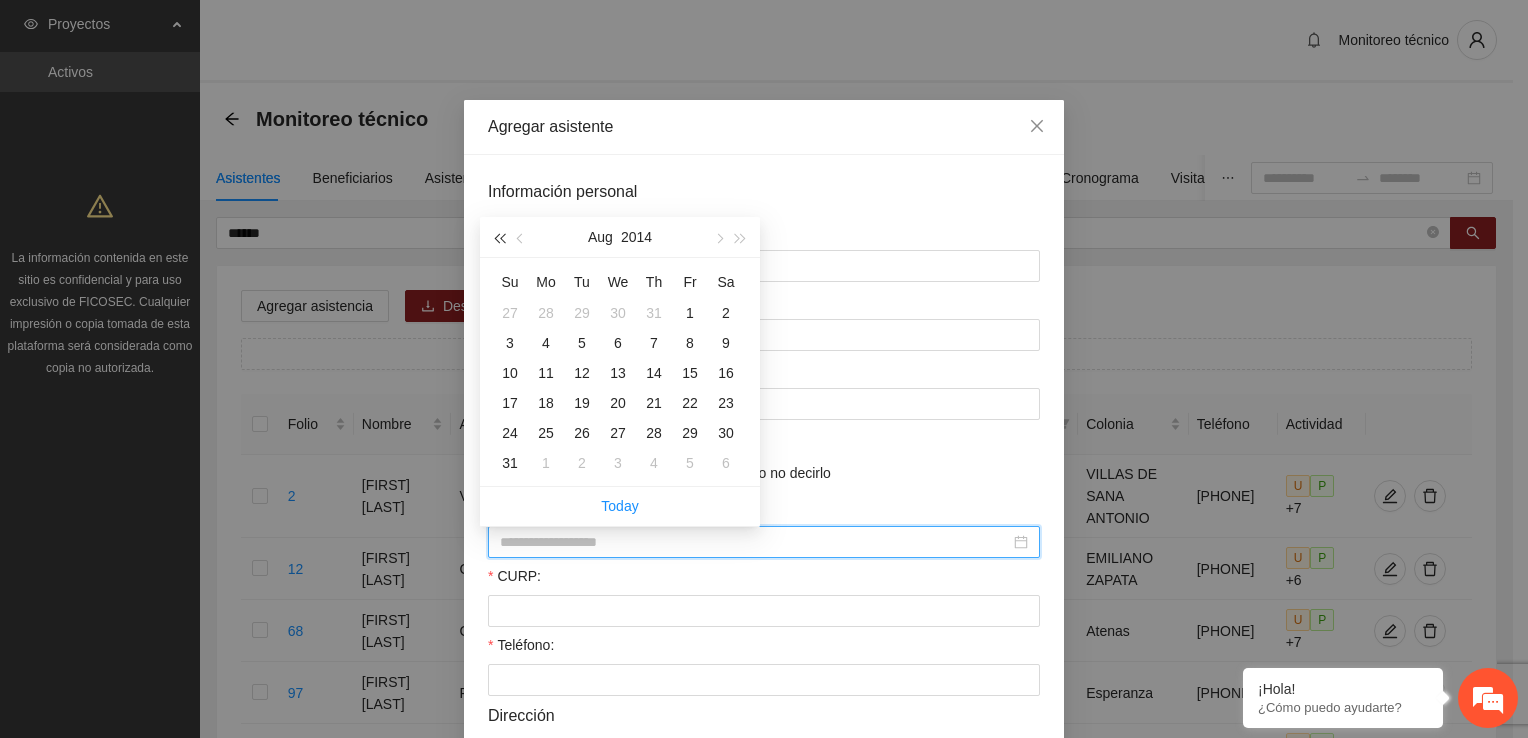 click at bounding box center [499, 237] 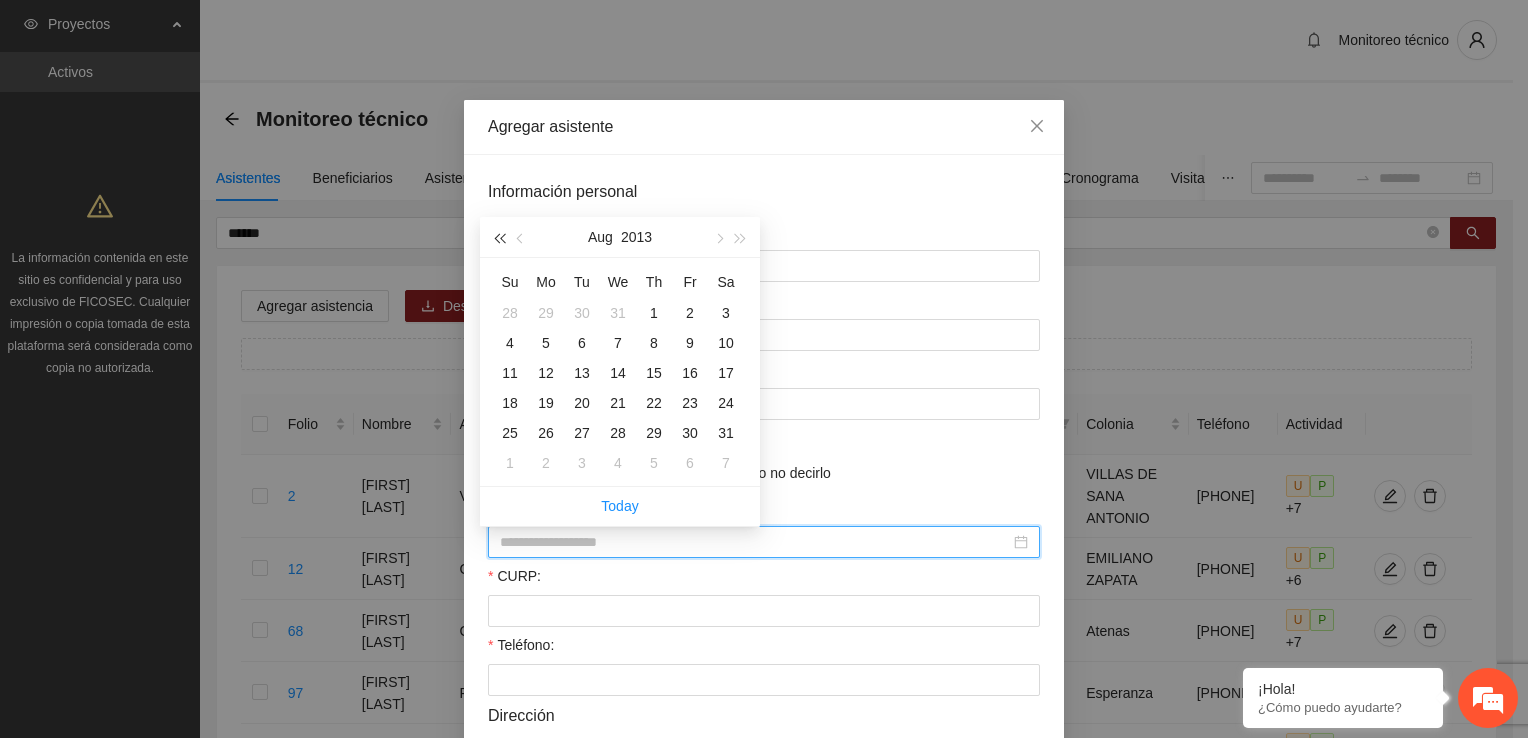 click at bounding box center (499, 237) 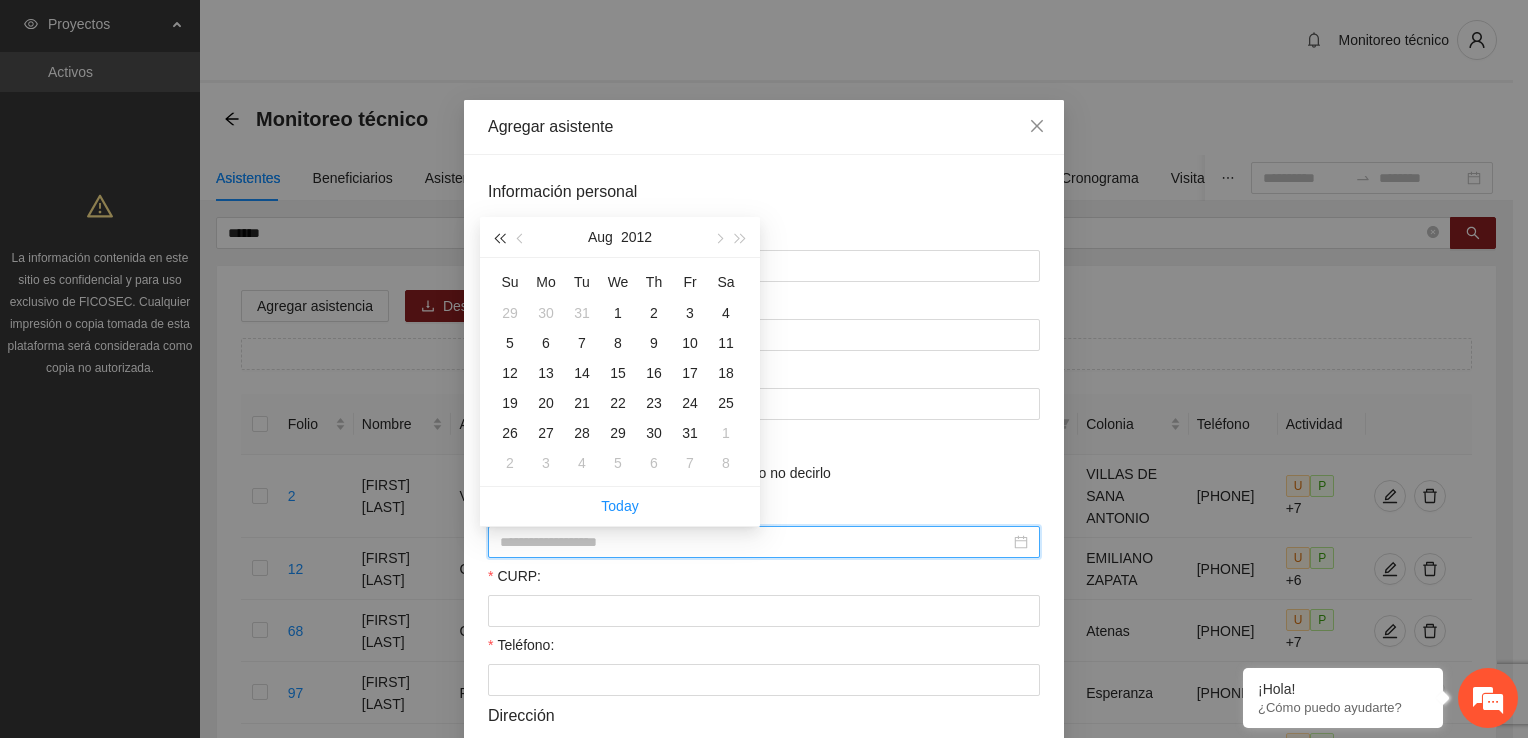 click at bounding box center (499, 237) 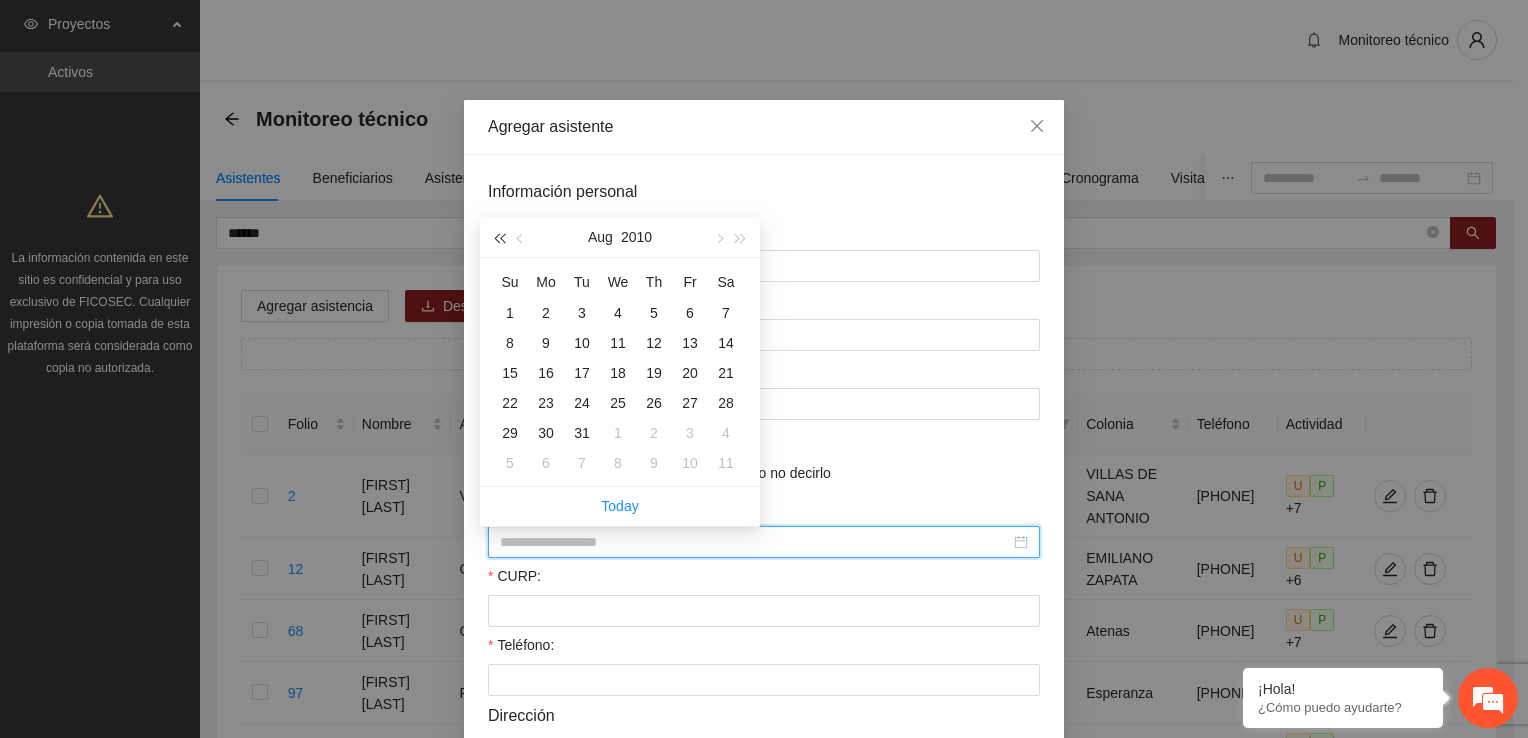 click at bounding box center [499, 237] 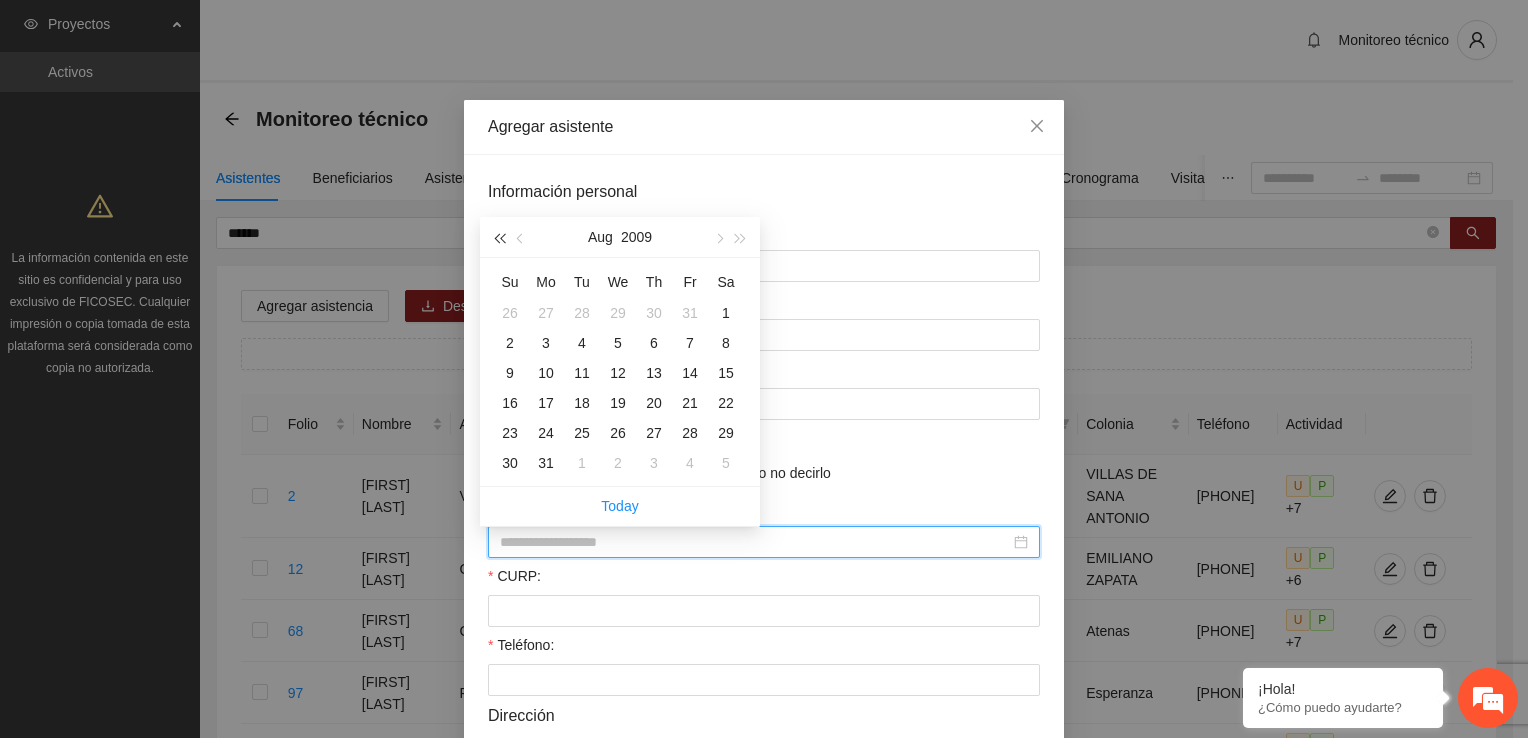 click at bounding box center [499, 237] 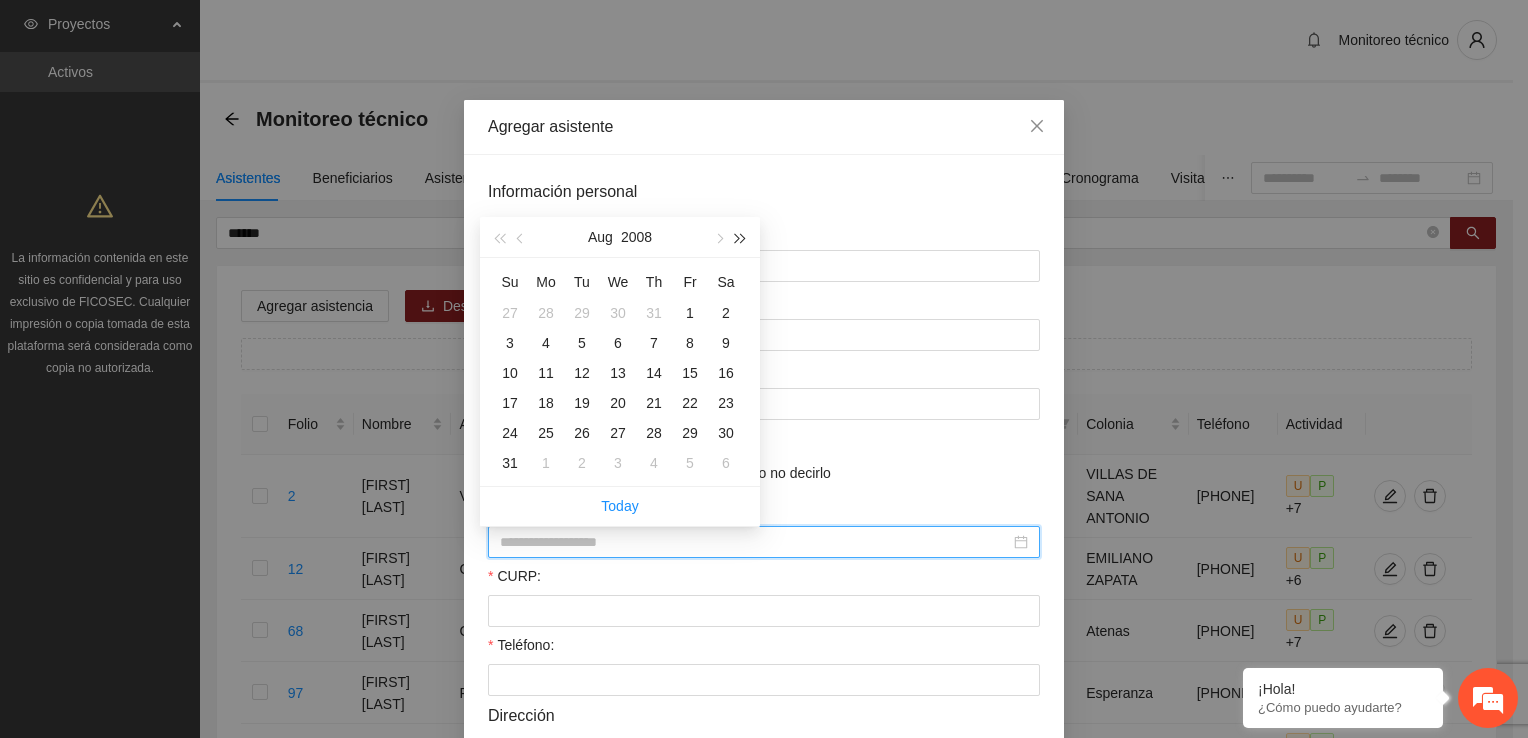 click at bounding box center (741, 237) 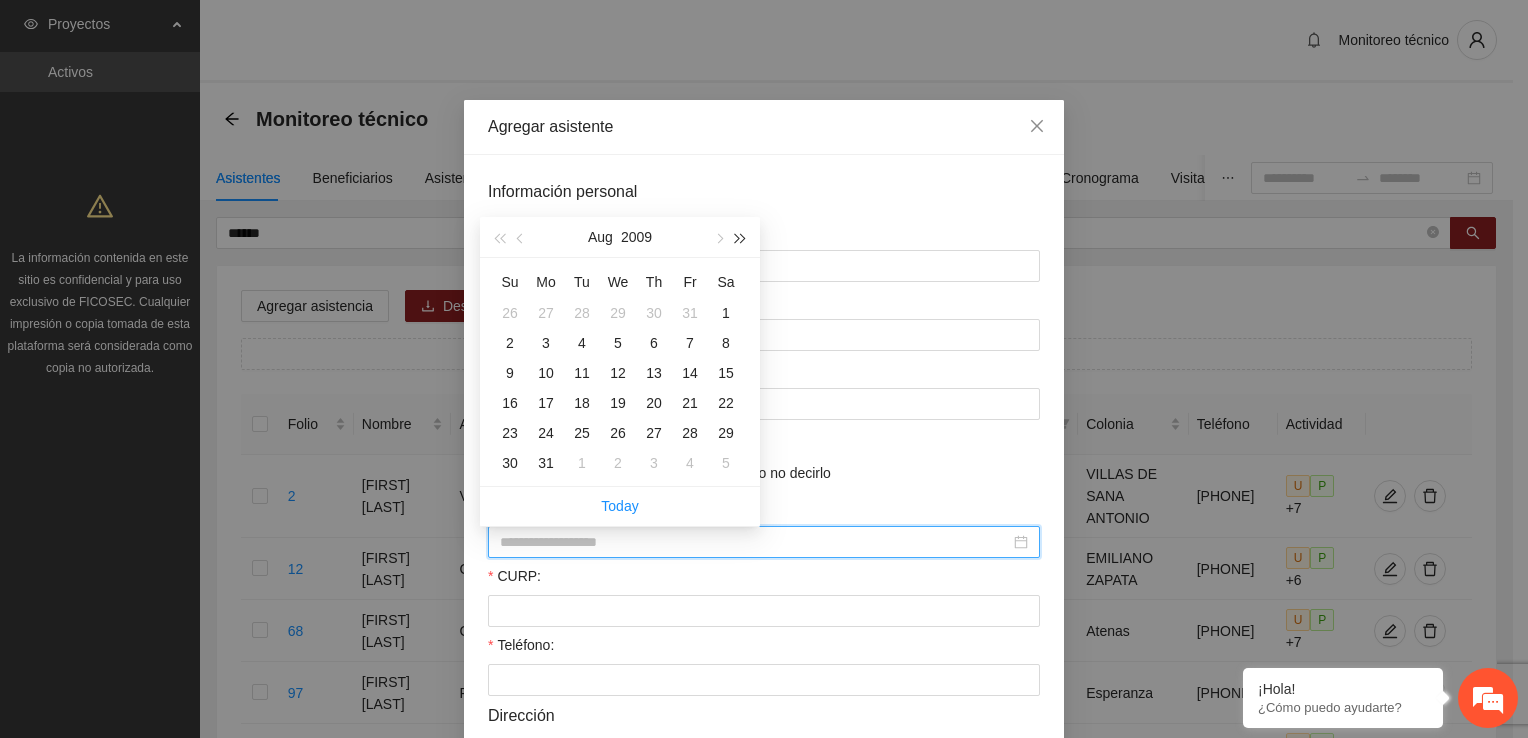 click at bounding box center (741, 237) 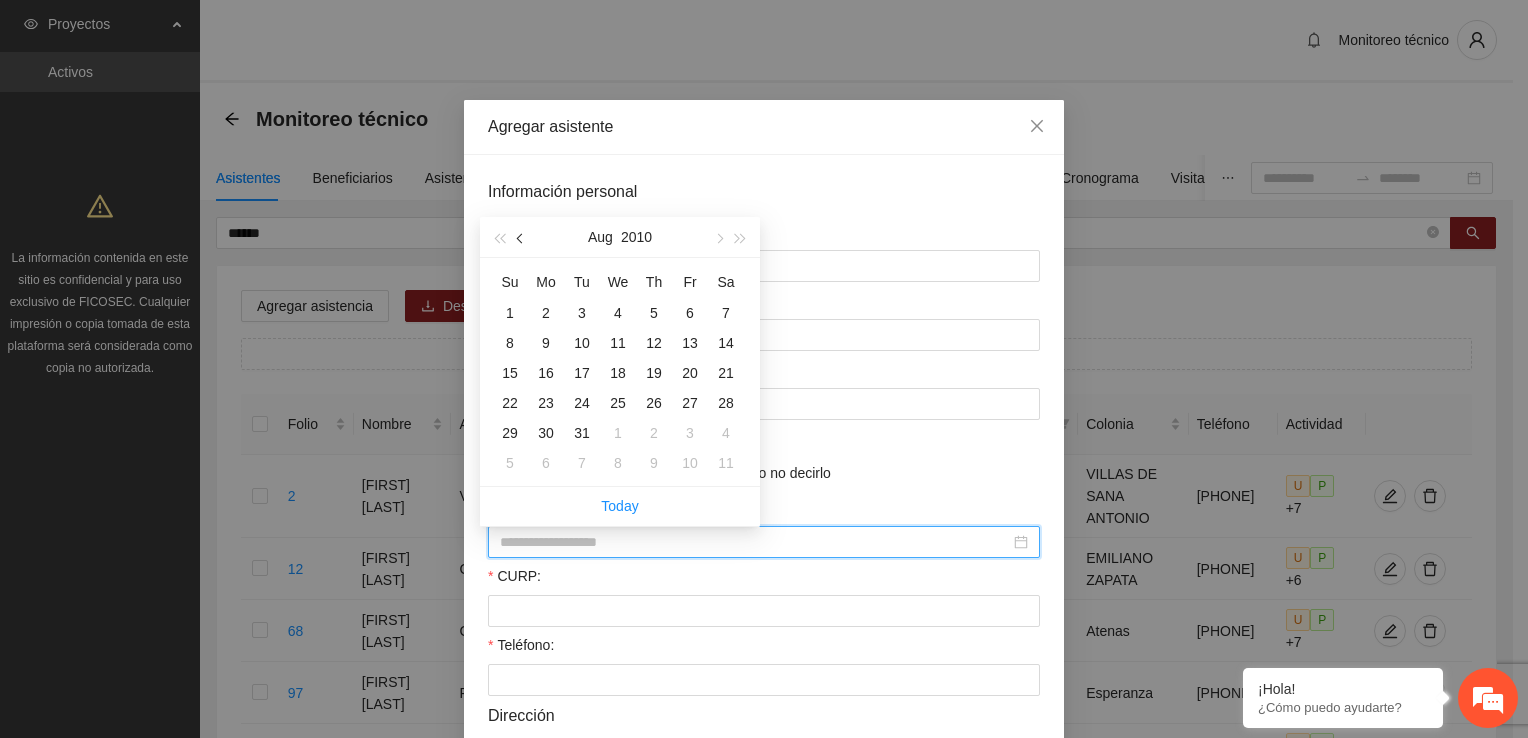 click at bounding box center [522, 239] 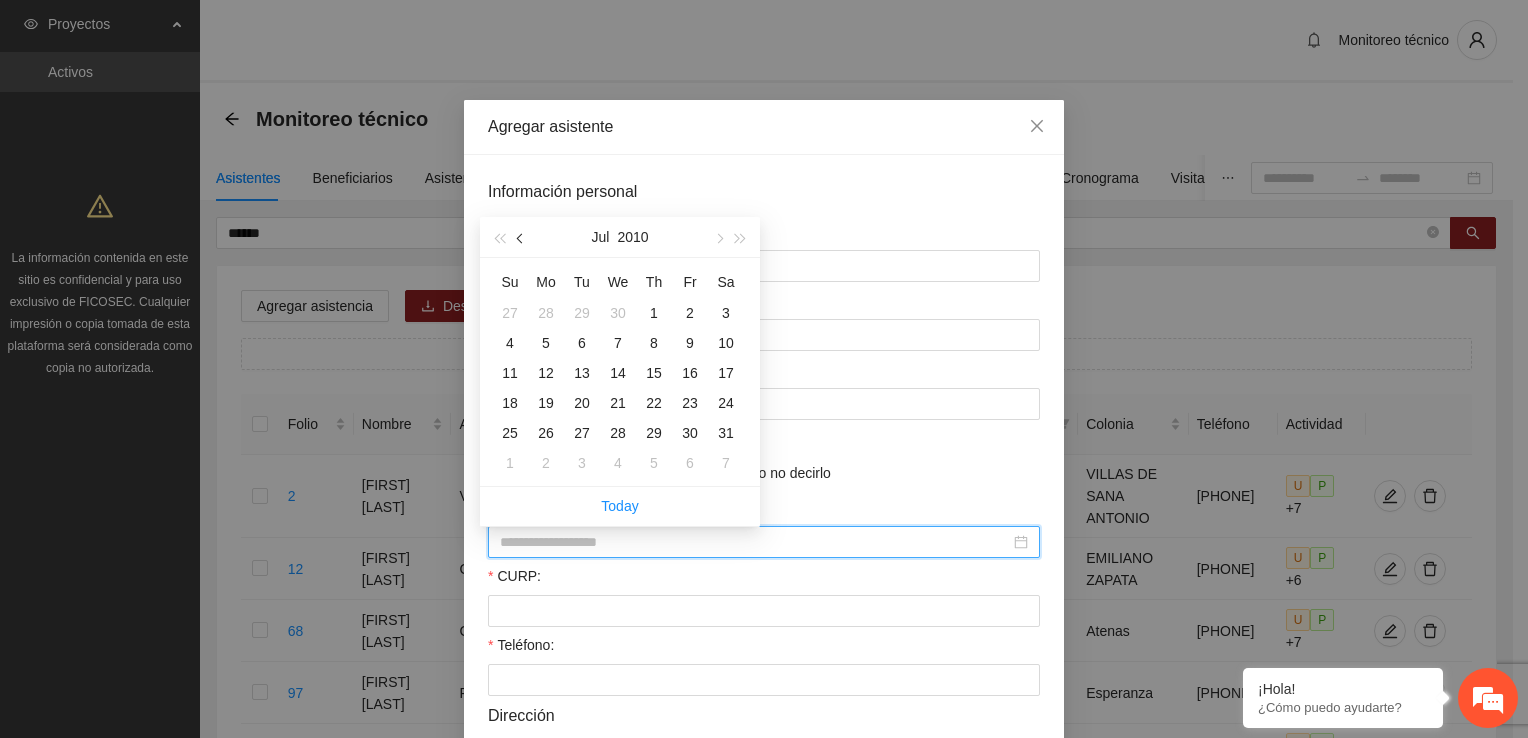 click at bounding box center (522, 239) 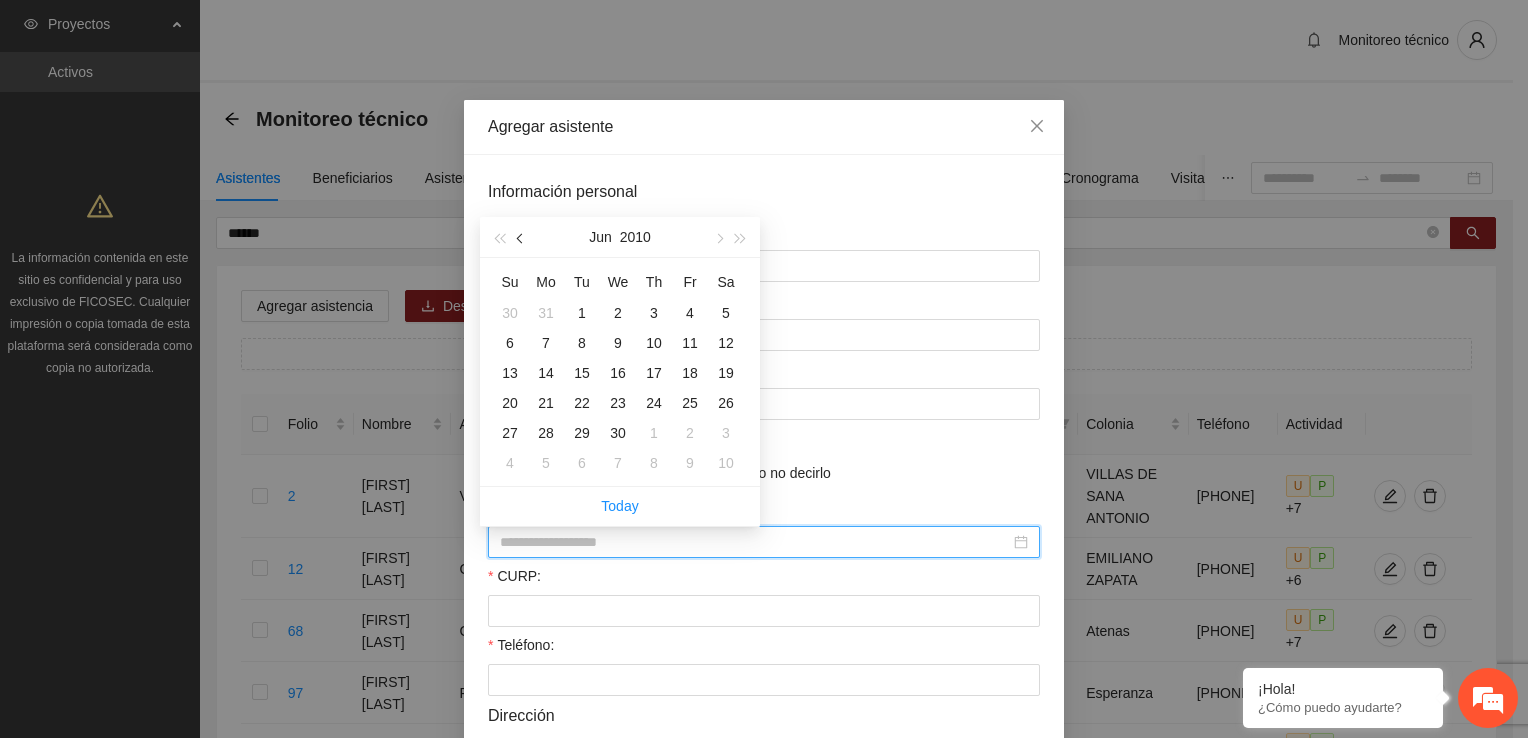 click at bounding box center [522, 239] 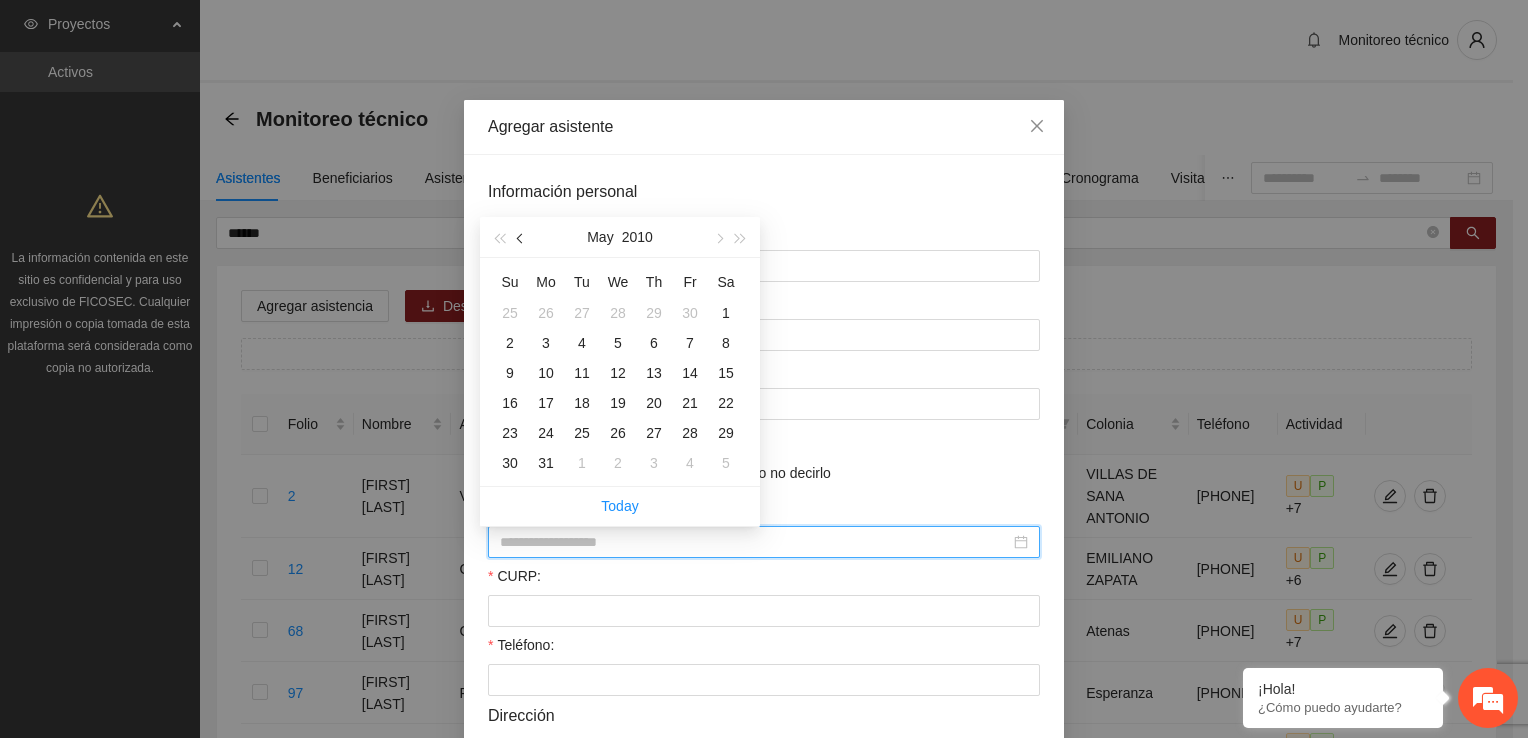 click at bounding box center (522, 239) 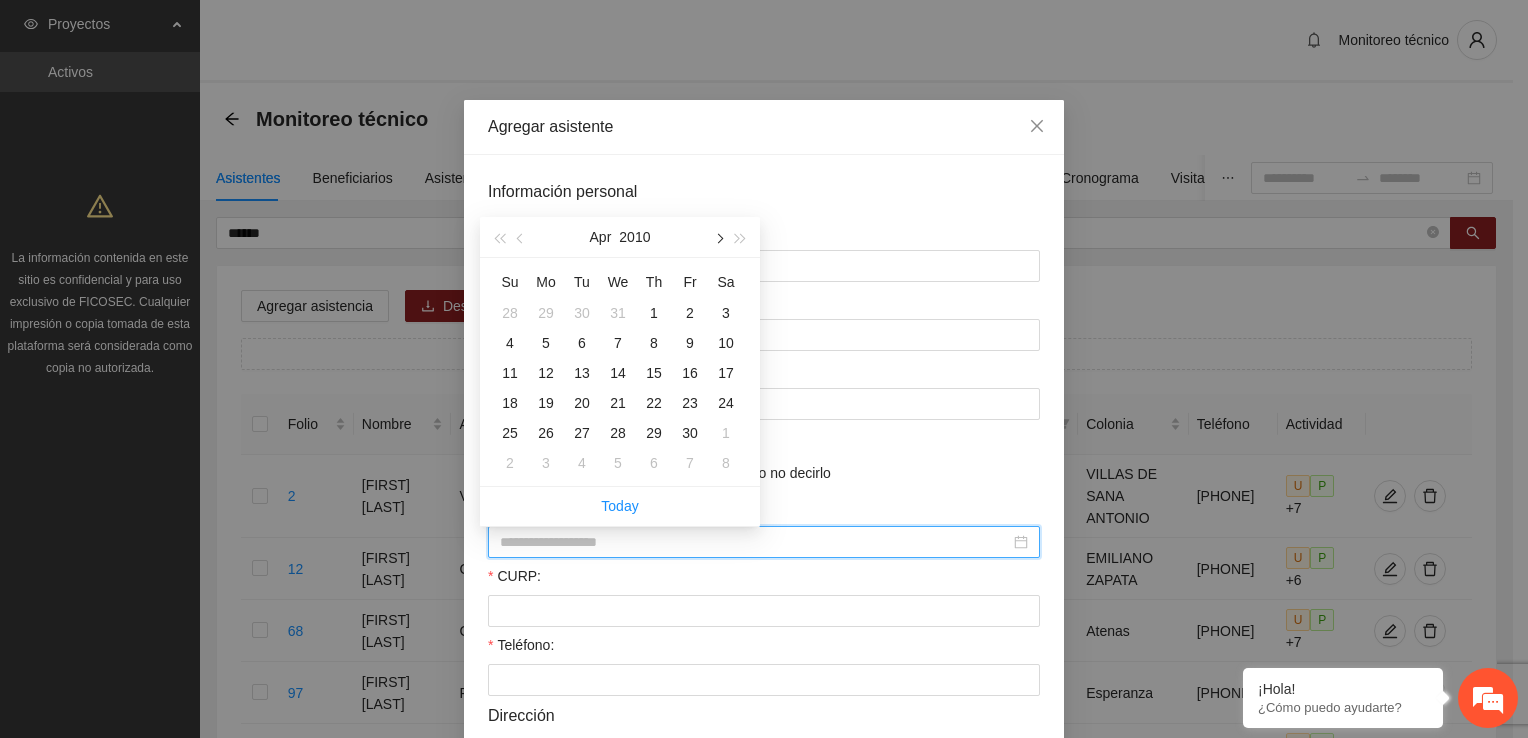 click at bounding box center (718, 239) 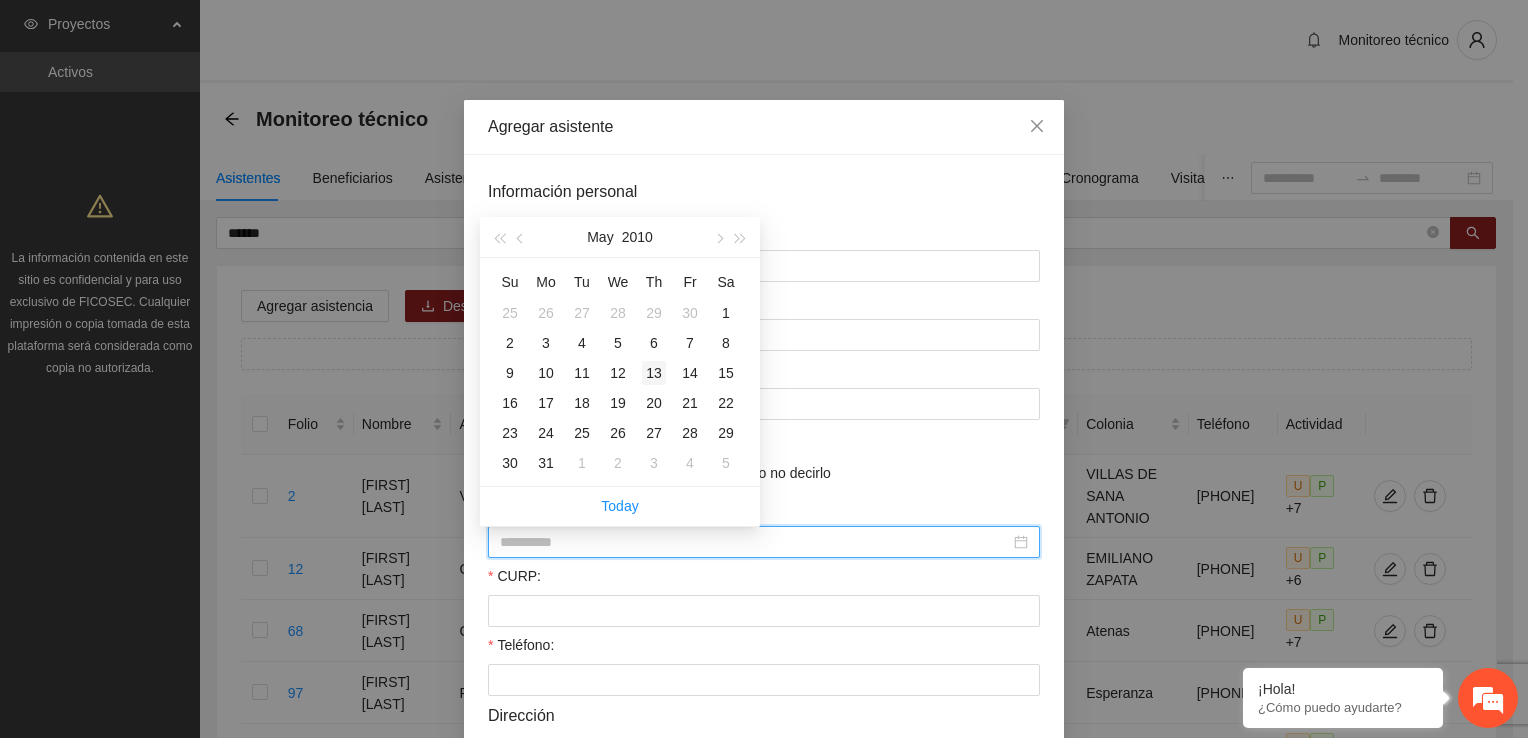 type on "**********" 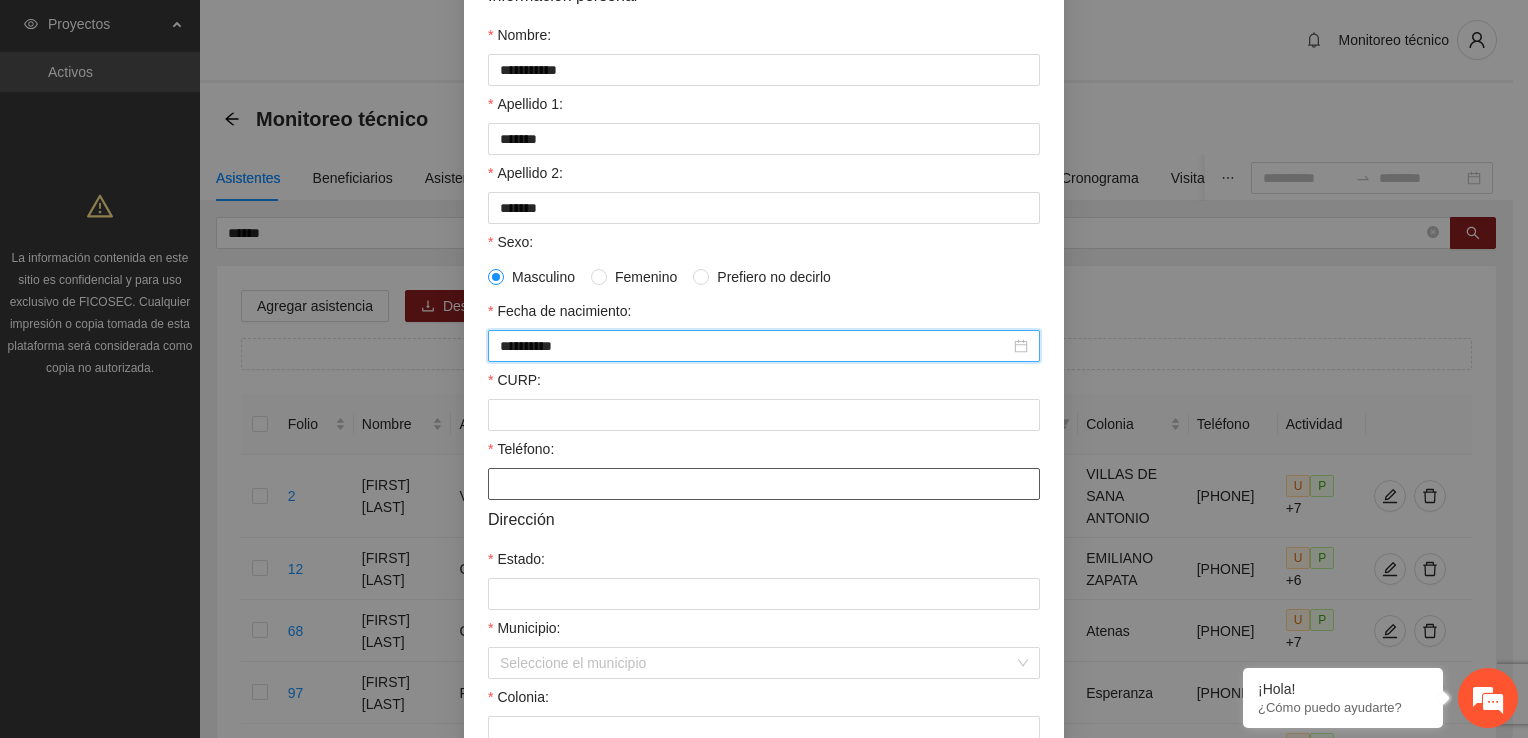scroll, scrollTop: 200, scrollLeft: 0, axis: vertical 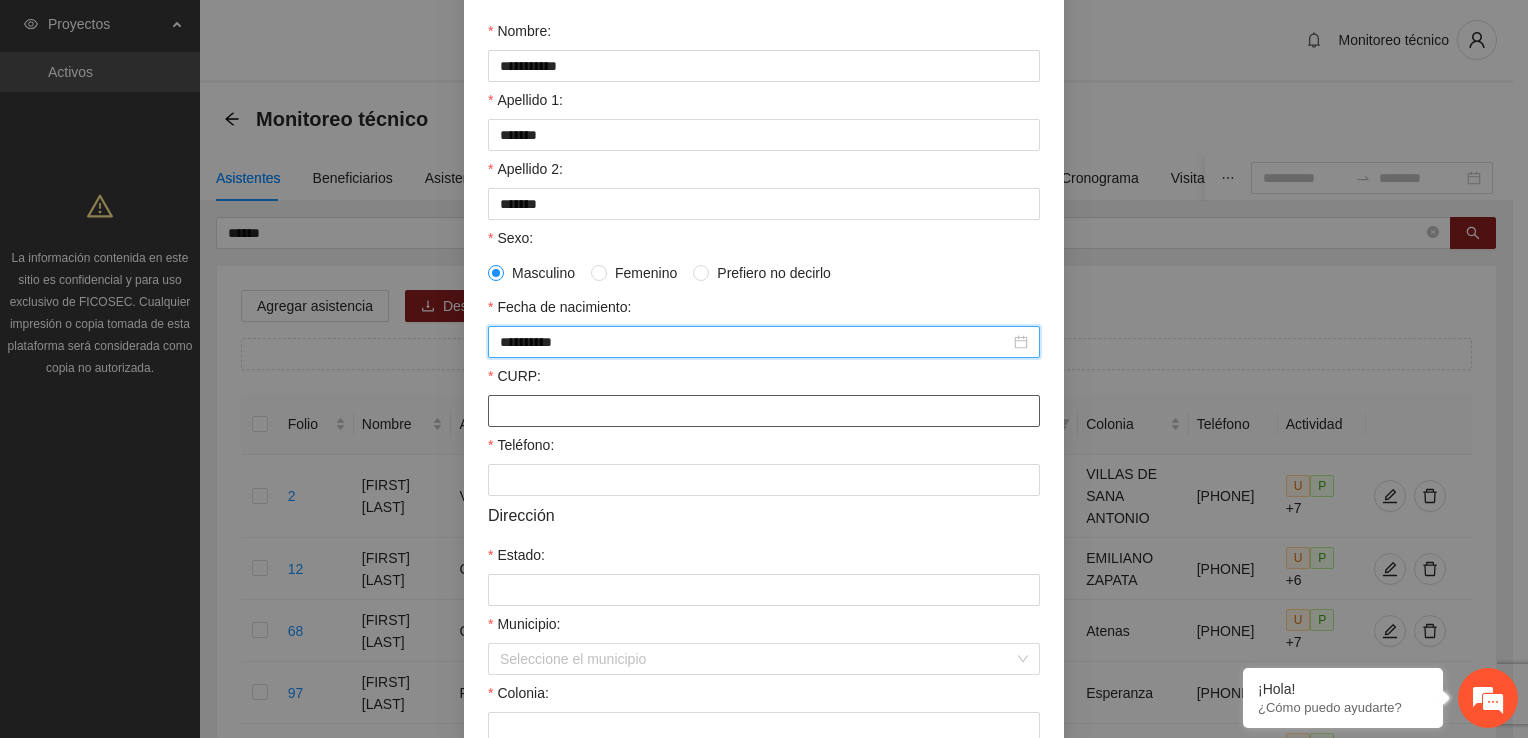 click on "CURP:" at bounding box center [764, 411] 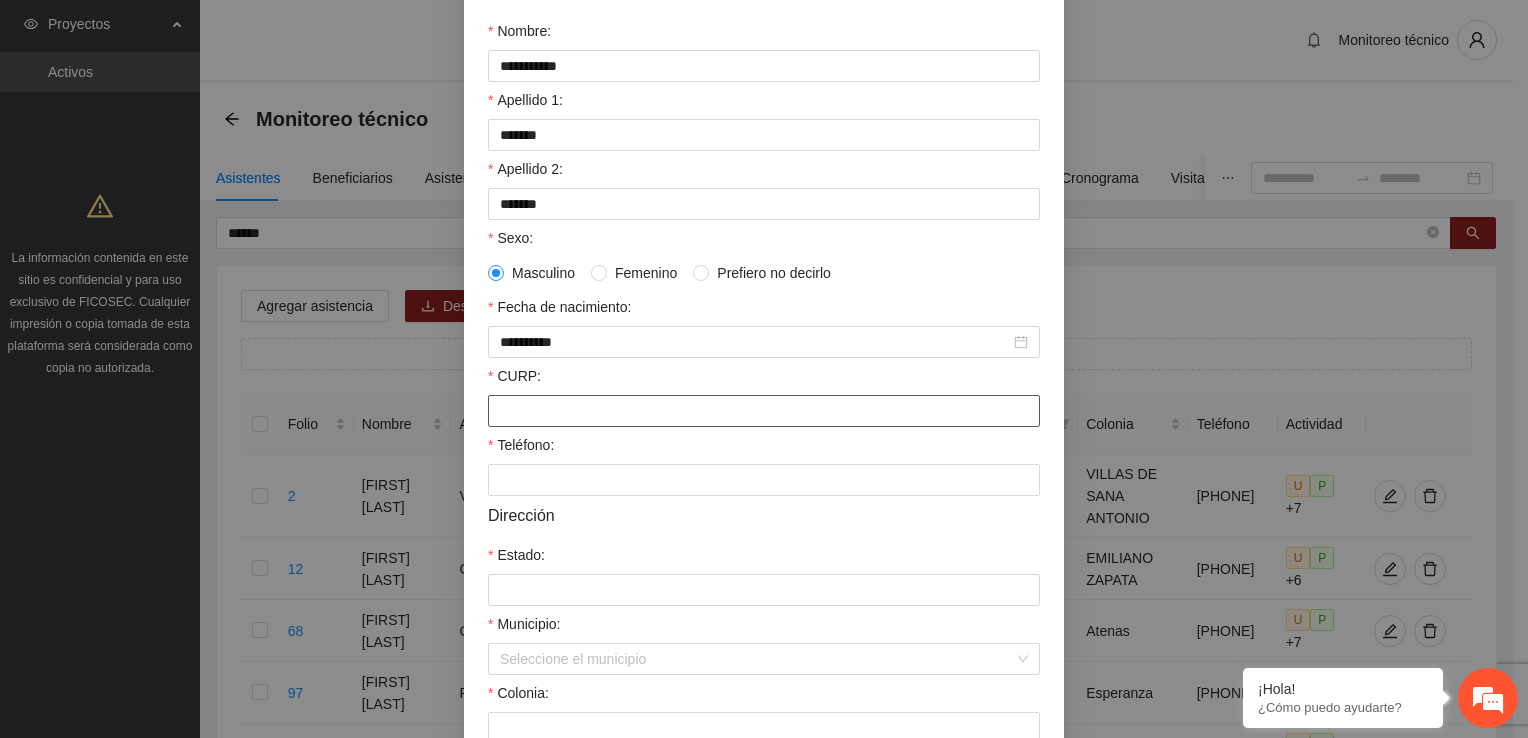 click on "CURP:" at bounding box center [764, 411] 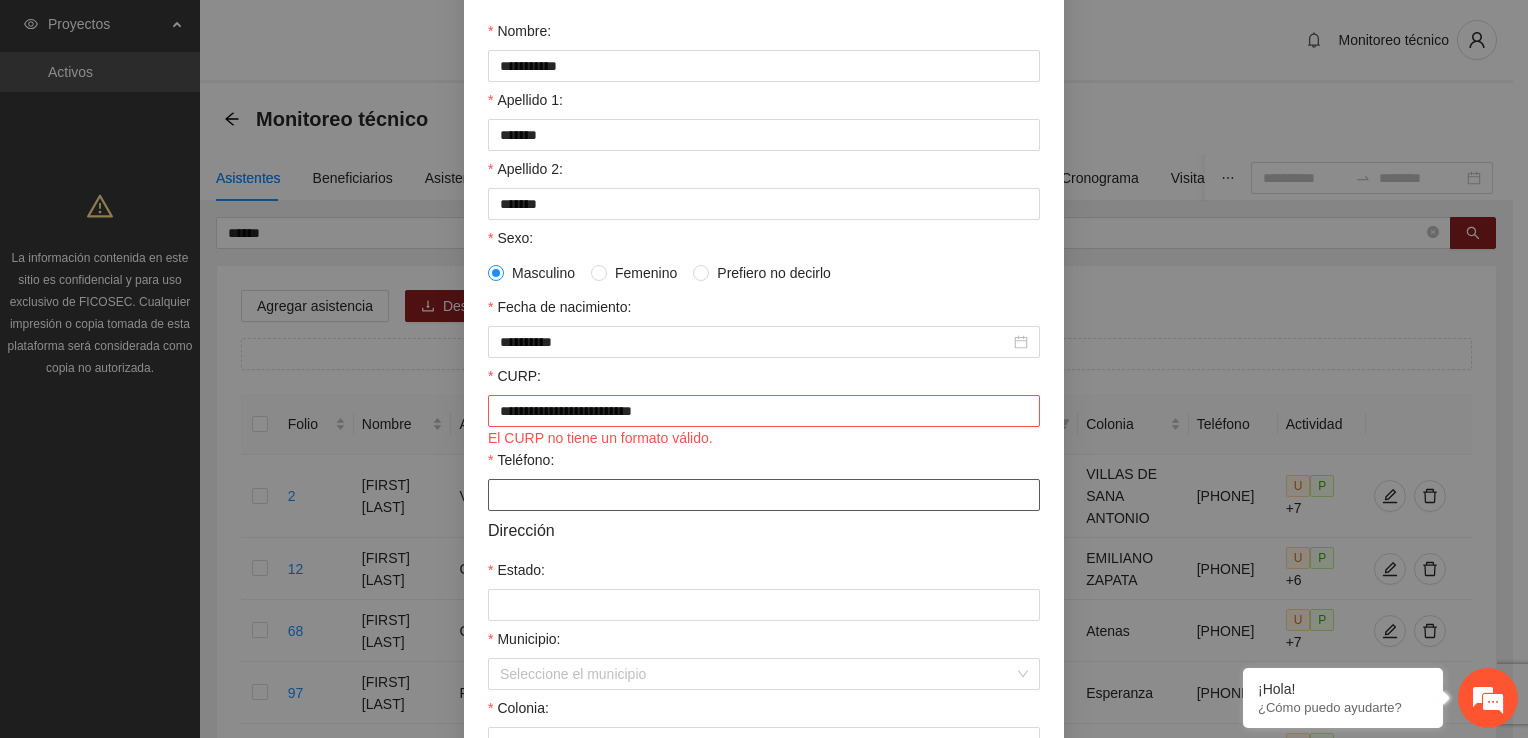 click on "Teléfono:" at bounding box center (764, 495) 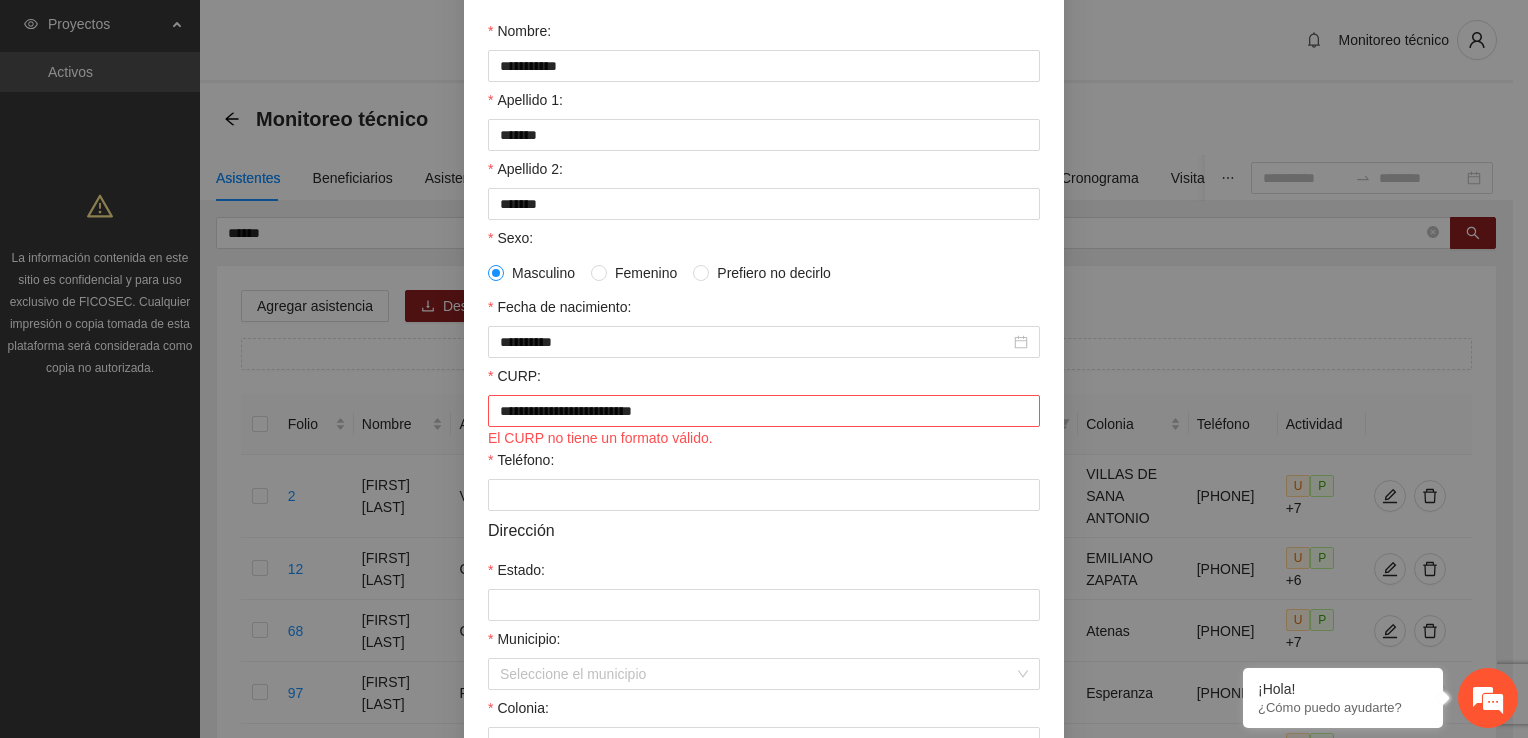 click on "CURP:" at bounding box center [764, 380] 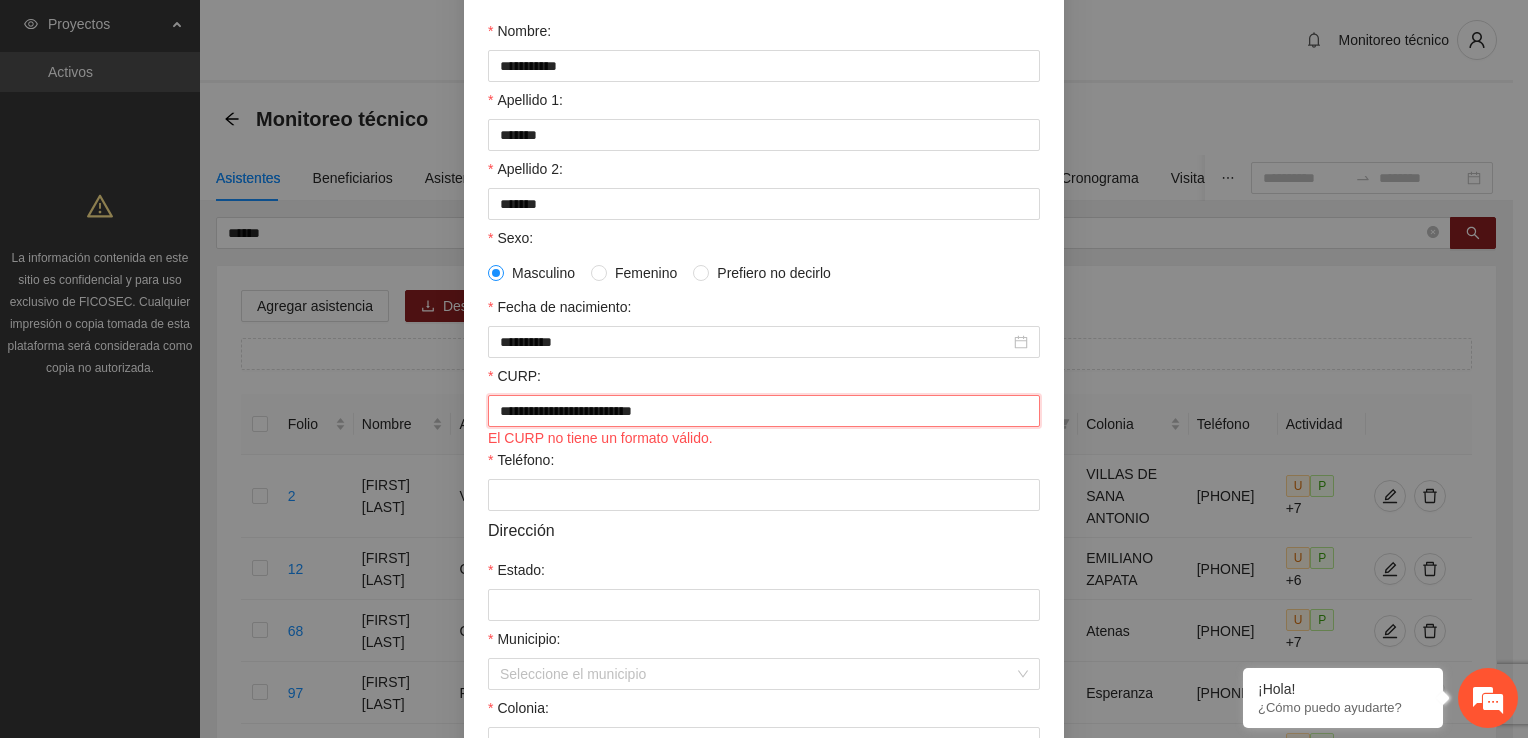 click on "**********" at bounding box center (764, 411) 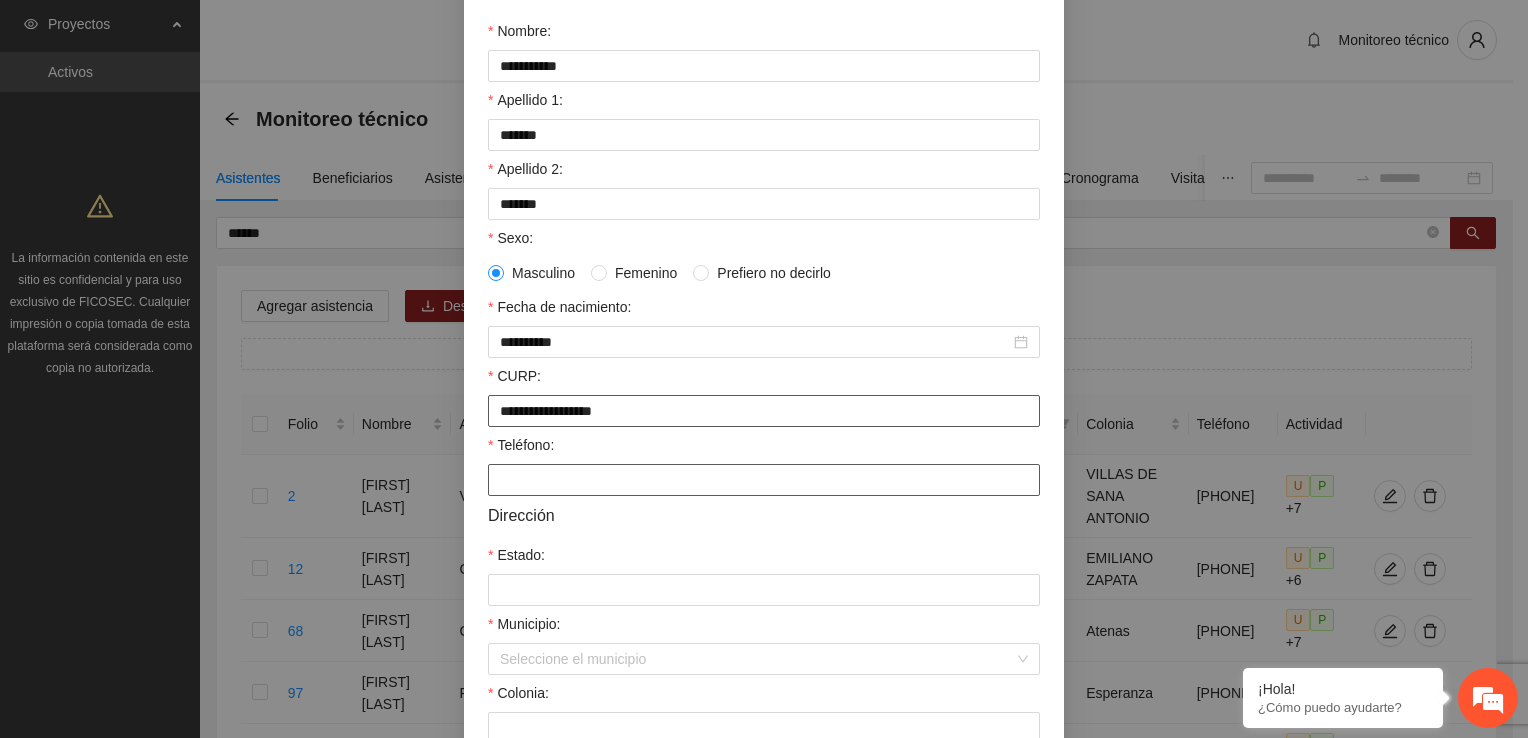 type on "**********" 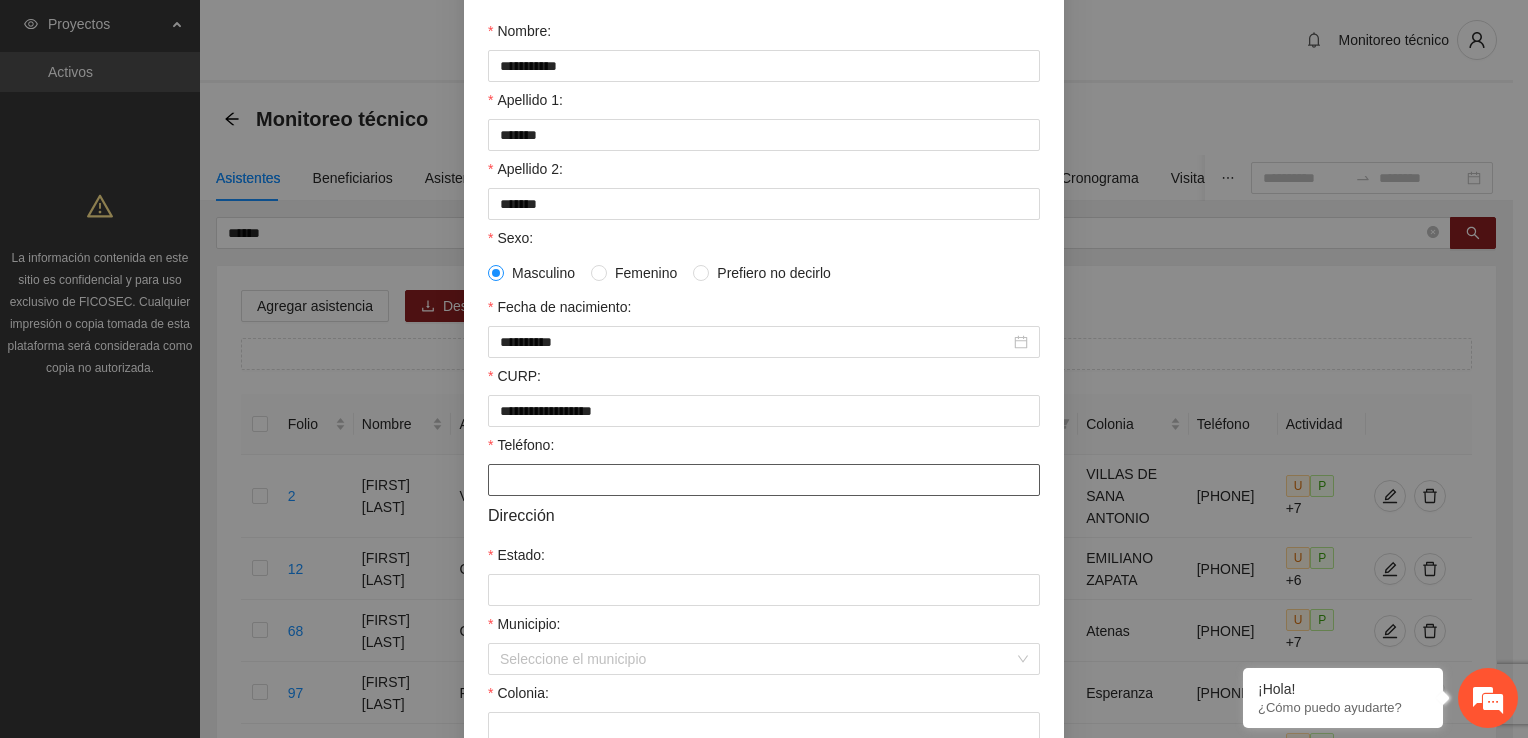 click on "Teléfono:" at bounding box center (764, 480) 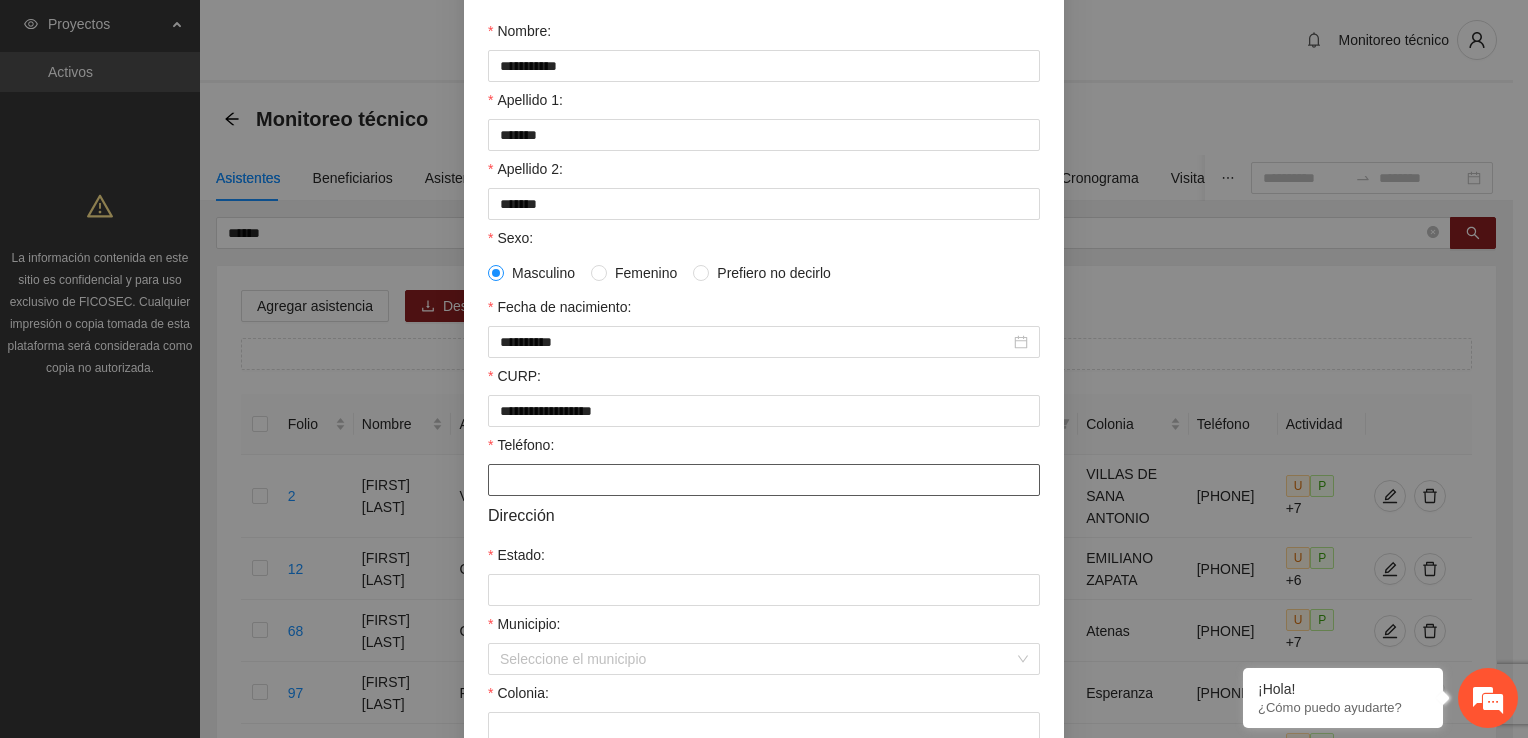 click on "Teléfono:" at bounding box center (764, 480) 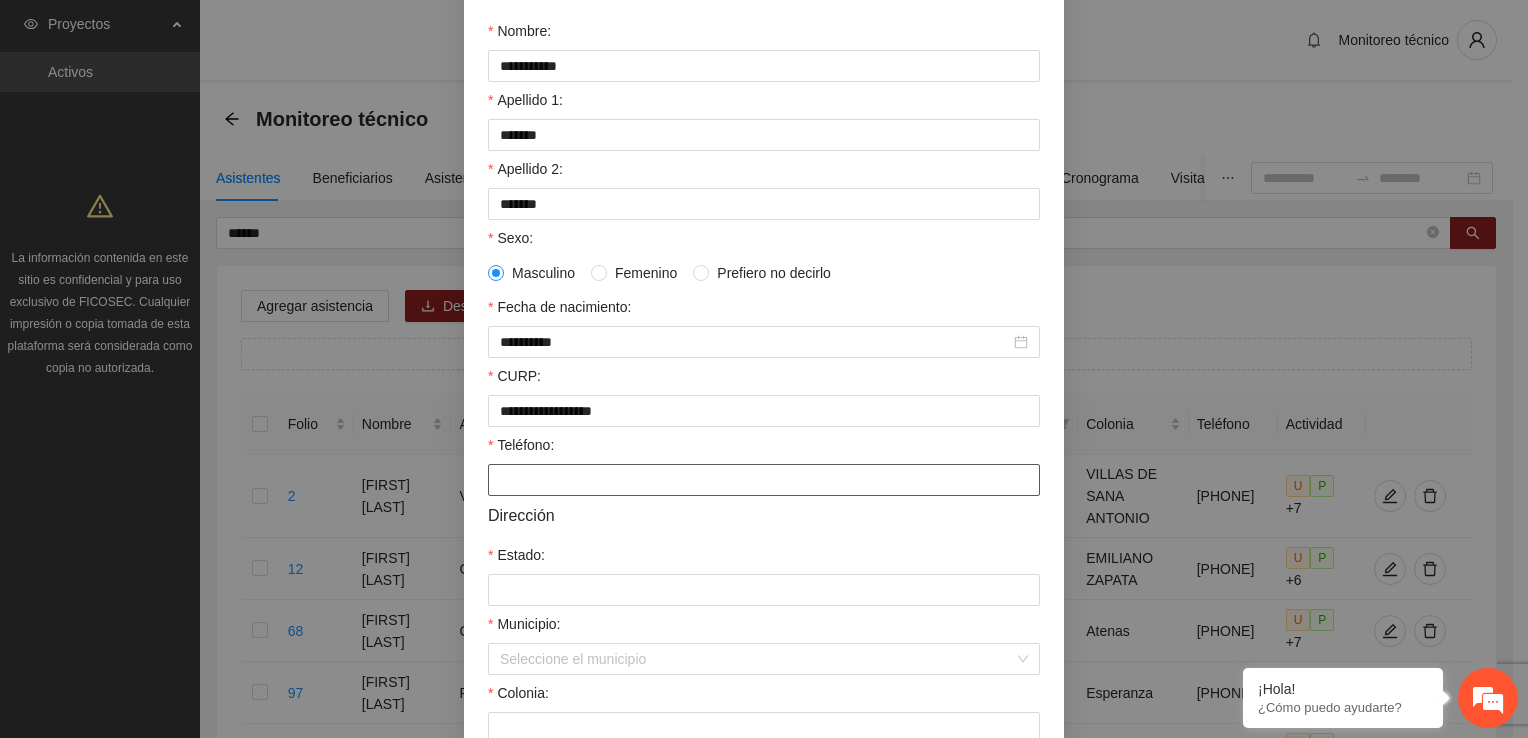 paste on "**********" 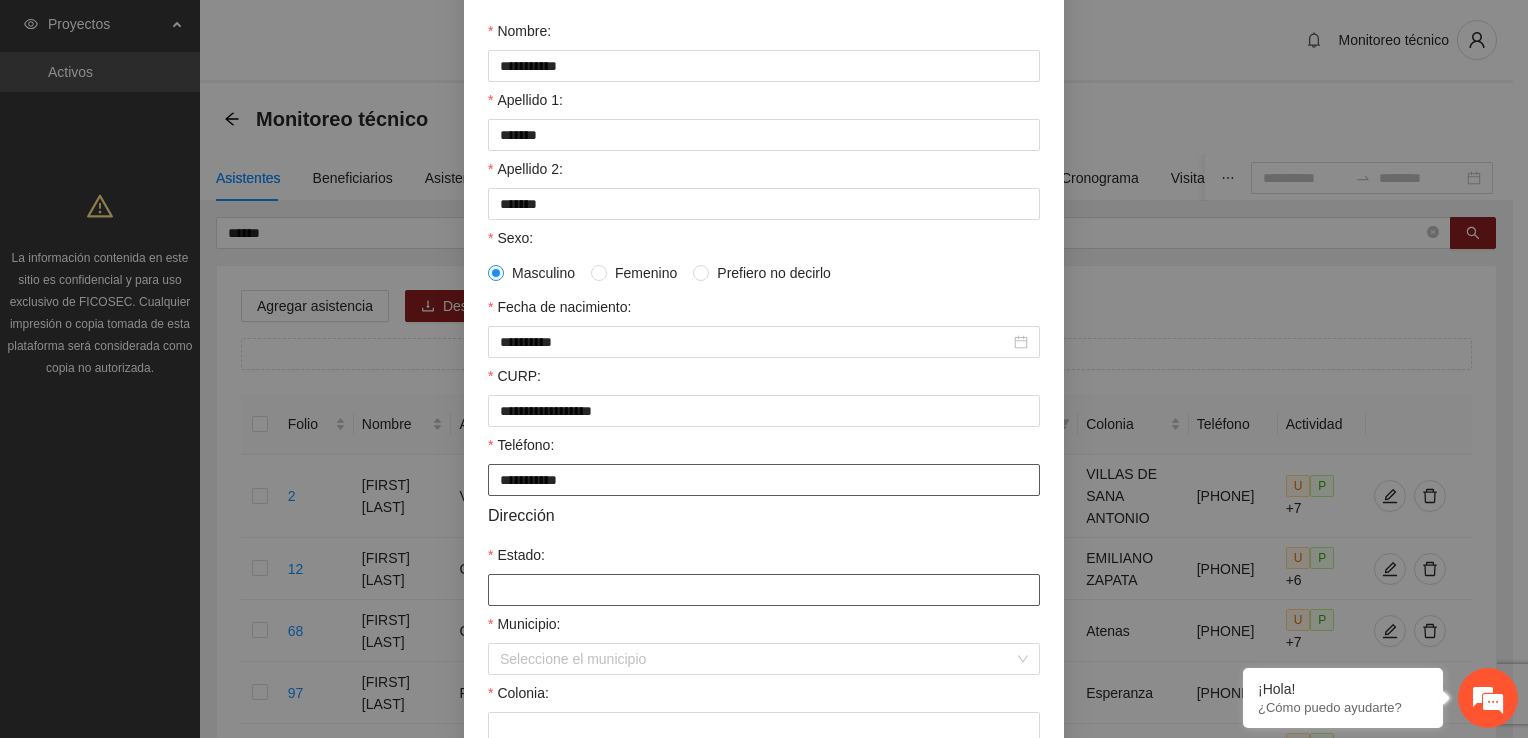type on "**********" 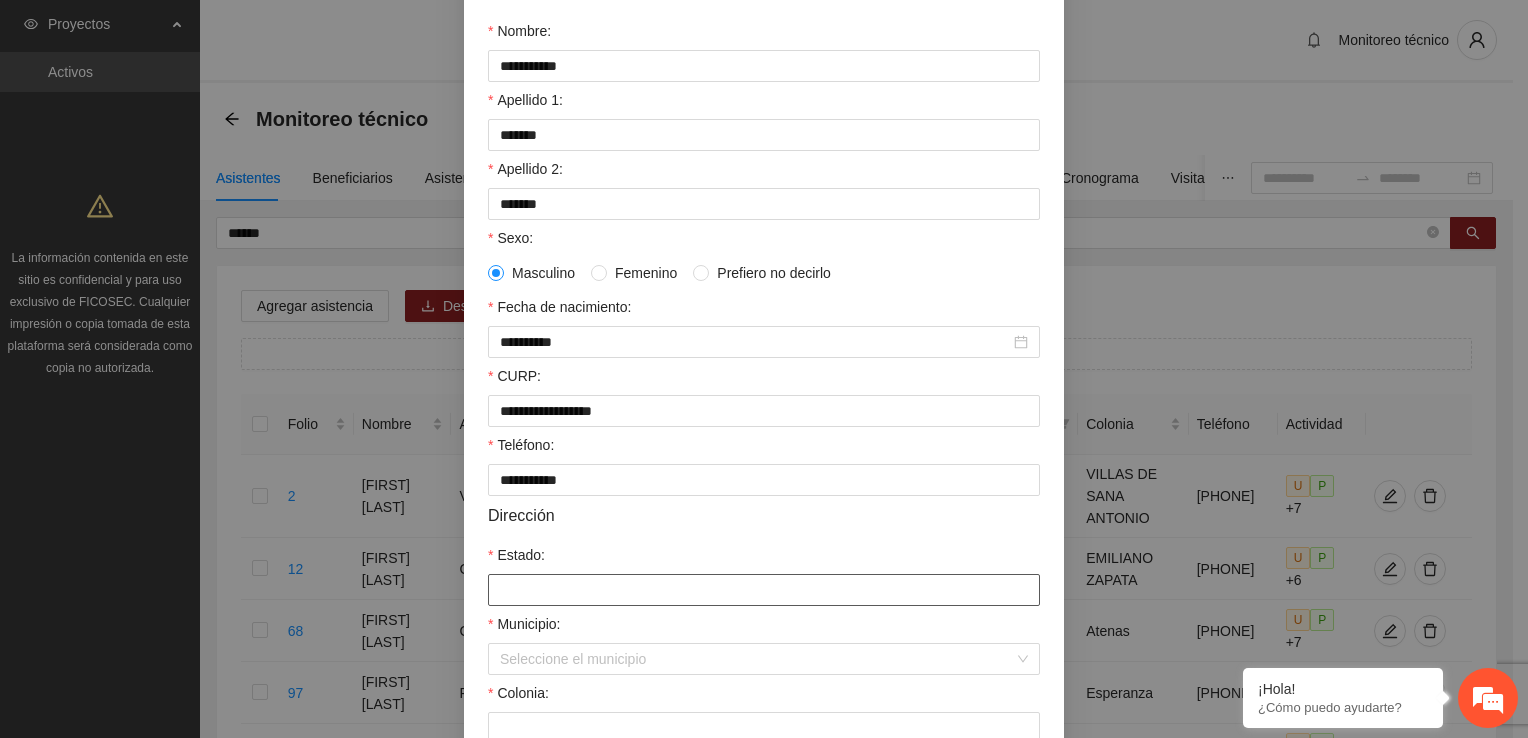 click on "Estado:" at bounding box center (764, 590) 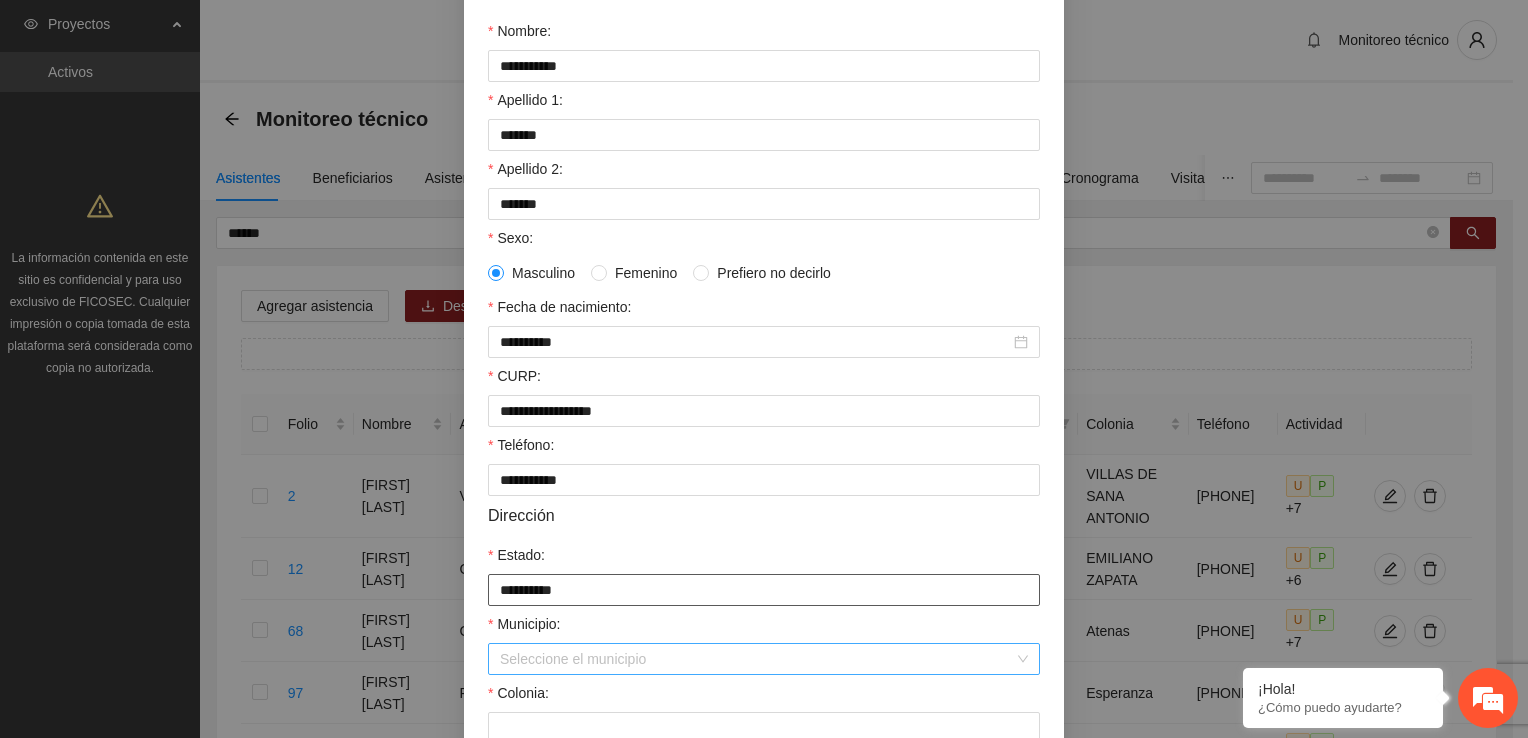 type on "**********" 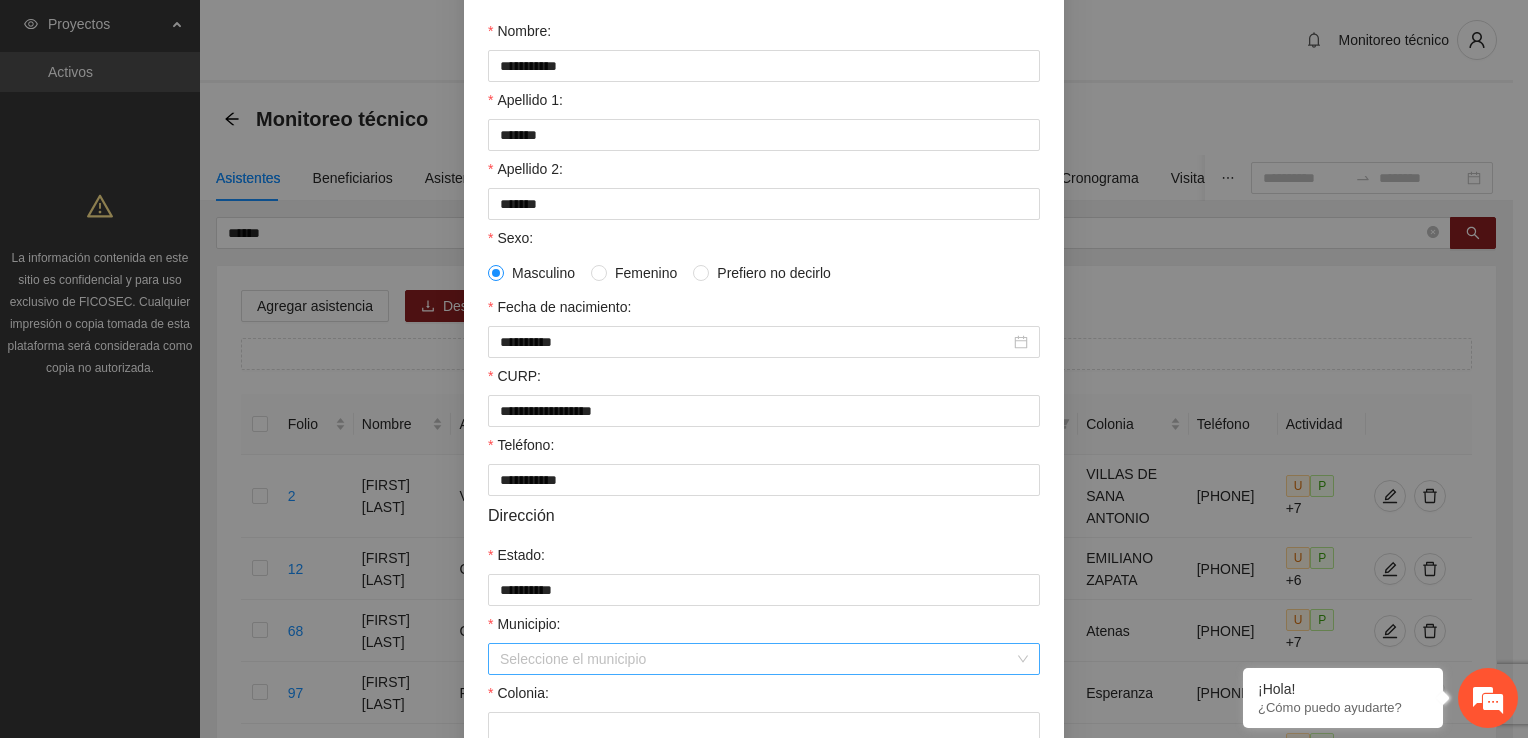 click on "Municipio:" at bounding box center [757, 659] 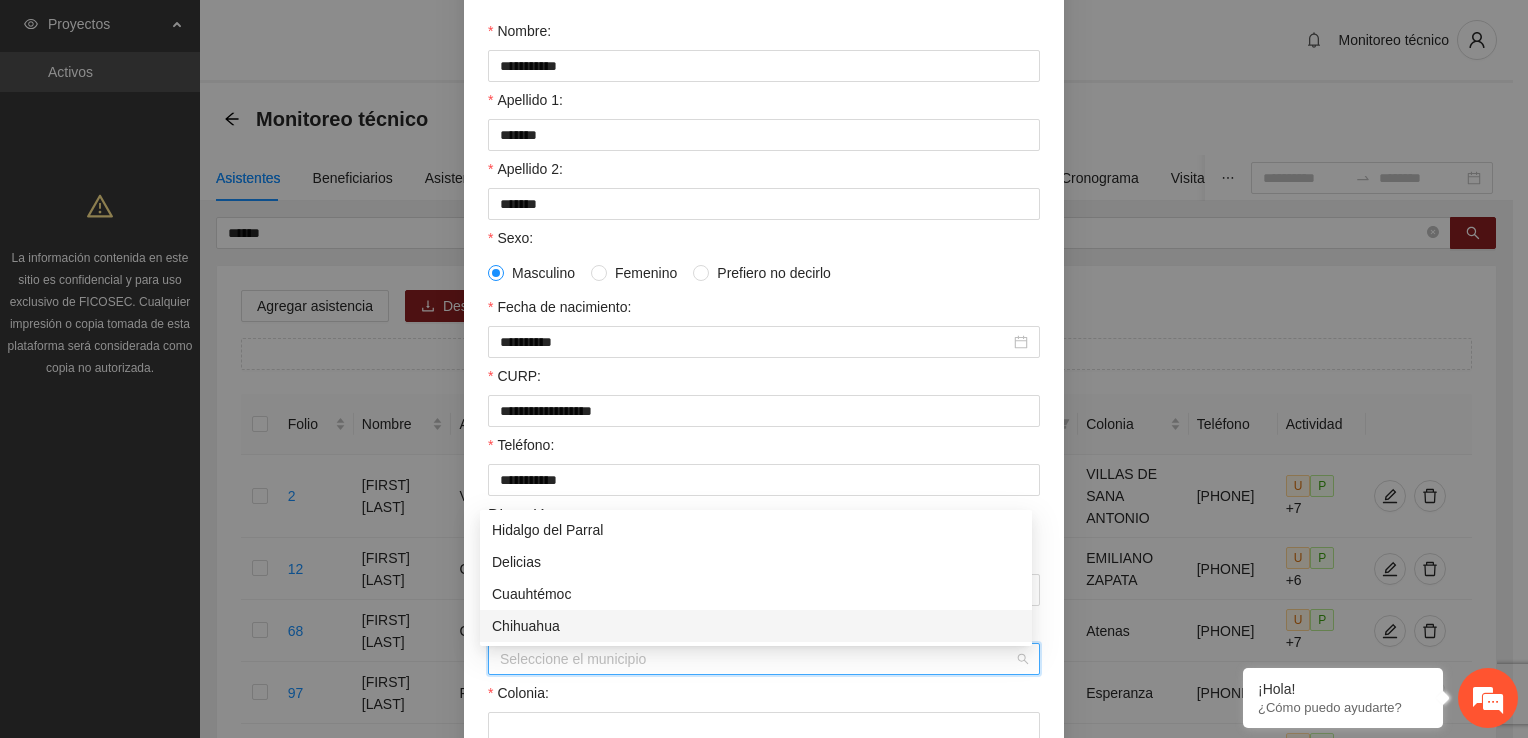click on "Chihuahua" at bounding box center [756, 626] 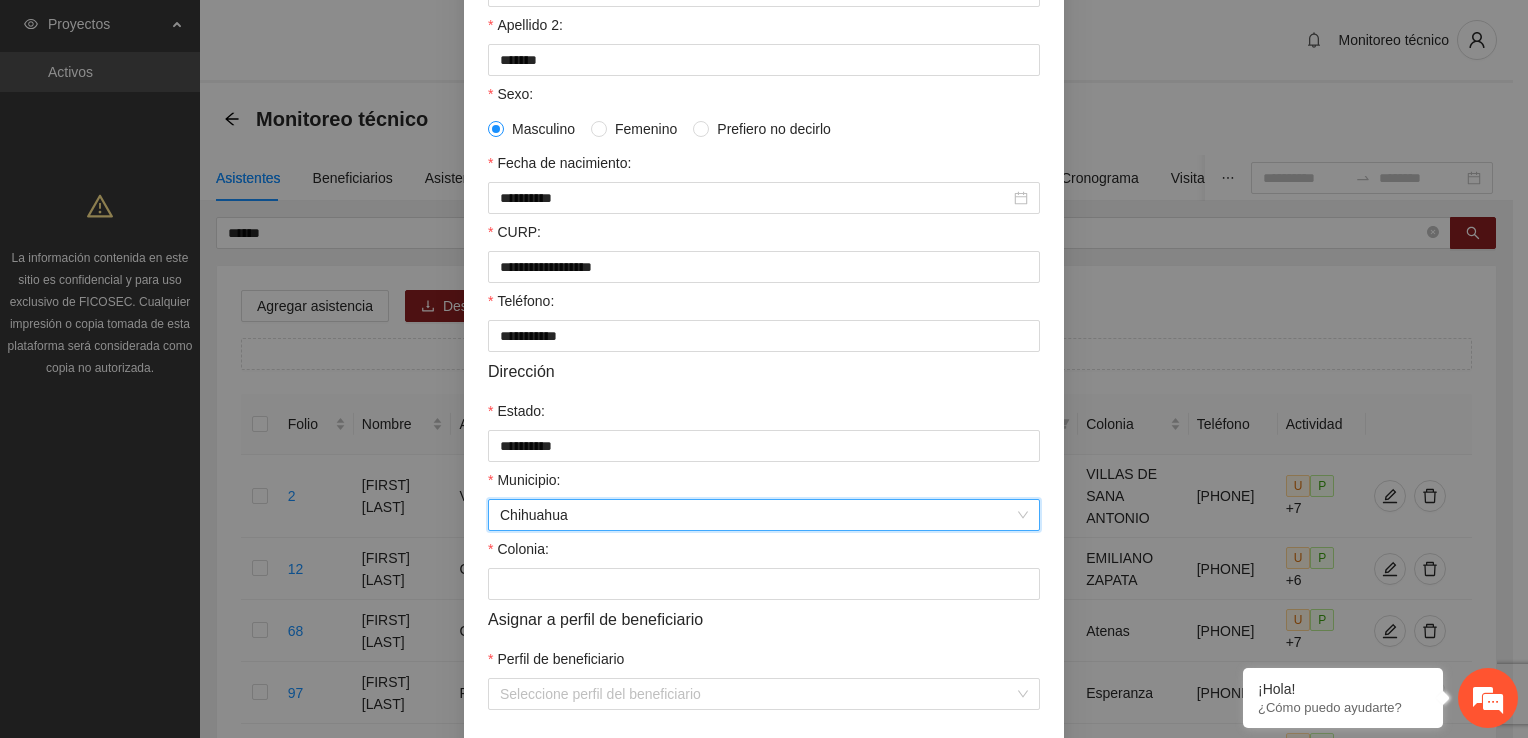 scroll, scrollTop: 432, scrollLeft: 0, axis: vertical 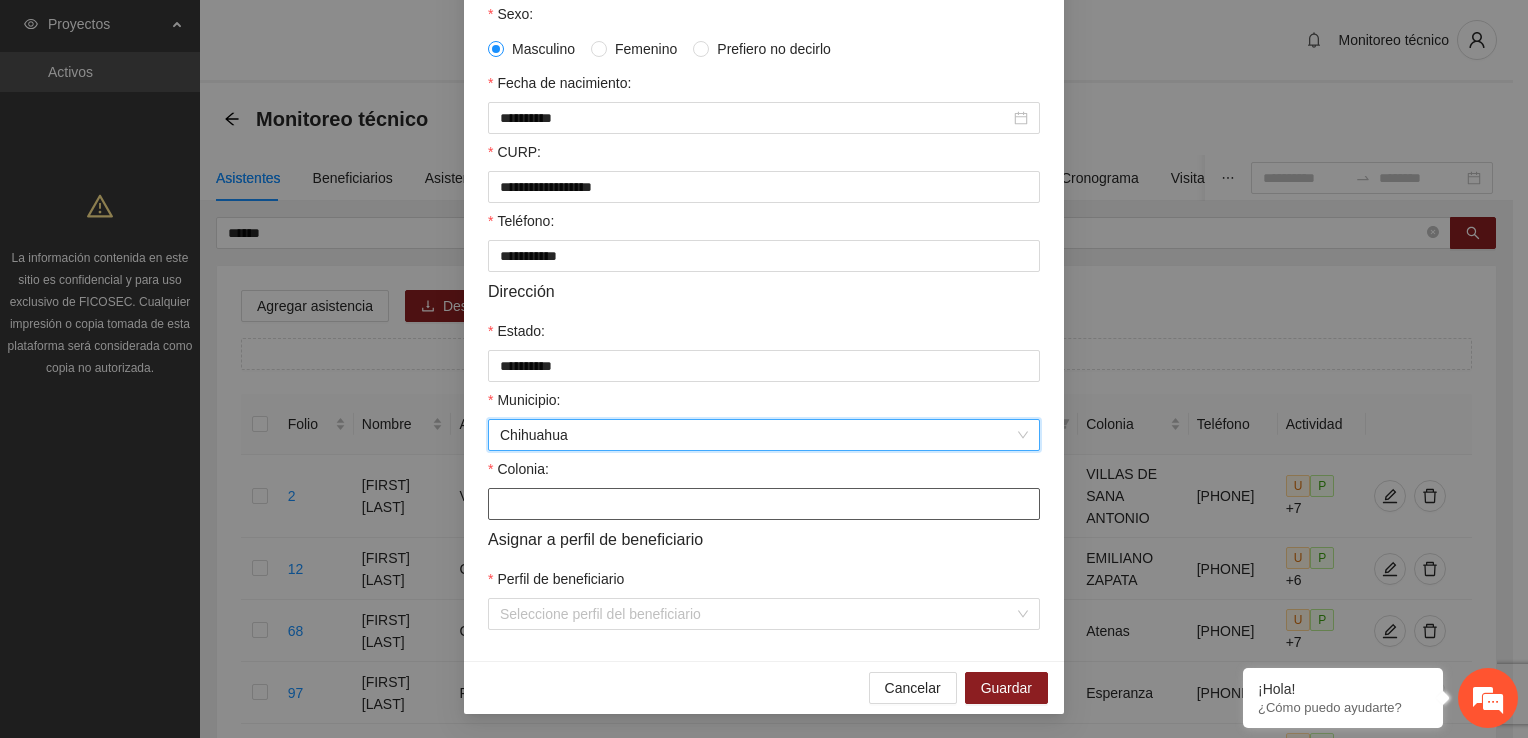 click on "Colonia:" at bounding box center (764, 504) 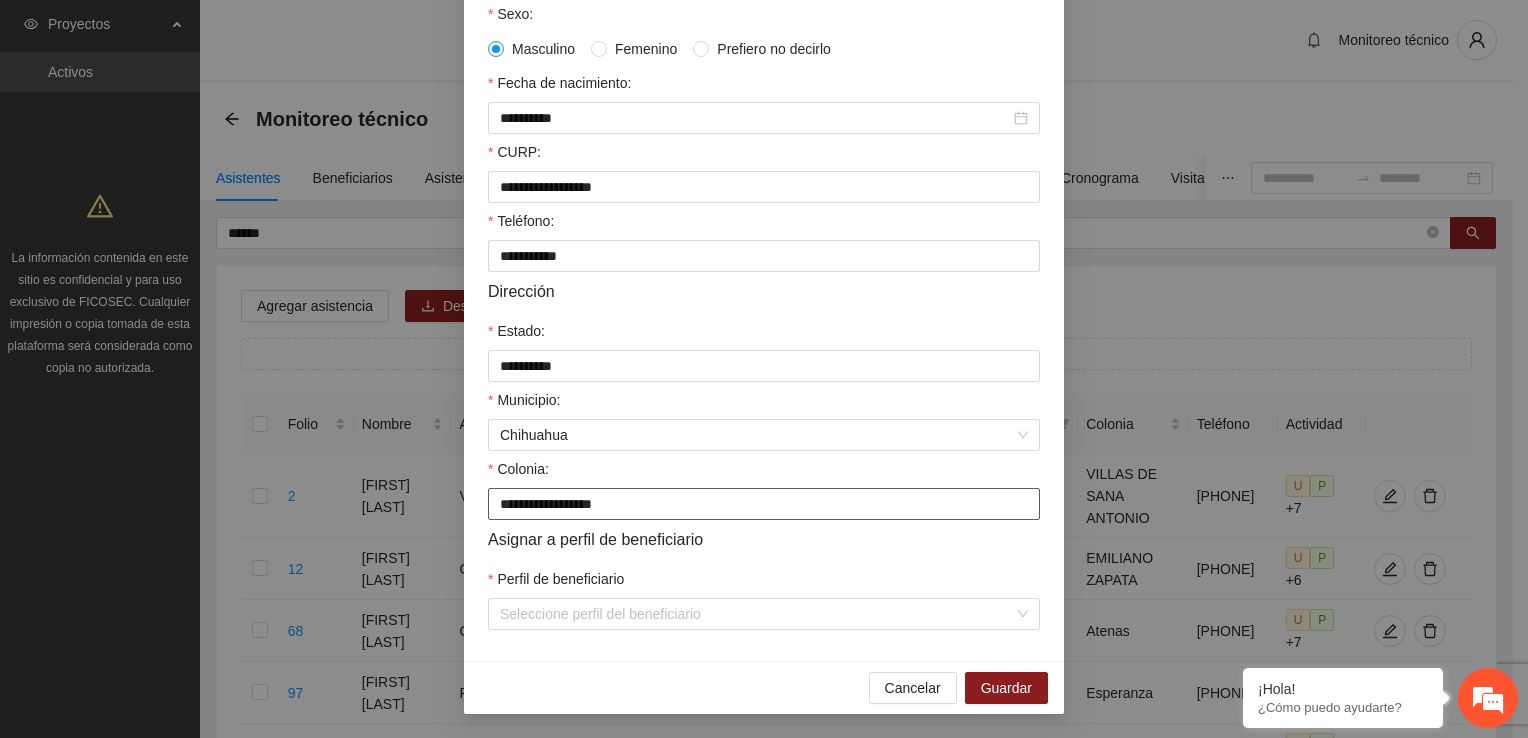 type on "**********" 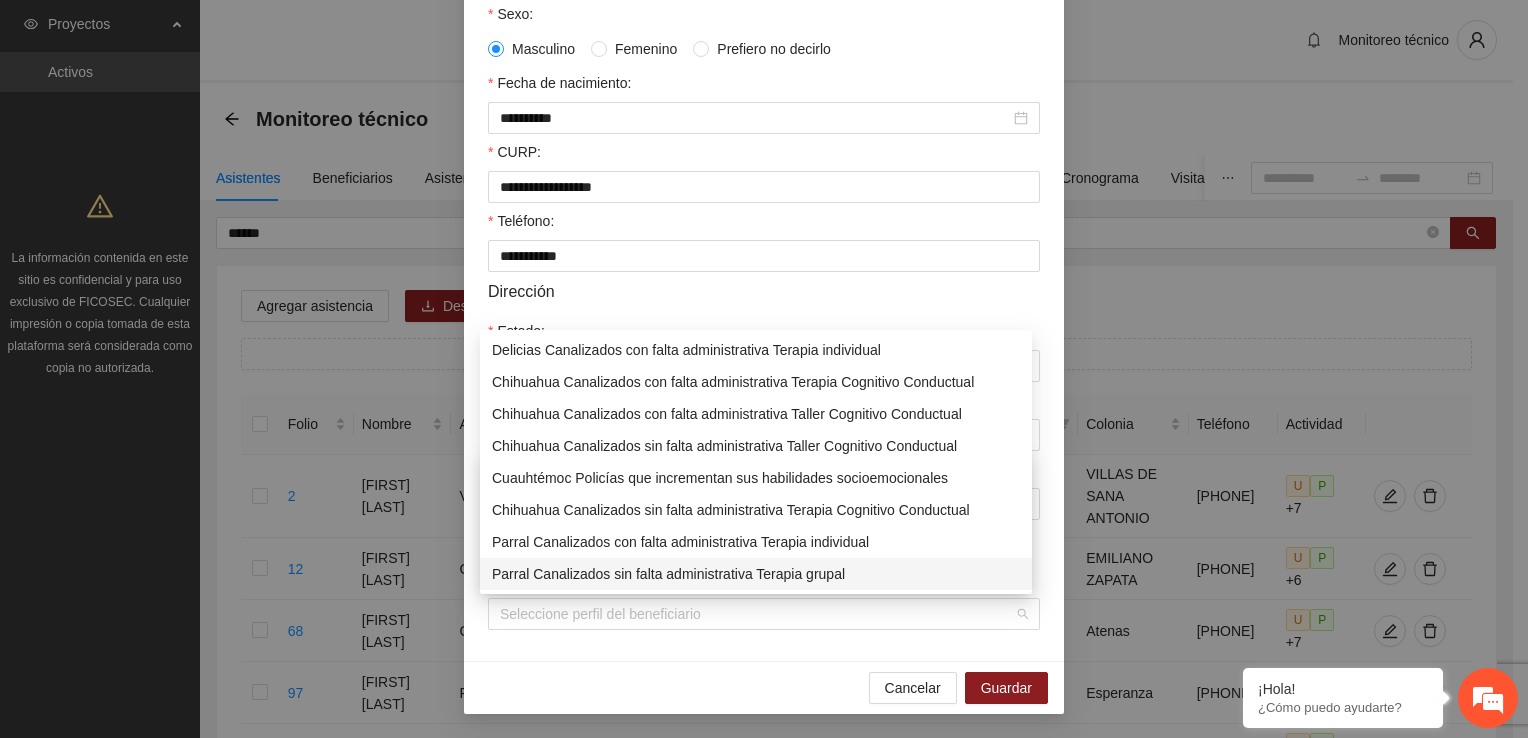 click on "Cancelar Guardar" at bounding box center [764, 687] 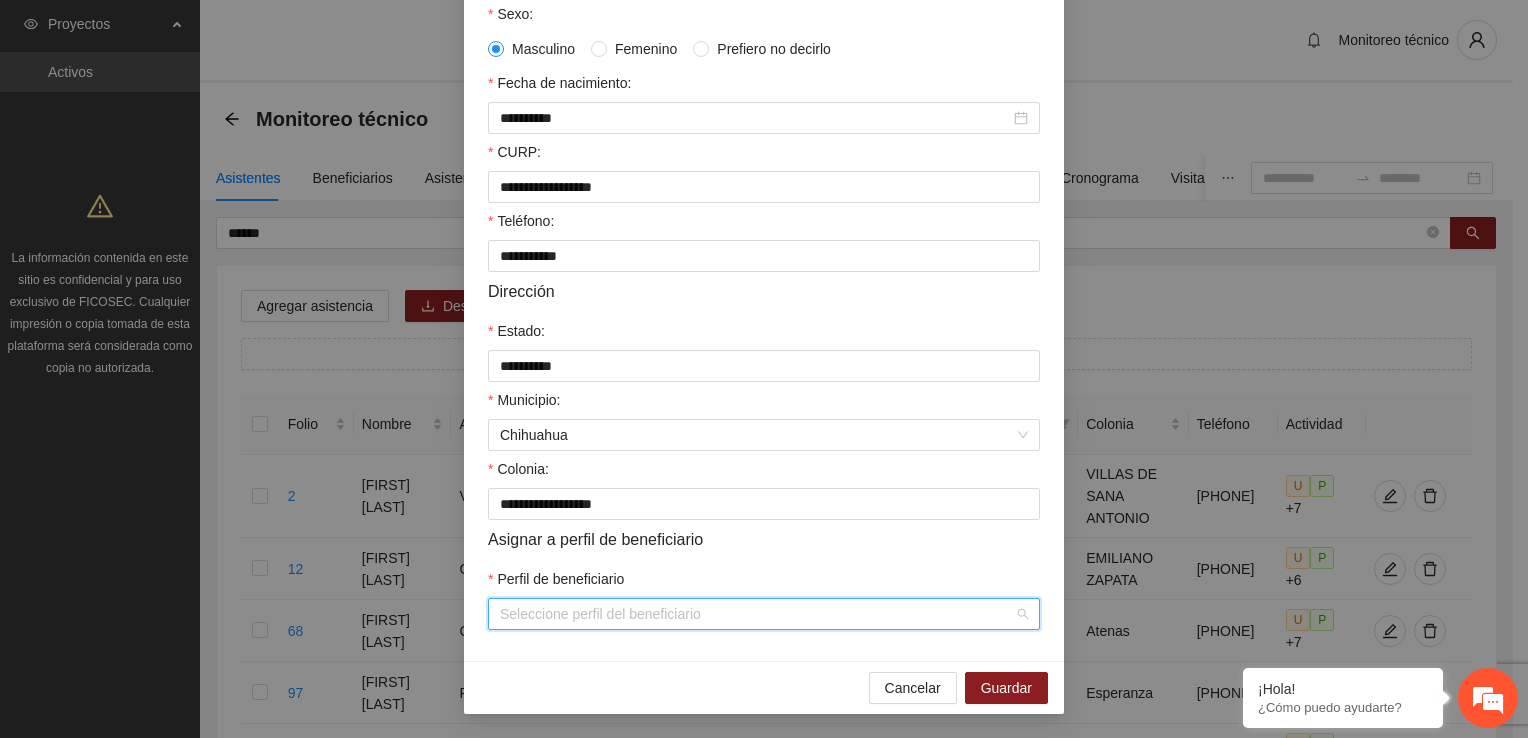 click on "Perfil de beneficiario" at bounding box center (757, 614) 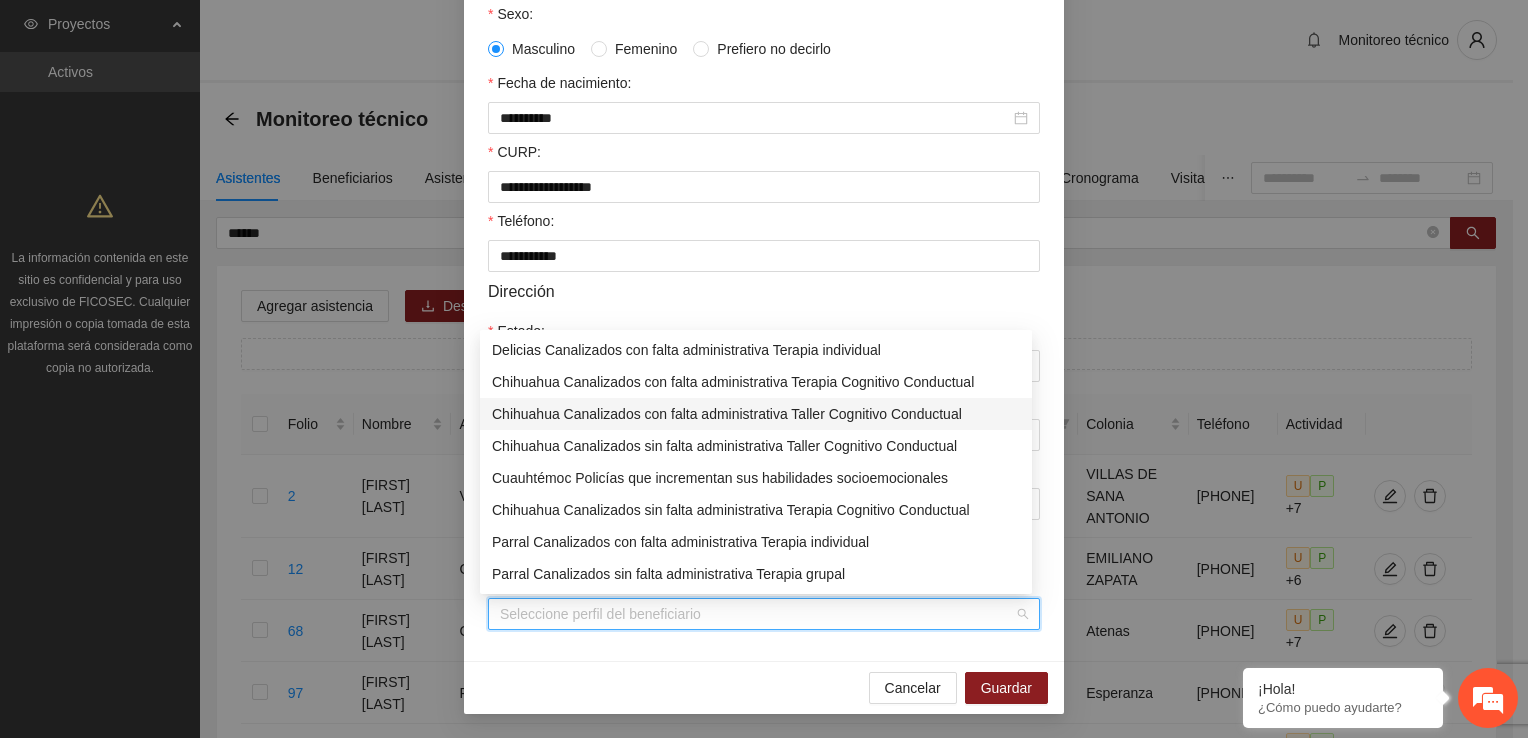 click on "Chihuahua Canalizados con falta administrativa Taller Cognitivo Conductual" at bounding box center (756, 414) 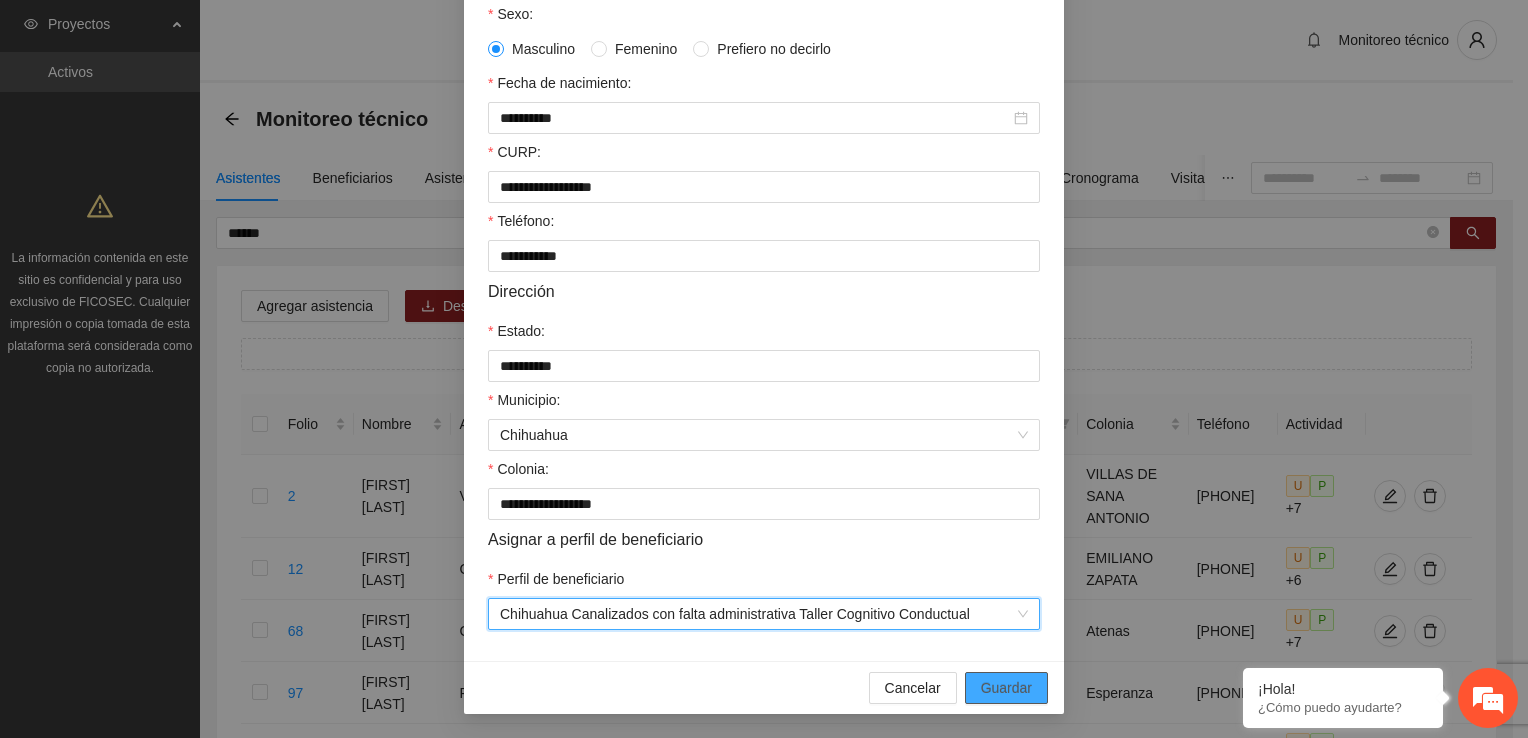 click on "Guardar" at bounding box center [1006, 688] 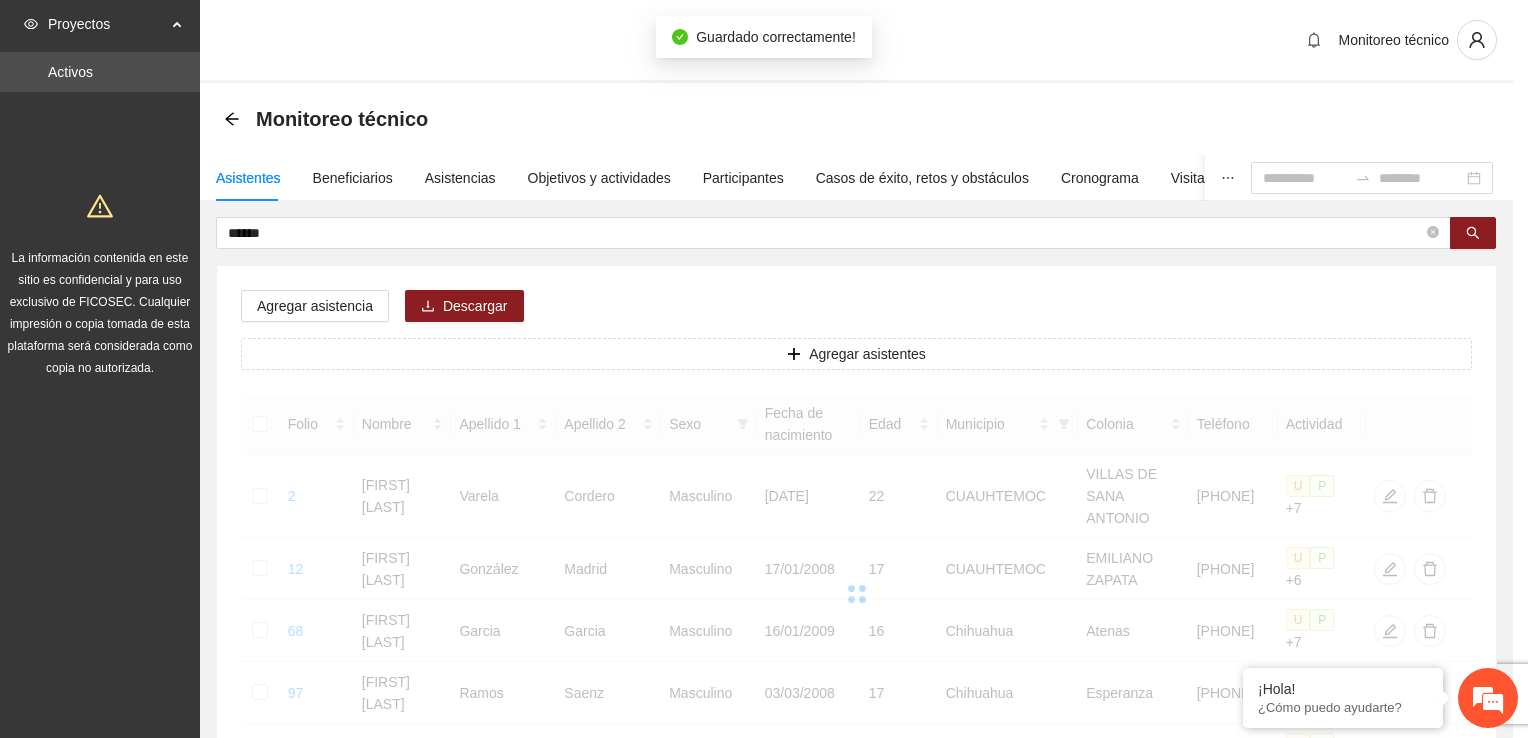 scroll, scrollTop: 332, scrollLeft: 0, axis: vertical 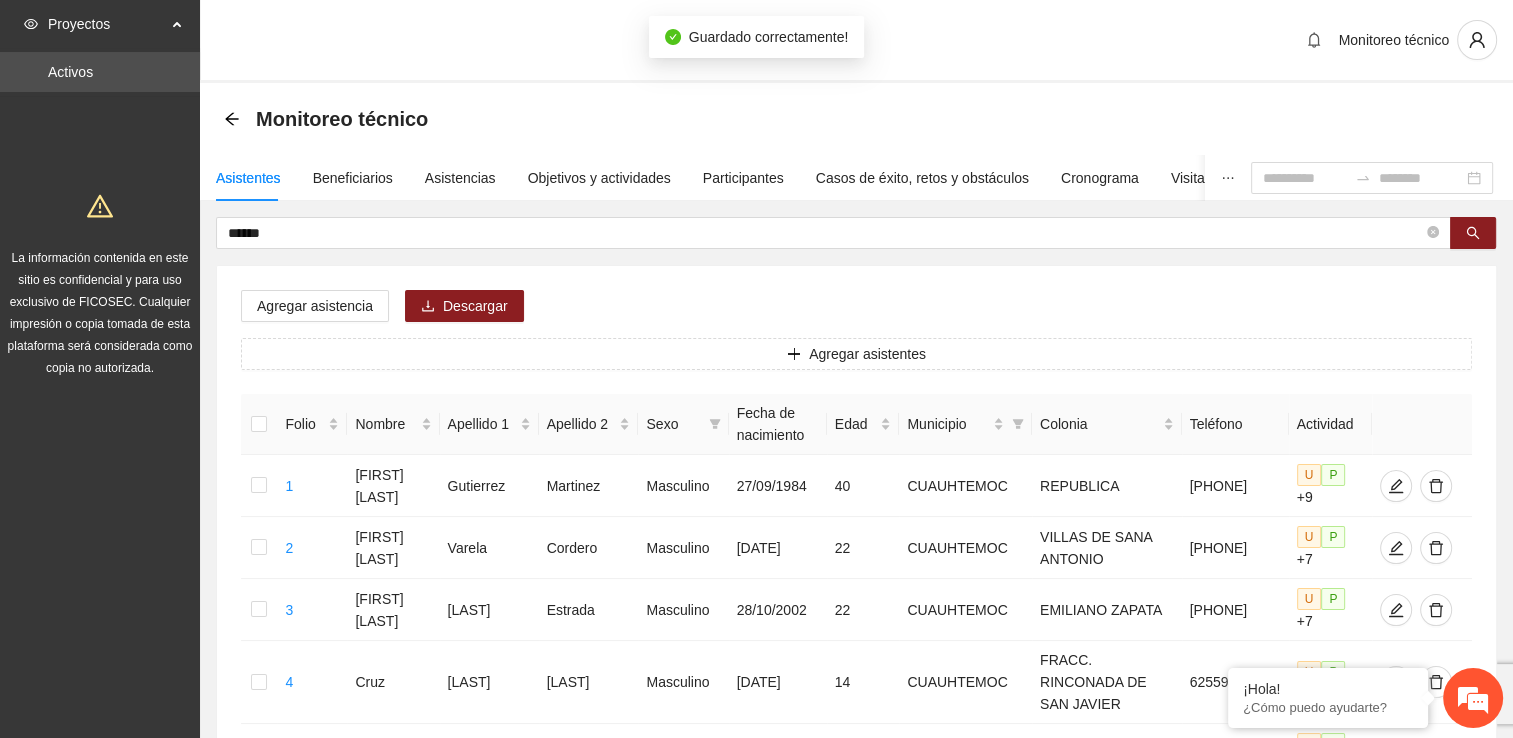 click on "Asistentes" at bounding box center [248, 178] 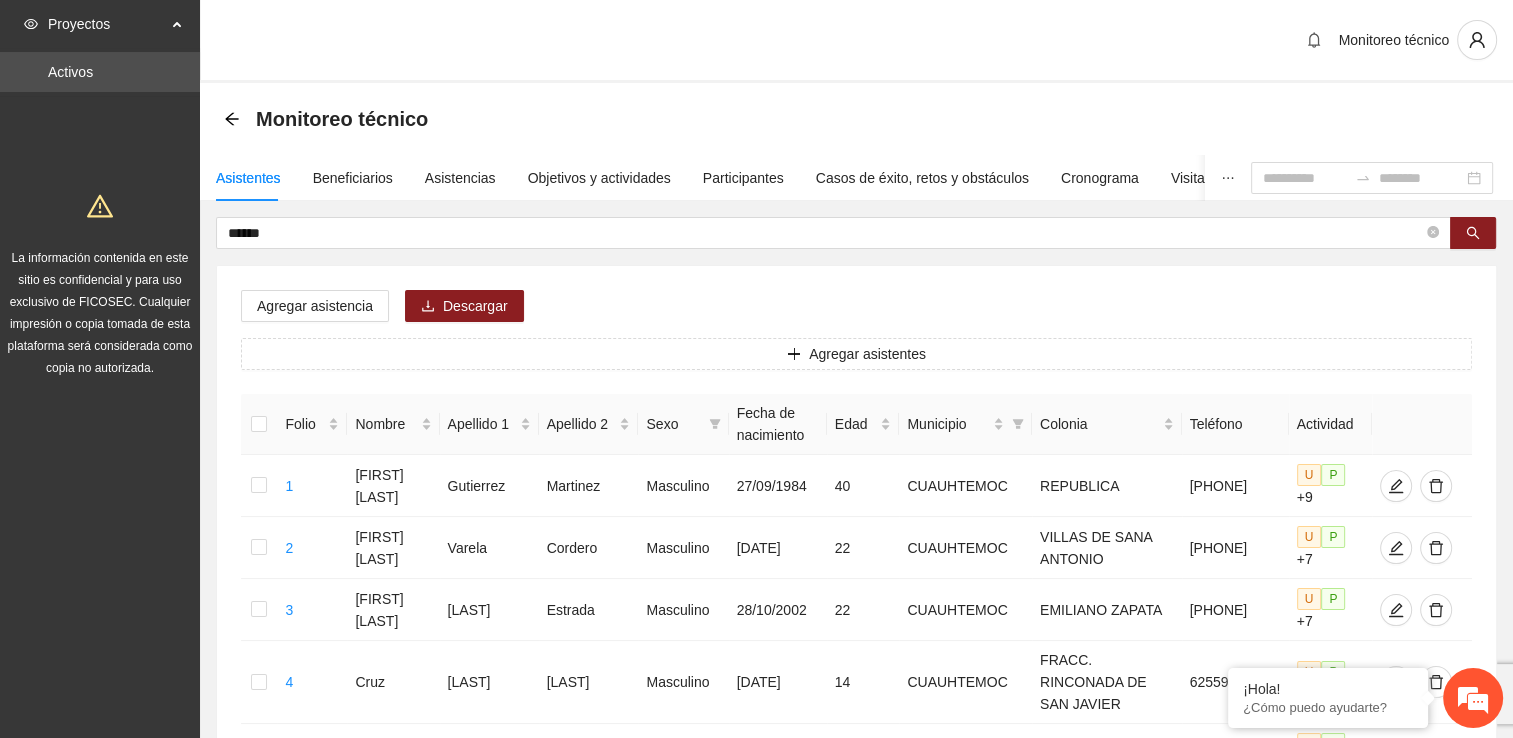 click on "Asistentes" at bounding box center (248, 178) 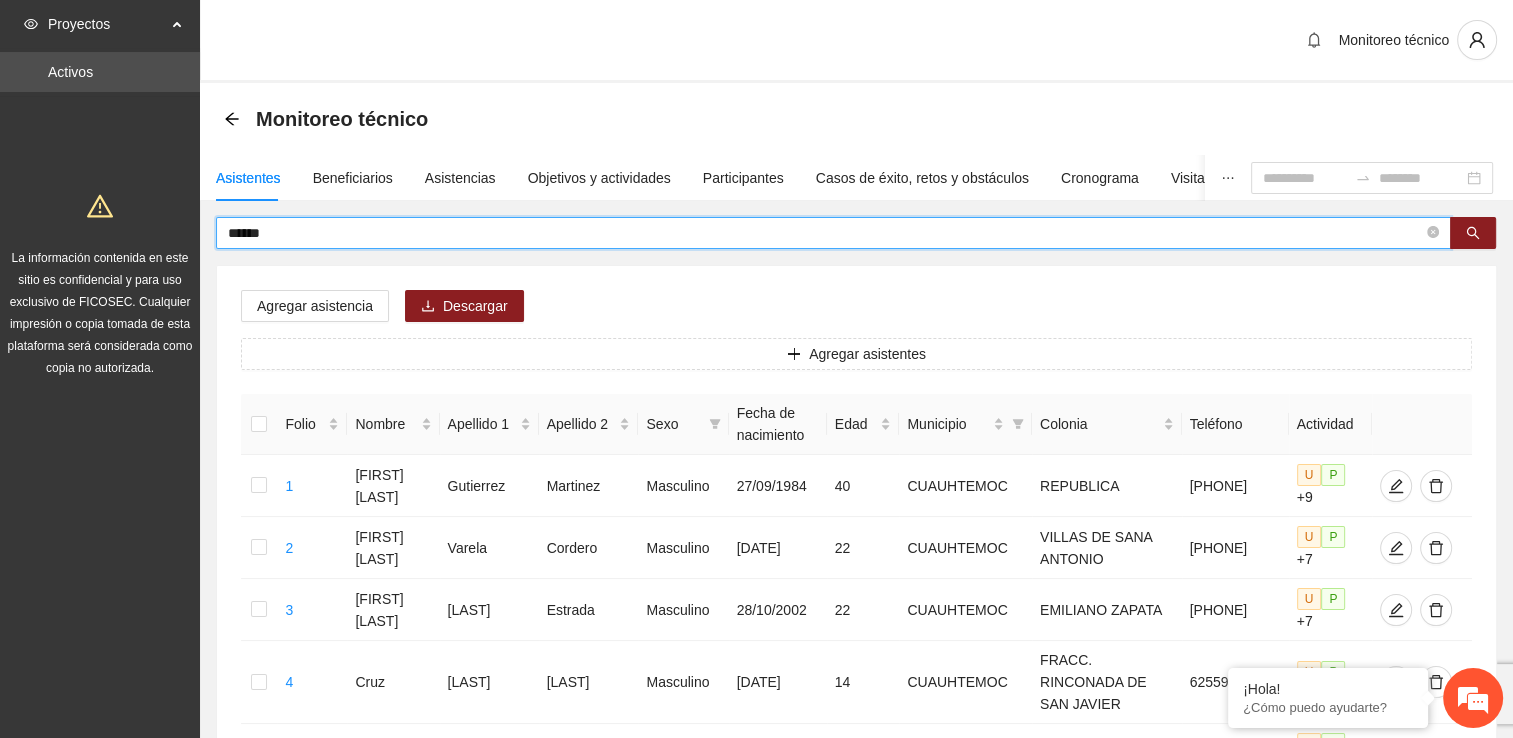 click on "*****" at bounding box center (825, 233) 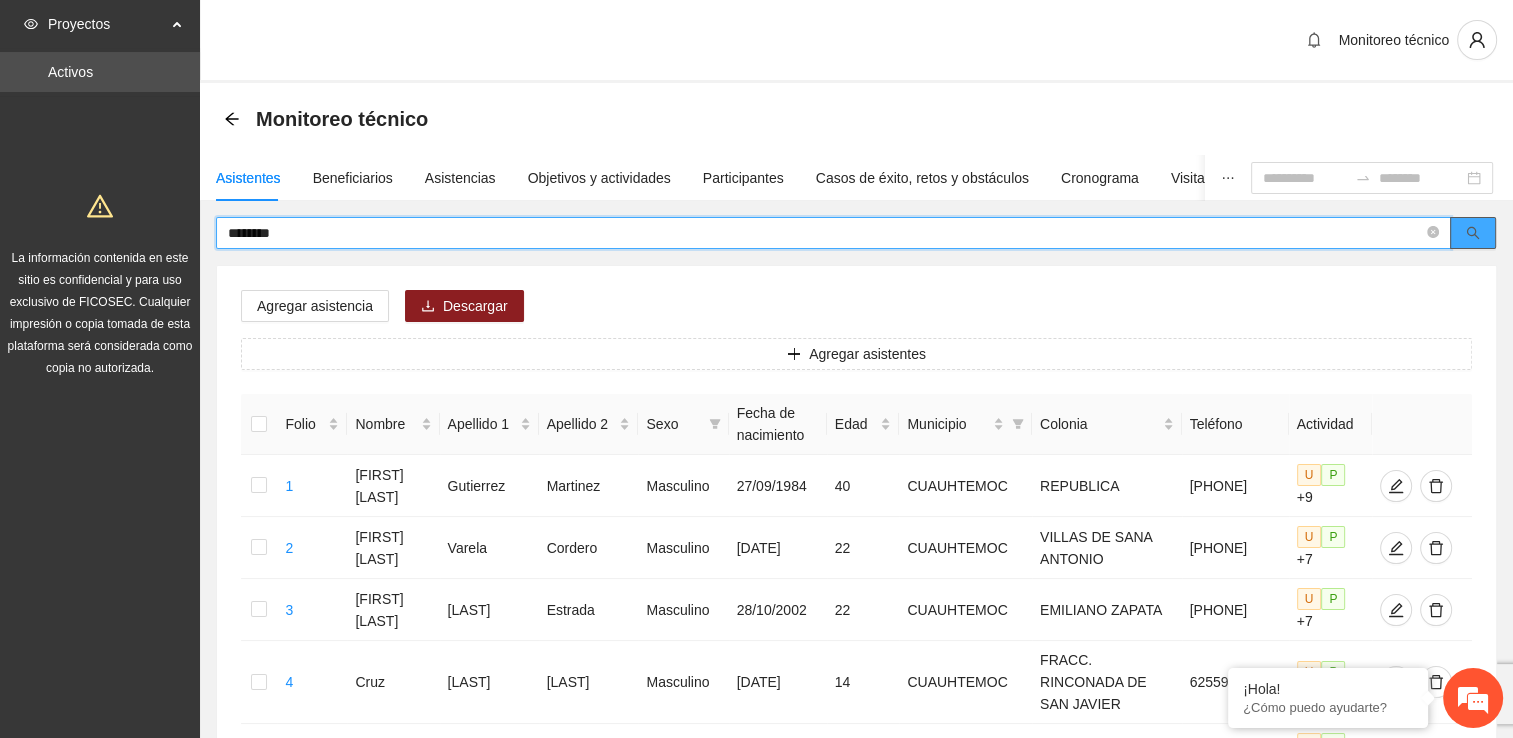click at bounding box center [1473, 233] 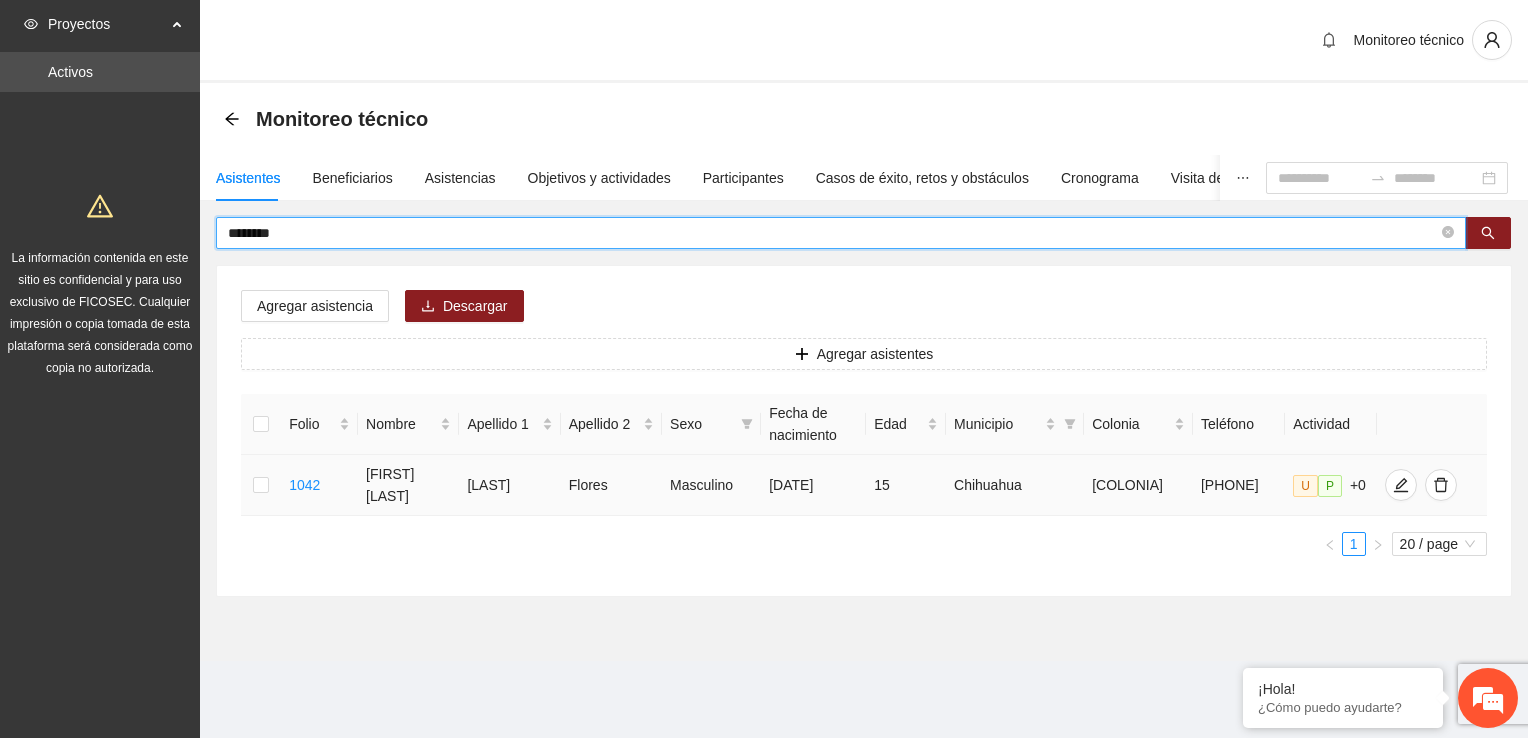 type on "********" 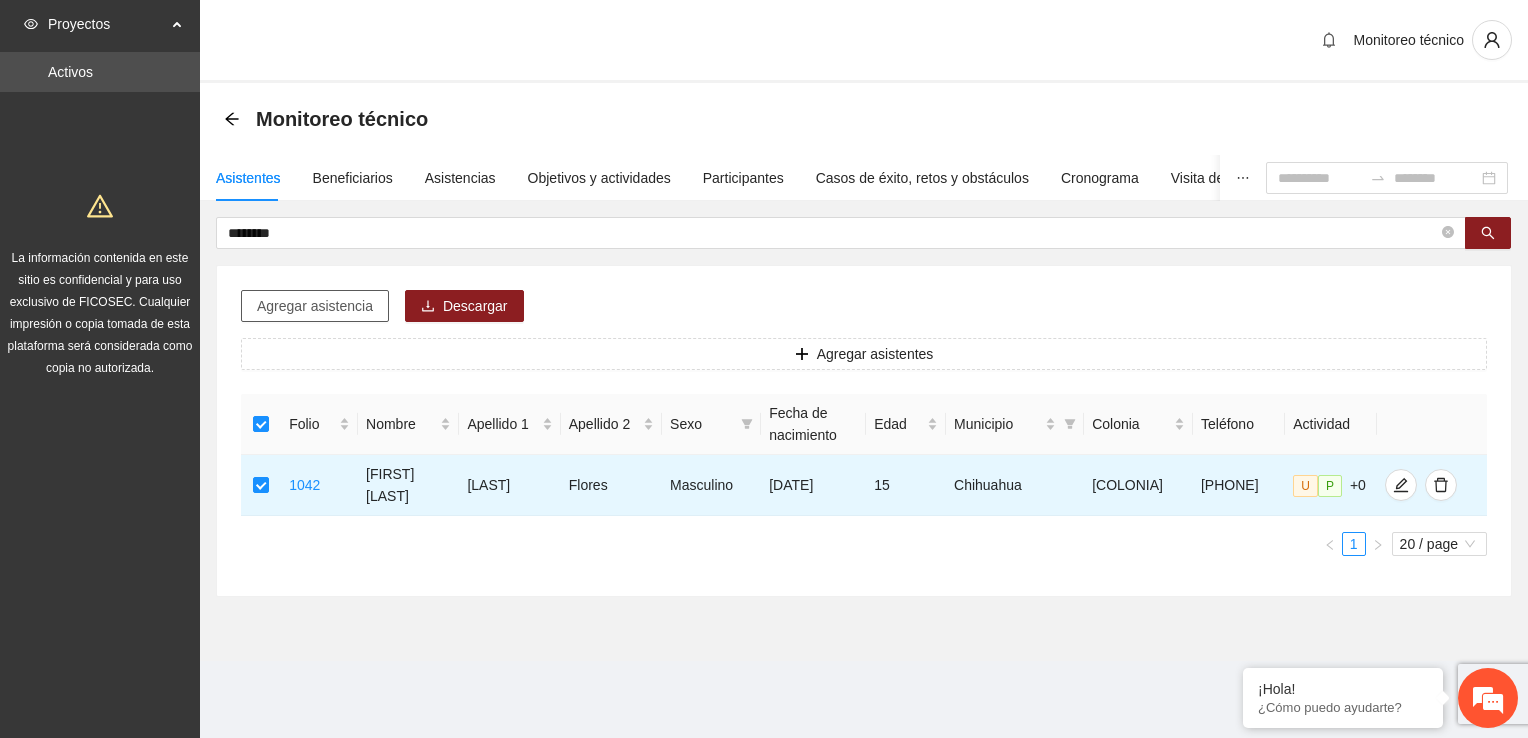 click on "Agregar asistencia" at bounding box center [315, 306] 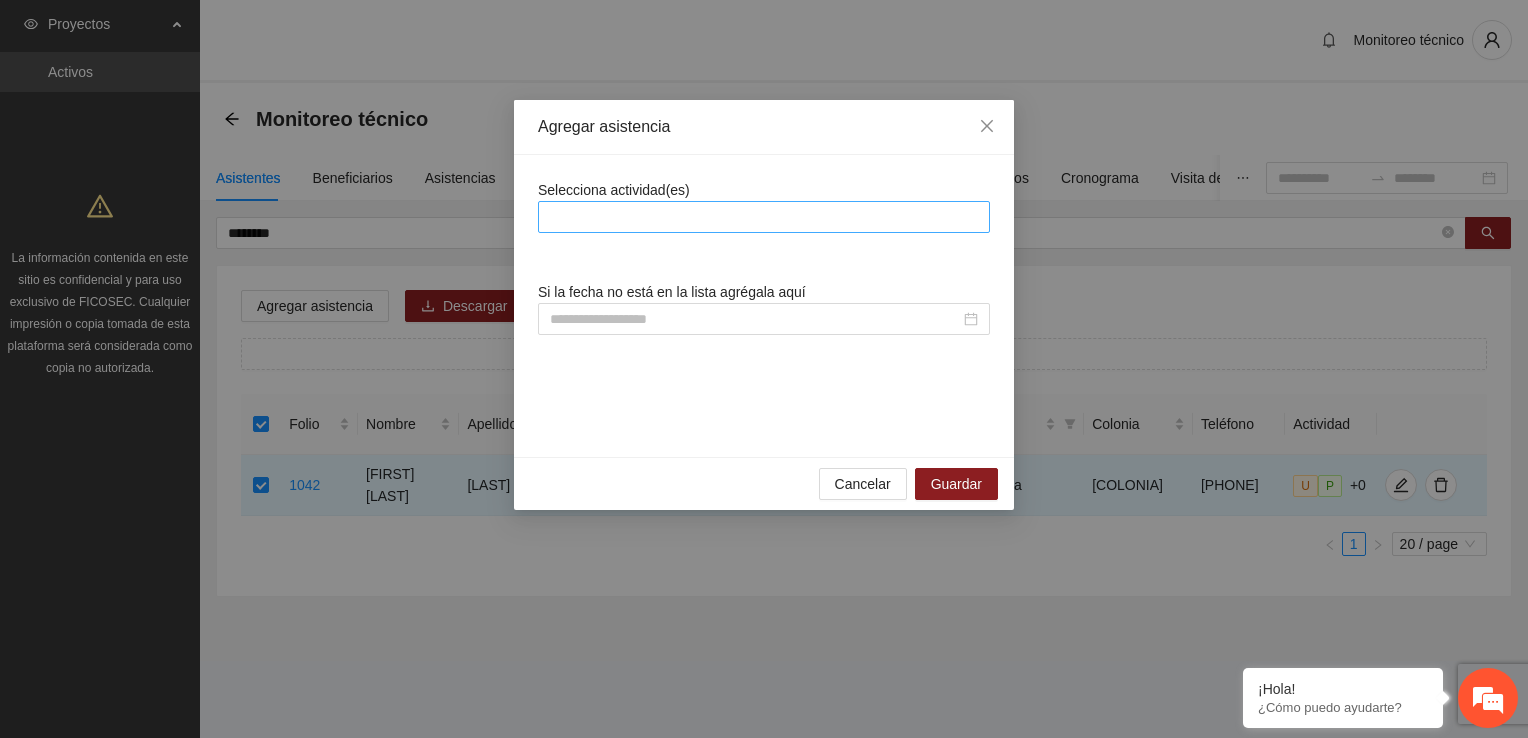 click at bounding box center [764, 217] 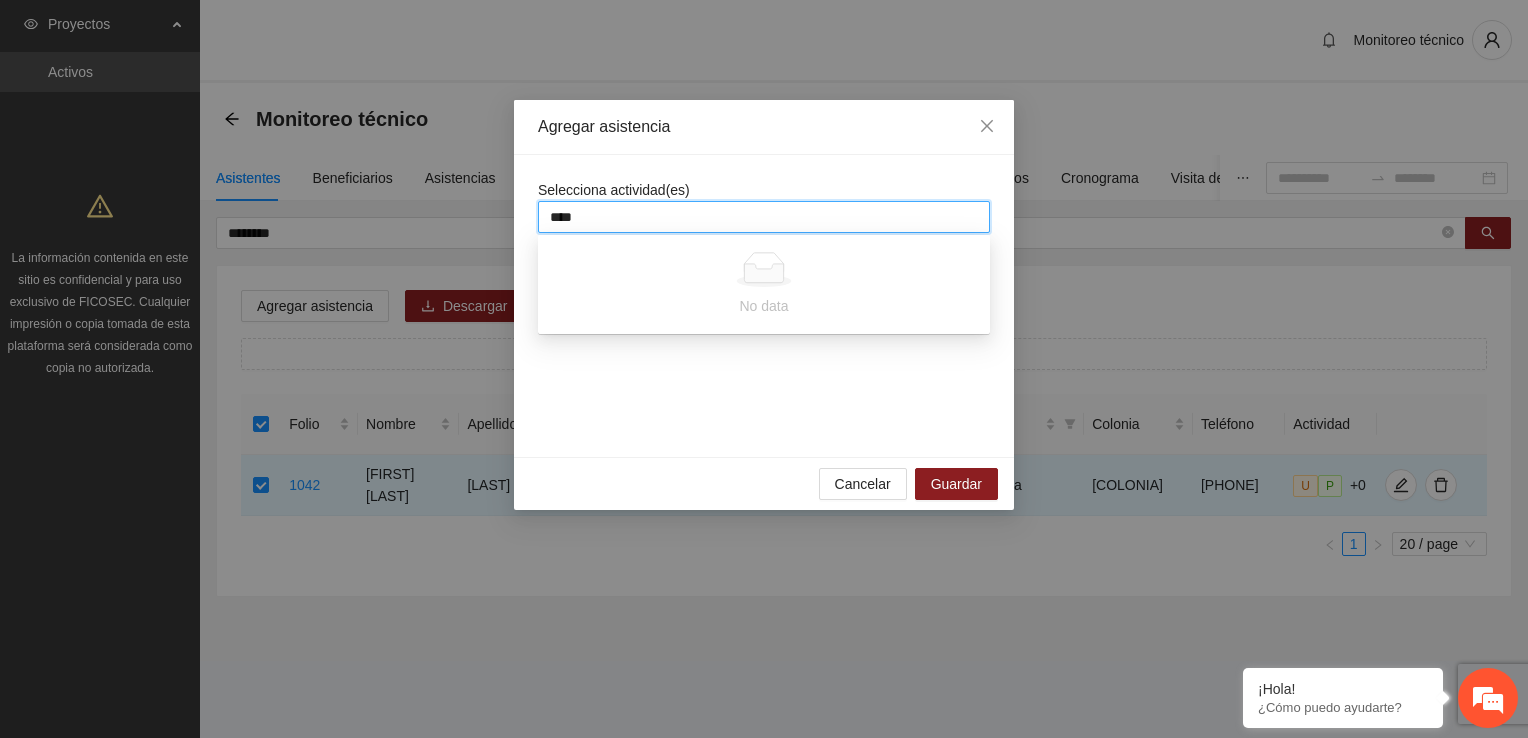 type on "***" 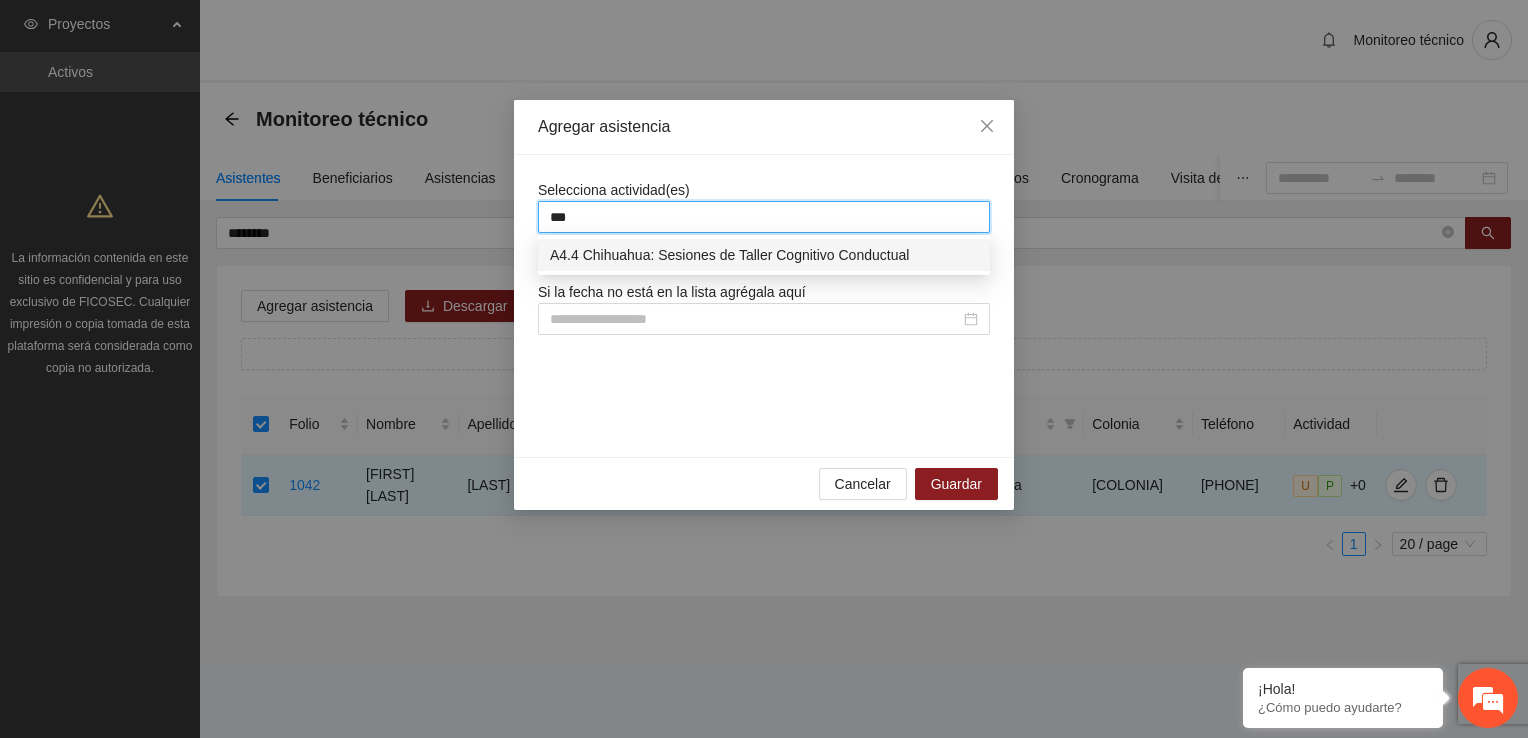 click on "A4.4 Chihuahua: Sesiones de Taller Cognitivo Conductual" at bounding box center [764, 255] 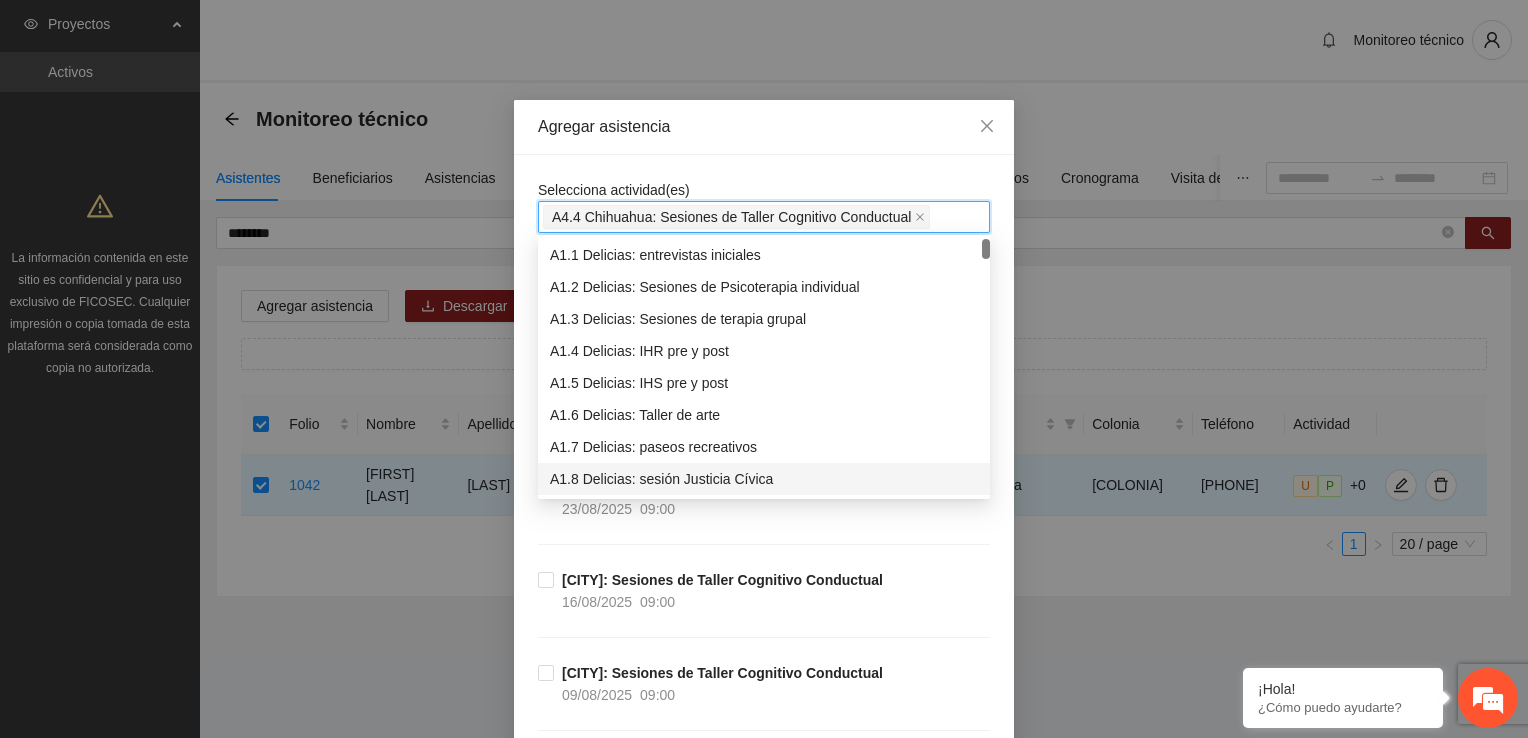 click on "[CITY]: Sesiones de Taller Cognitivo Conductual [DATE] [TIME]" at bounding box center (764, 522) 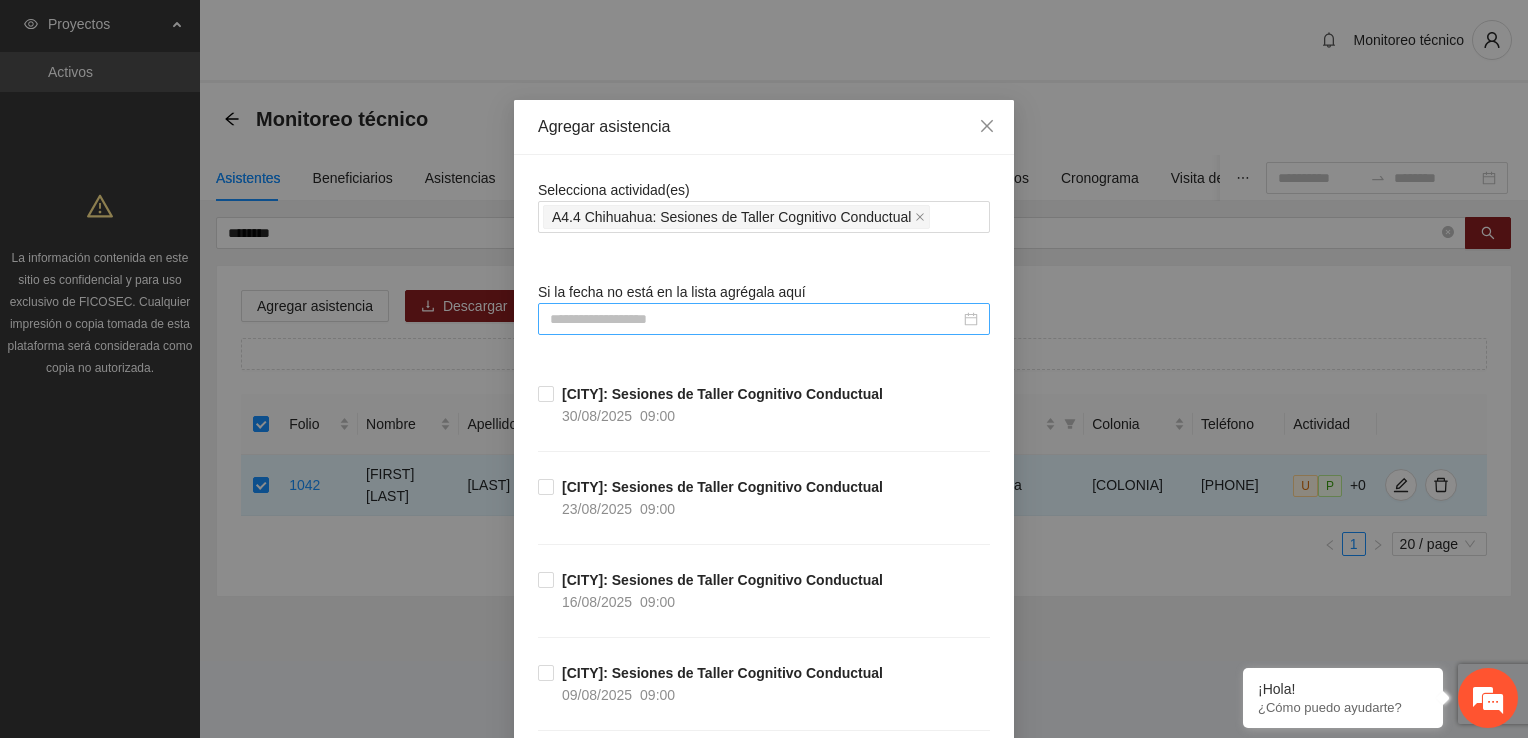 click at bounding box center (755, 319) 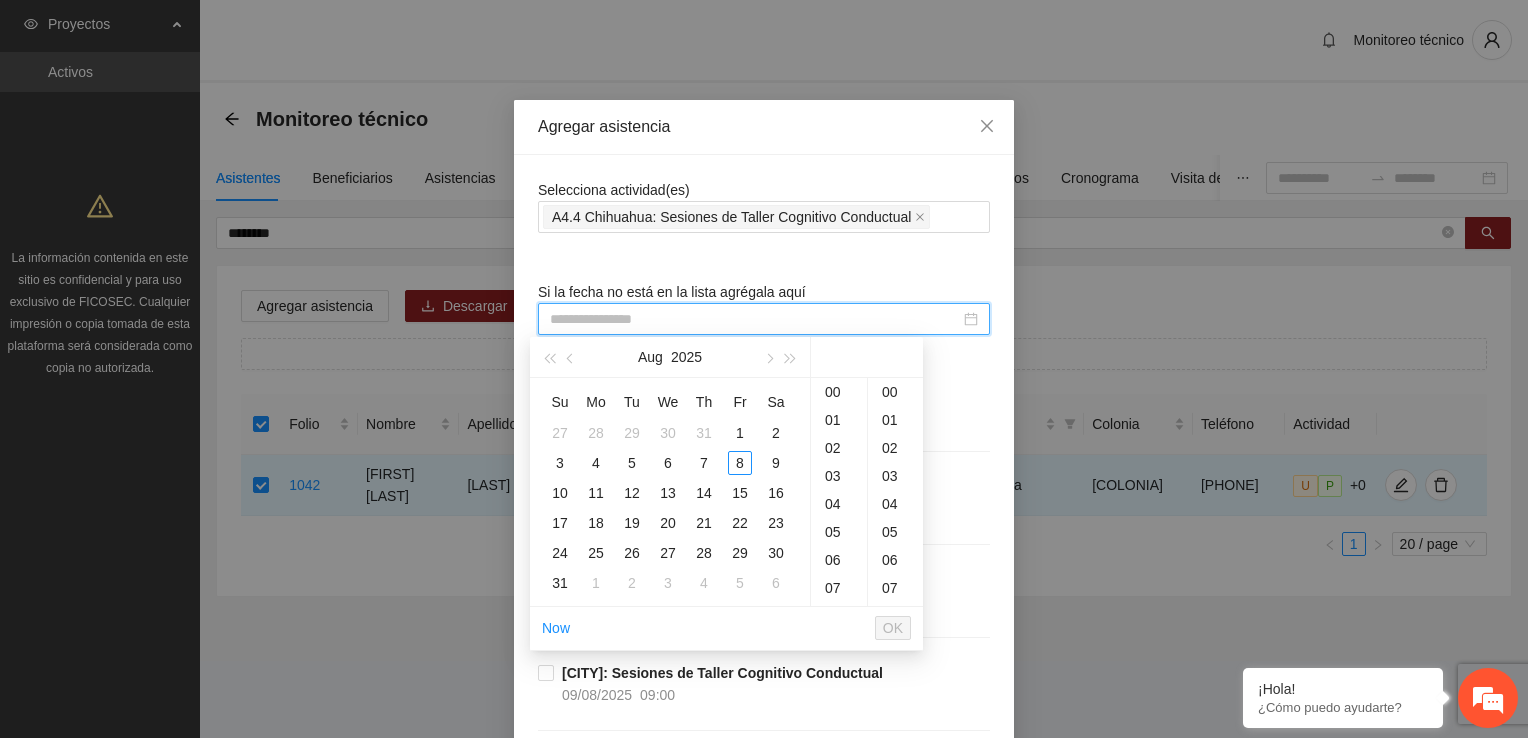type on "**********" 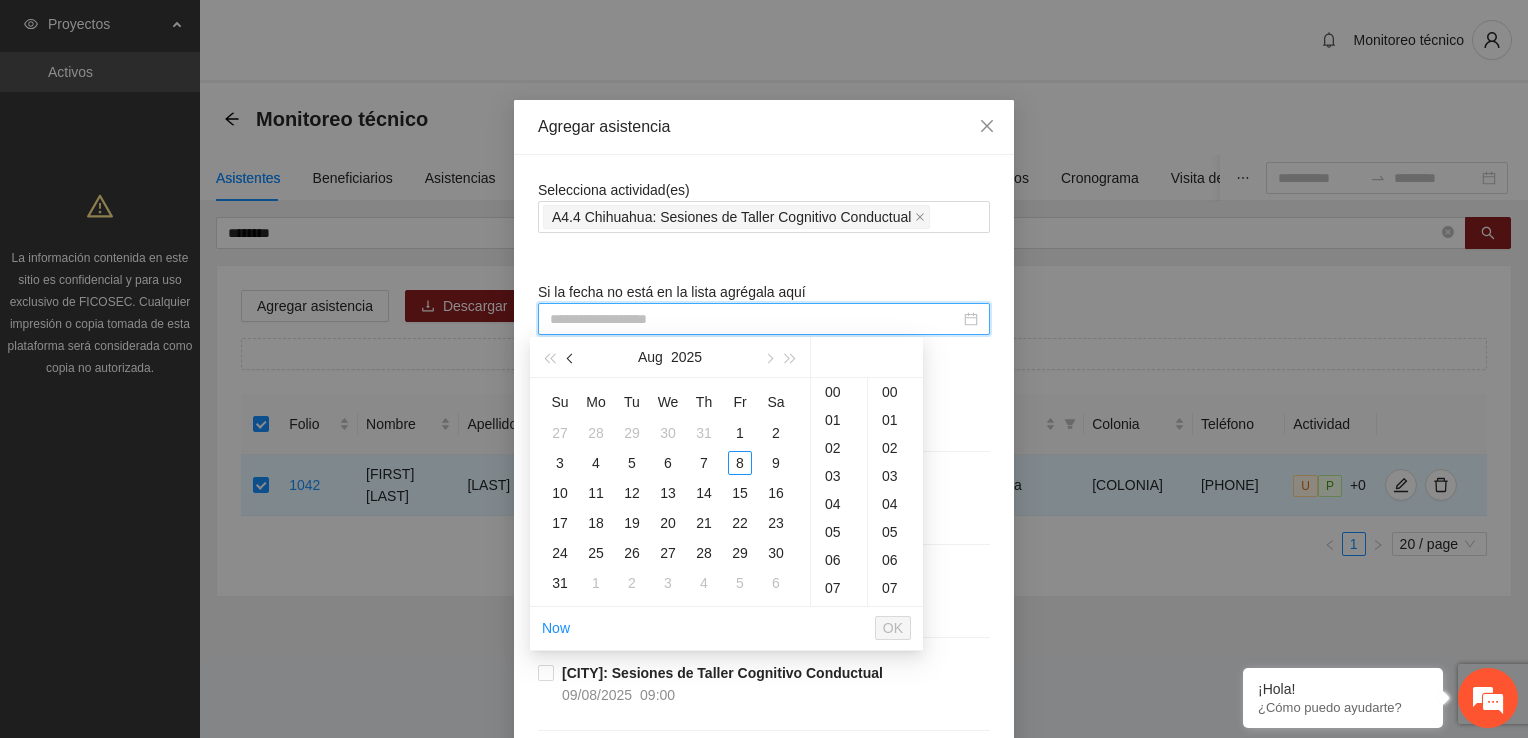 click at bounding box center [571, 357] 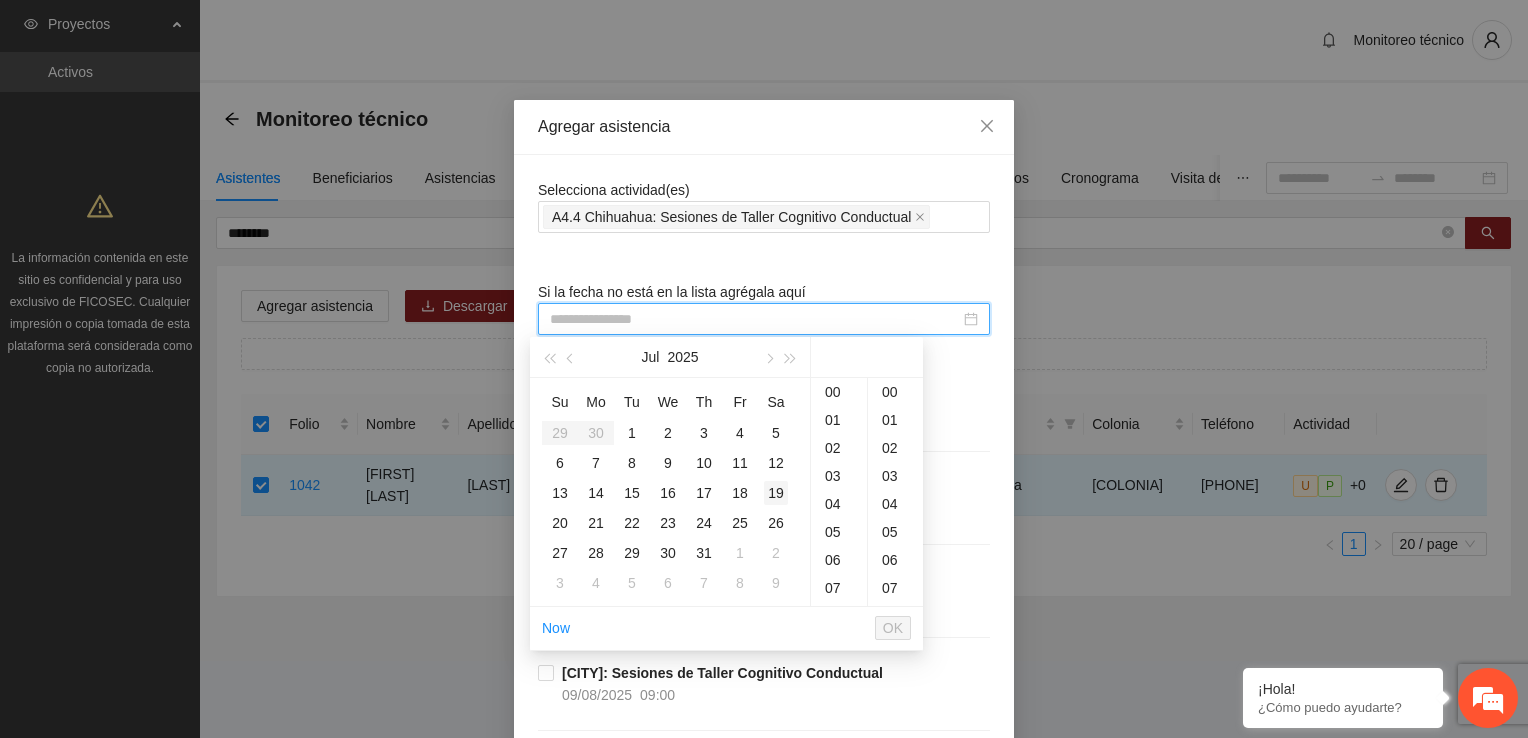 click on "19" at bounding box center [776, 493] 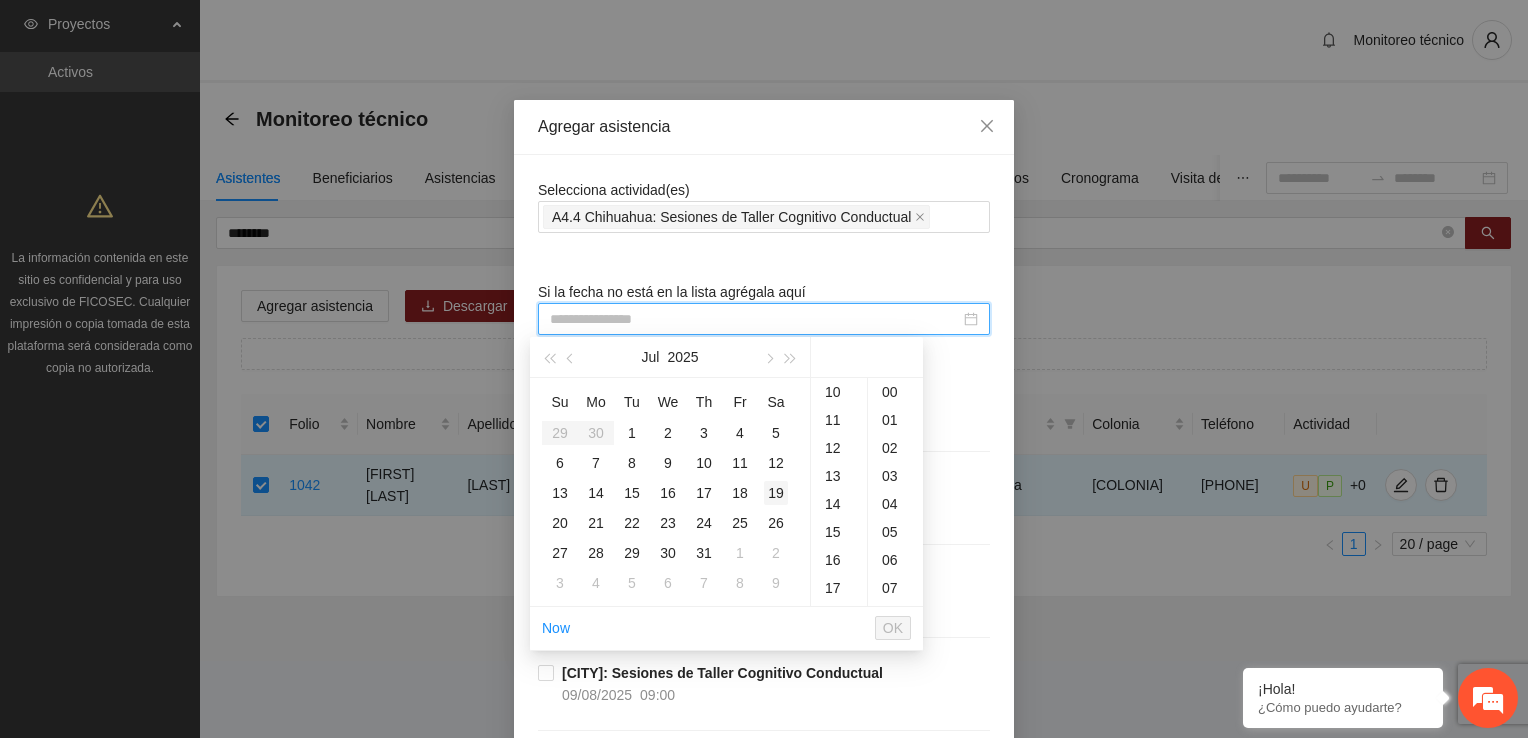 scroll, scrollTop: 354, scrollLeft: 0, axis: vertical 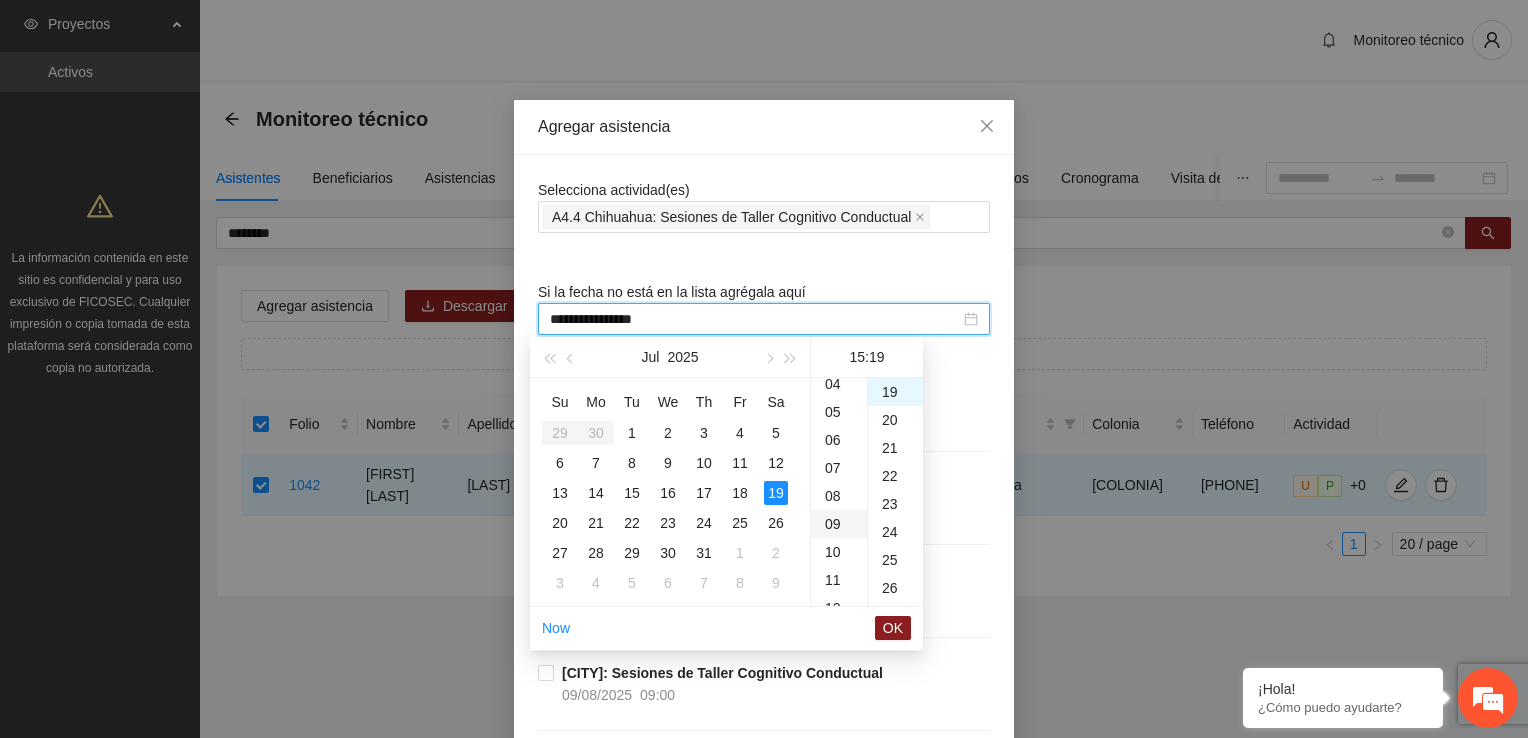 click on "09" at bounding box center (839, 524) 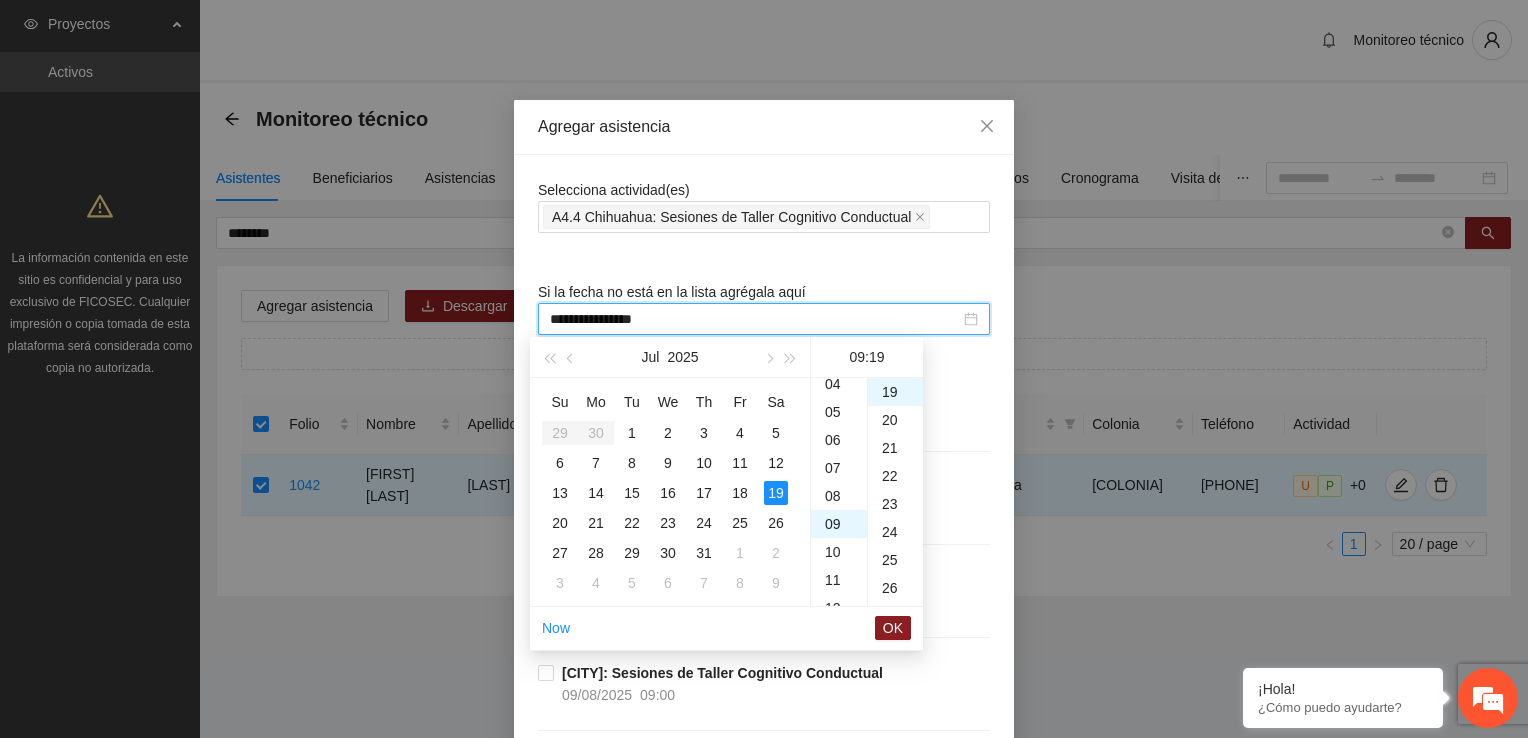 scroll, scrollTop: 252, scrollLeft: 0, axis: vertical 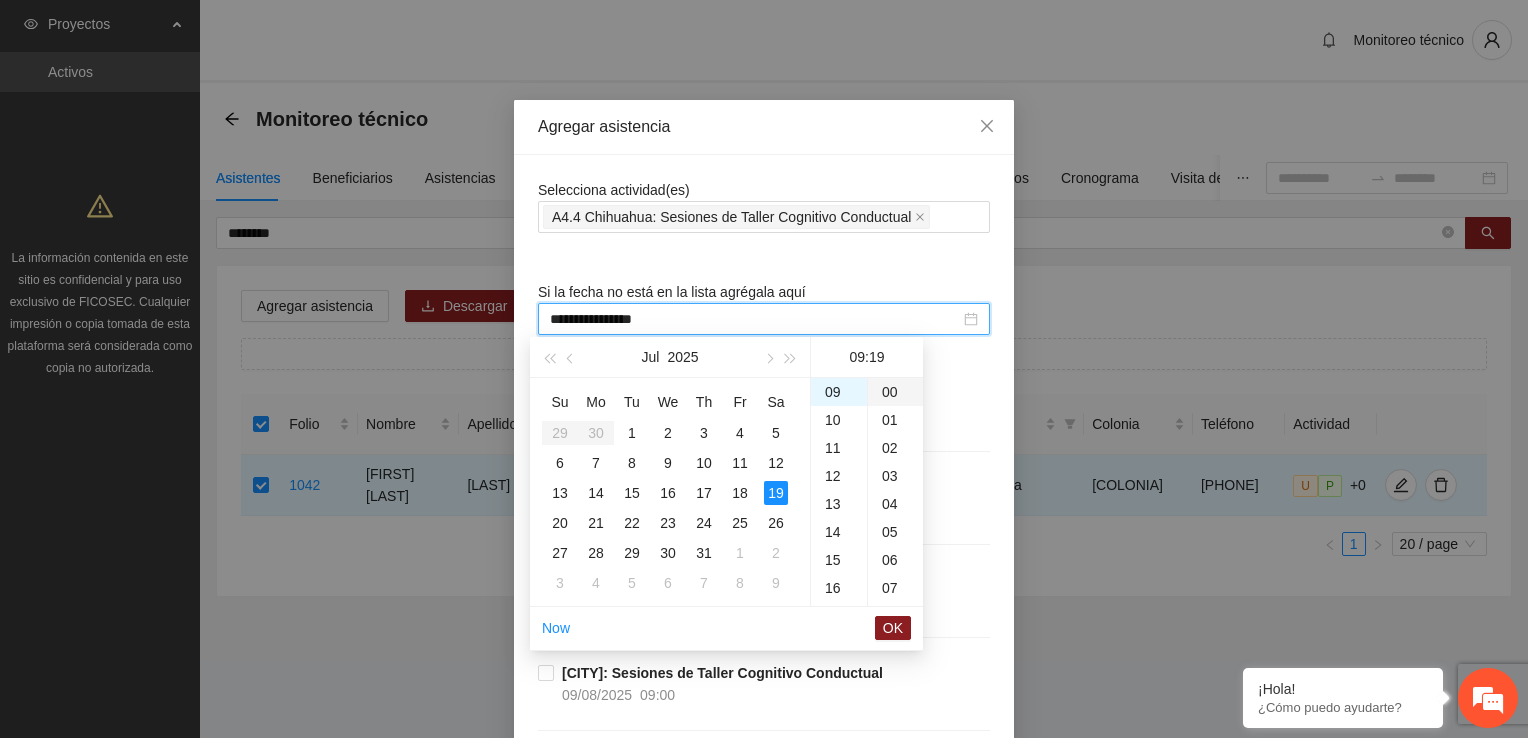 click on "00" at bounding box center [895, 392] 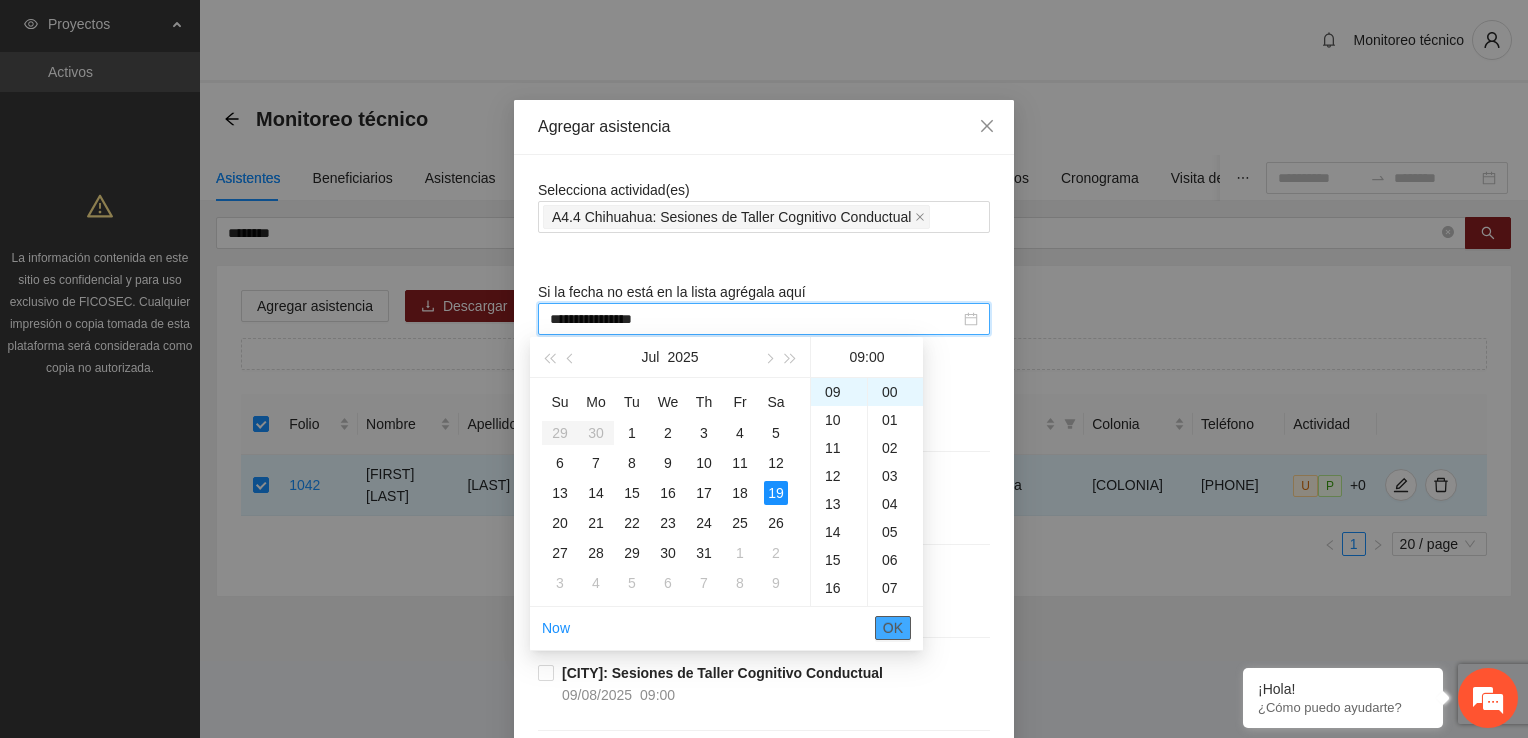click on "OK" at bounding box center [893, 628] 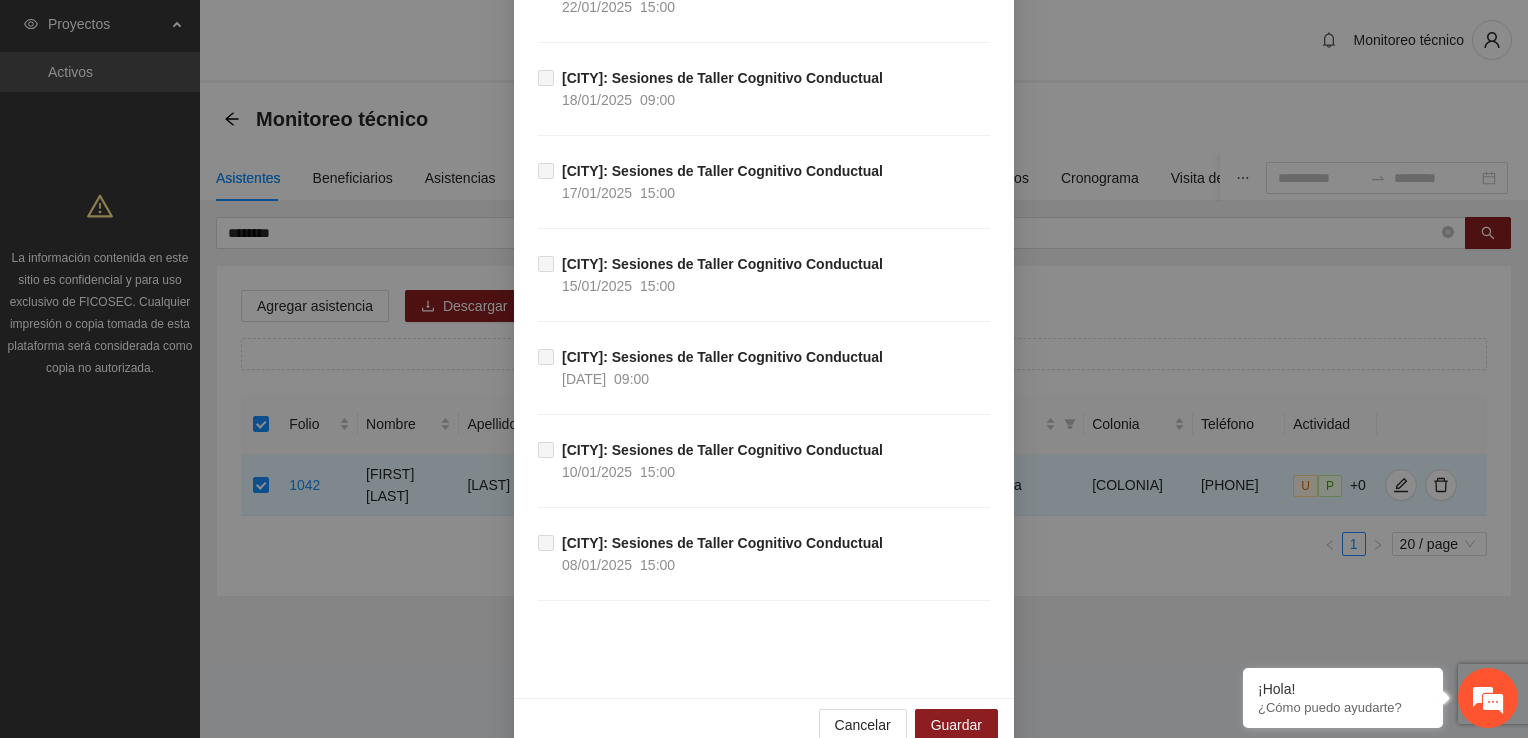 scroll, scrollTop: 2299, scrollLeft: 0, axis: vertical 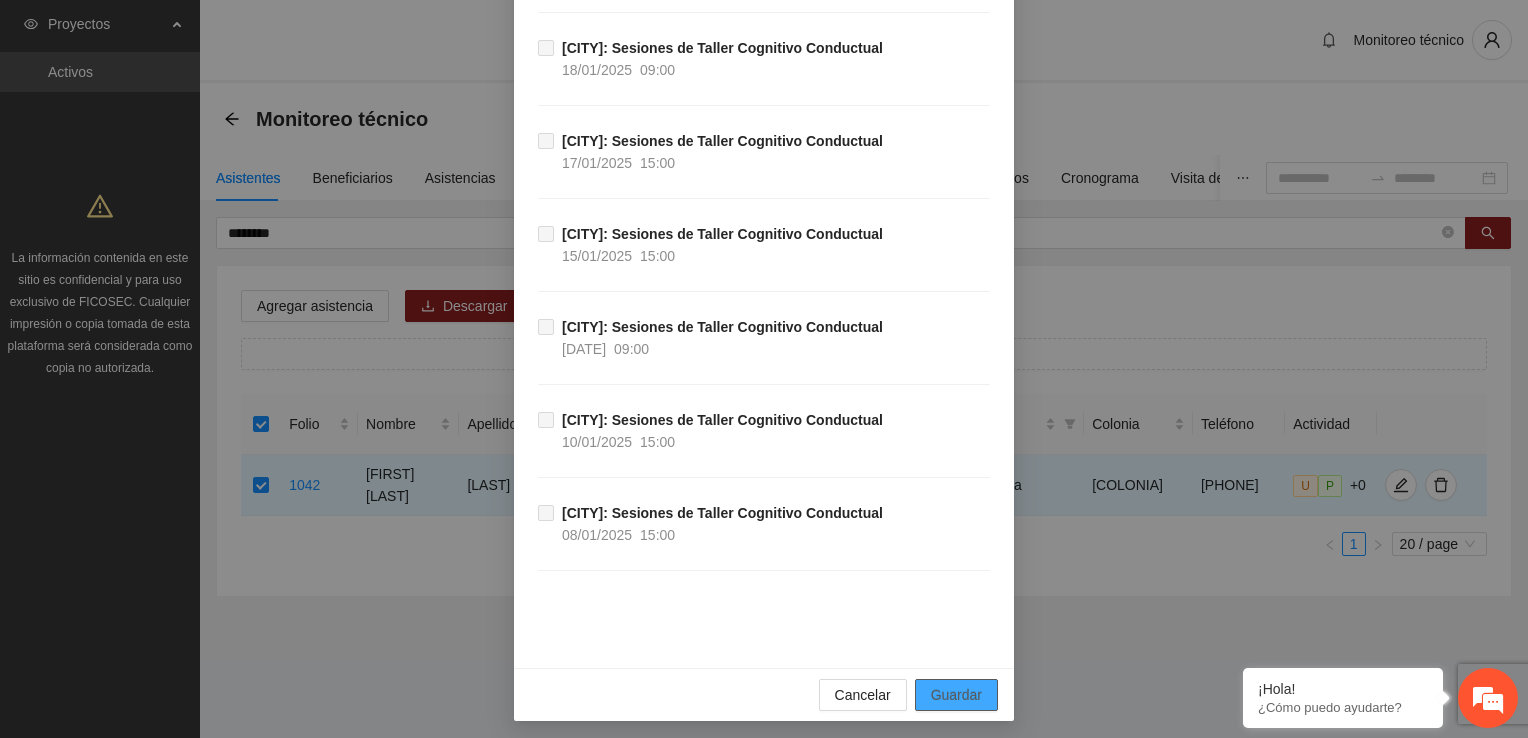 click on "Guardar" at bounding box center (956, 695) 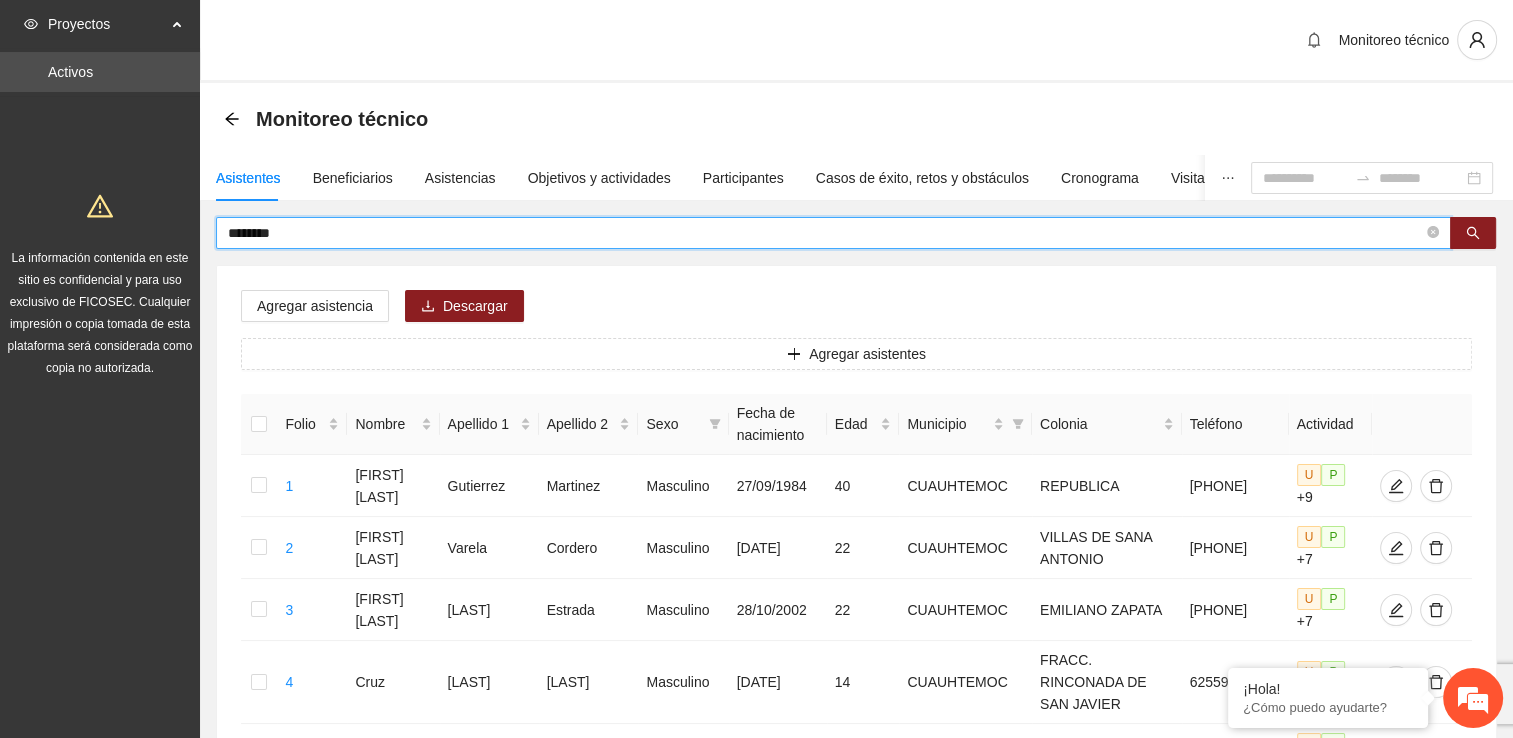 click on "********" at bounding box center [825, 233] 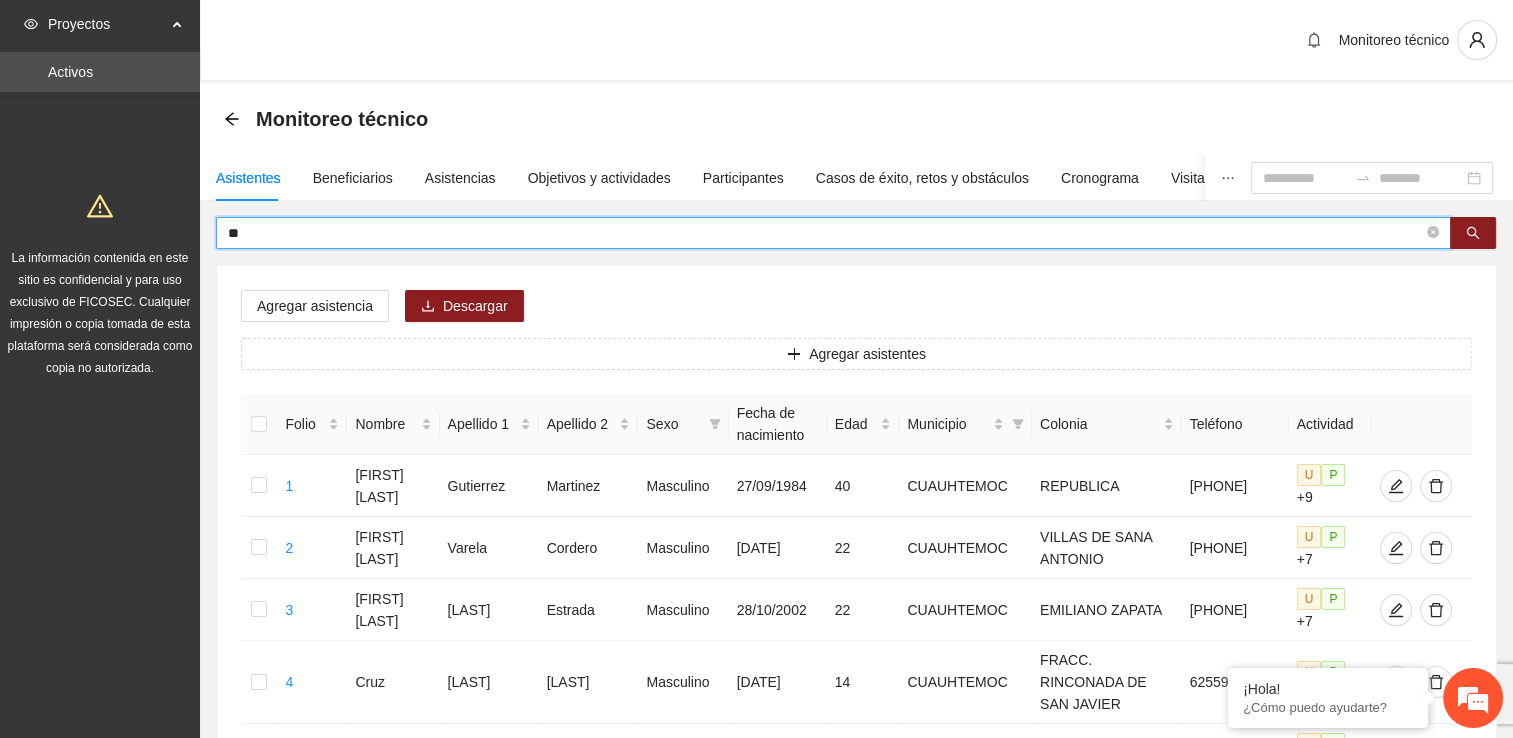 type on "*" 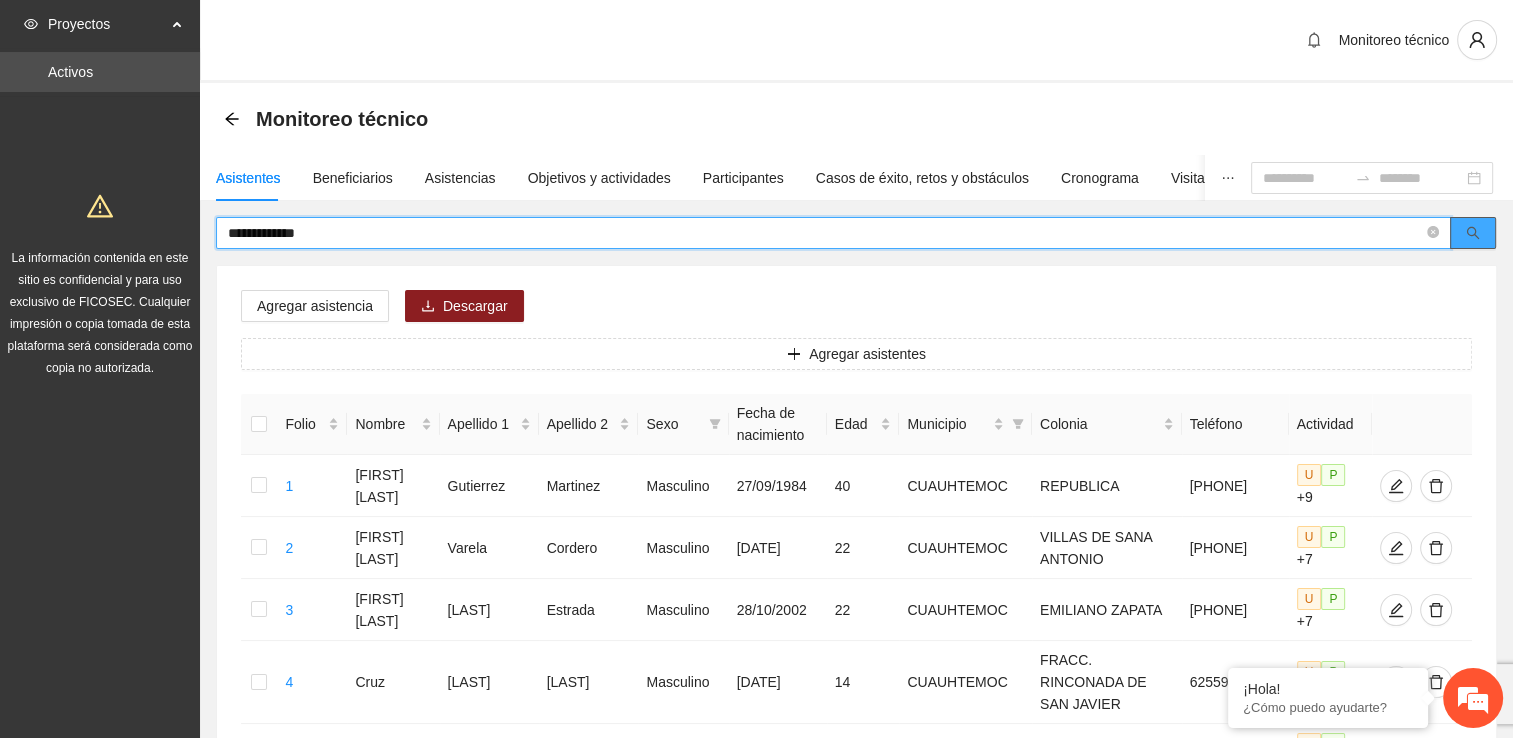 click 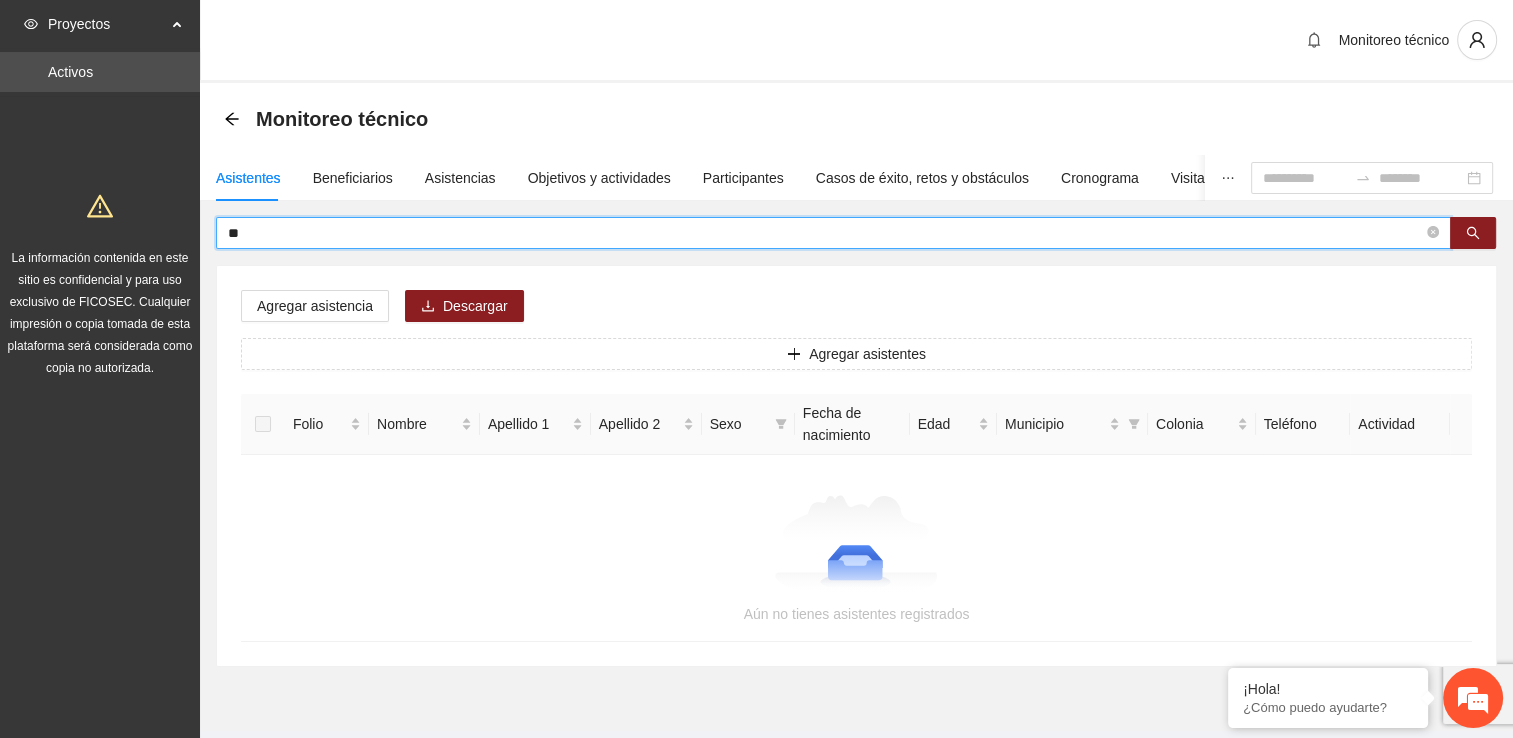 type on "*" 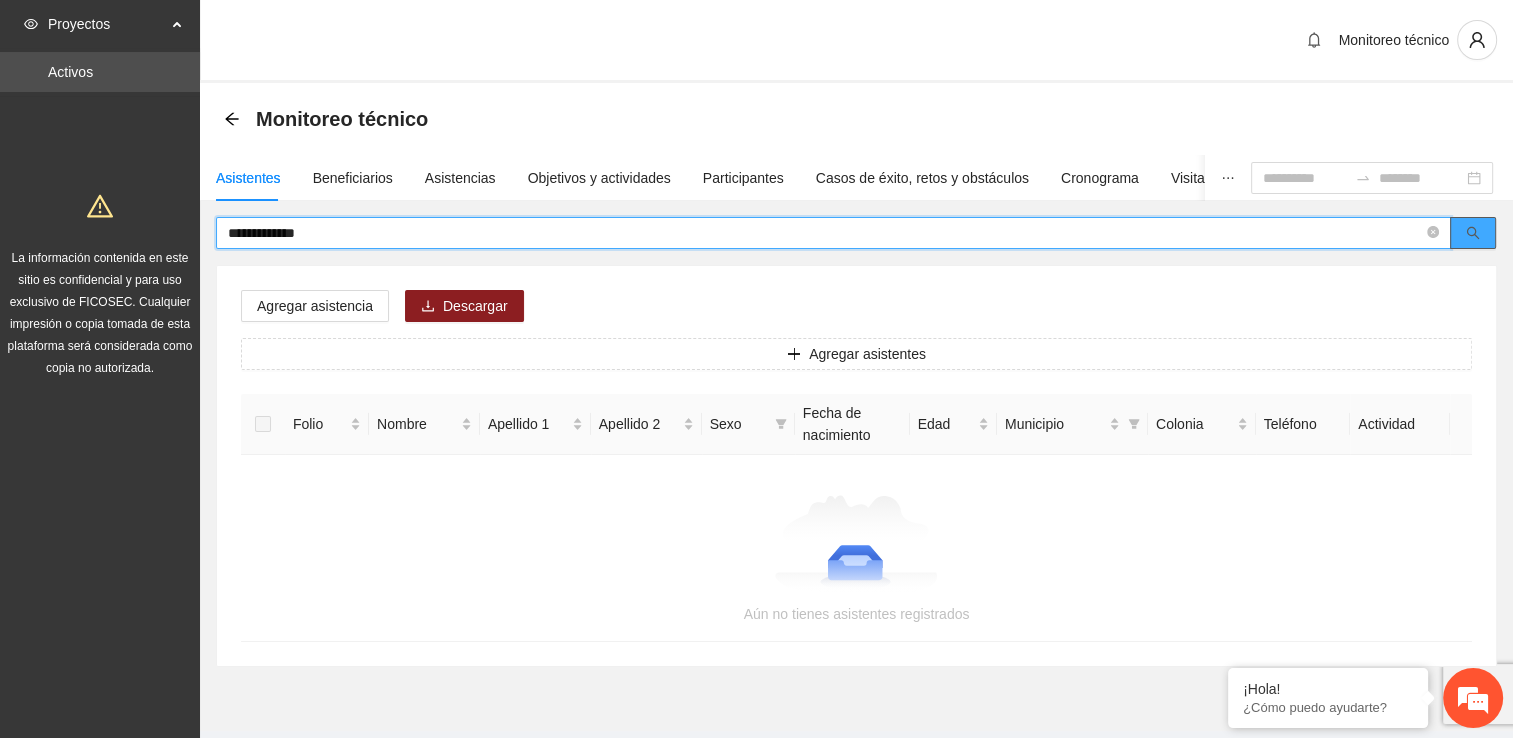 click at bounding box center (1473, 233) 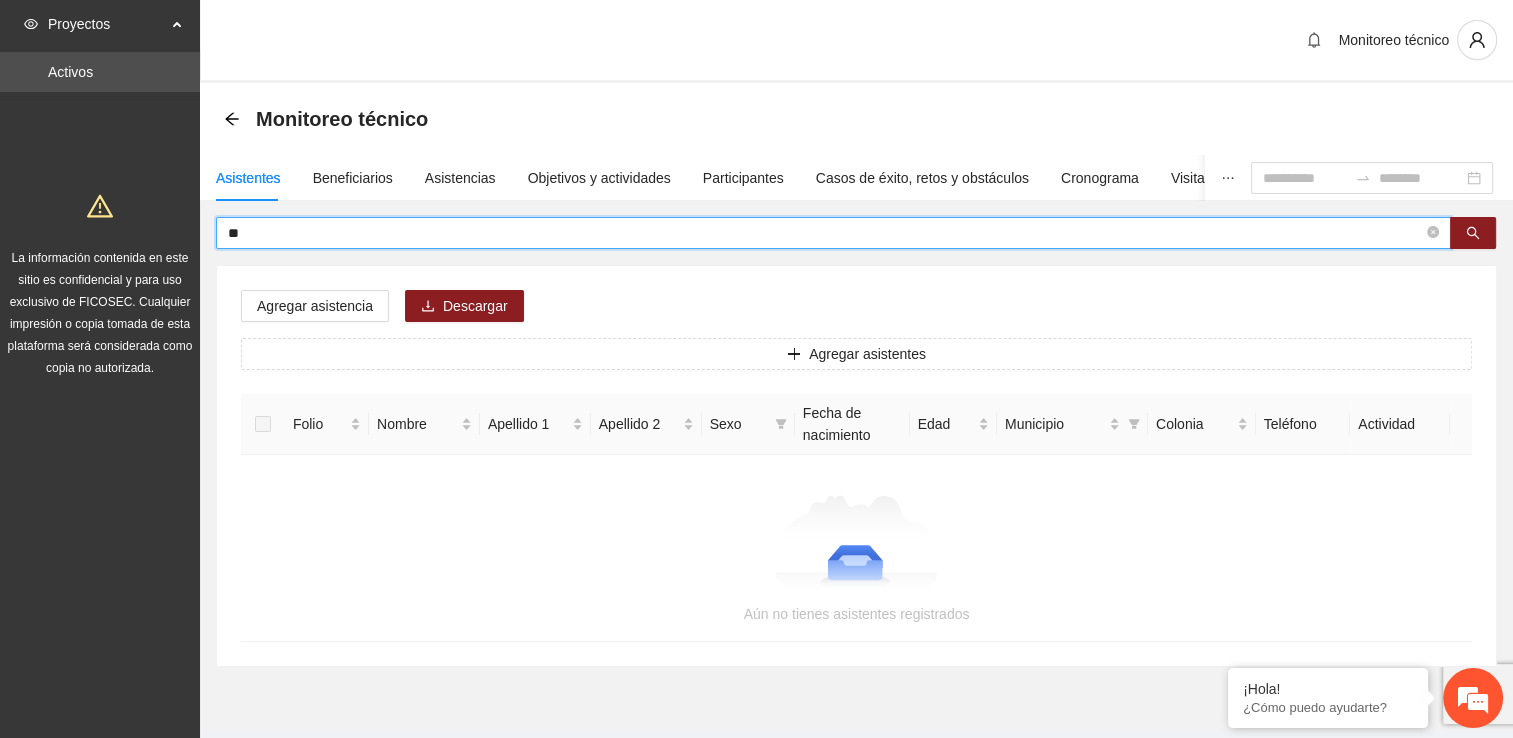 type on "*" 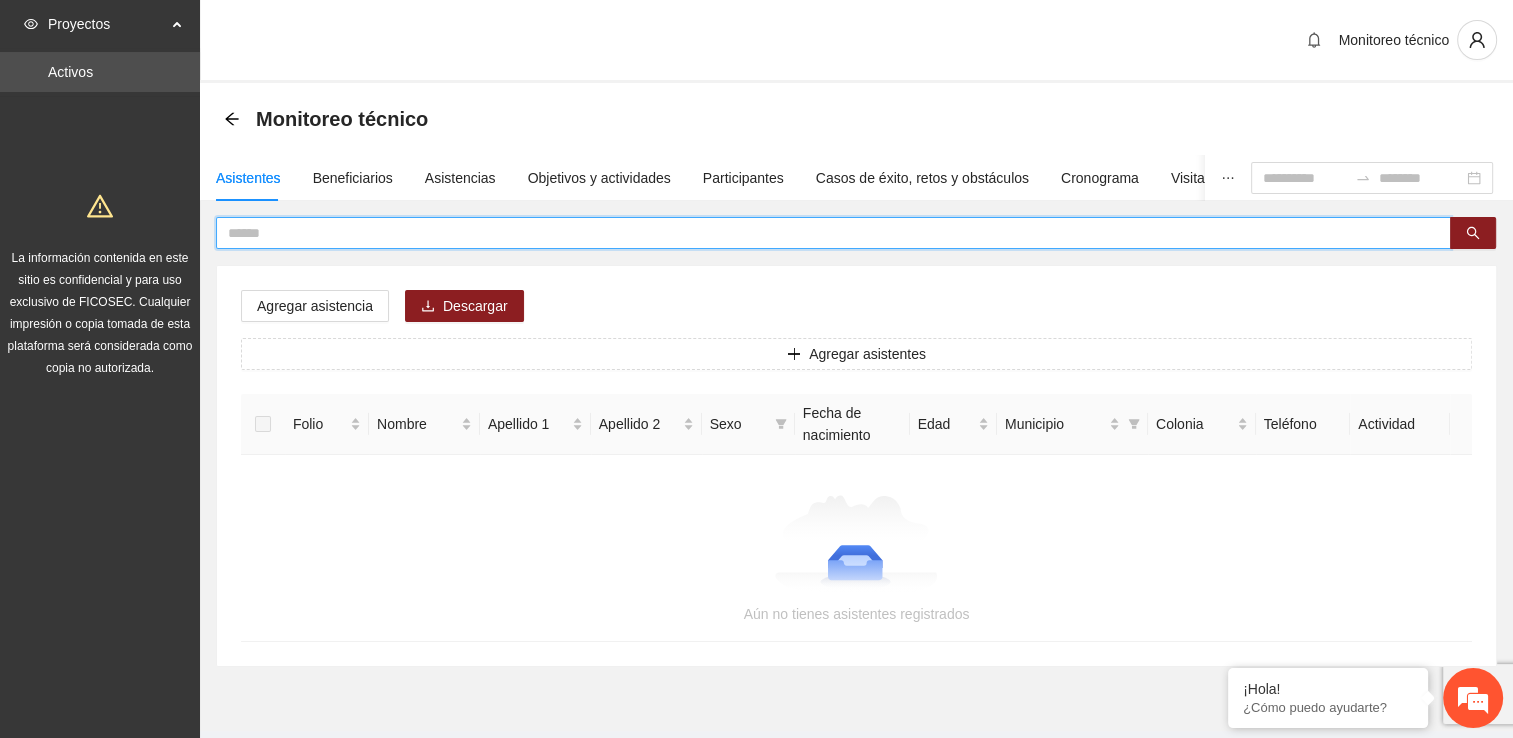 click at bounding box center (825, 233) 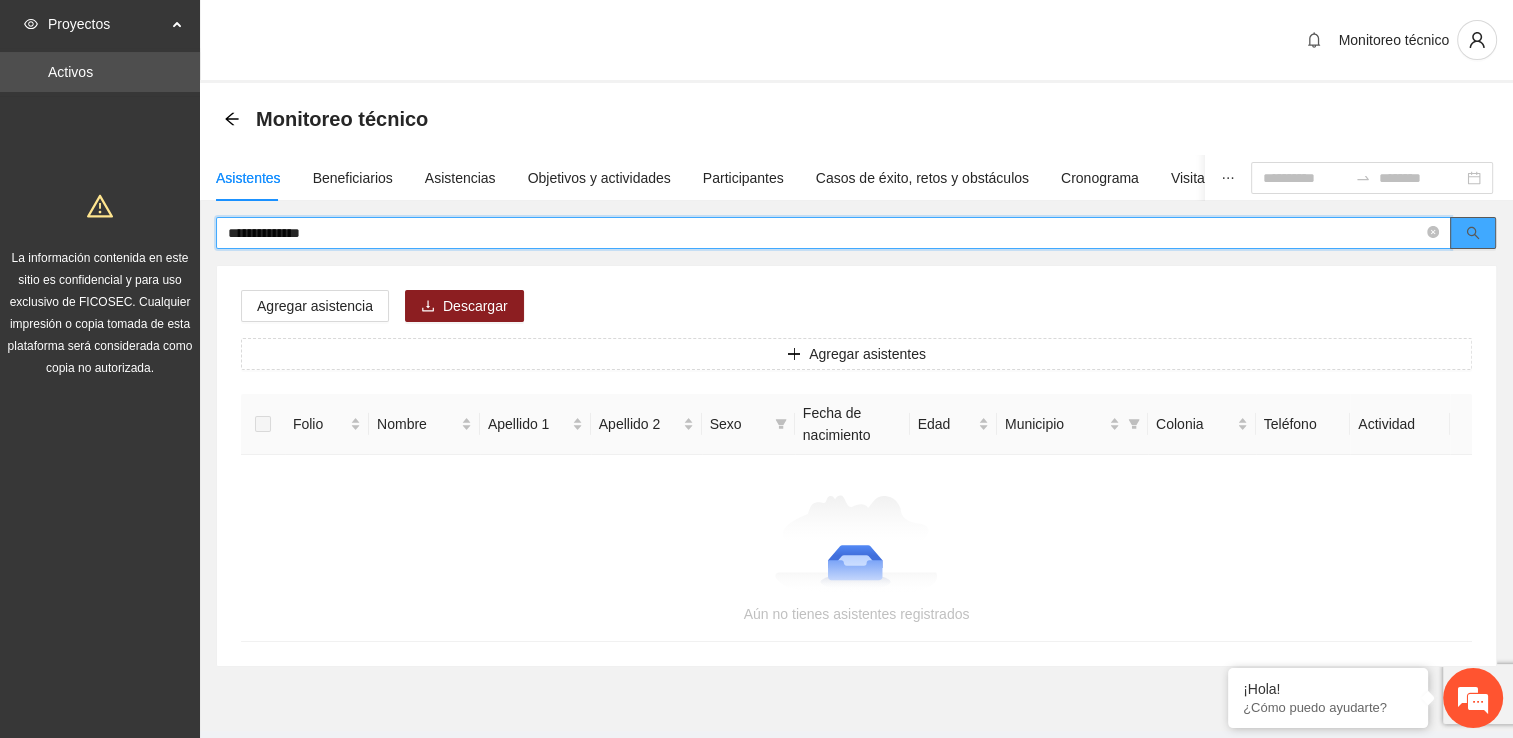 click at bounding box center (1473, 233) 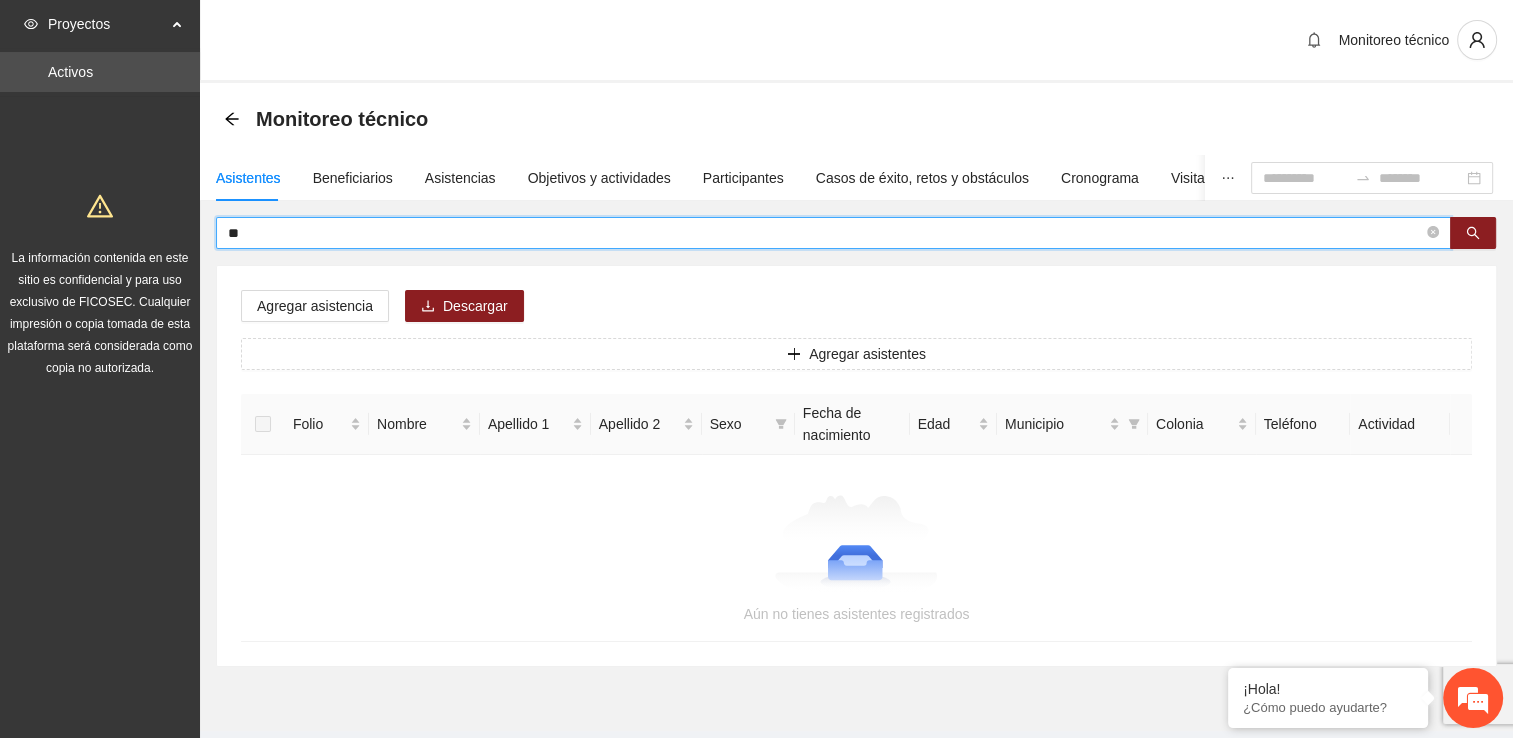 type on "*" 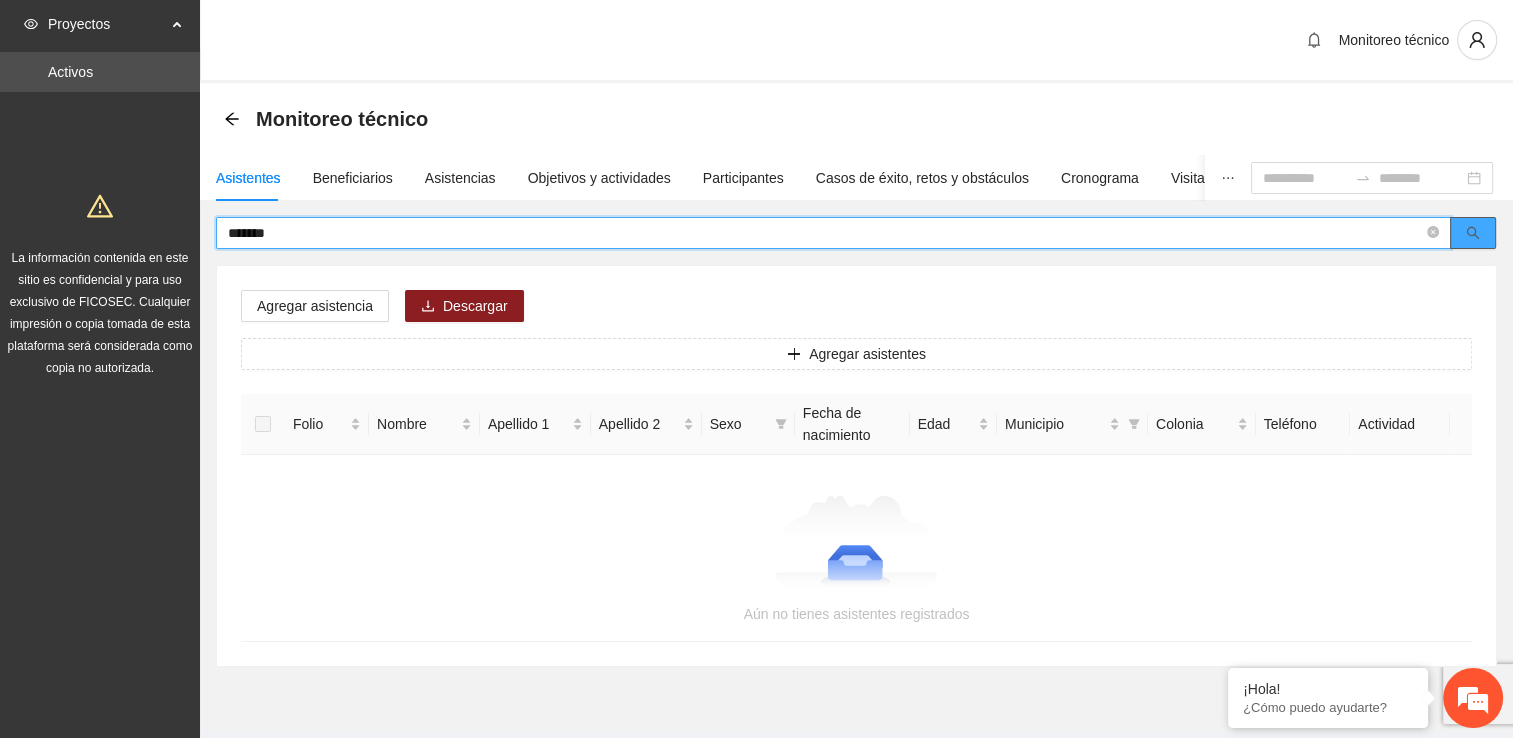 click 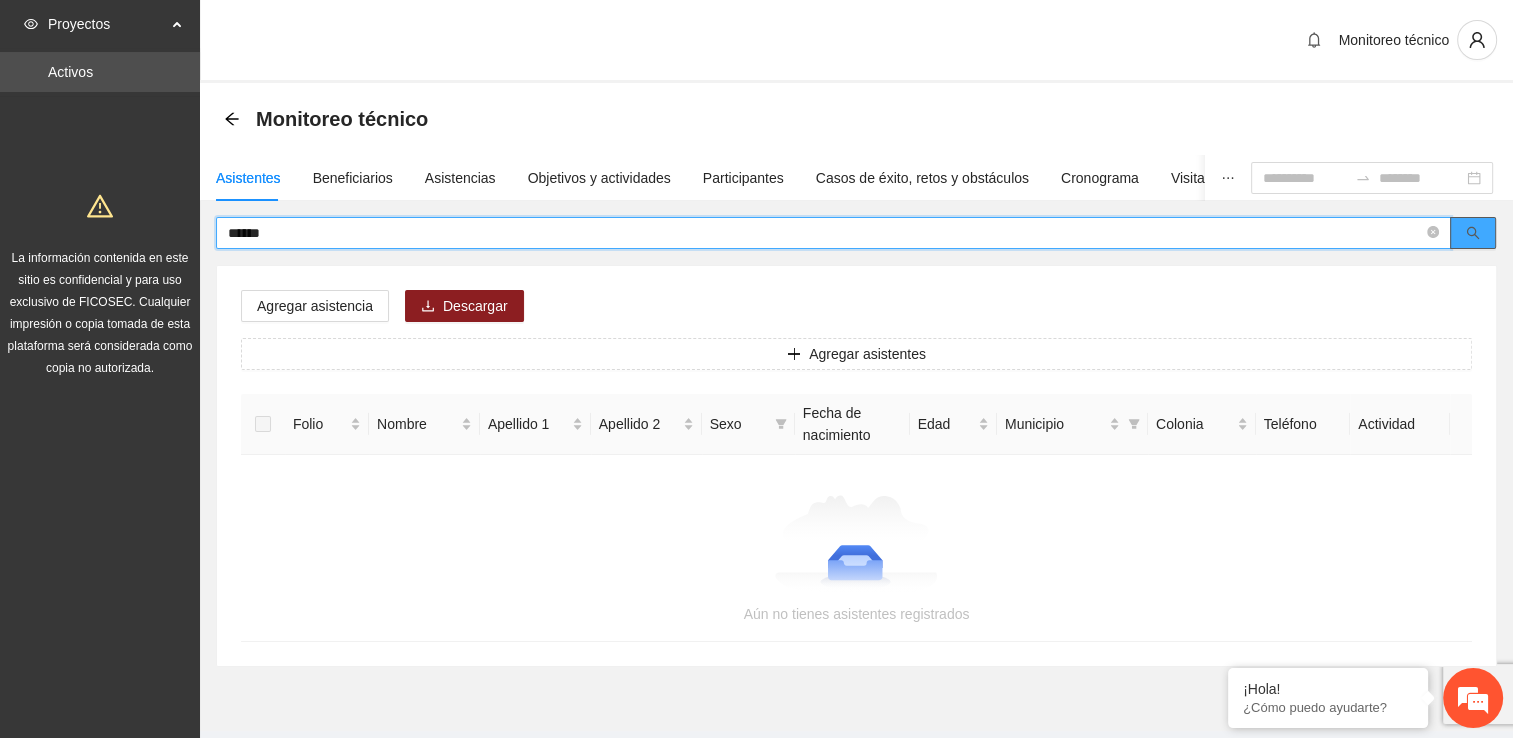 click at bounding box center [1473, 233] 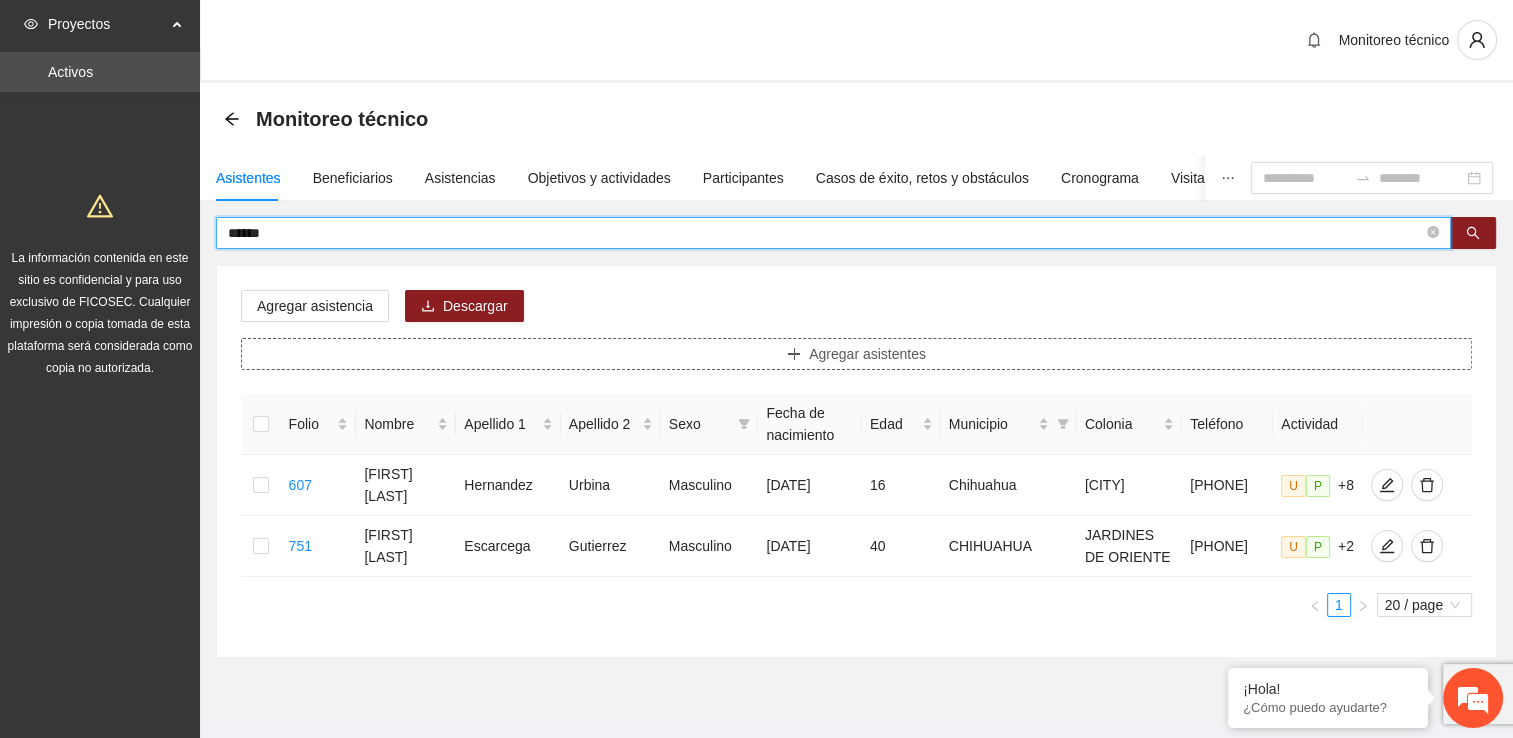 type on "*****" 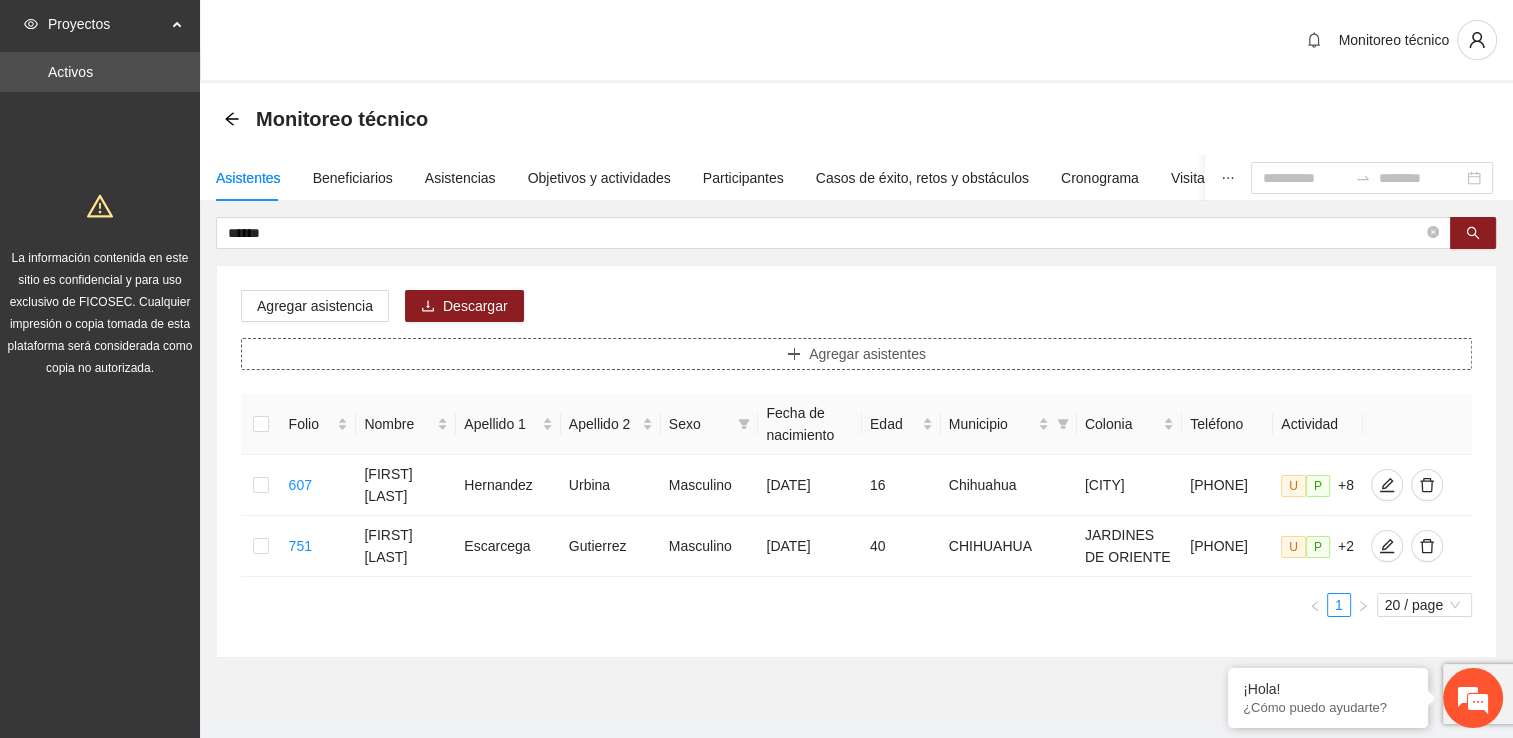 click on "Agregar asistentes" at bounding box center [867, 354] 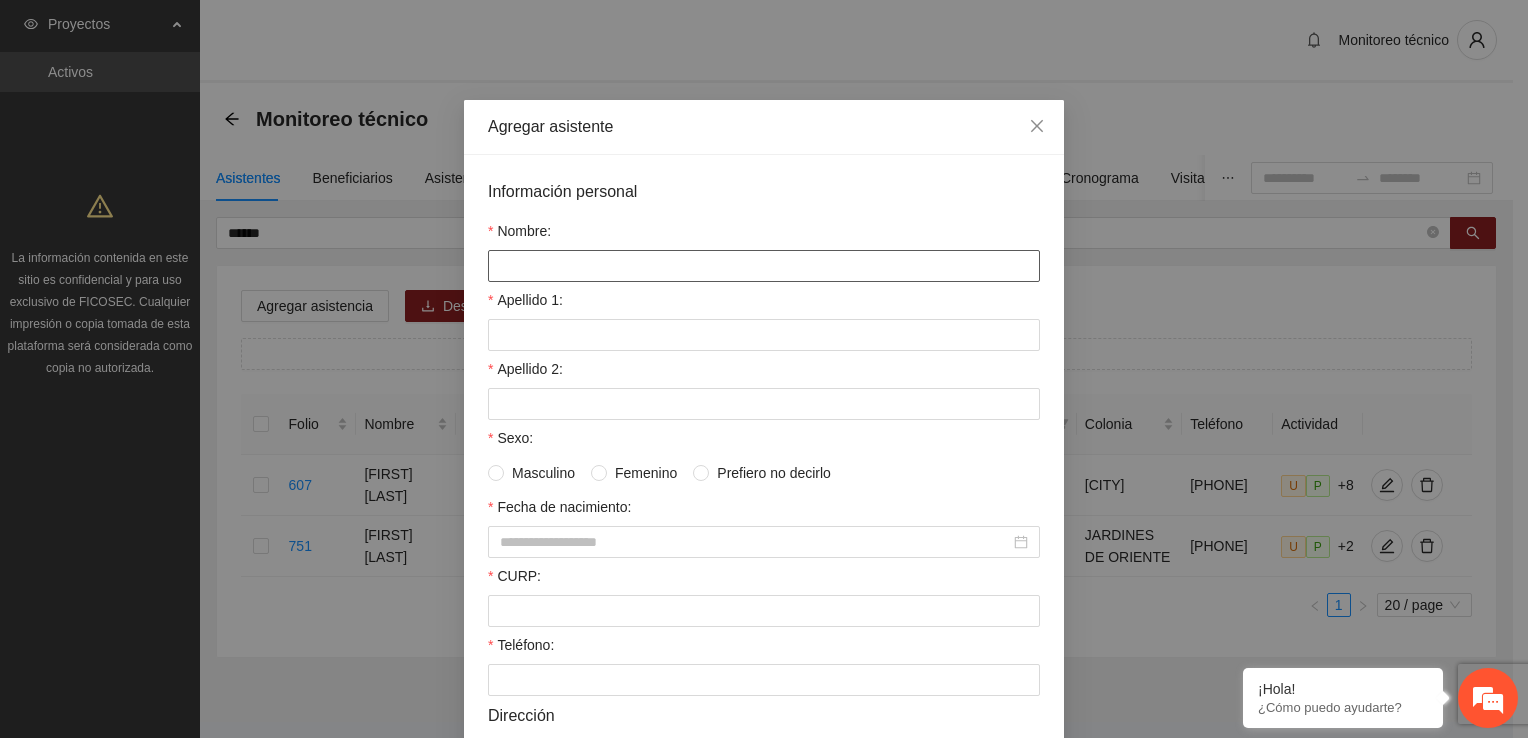 click on "Nombre:" at bounding box center [764, 266] 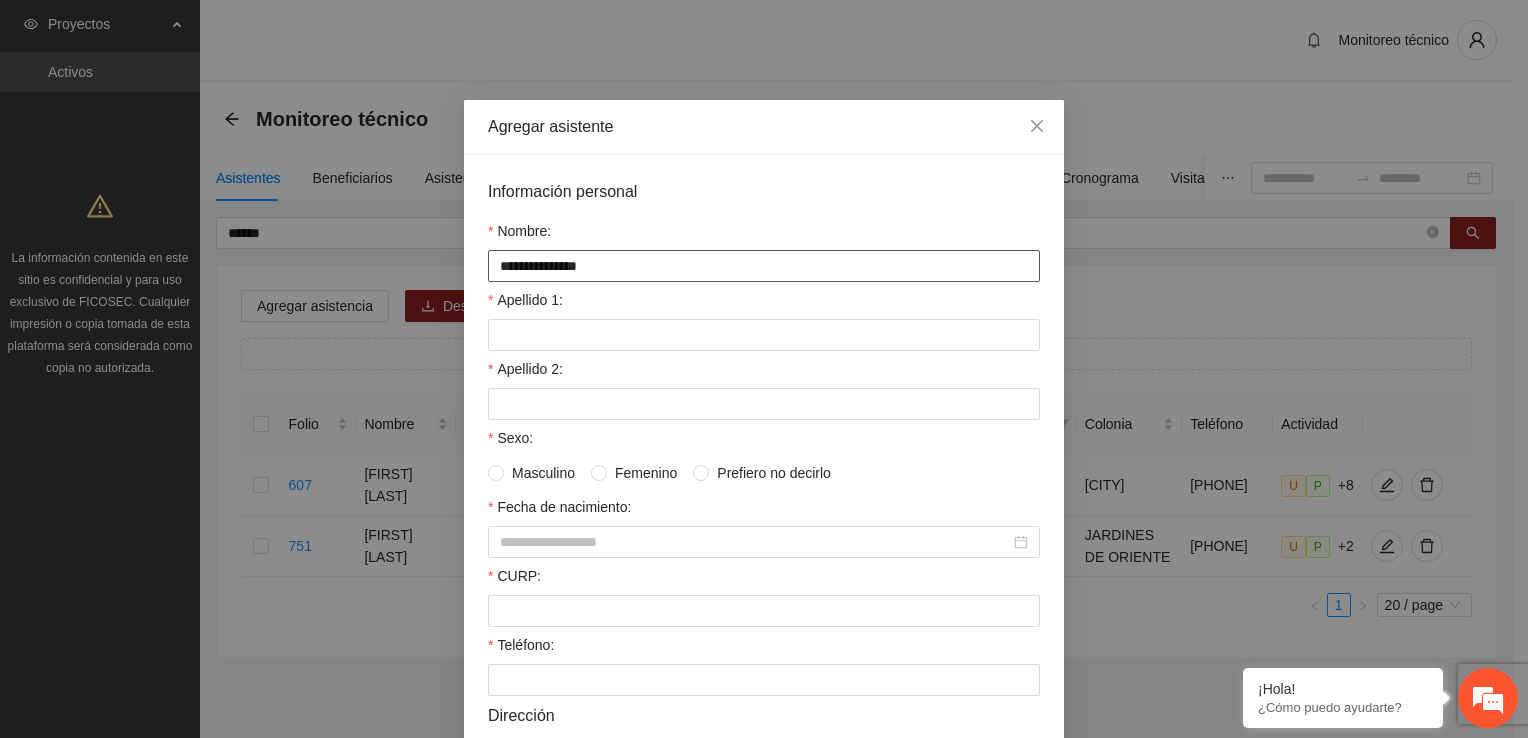 type on "**********" 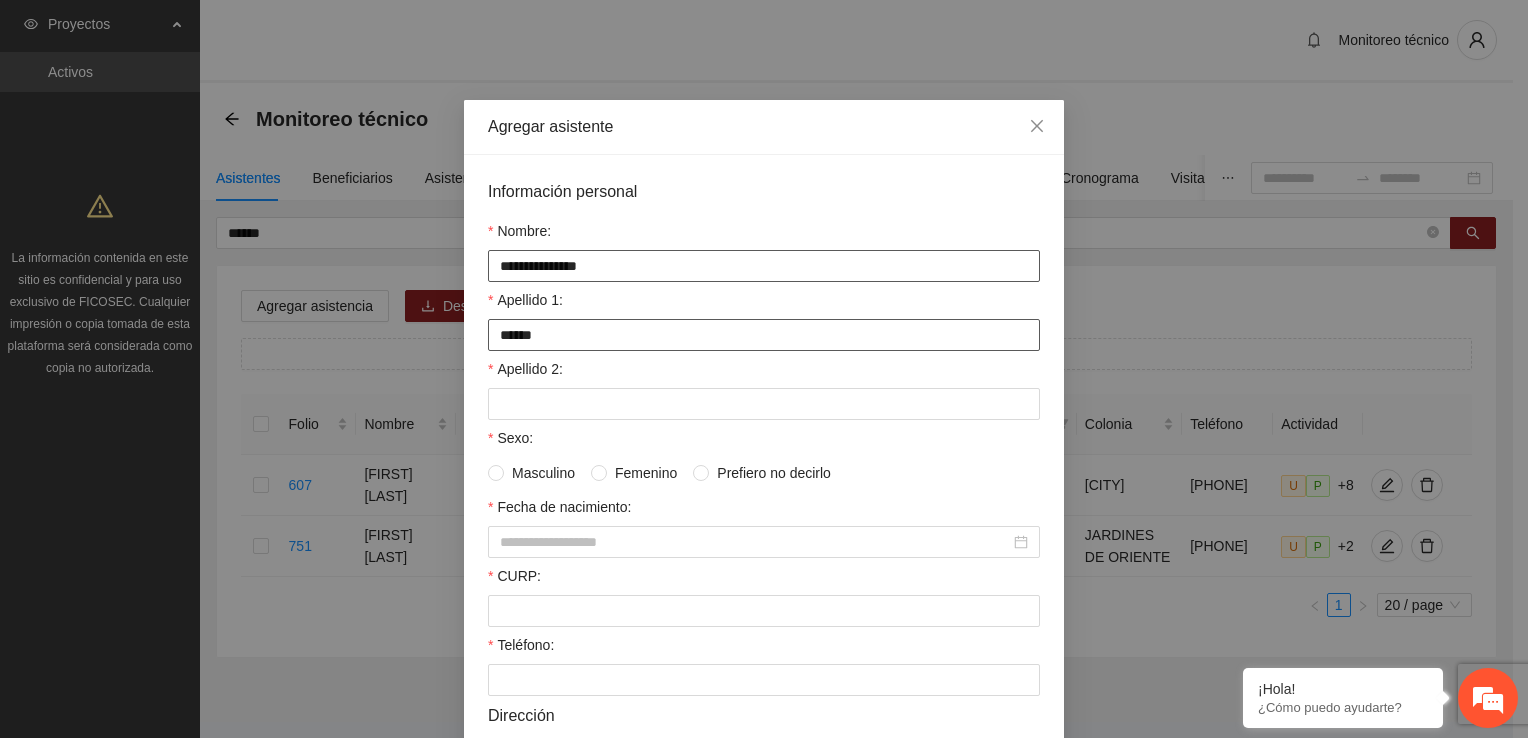 type on "*****" 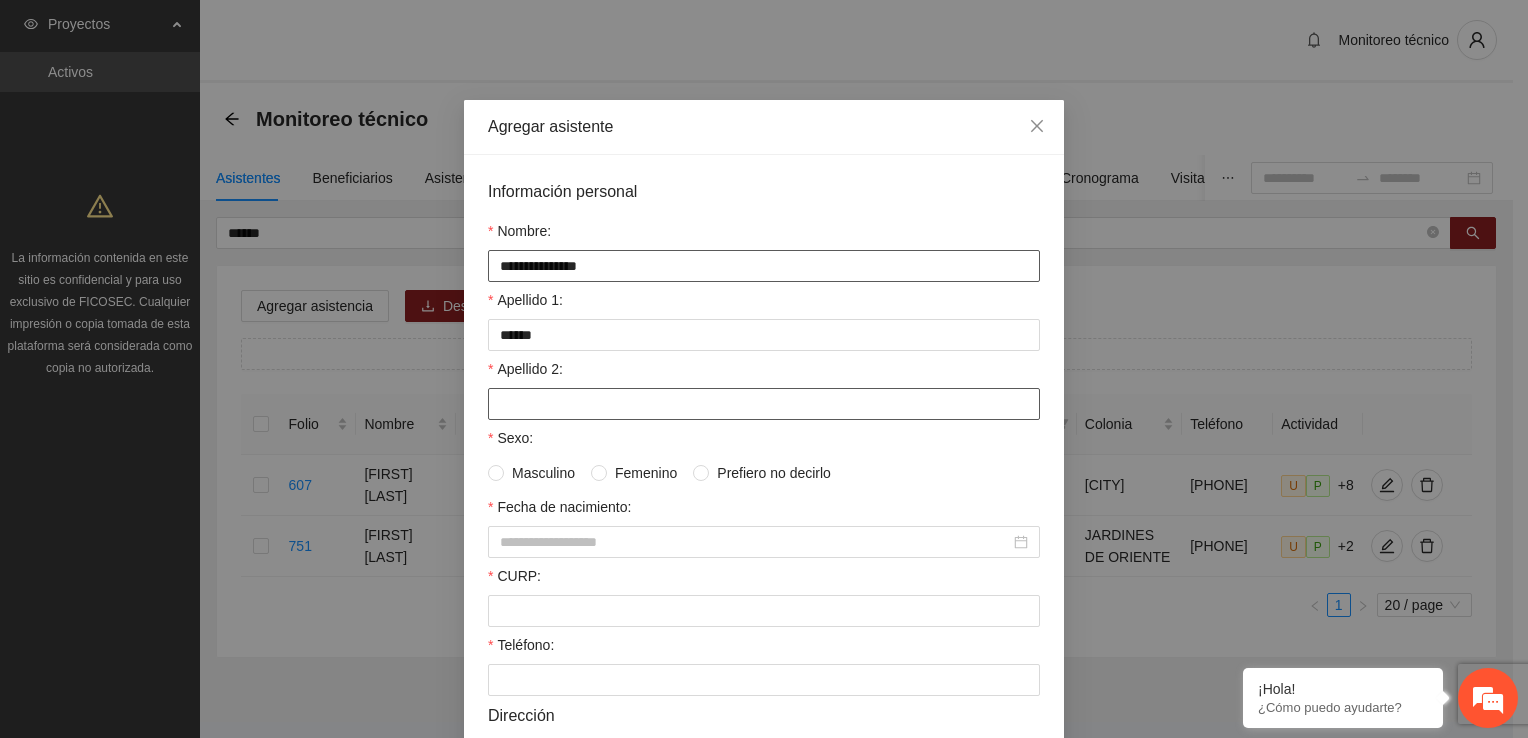 type on "*" 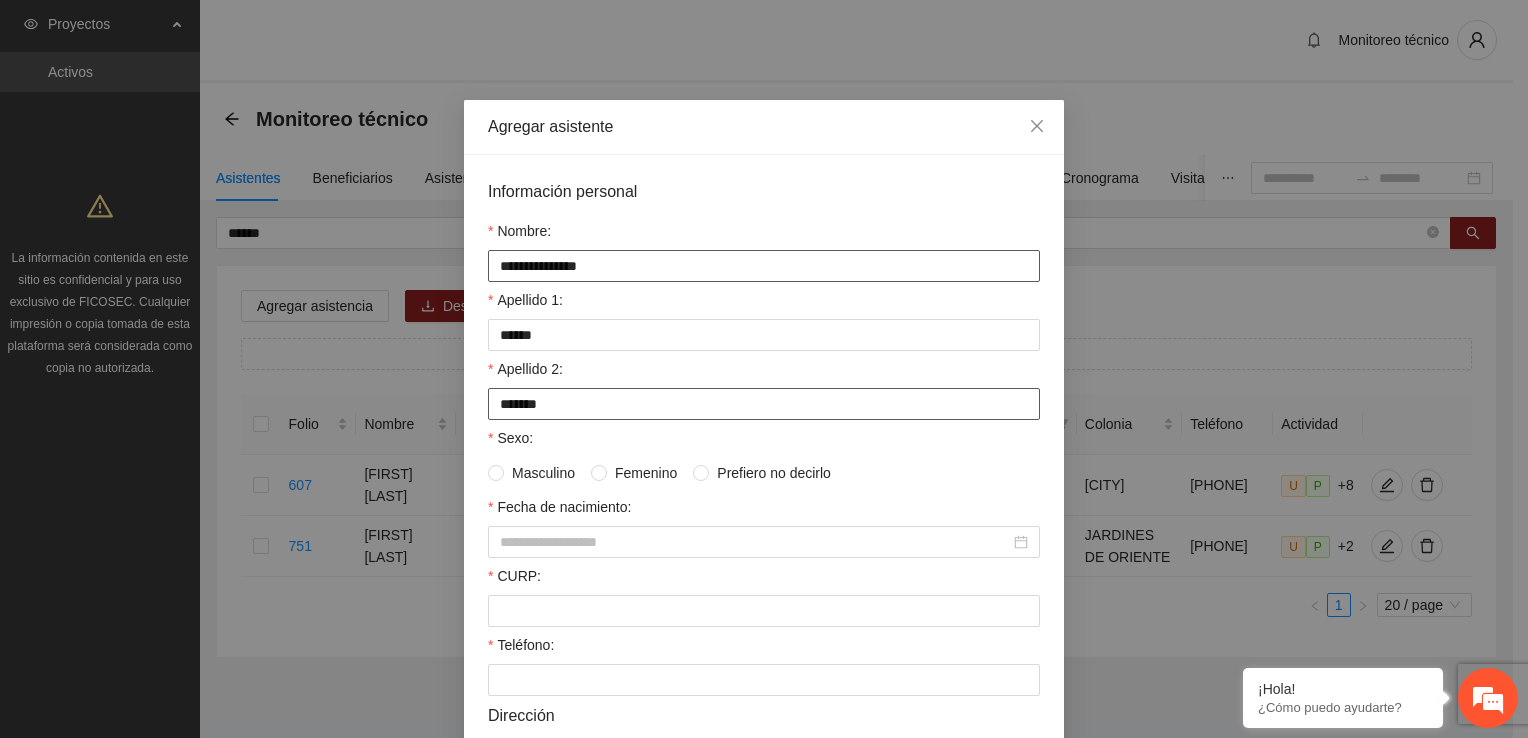 type on "******" 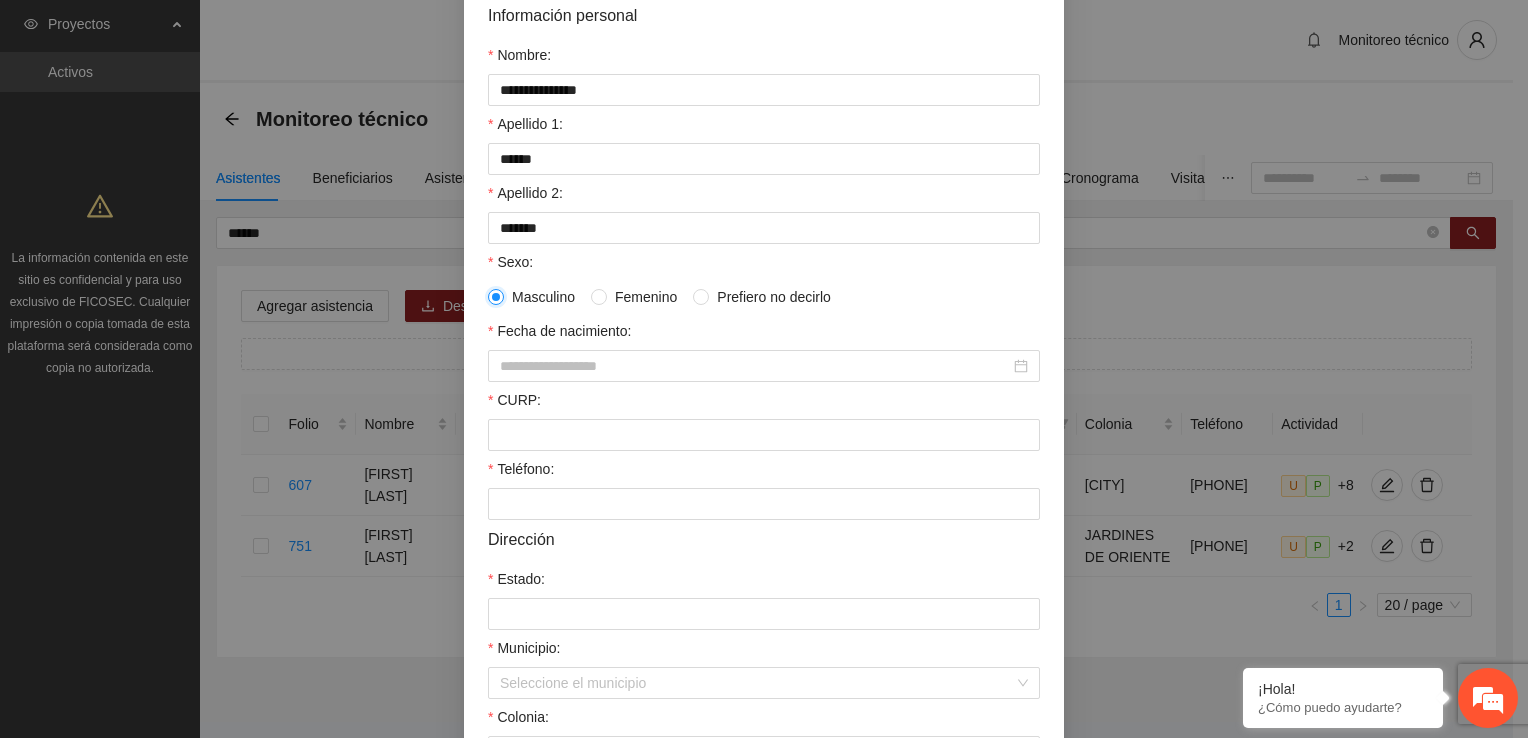 scroll, scrollTop: 200, scrollLeft: 0, axis: vertical 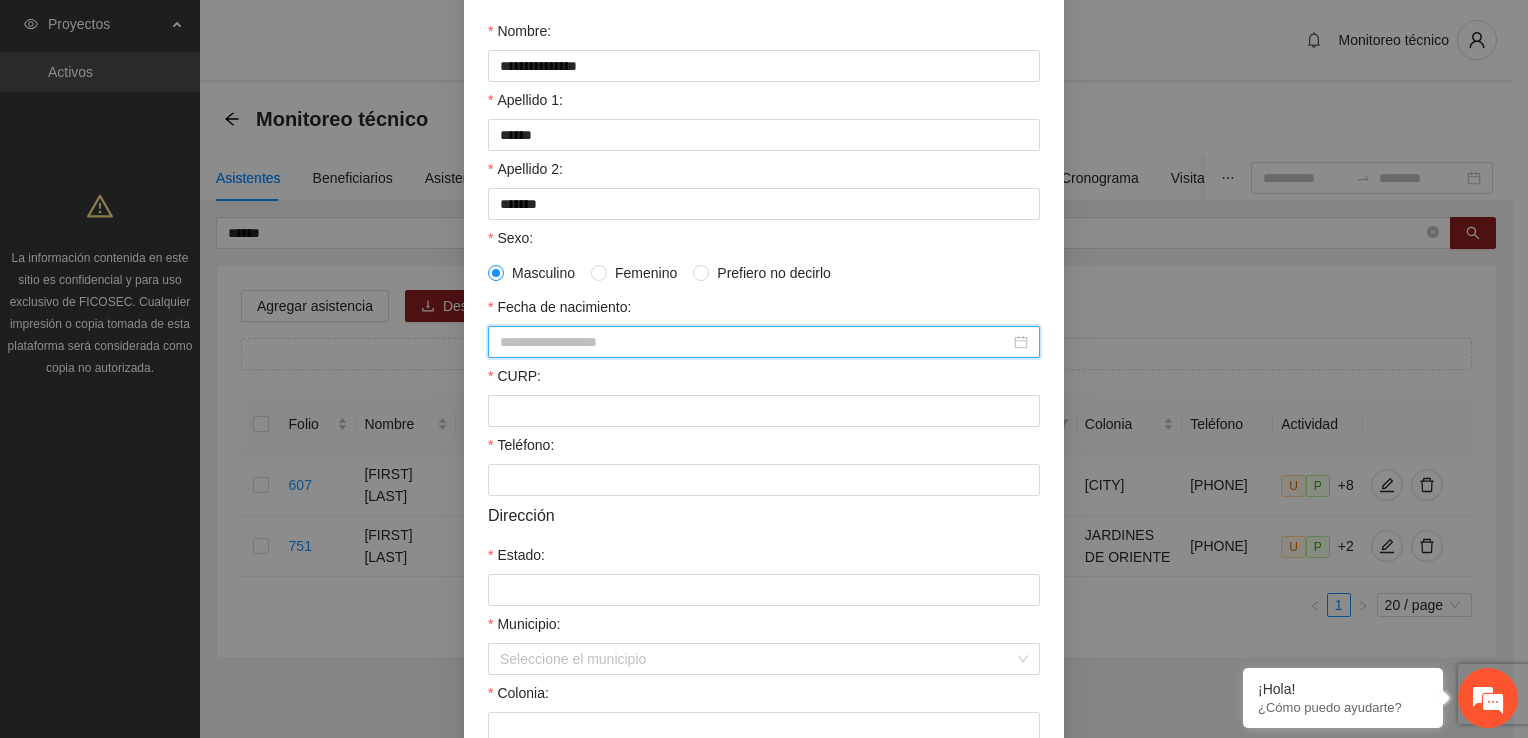 click on "Fecha de nacimiento:" at bounding box center [755, 342] 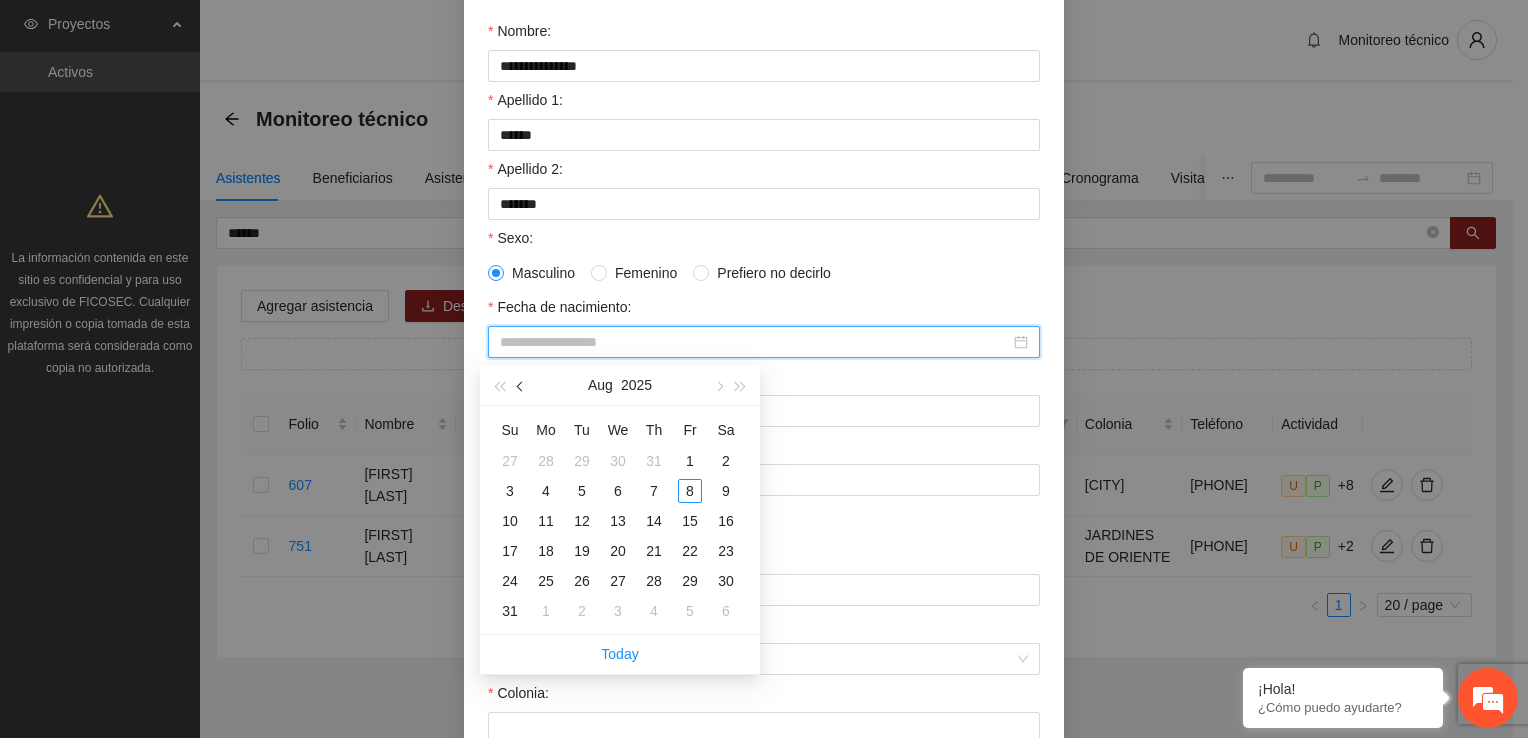 click at bounding box center [521, 385] 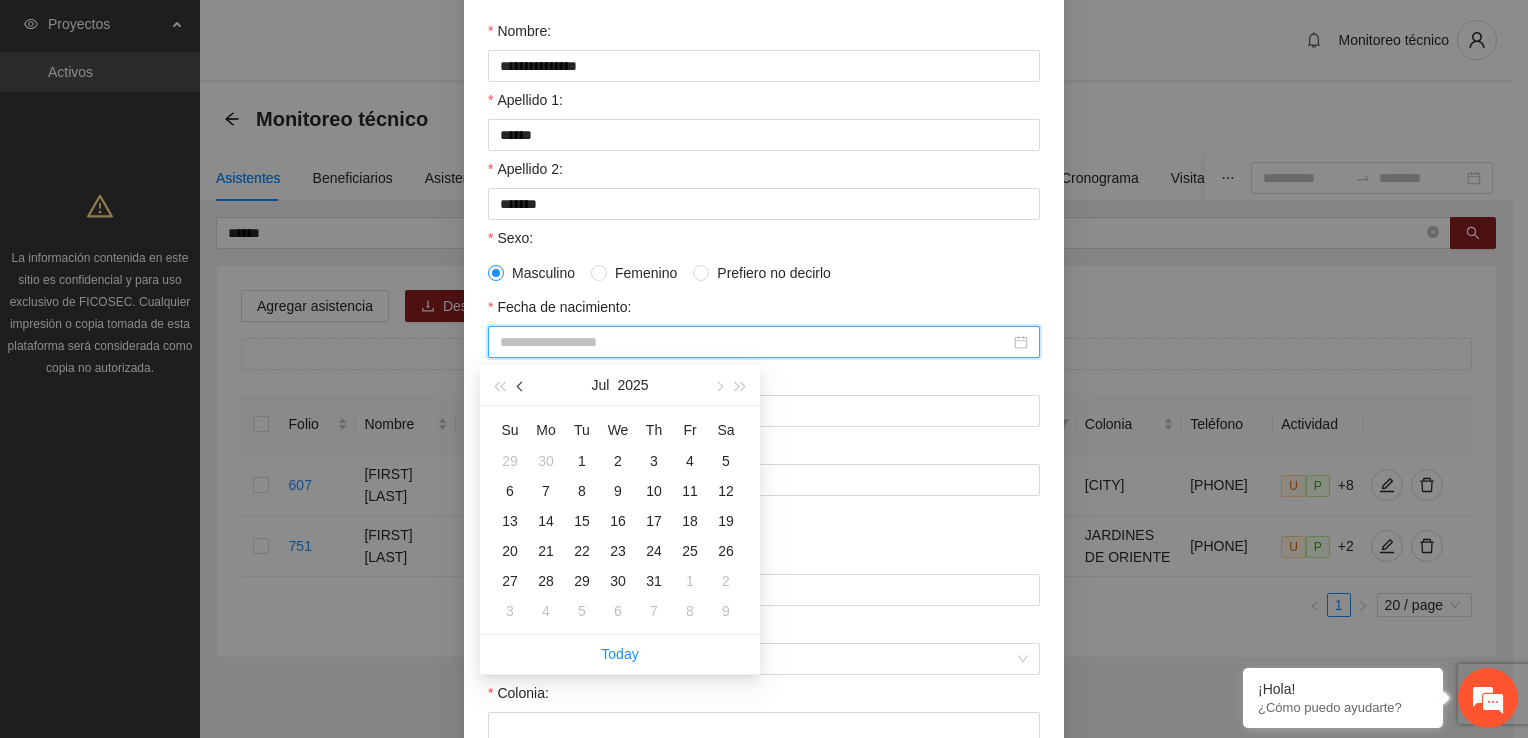 click at bounding box center (521, 385) 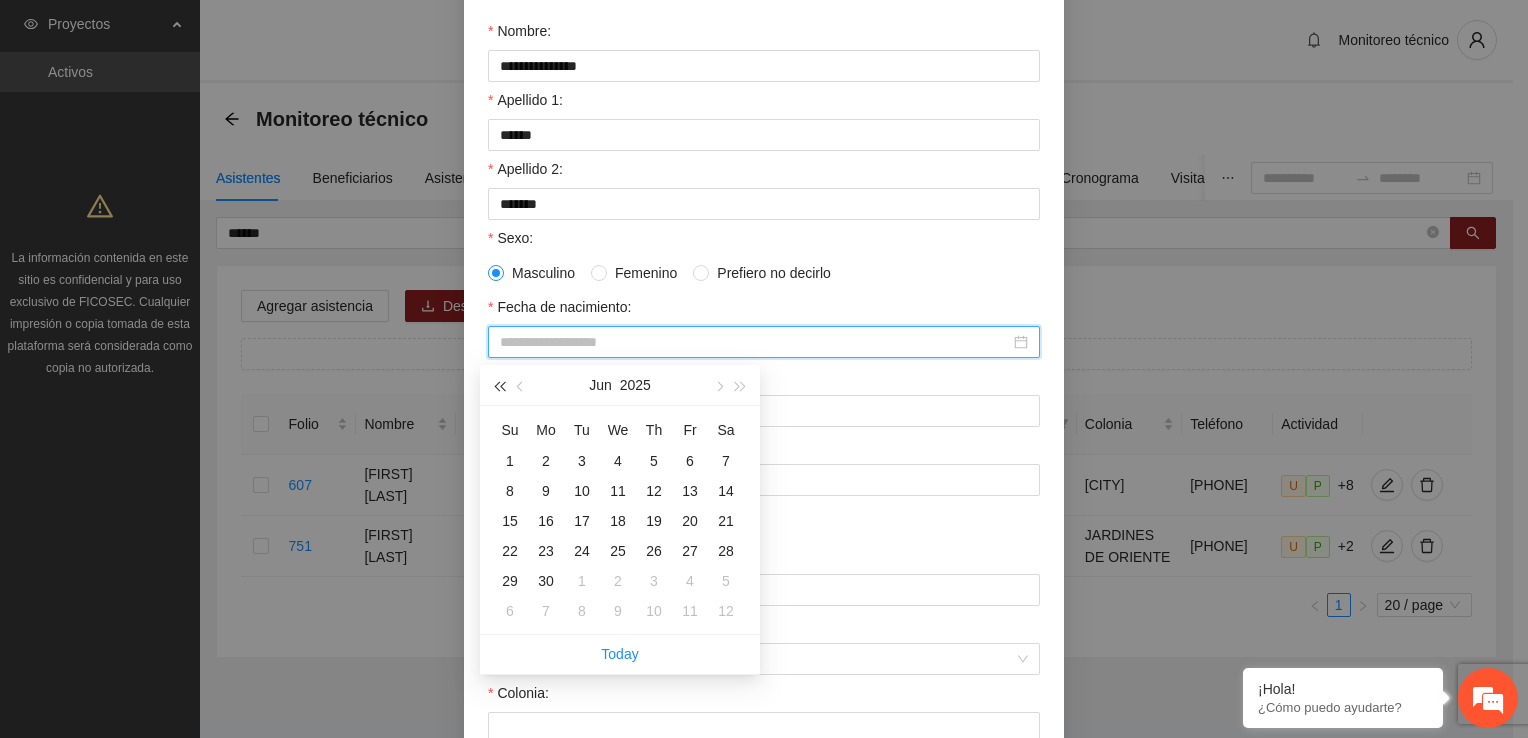 click at bounding box center (499, 385) 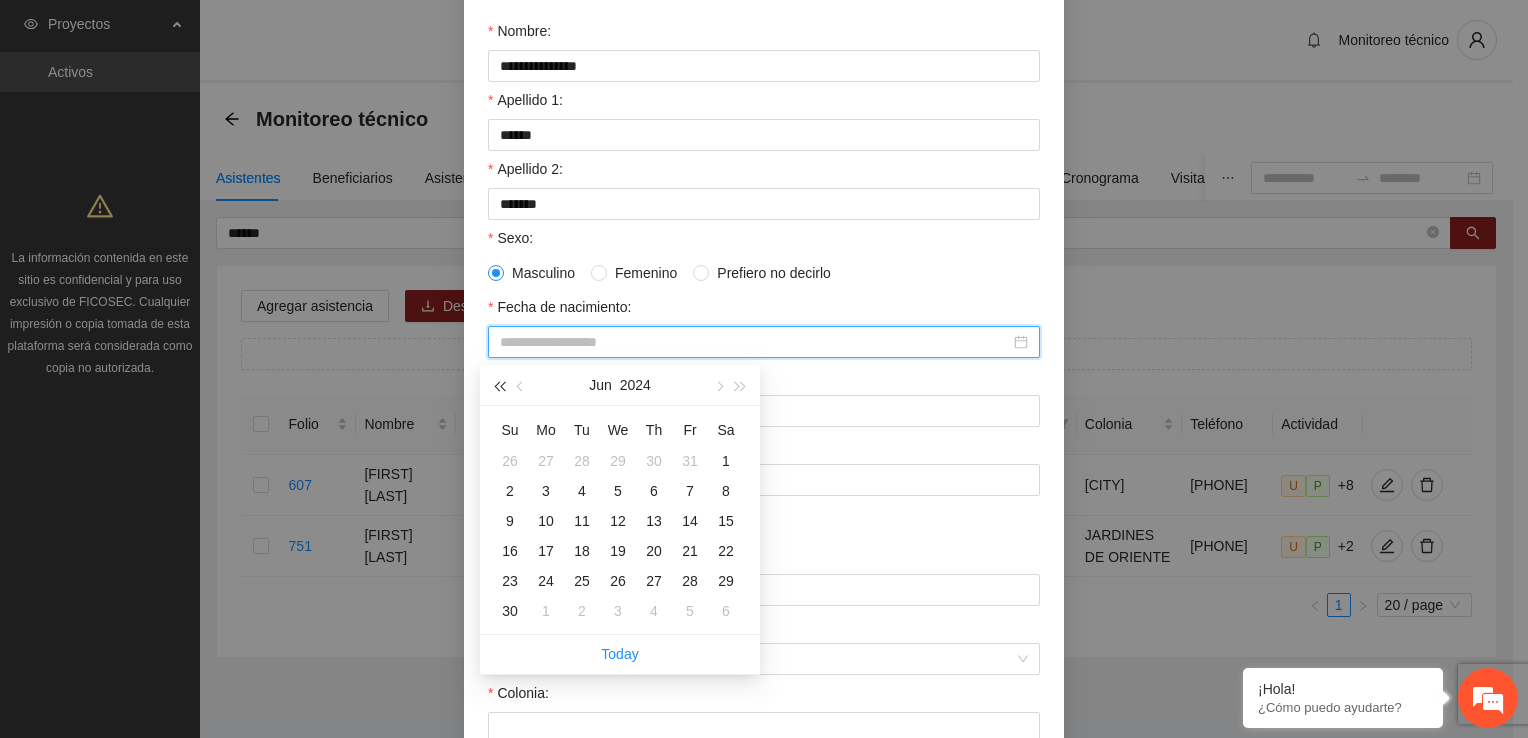 click at bounding box center [499, 385] 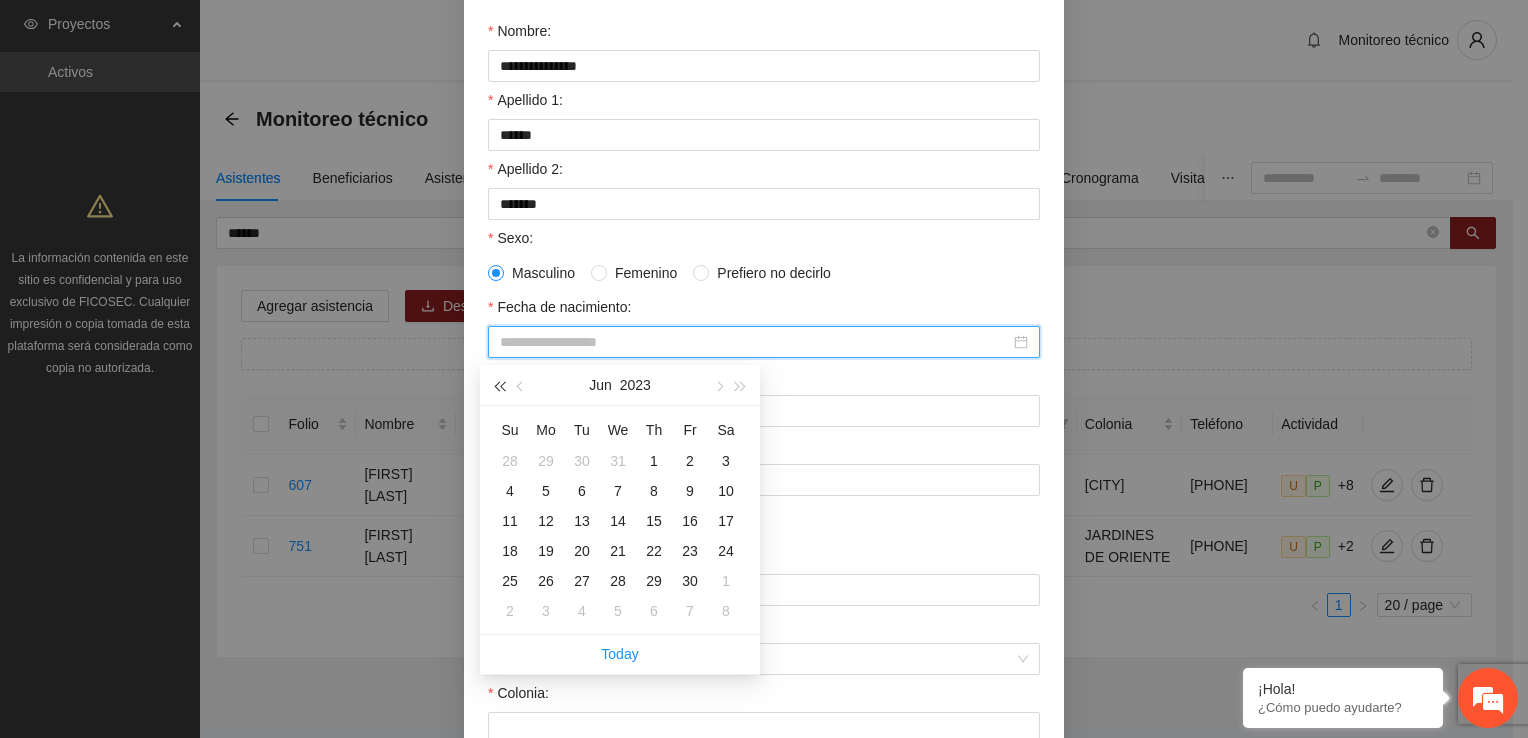 click at bounding box center (499, 385) 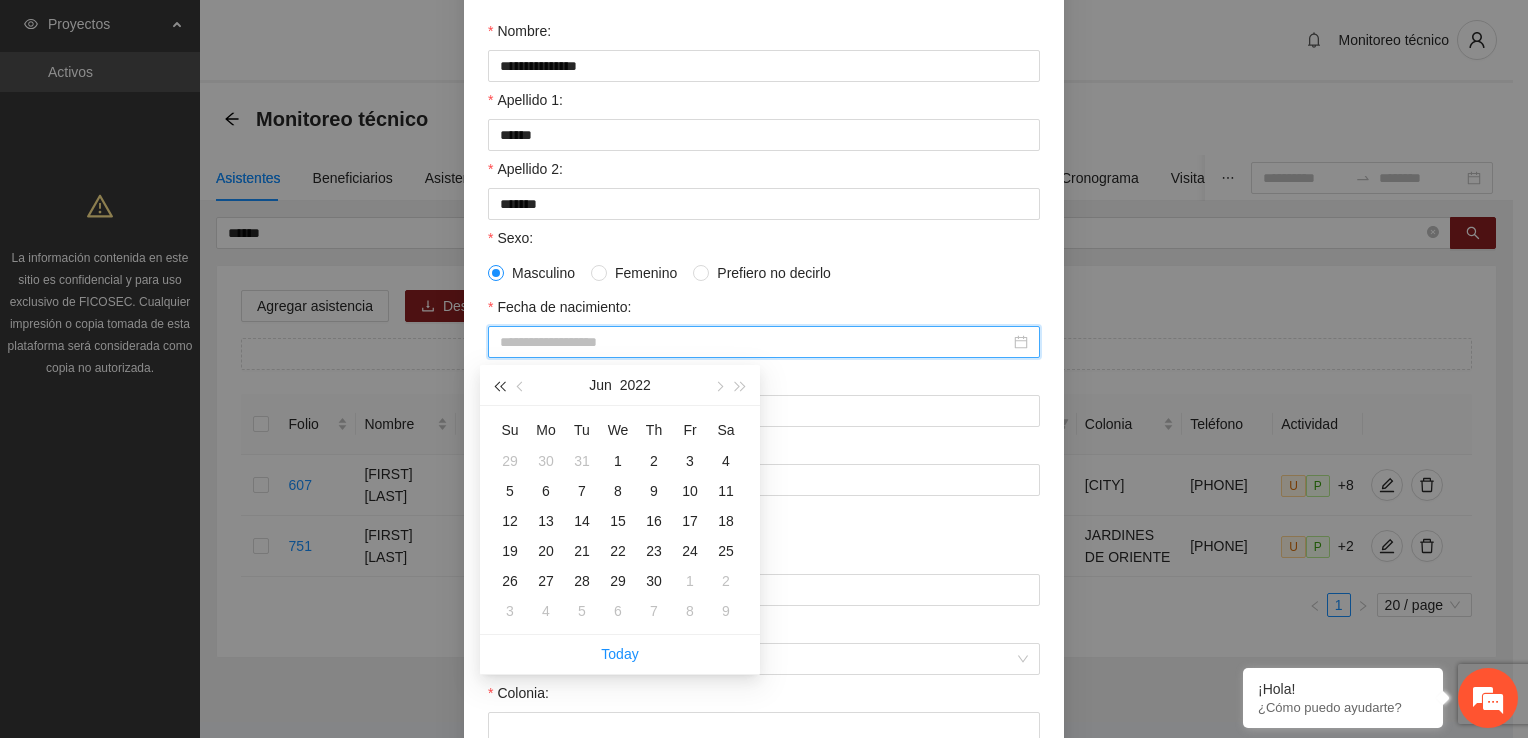 click at bounding box center (499, 385) 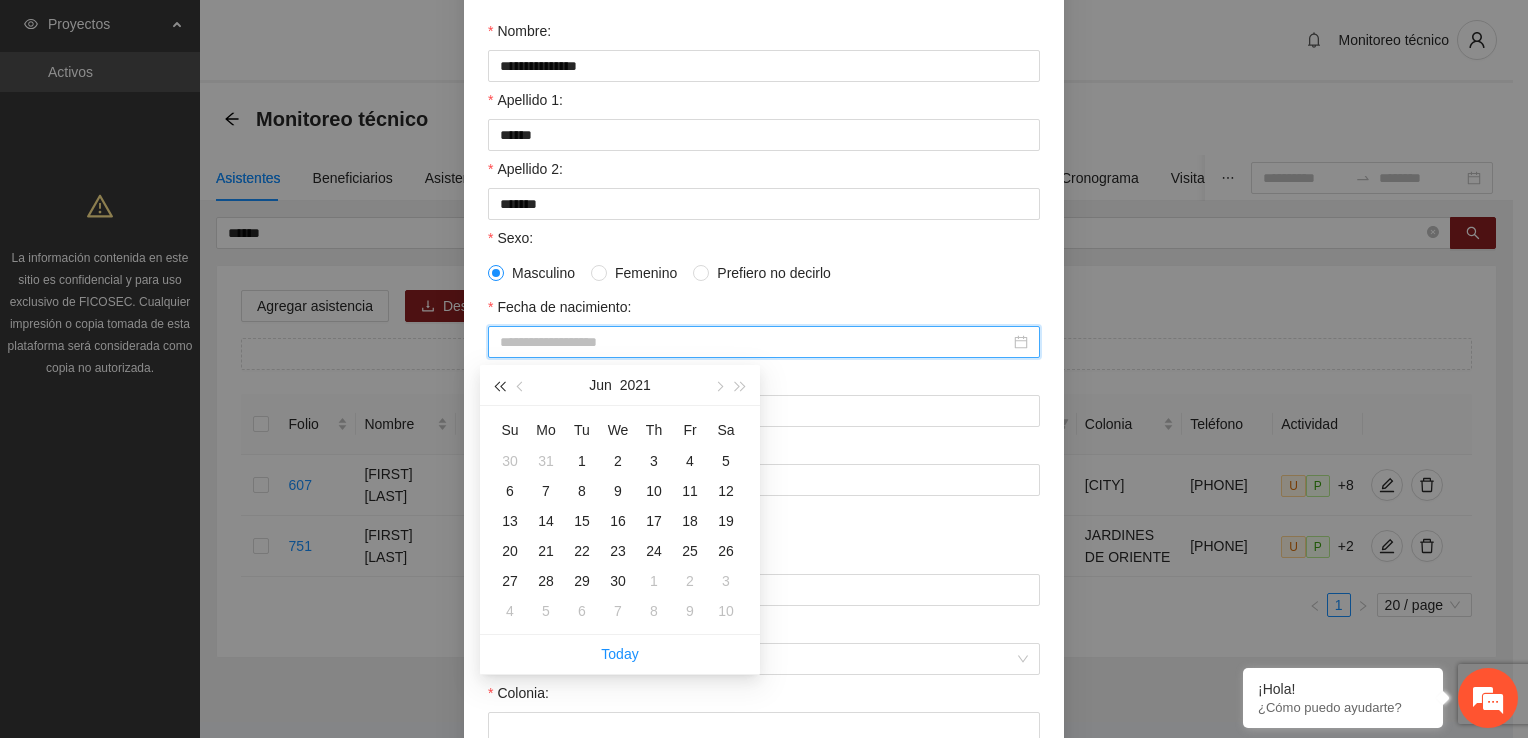 click at bounding box center [499, 385] 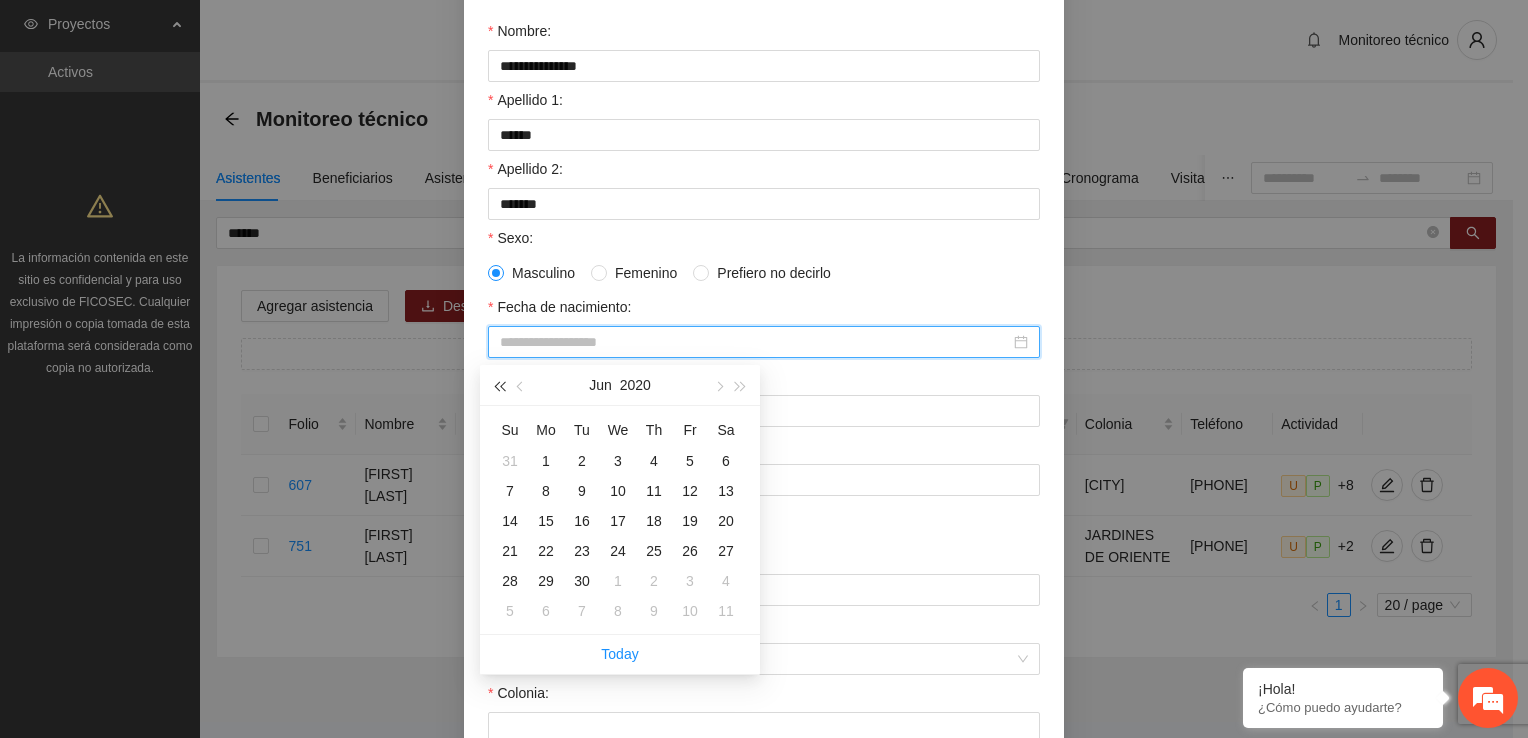 click at bounding box center [499, 385] 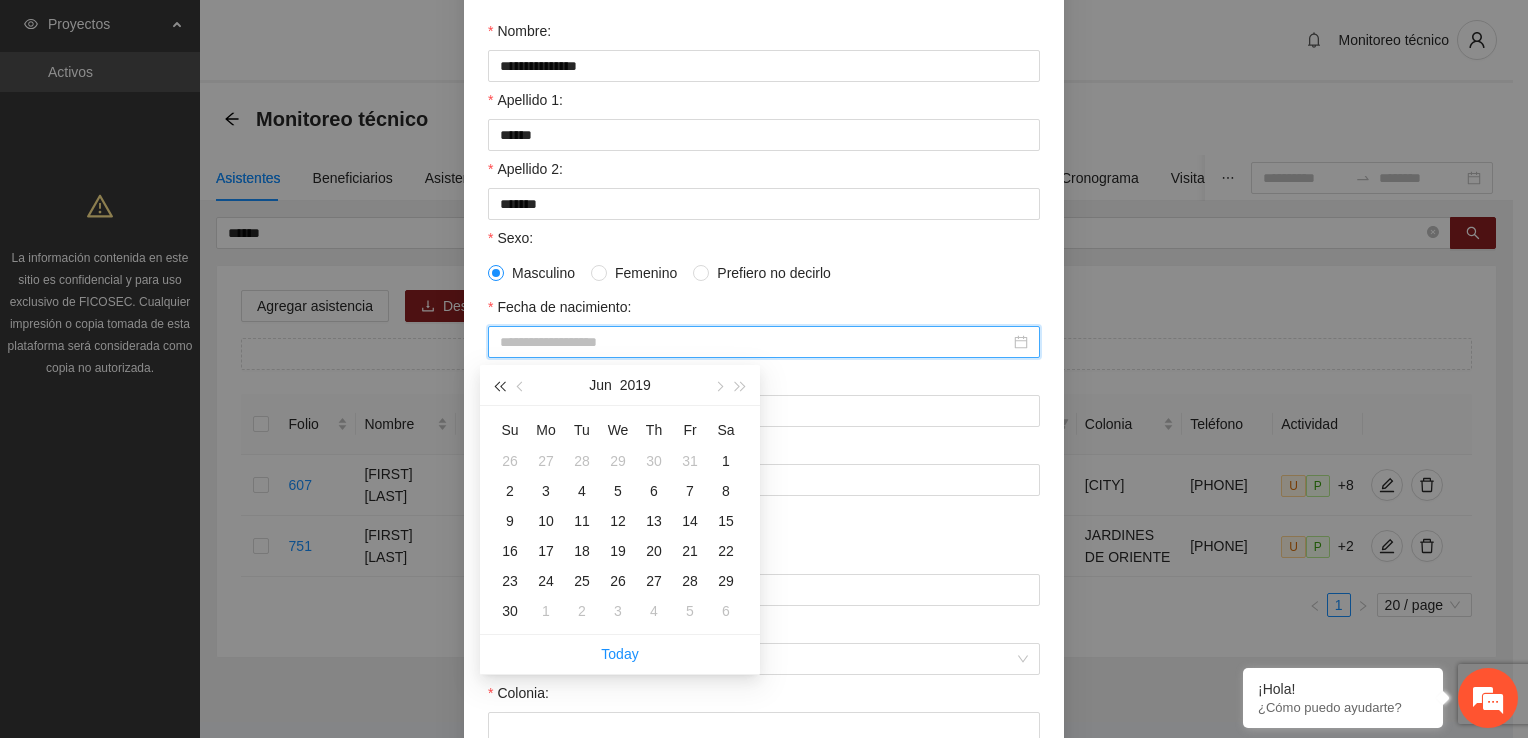 click at bounding box center [499, 385] 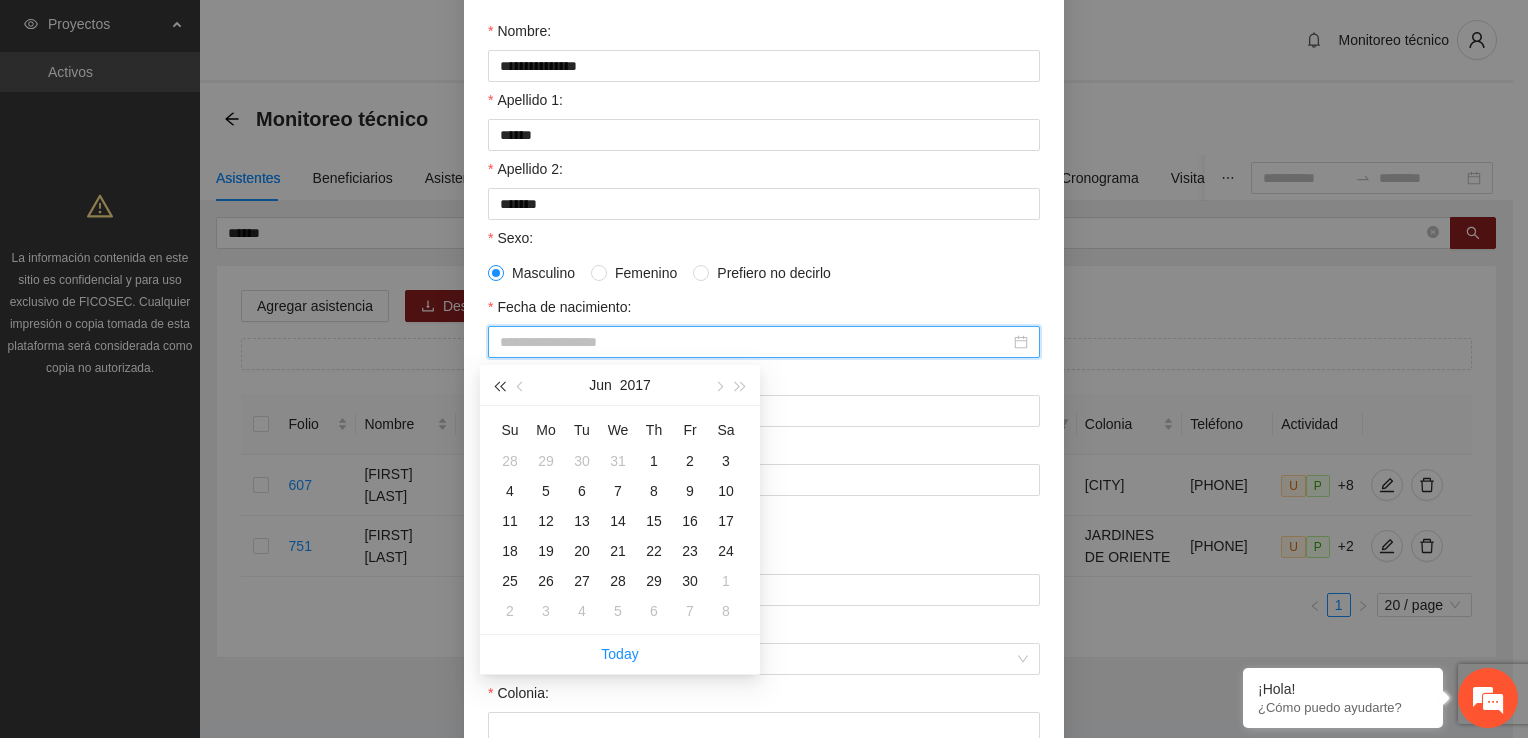 click at bounding box center [499, 385] 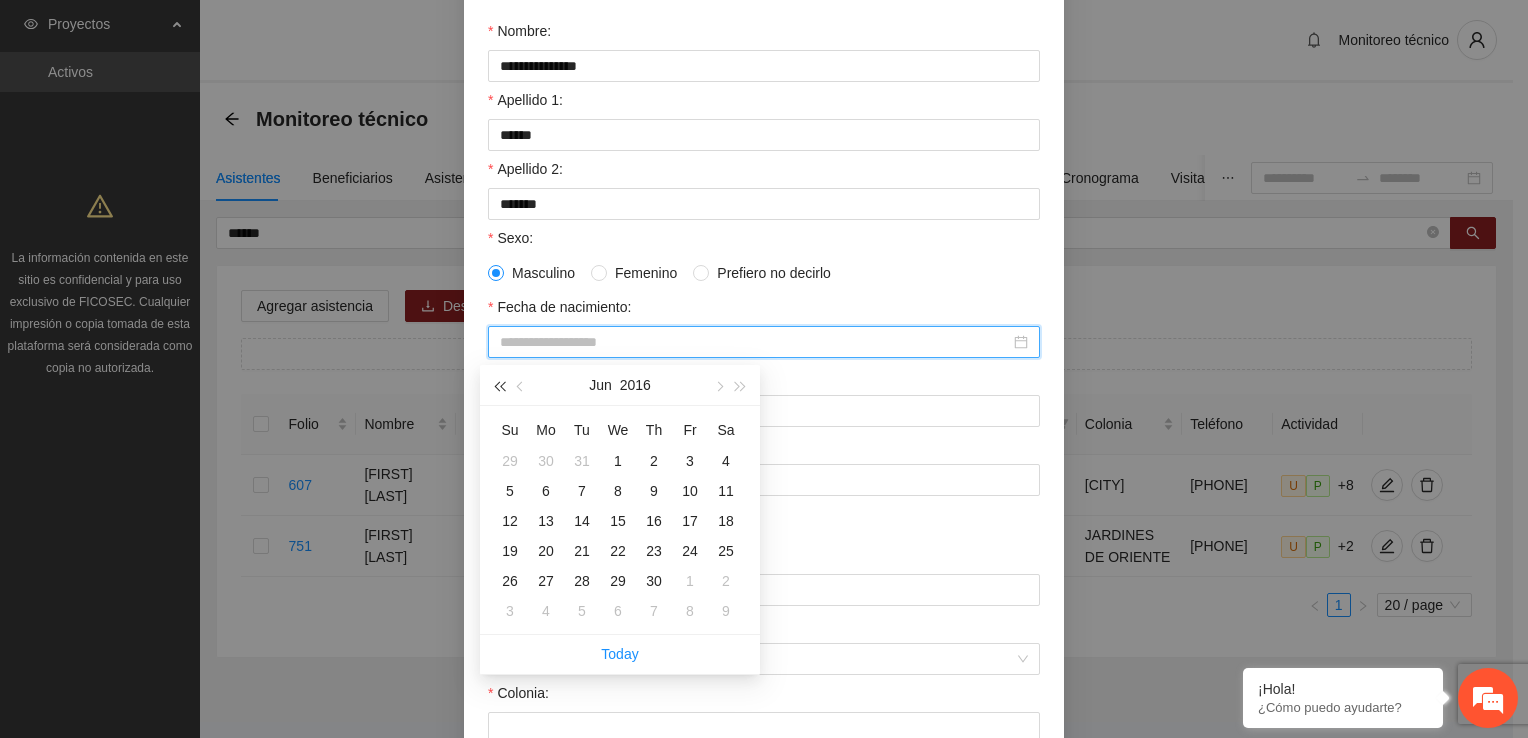 click at bounding box center [499, 385] 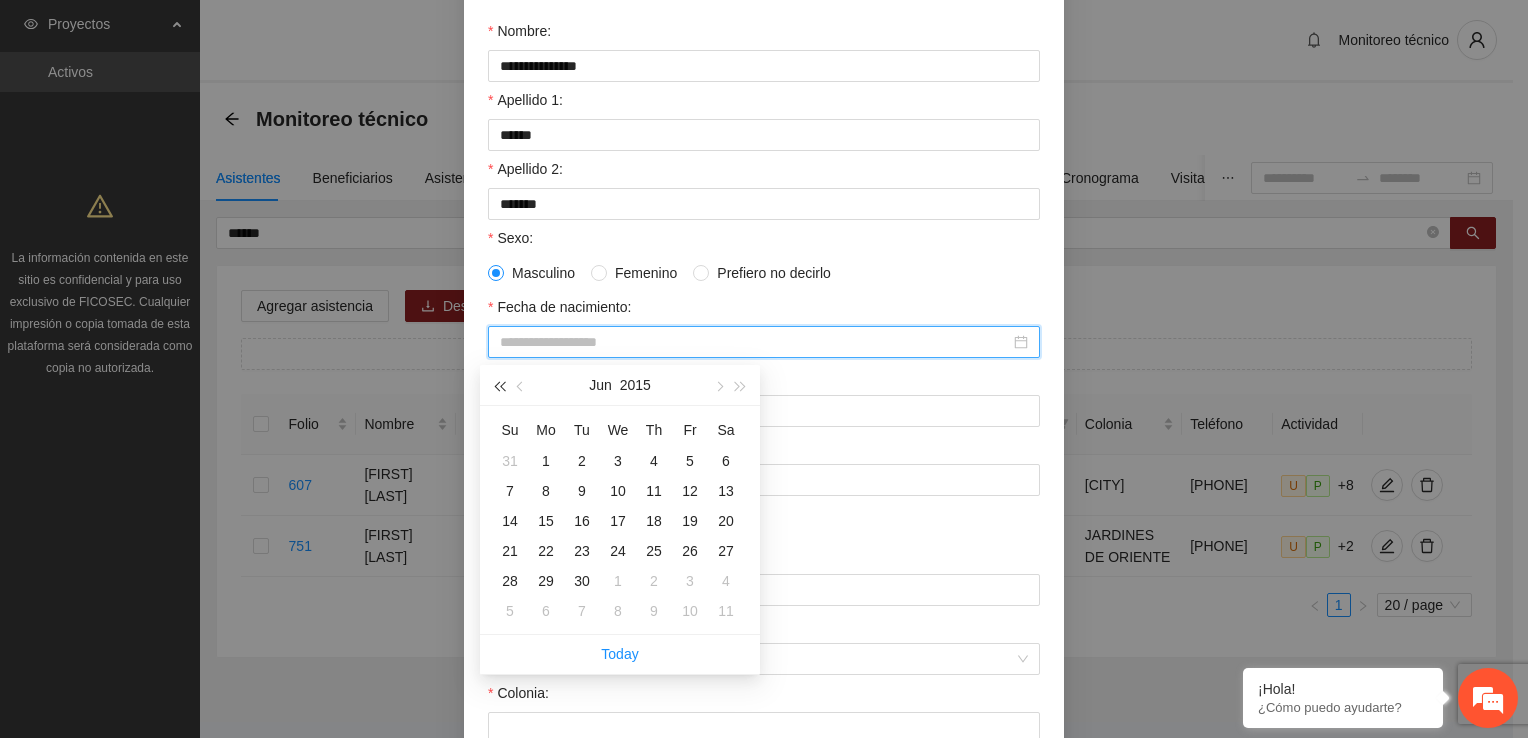 click at bounding box center [499, 385] 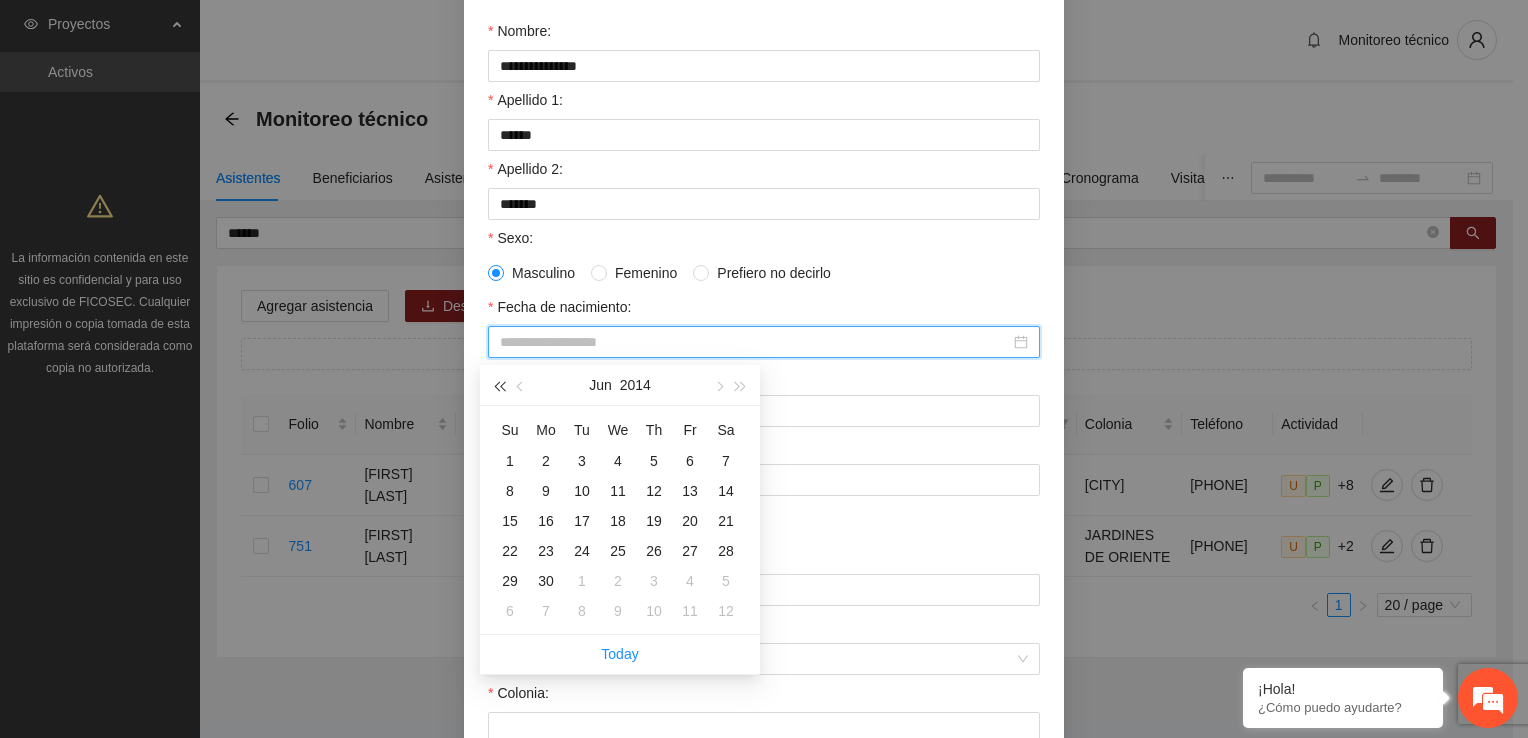 click at bounding box center (499, 385) 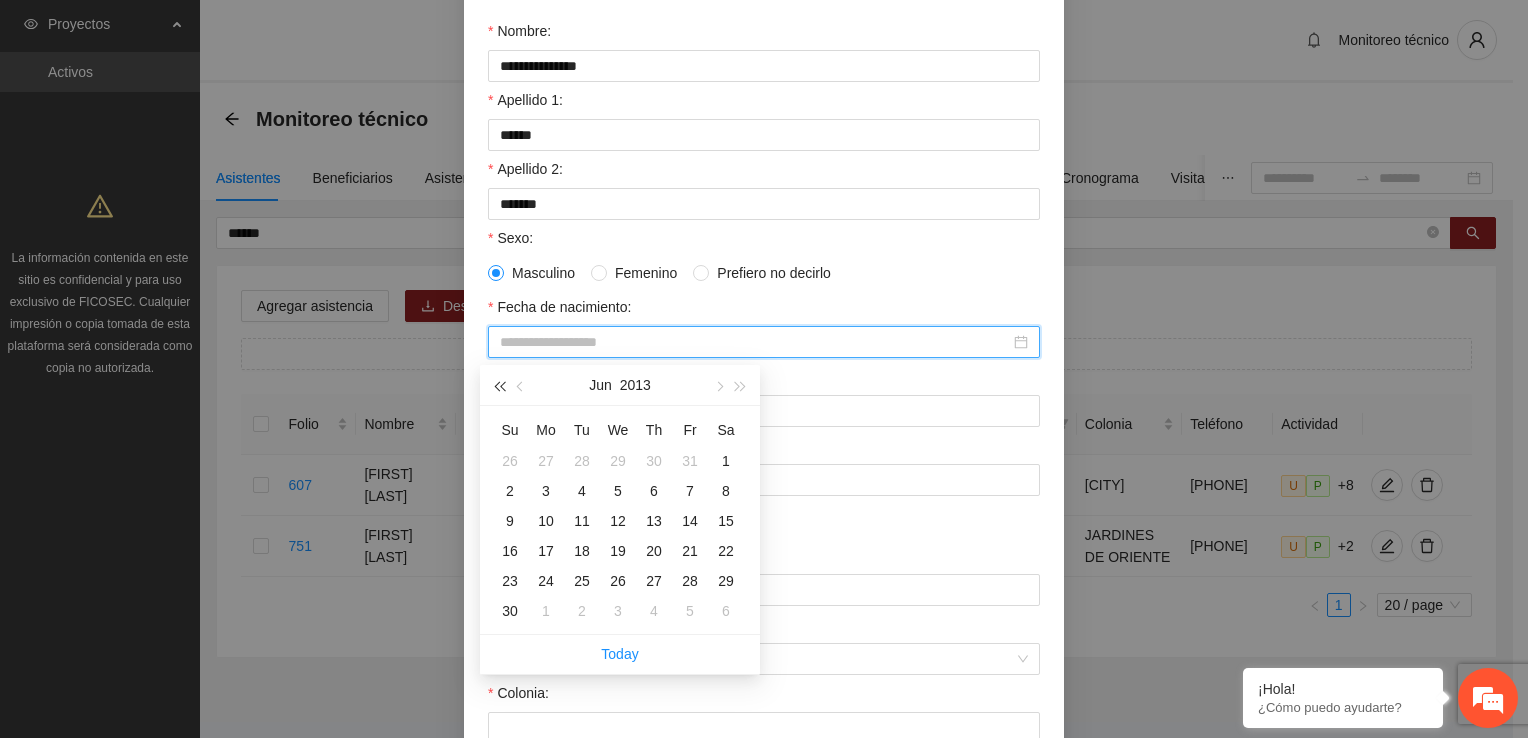 click at bounding box center [499, 385] 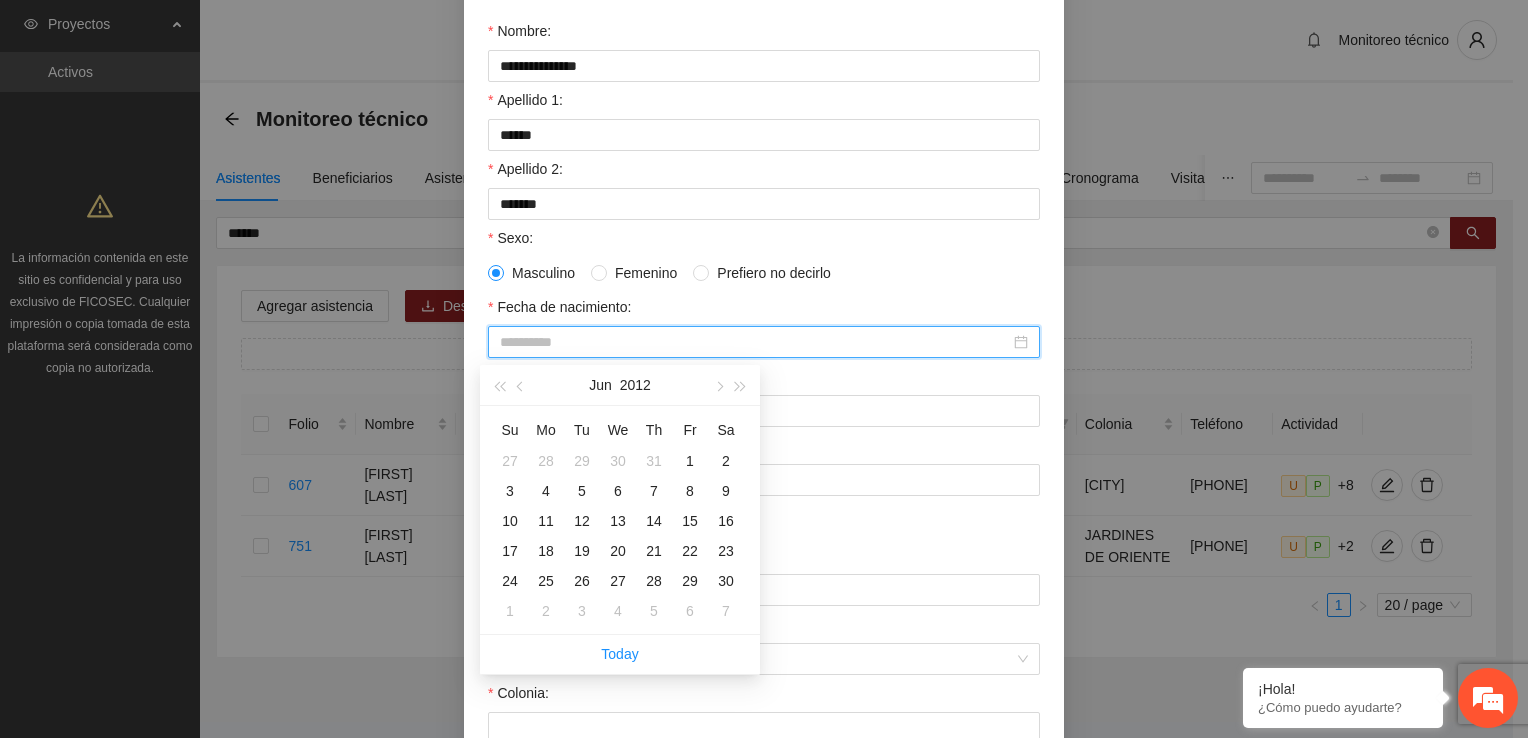 type on "**********" 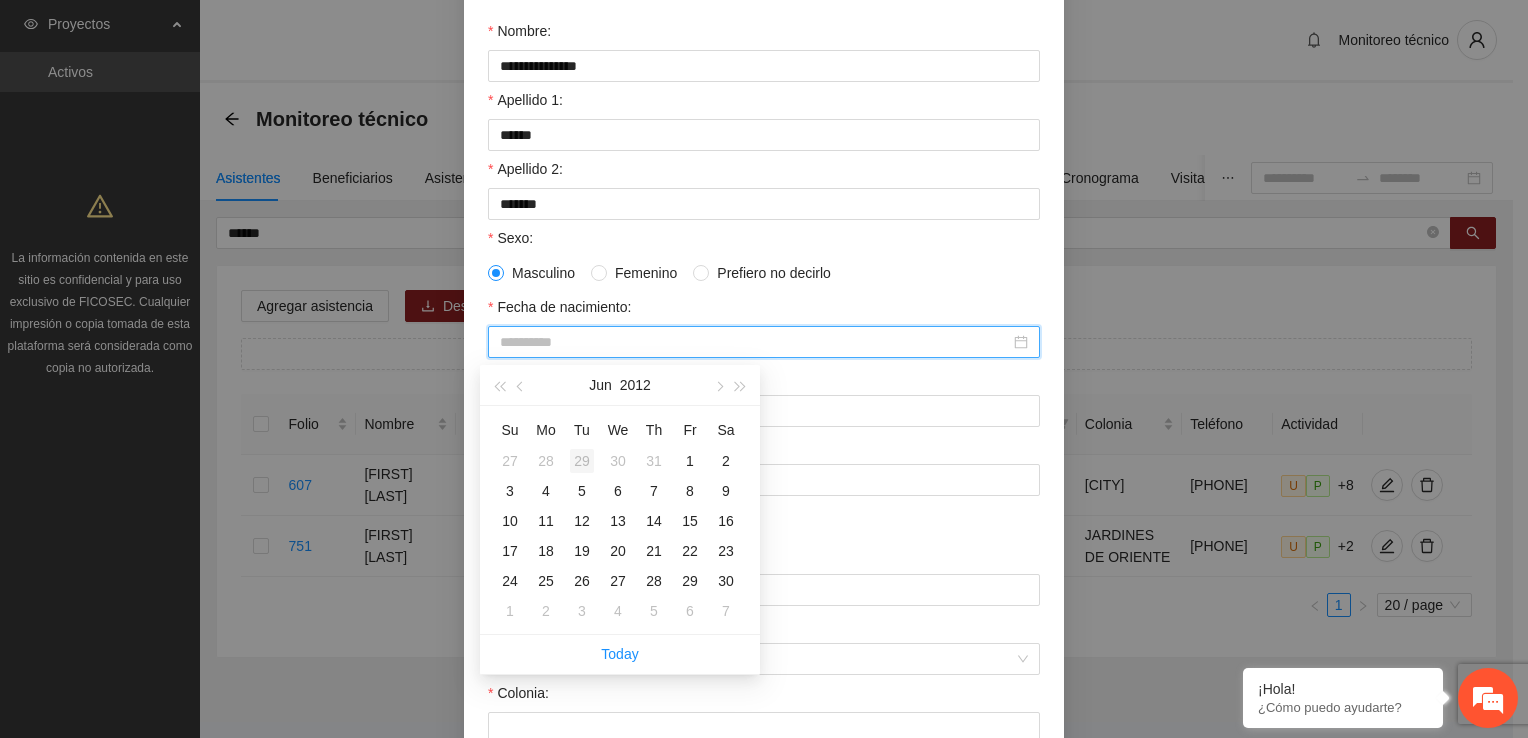 type on "**********" 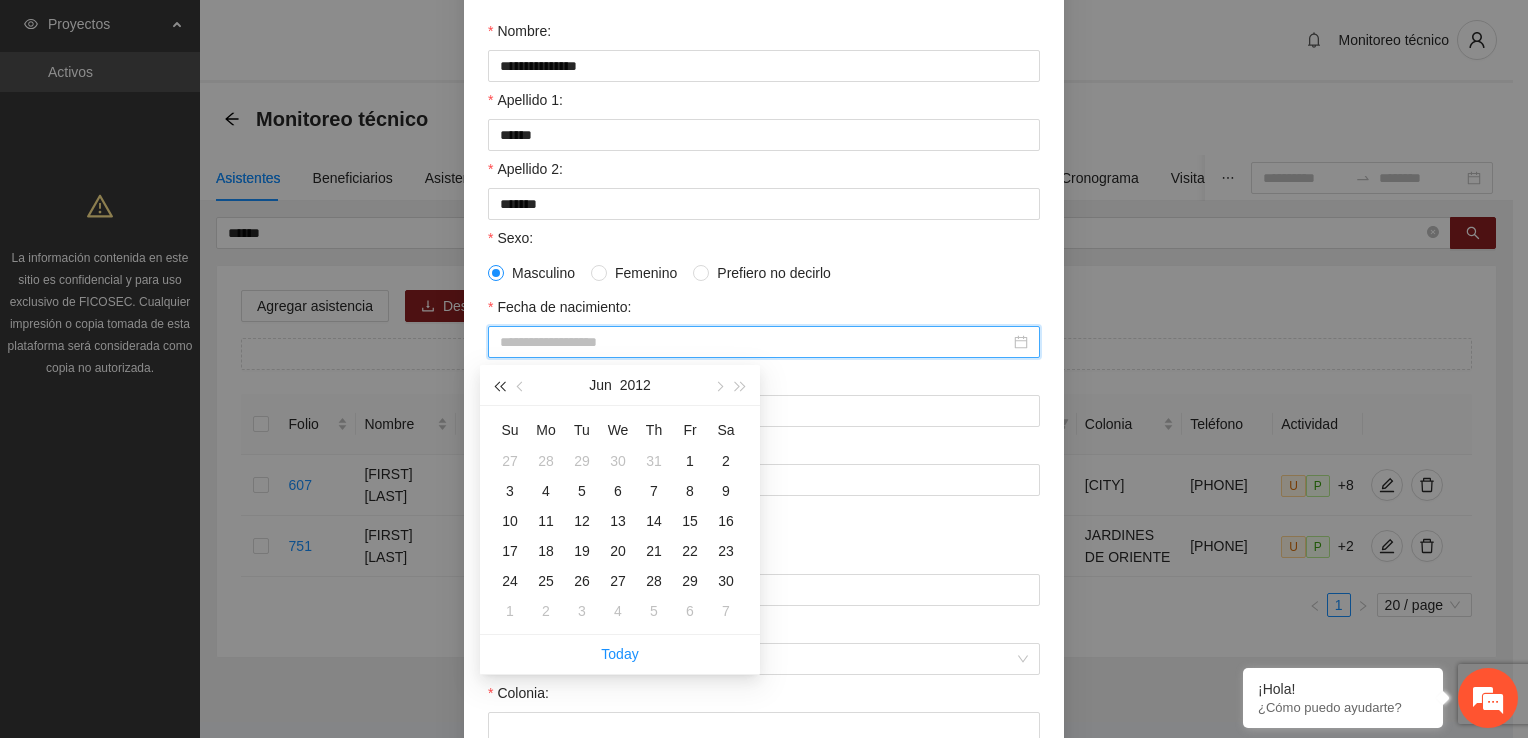 click at bounding box center (499, 385) 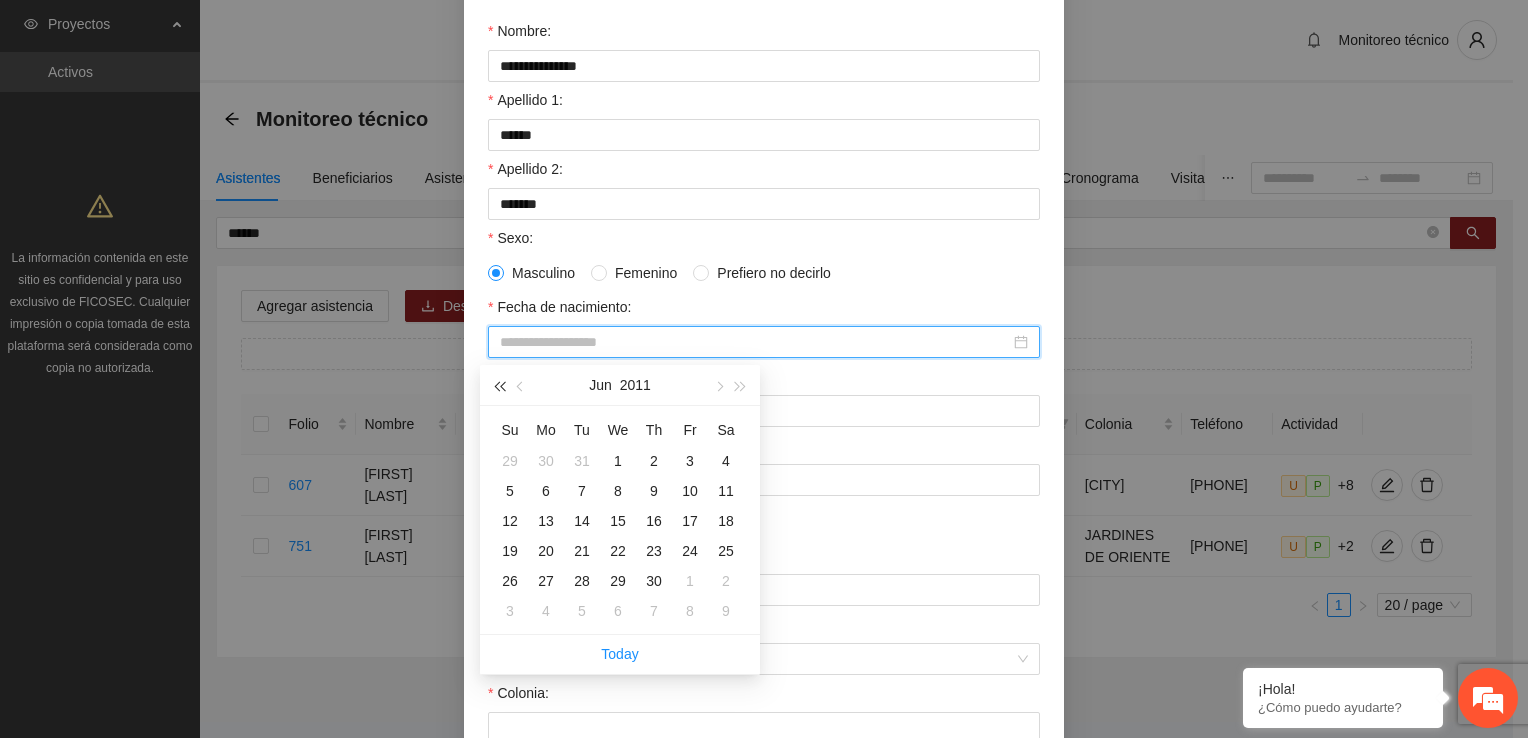 click at bounding box center [499, 385] 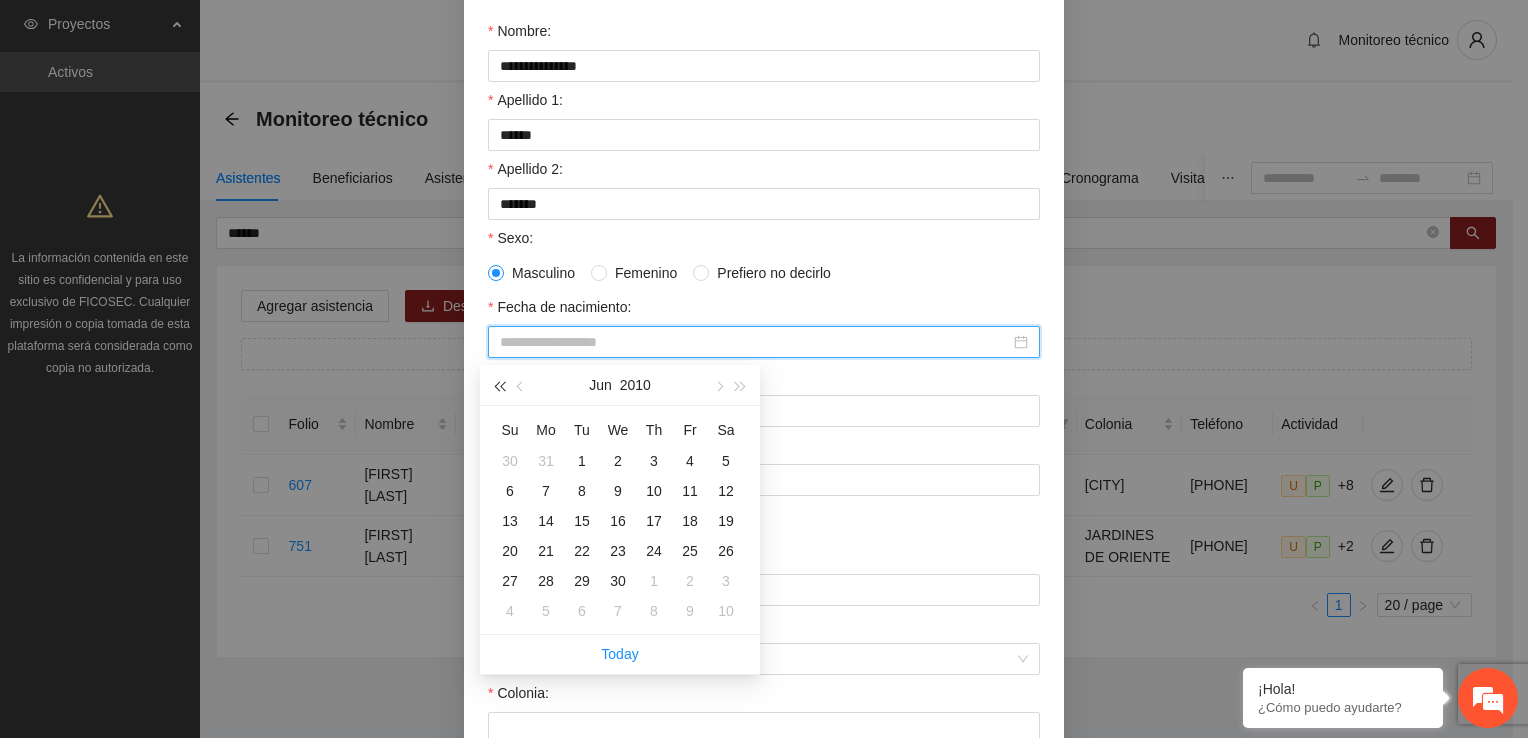 click at bounding box center (499, 385) 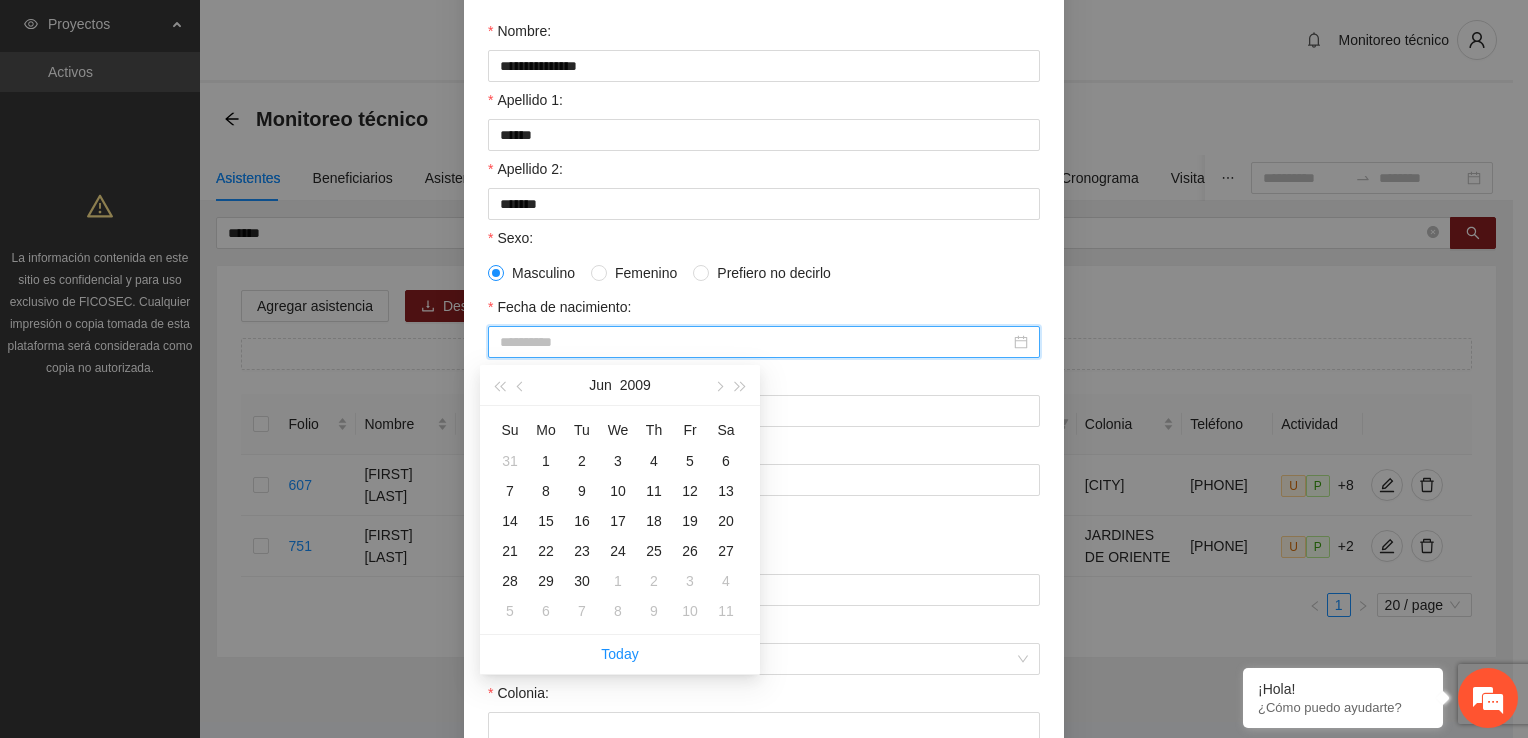 type on "**********" 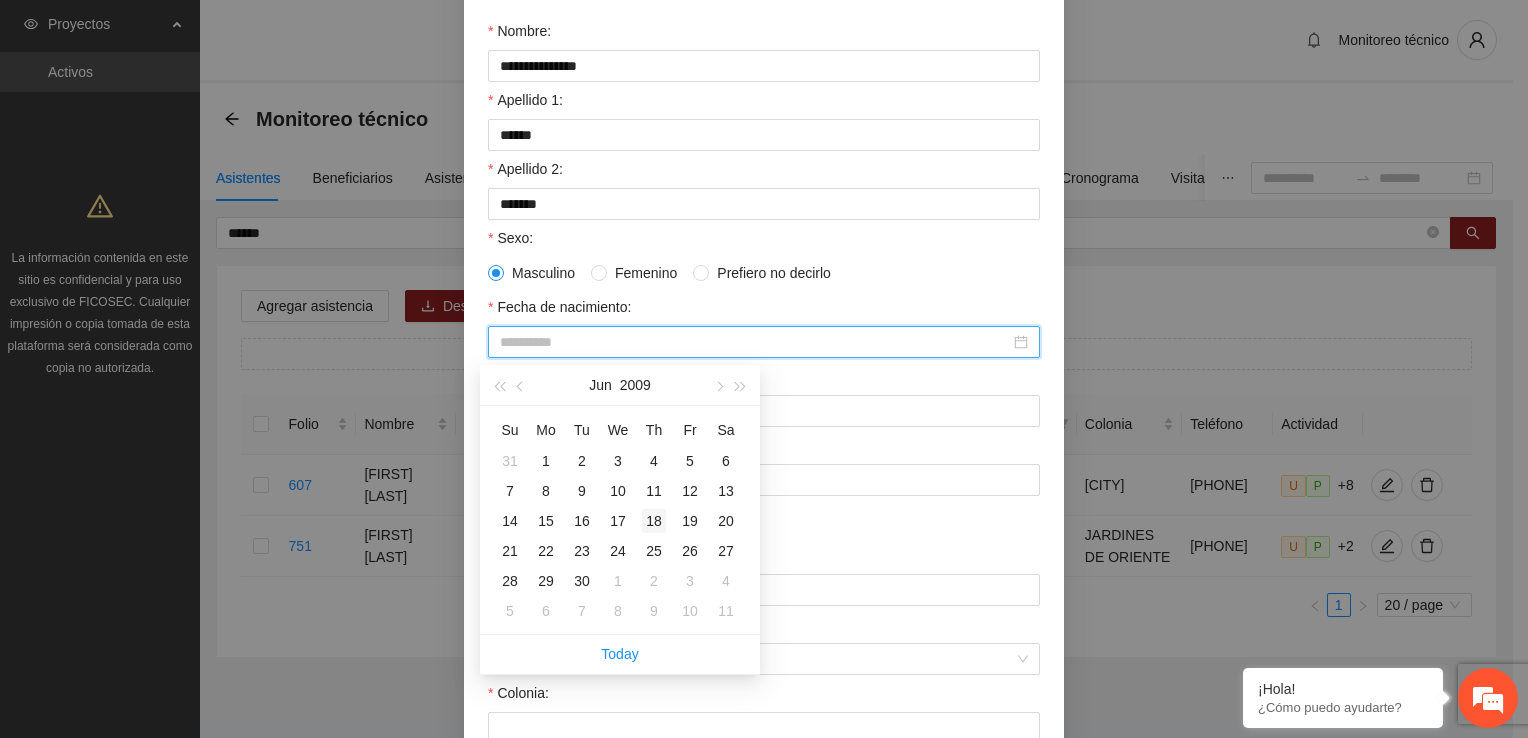 type on "**********" 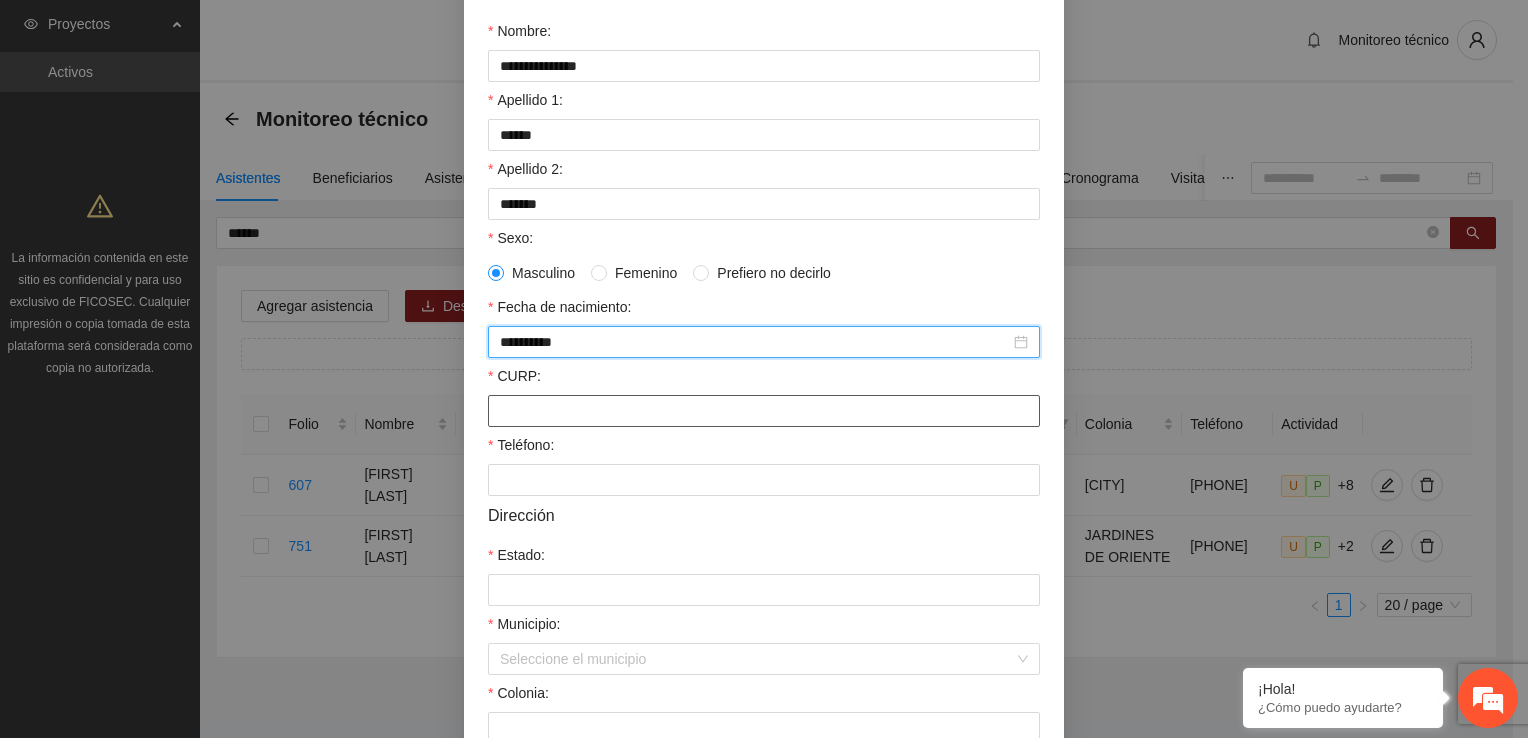 click on "CURP:" at bounding box center [764, 411] 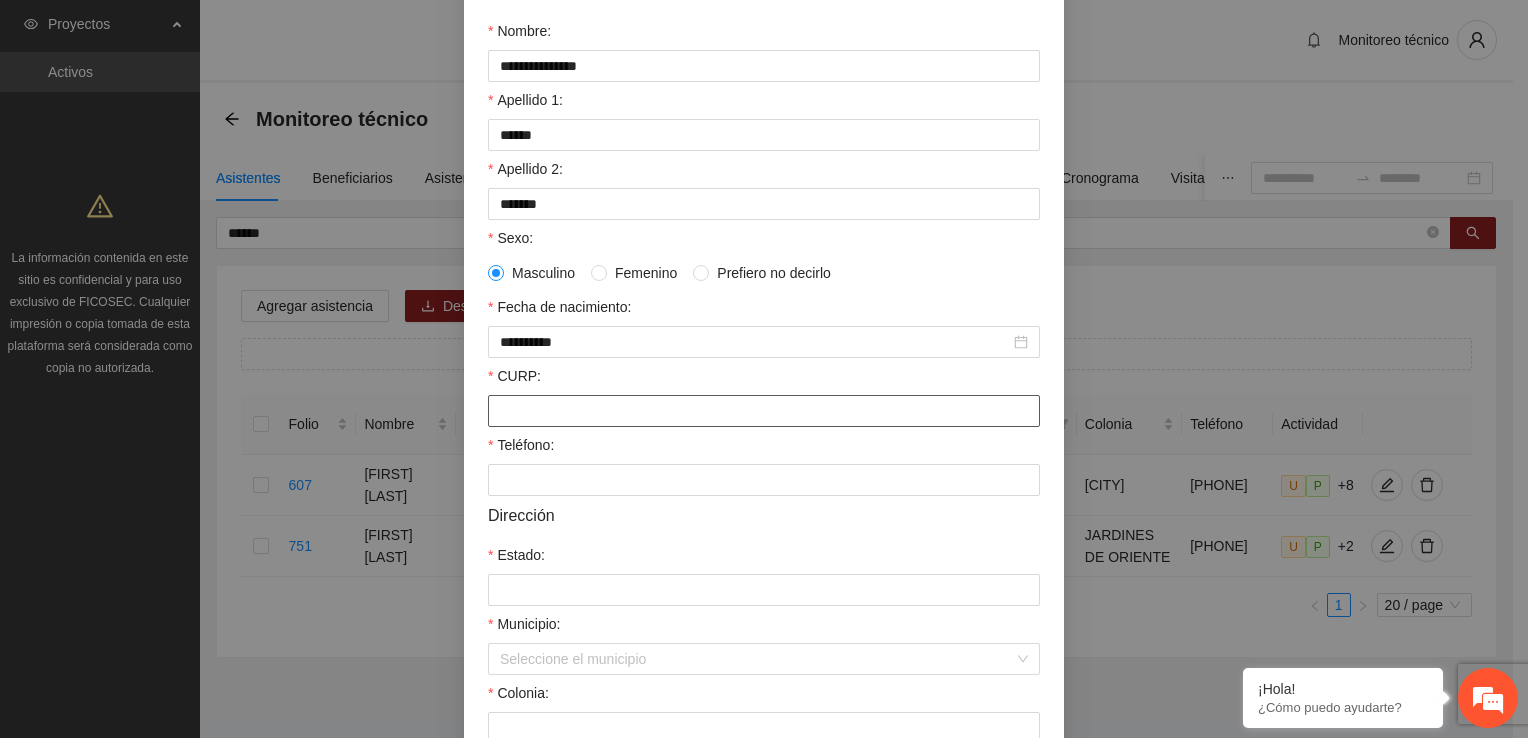 click on "CURP:" at bounding box center [764, 411] 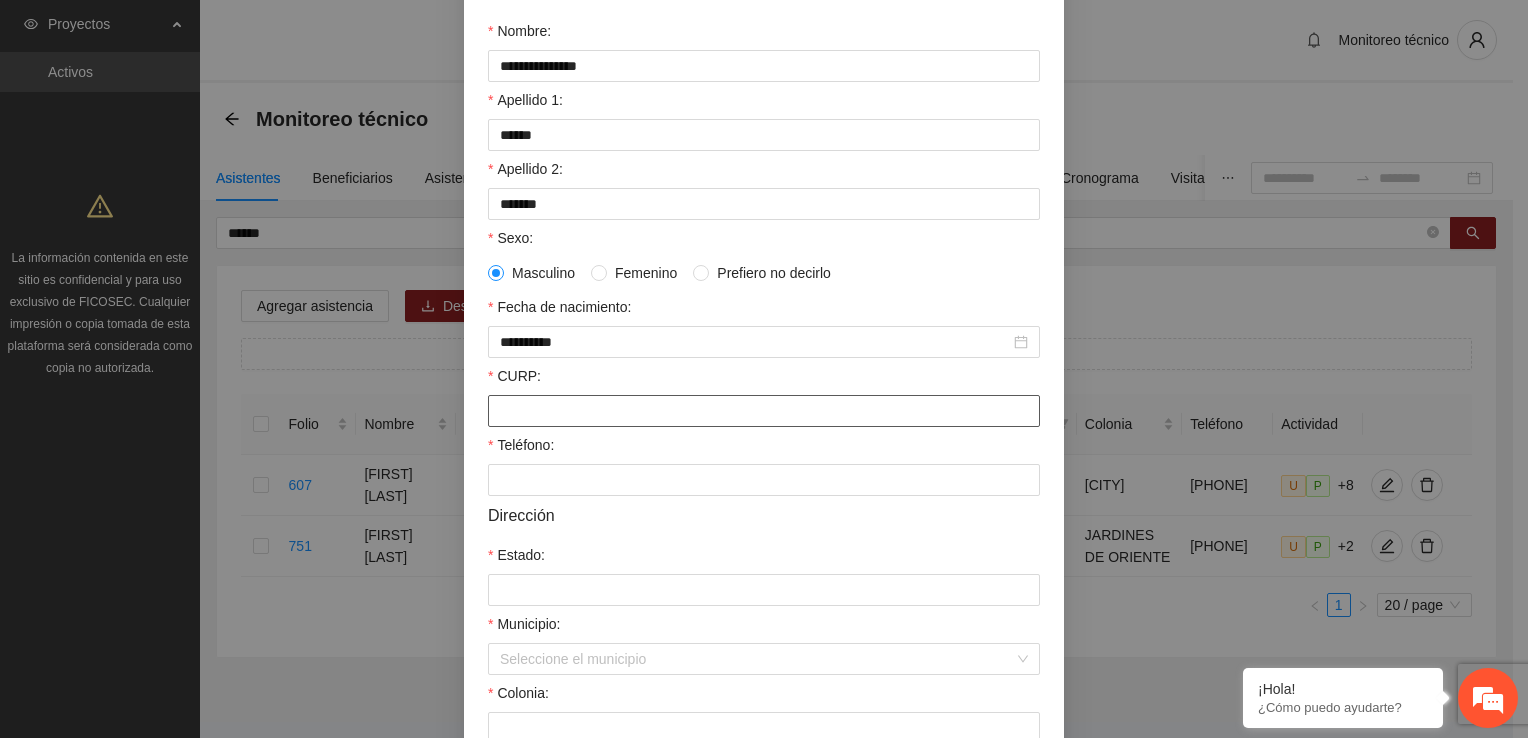 paste on "**********" 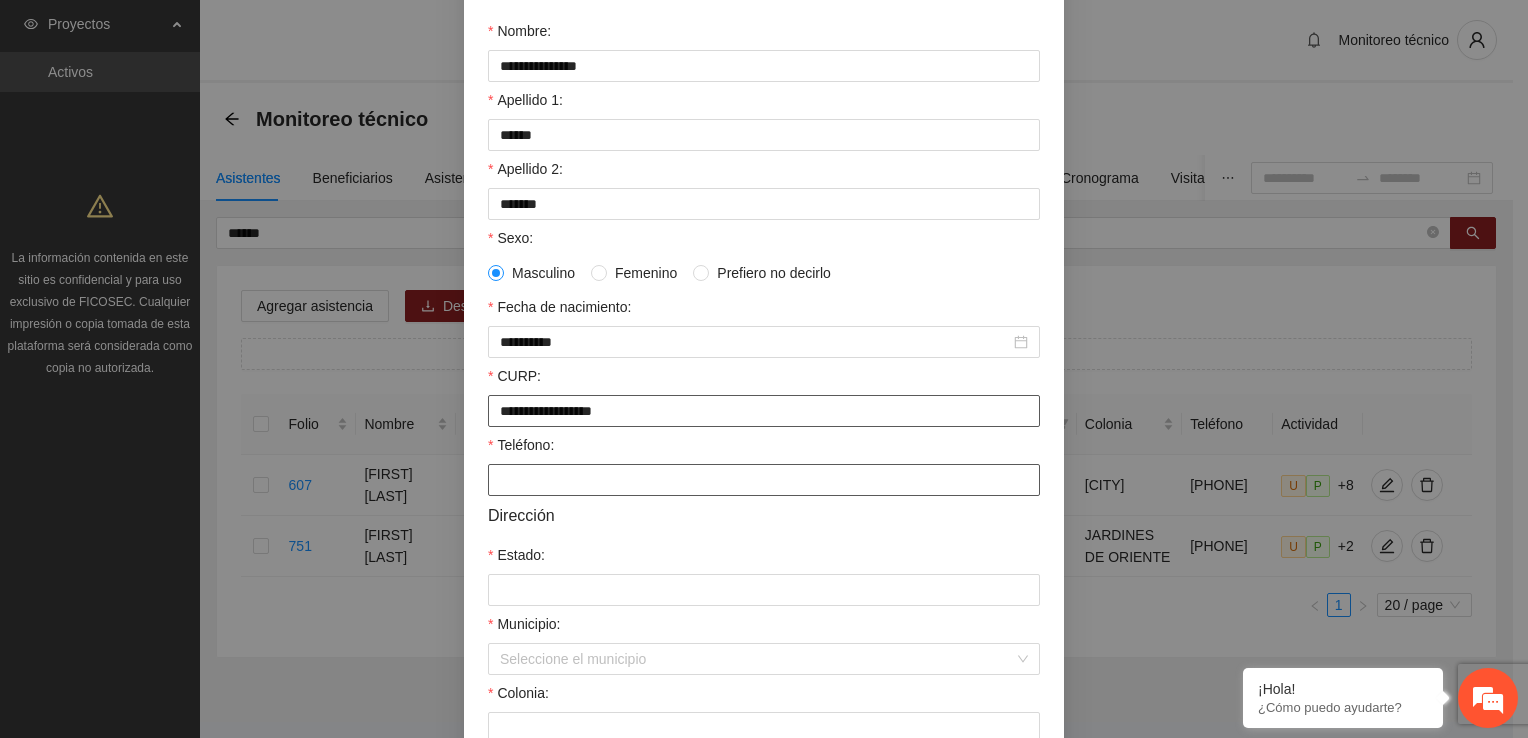 type on "**********" 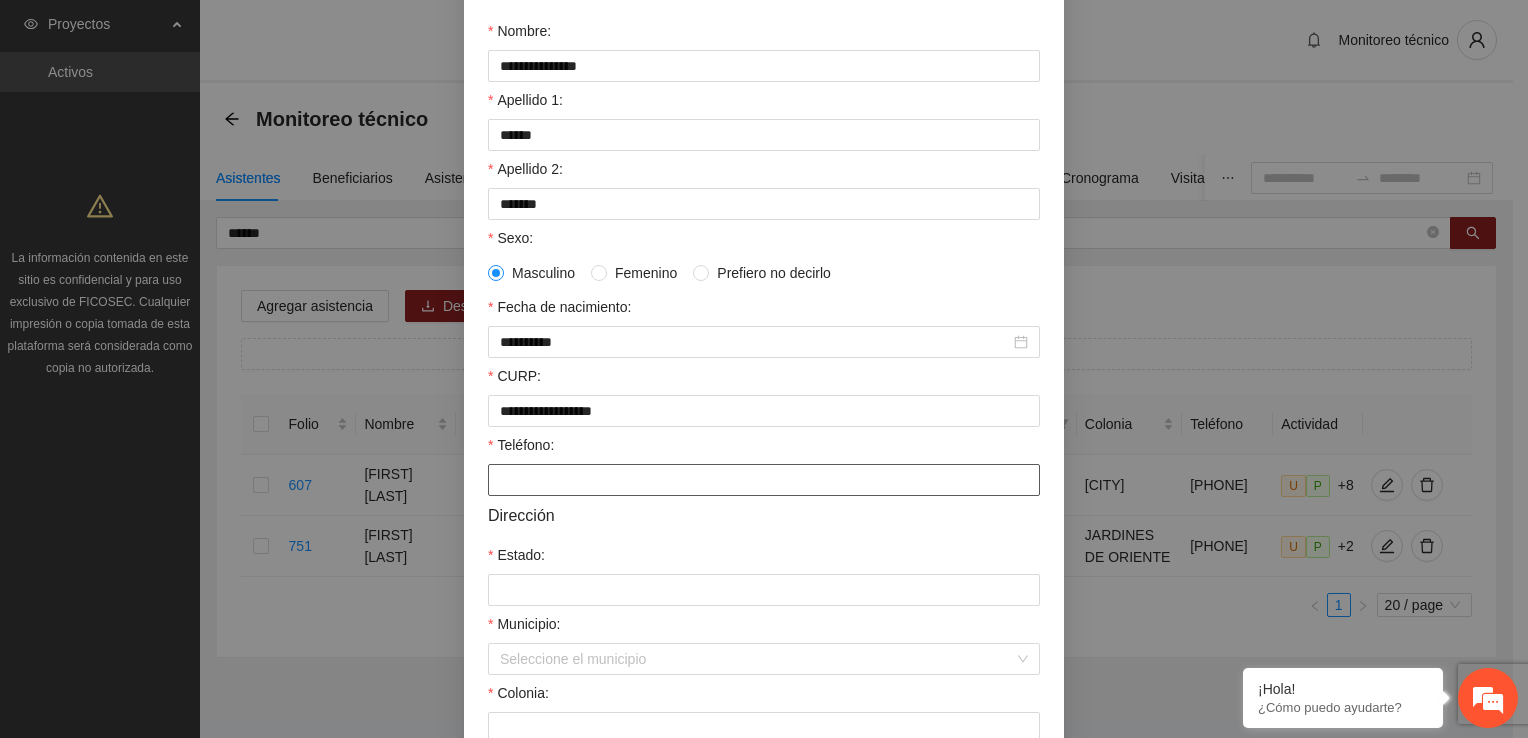 click on "Teléfono:" at bounding box center (764, 480) 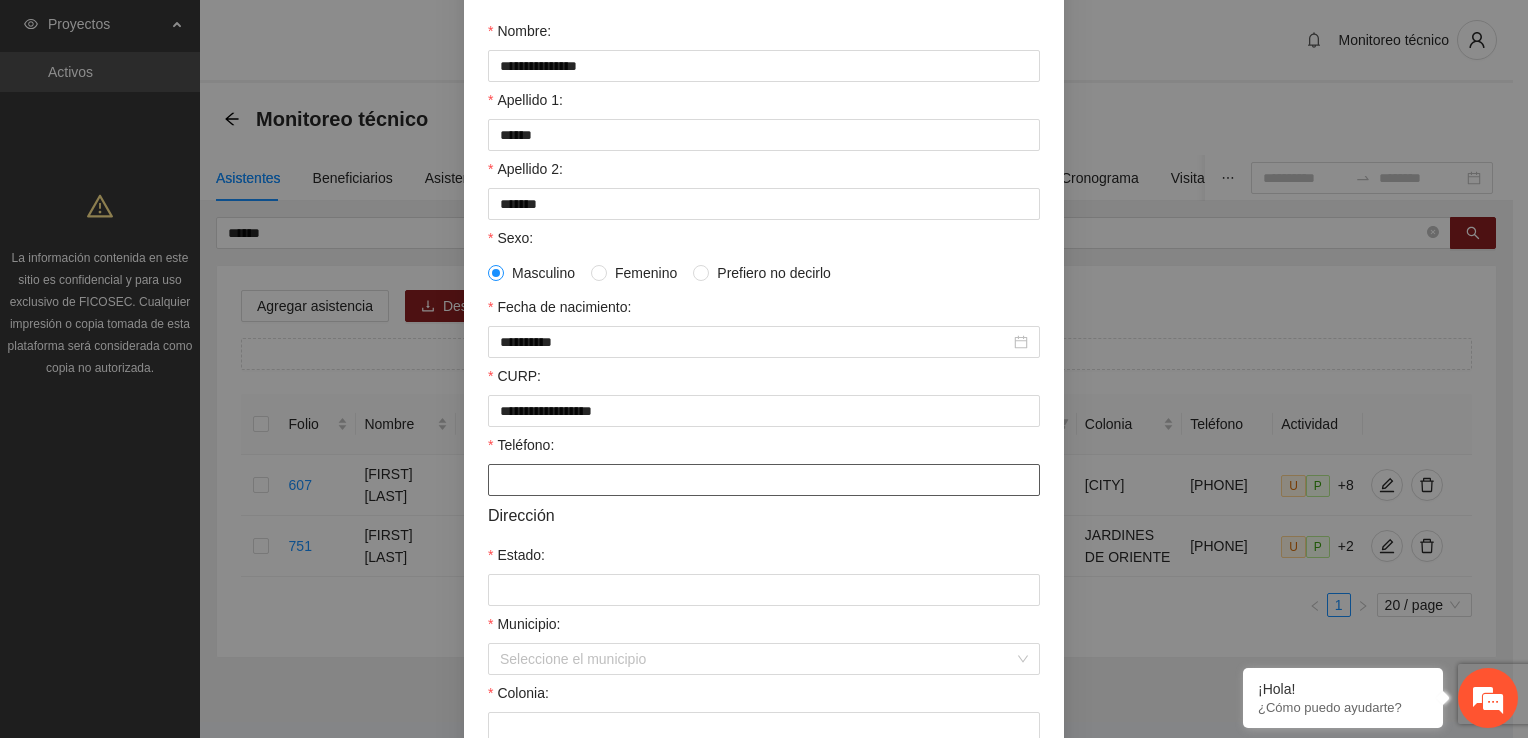 paste on "**********" 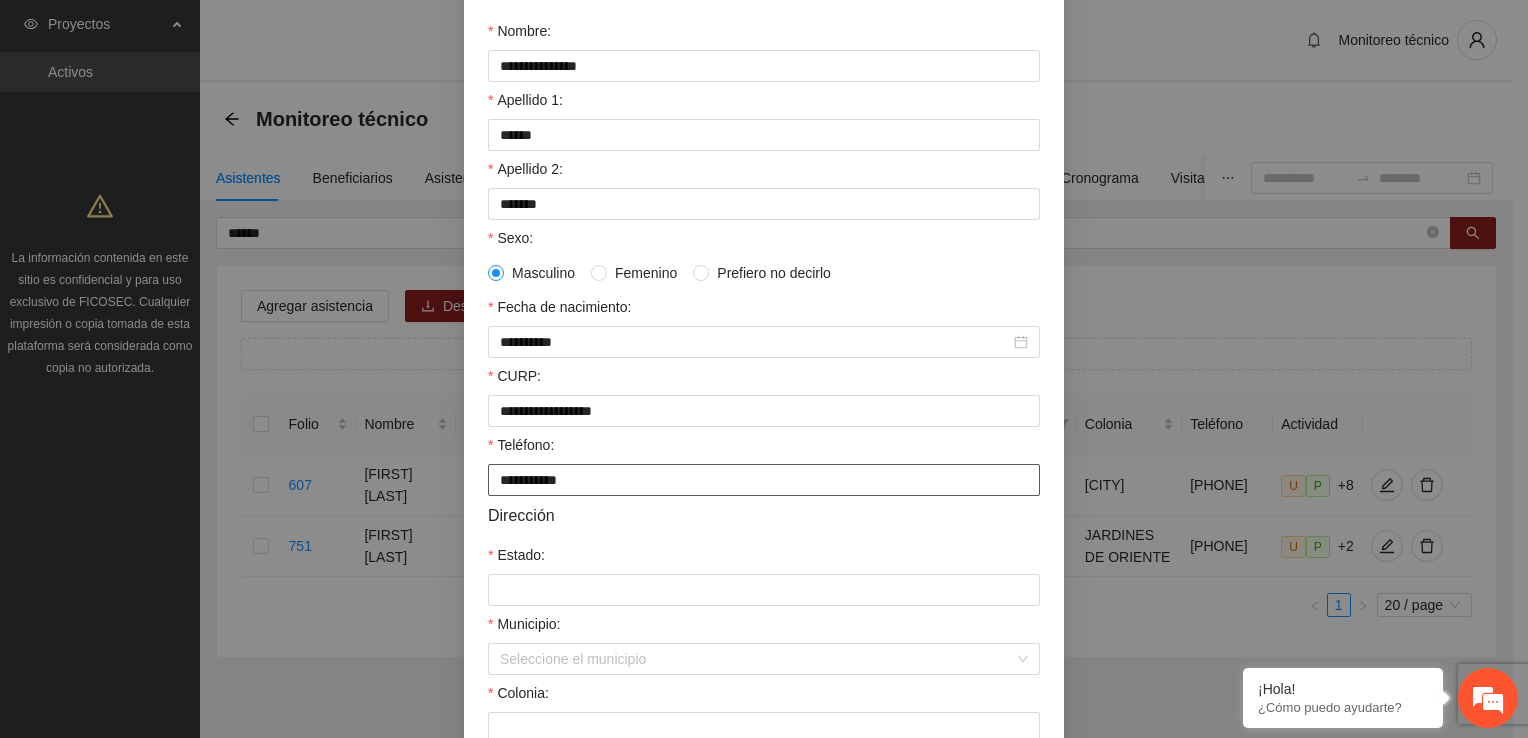 type on "**********" 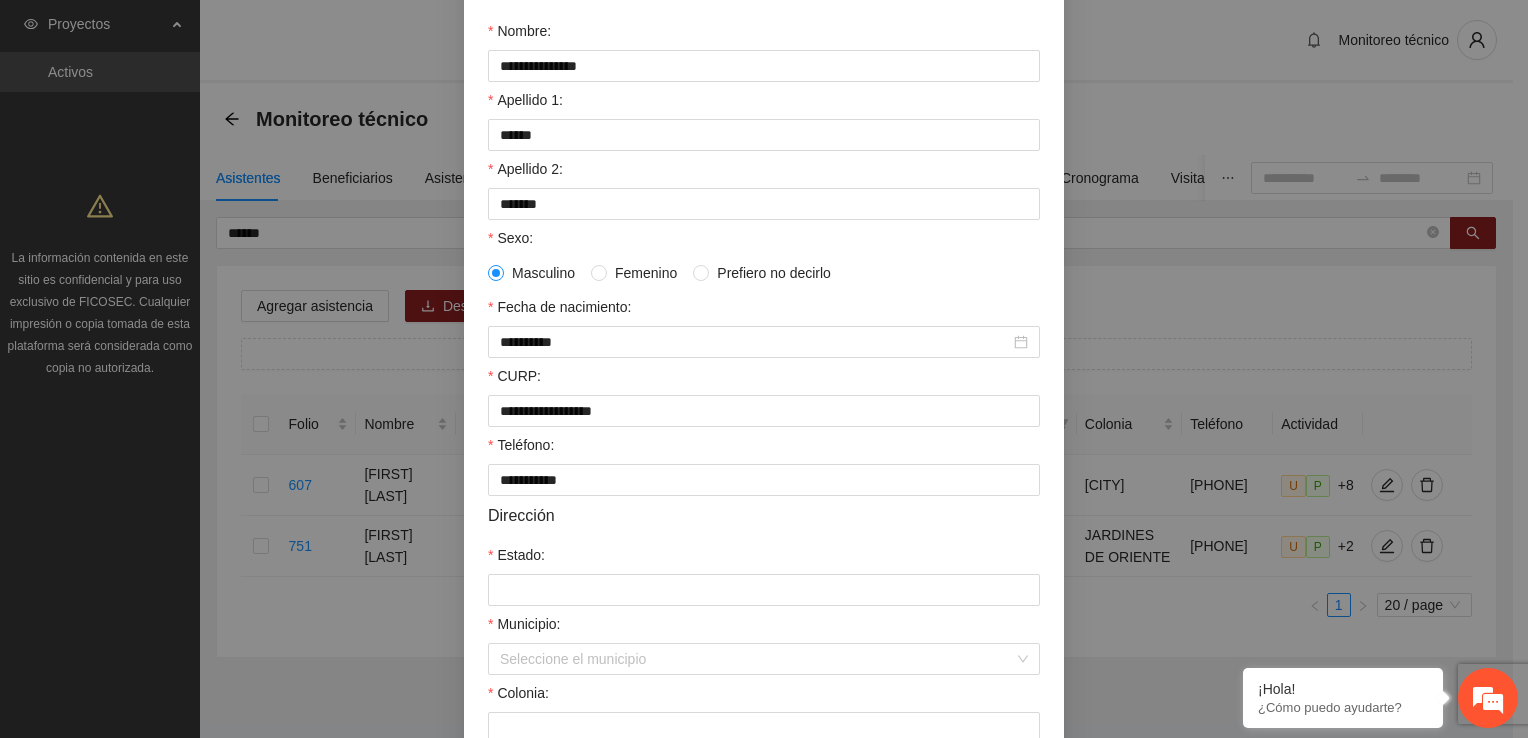 click on "**********" at bounding box center [764, 416] 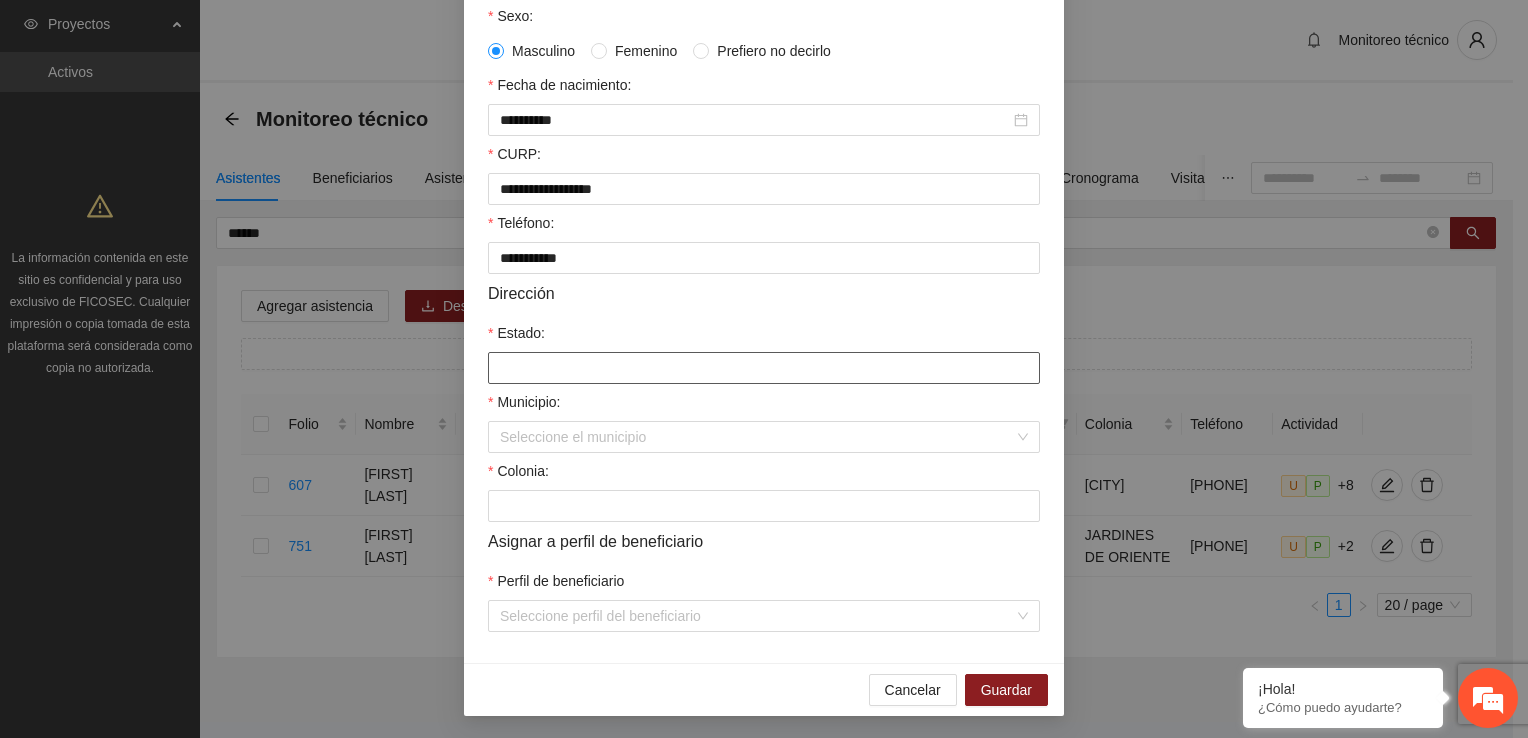 scroll, scrollTop: 432, scrollLeft: 0, axis: vertical 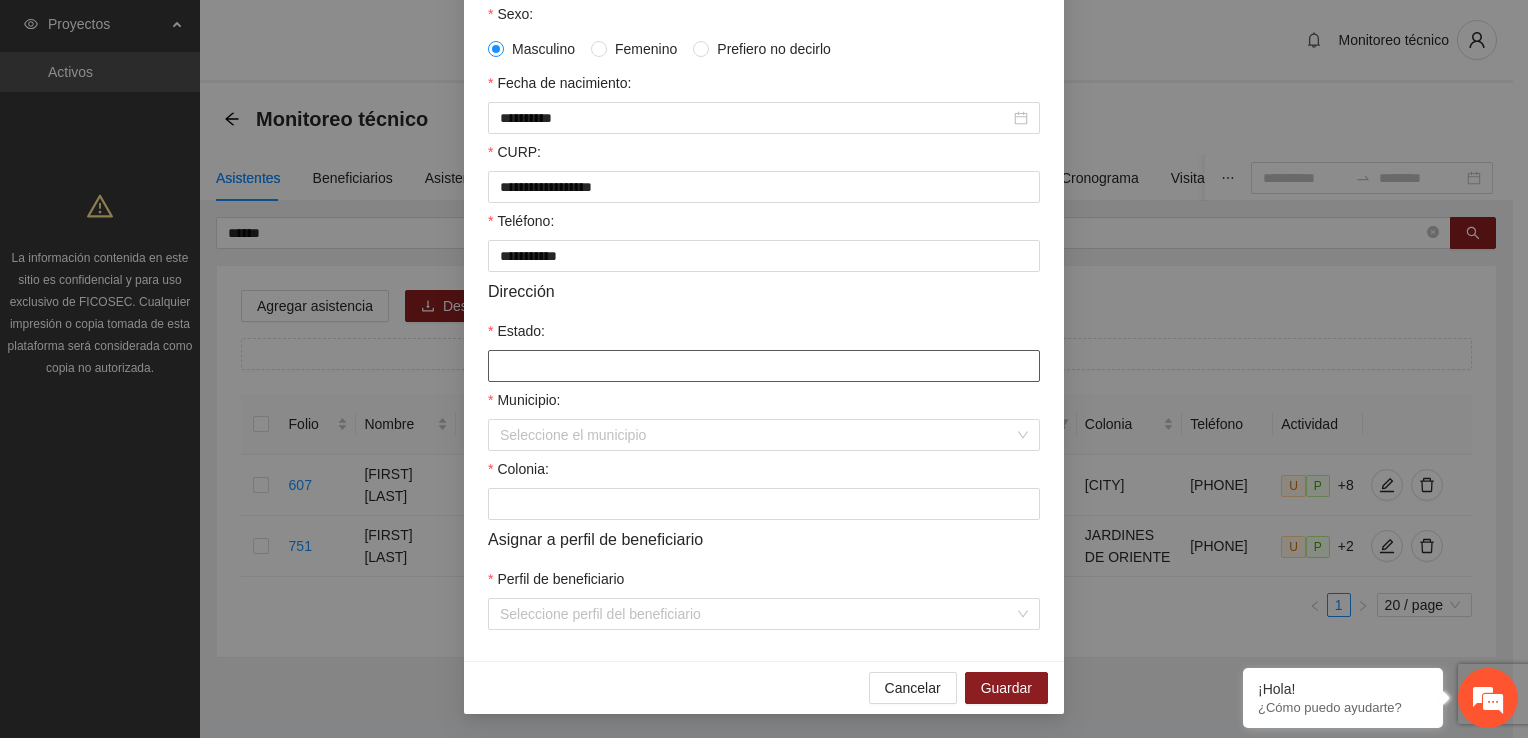 click on "Estado:" at bounding box center (764, 366) 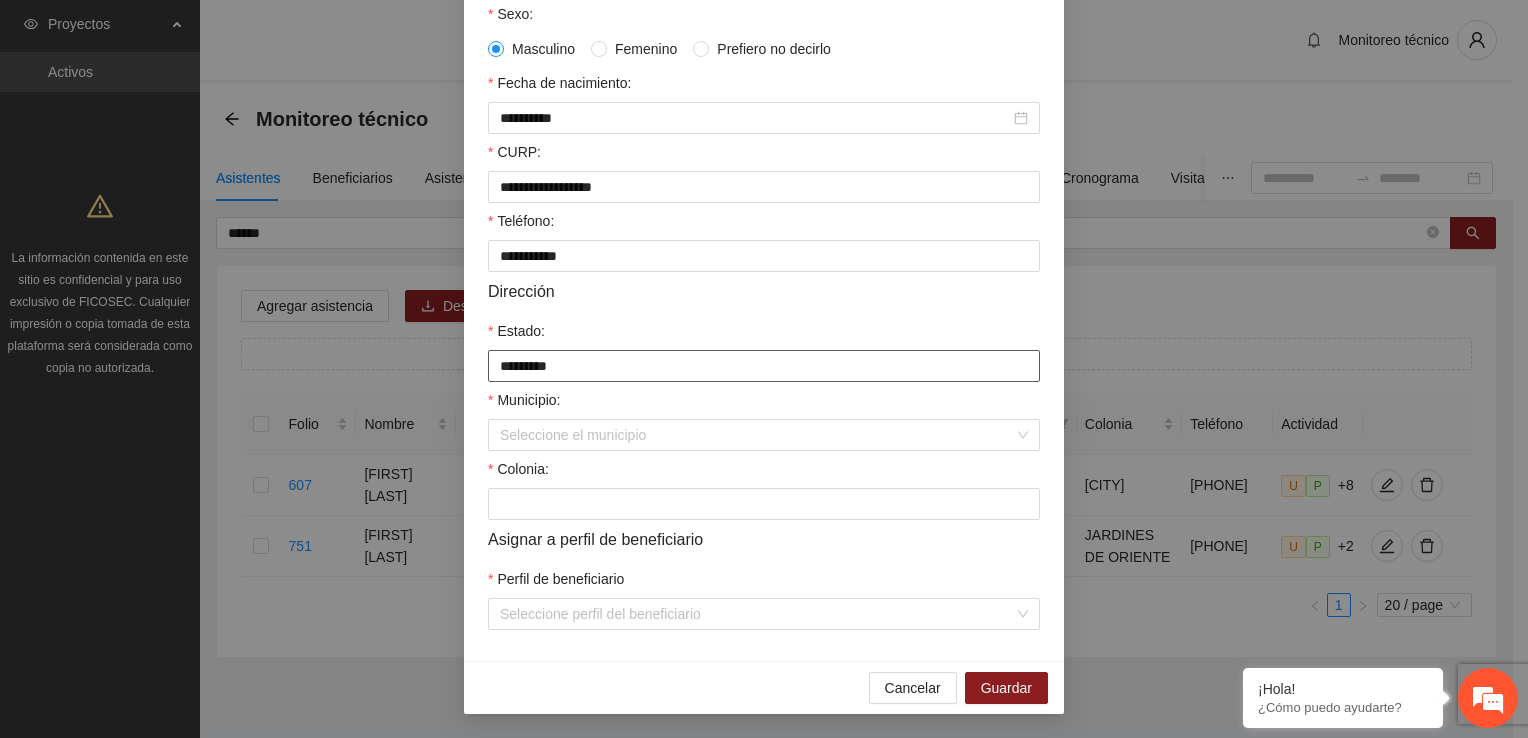 type on "*********" 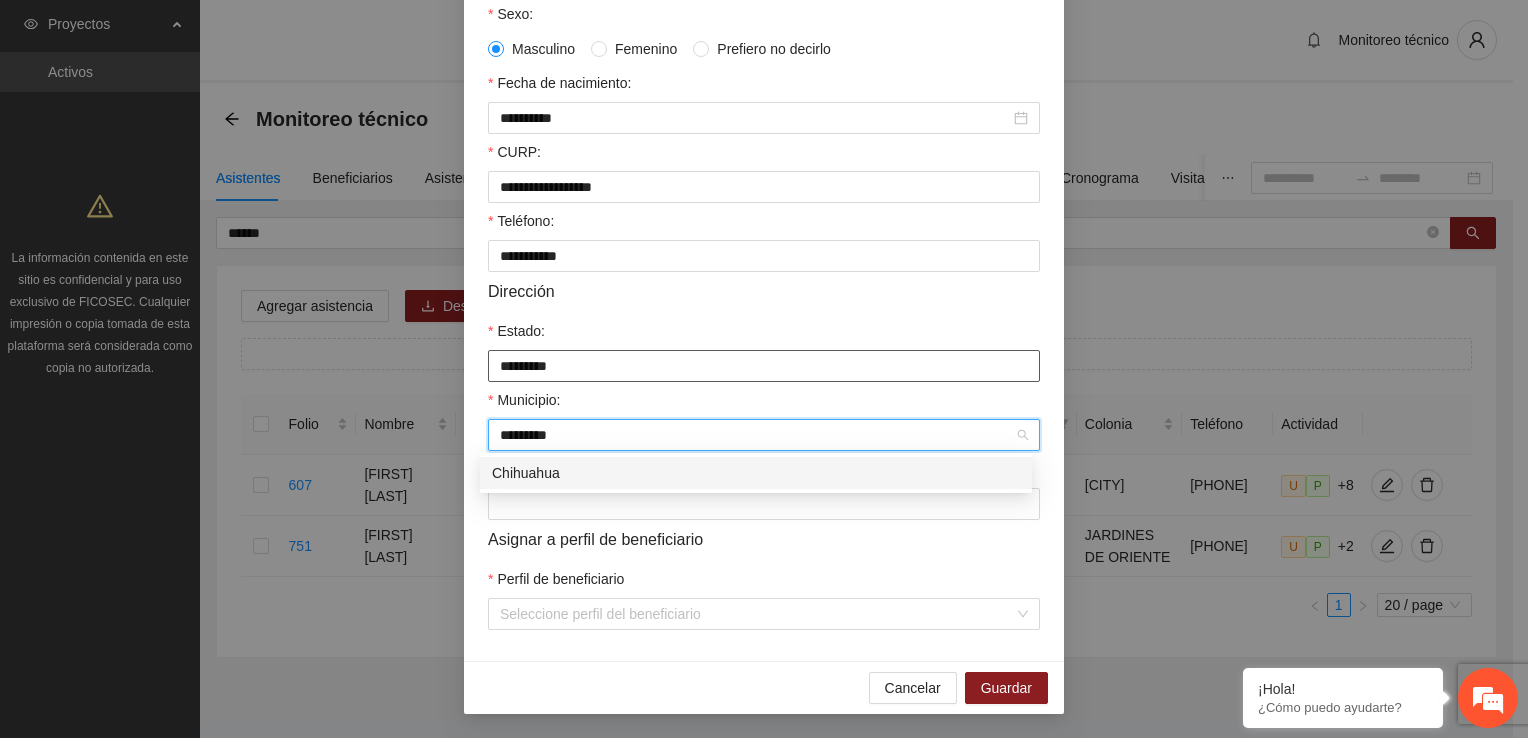 type on "*********" 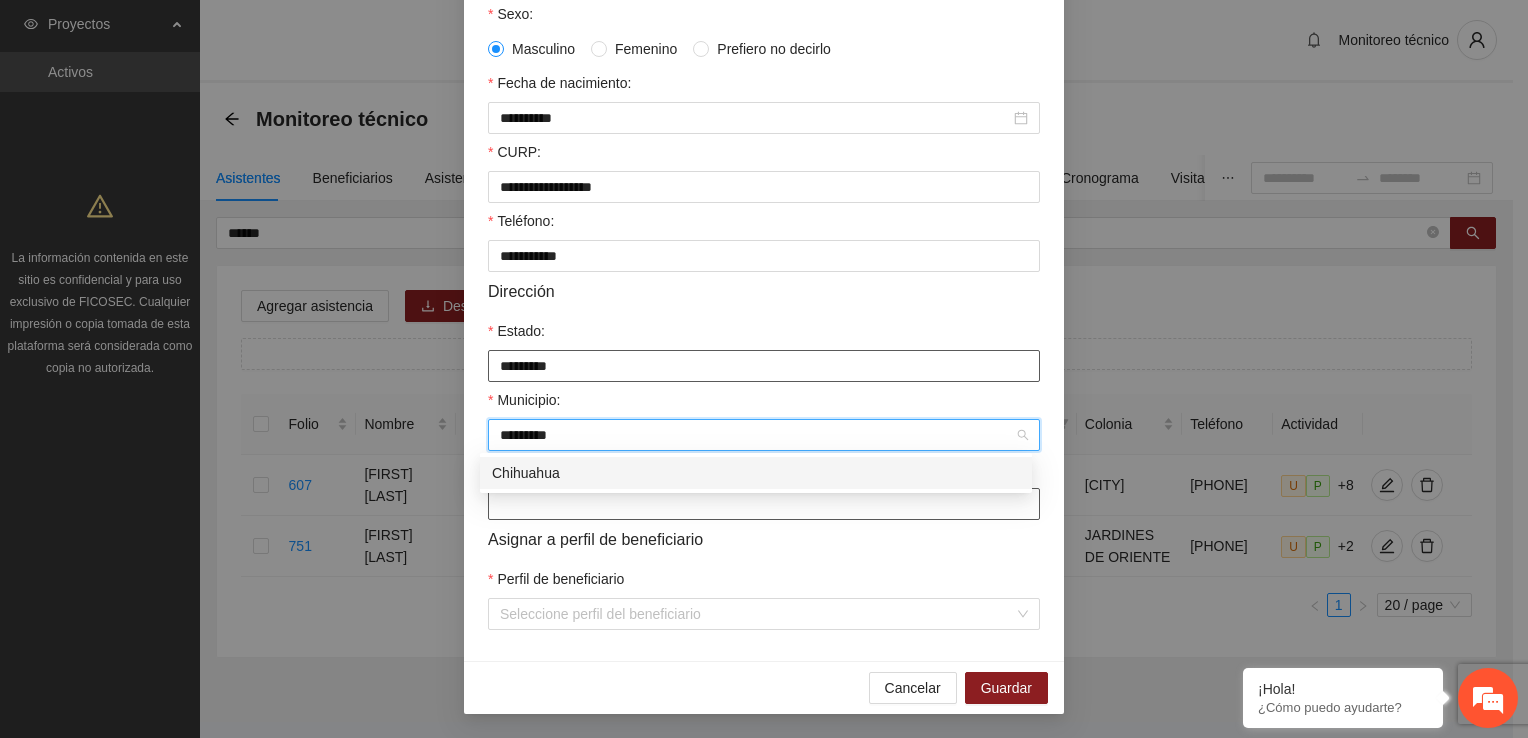 type 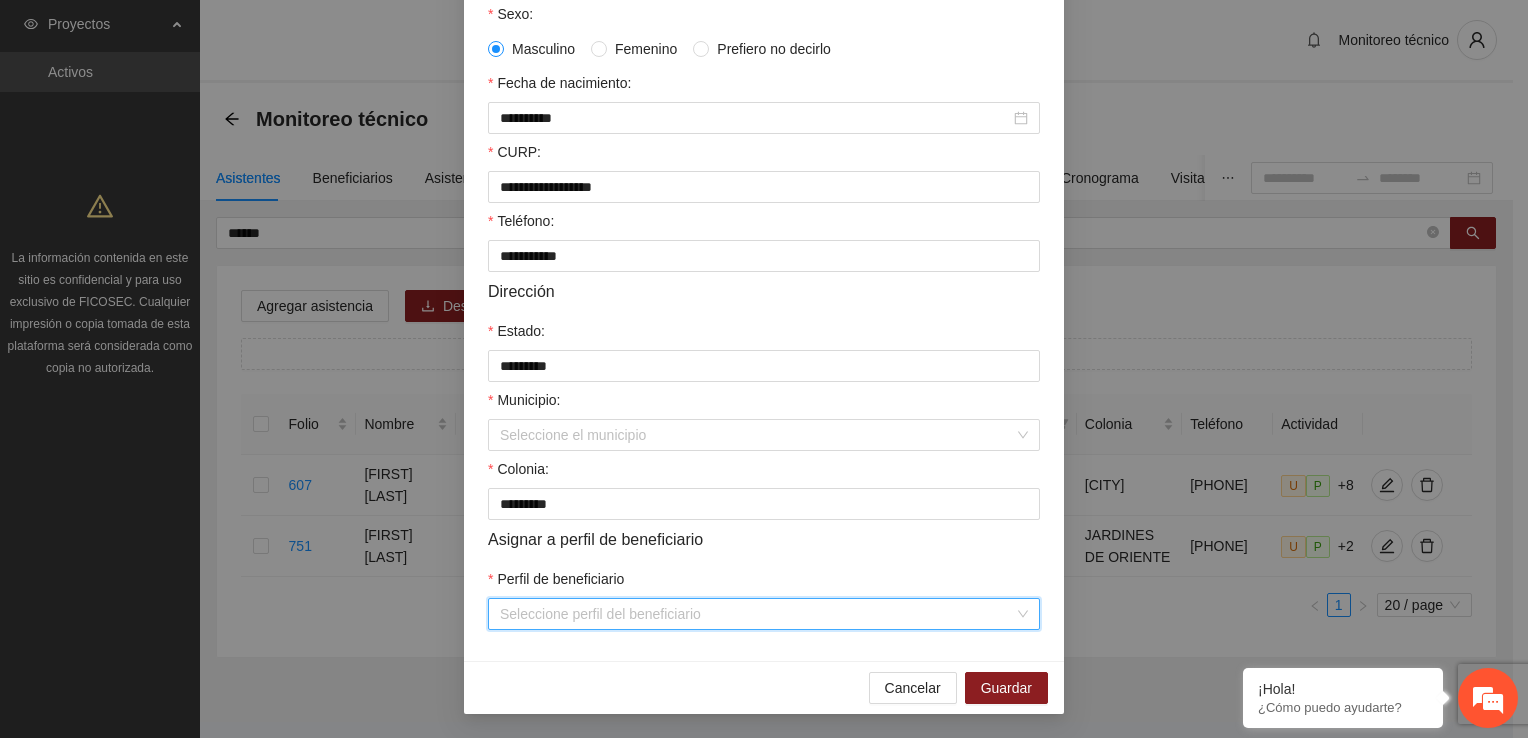 click on "Seleccione perfil del beneficiario" at bounding box center [764, 614] 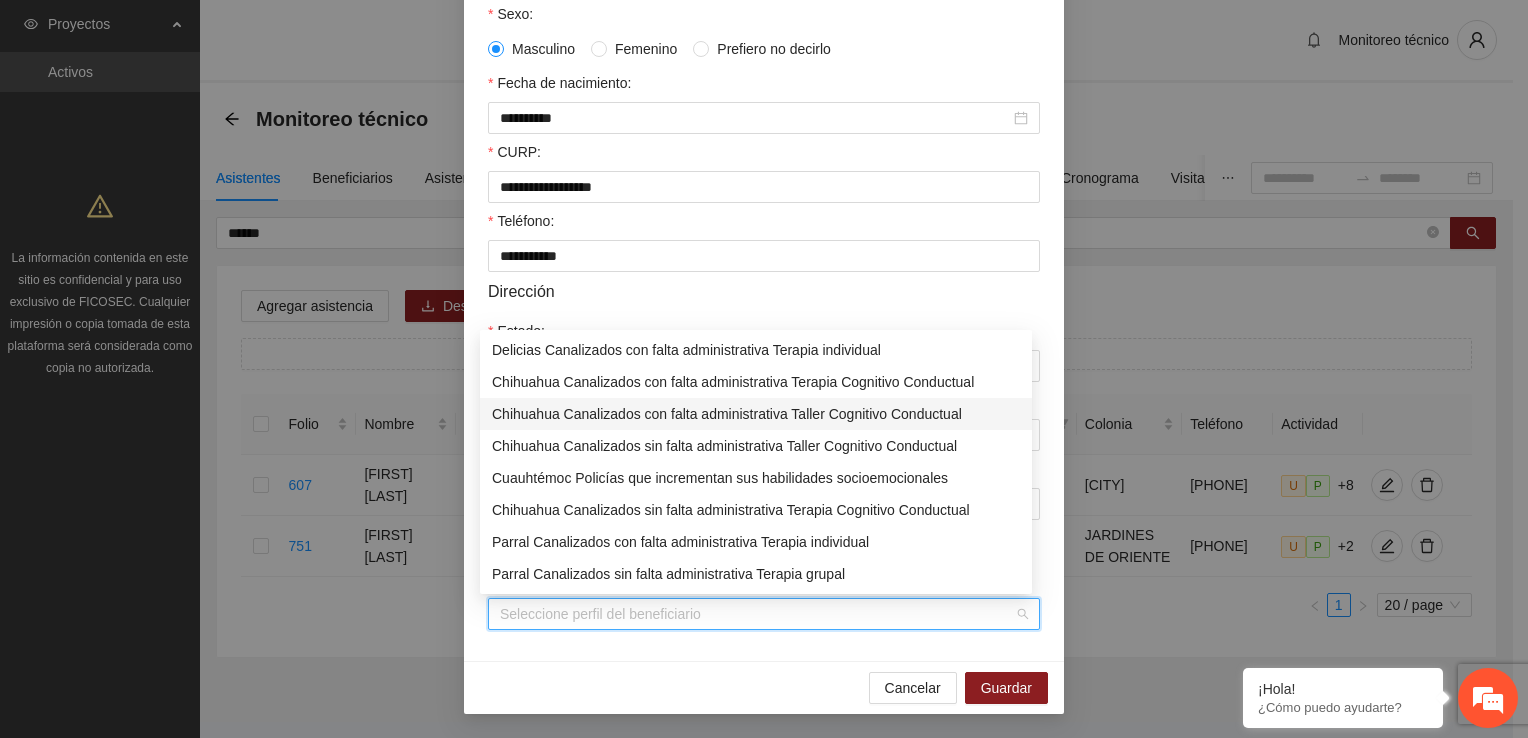 click on "Chihuahua Canalizados con falta administrativa Taller Cognitivo Conductual" at bounding box center [756, 414] 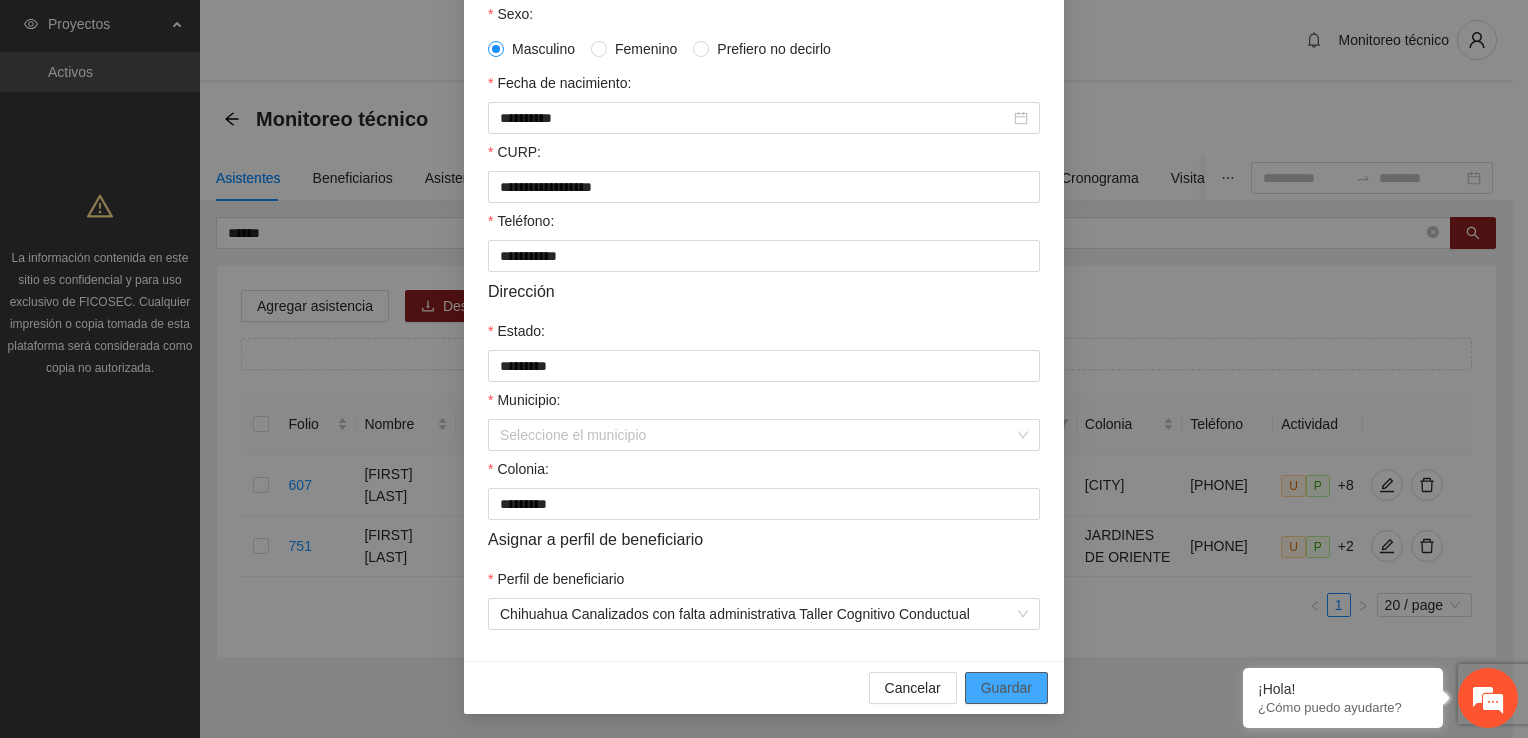 click on "Guardar" at bounding box center (1006, 688) 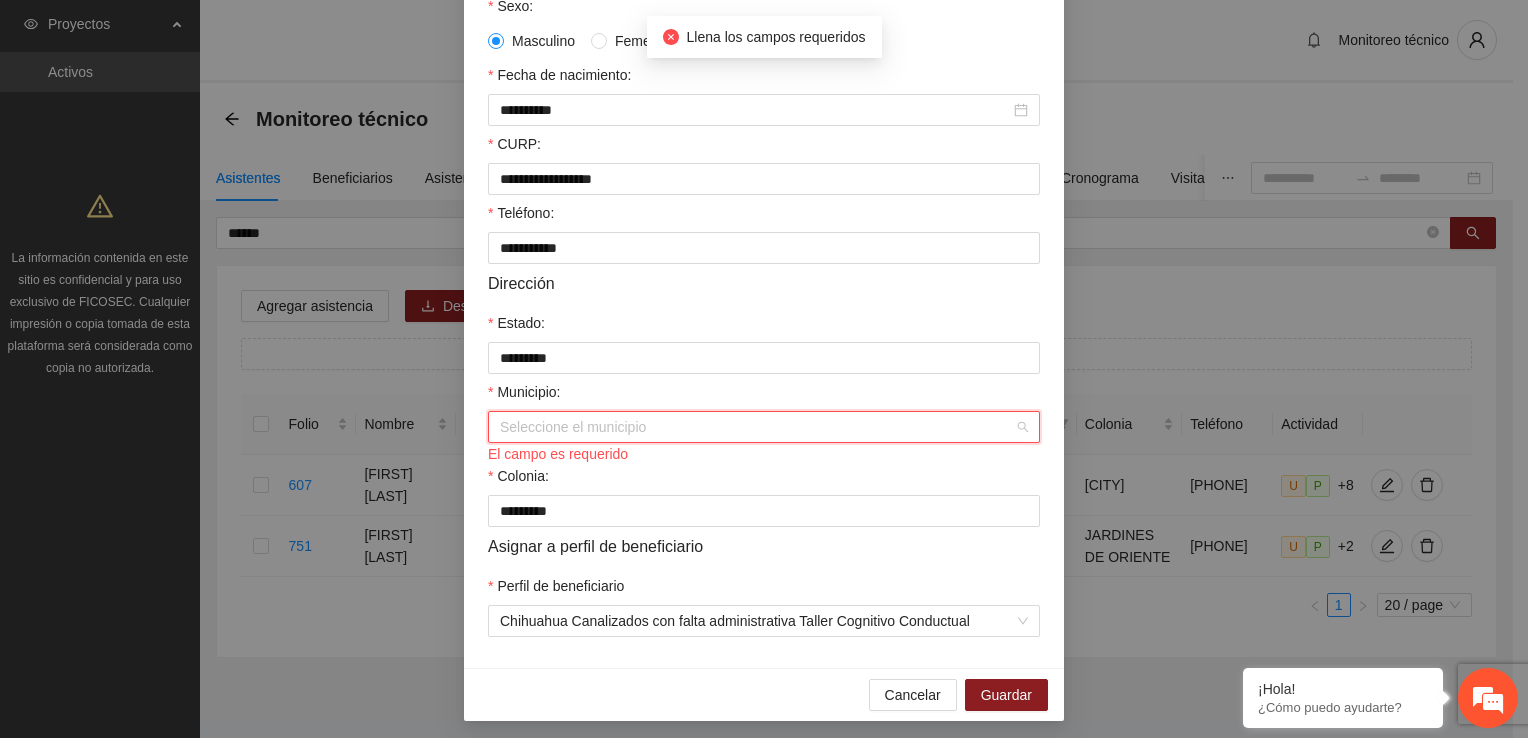 click on "Municipio:" at bounding box center (757, 427) 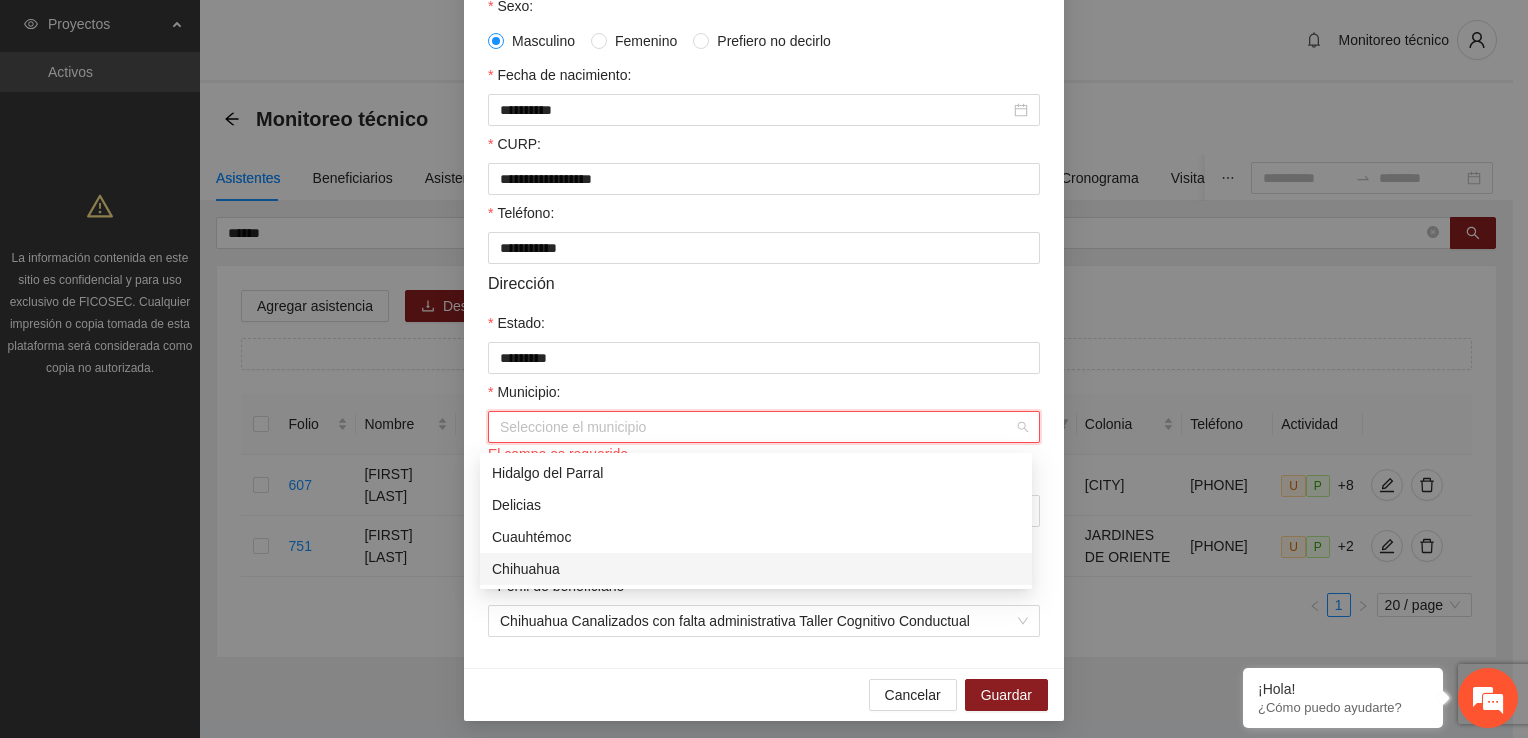 click on "Chihuahua" at bounding box center (756, 569) 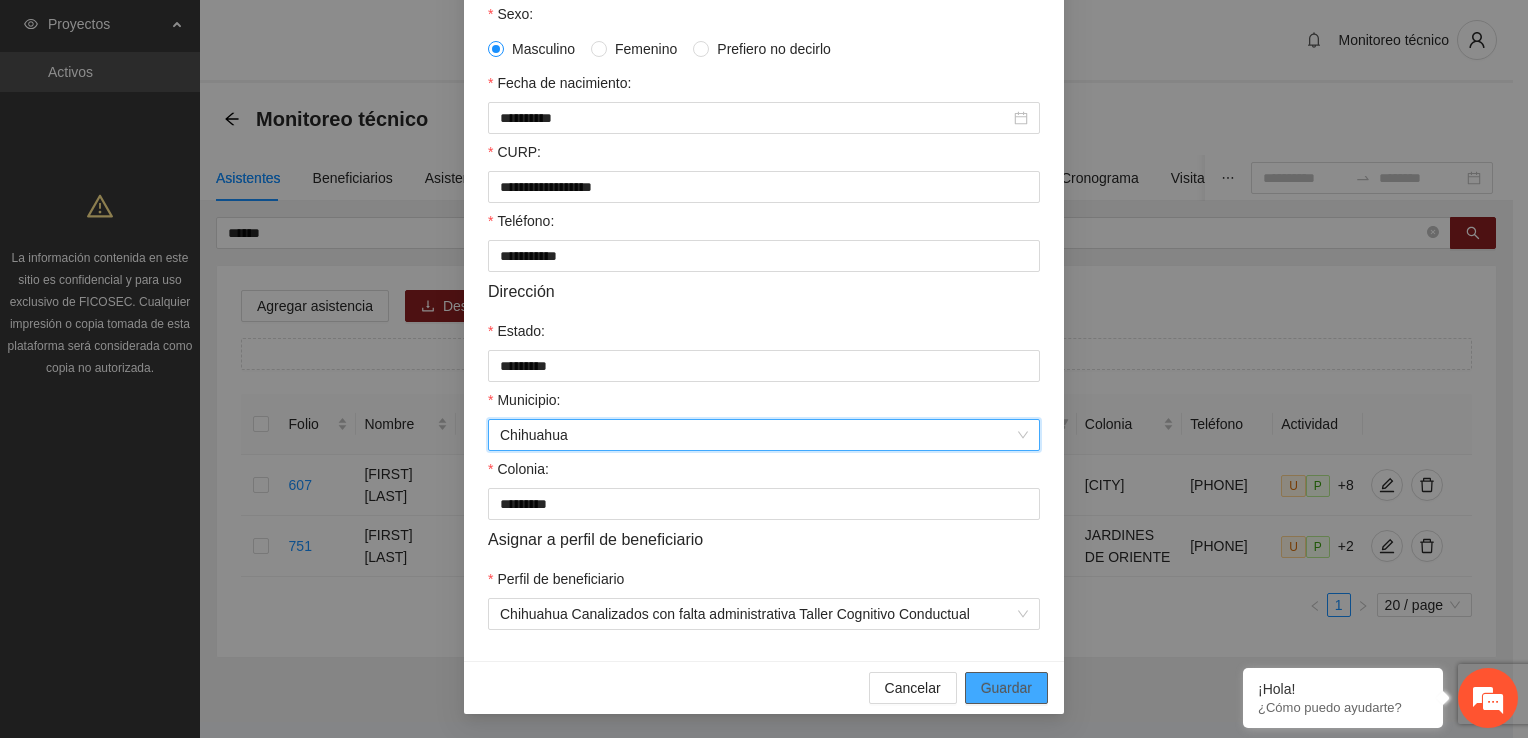 click on "Guardar" at bounding box center [1006, 688] 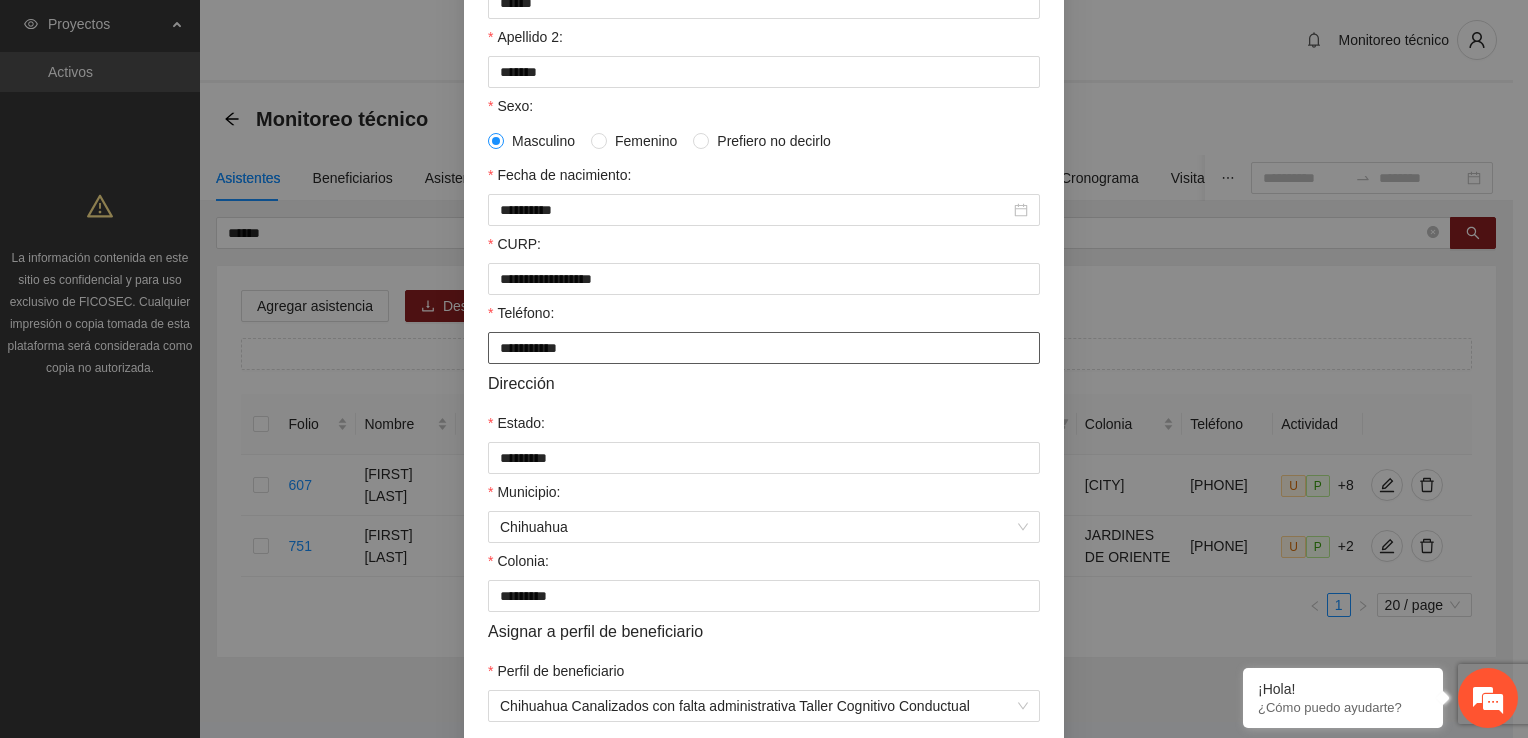 scroll, scrollTop: 432, scrollLeft: 0, axis: vertical 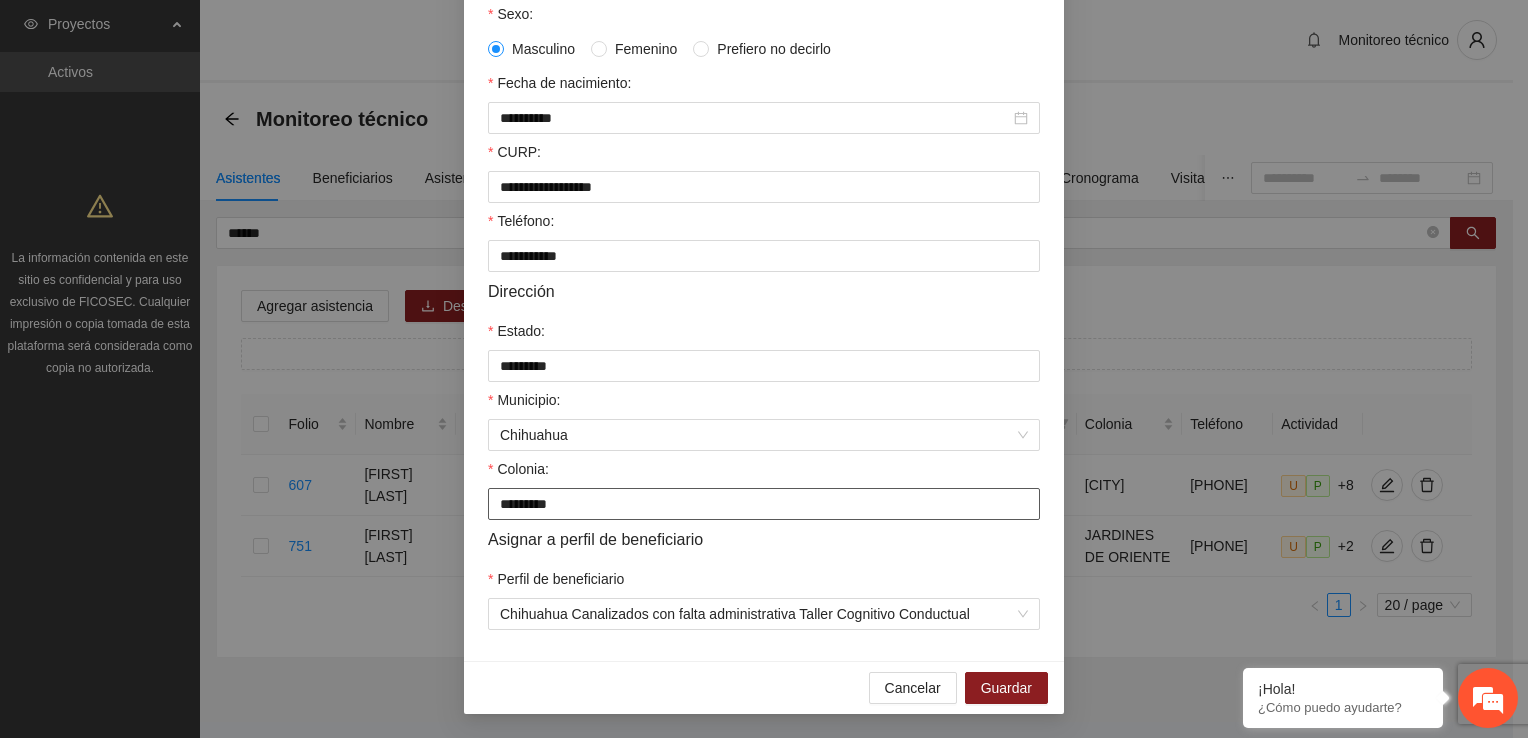 click on "*********" at bounding box center (764, 504) 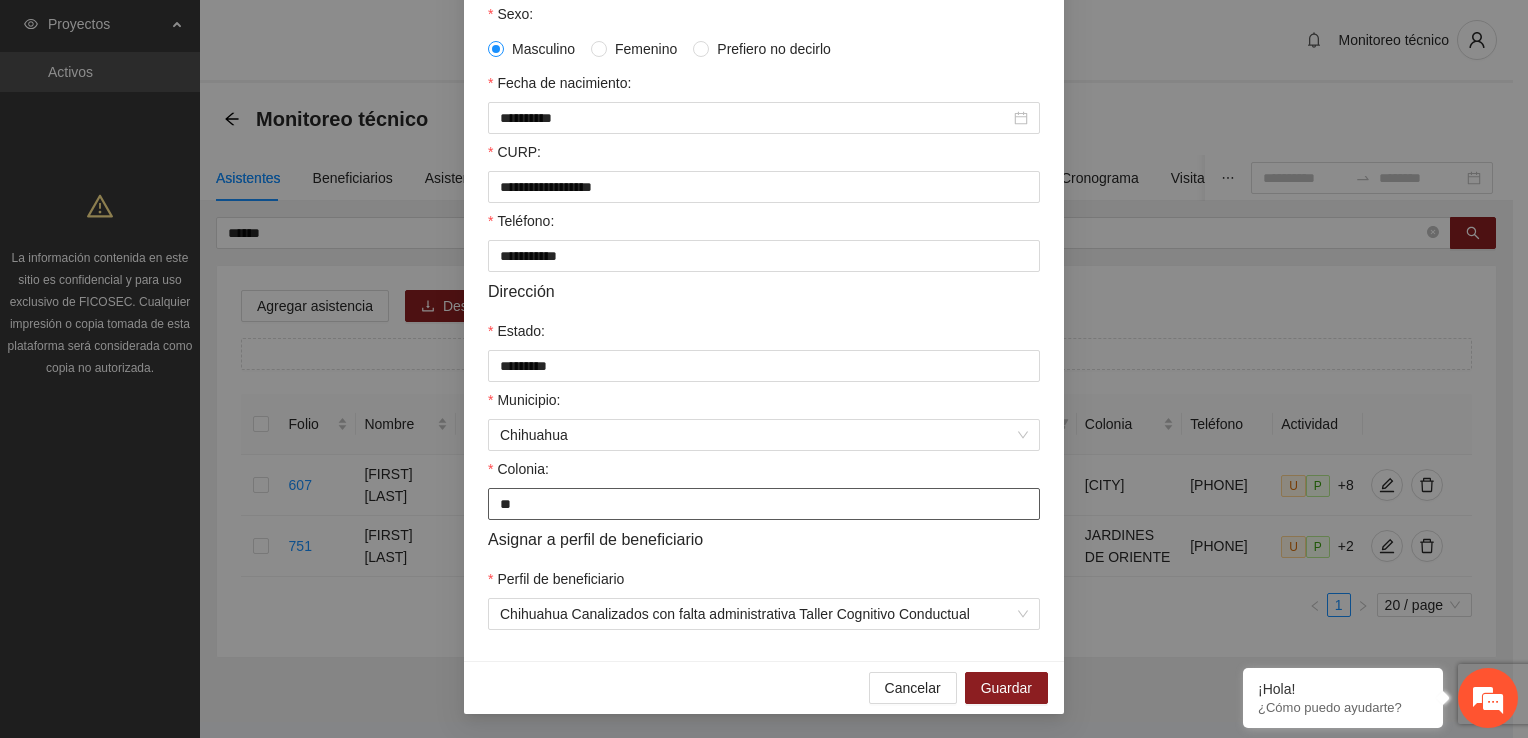 type on "*" 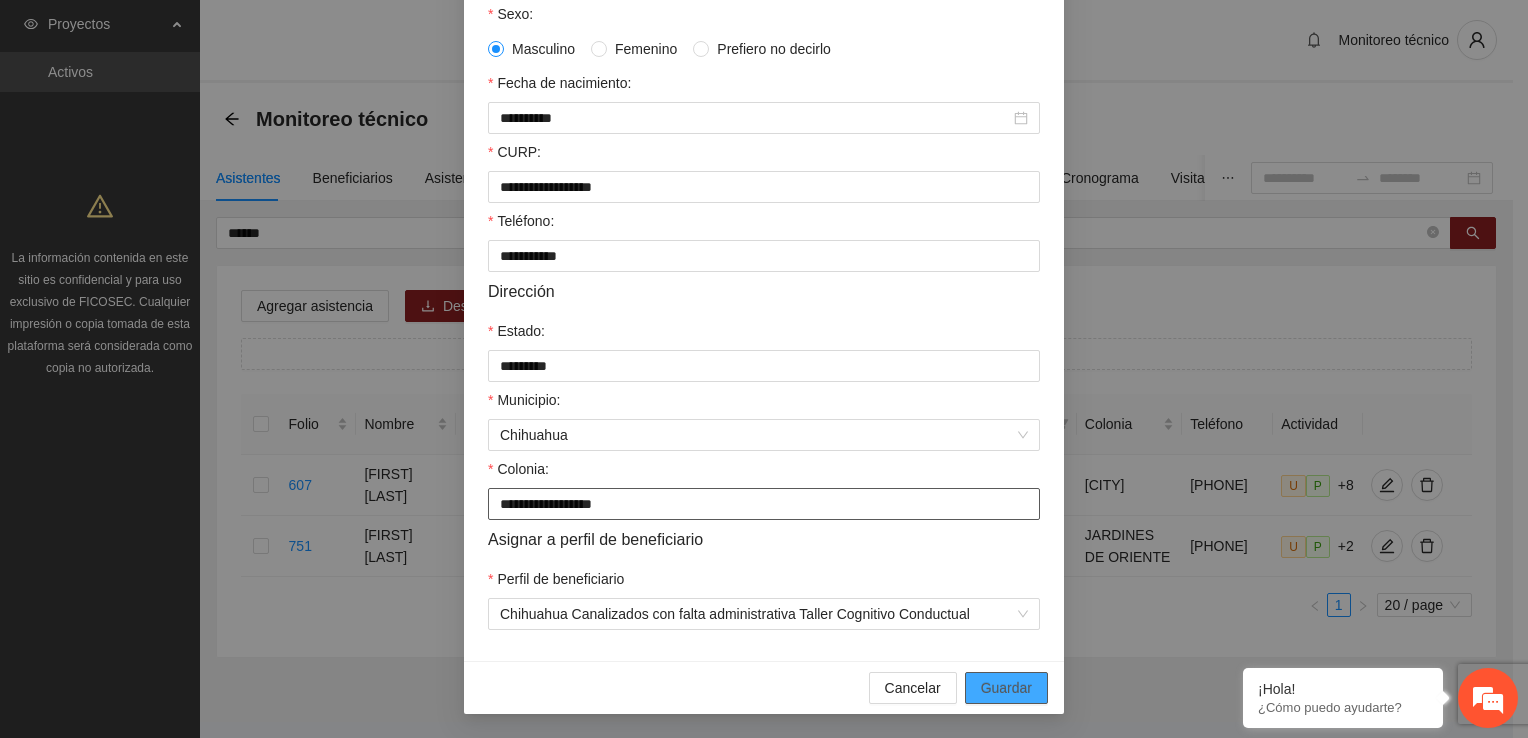 type on "**********" 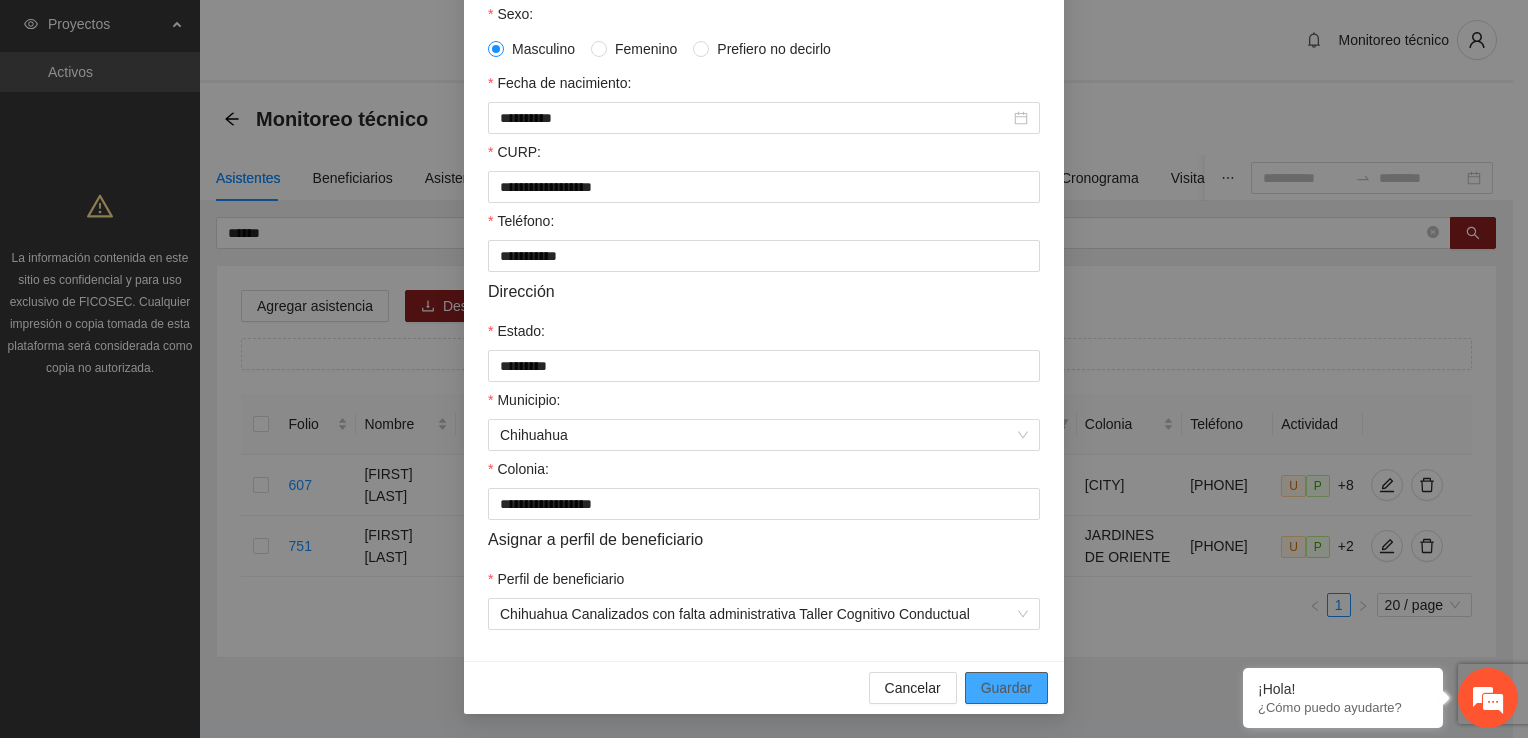 click on "Guardar" at bounding box center (1006, 688) 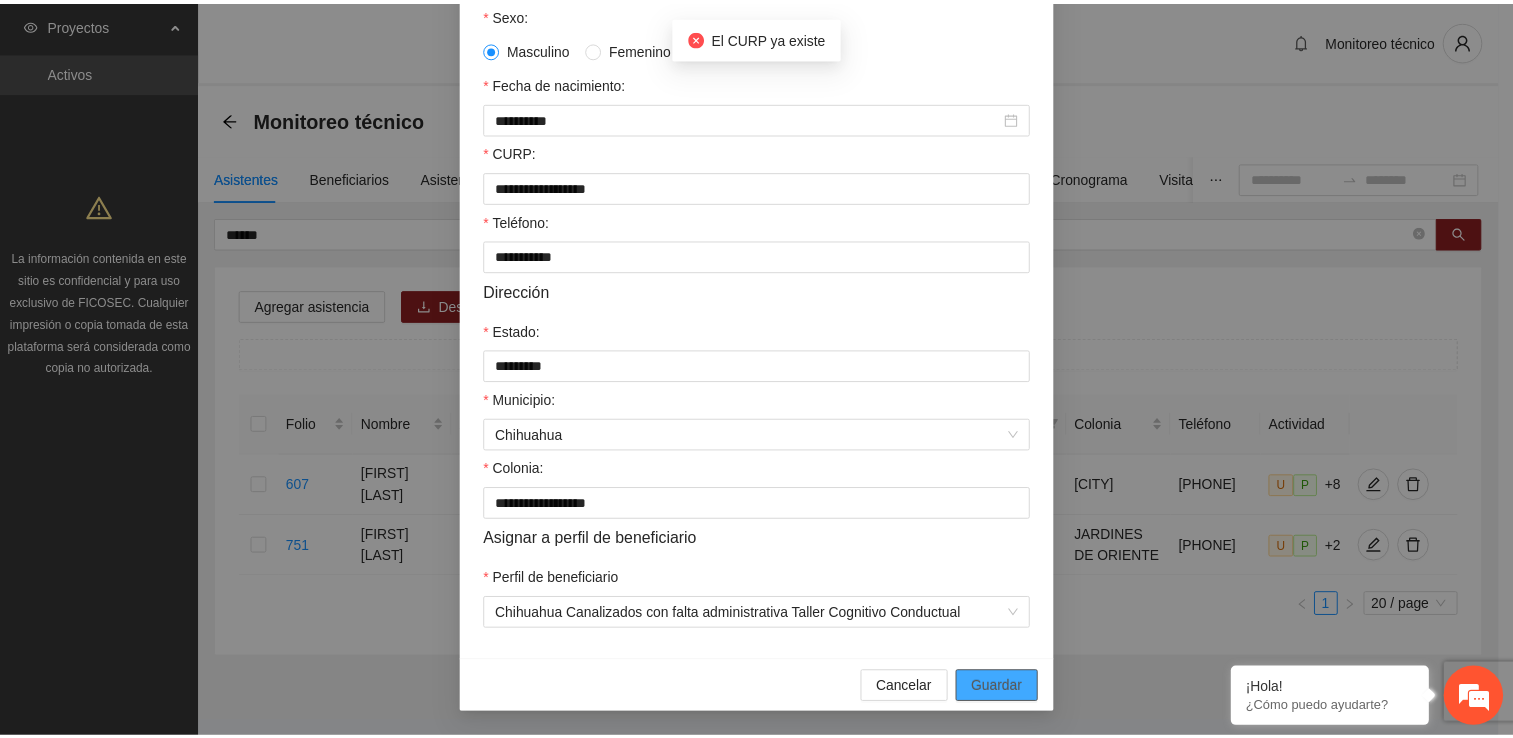 scroll, scrollTop: 0, scrollLeft: 0, axis: both 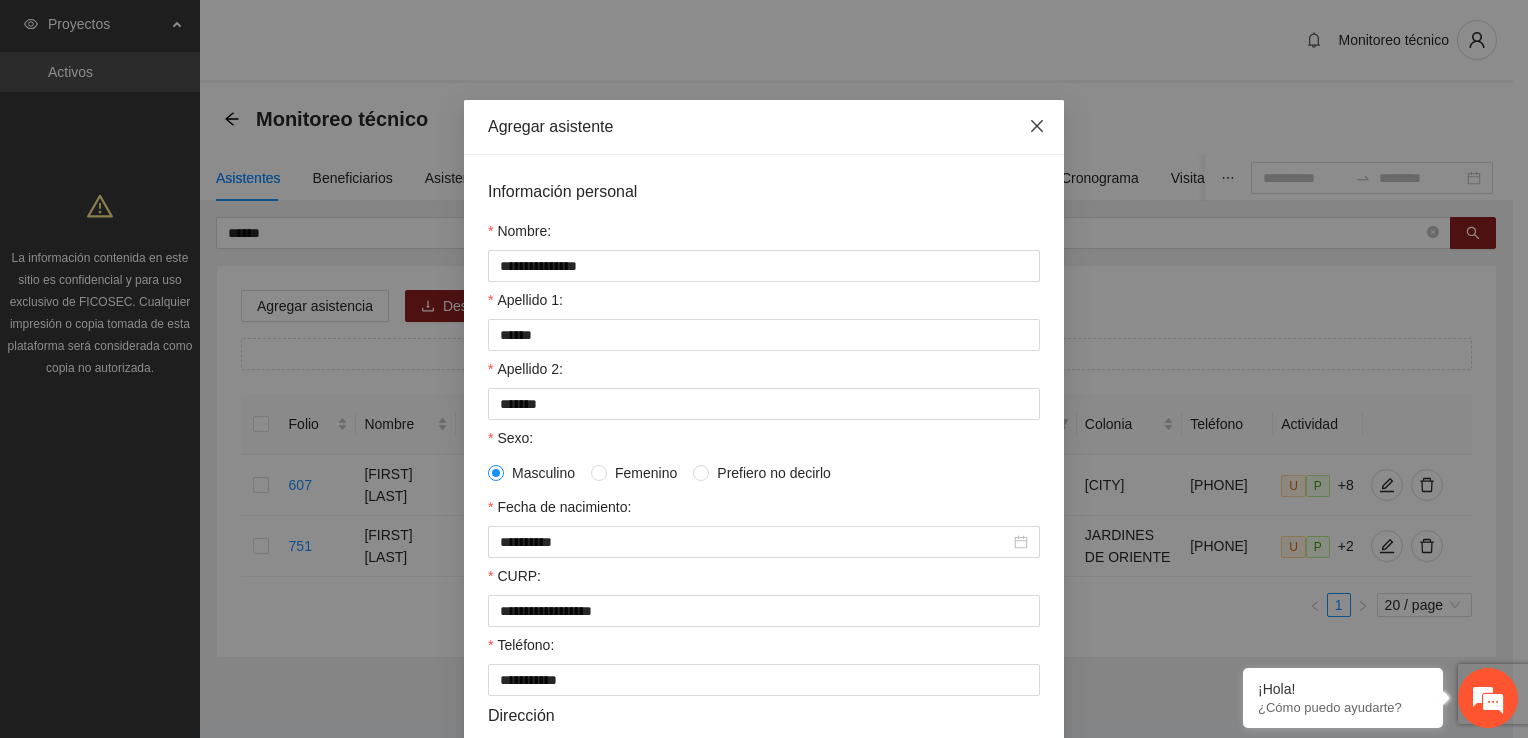 click 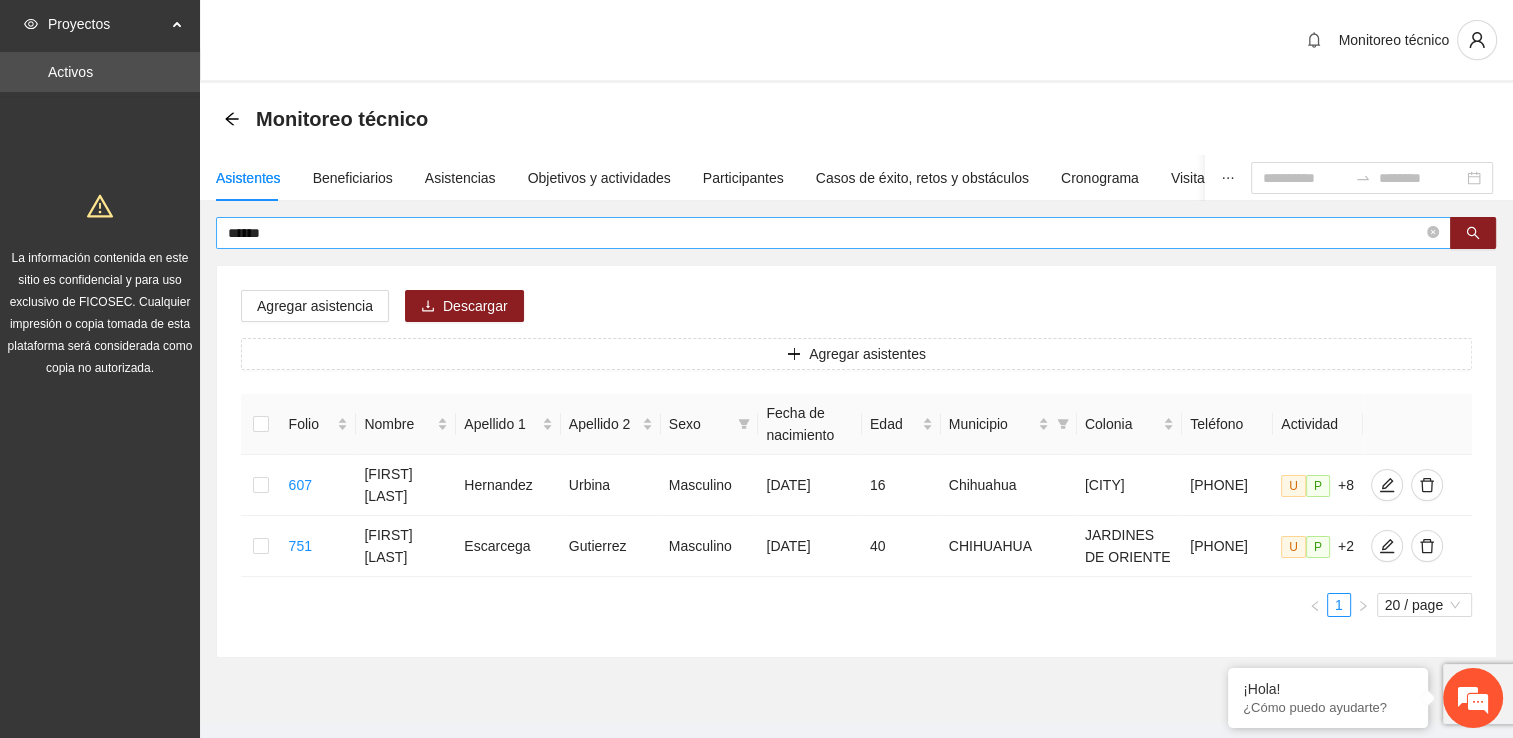 click on "*****" at bounding box center [825, 233] 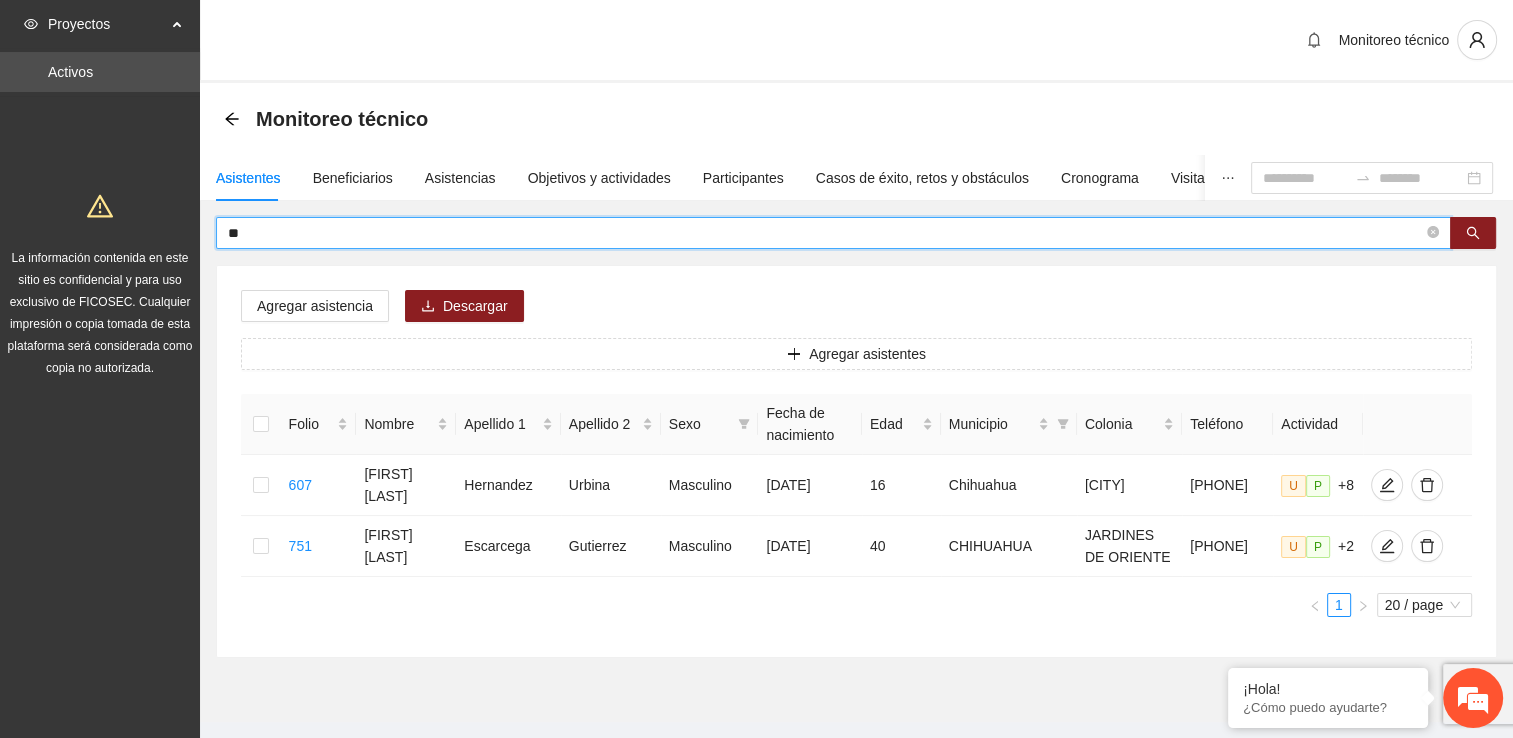 type on "*" 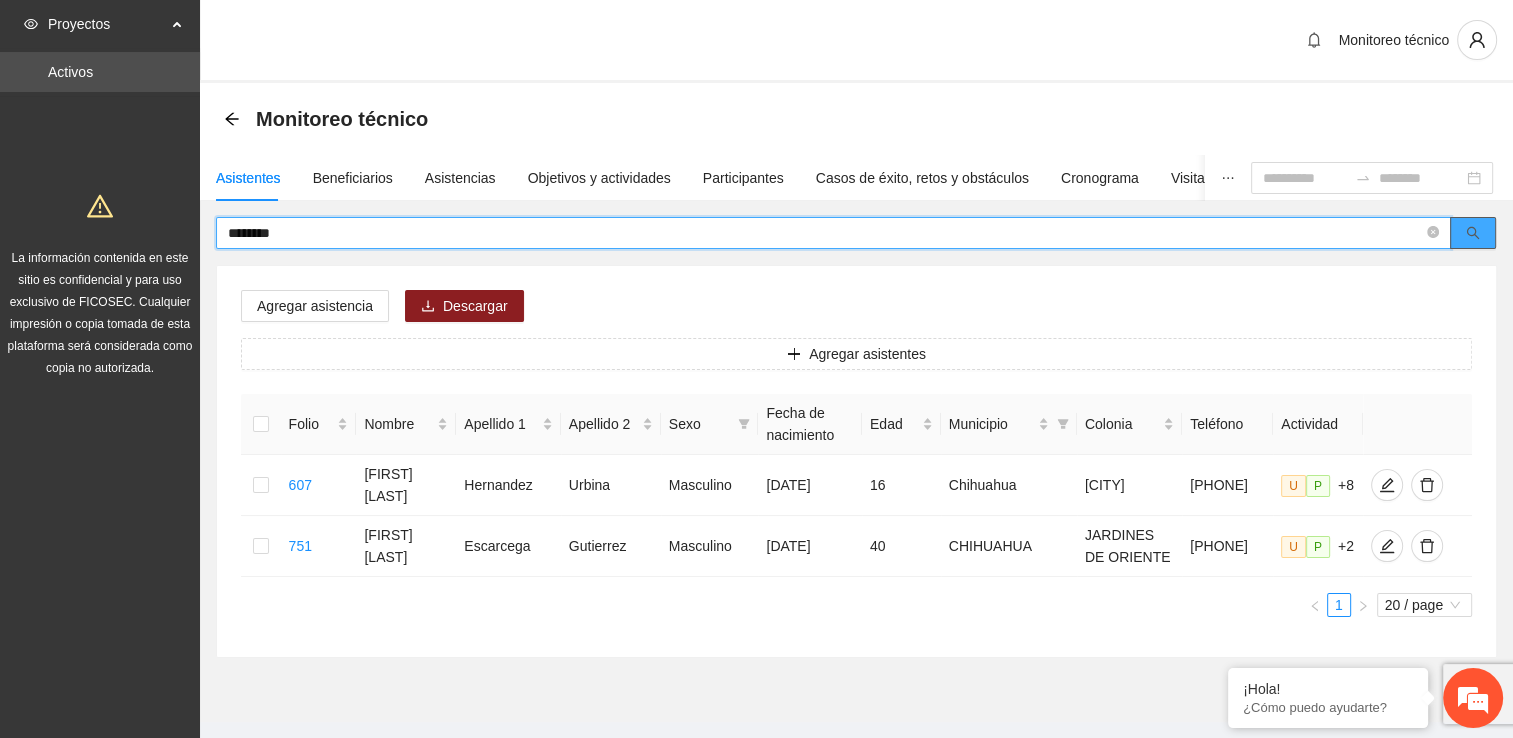 click at bounding box center (1473, 233) 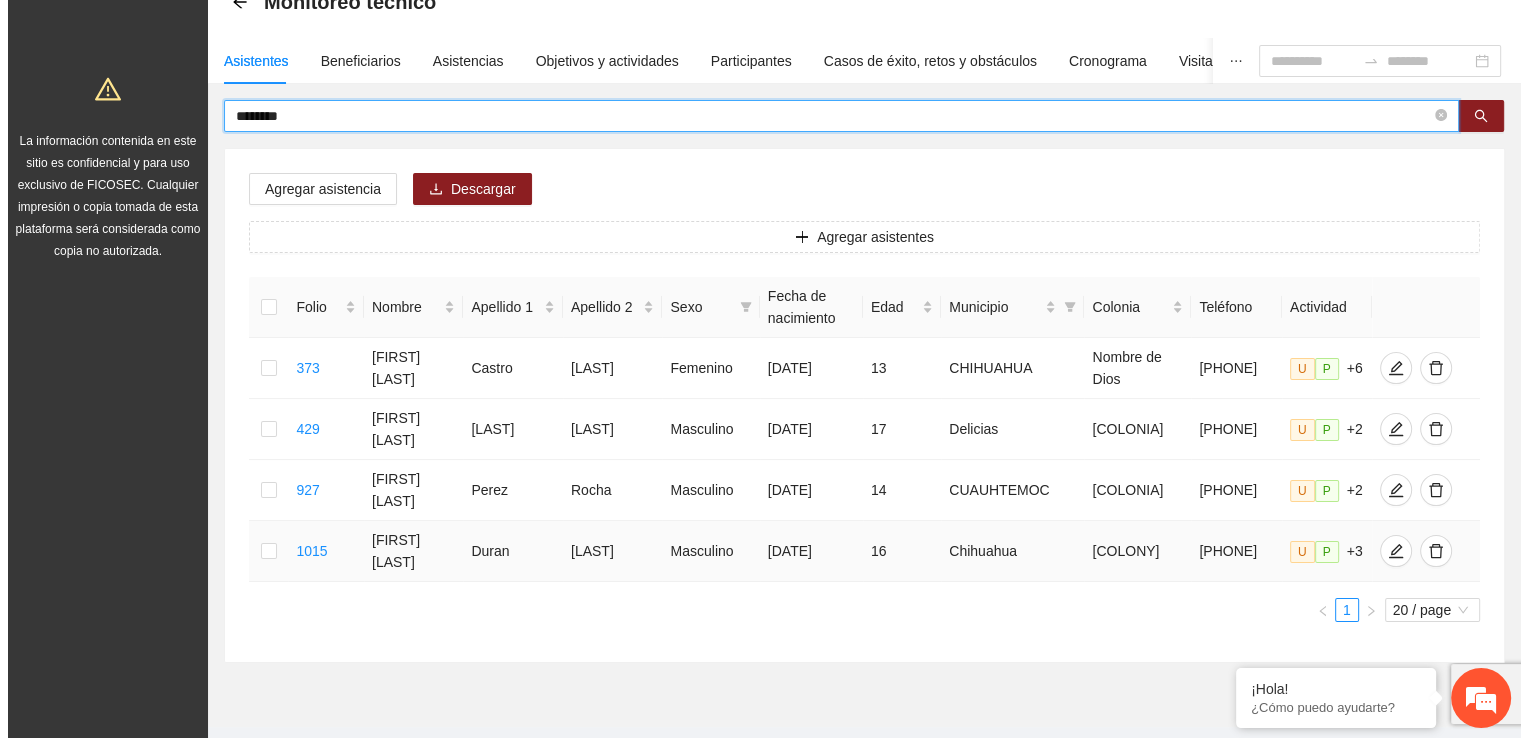 scroll, scrollTop: 160, scrollLeft: 0, axis: vertical 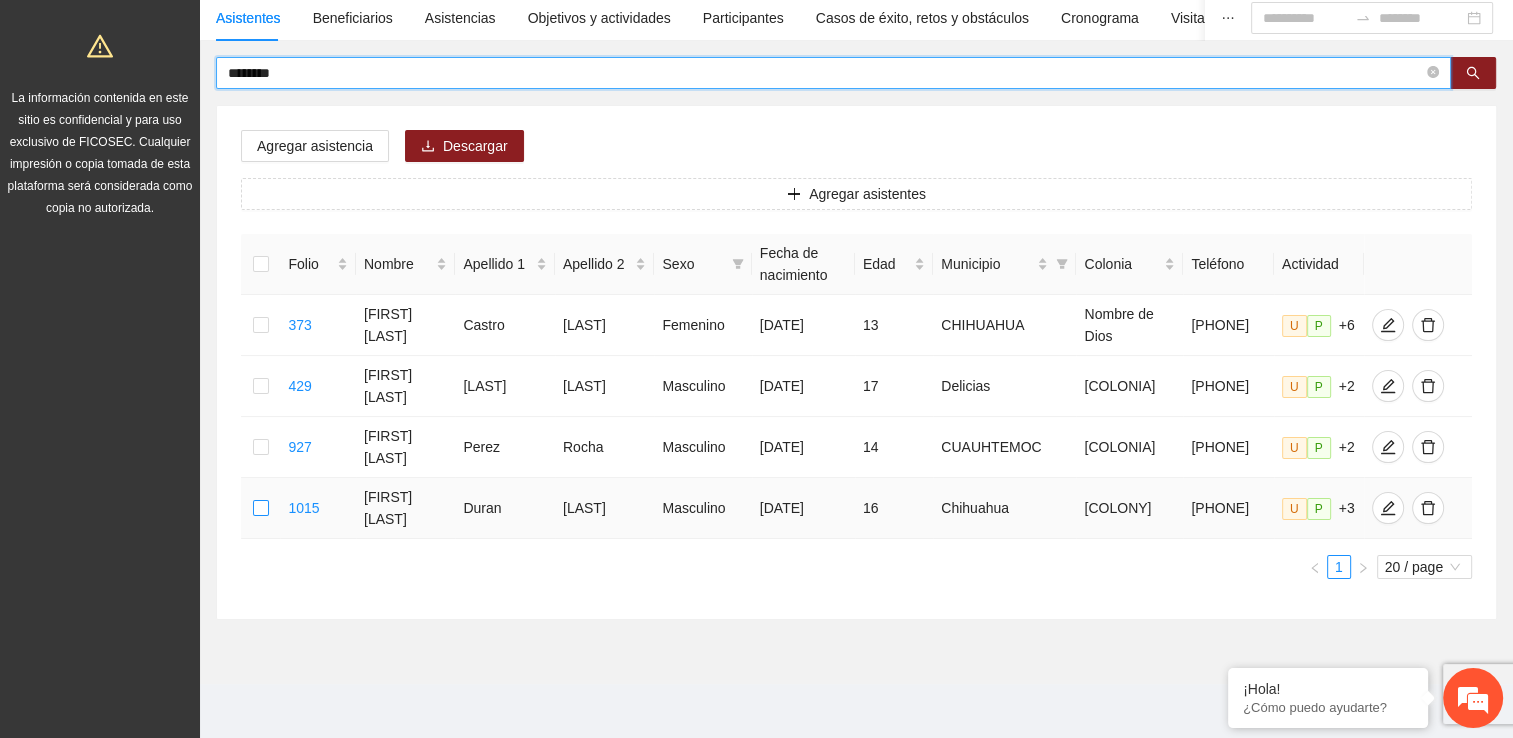 type on "********" 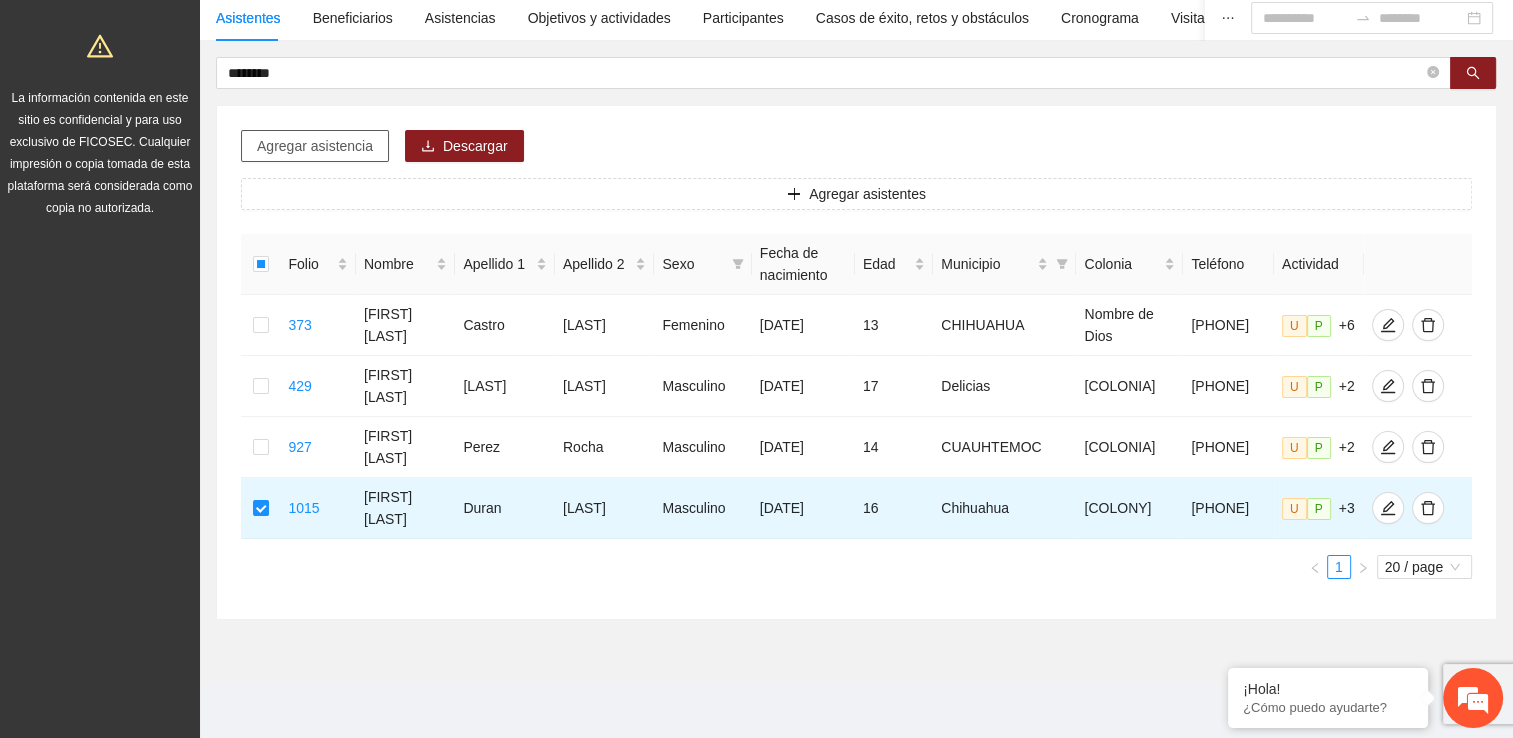 click on "Agregar asistencia" at bounding box center [315, 146] 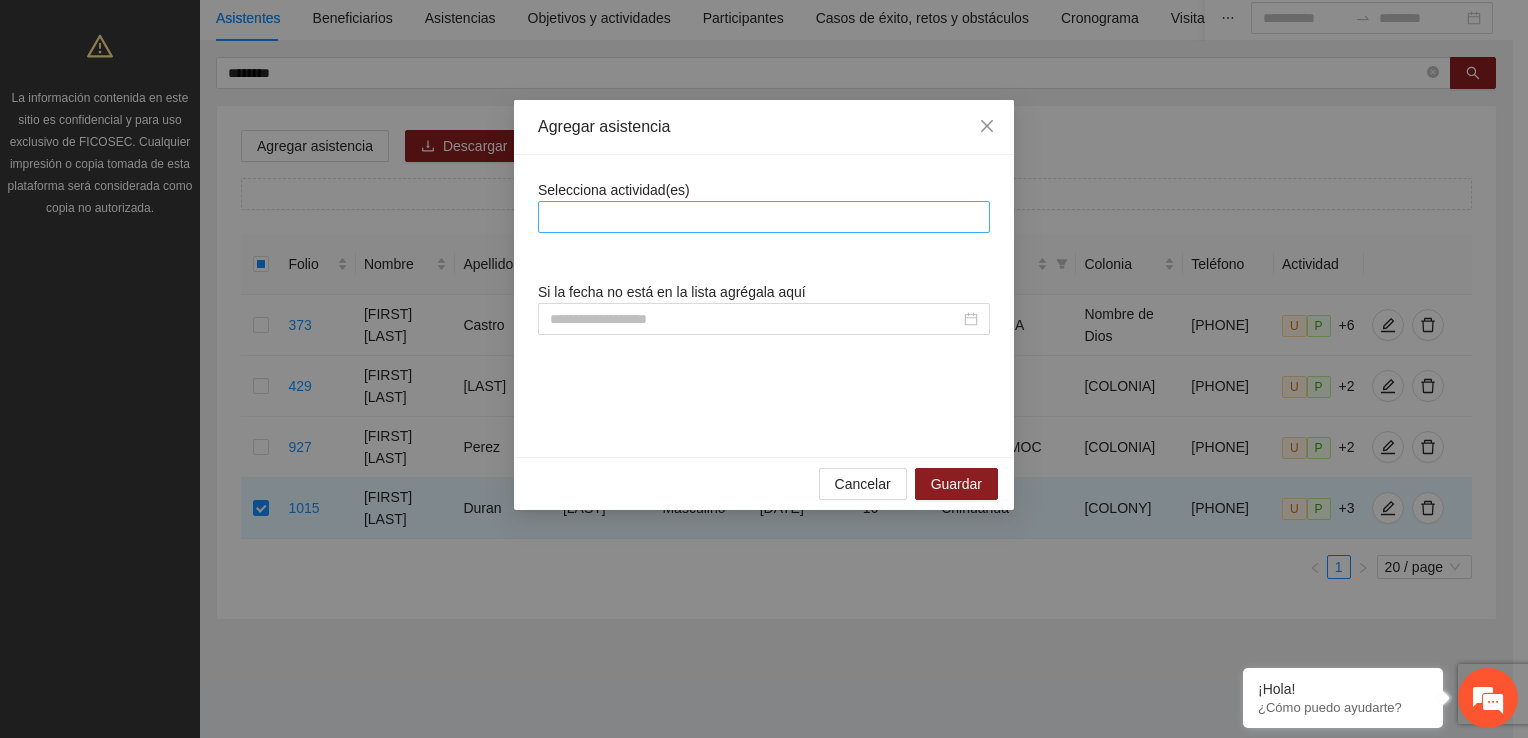click at bounding box center [764, 217] 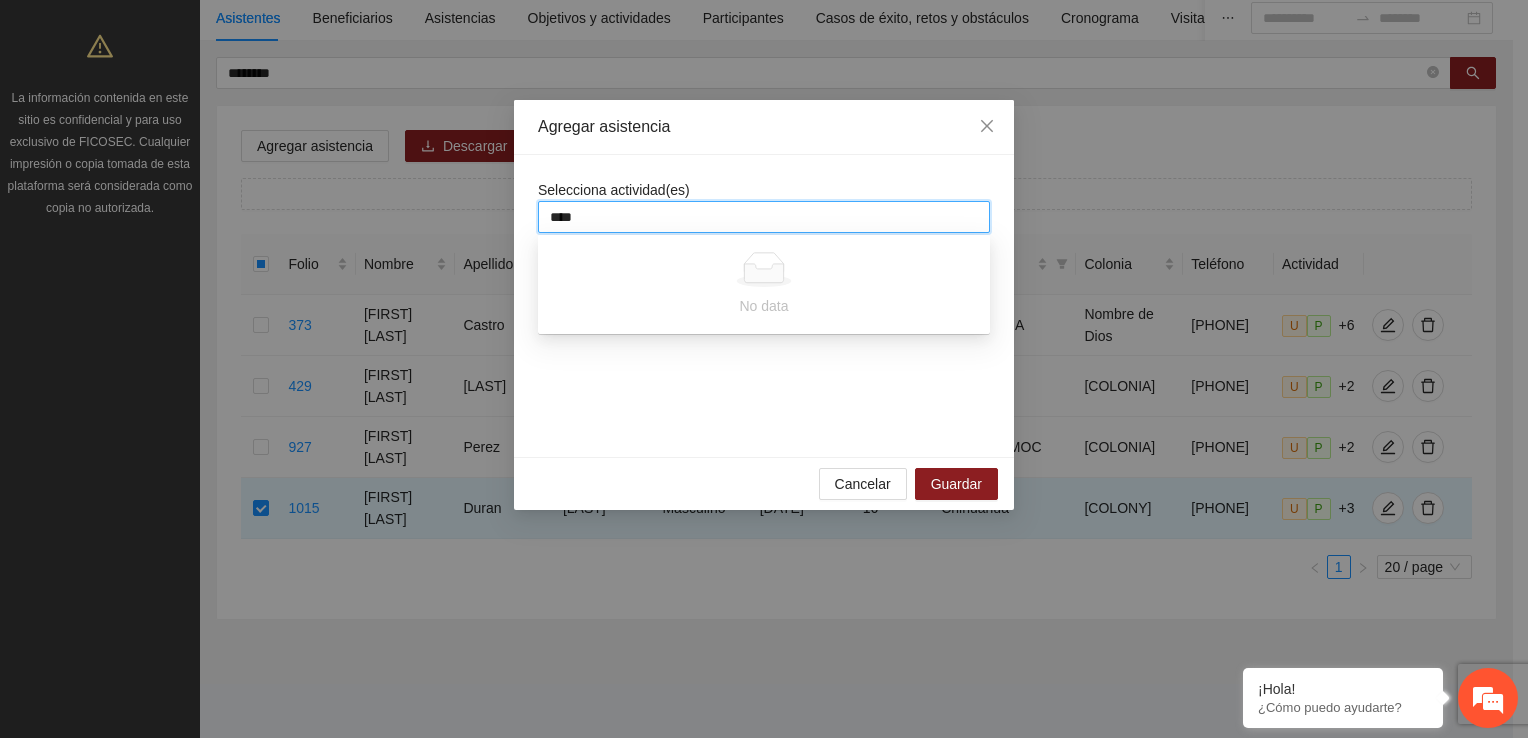 type on "***" 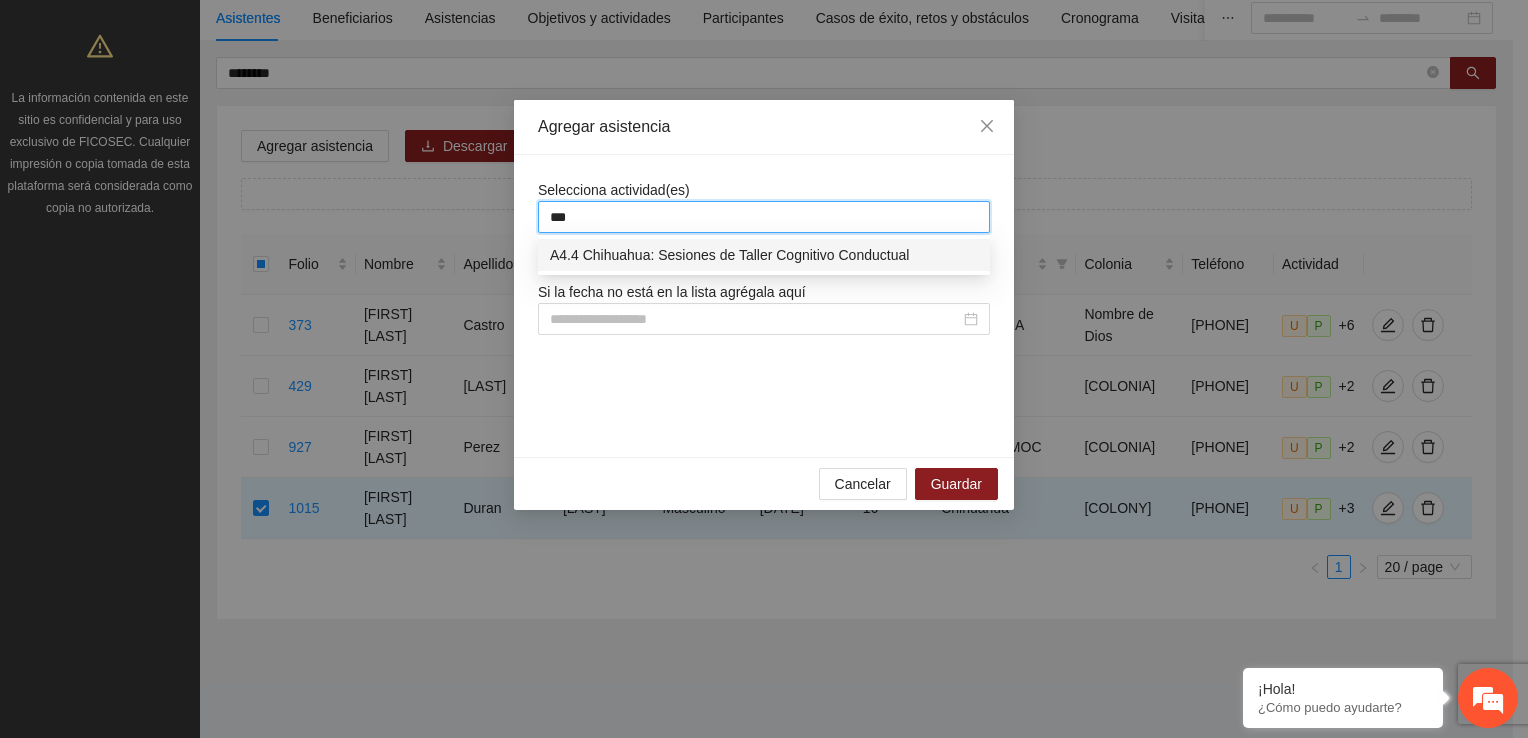 click on "A4.4 Chihuahua: Sesiones de Taller Cognitivo Conductual" at bounding box center [764, 255] 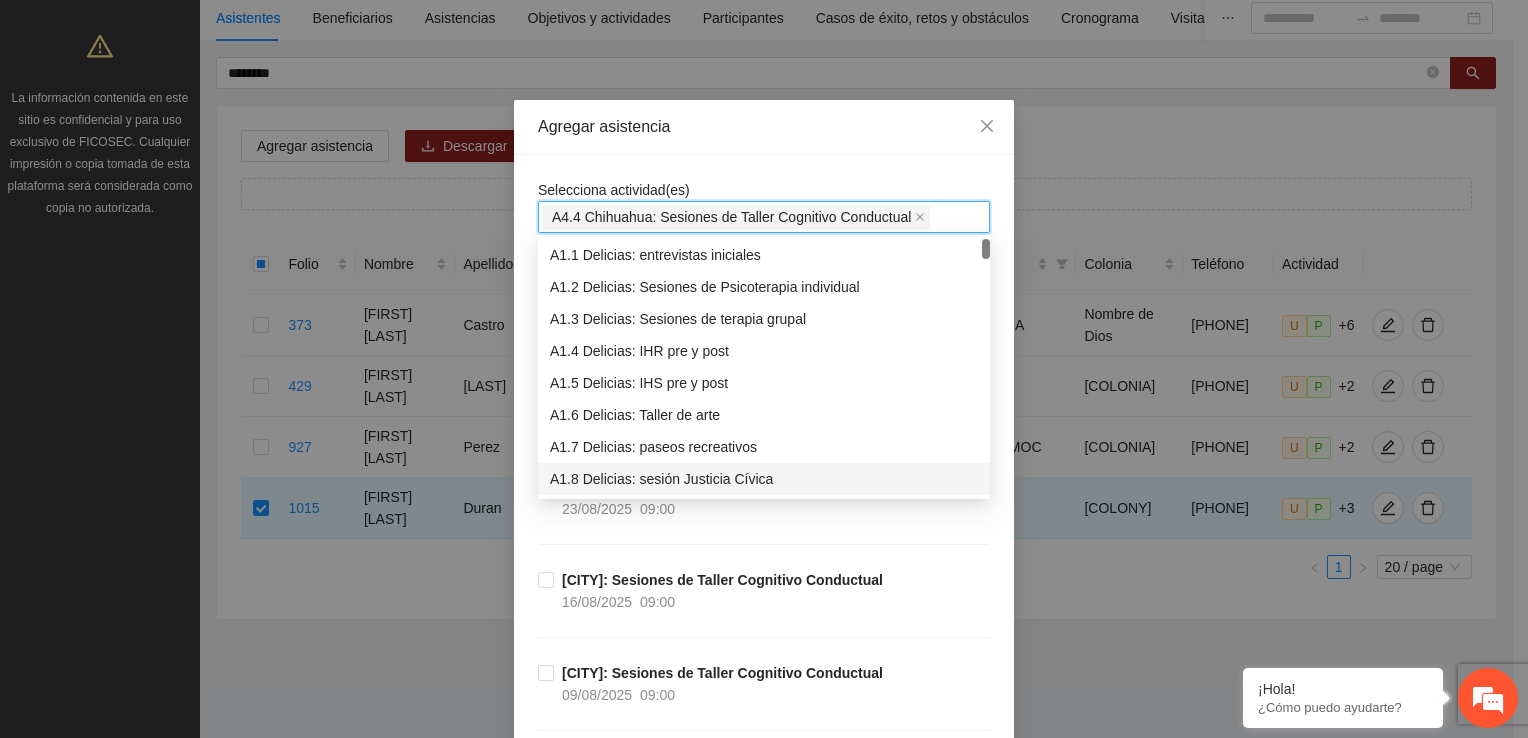 click on "[CITY]: Sesiones de Taller Cognitivo Conductual [DATE] [TIME]" at bounding box center (764, 522) 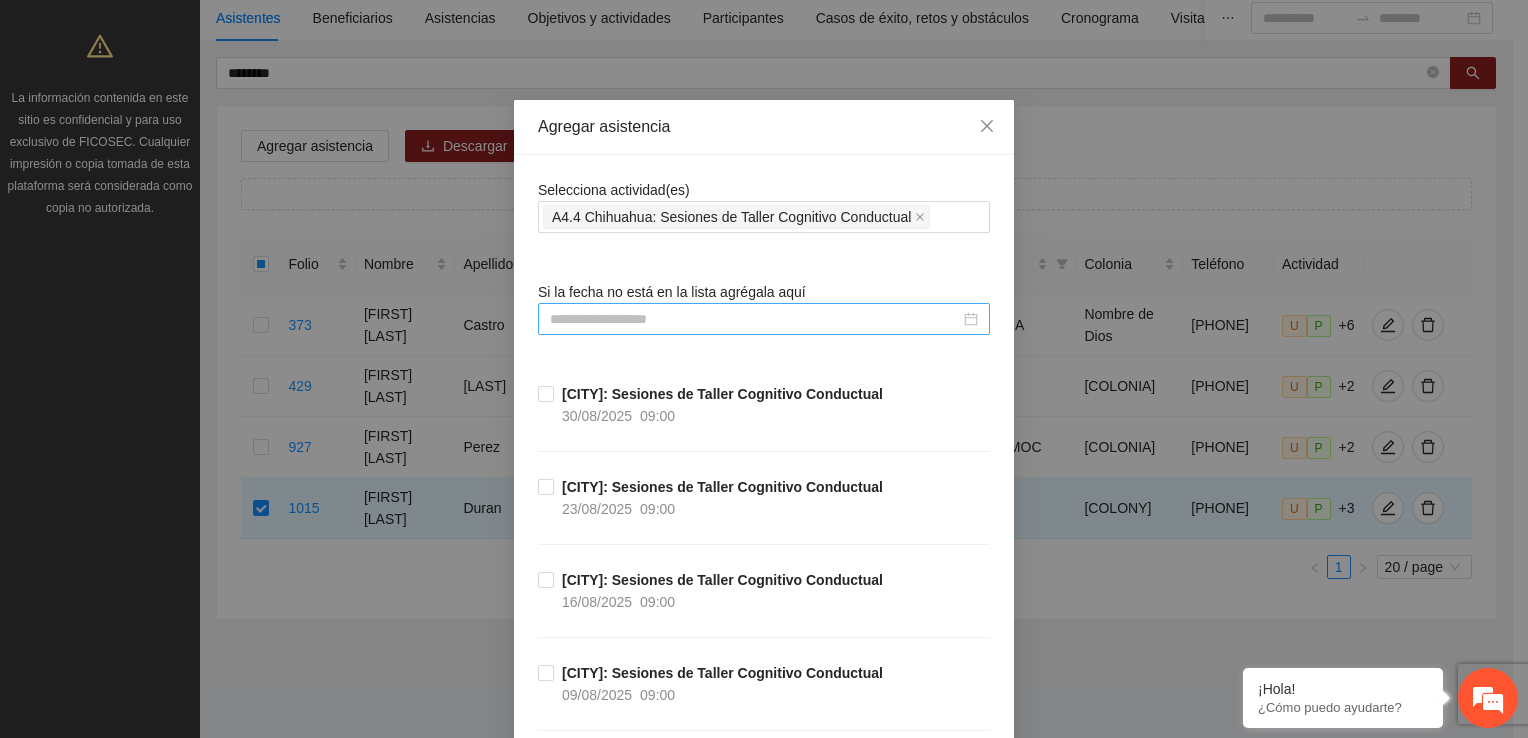 click at bounding box center [764, 319] 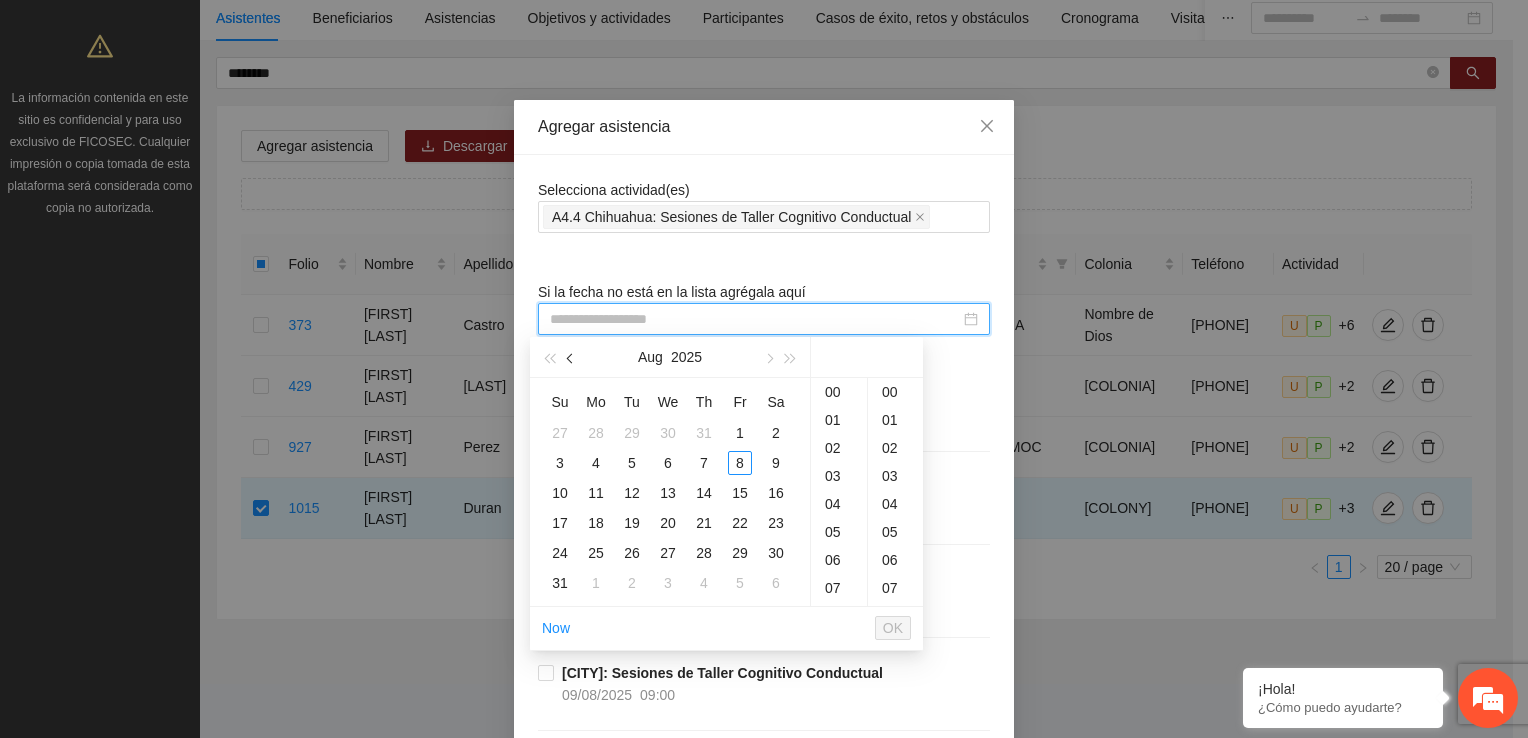 click at bounding box center [572, 359] 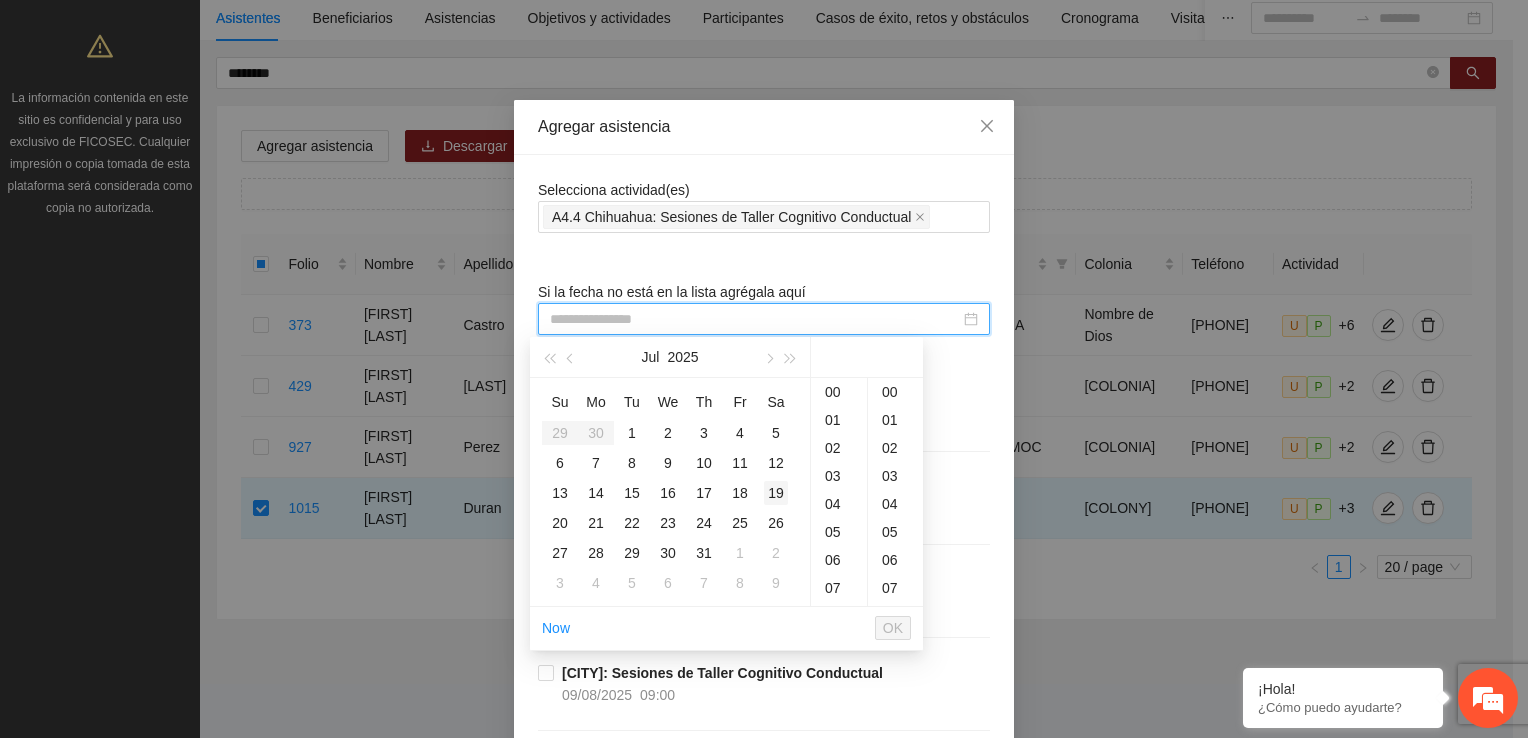 click on "19" at bounding box center (776, 493) 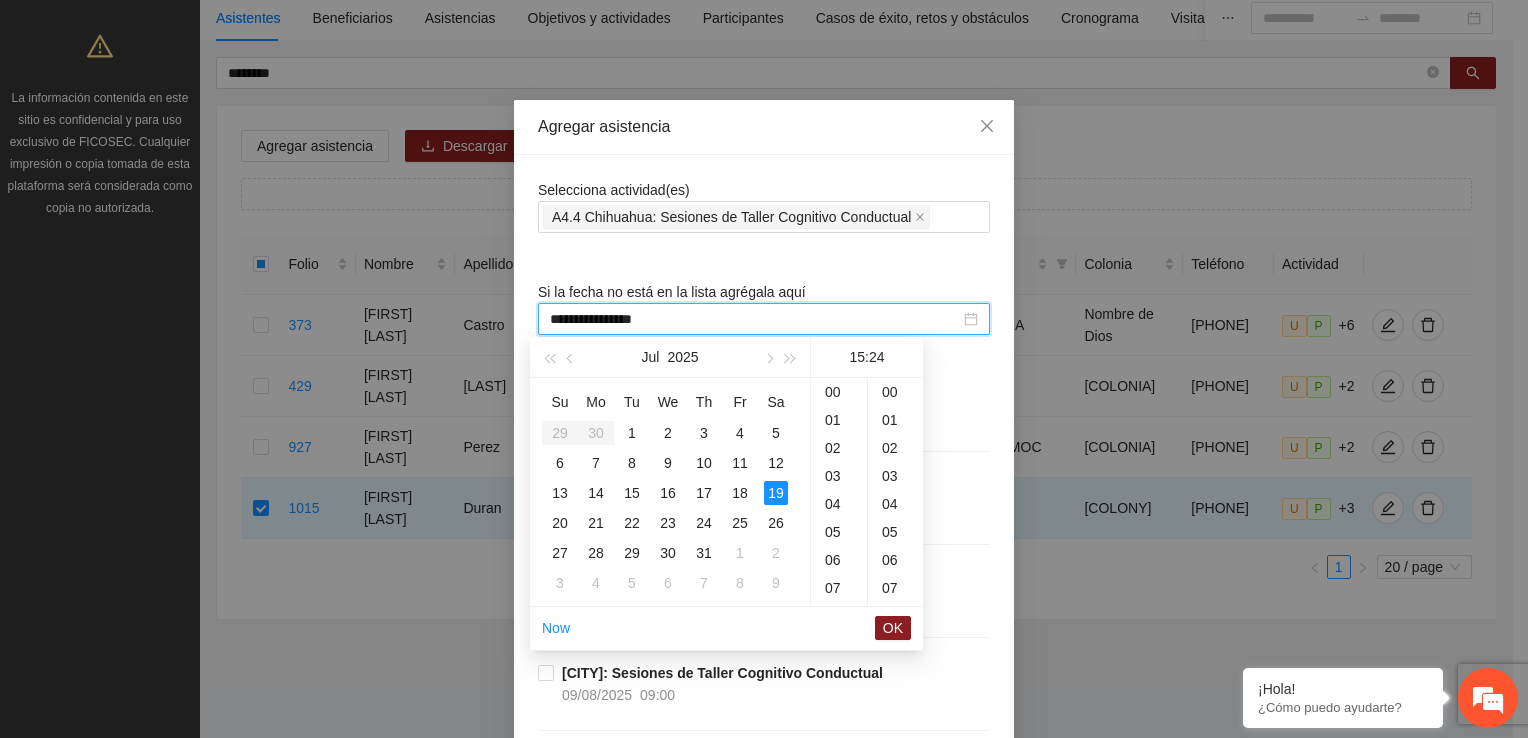 scroll, scrollTop: 280, scrollLeft: 0, axis: vertical 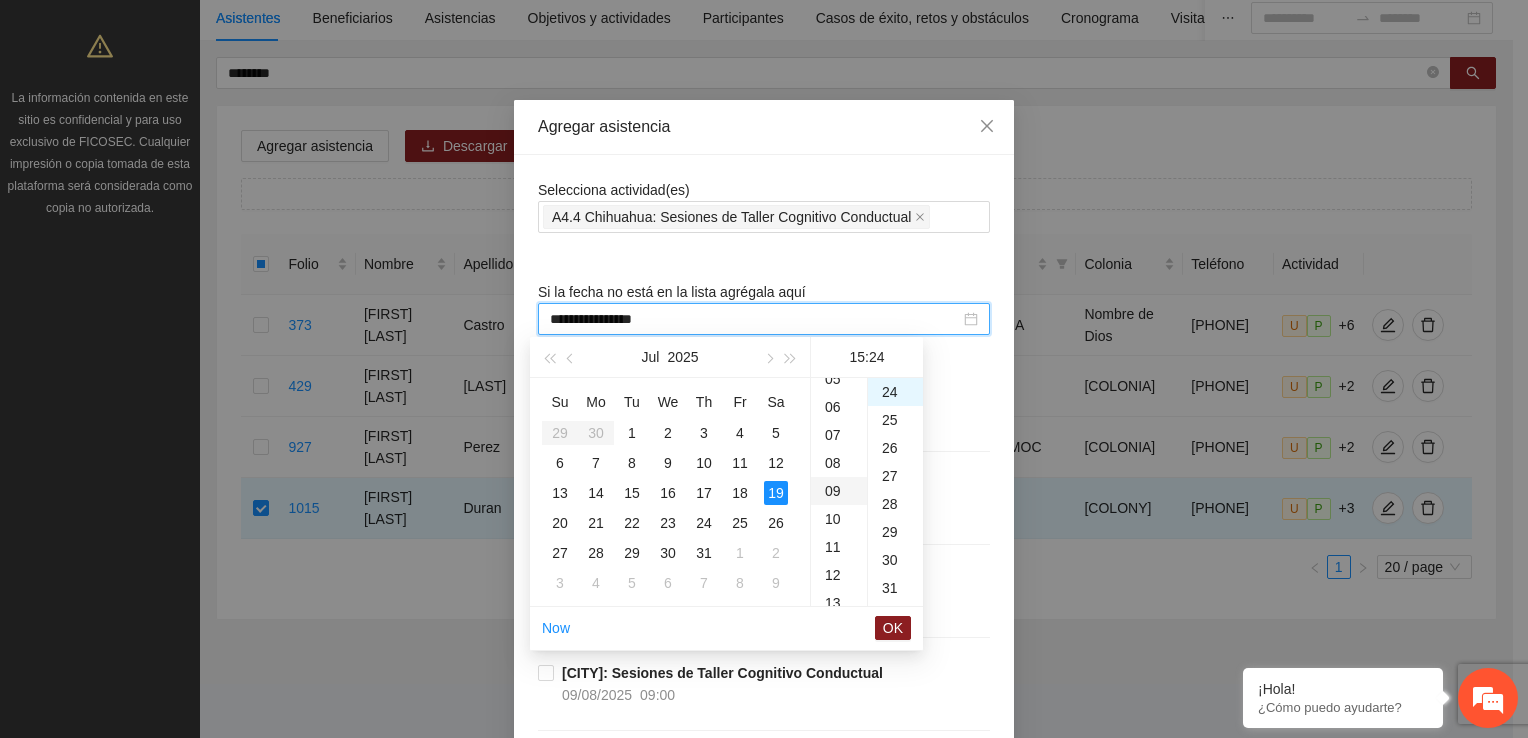 click on "09" at bounding box center [839, 491] 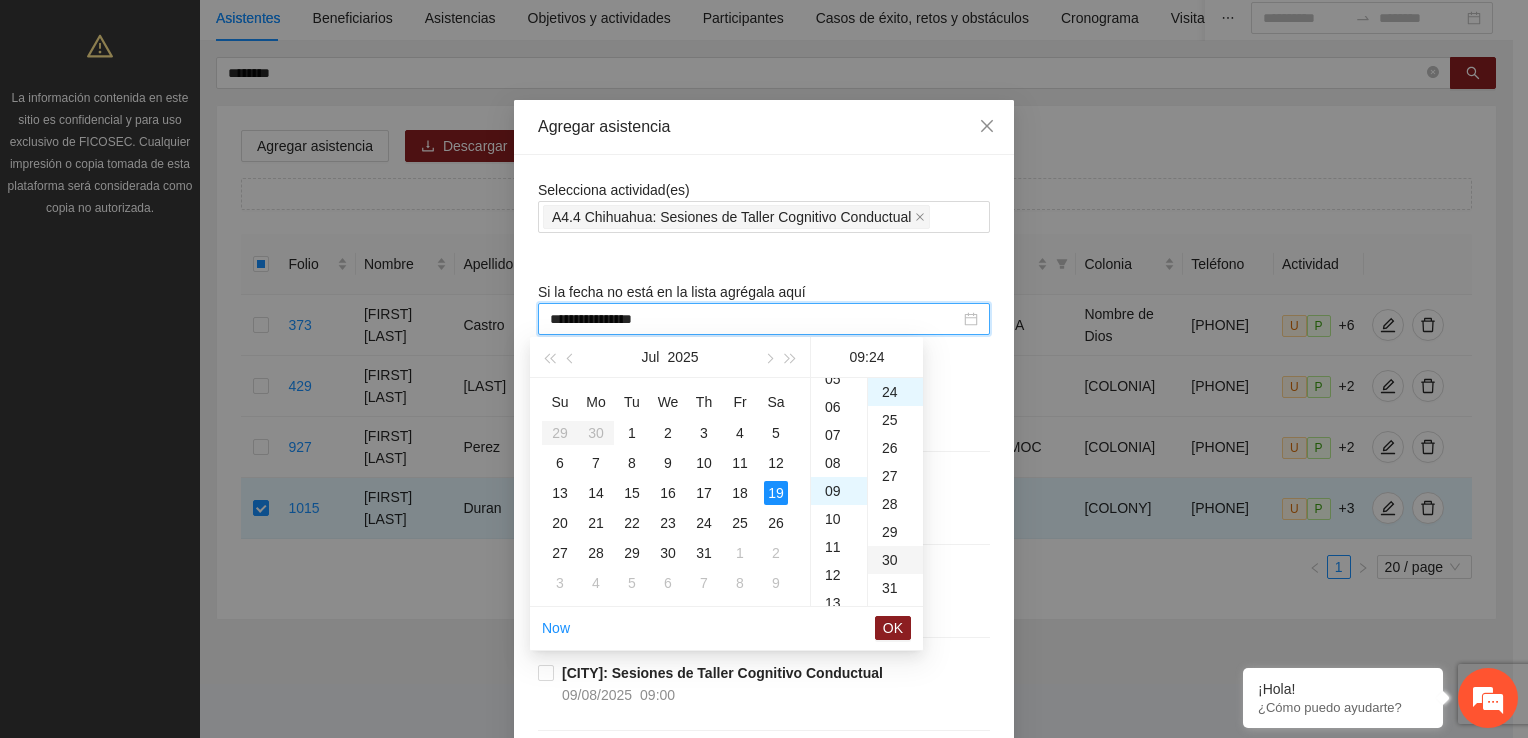 scroll, scrollTop: 252, scrollLeft: 0, axis: vertical 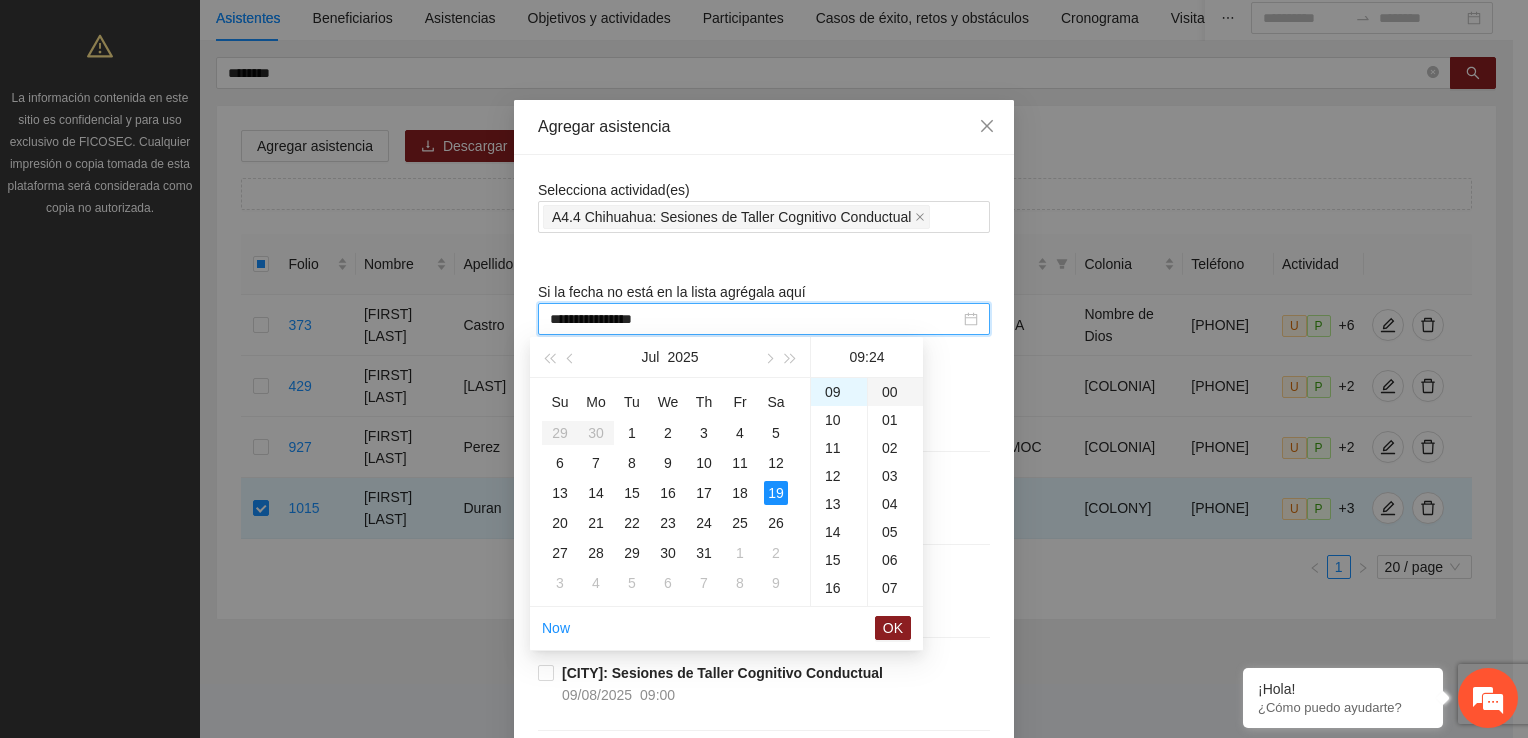 click on "00" at bounding box center (895, 392) 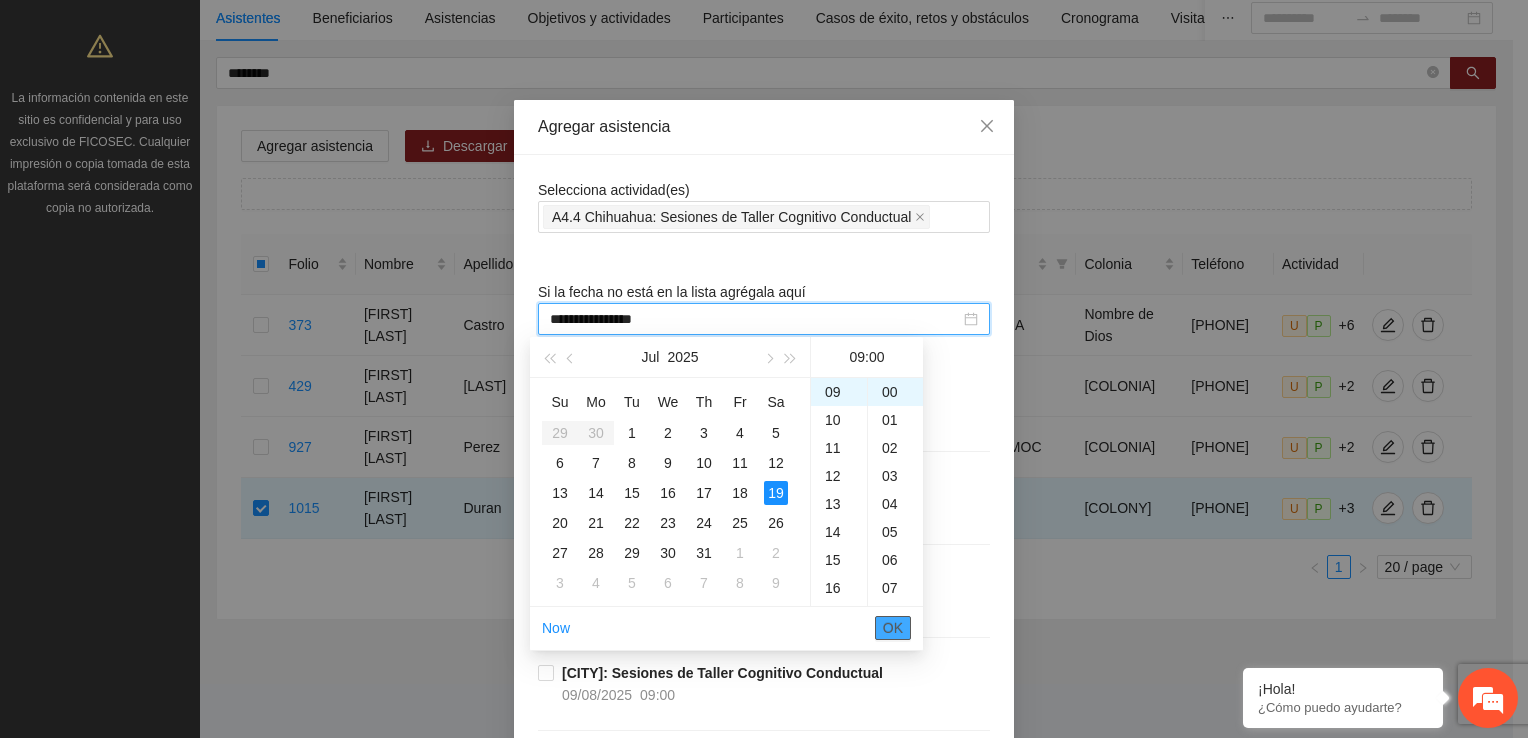 click on "OK" at bounding box center (893, 628) 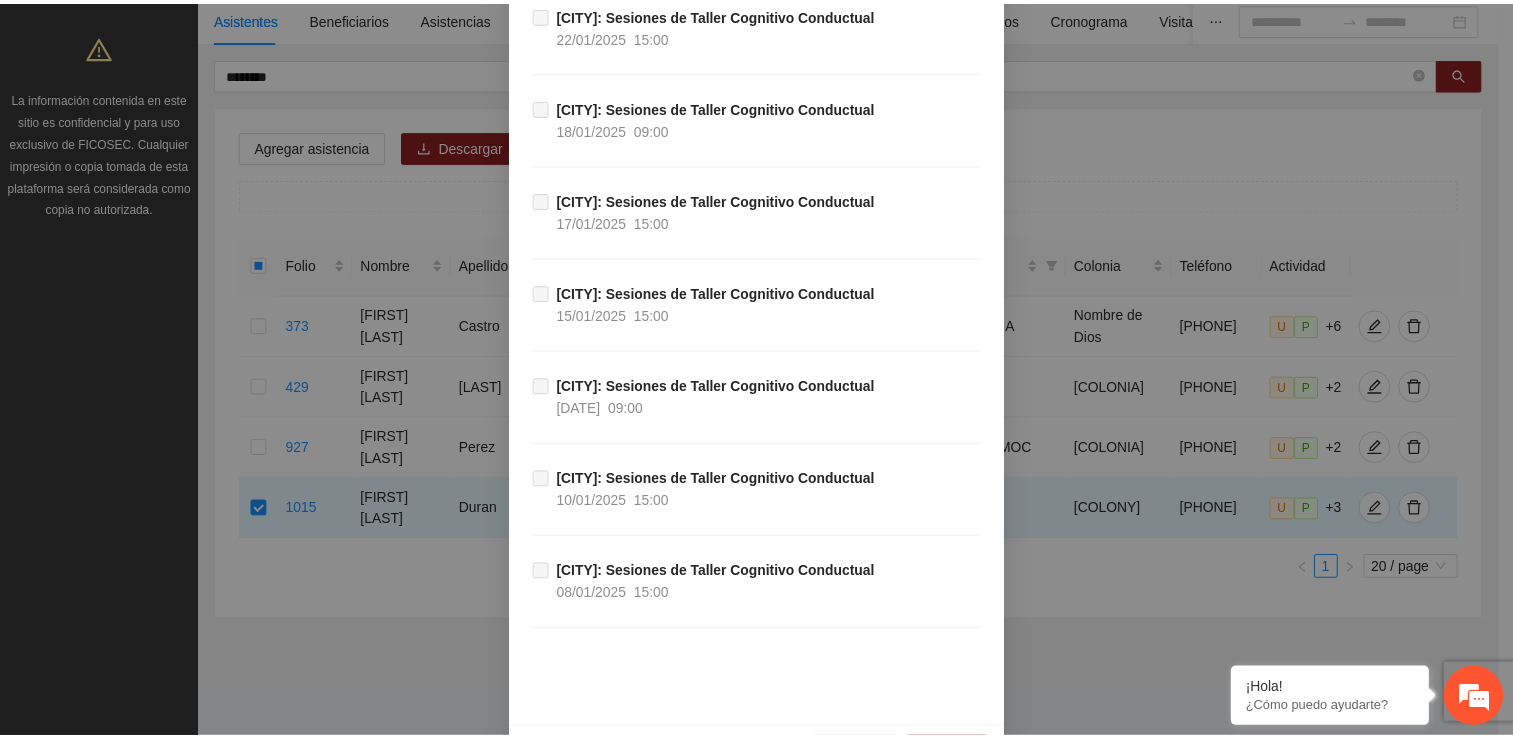 scroll, scrollTop: 2299, scrollLeft: 0, axis: vertical 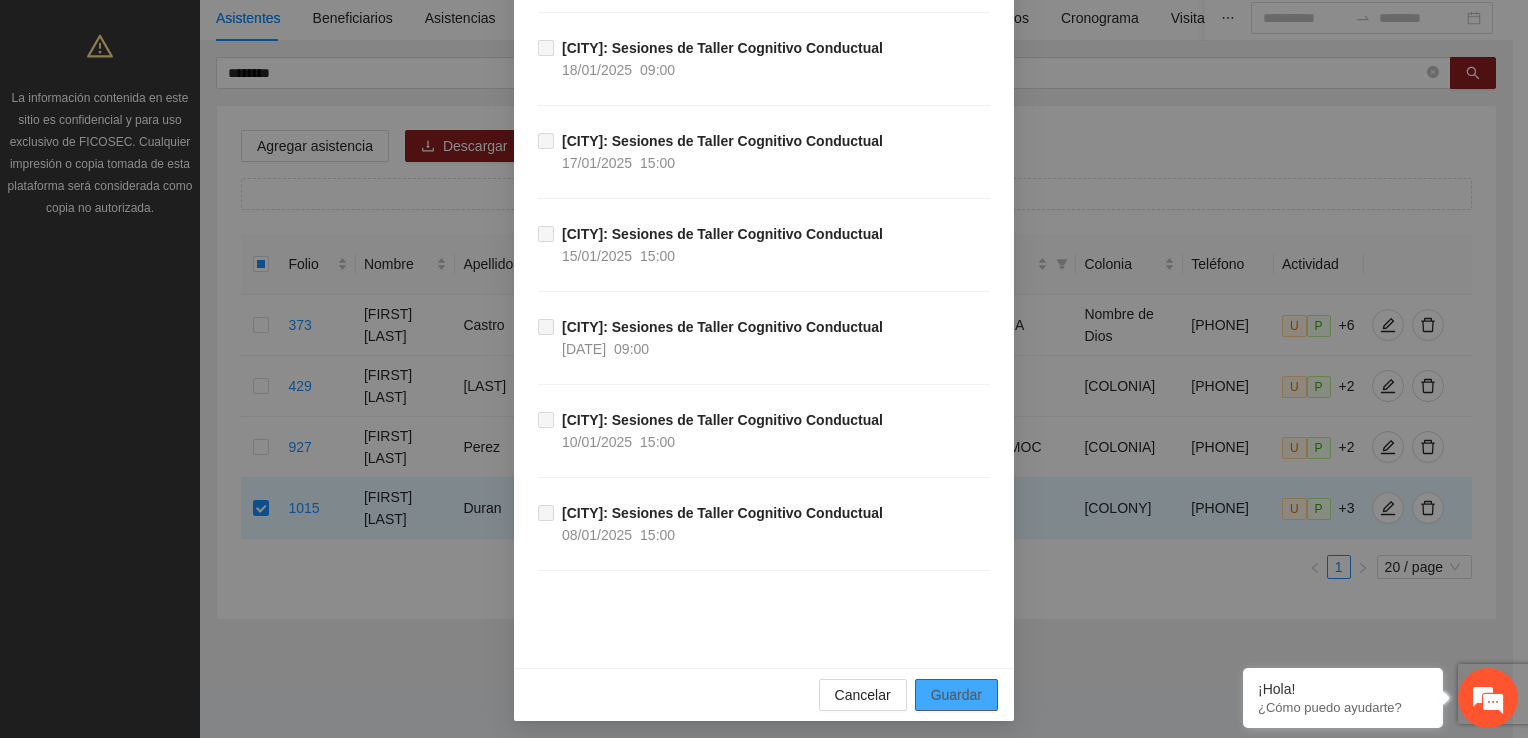 click on "Guardar" at bounding box center [956, 695] 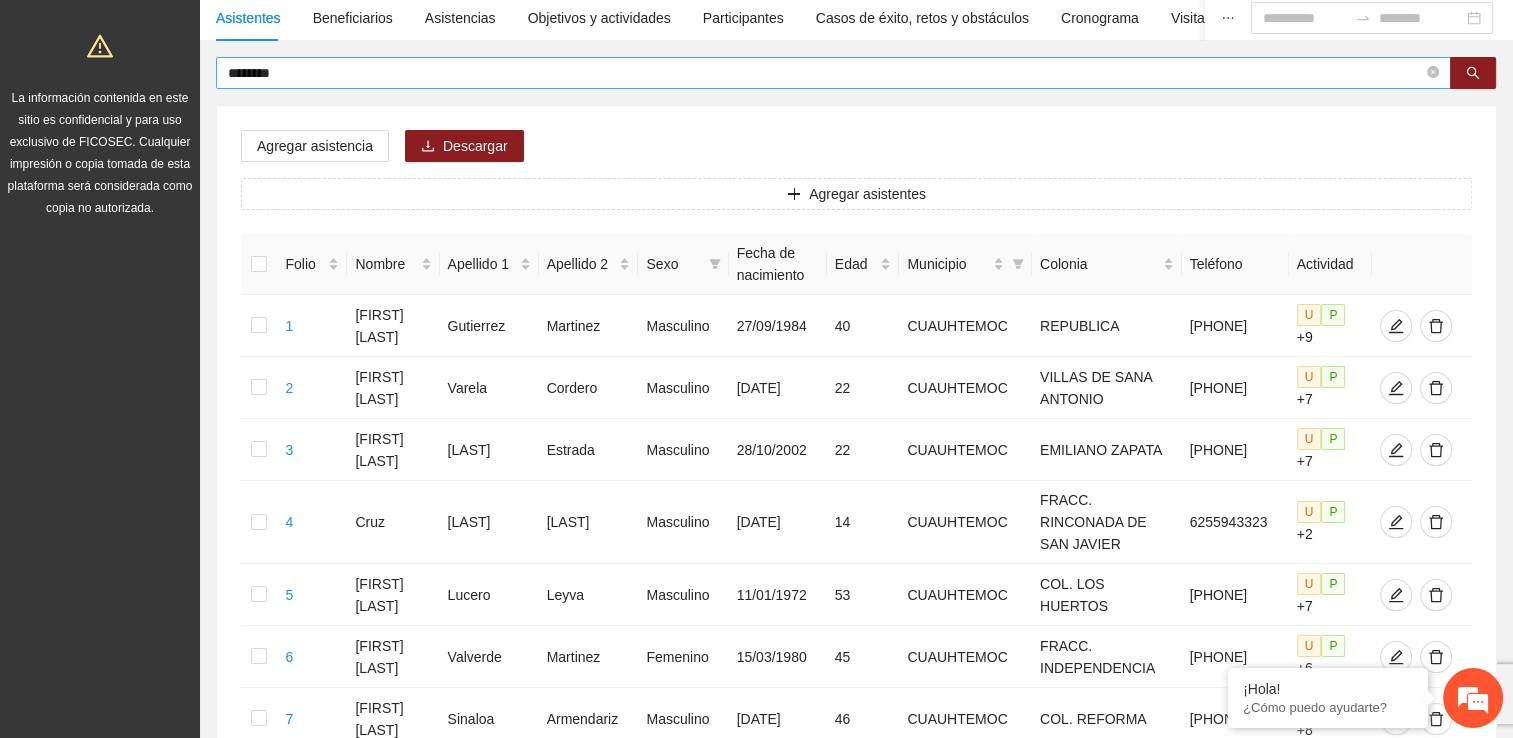 click on "********" at bounding box center [825, 73] 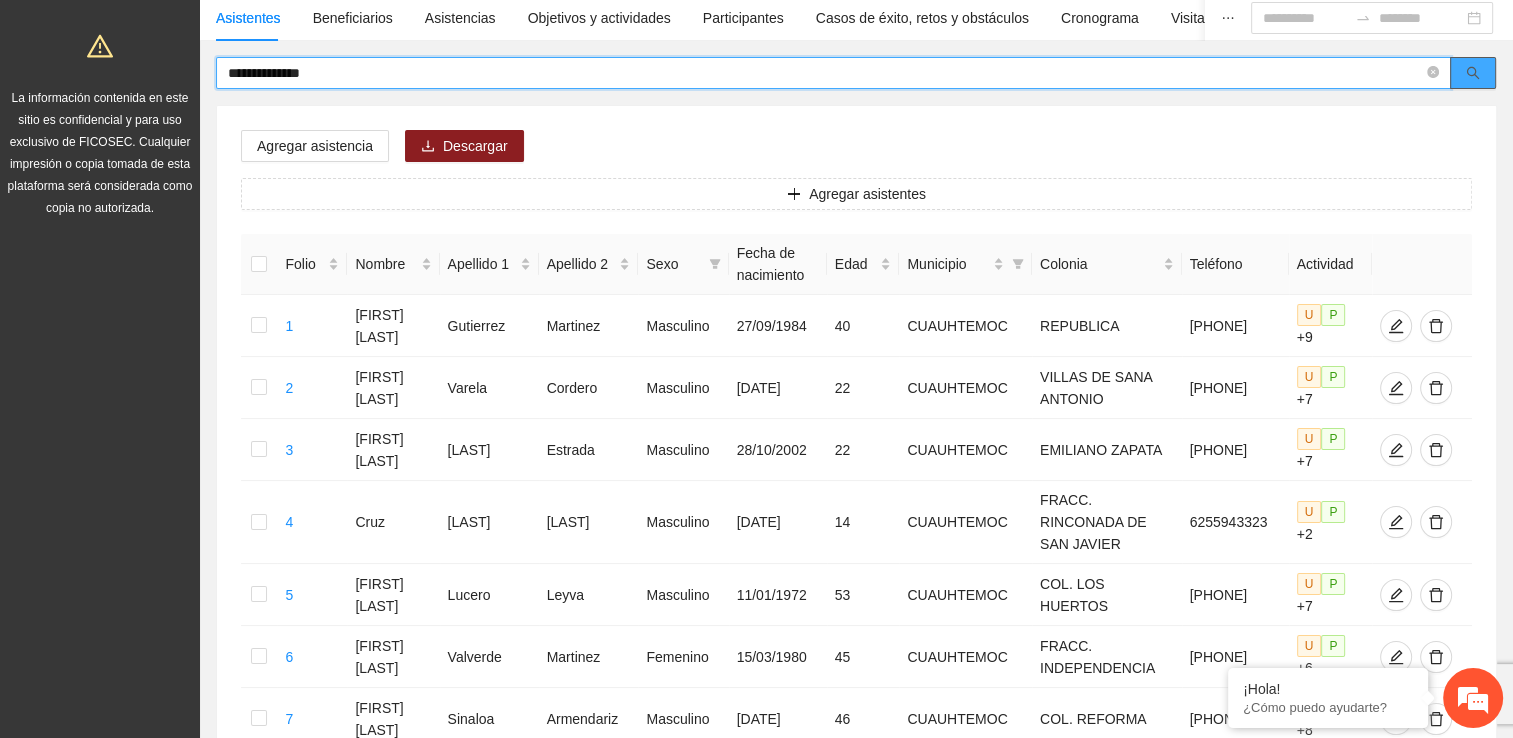 click 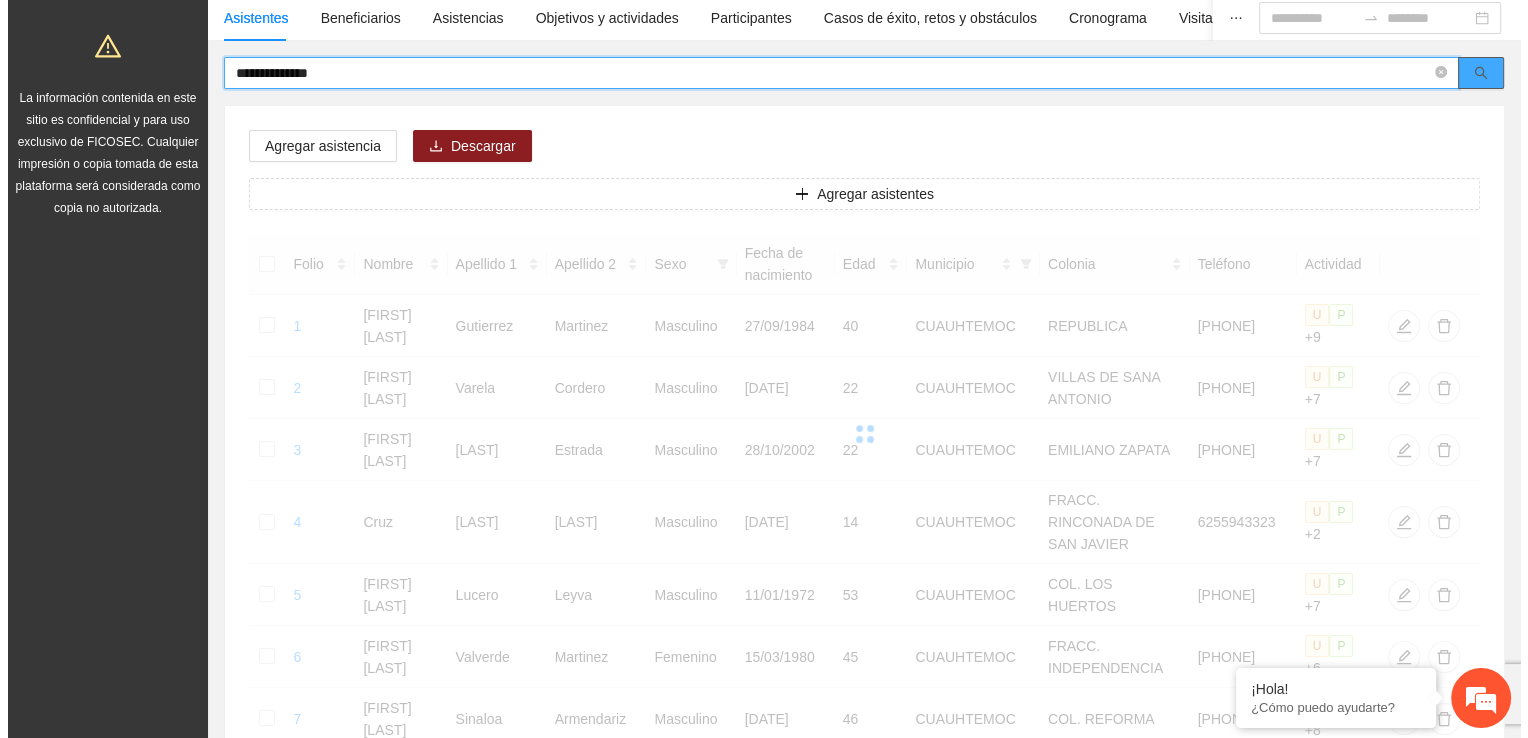 scroll, scrollTop: 0, scrollLeft: 0, axis: both 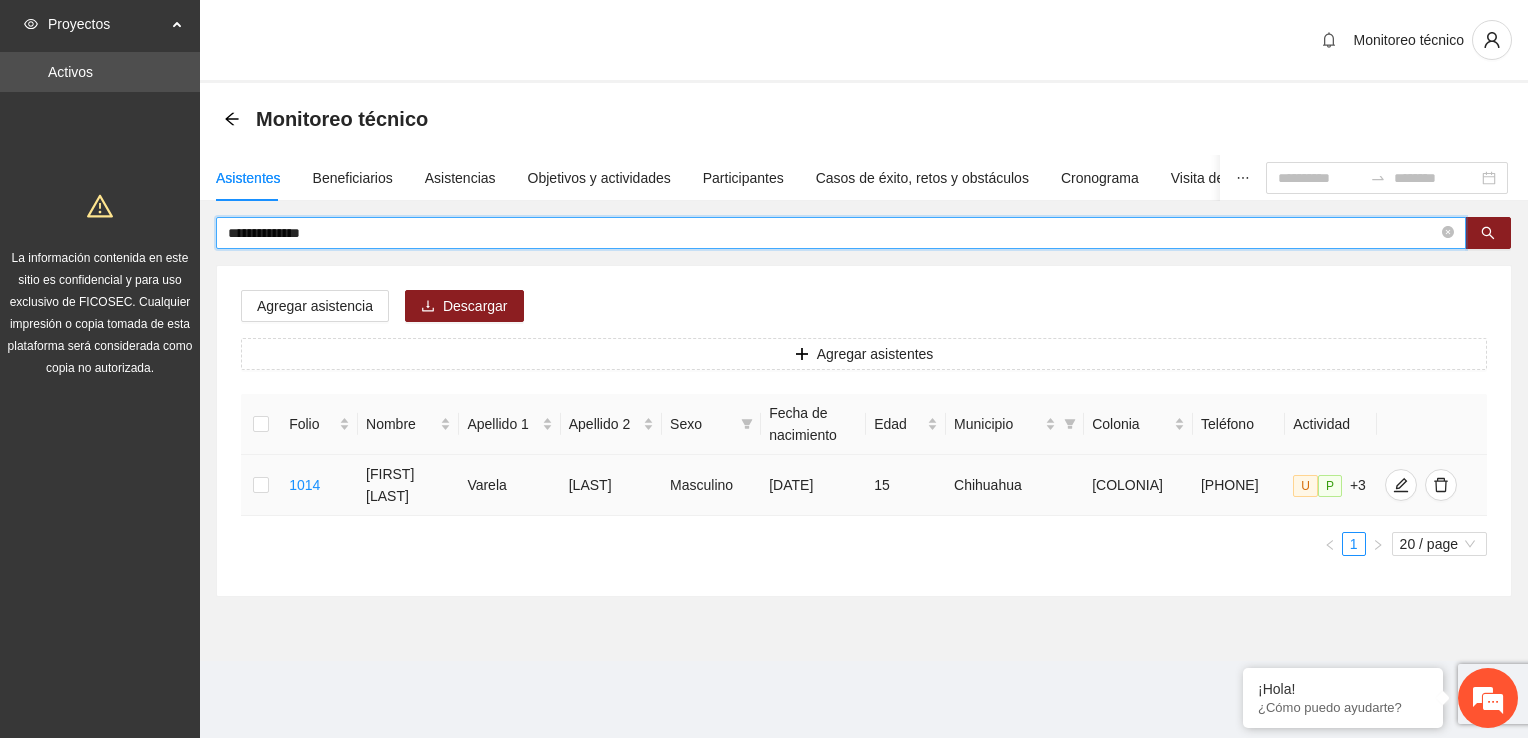 type on "**********" 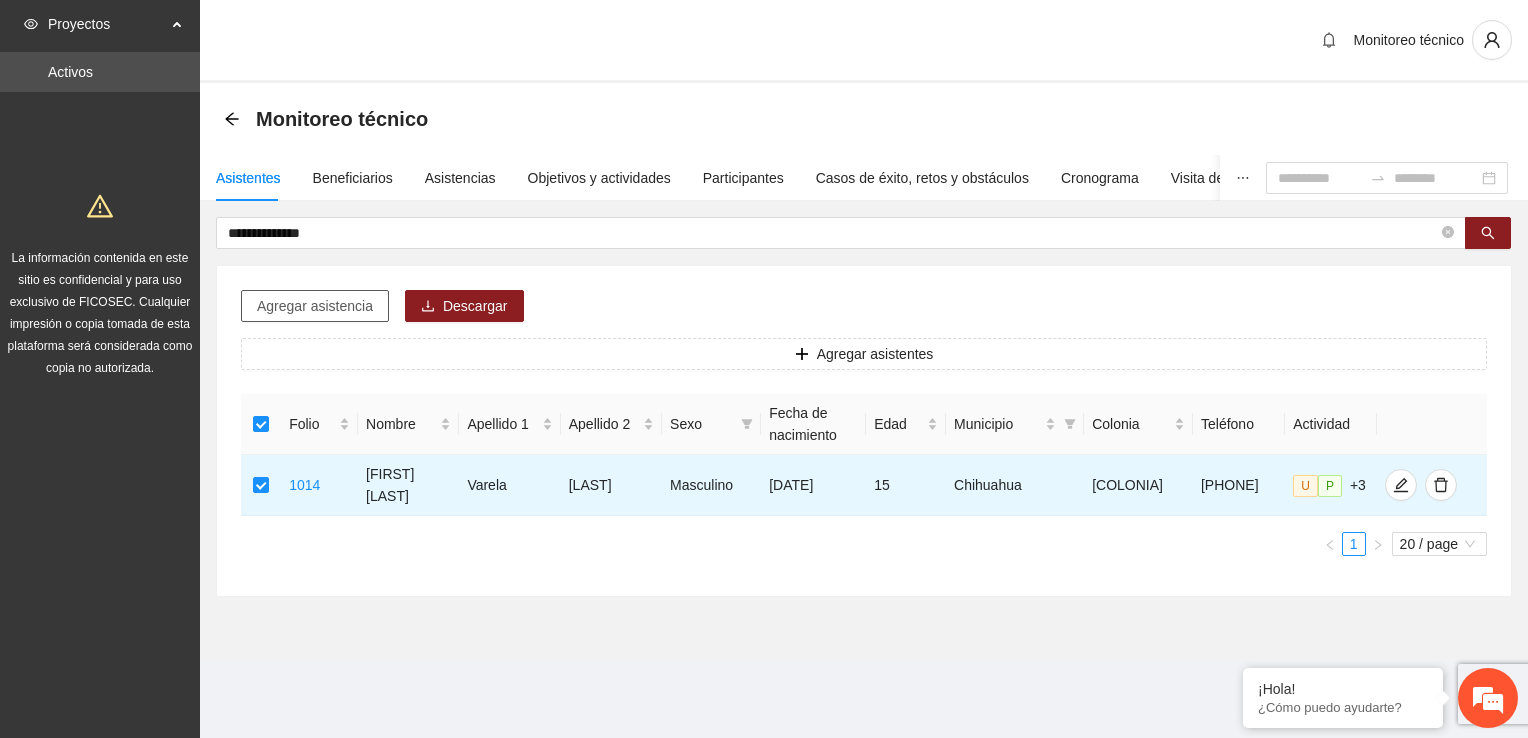 click on "Agregar asistencia" at bounding box center [315, 306] 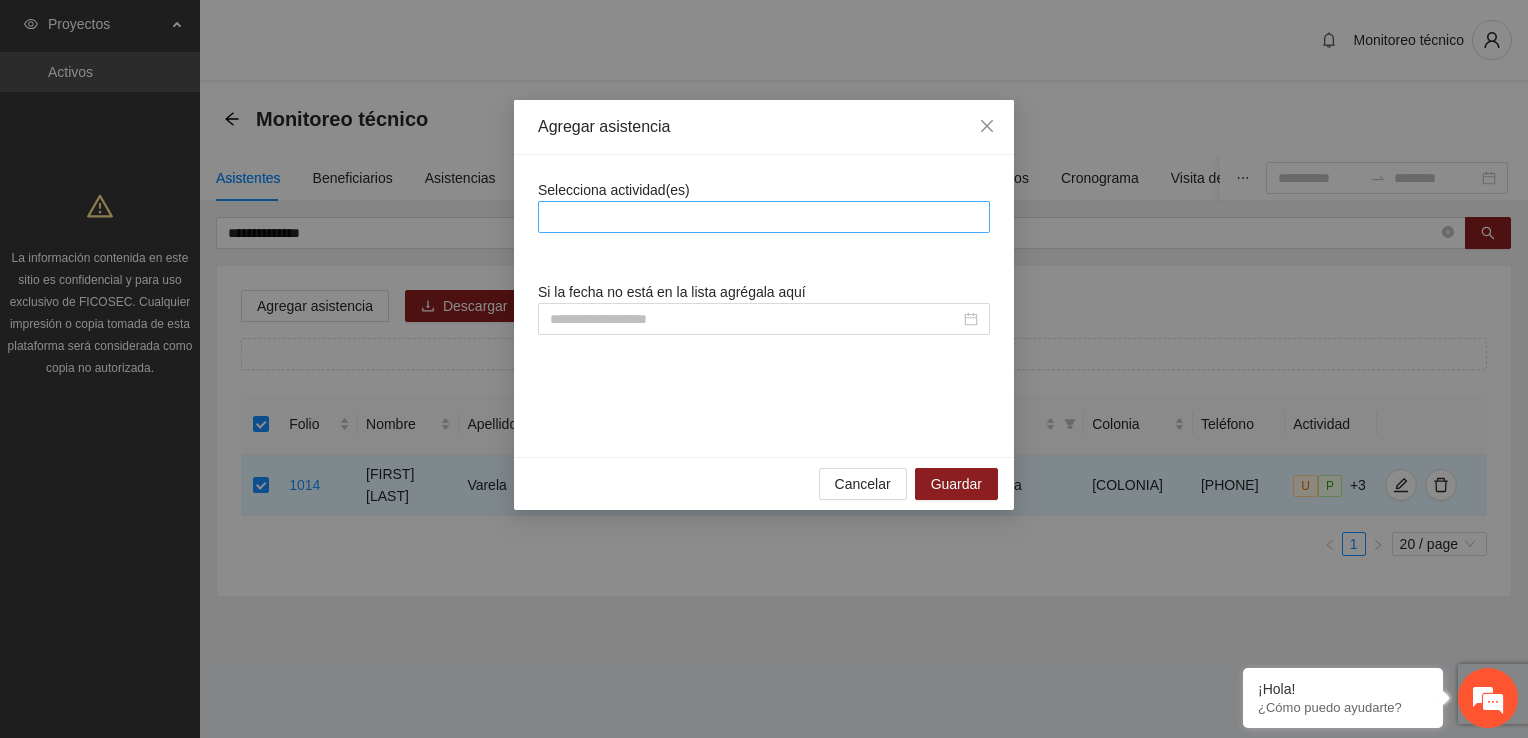 click at bounding box center [764, 217] 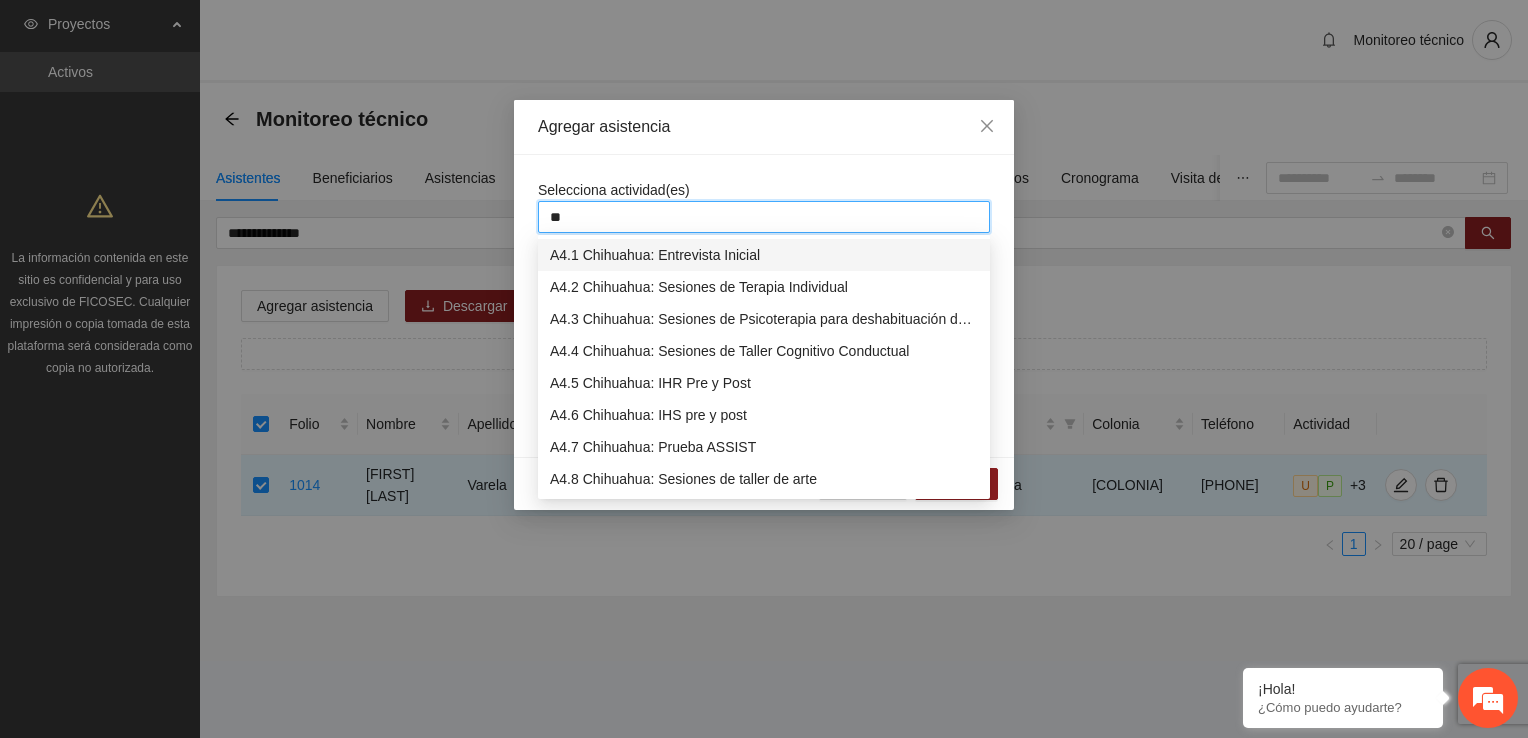 type on "***" 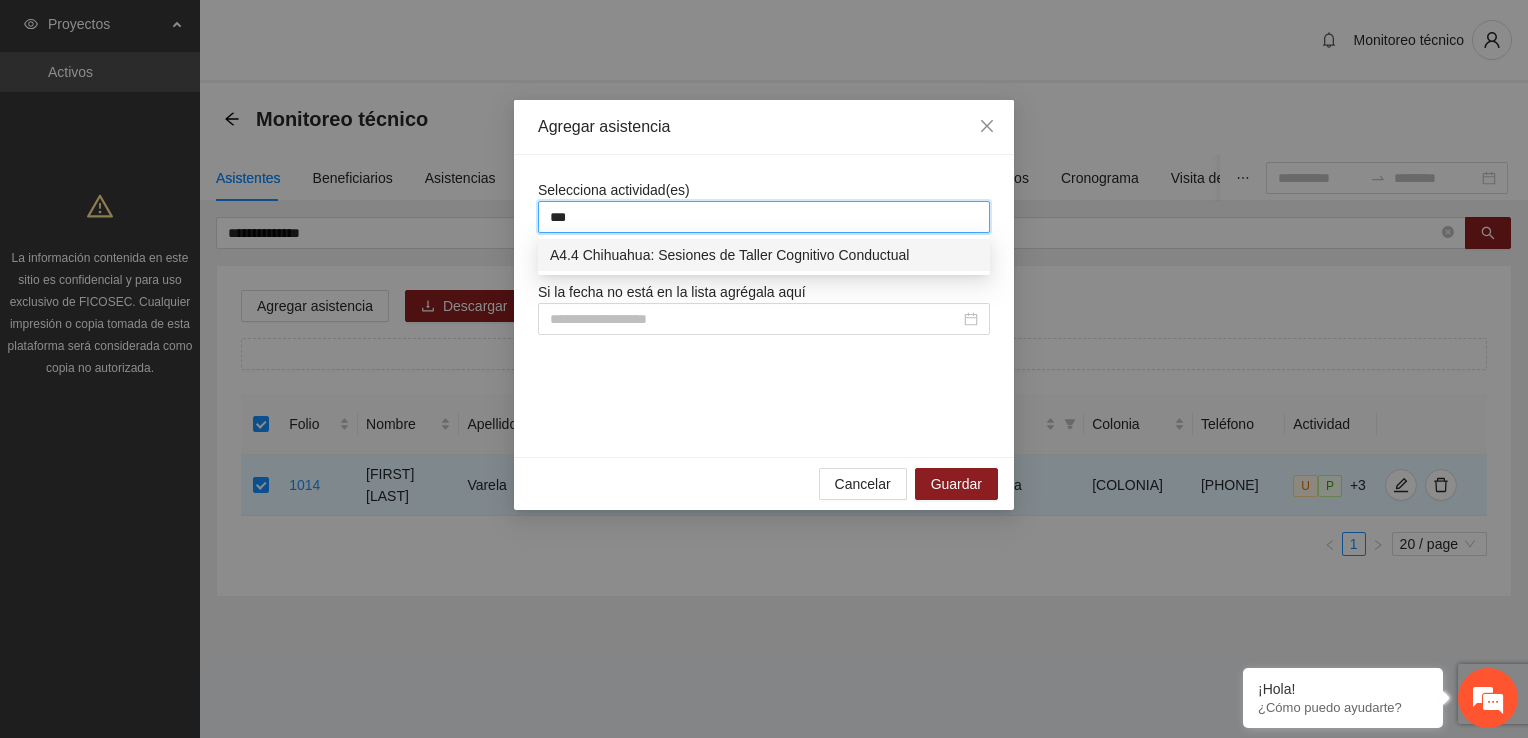 click on "A4.4 Chihuahua: Sesiones de Taller Cognitivo Conductual" at bounding box center (764, 255) 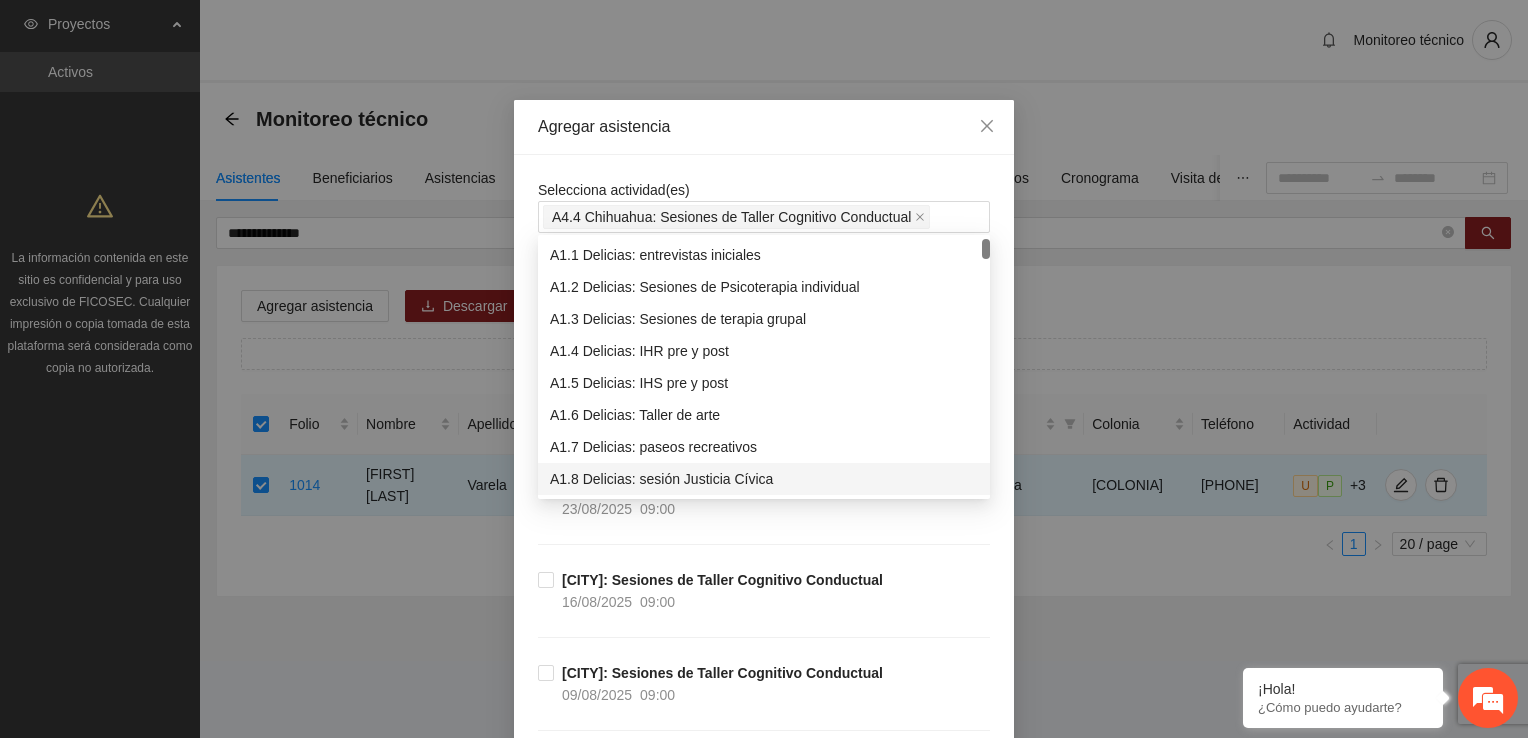 click on "[CITY]: Sesiones de Taller Cognitivo Conductual [DATE] [TIME]" at bounding box center (764, 615) 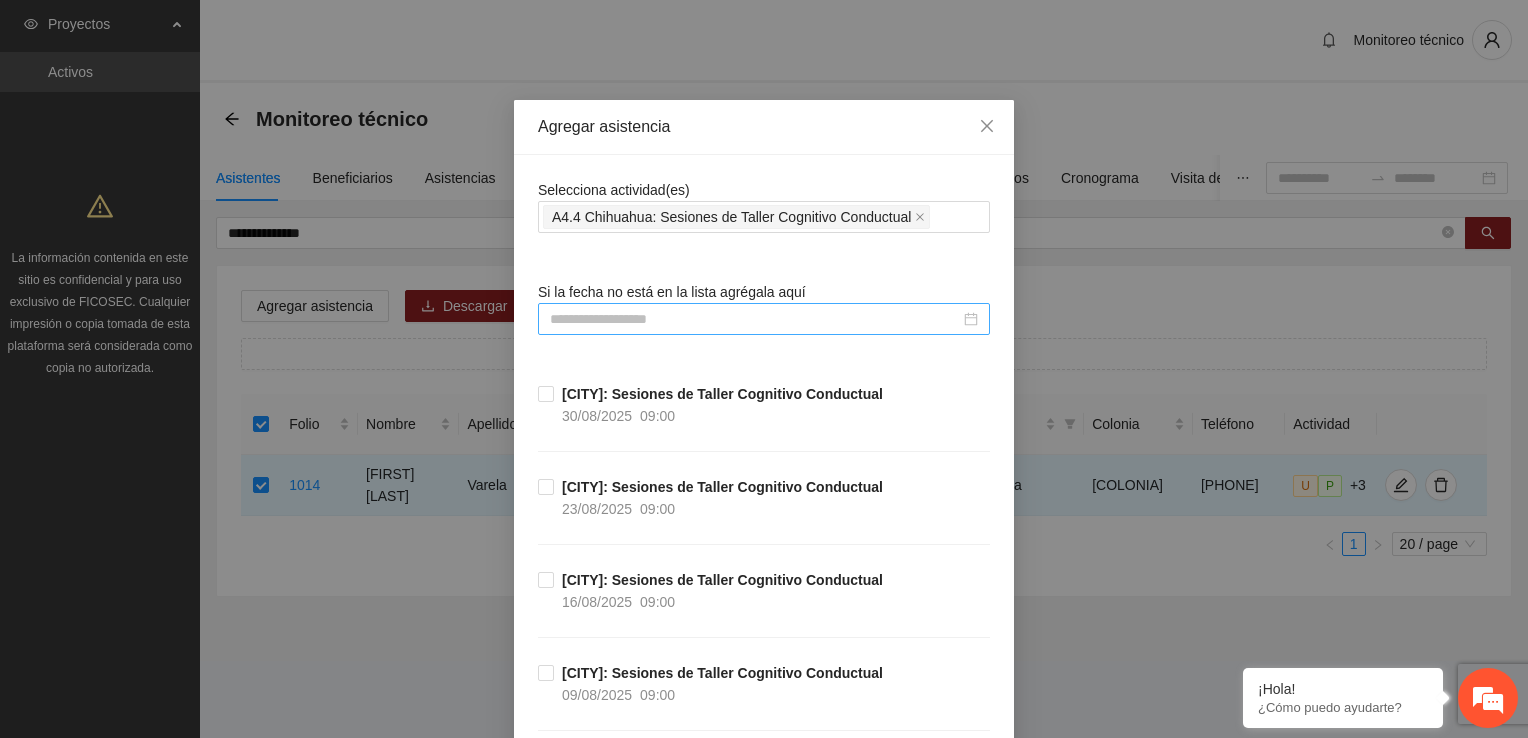 click at bounding box center [755, 319] 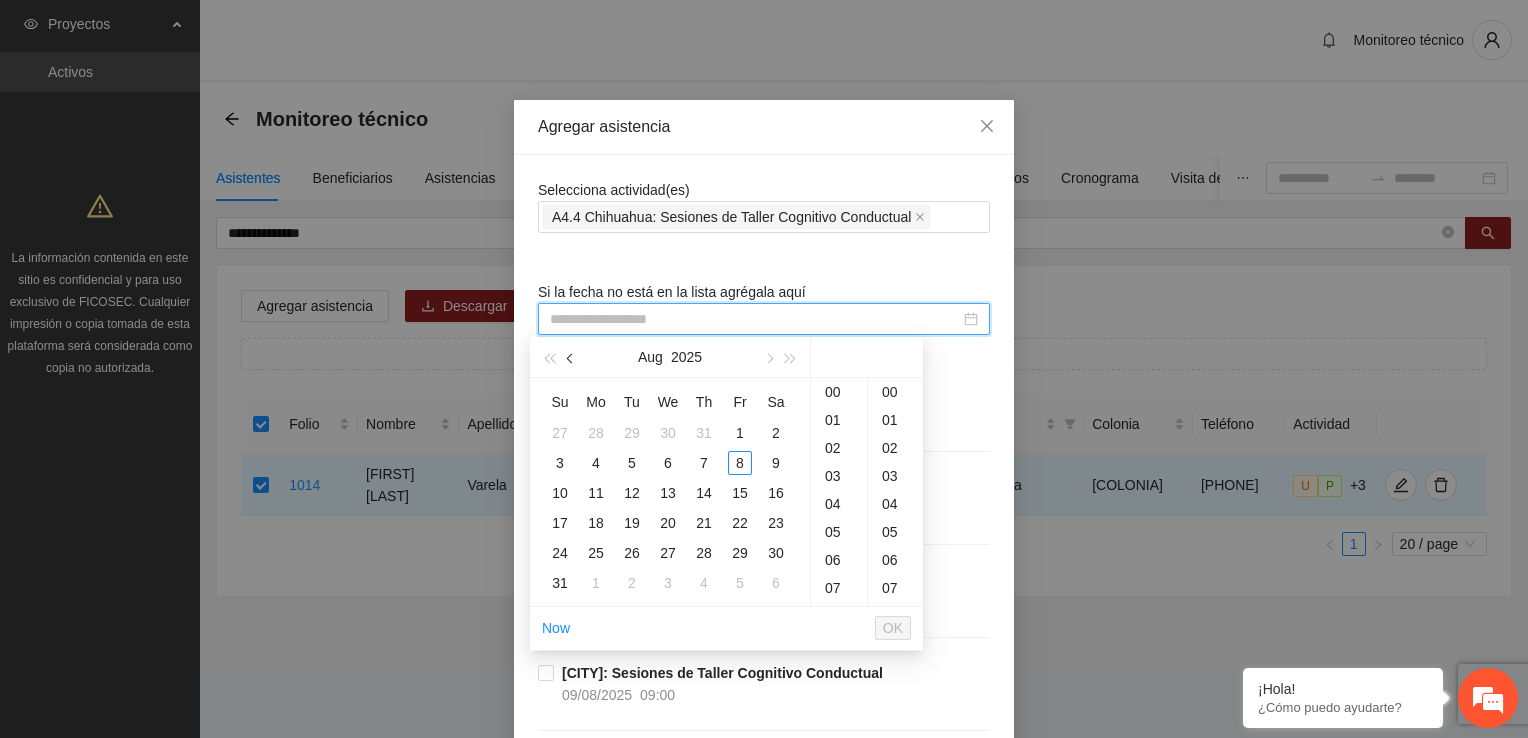 click at bounding box center [571, 357] 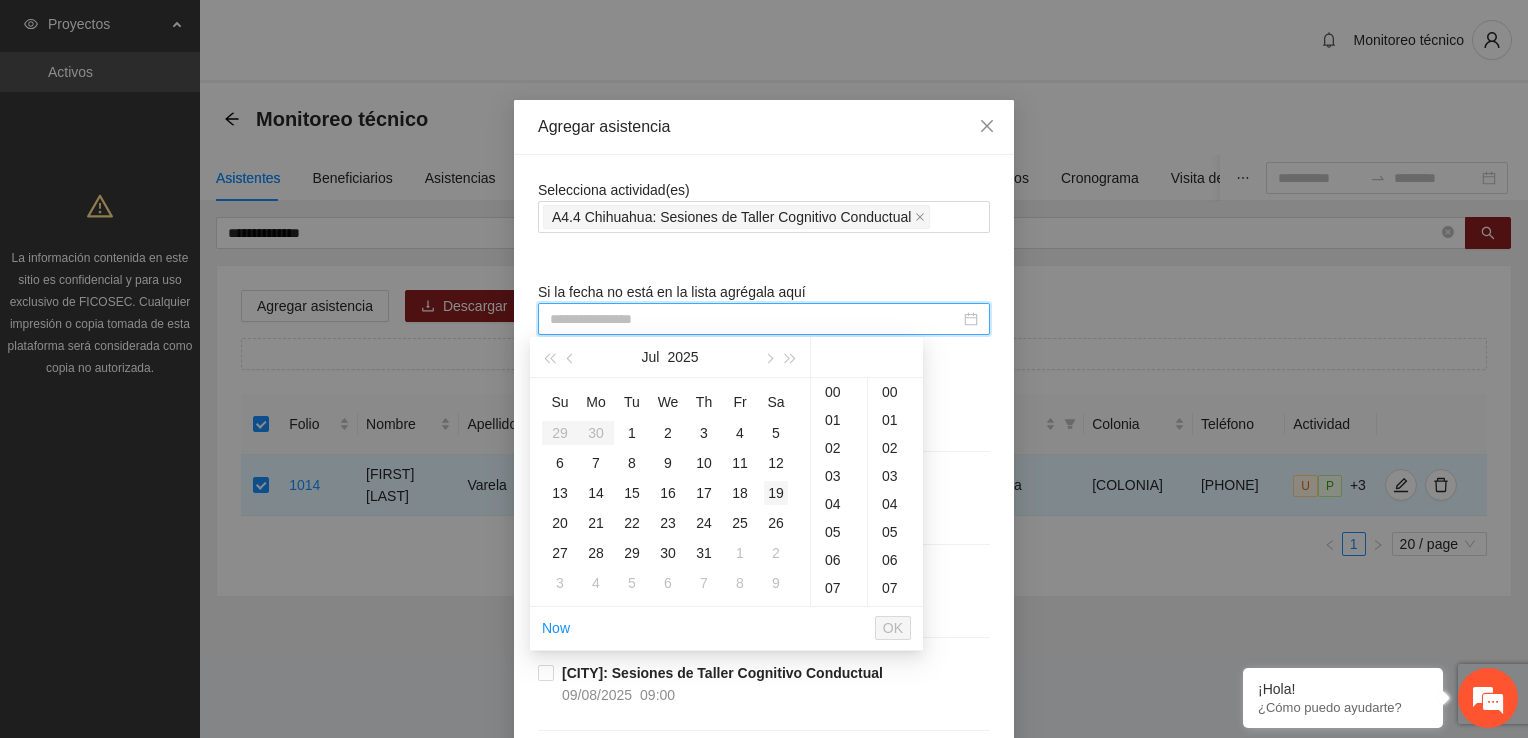 click on "19" at bounding box center (776, 493) 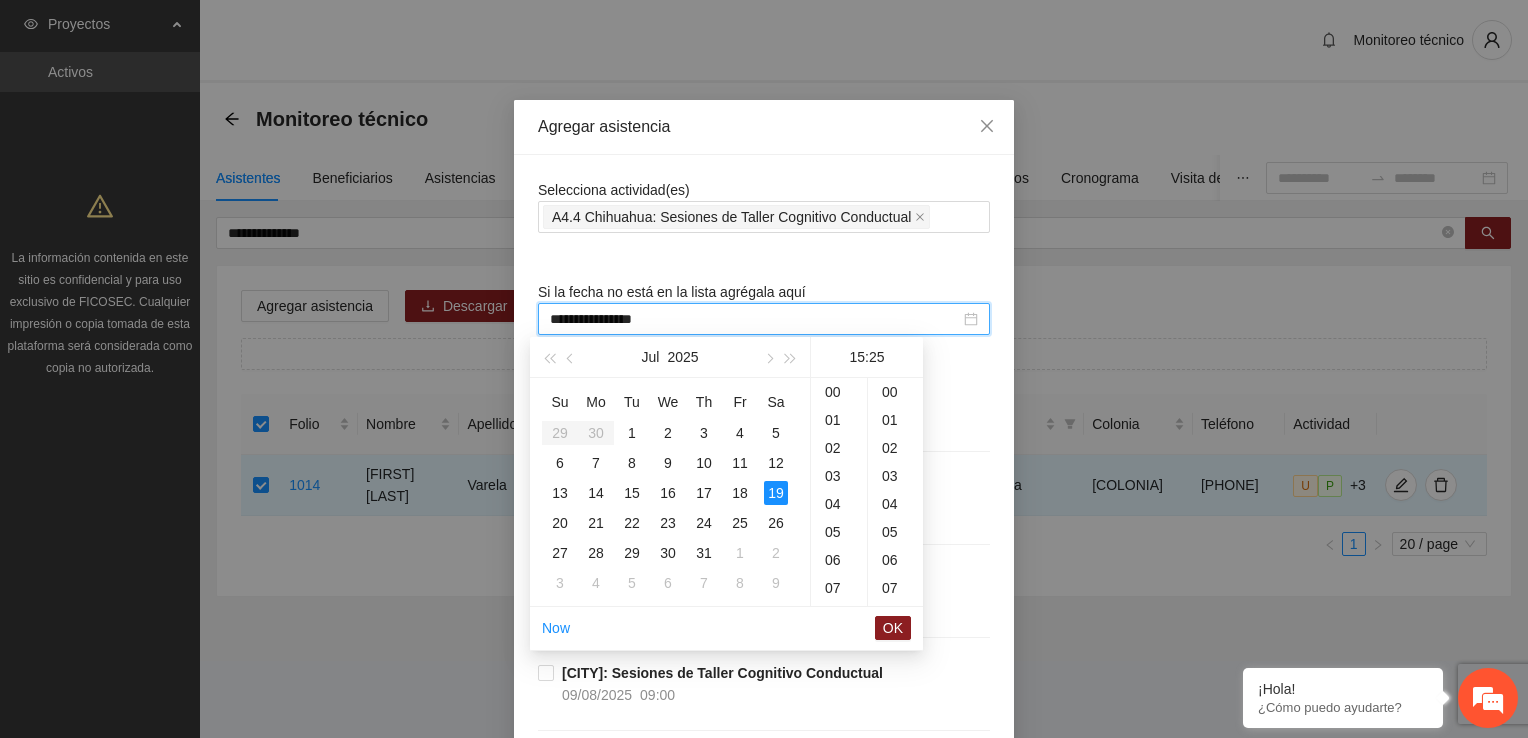 scroll, scrollTop: 420, scrollLeft: 0, axis: vertical 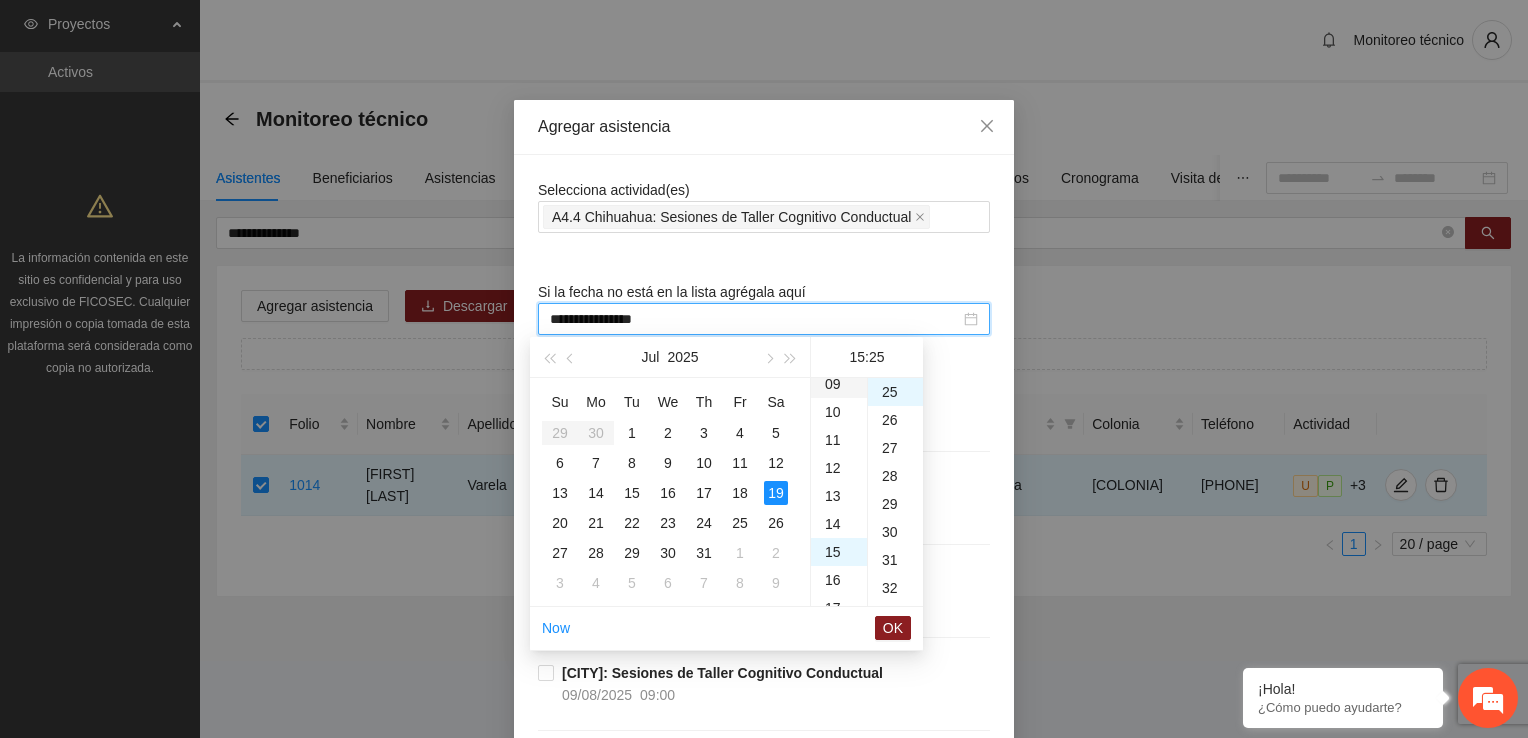 click on "09" at bounding box center [839, 384] 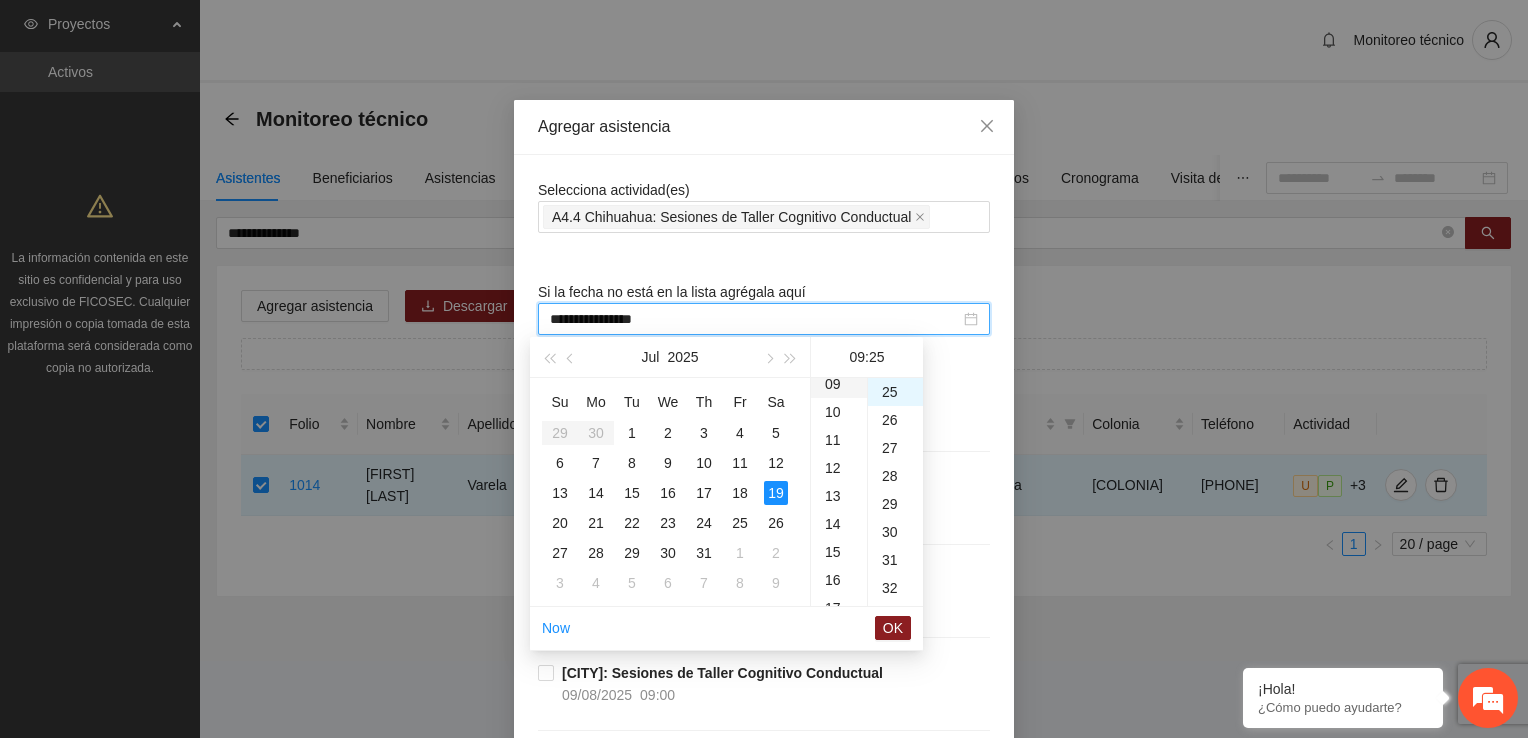 scroll, scrollTop: 252, scrollLeft: 0, axis: vertical 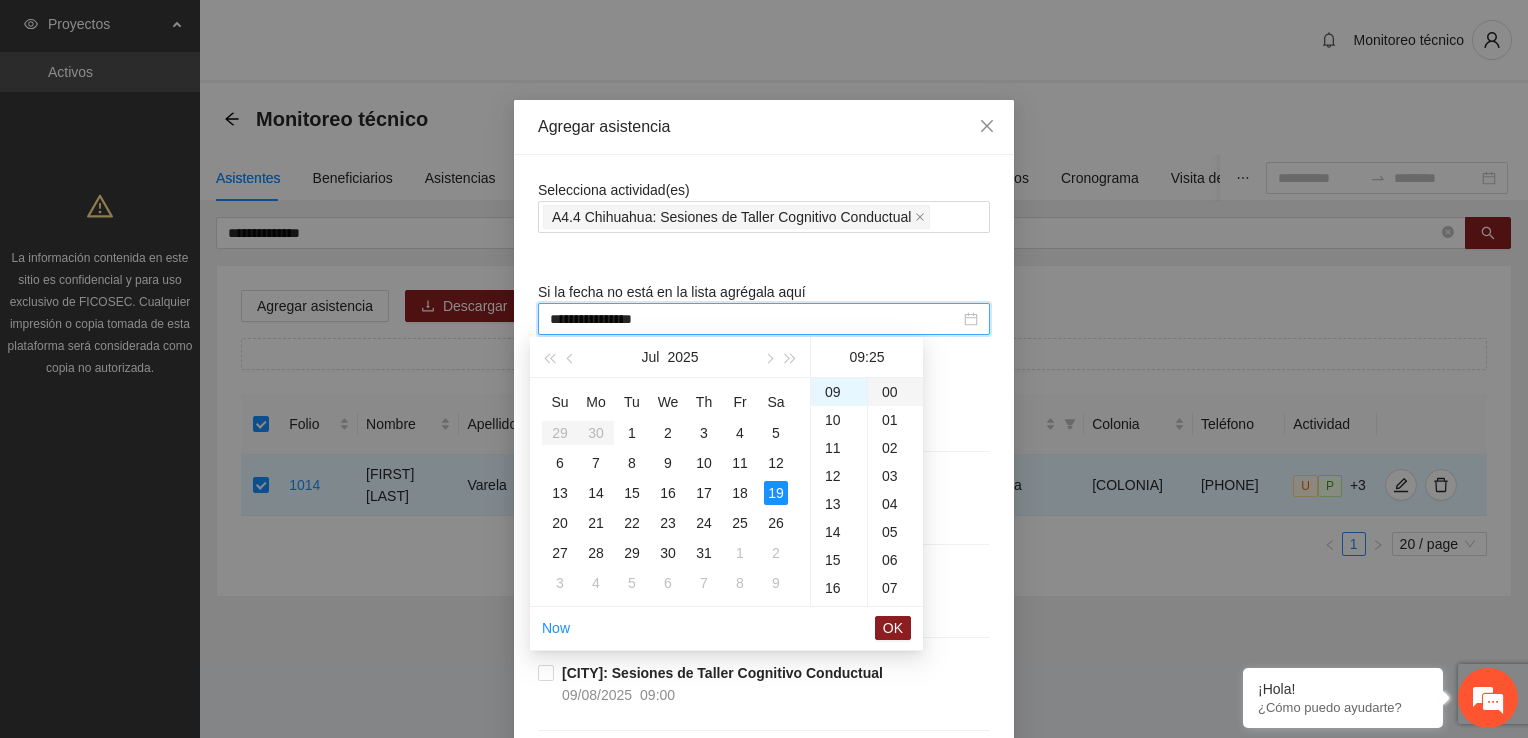 click on "00" at bounding box center (895, 392) 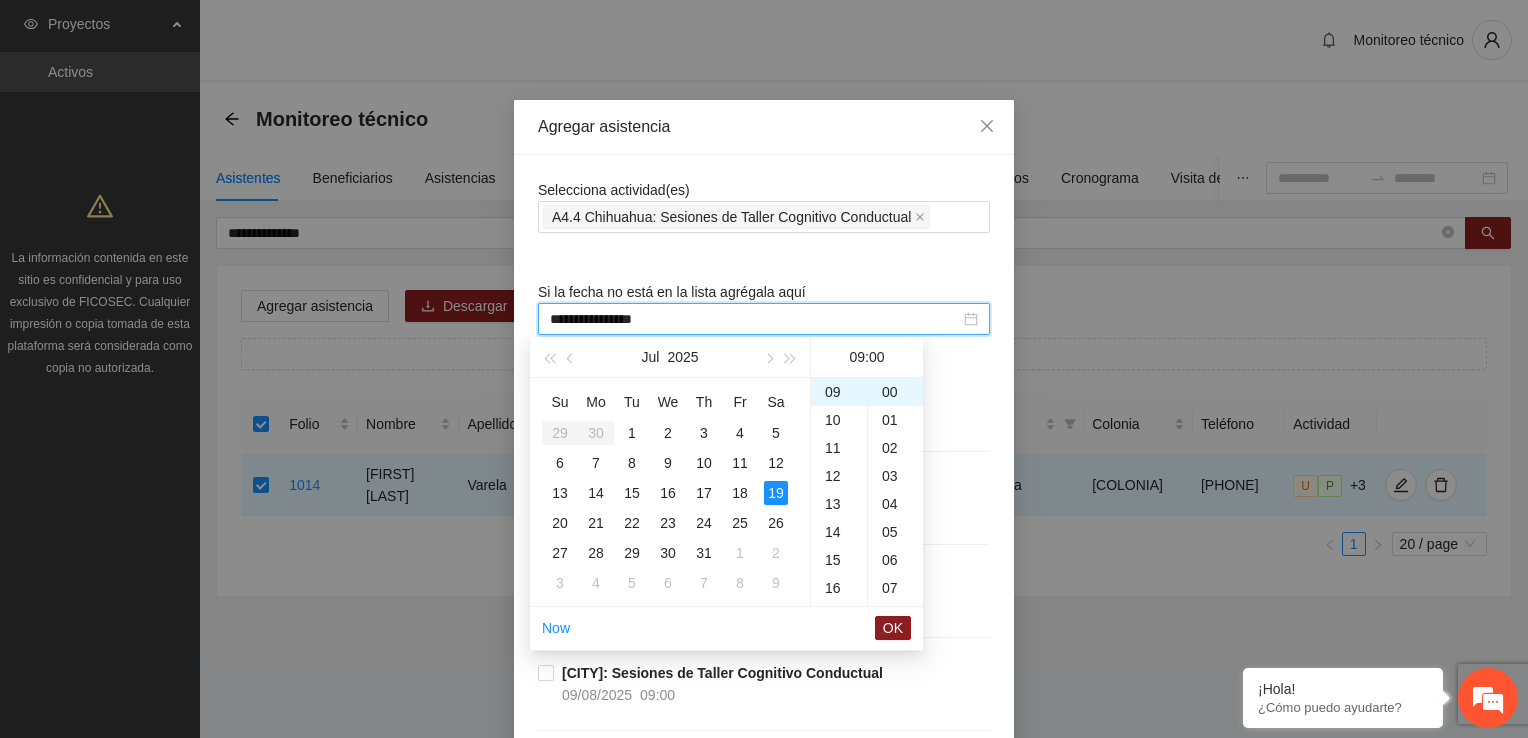 drag, startPoint x: 886, startPoint y: 627, endPoint x: 888, endPoint y: 616, distance: 11.18034 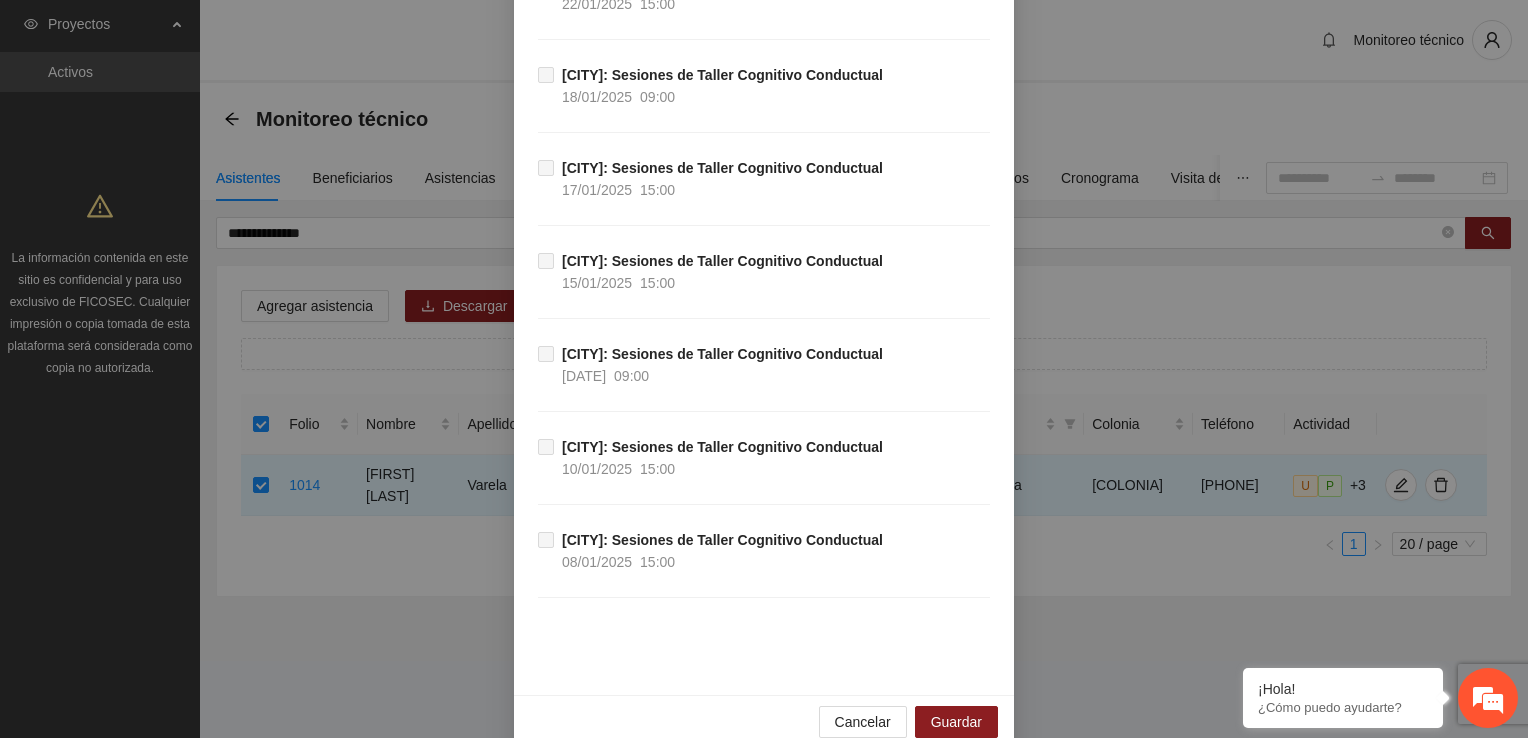 scroll, scrollTop: 2299, scrollLeft: 0, axis: vertical 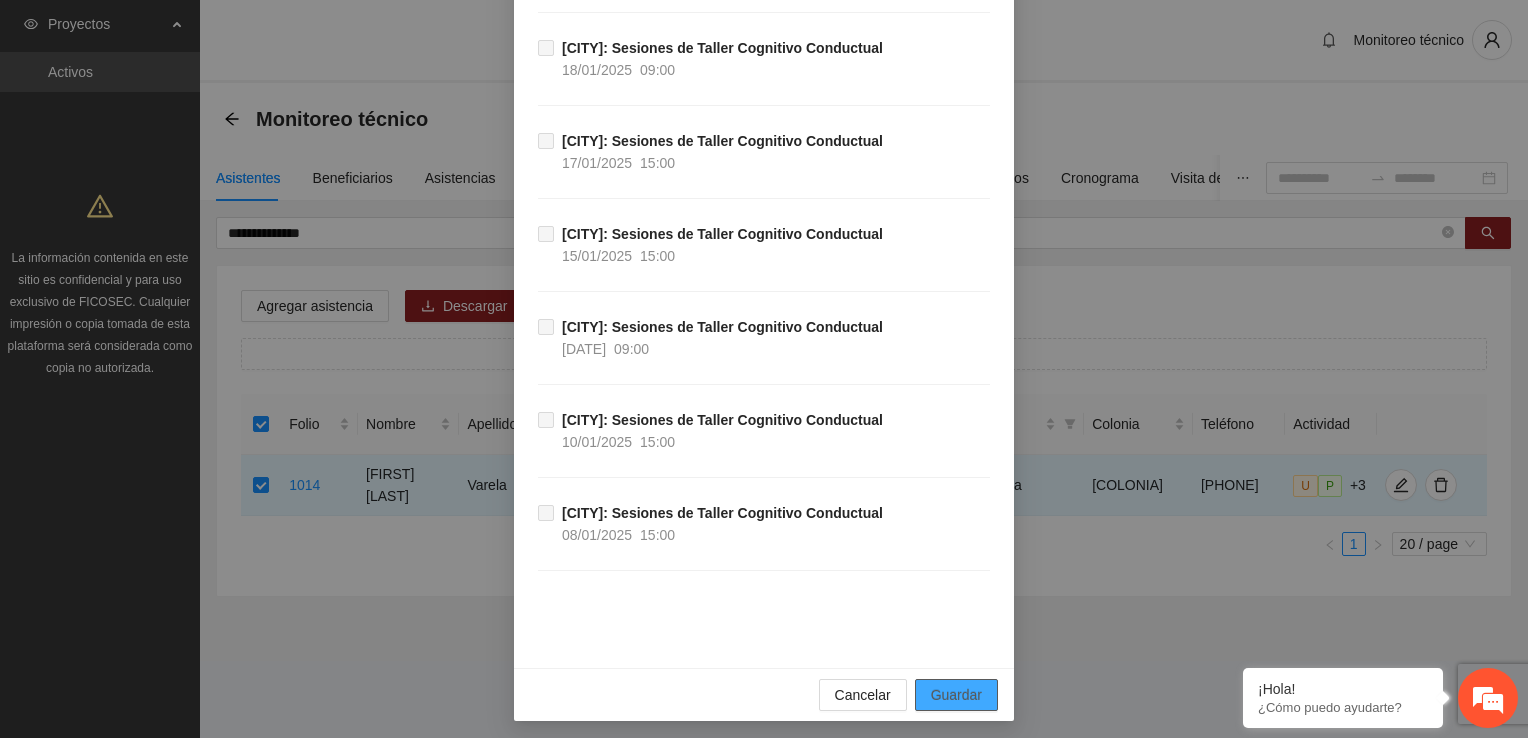 click on "Guardar" at bounding box center (956, 695) 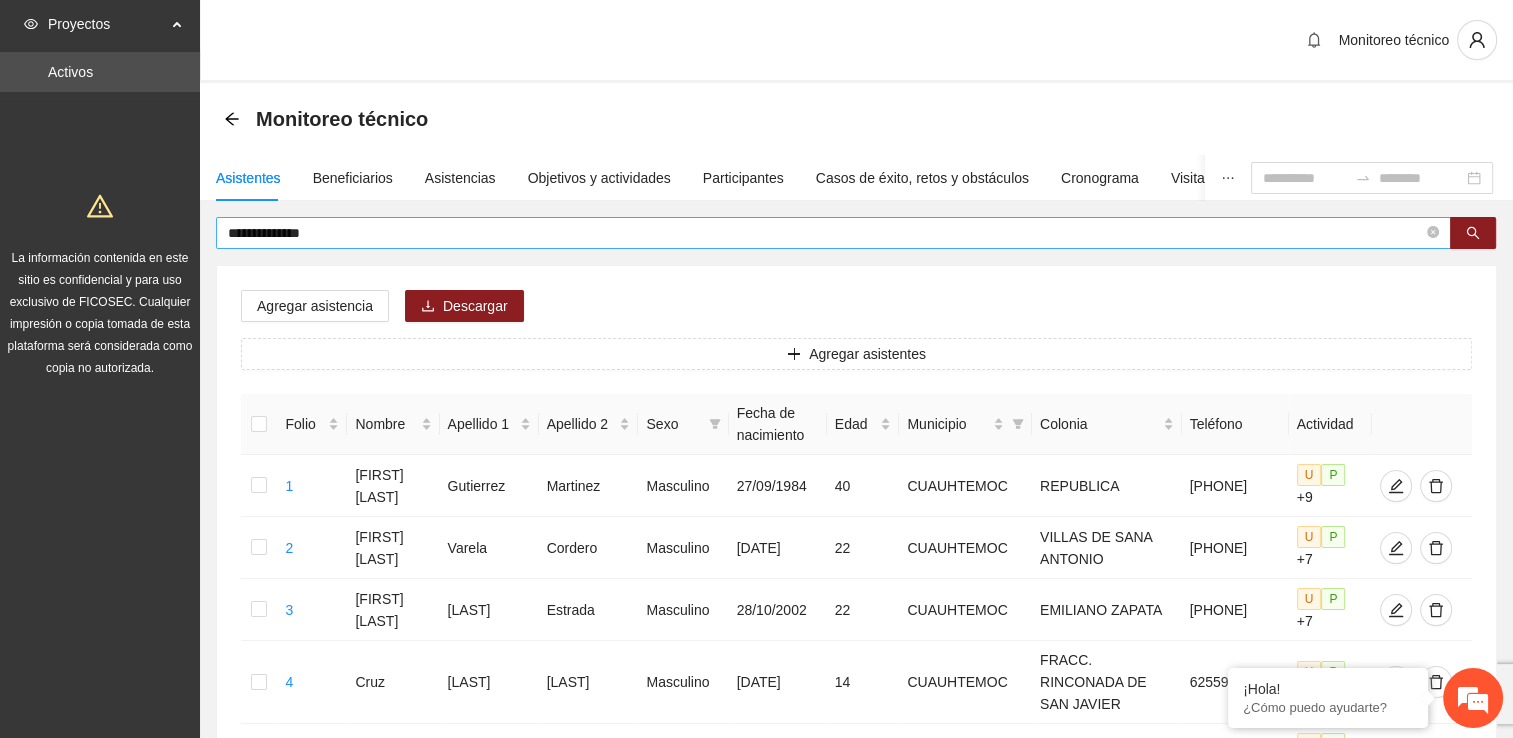click on "**********" at bounding box center (825, 233) 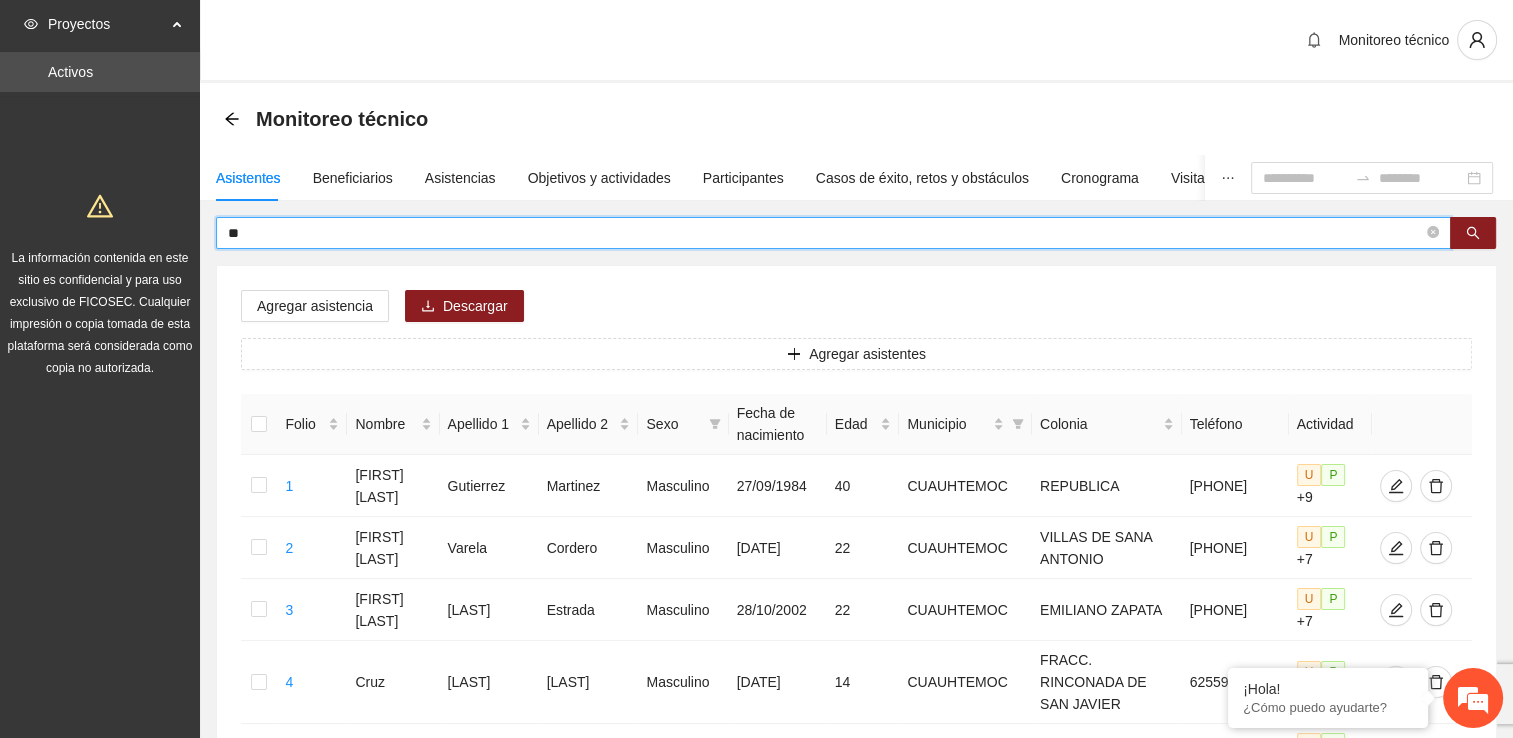 type on "*" 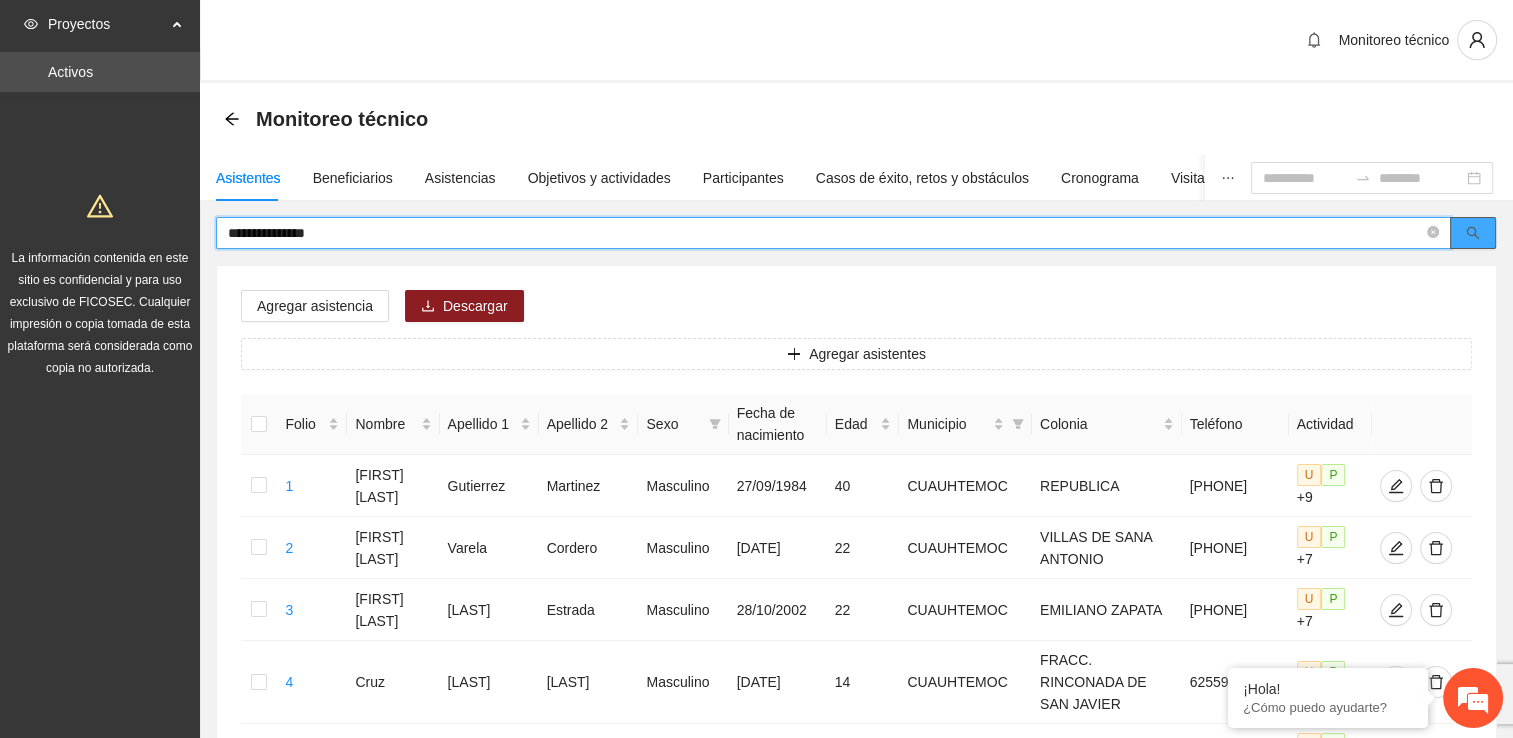 click at bounding box center [1473, 233] 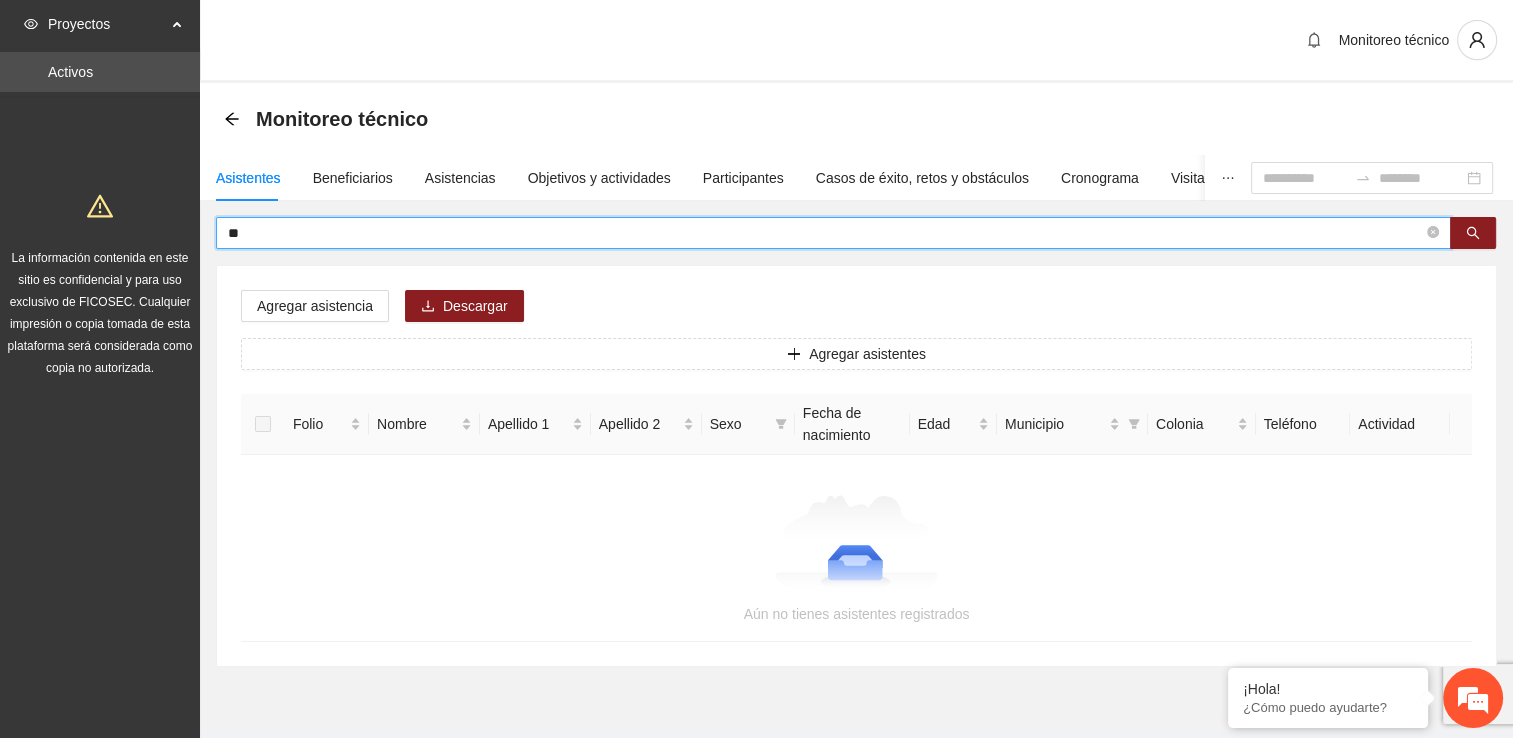 type on "*" 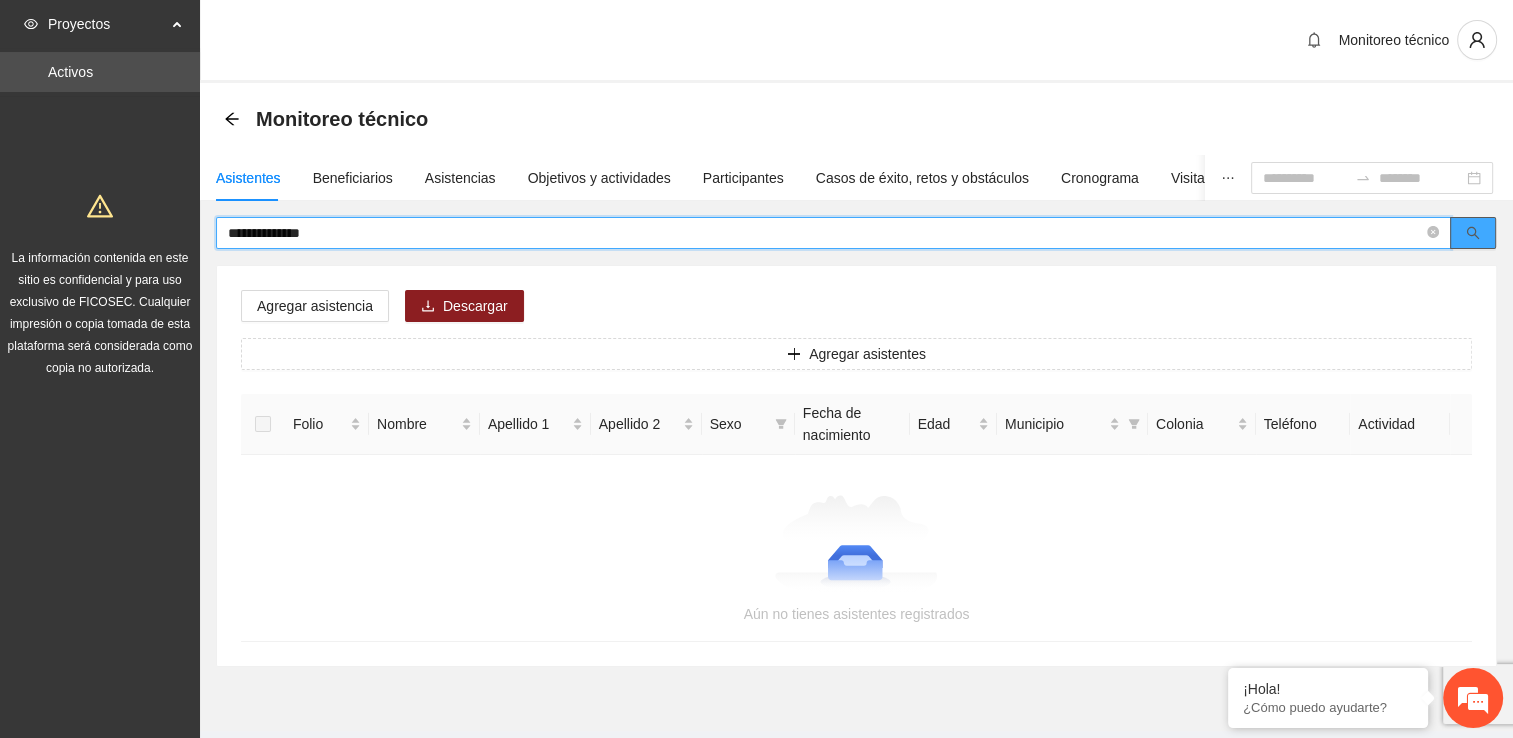 click 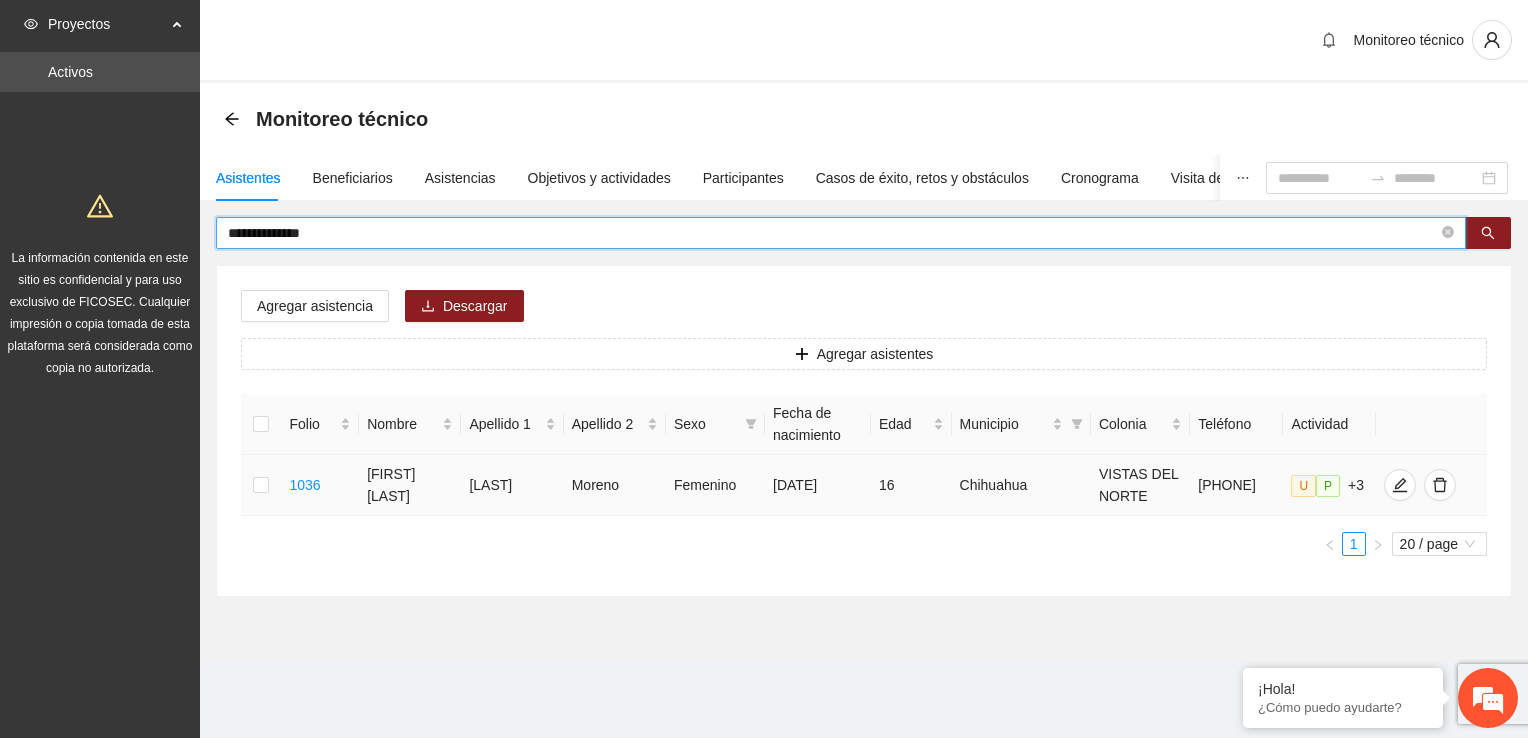 type on "**********" 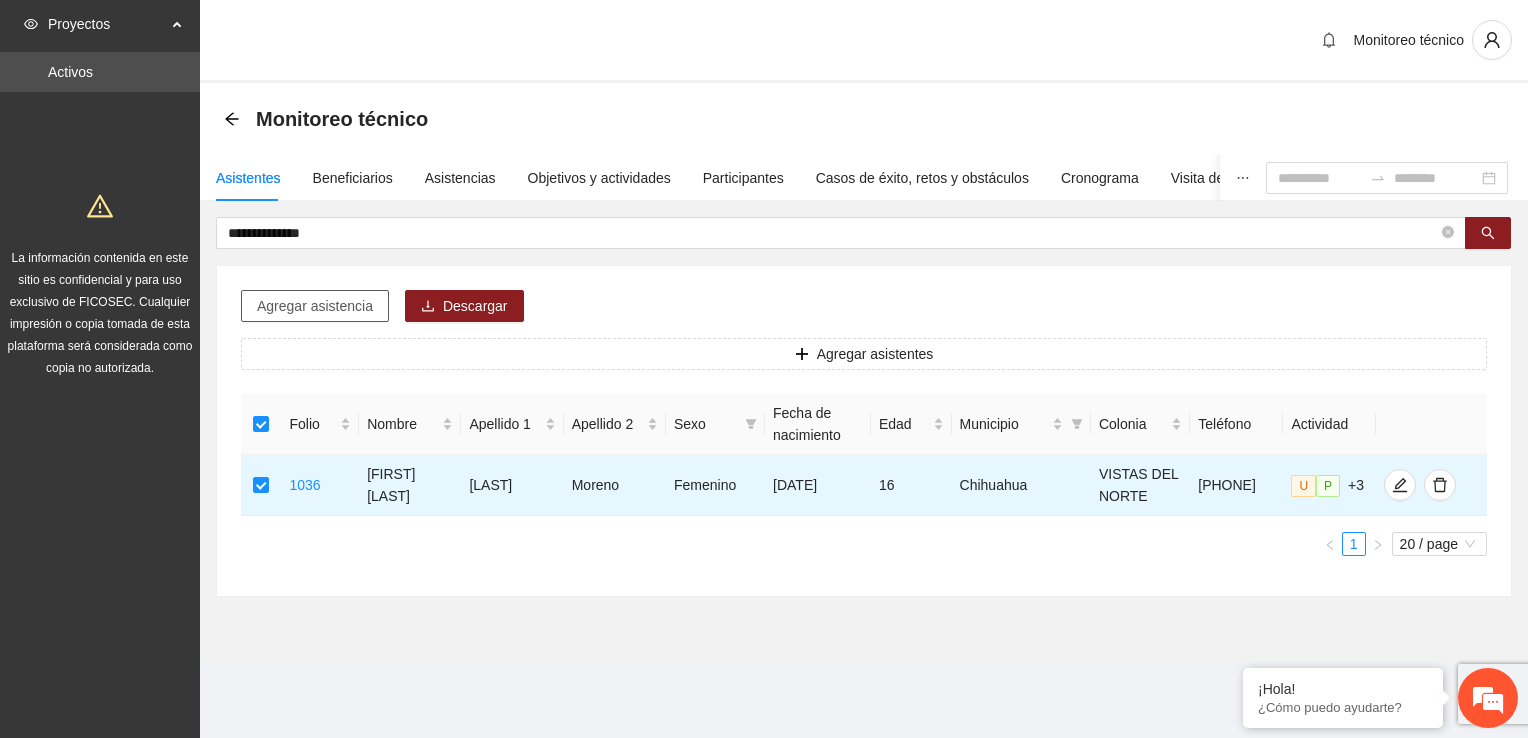 click on "Agregar asistencia" at bounding box center [315, 306] 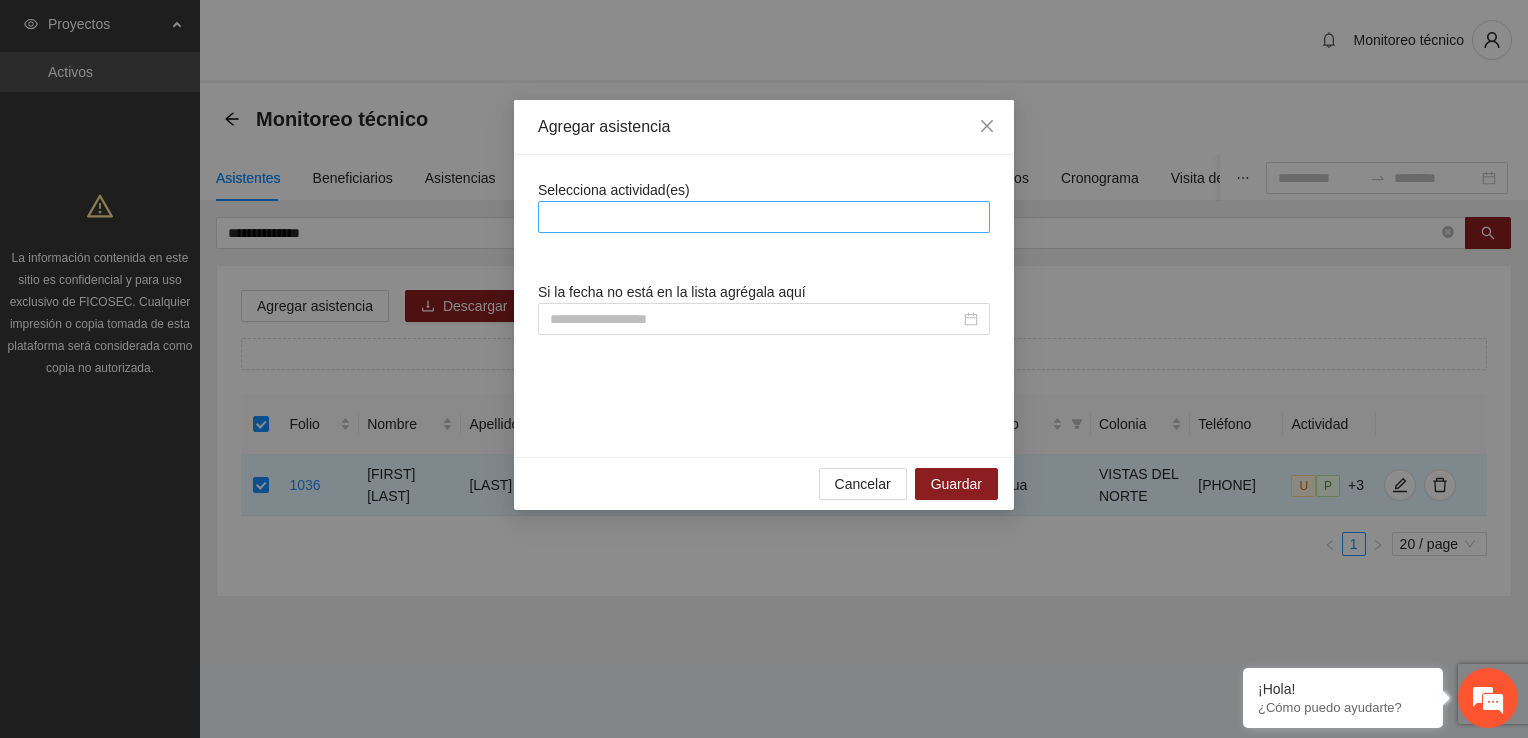 click at bounding box center [764, 217] 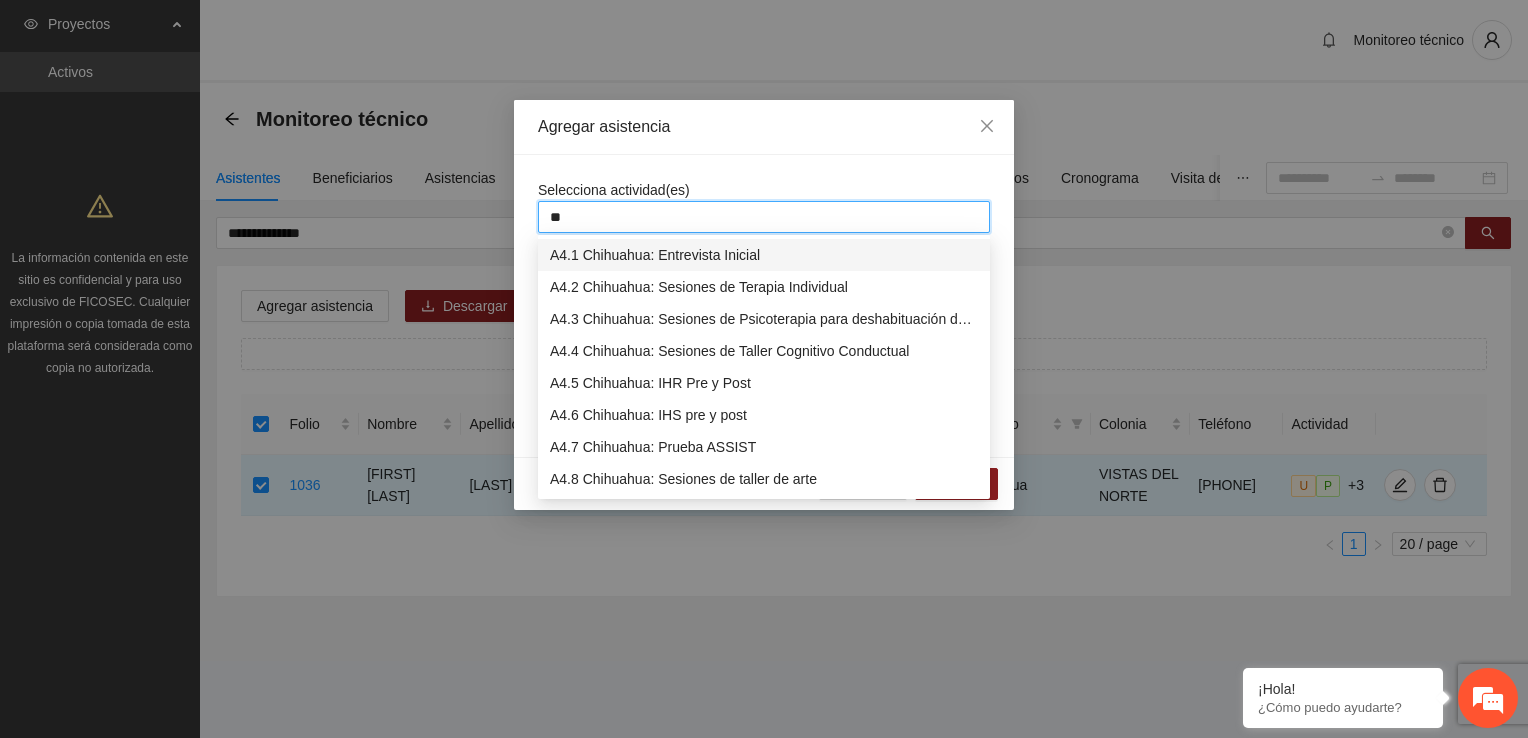 type on "***" 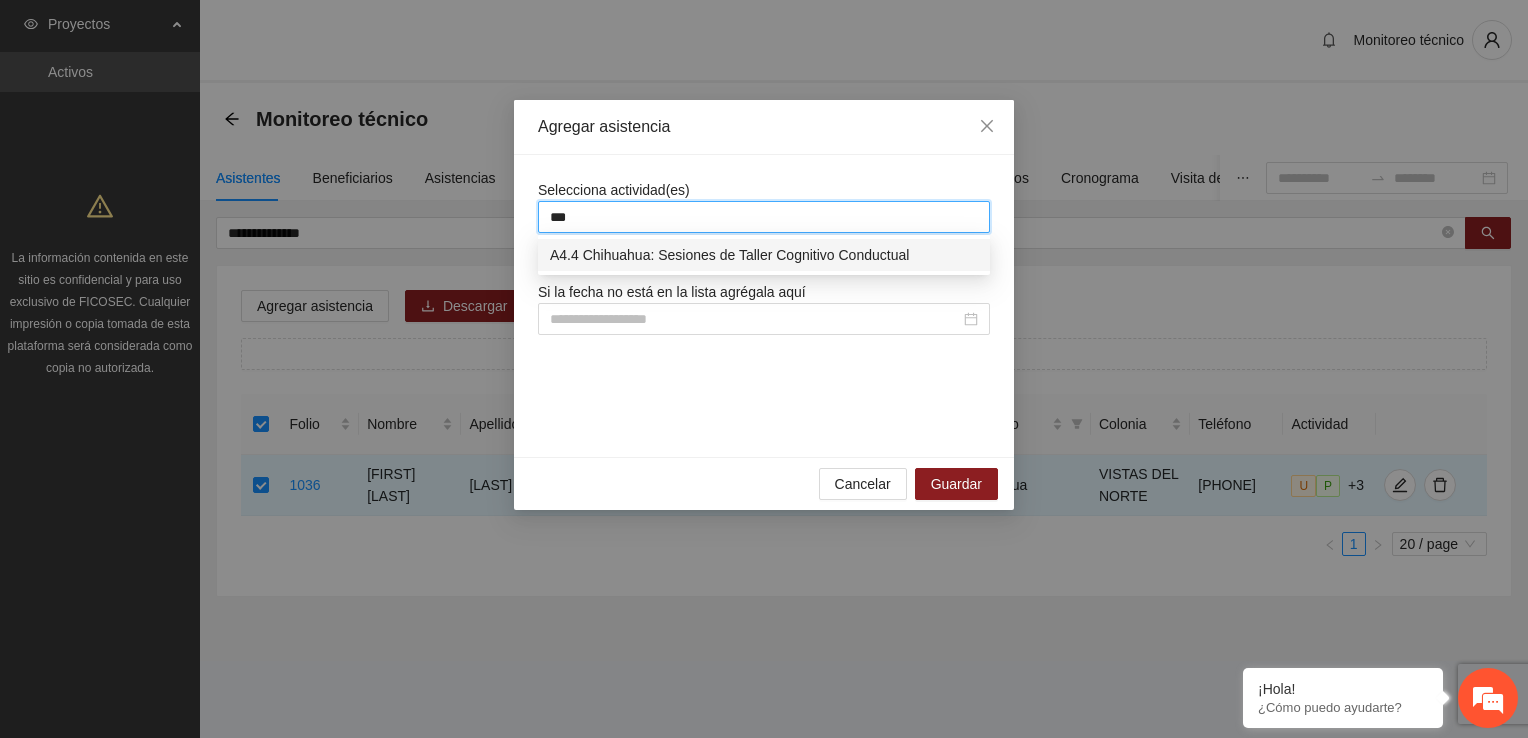 click on "A4.4 Chihuahua: Sesiones de Taller Cognitivo Conductual" at bounding box center [764, 255] 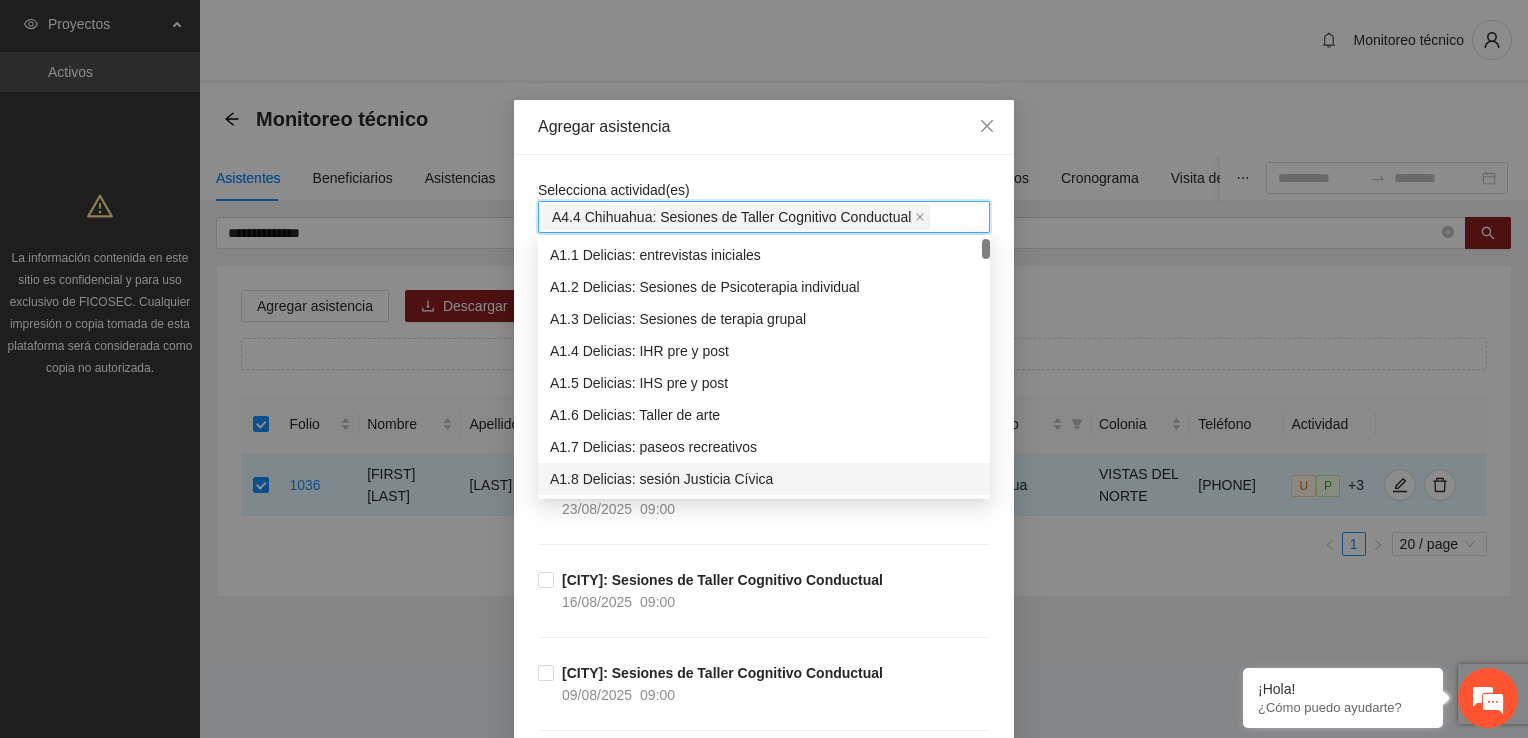 click on "[CITY]: Sesiones de Taller Cognitivo Conductual [DATE] [TIME]" at bounding box center [764, 615] 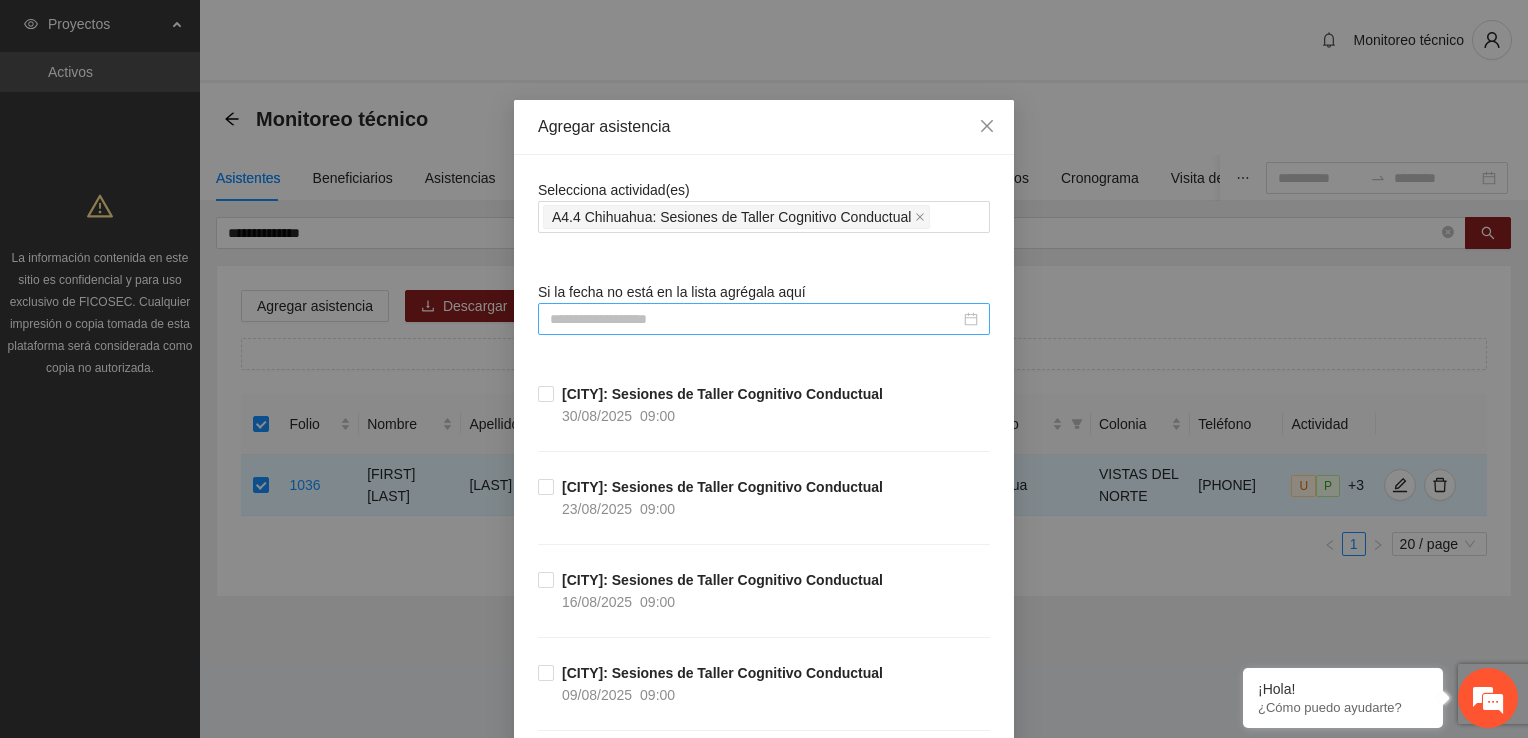 click at bounding box center [755, 319] 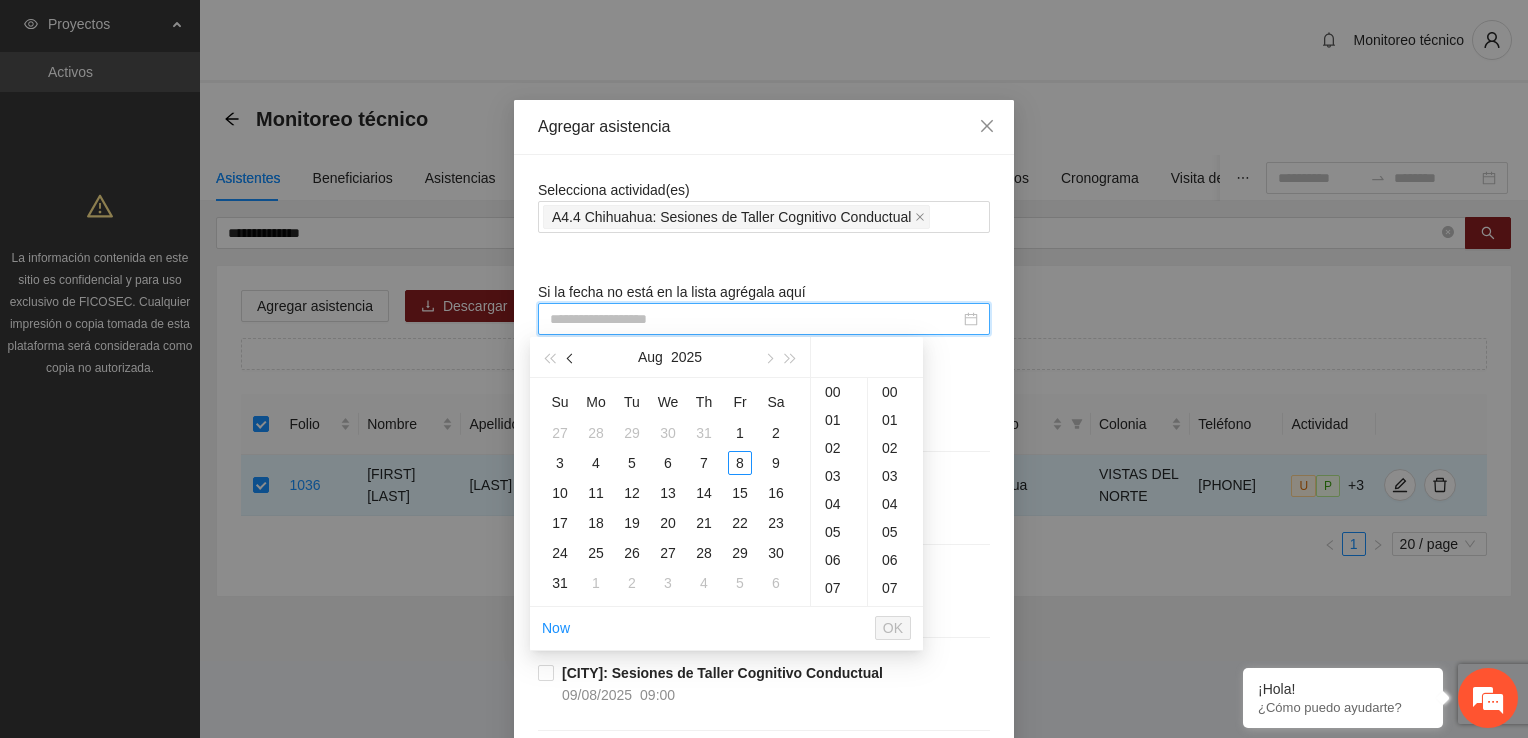click at bounding box center (571, 357) 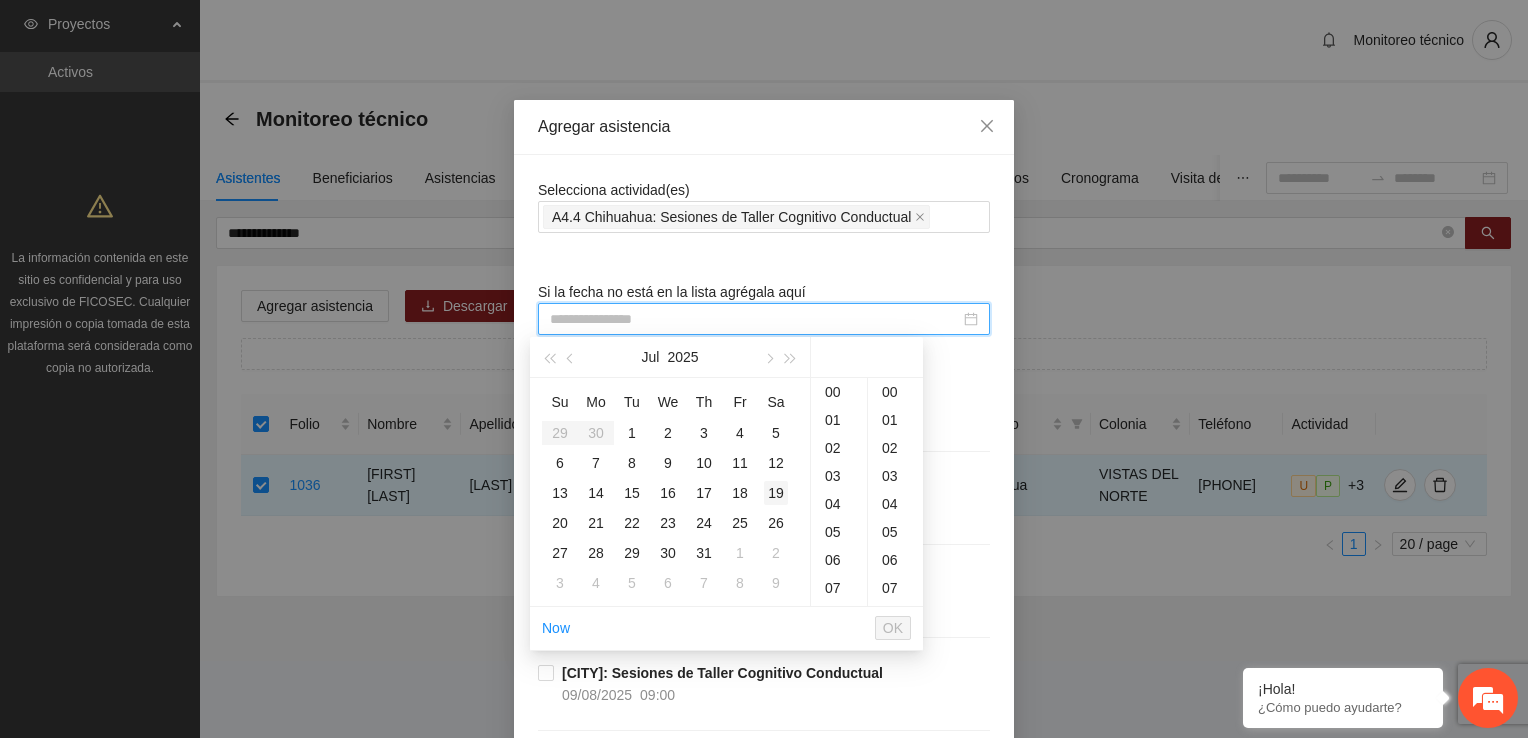 click on "19" at bounding box center [776, 493] 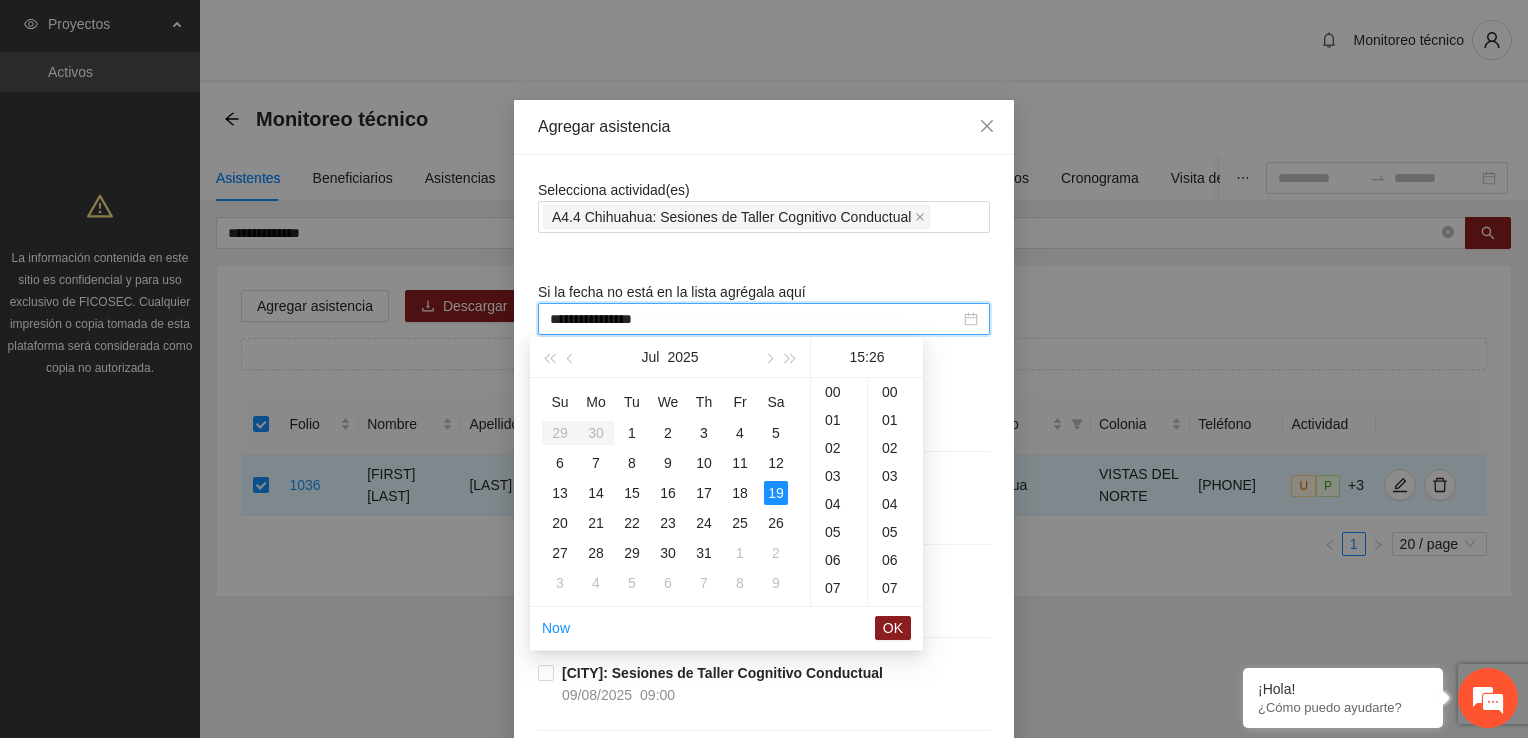 scroll, scrollTop: 420, scrollLeft: 0, axis: vertical 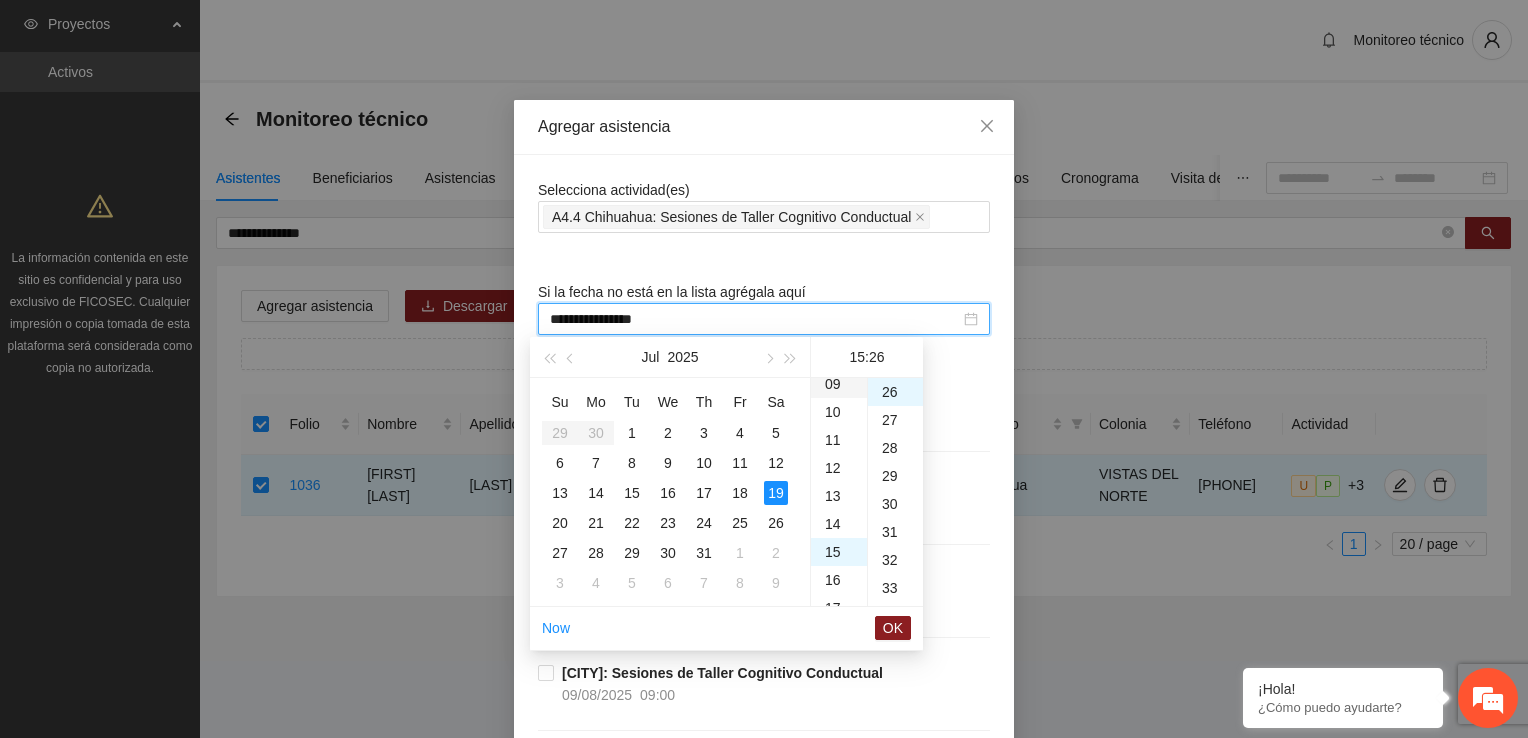 click on "09" at bounding box center [839, 384] 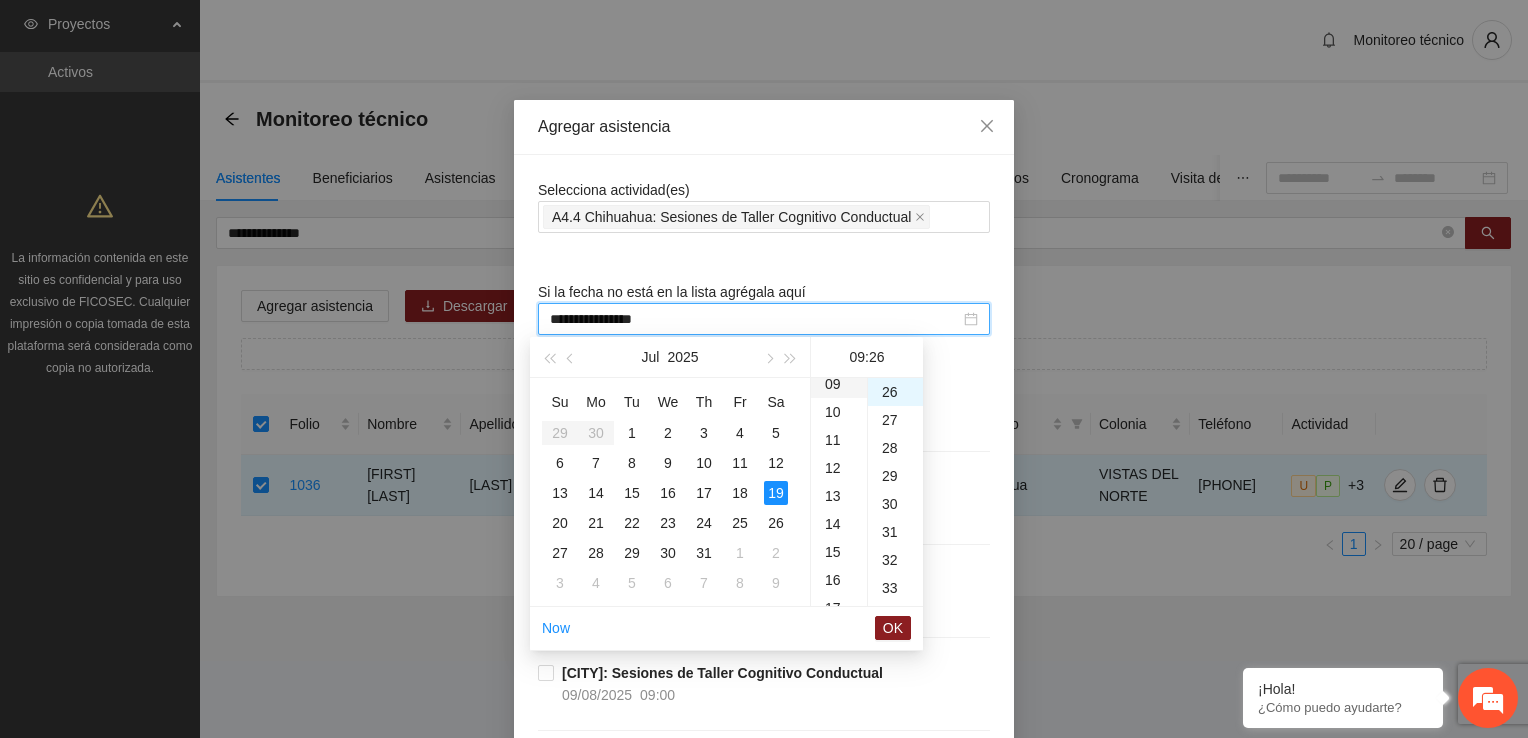scroll, scrollTop: 252, scrollLeft: 0, axis: vertical 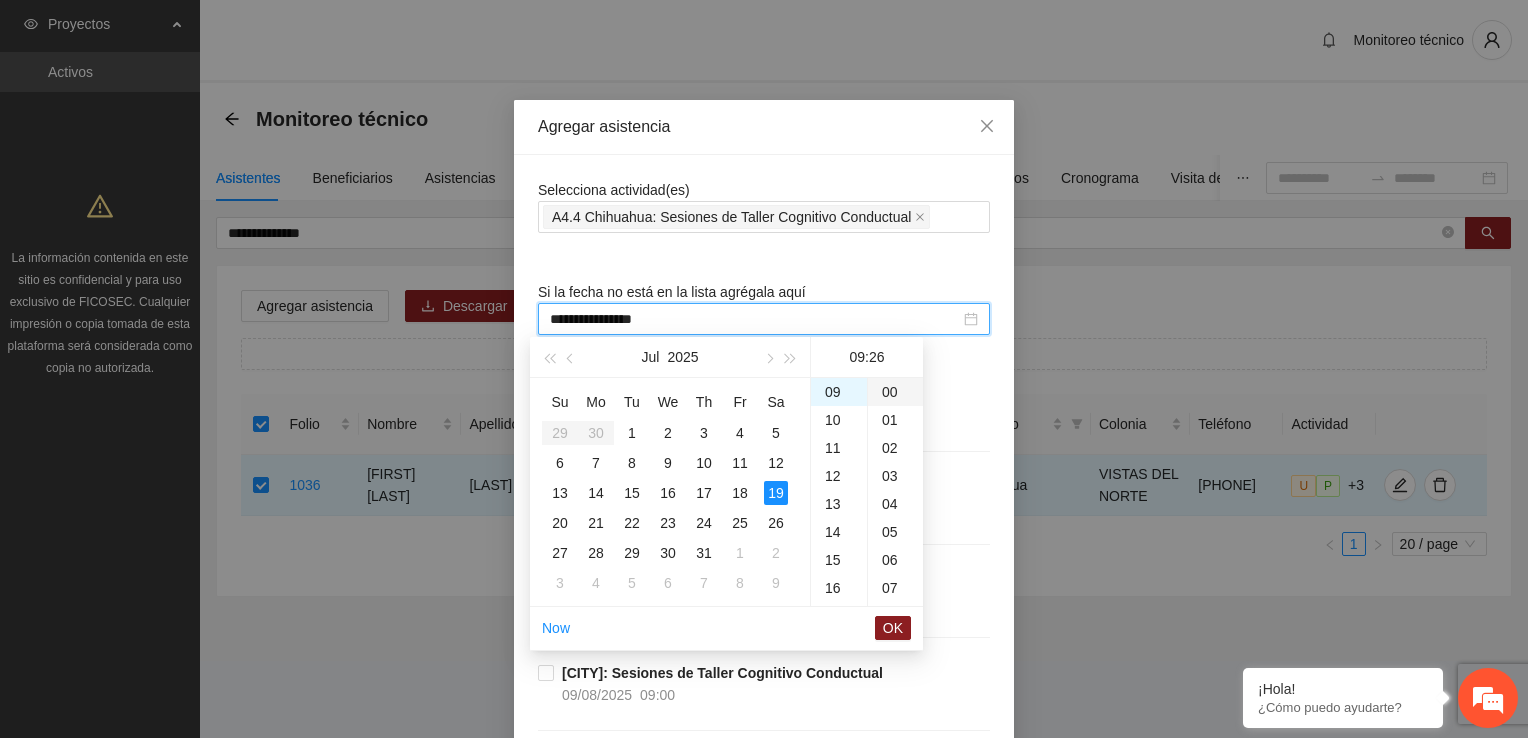 click on "00" at bounding box center [895, 392] 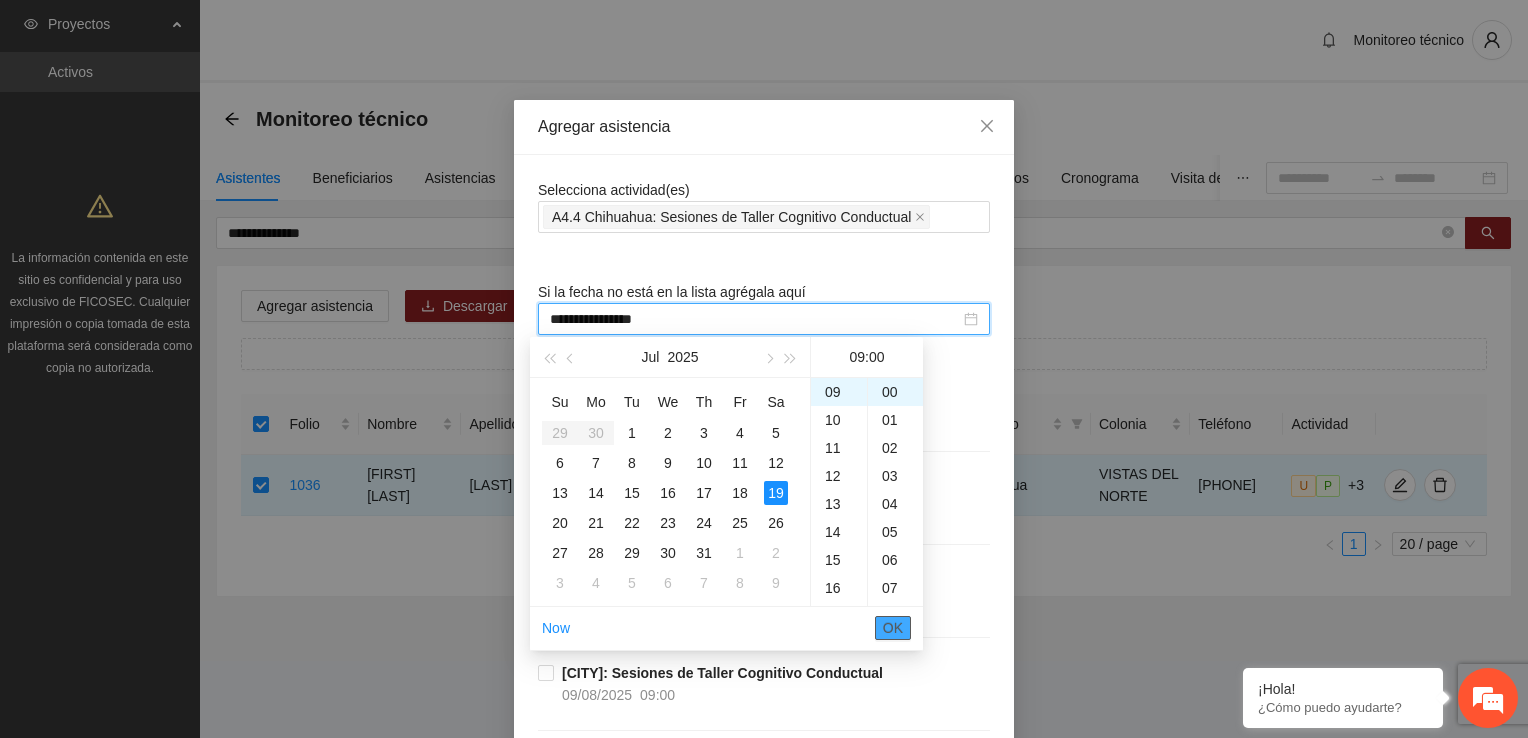 click on "OK" at bounding box center (893, 628) 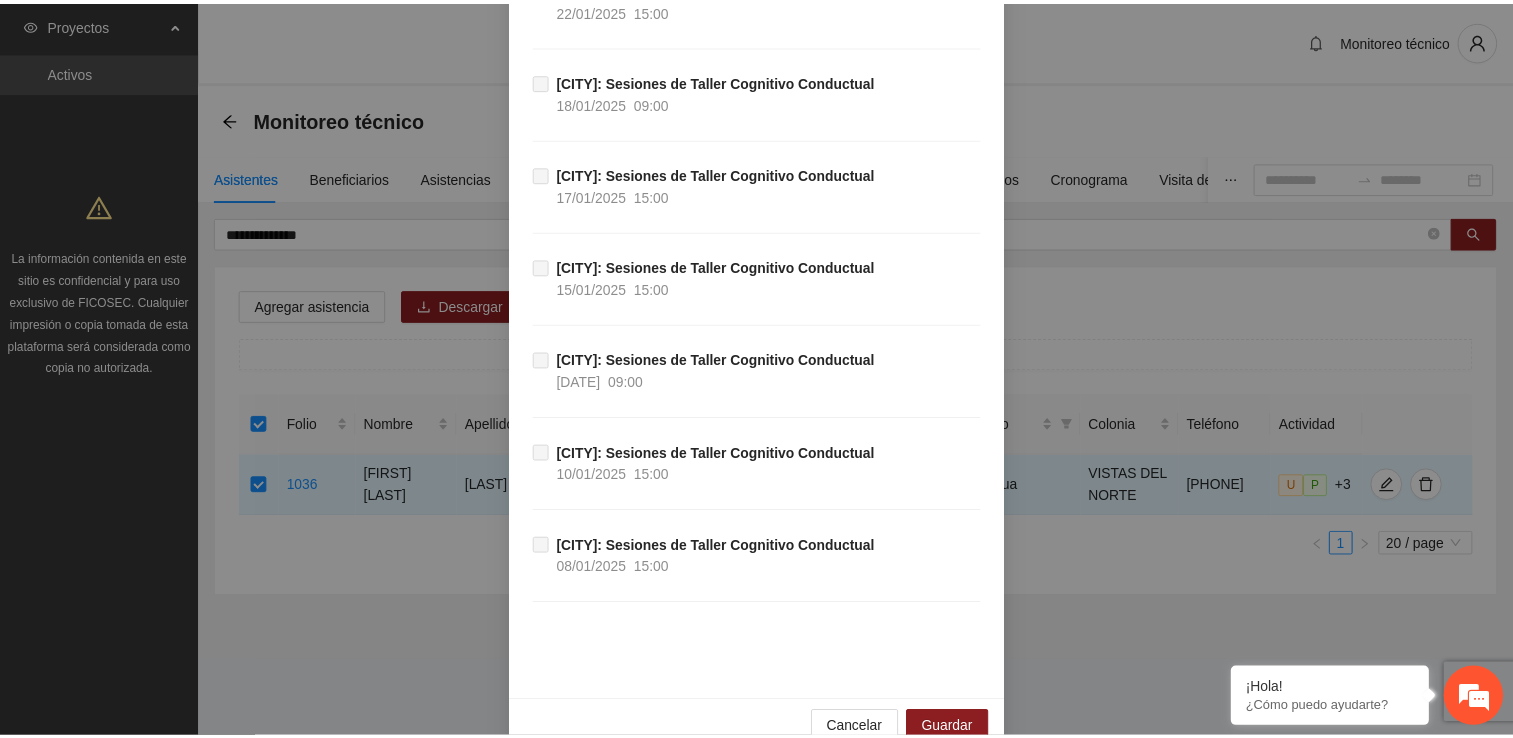 scroll, scrollTop: 2299, scrollLeft: 0, axis: vertical 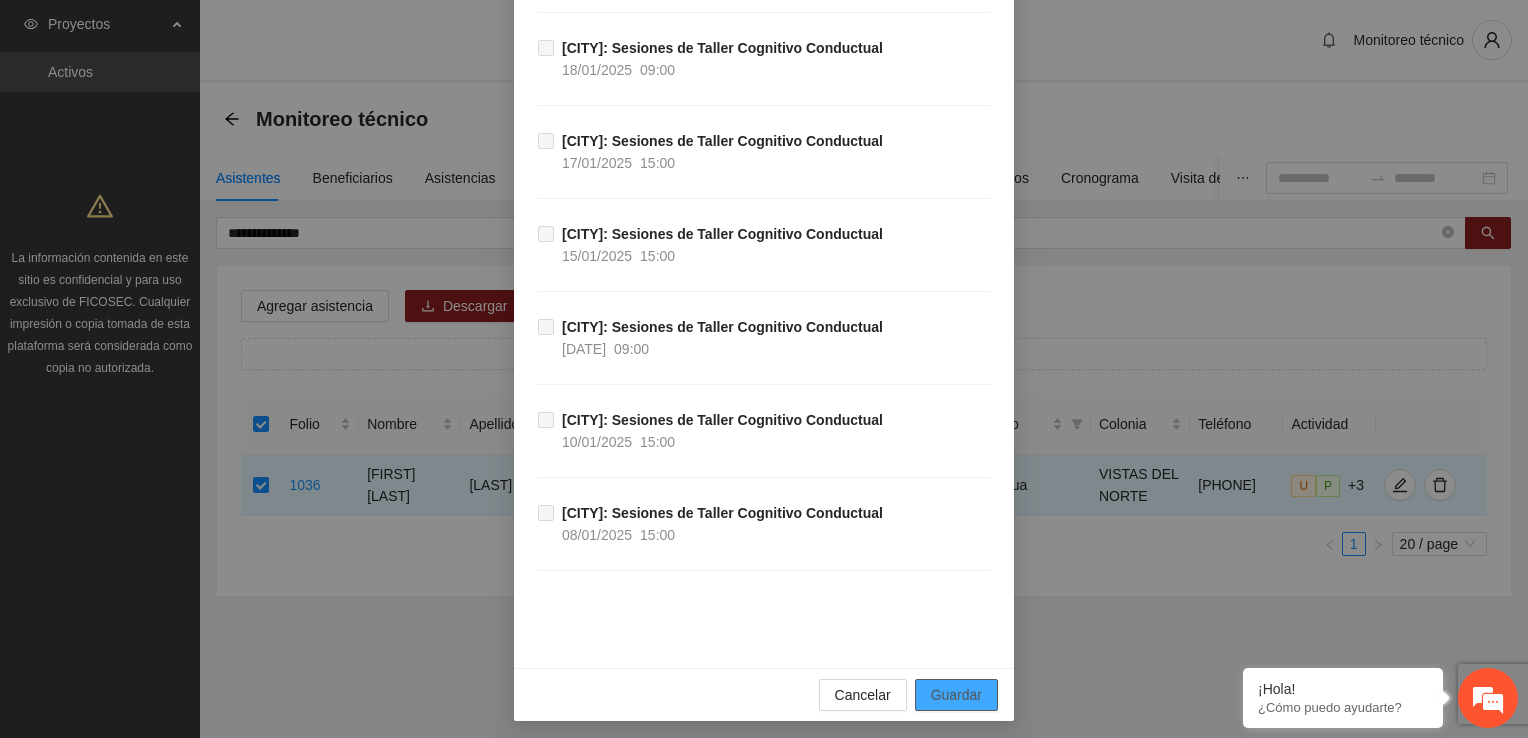 click on "Guardar" at bounding box center [956, 695] 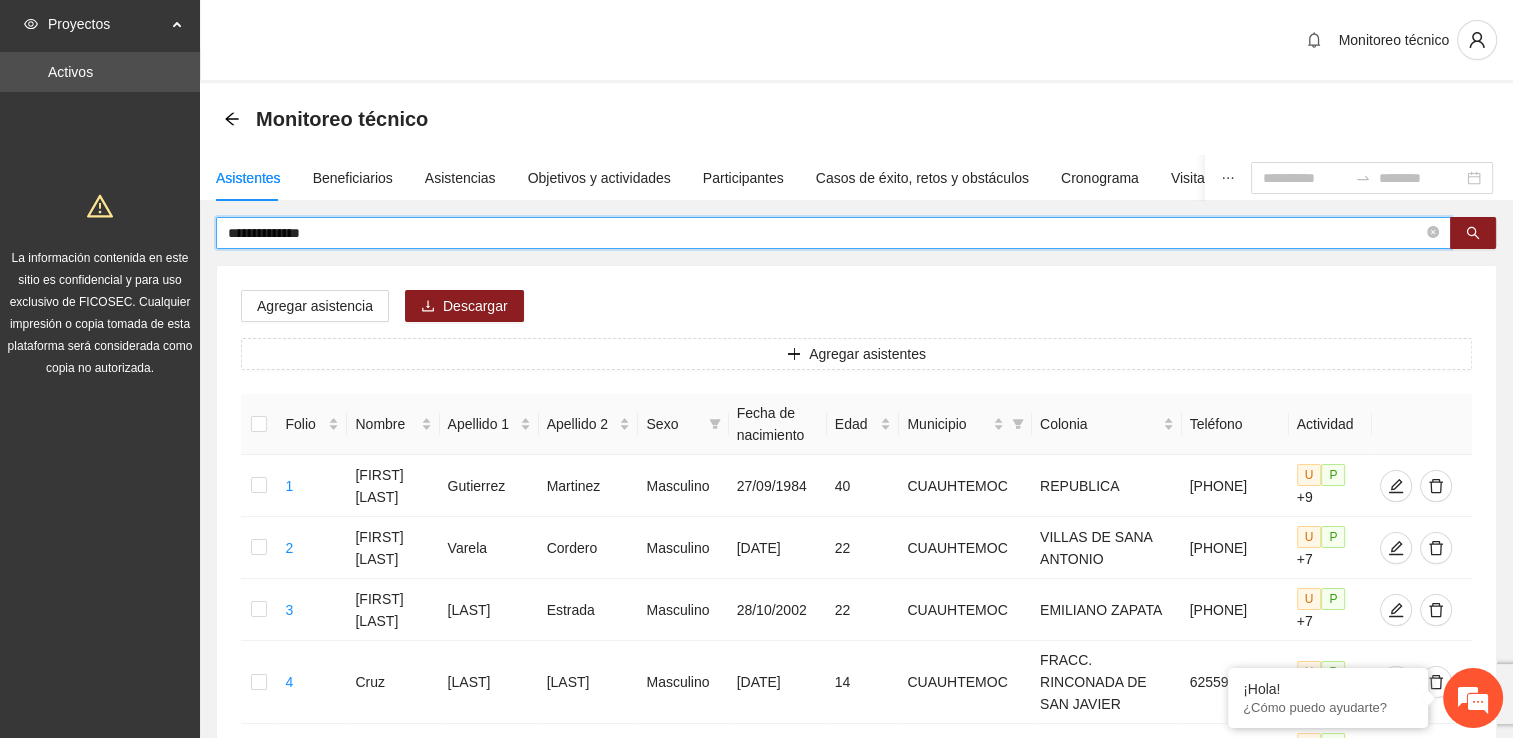 click on "**********" at bounding box center [825, 233] 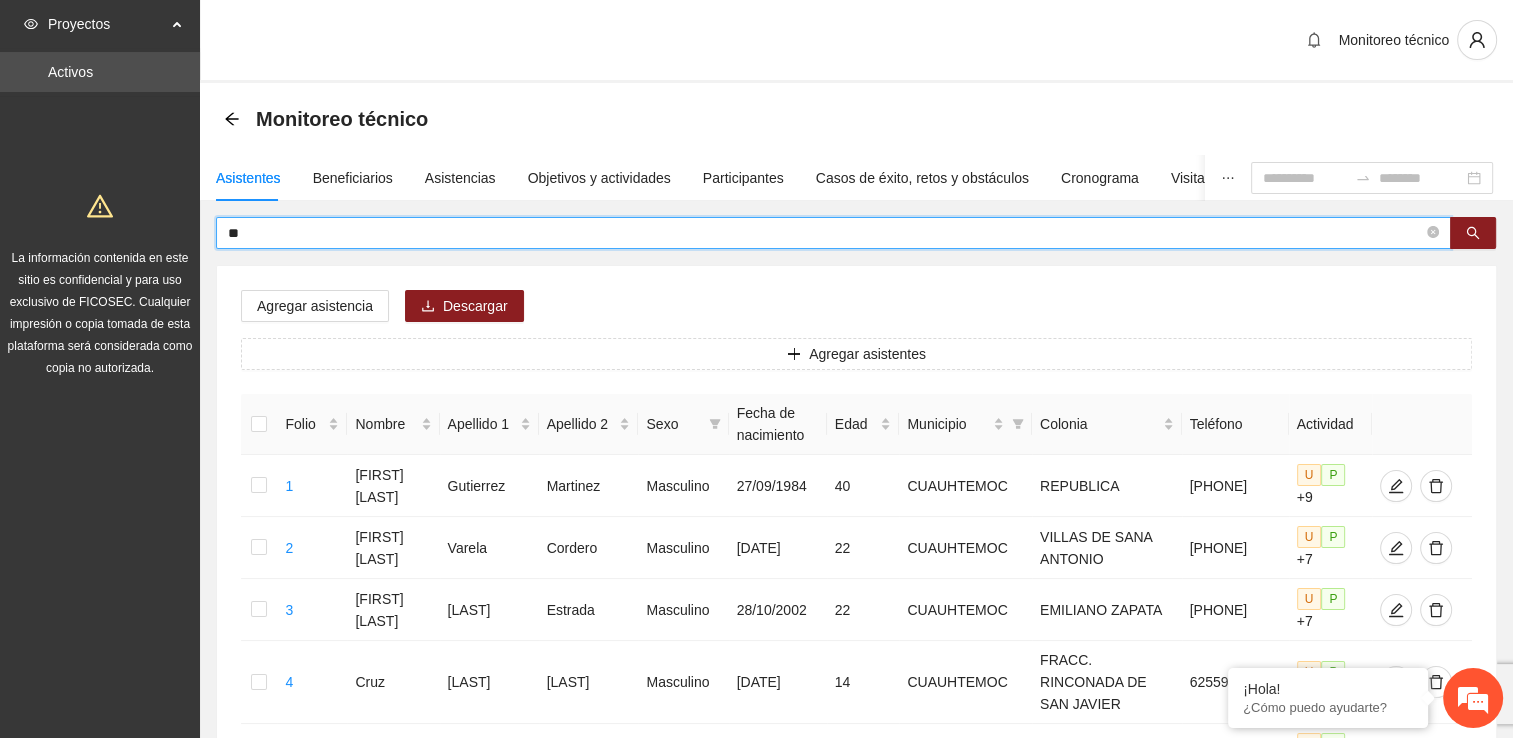 type on "*" 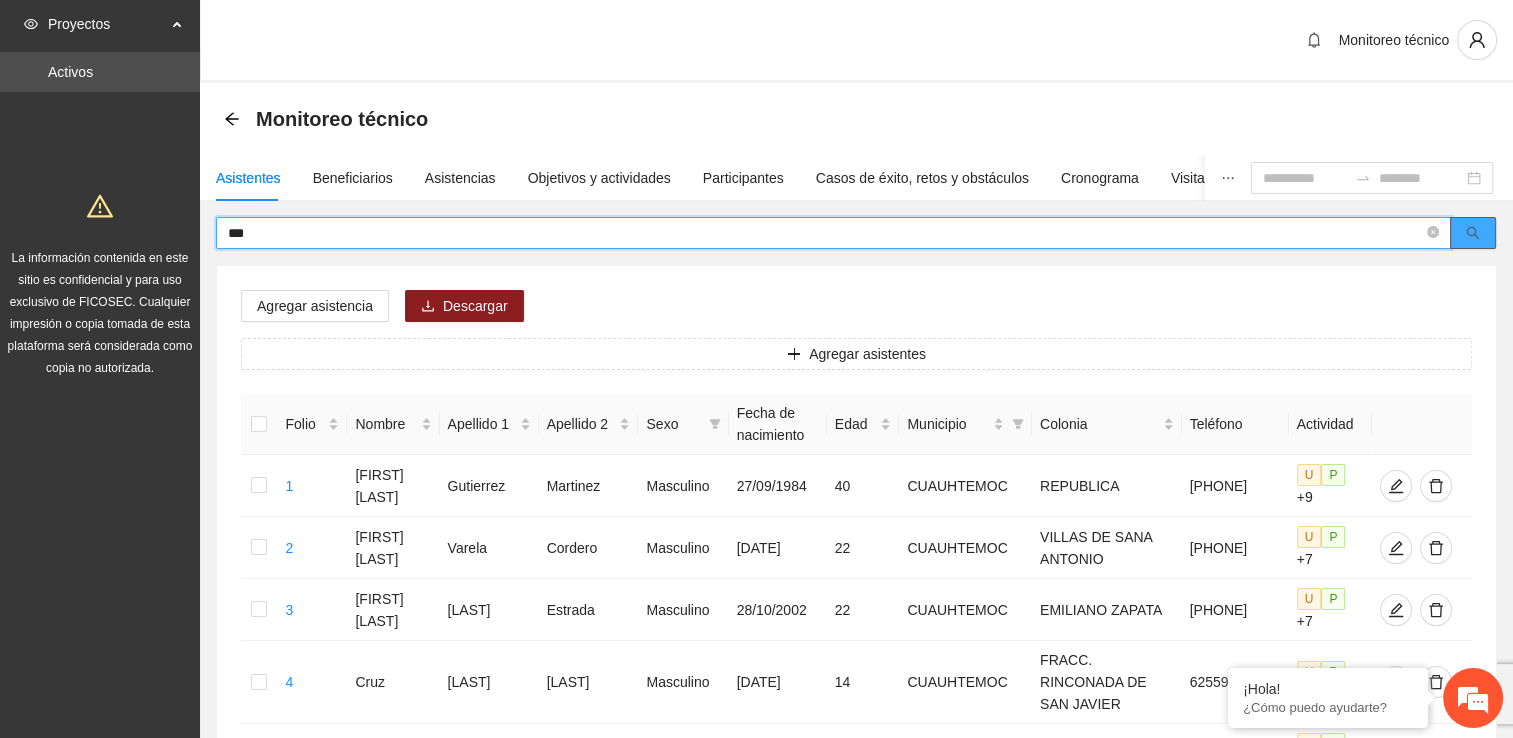 click at bounding box center [1473, 233] 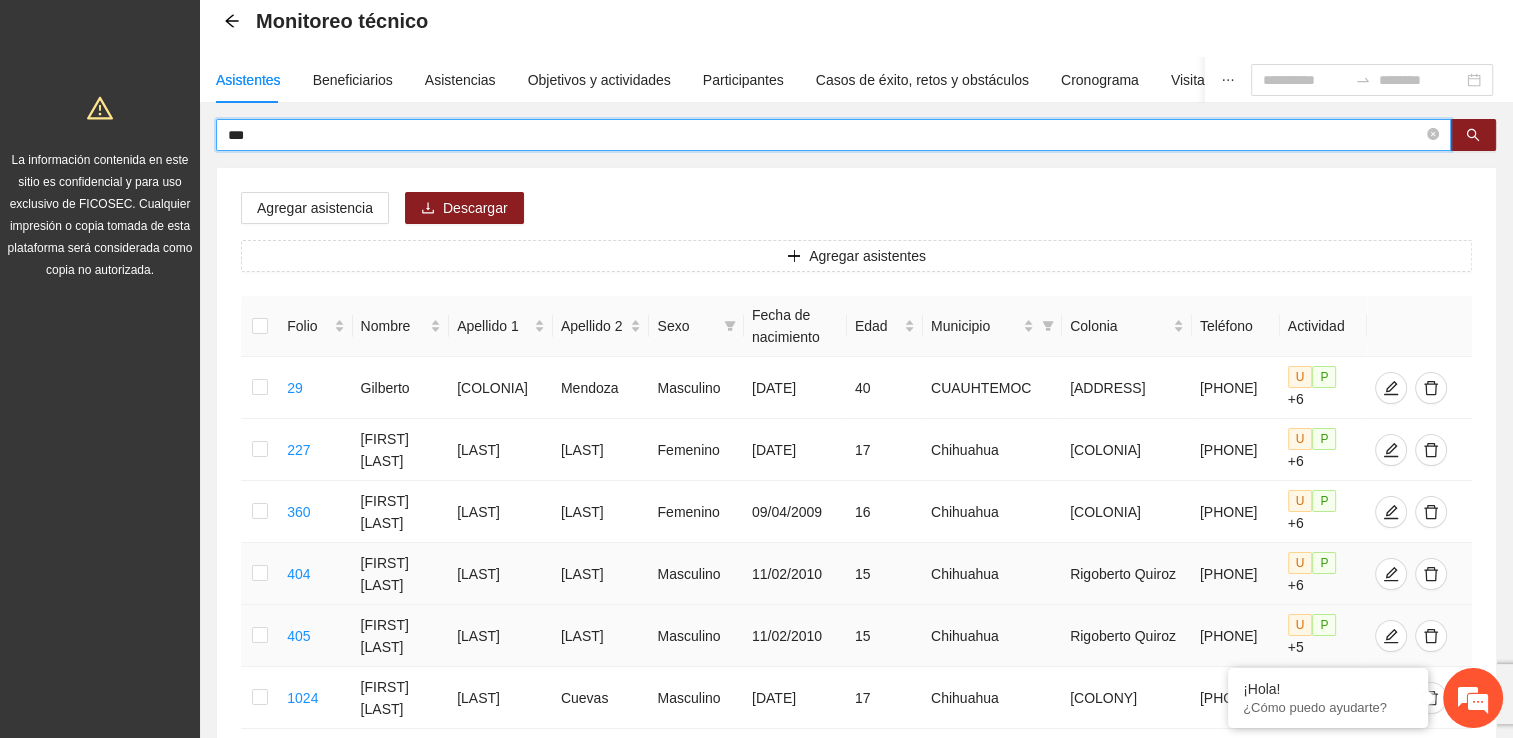 scroll, scrollTop: 342, scrollLeft: 0, axis: vertical 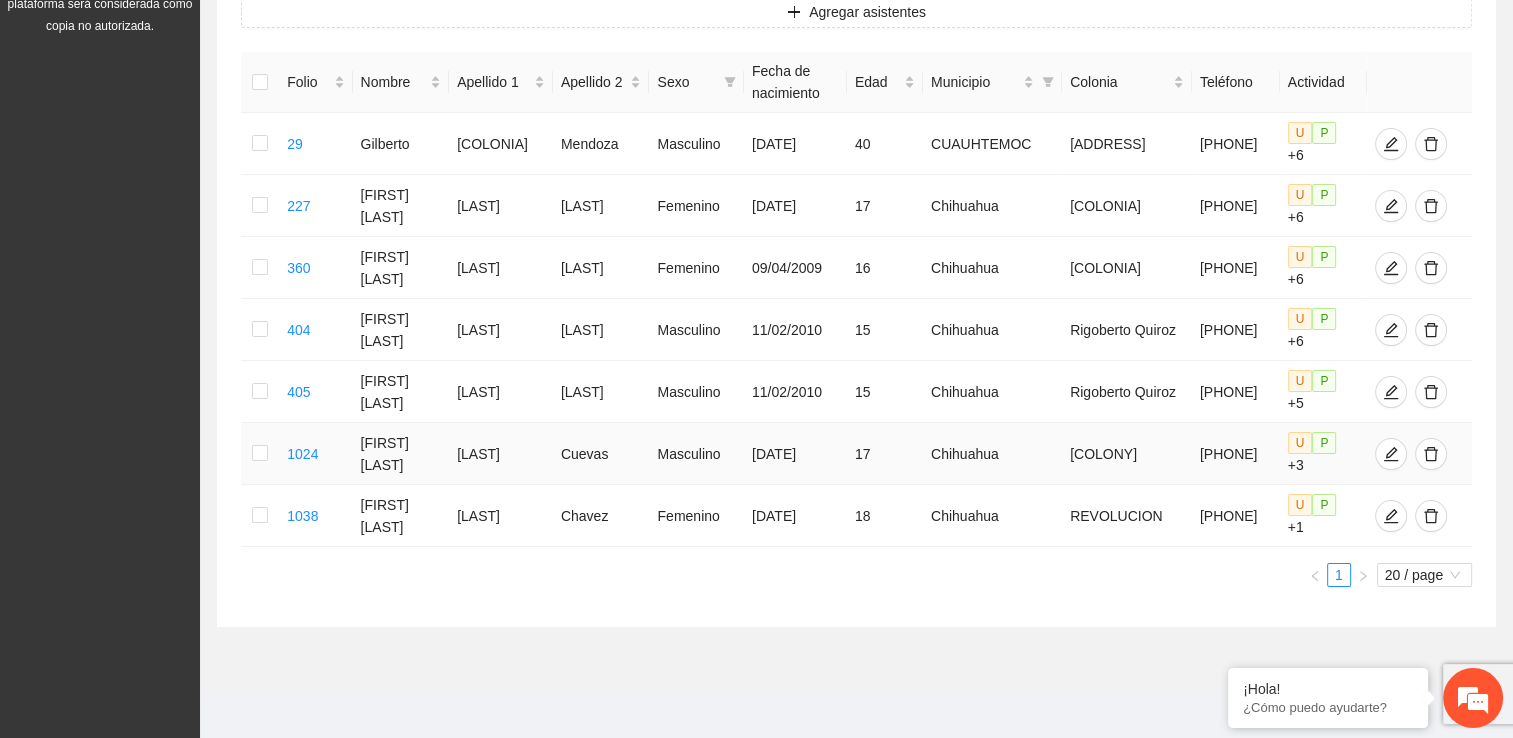 type on "***" 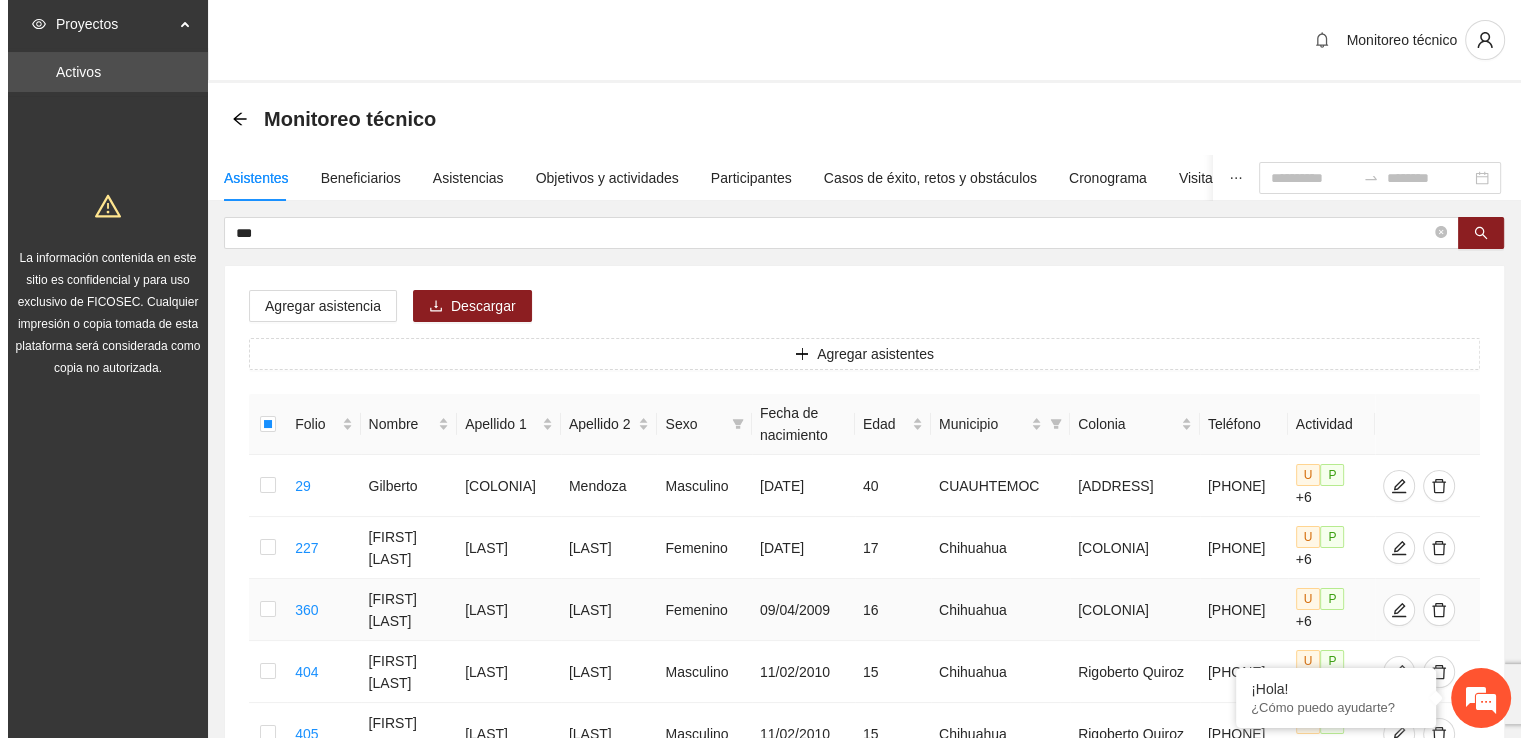 scroll, scrollTop: 0, scrollLeft: 0, axis: both 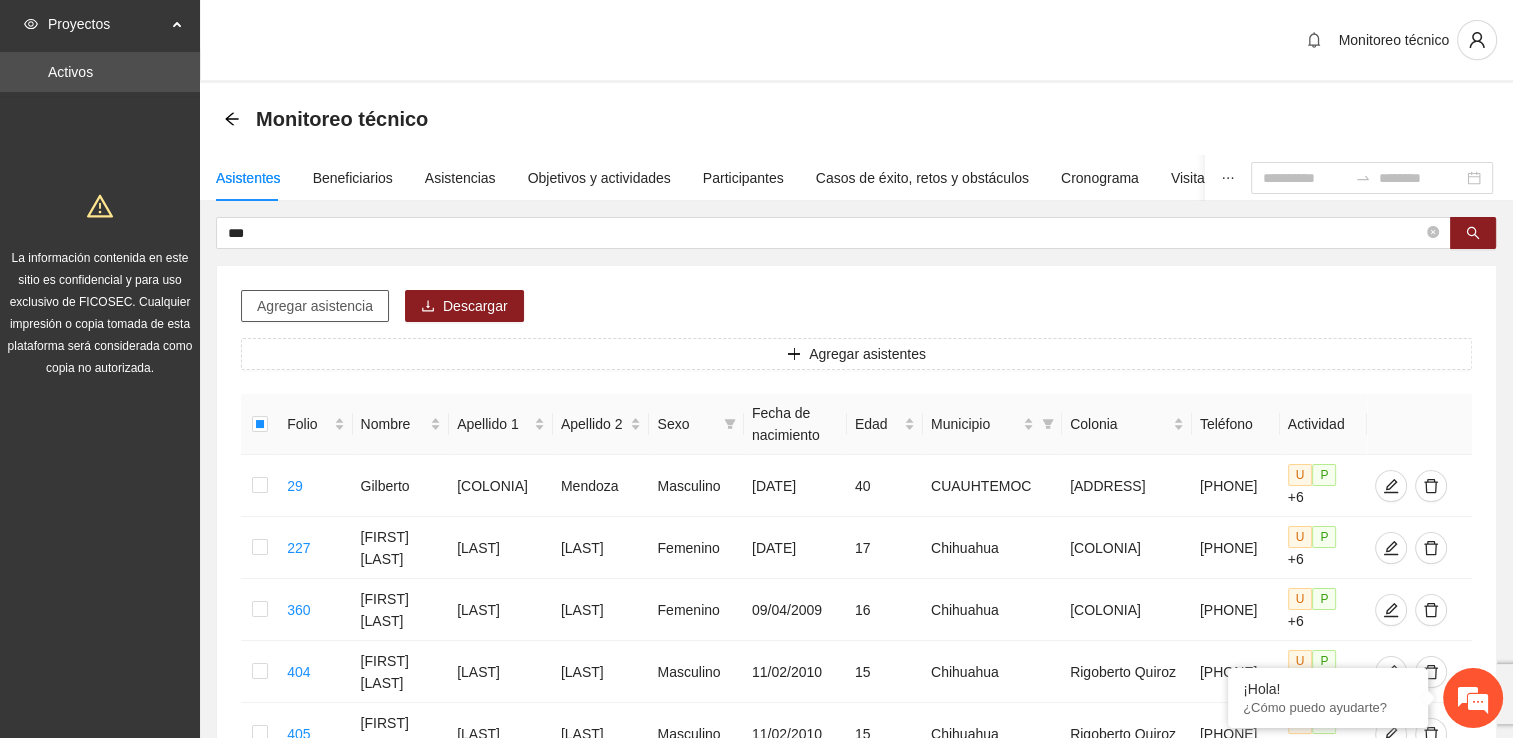 click on "Agregar asistencia" at bounding box center (315, 306) 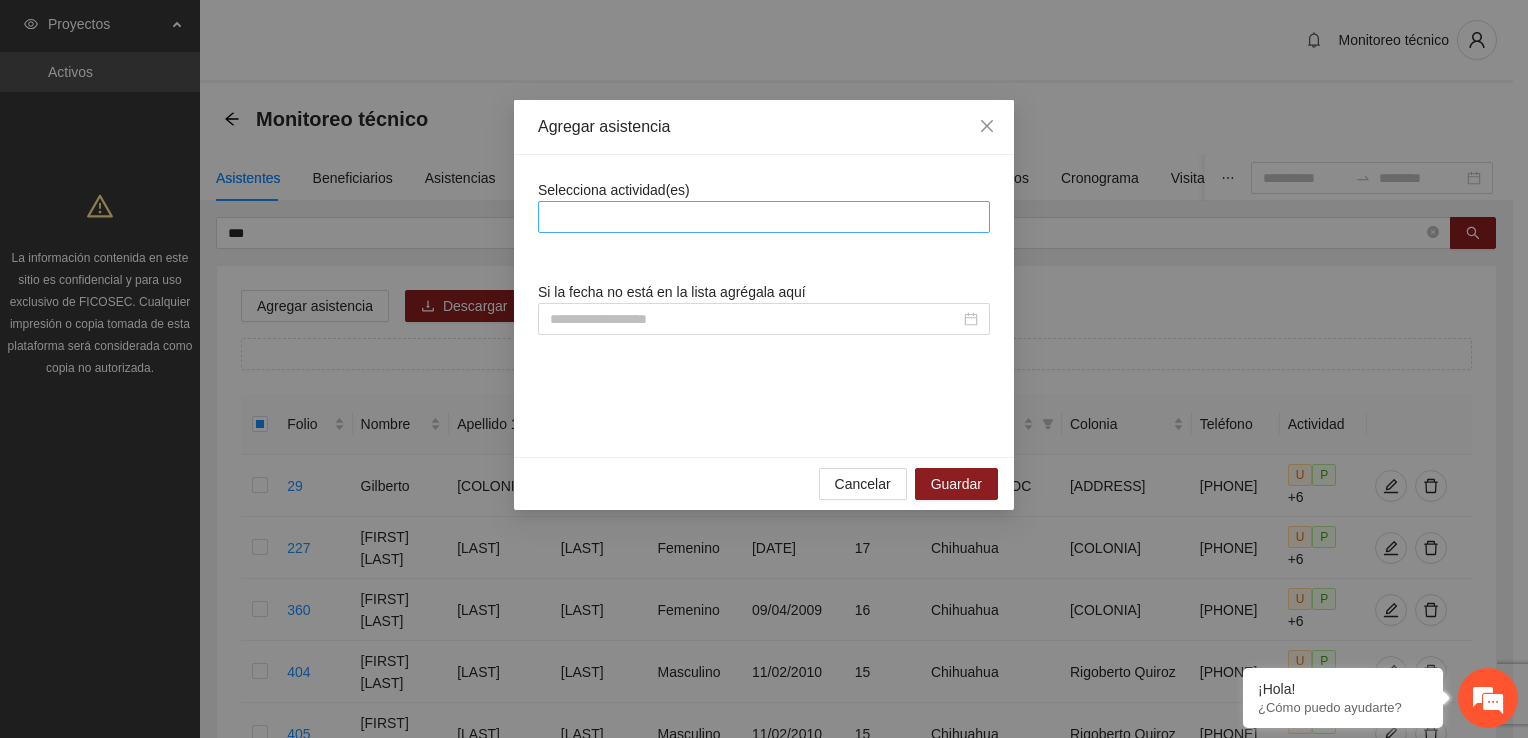 click at bounding box center (764, 217) 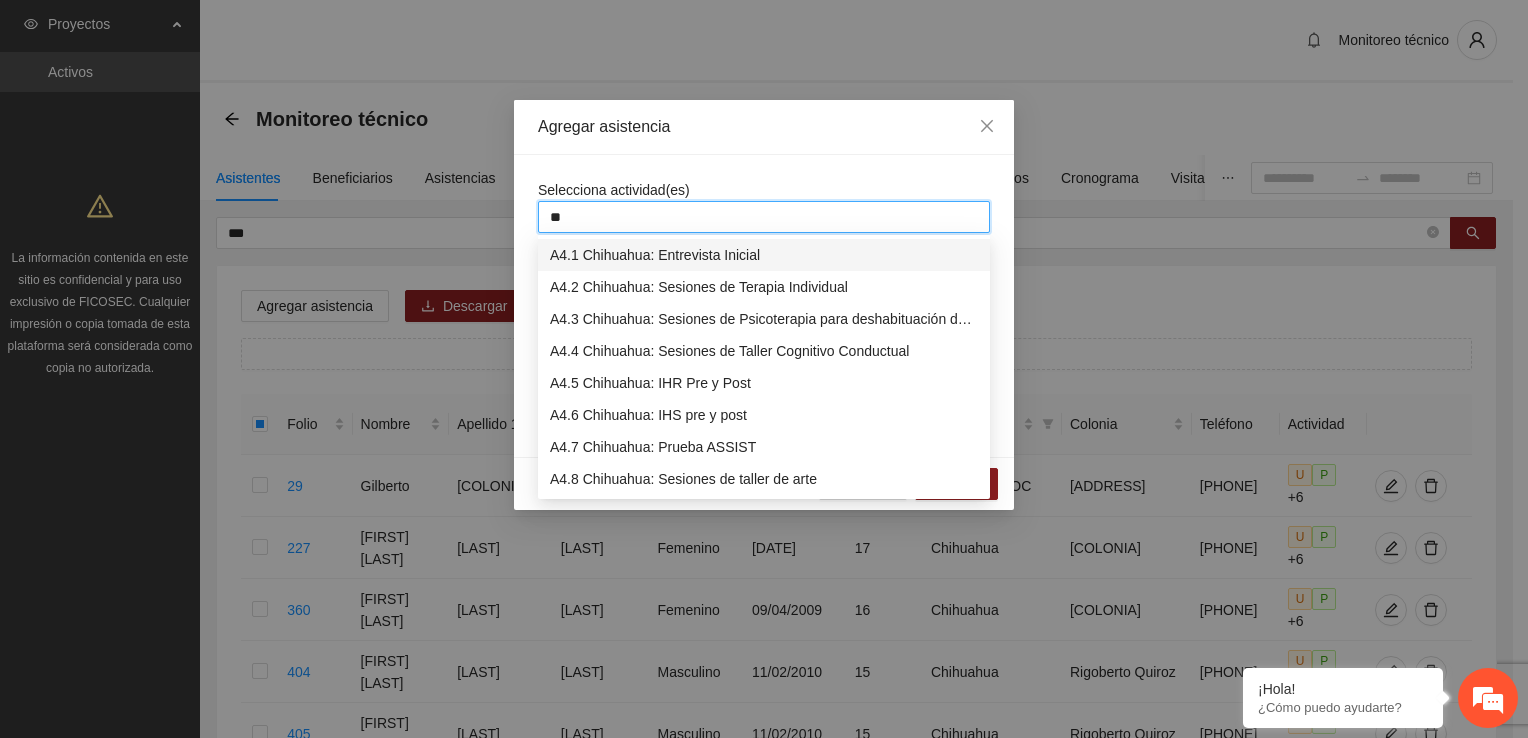 type on "***" 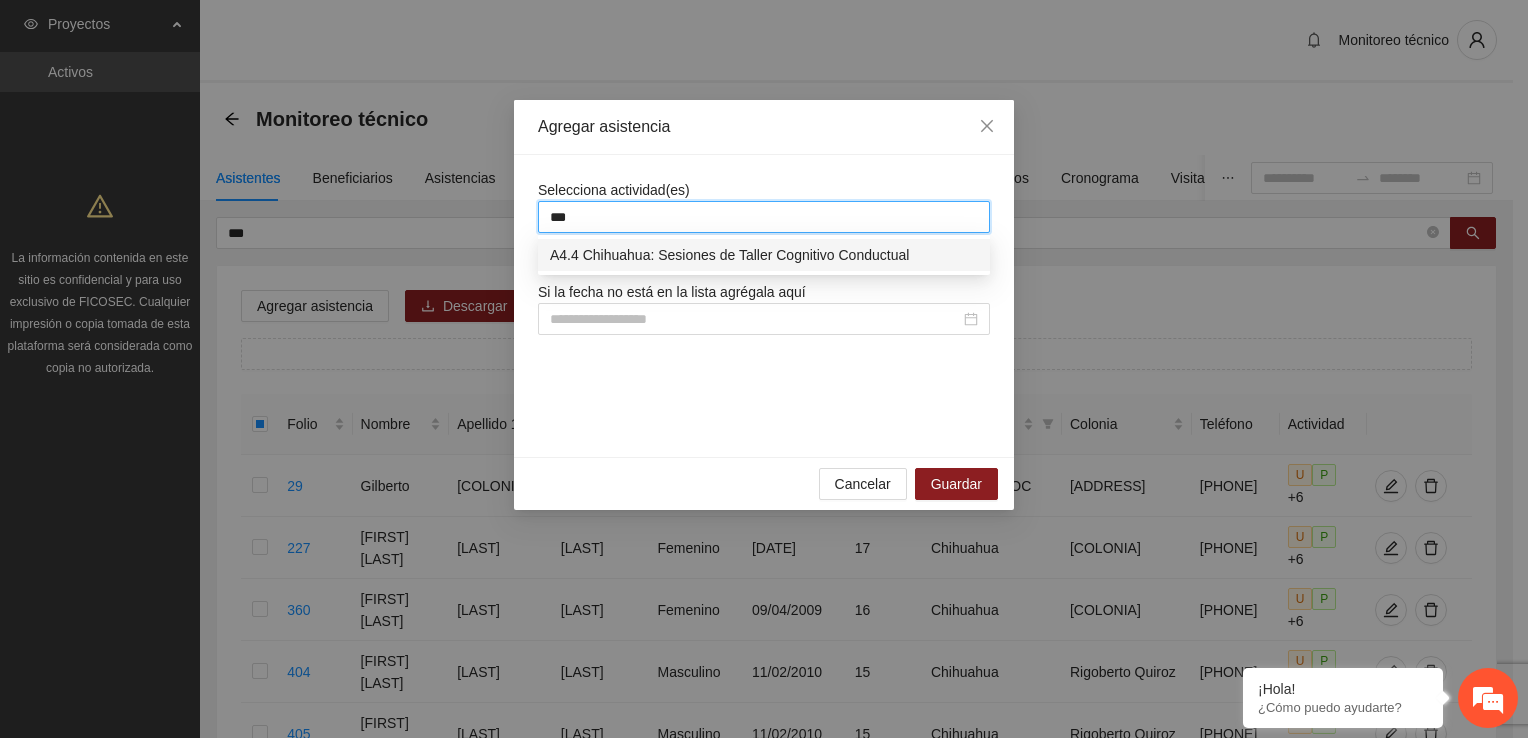 click on "A4.4 Chihuahua: Sesiones de Taller Cognitivo Conductual" at bounding box center (764, 255) 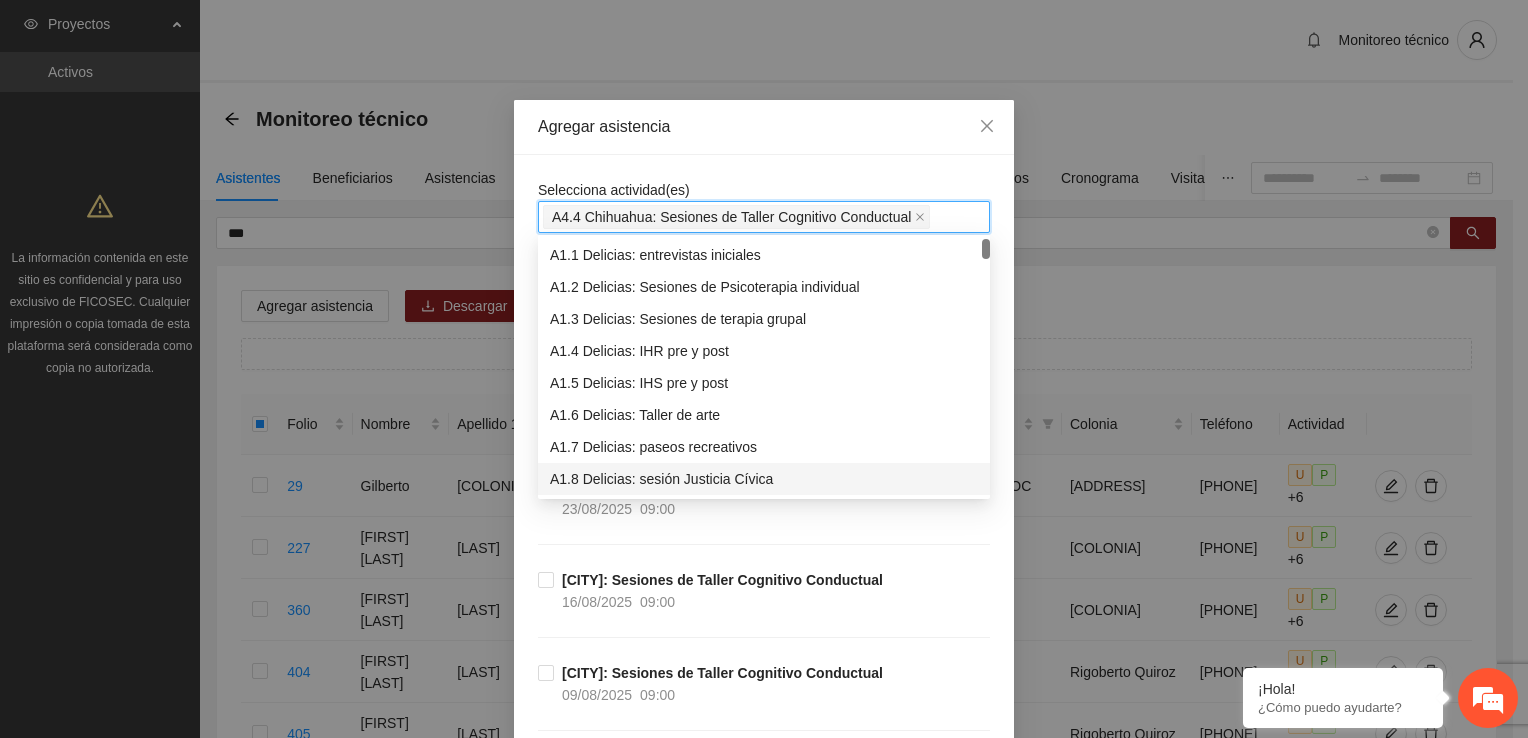 click on "[CITY]: Sesiones de Taller Cognitivo Conductual [DATE] [TIME]" at bounding box center [764, 522] 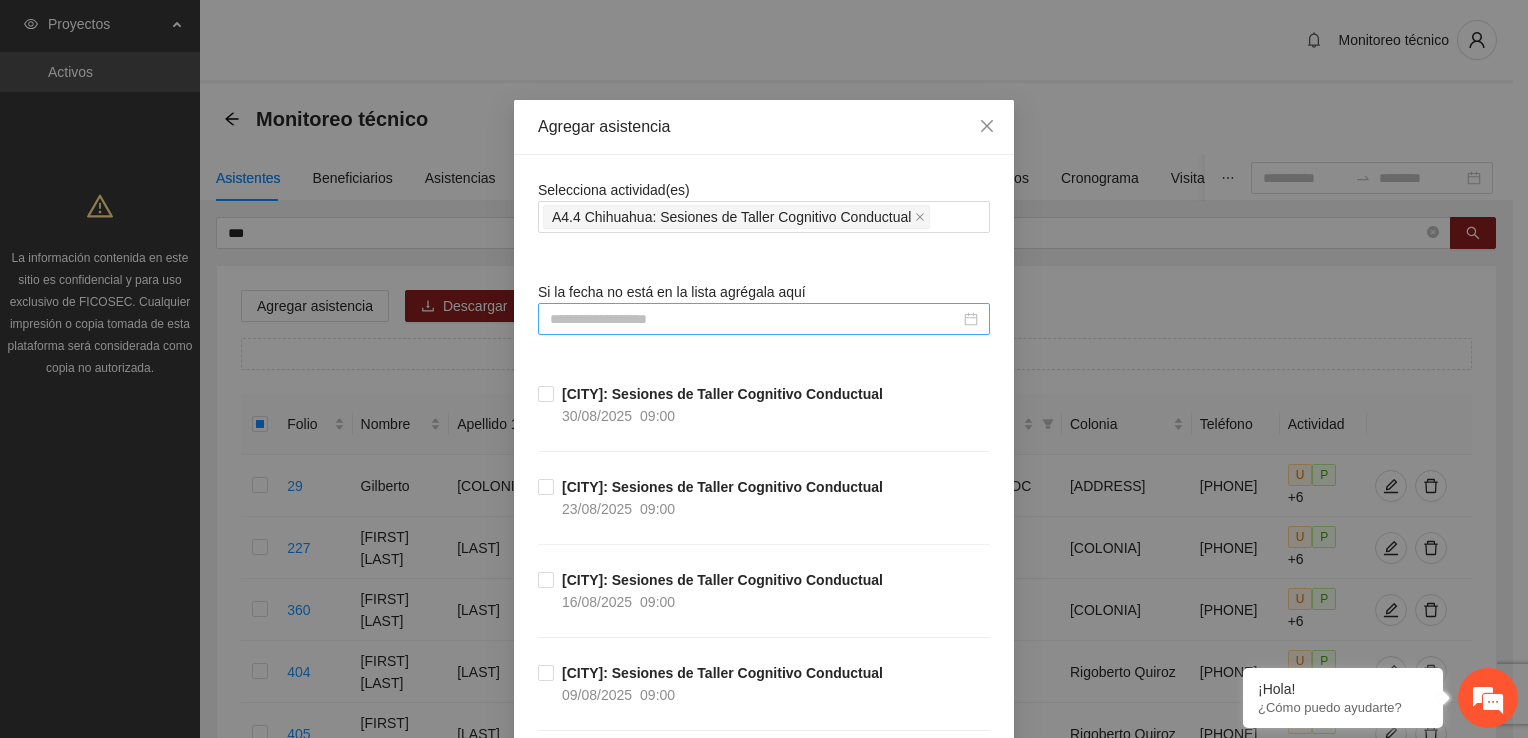 click at bounding box center (755, 319) 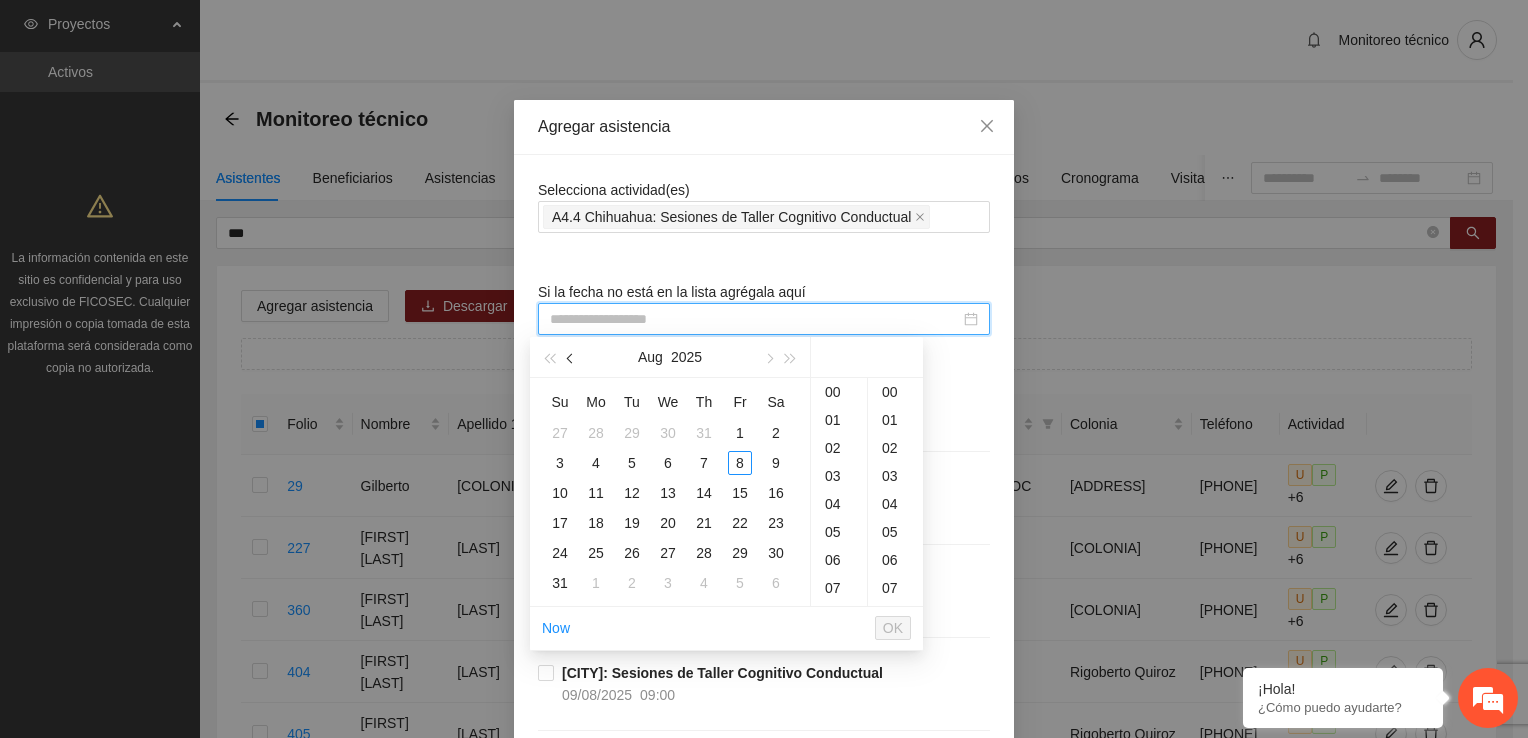 click at bounding box center (571, 357) 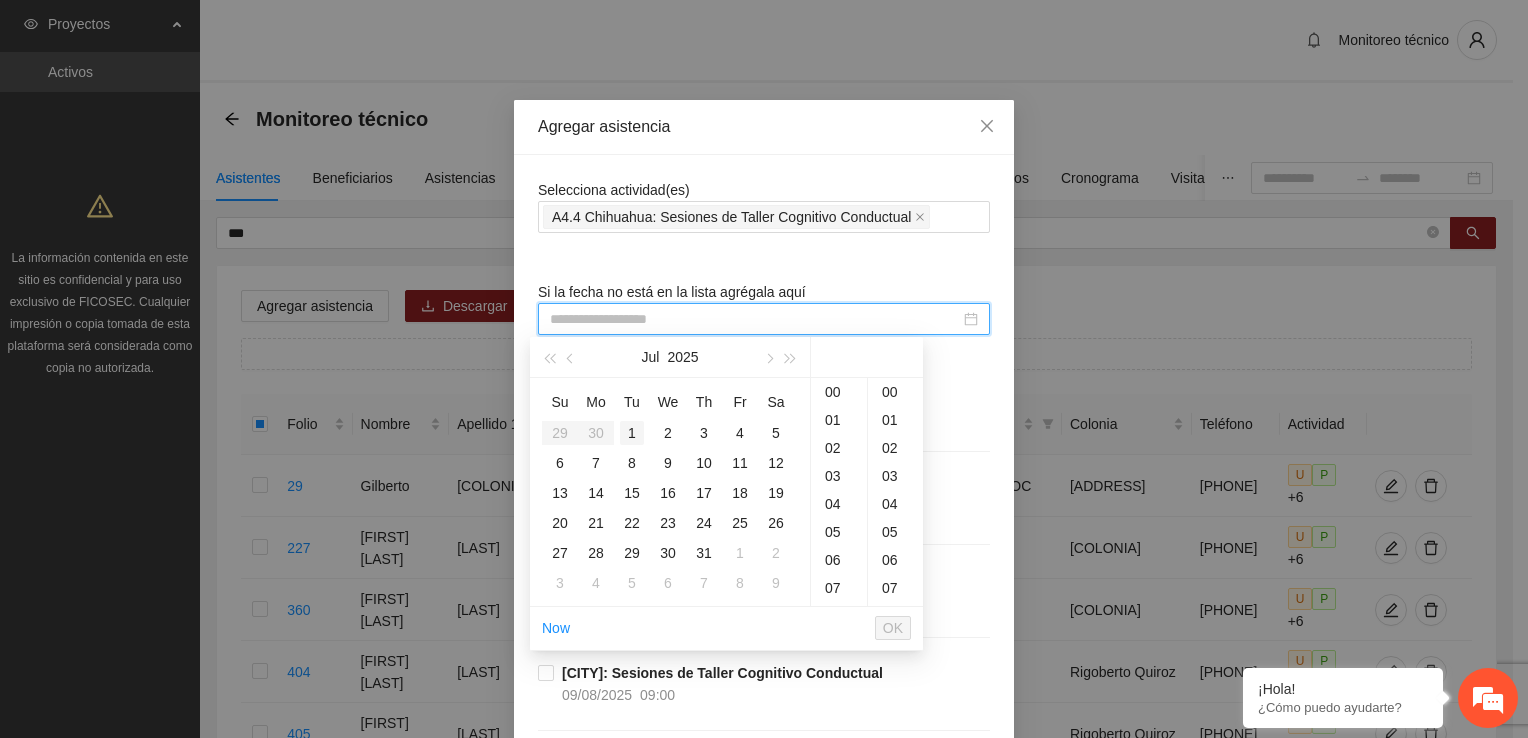 type on "**********" 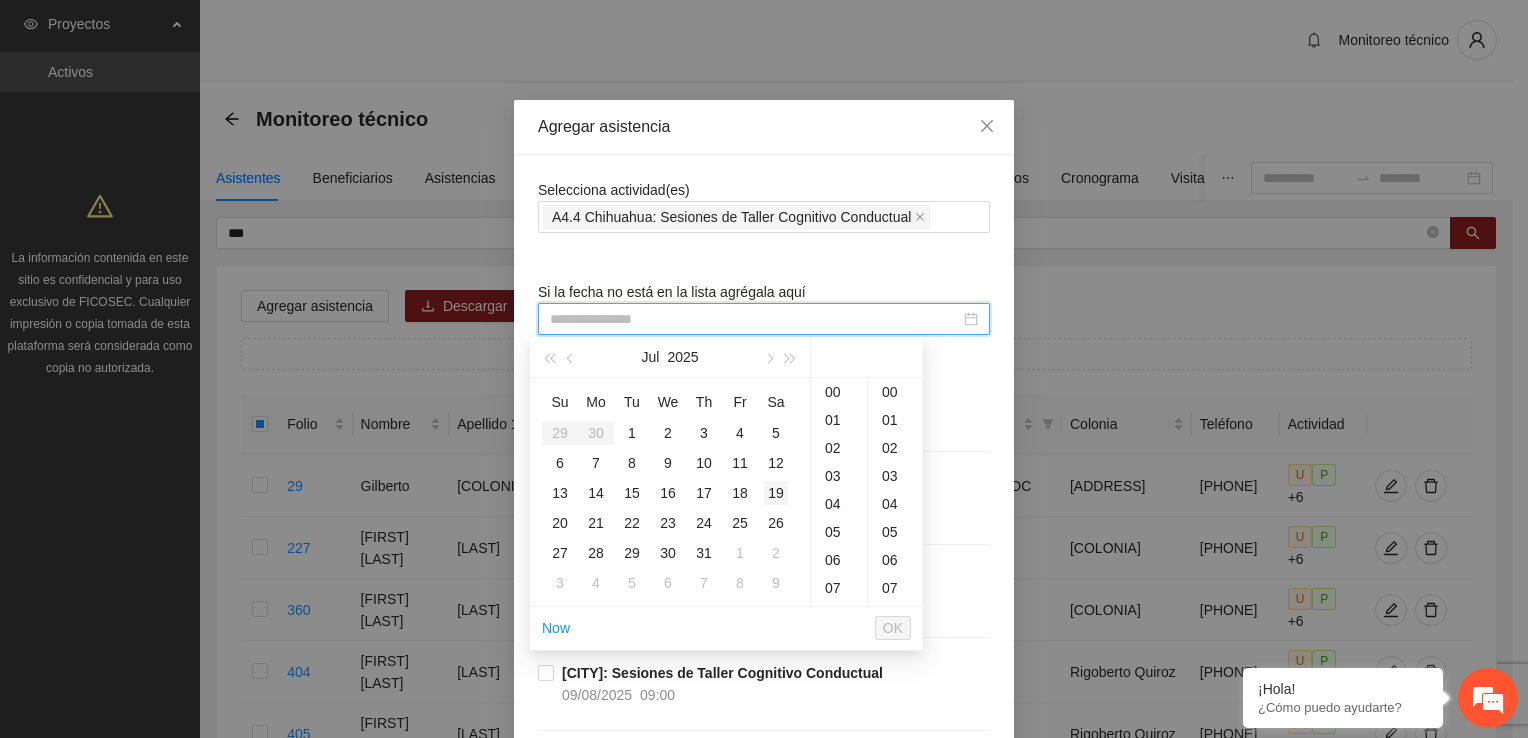 click on "19" at bounding box center (776, 493) 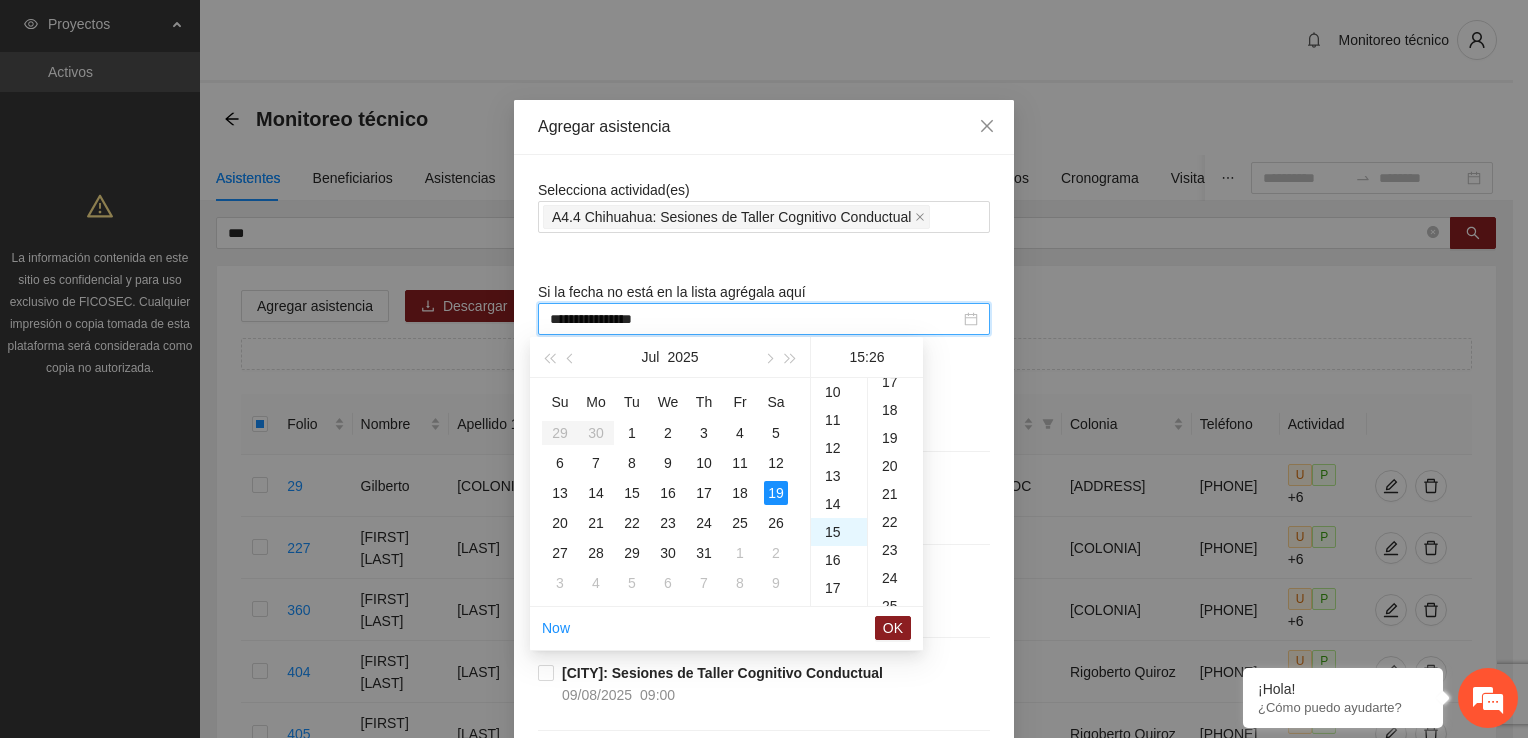 scroll, scrollTop: 420, scrollLeft: 0, axis: vertical 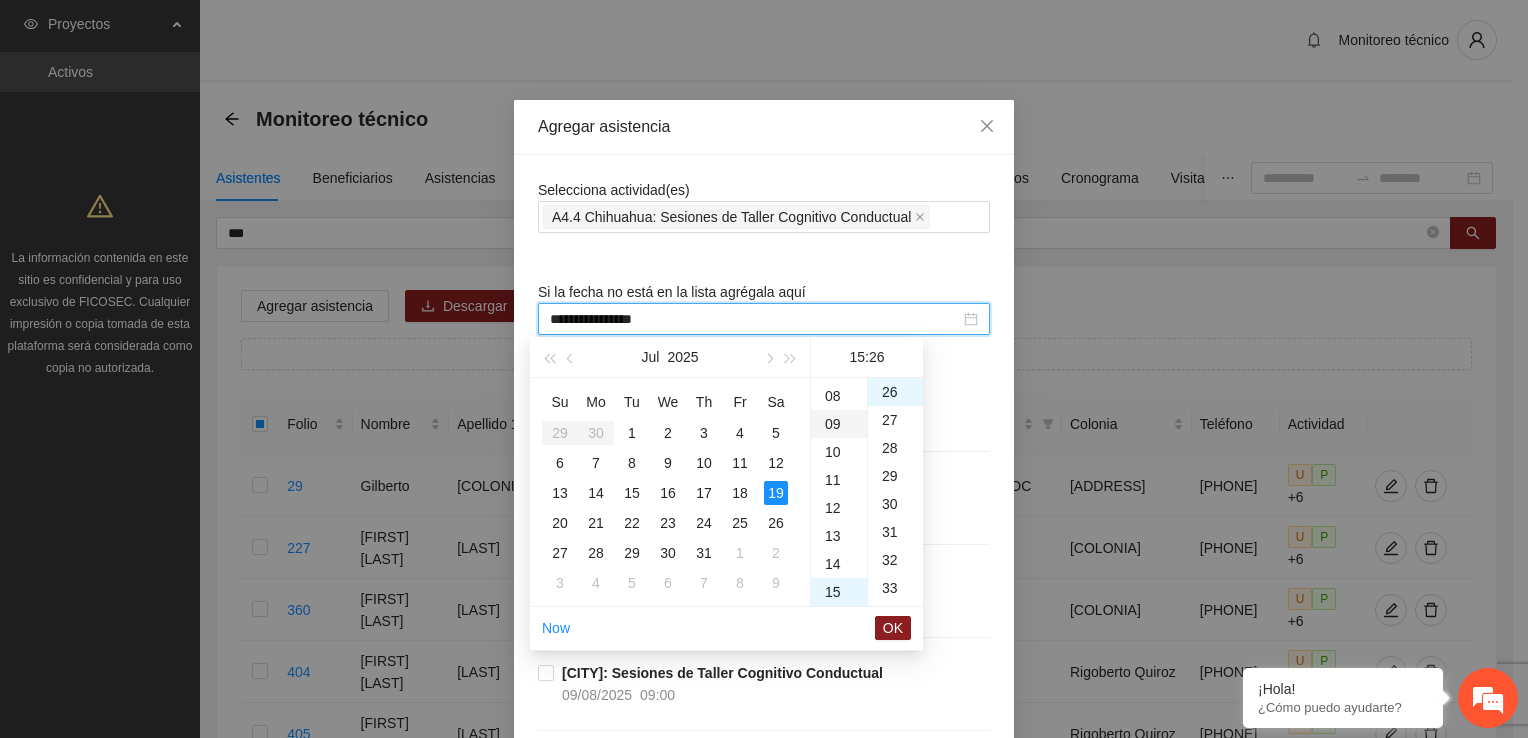 click on "09" at bounding box center (839, 424) 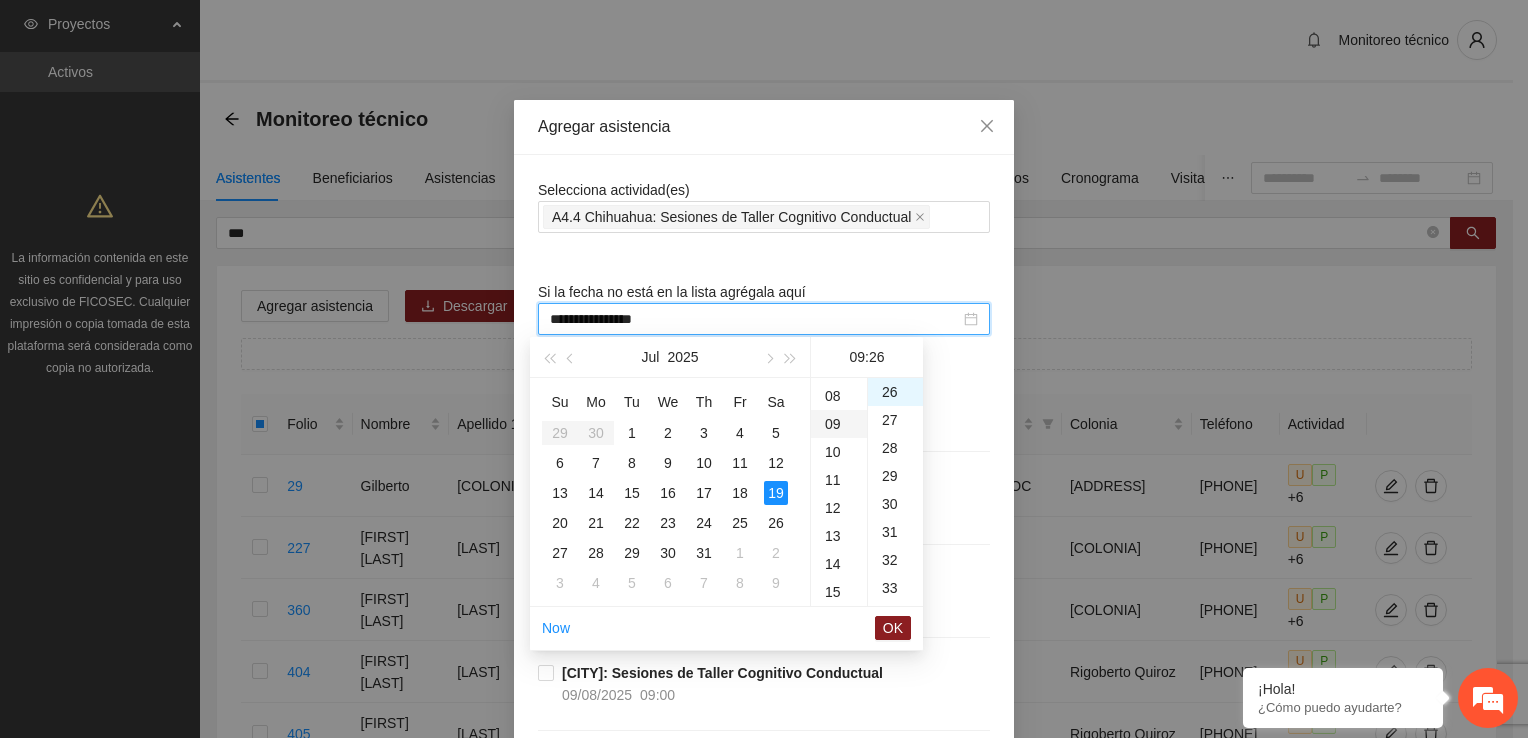 scroll, scrollTop: 252, scrollLeft: 0, axis: vertical 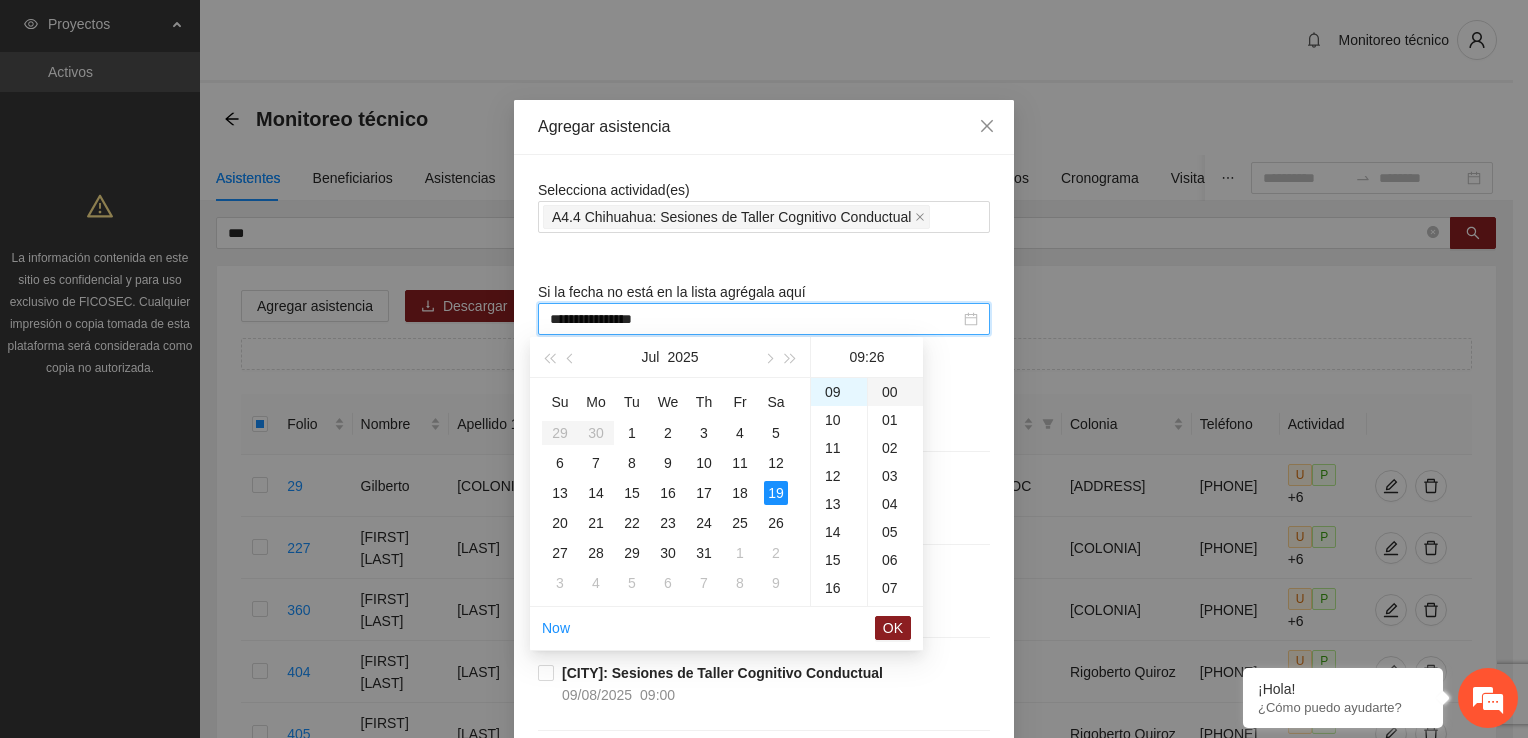 click on "00" at bounding box center (895, 392) 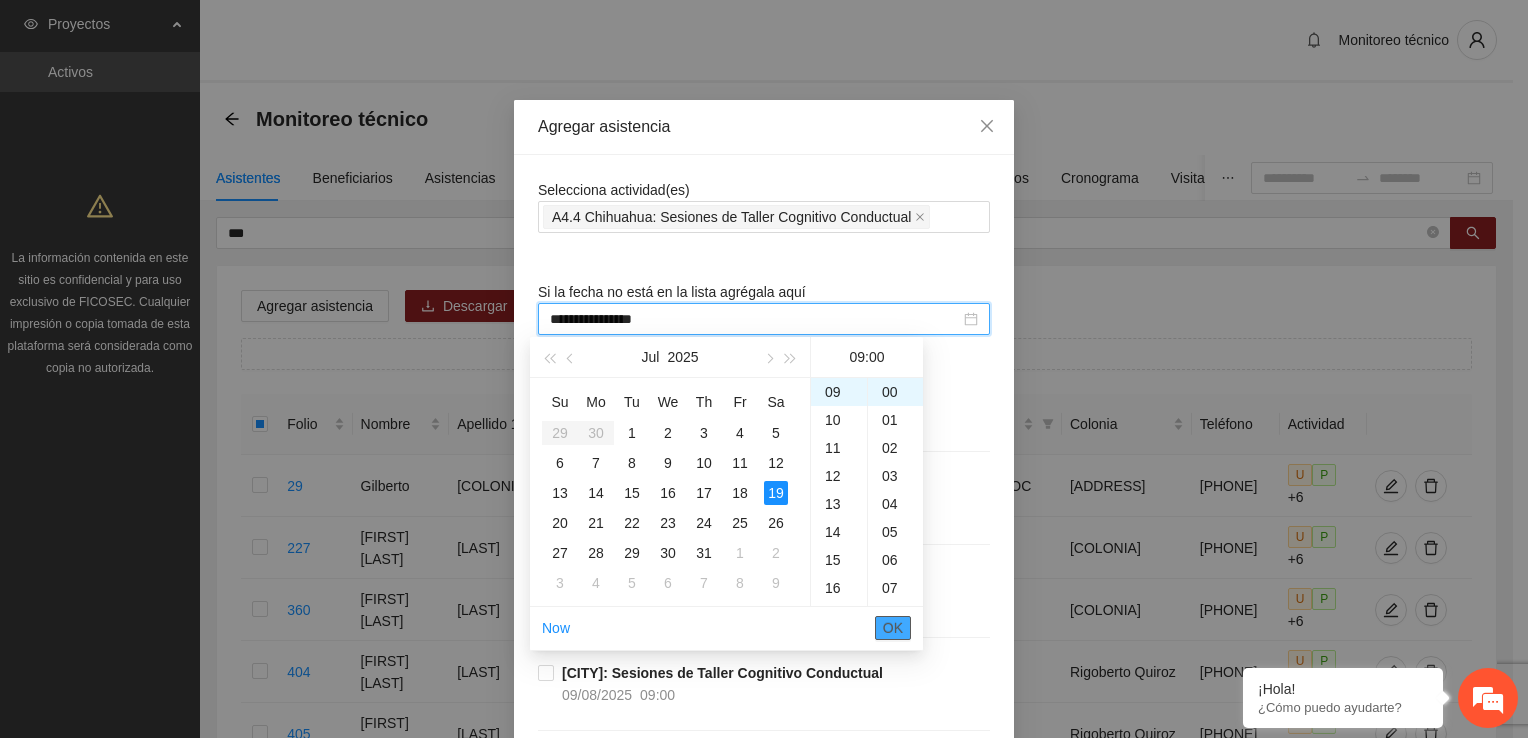 click on "OK" at bounding box center (893, 628) 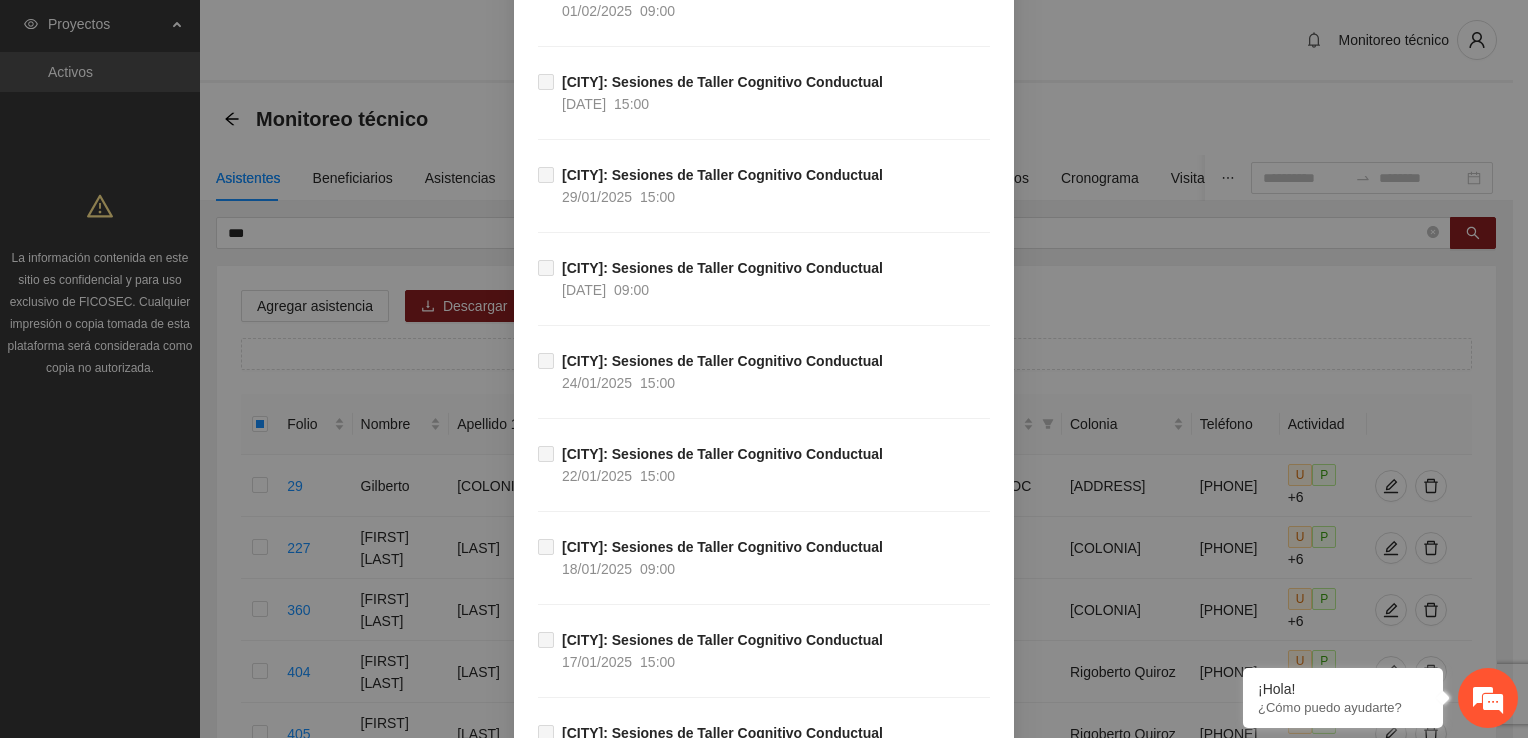 scroll, scrollTop: 2299, scrollLeft: 0, axis: vertical 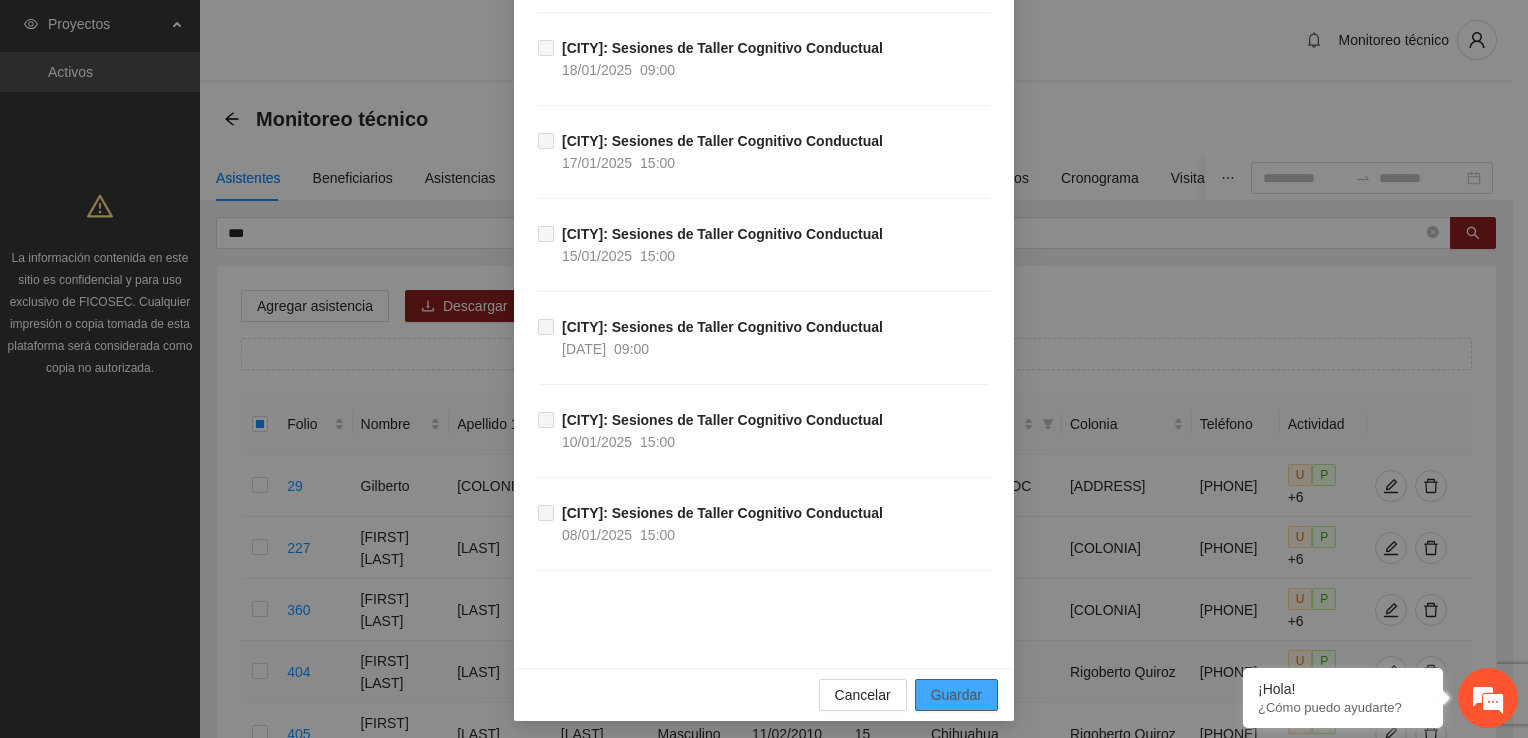 click on "Guardar" at bounding box center (956, 695) 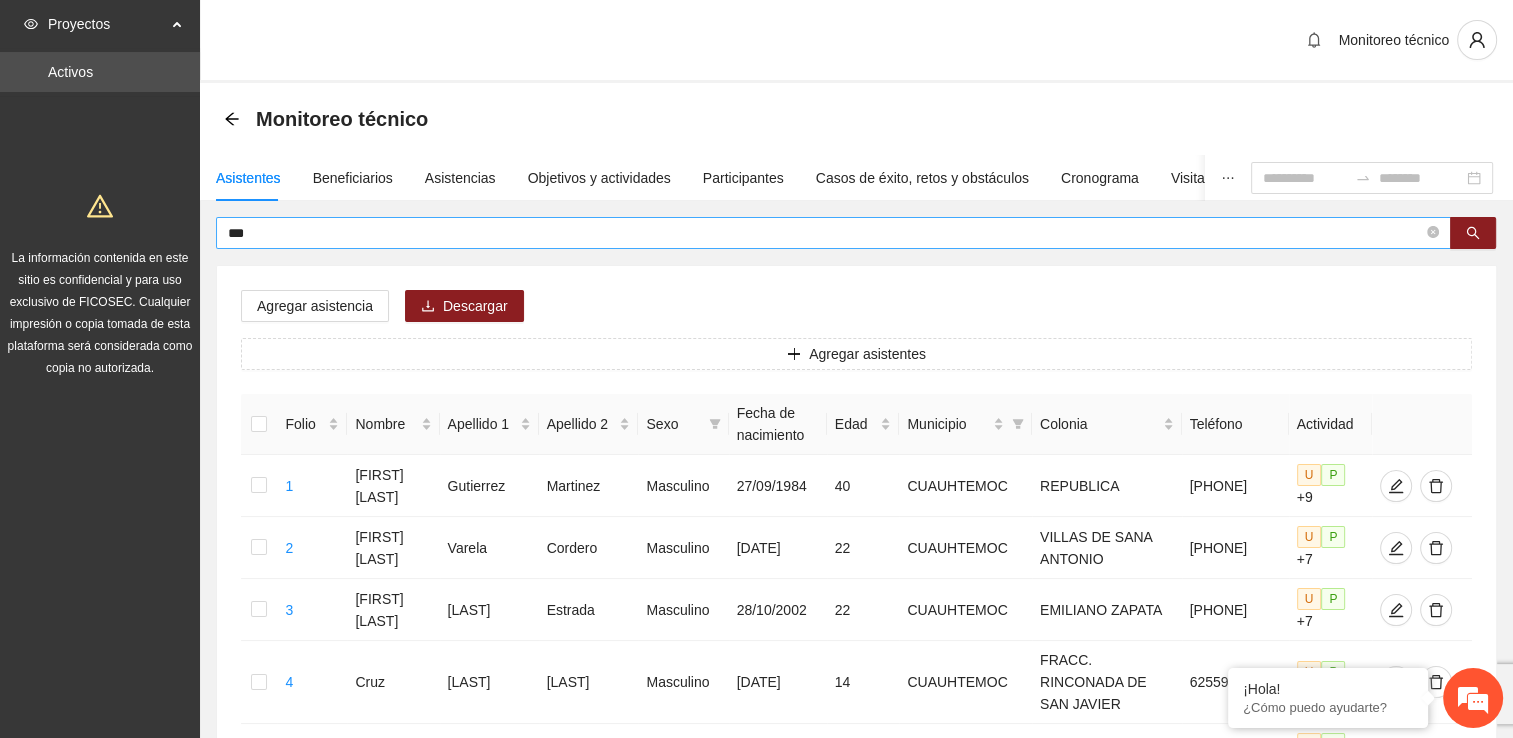 click on "***" at bounding box center (825, 233) 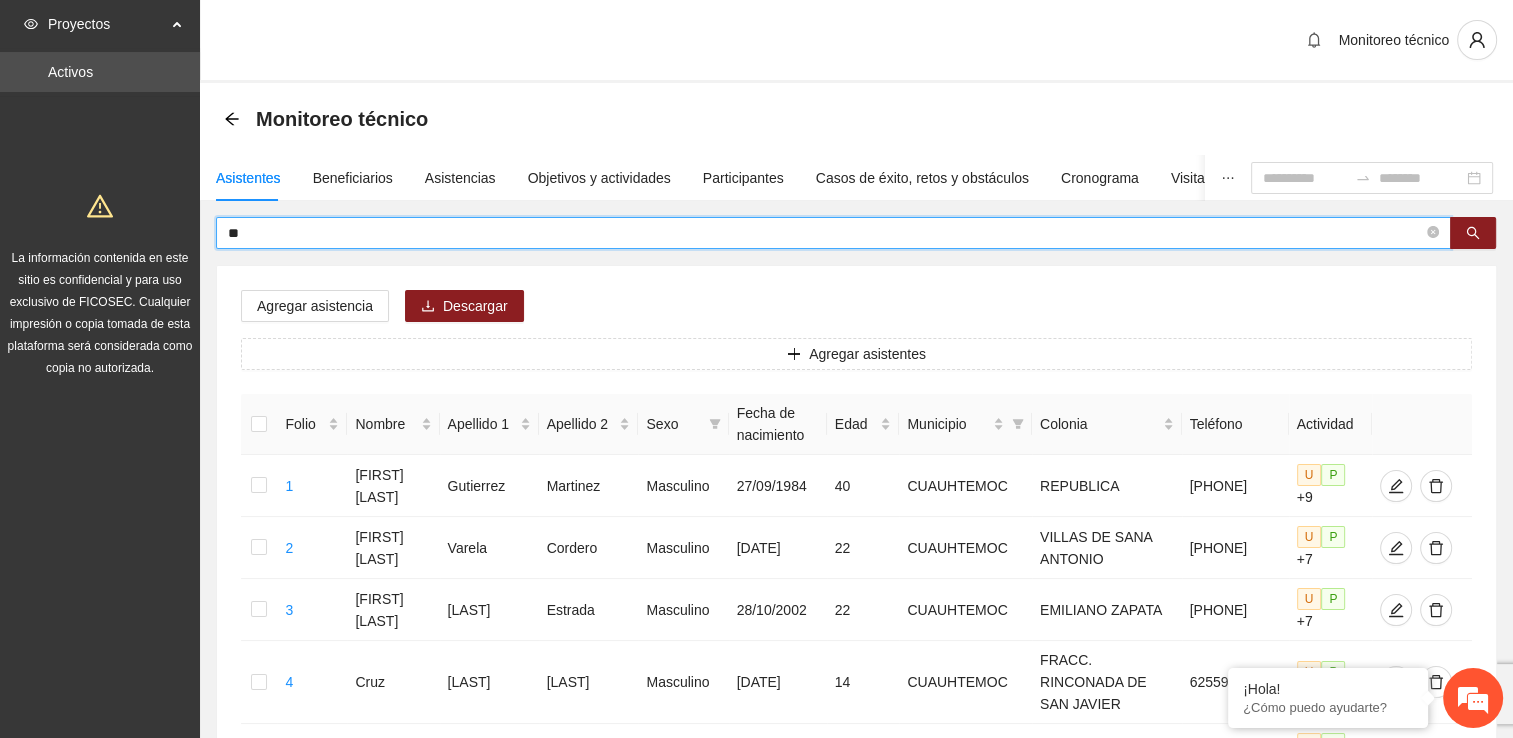 type on "*" 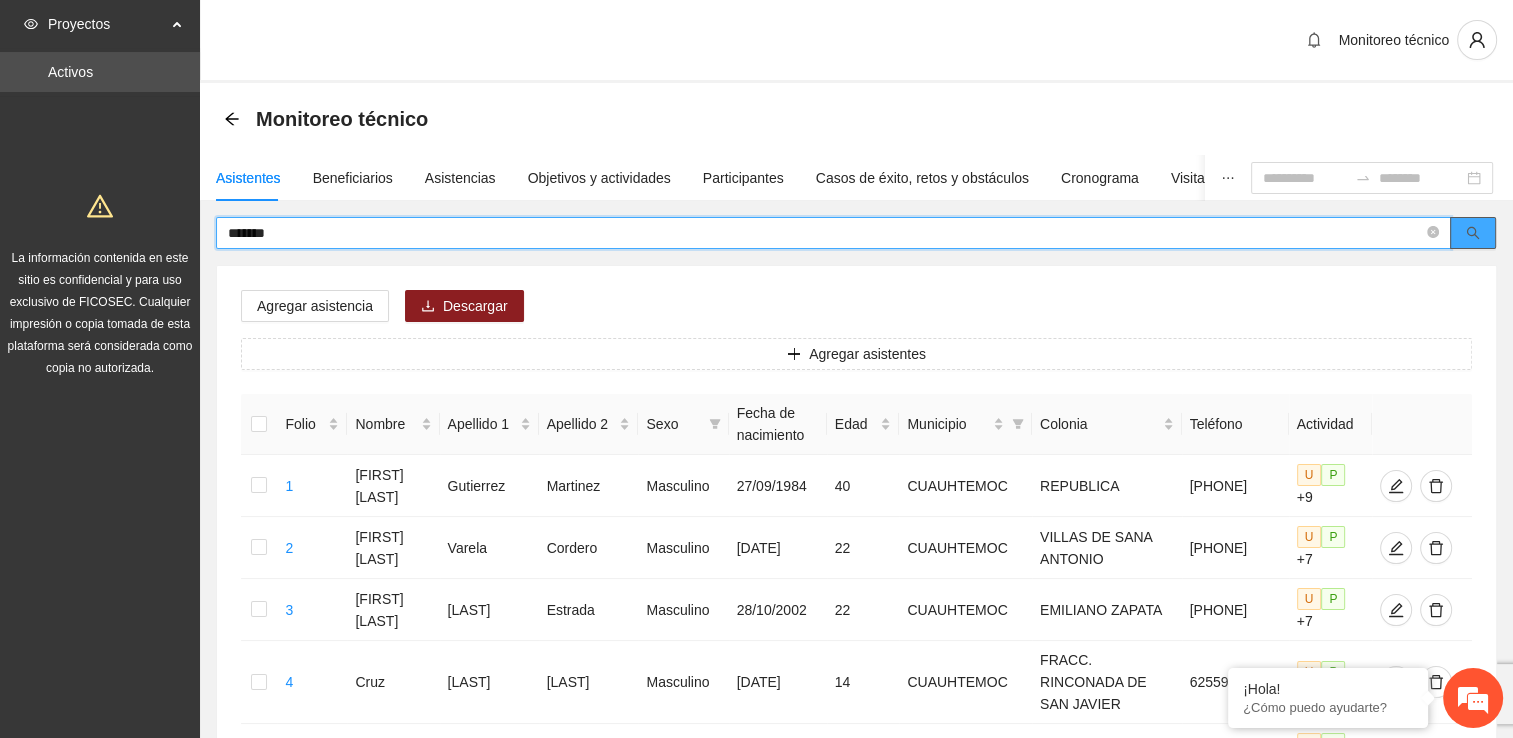 click 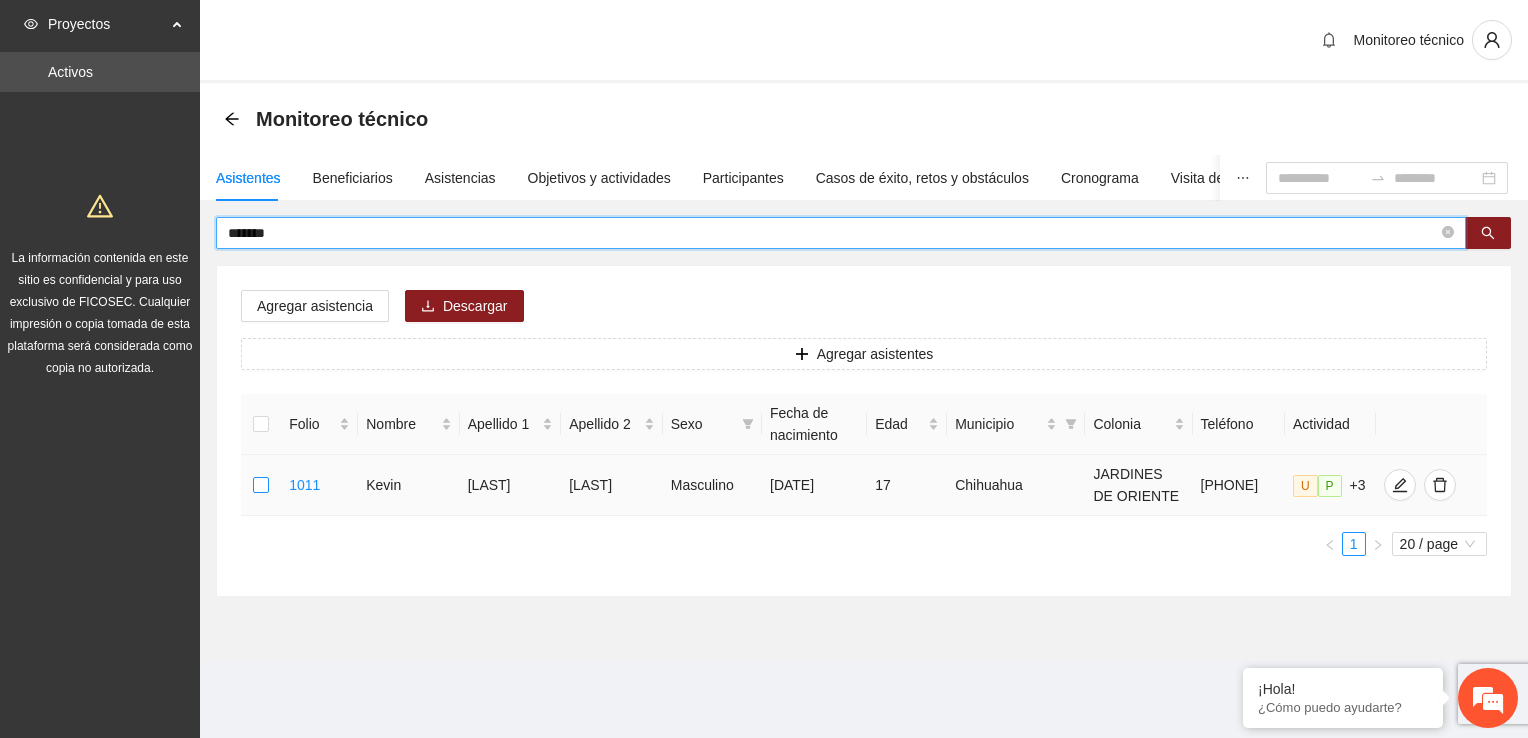 type on "*******" 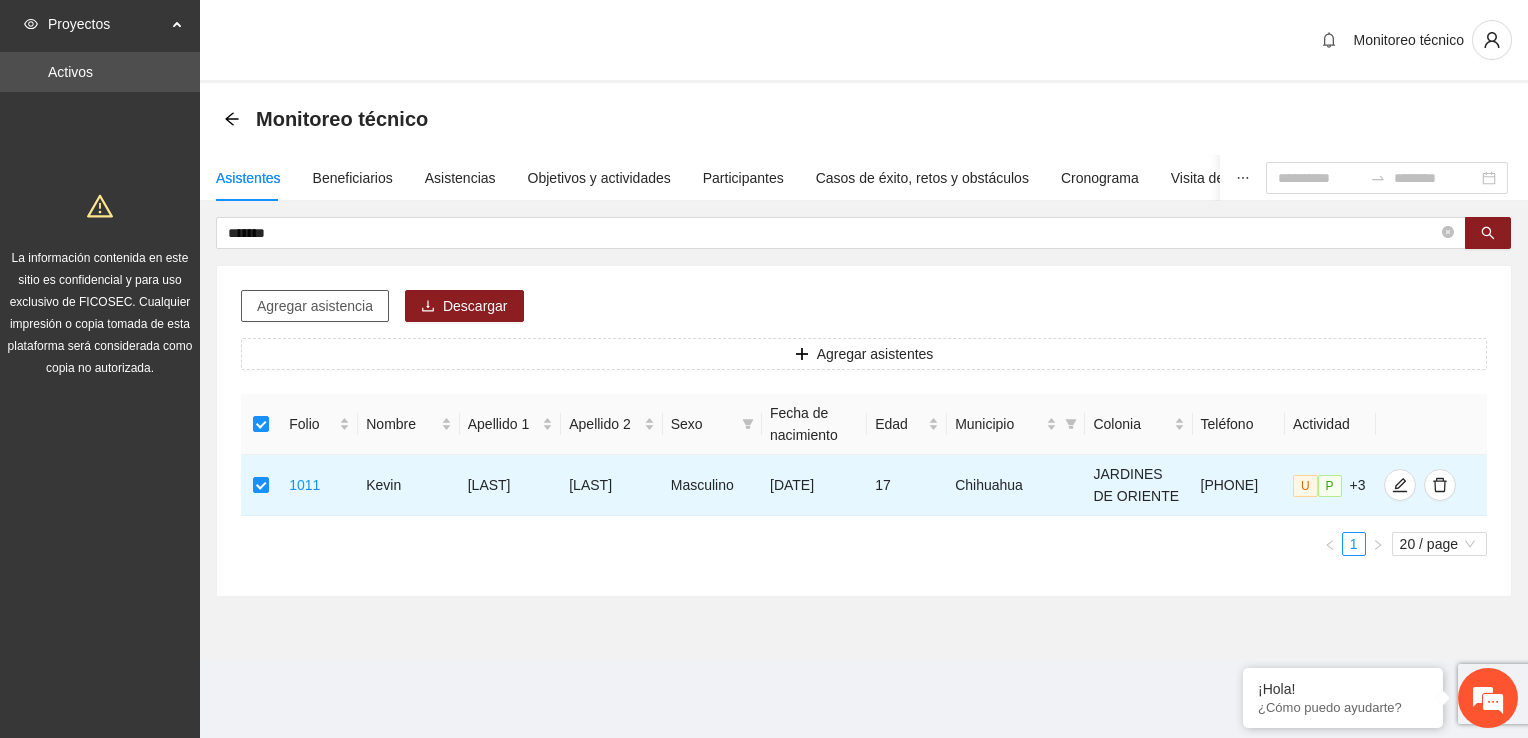 click on "Agregar asistencia" at bounding box center [315, 306] 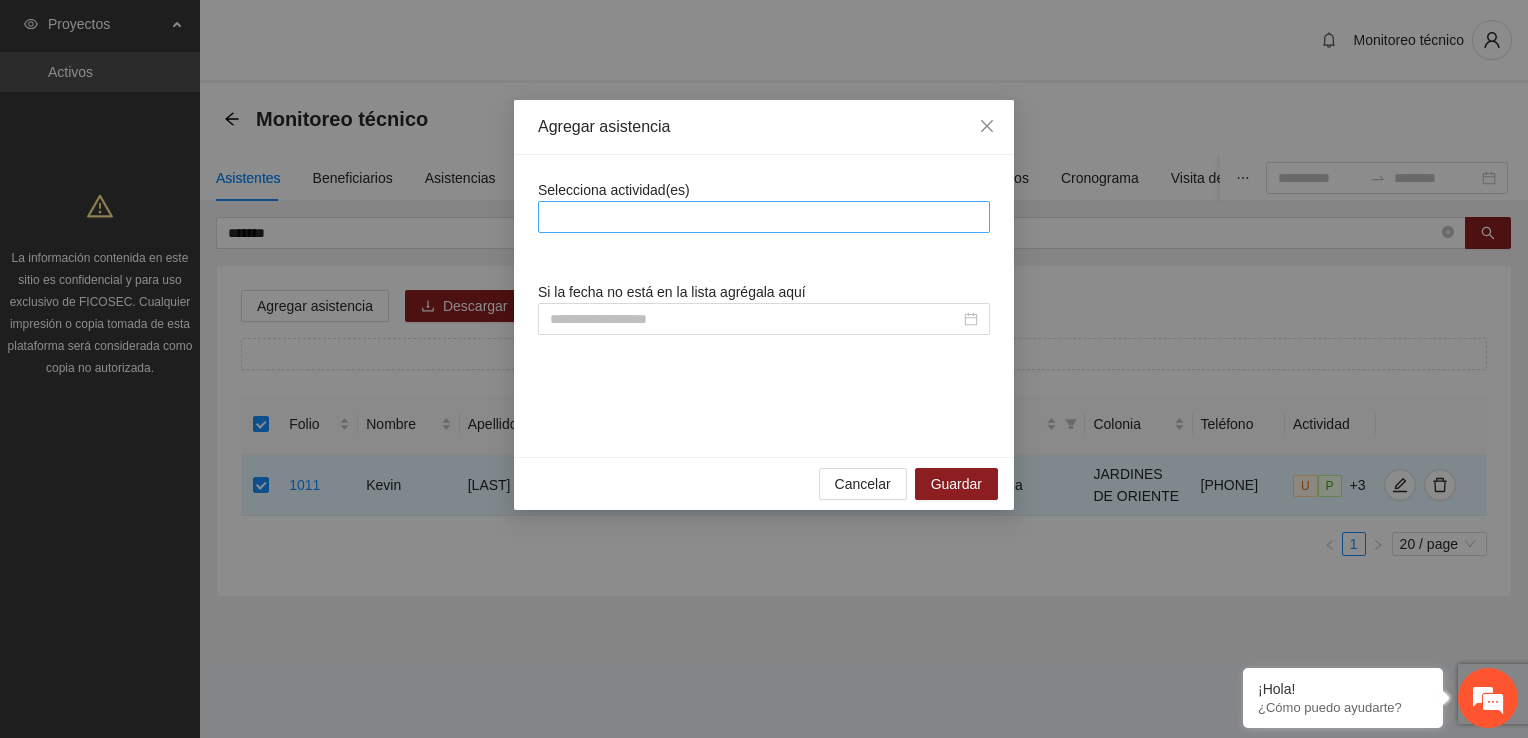 click at bounding box center (764, 217) 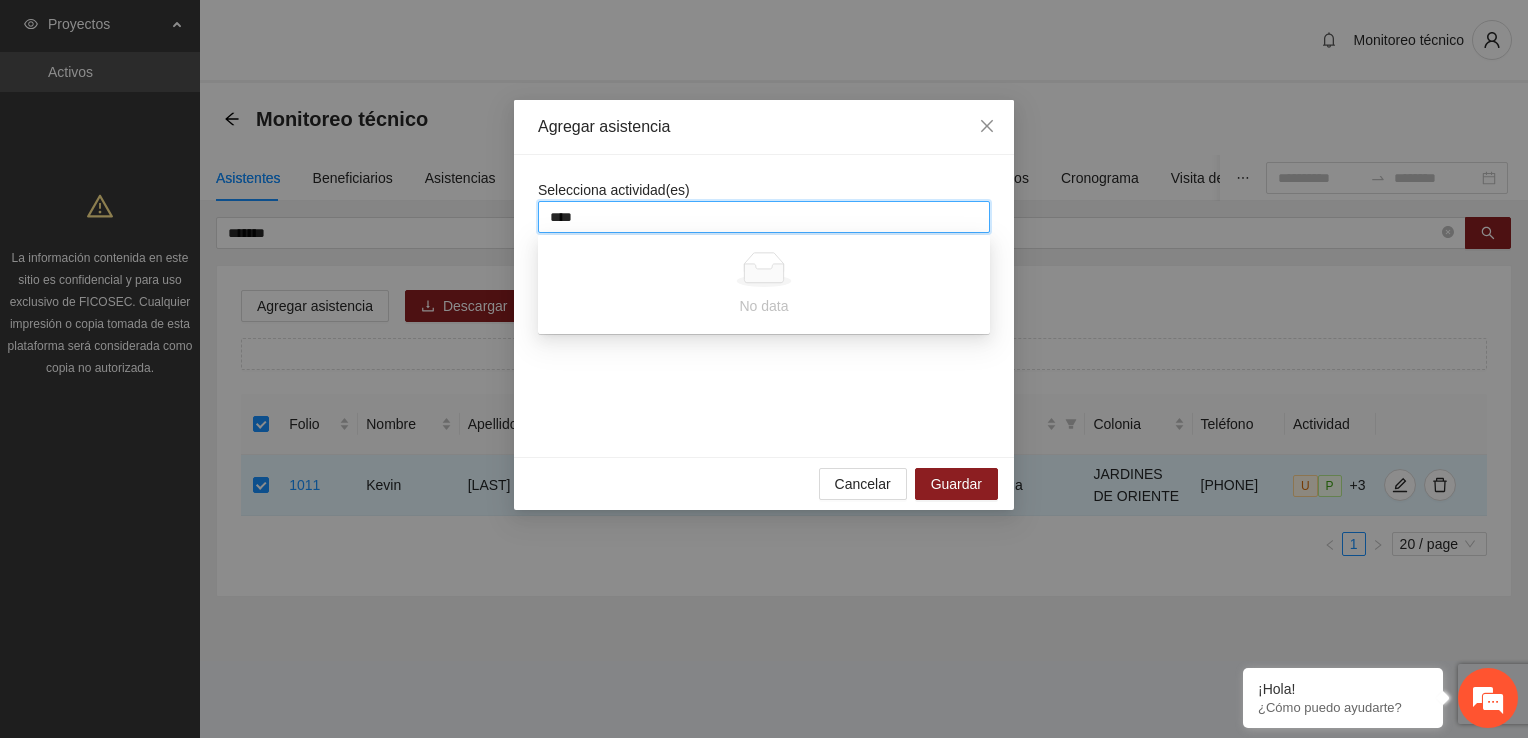 type on "***" 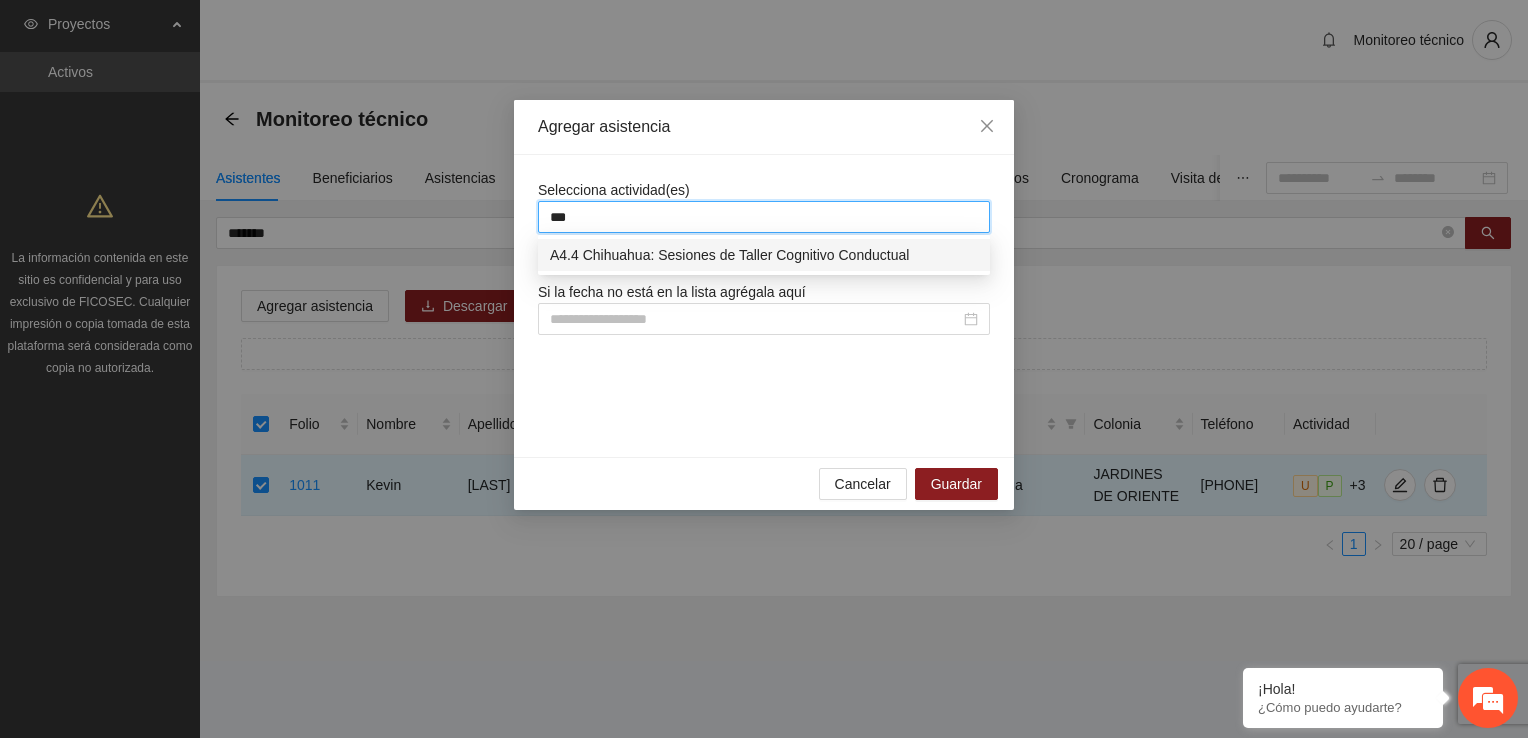 click on "A4.4 Chihuahua: Sesiones de Taller Cognitivo Conductual" at bounding box center (764, 255) 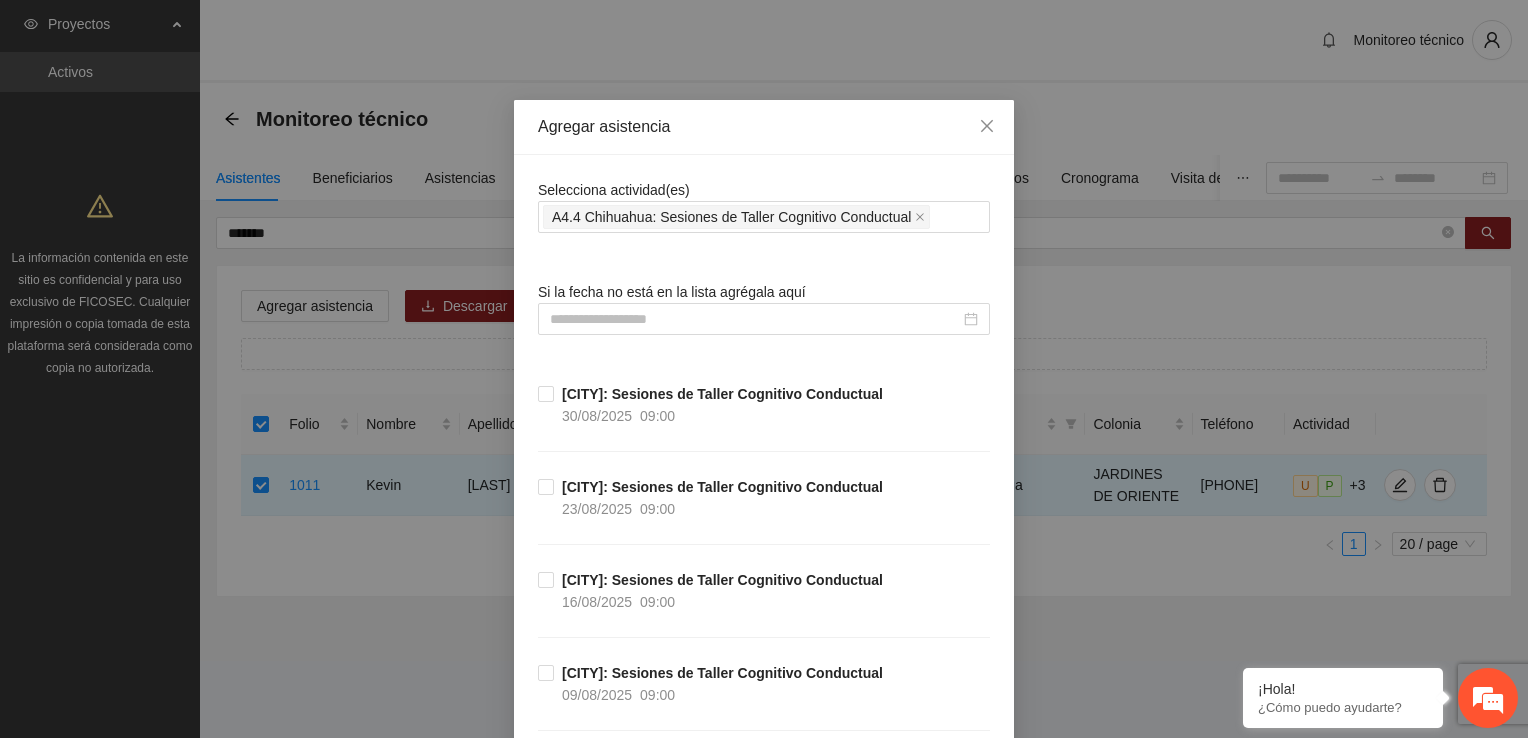 click on "[CITY]: Sesiones de Taller Cognitivo Conductual [DATE] [TIME]" at bounding box center (764, 615) 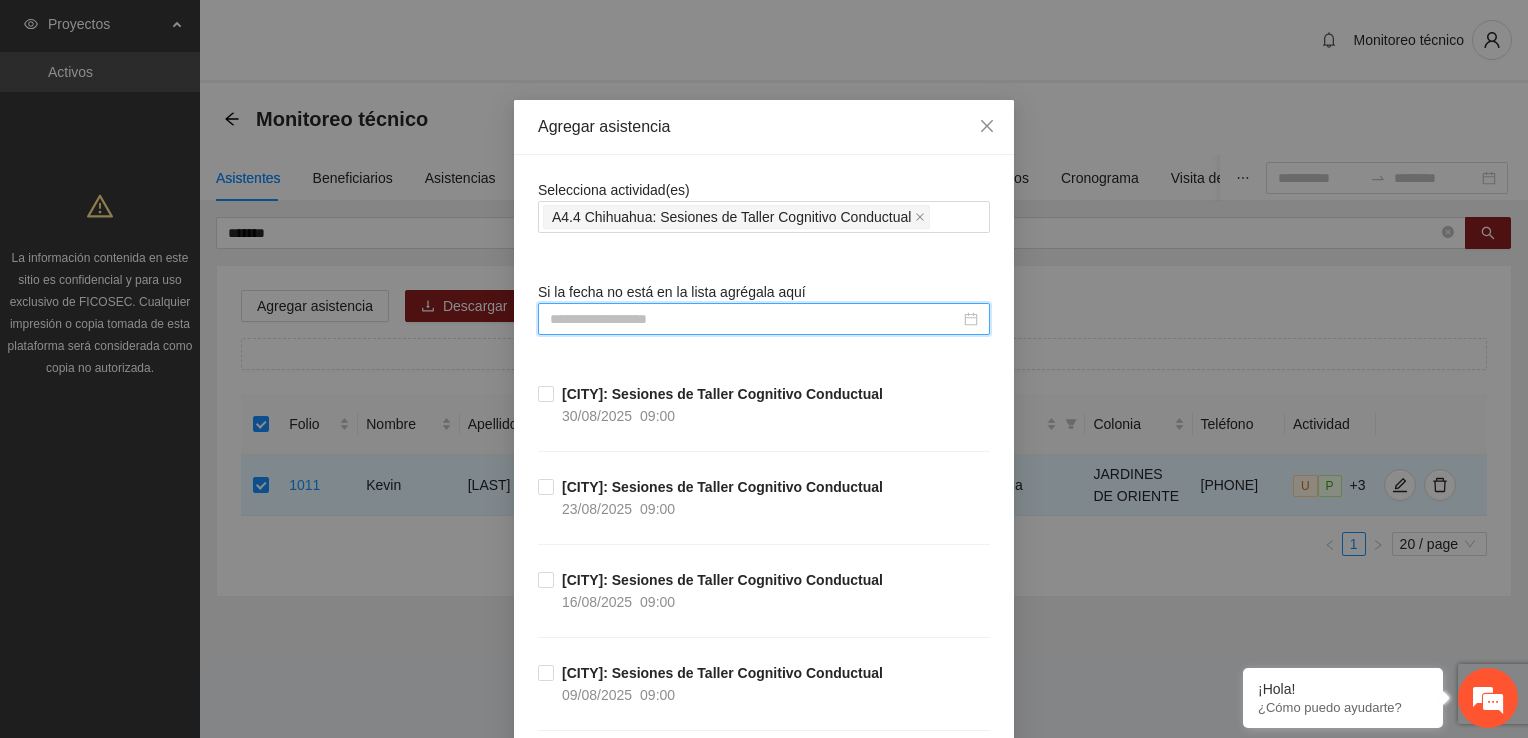 click at bounding box center (755, 319) 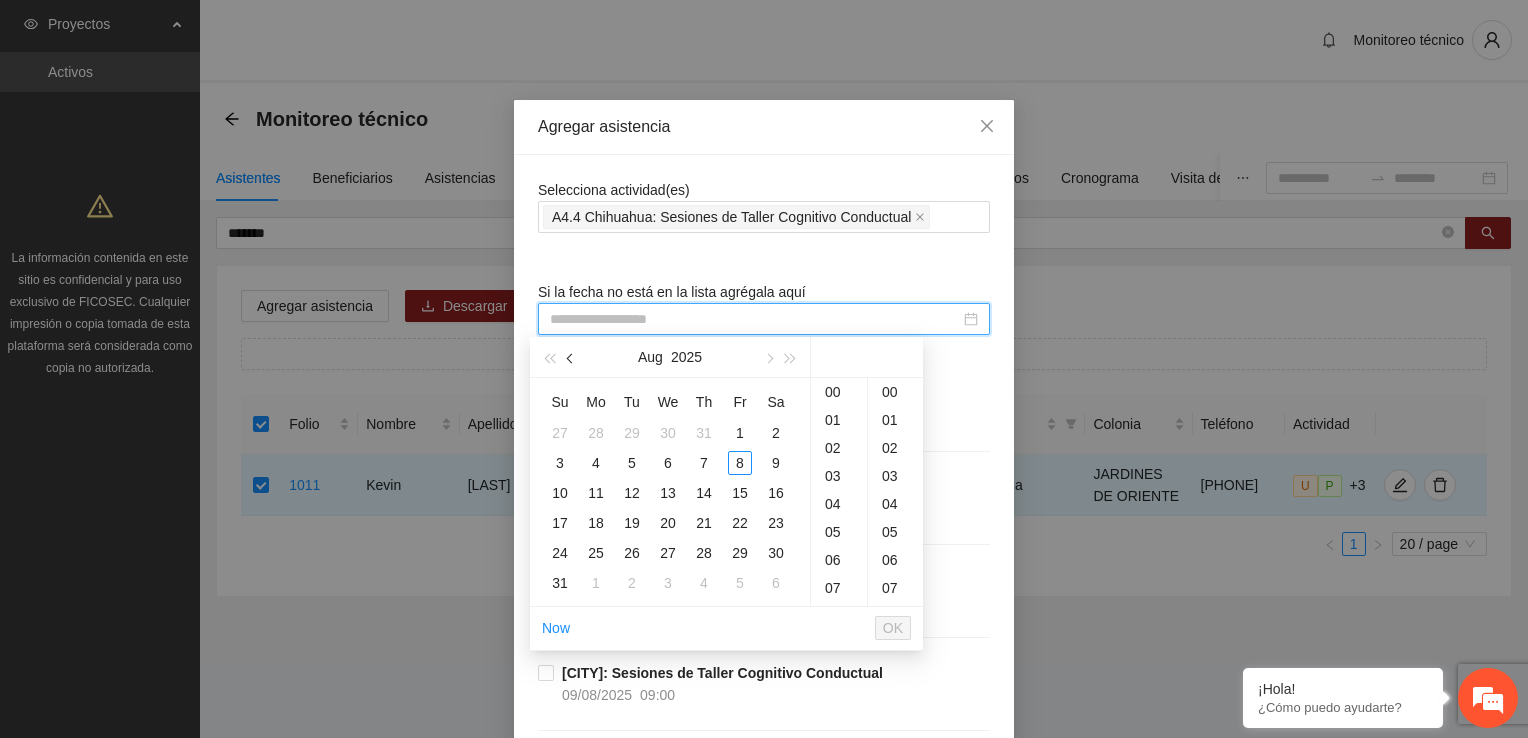 click at bounding box center [572, 359] 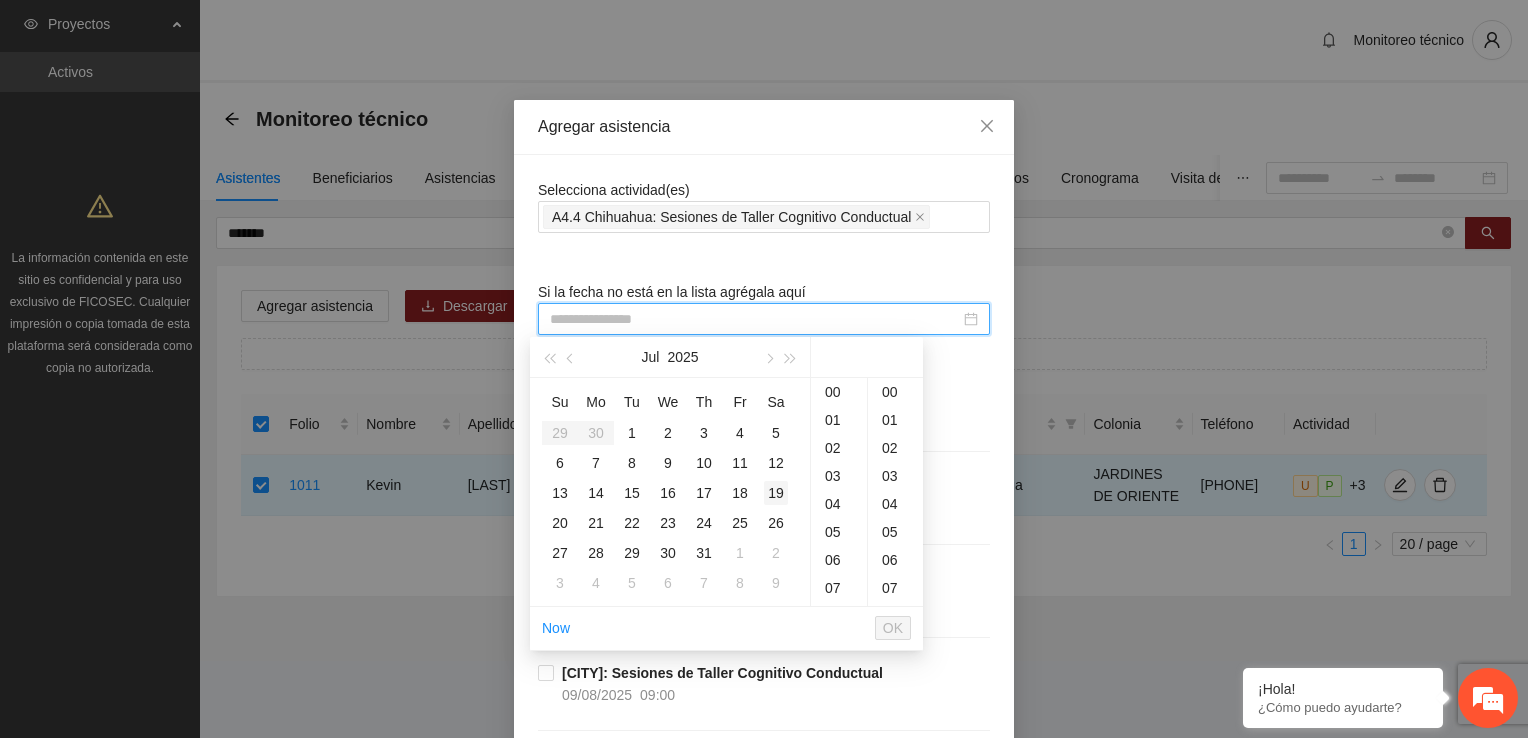 click on "19" at bounding box center (776, 493) 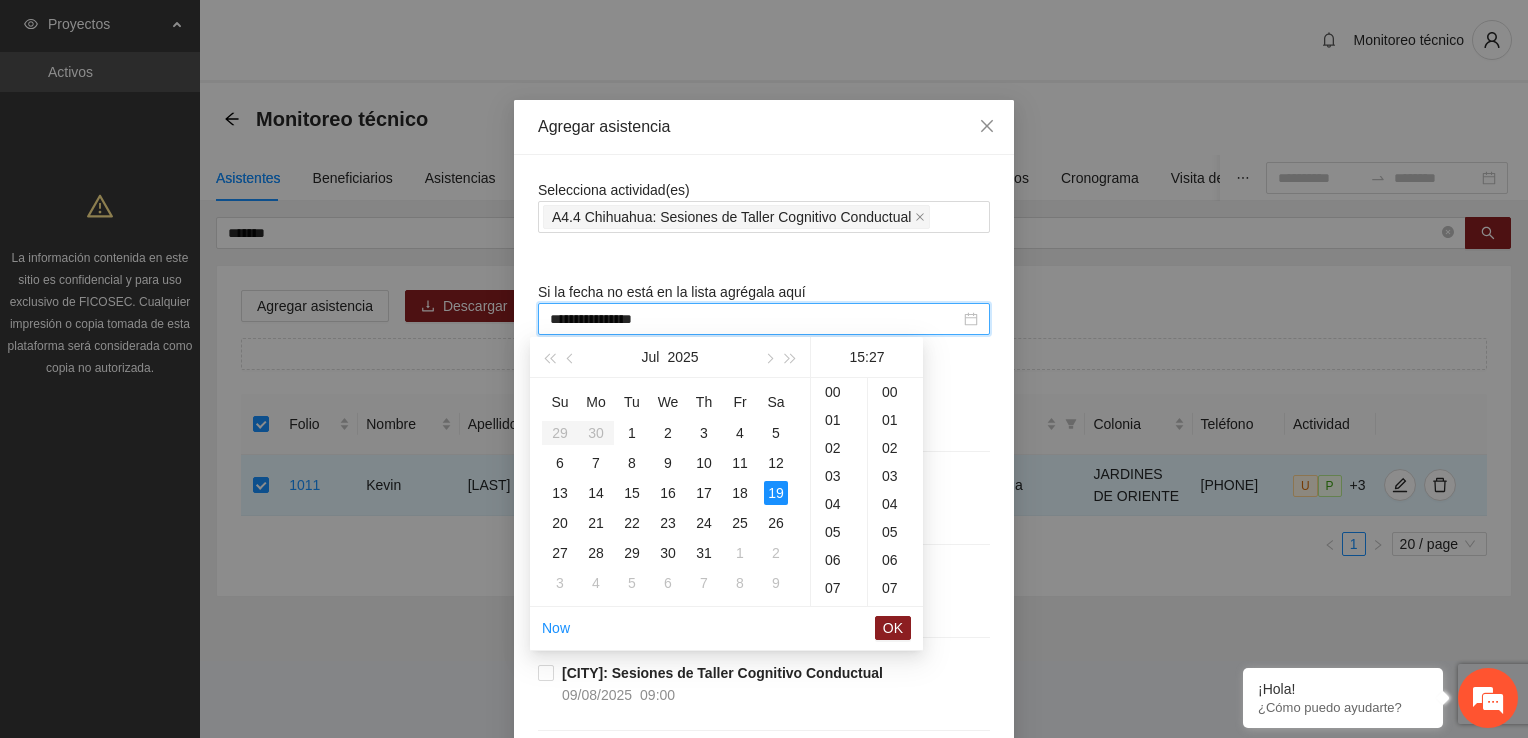 scroll, scrollTop: 420, scrollLeft: 0, axis: vertical 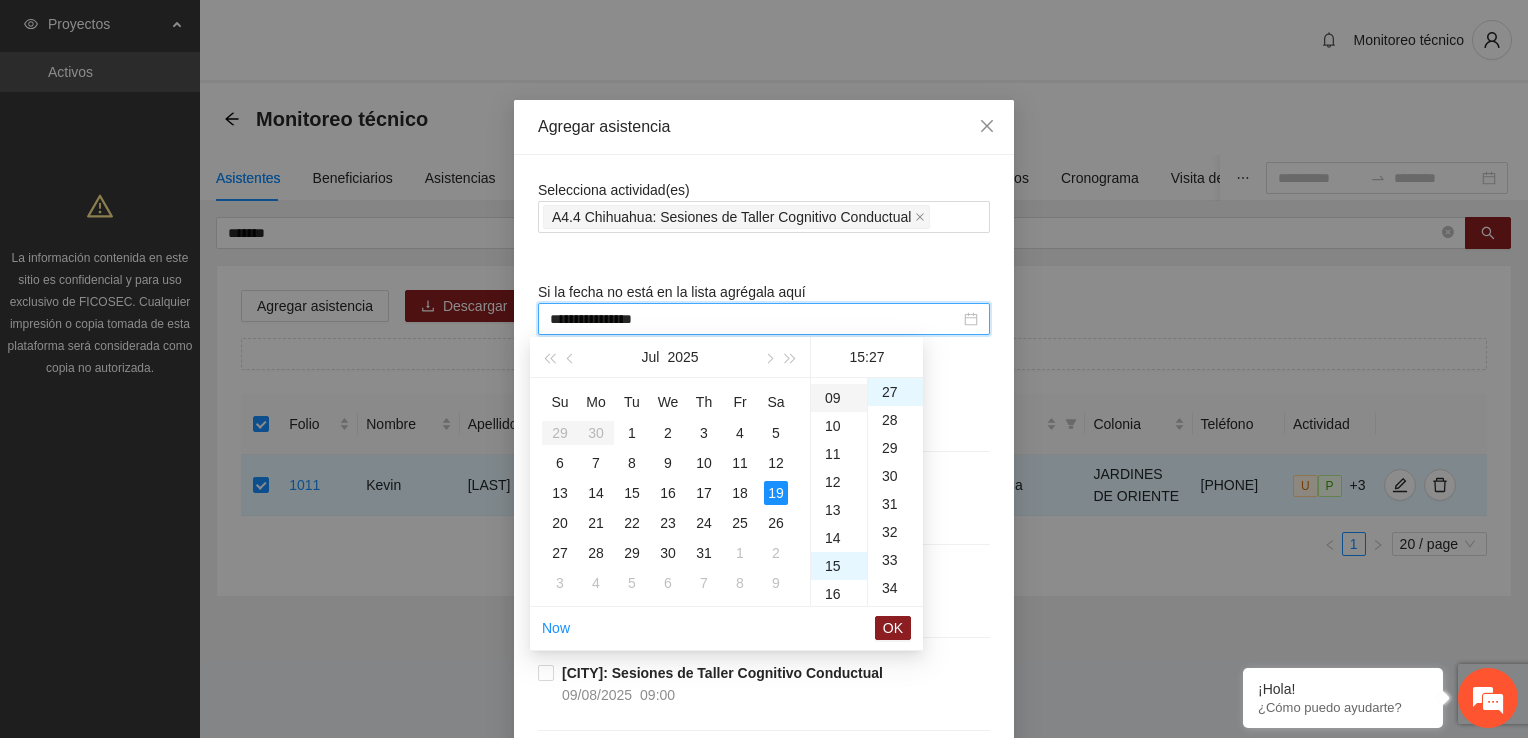 click on "09" at bounding box center (839, 398) 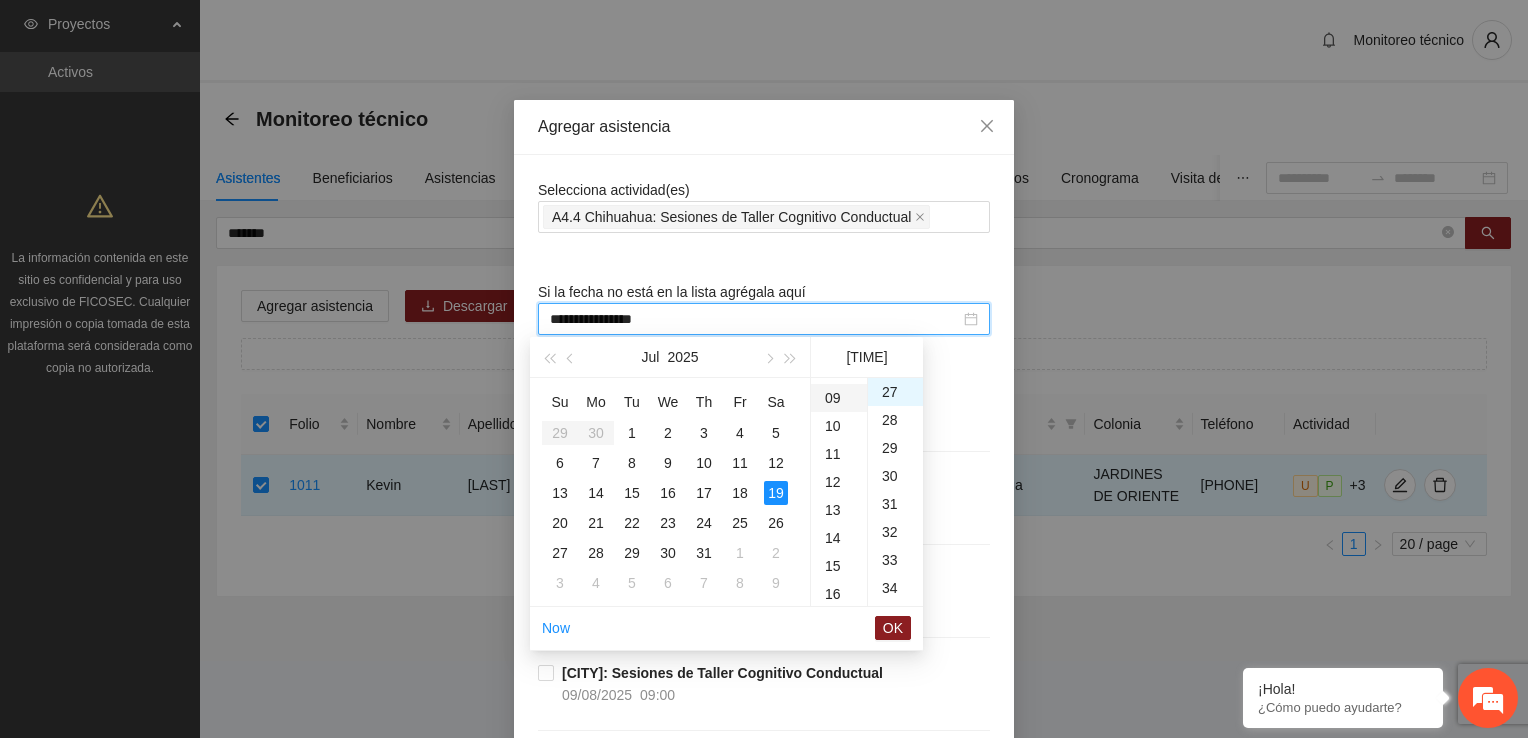 scroll, scrollTop: 252, scrollLeft: 0, axis: vertical 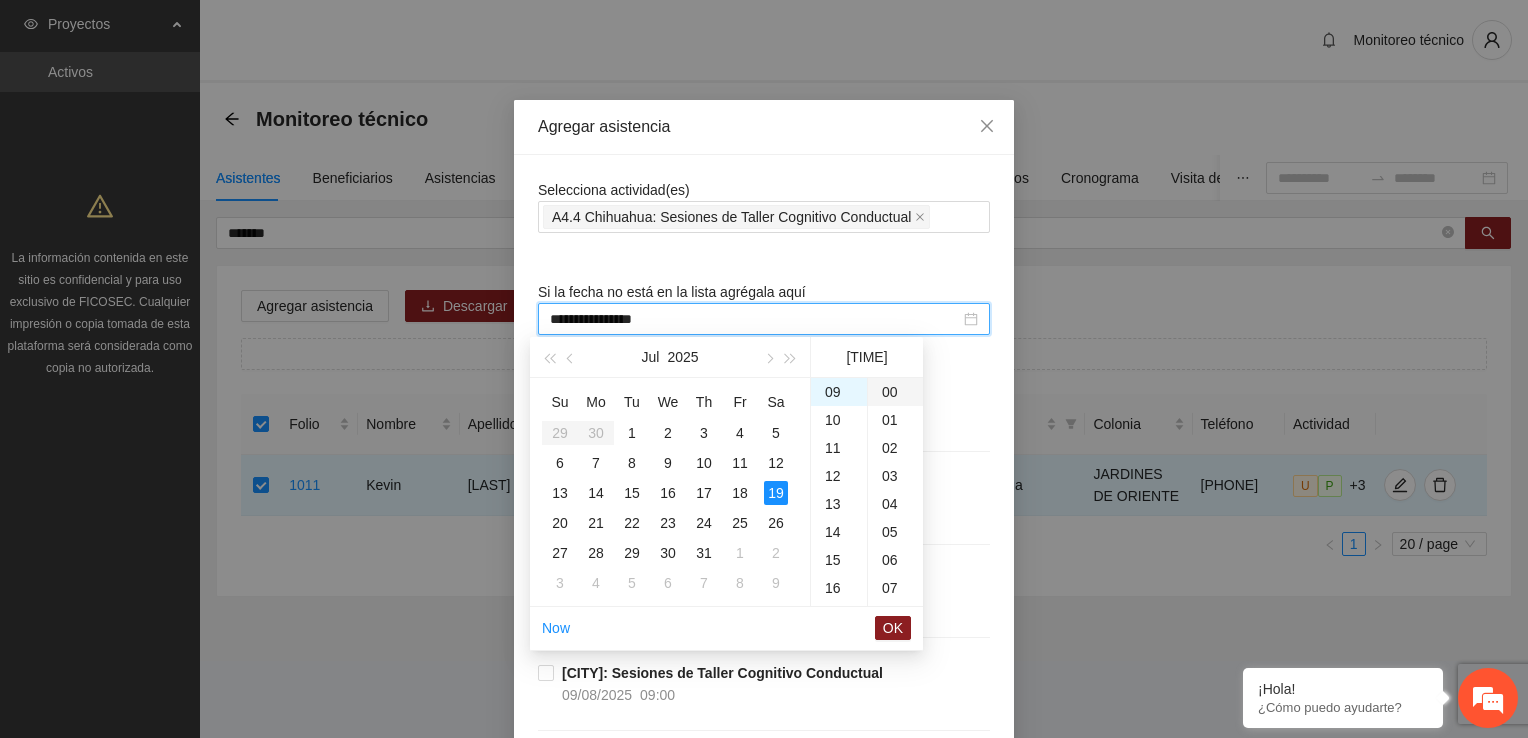 click on "00" at bounding box center [895, 392] 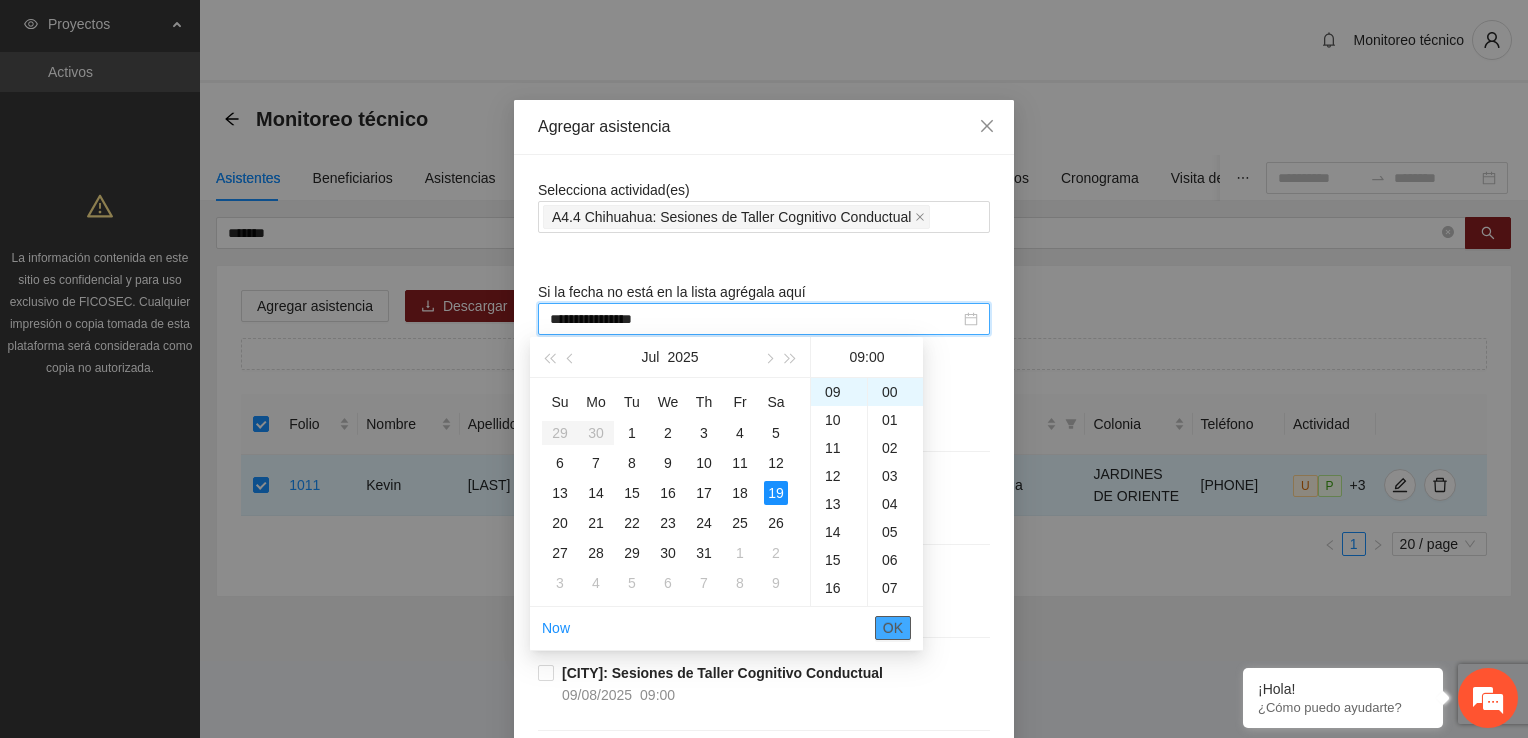 click on "OK" at bounding box center (893, 628) 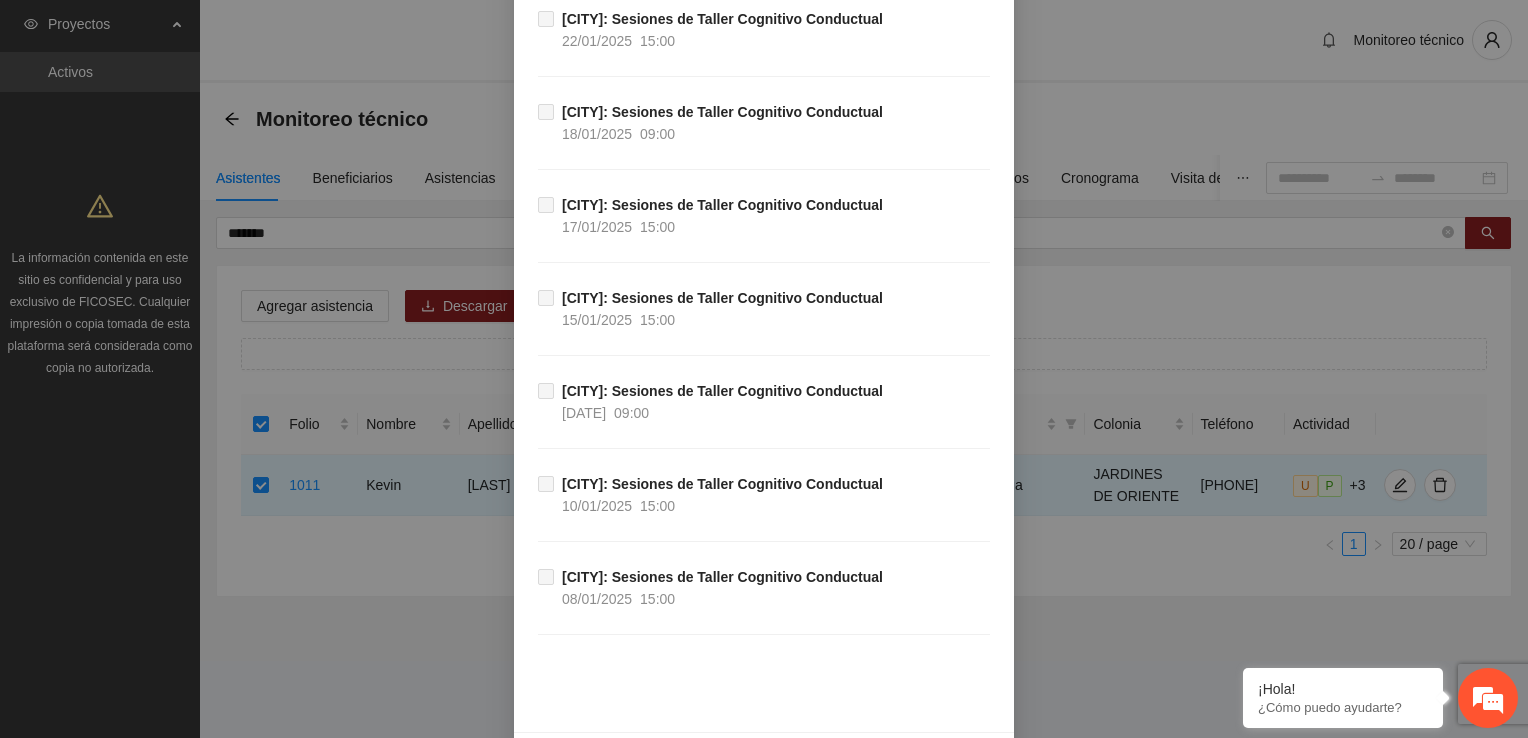 scroll, scrollTop: 2299, scrollLeft: 0, axis: vertical 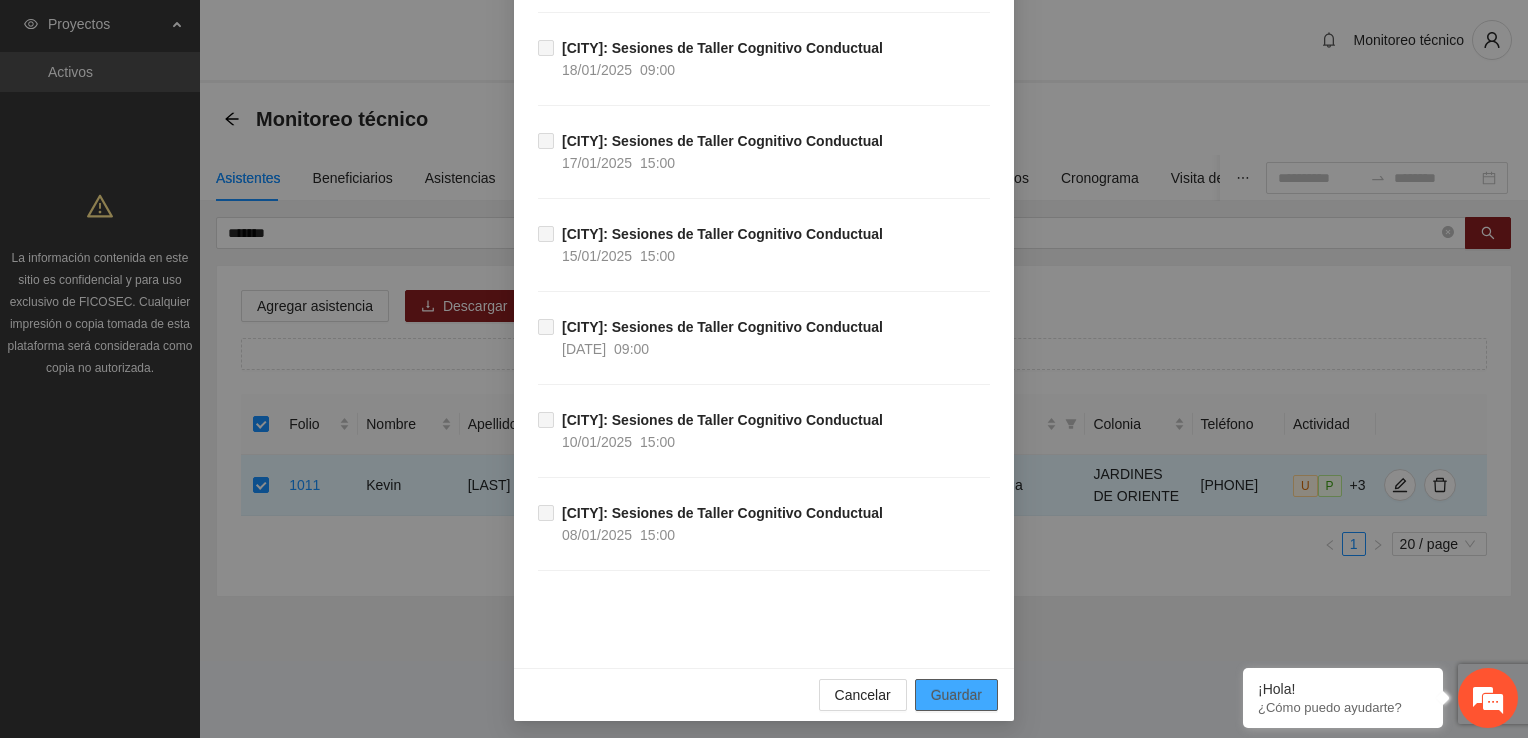 click on "Guardar" at bounding box center (956, 695) 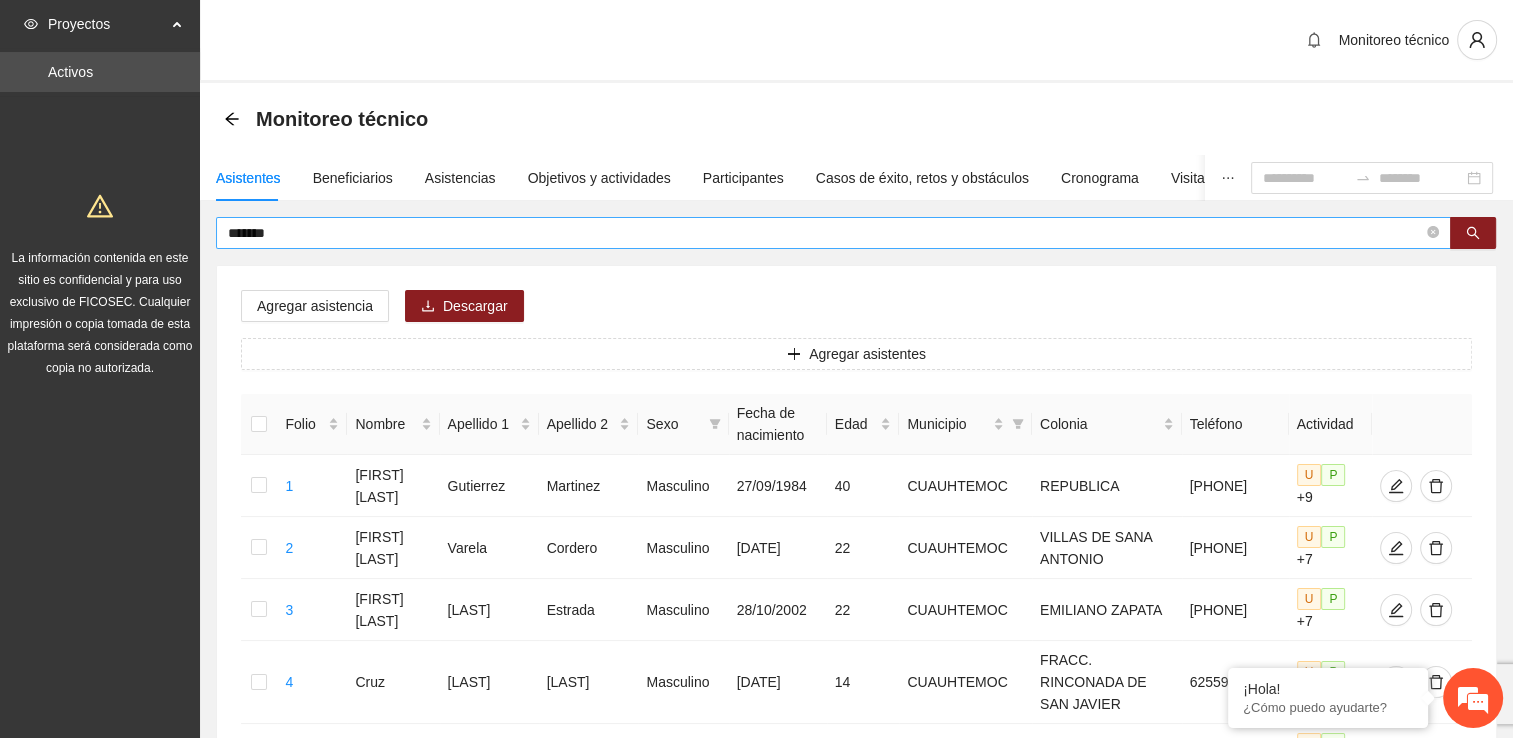 click on "*******" at bounding box center [833, 233] 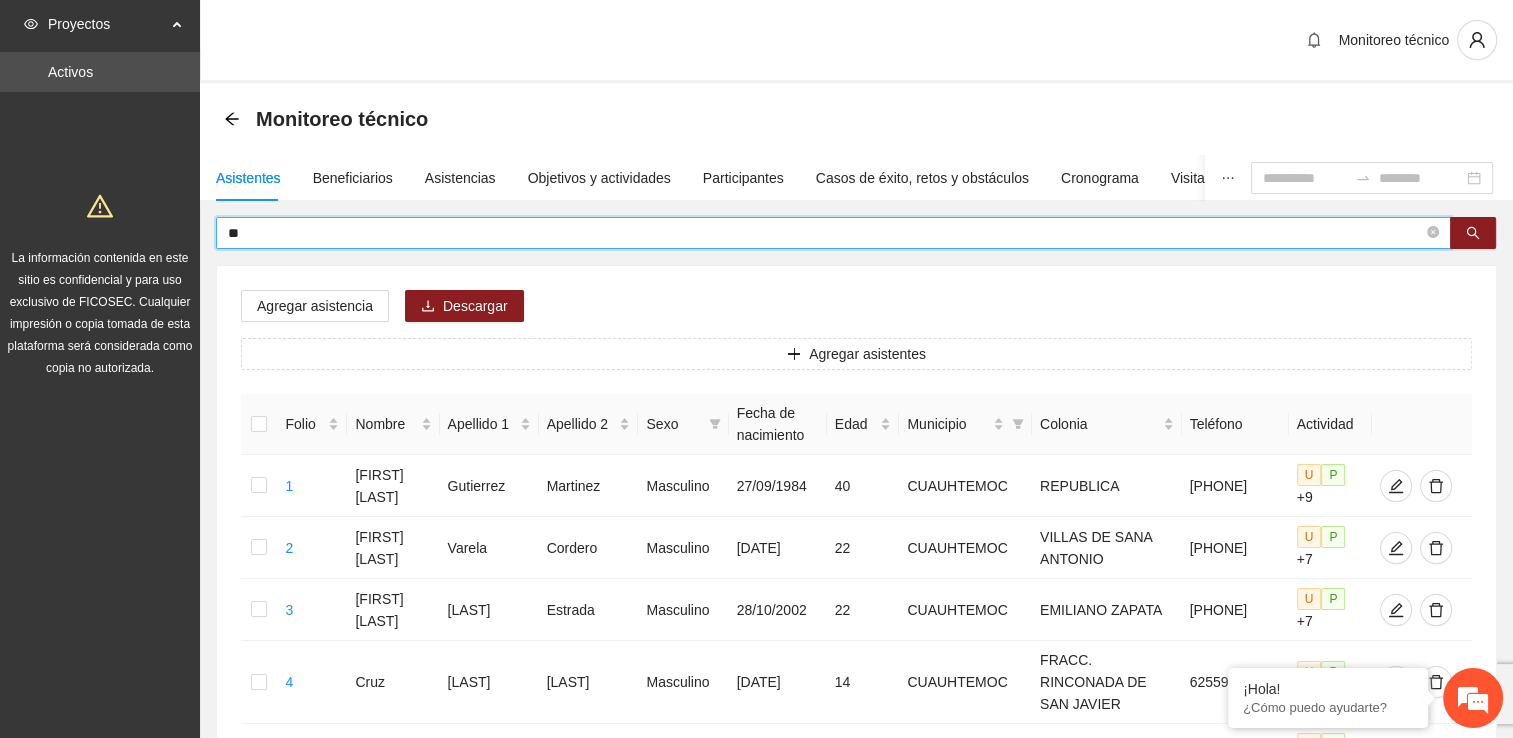 type on "*" 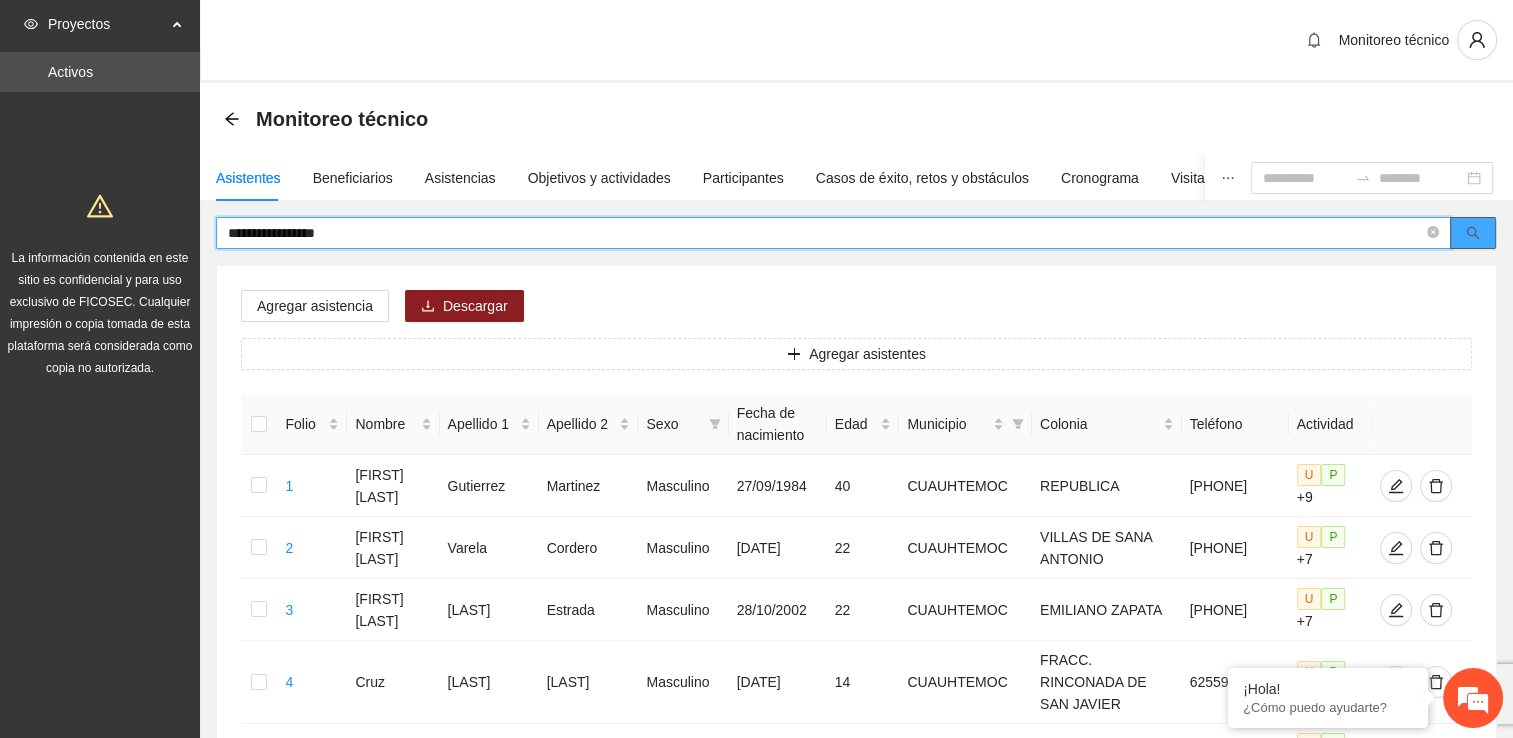 click 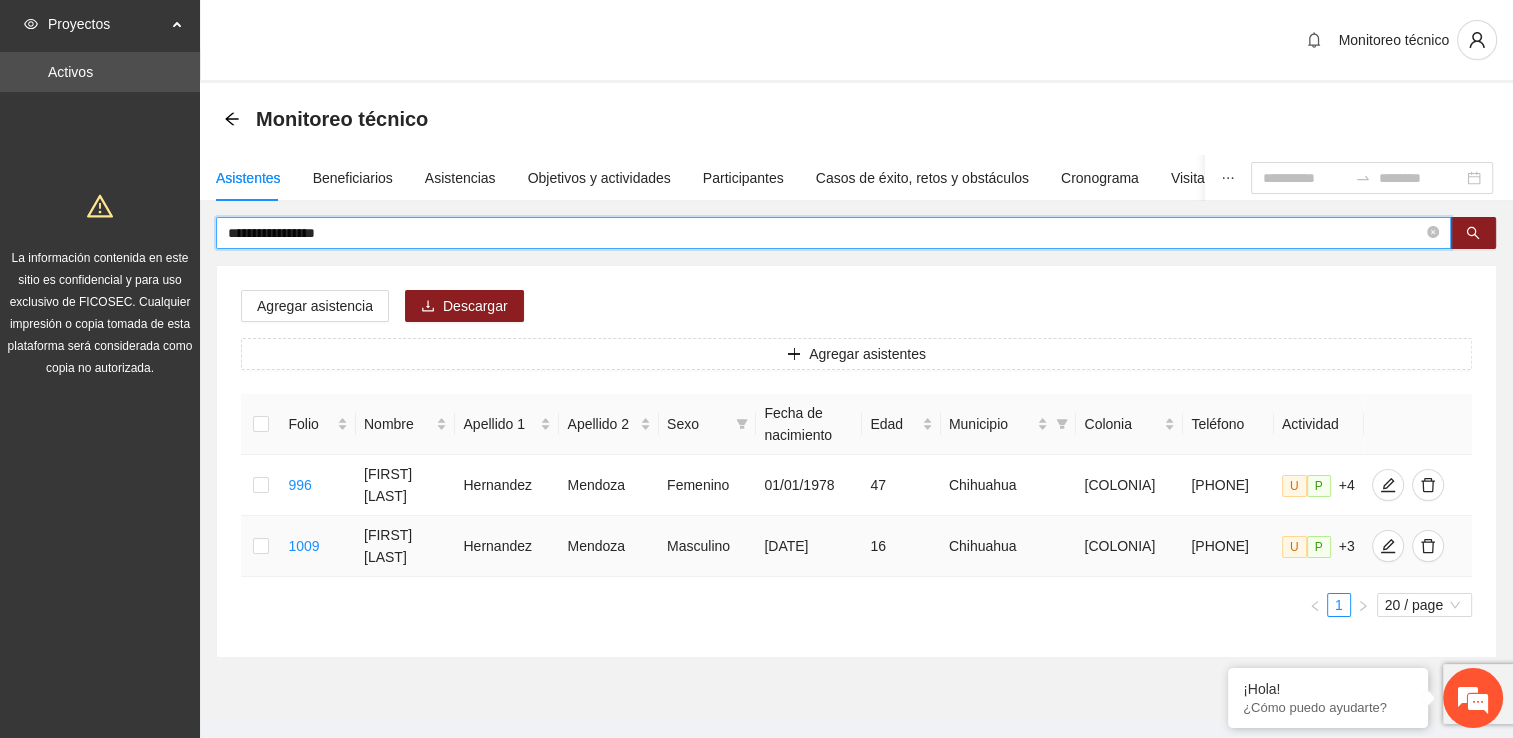 type on "**********" 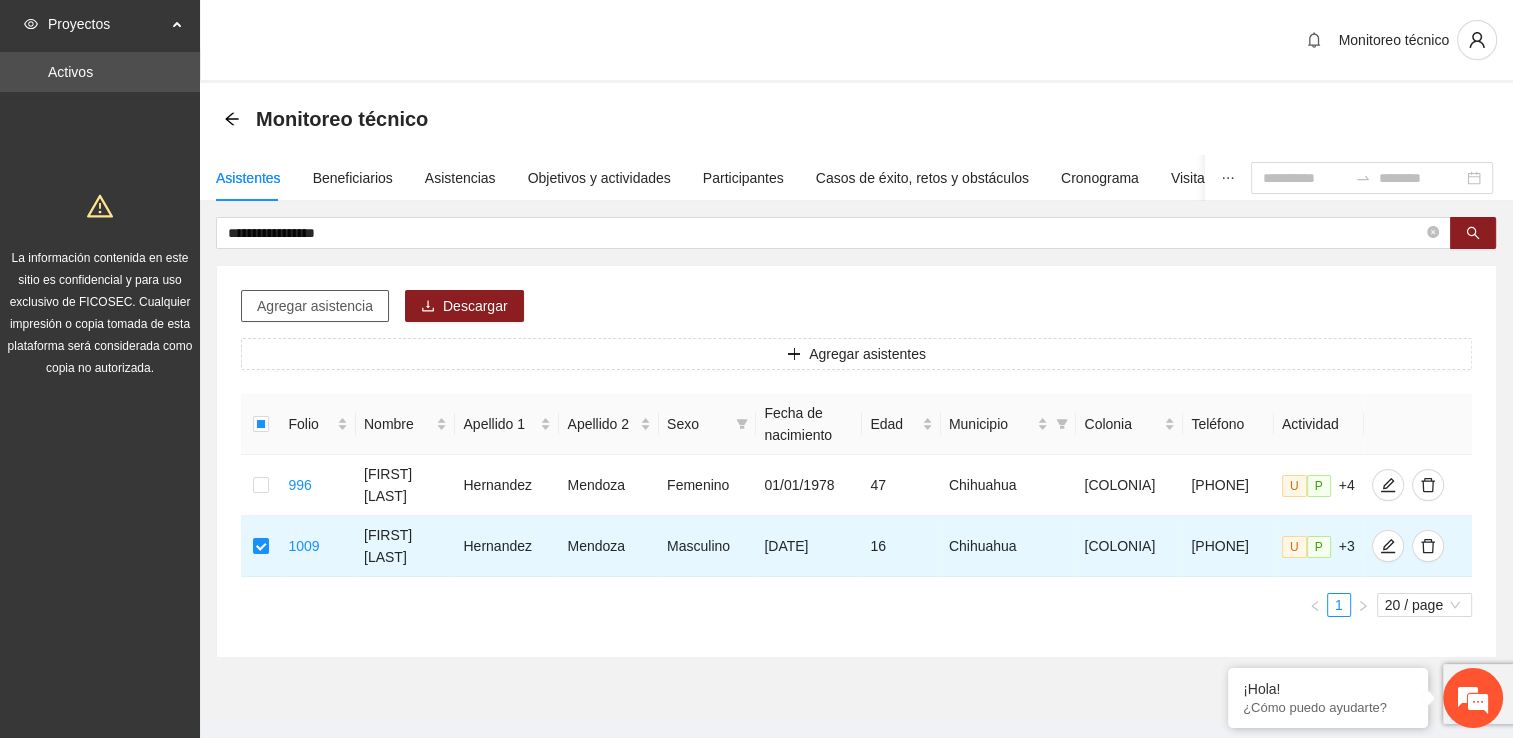 click on "Agregar asistencia" at bounding box center [315, 306] 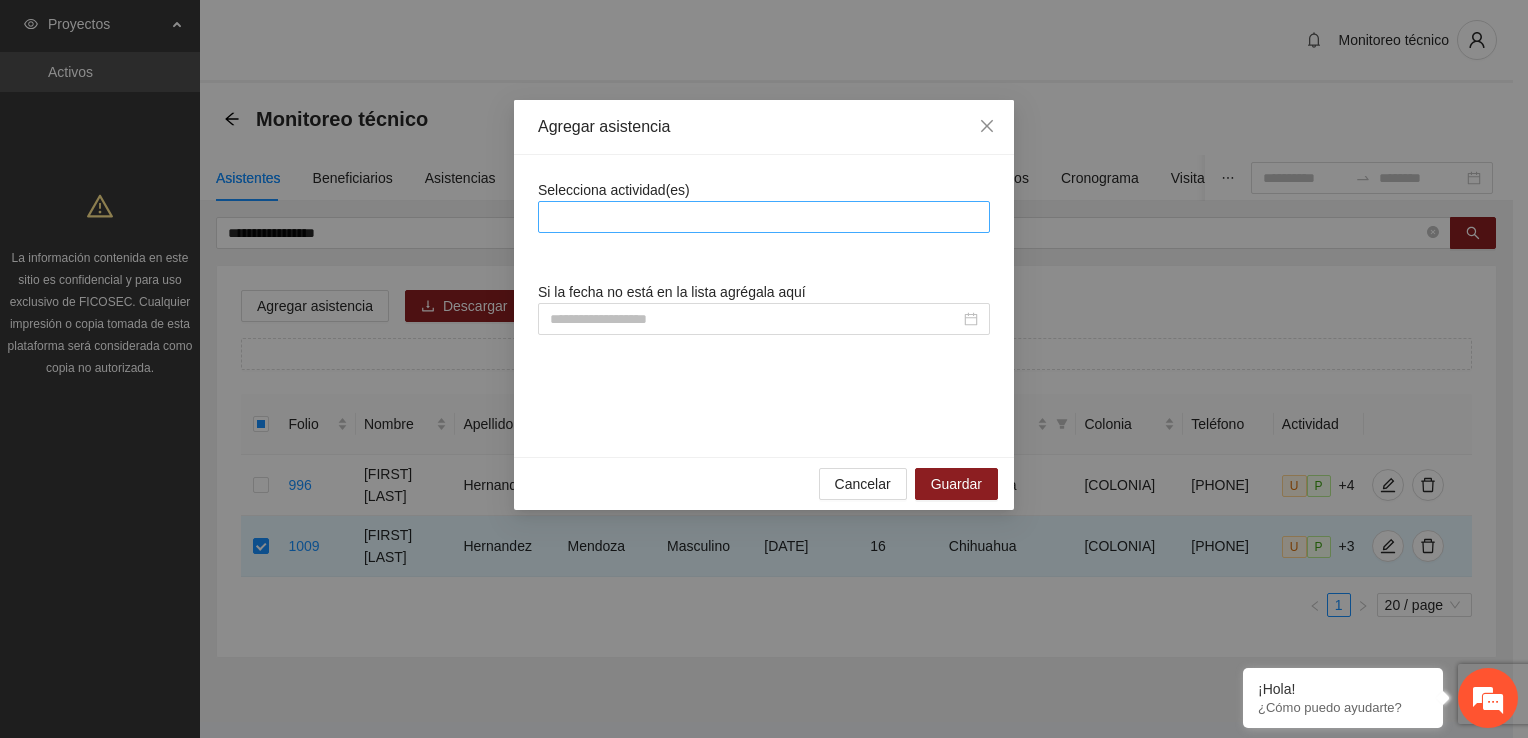 click at bounding box center [764, 217] 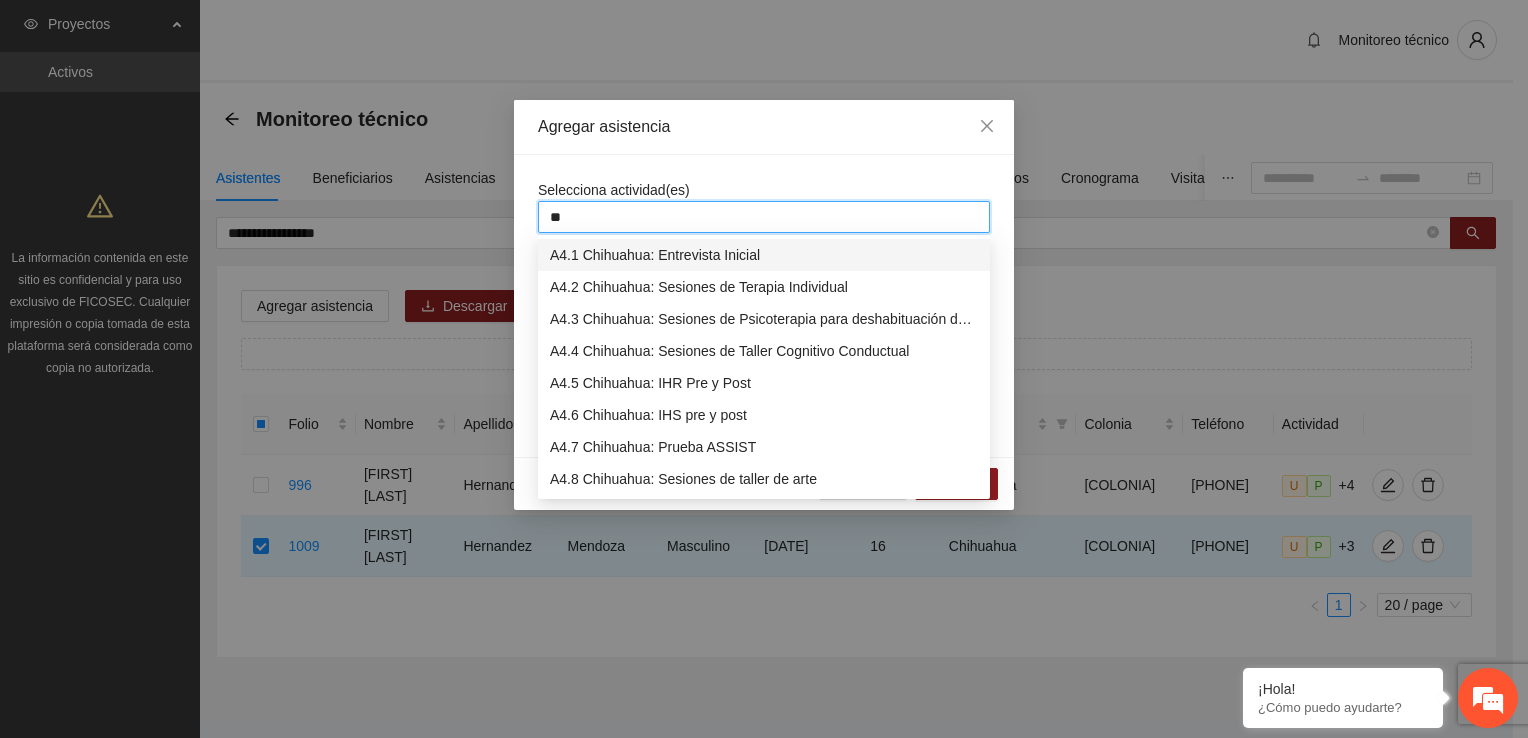 type on "***" 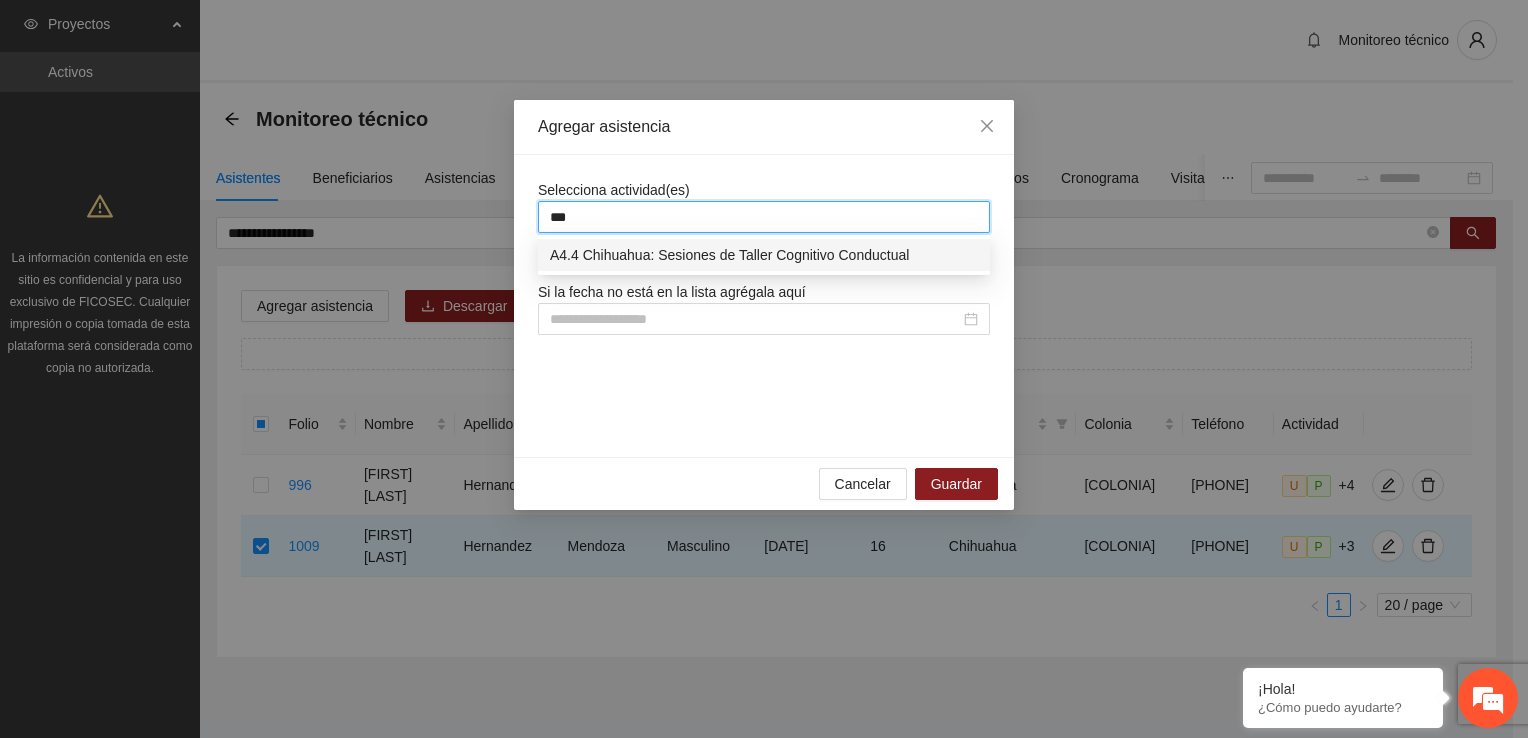 click on "A4.4 Chihuahua: Sesiones de Taller Cognitivo Conductual" at bounding box center (764, 255) 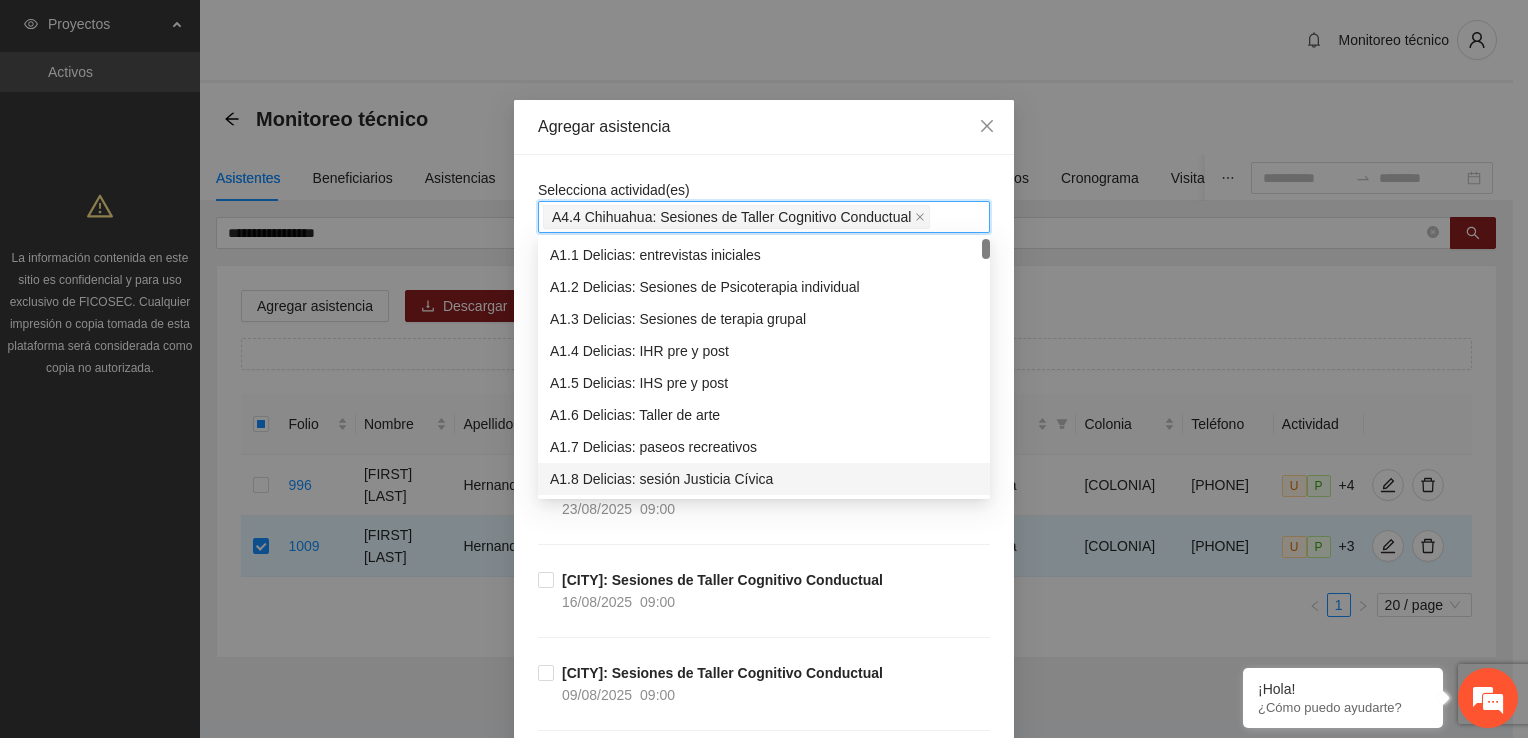 click on "[CITY]: Sesiones de Taller Cognitivo Conductual [DATE] [TIME]" at bounding box center [764, 522] 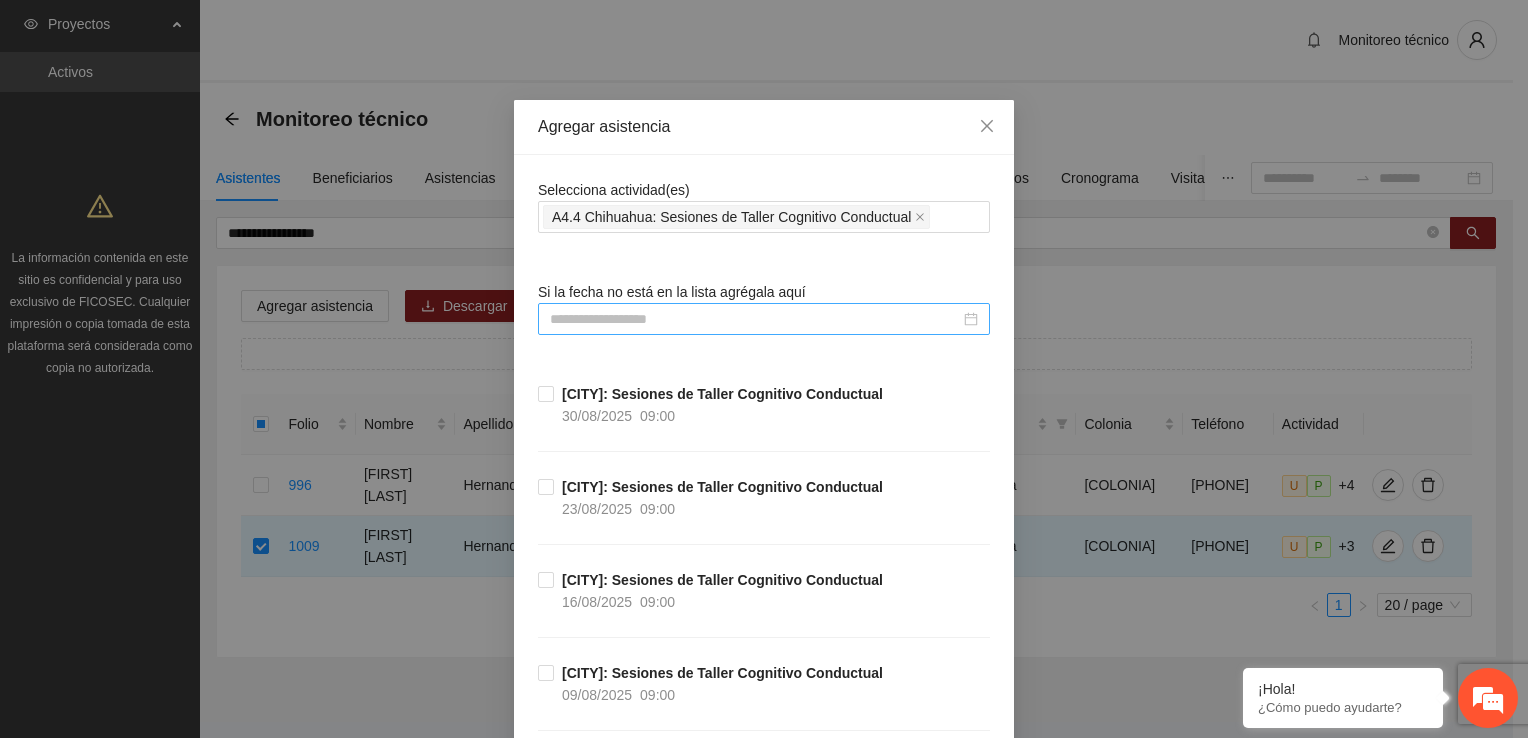 click at bounding box center (764, 319) 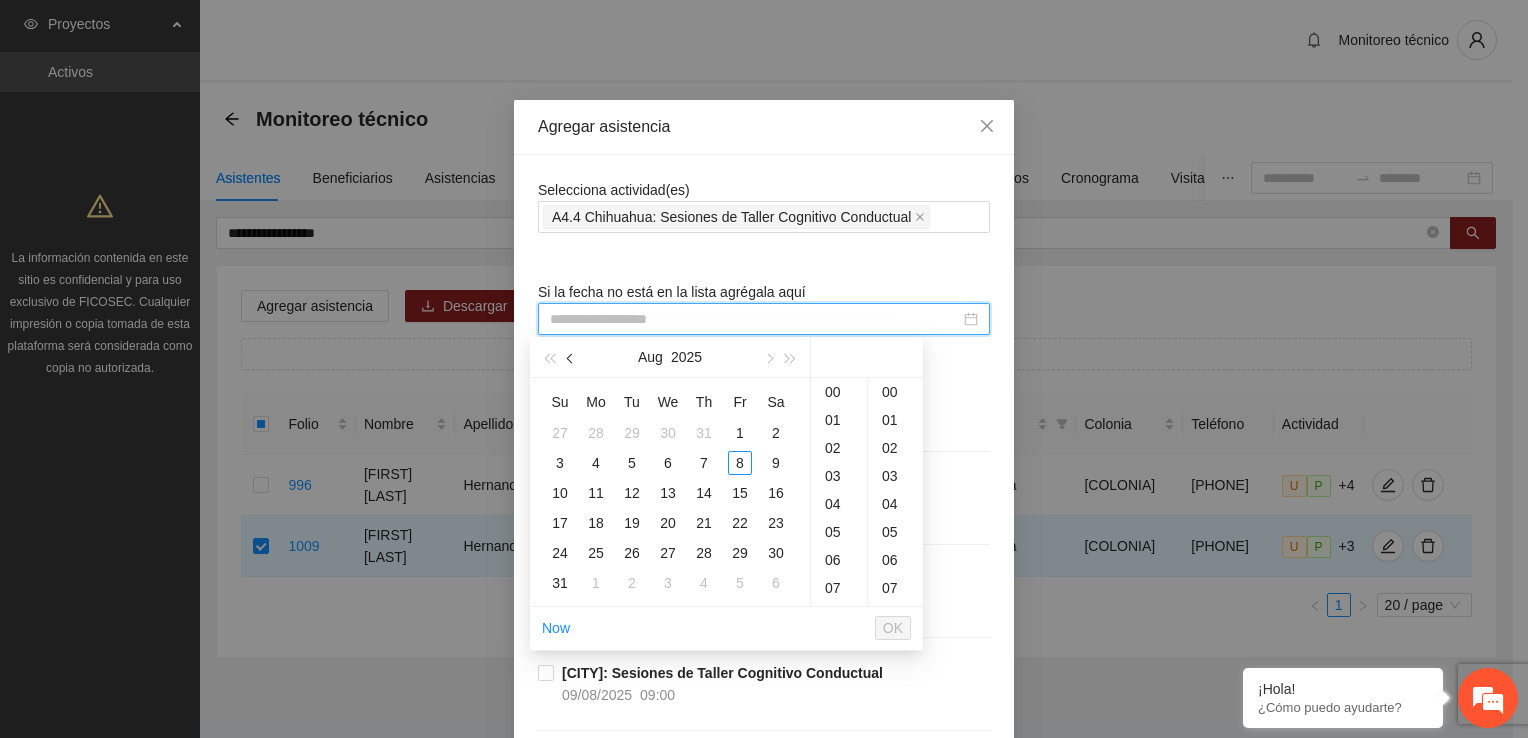 click at bounding box center [571, 357] 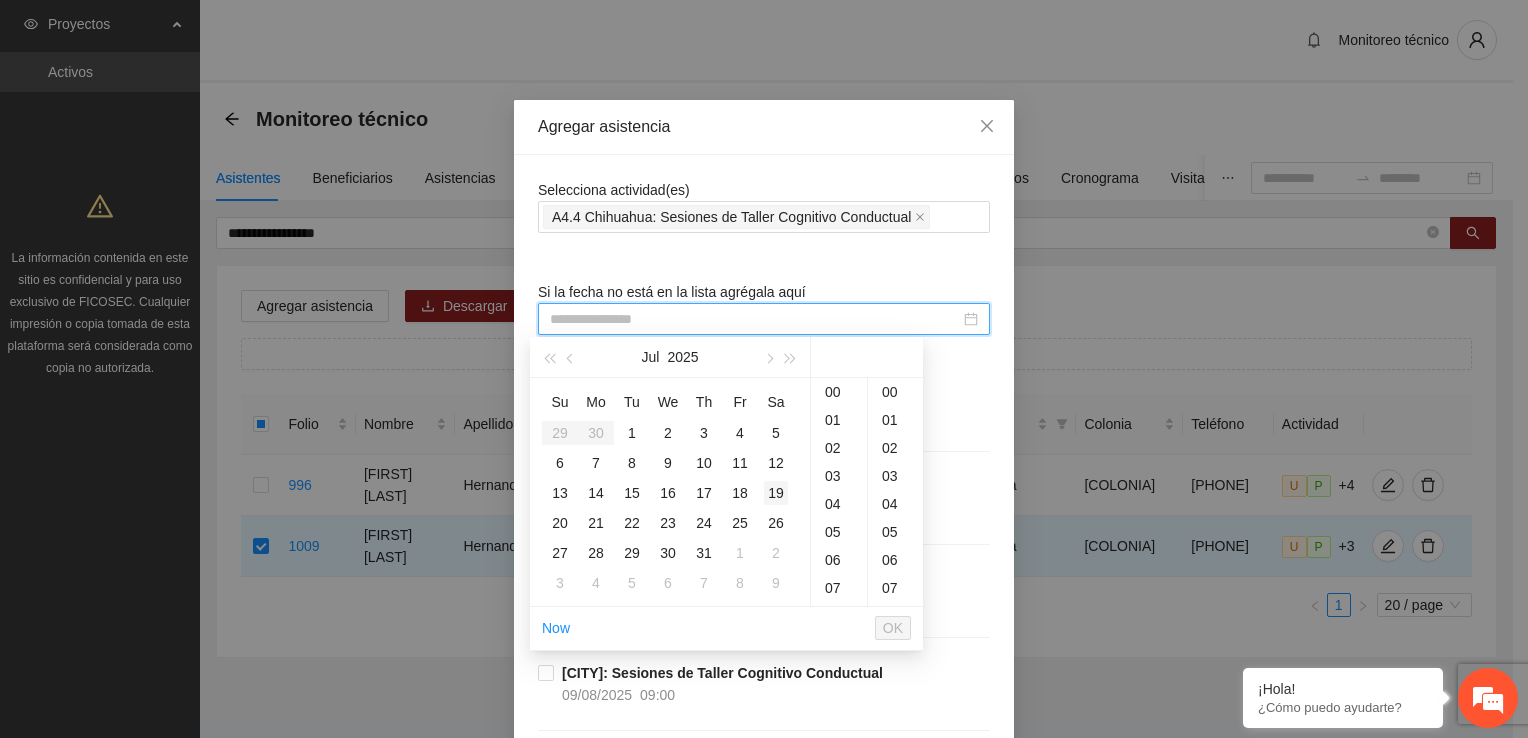 click on "19" at bounding box center [776, 493] 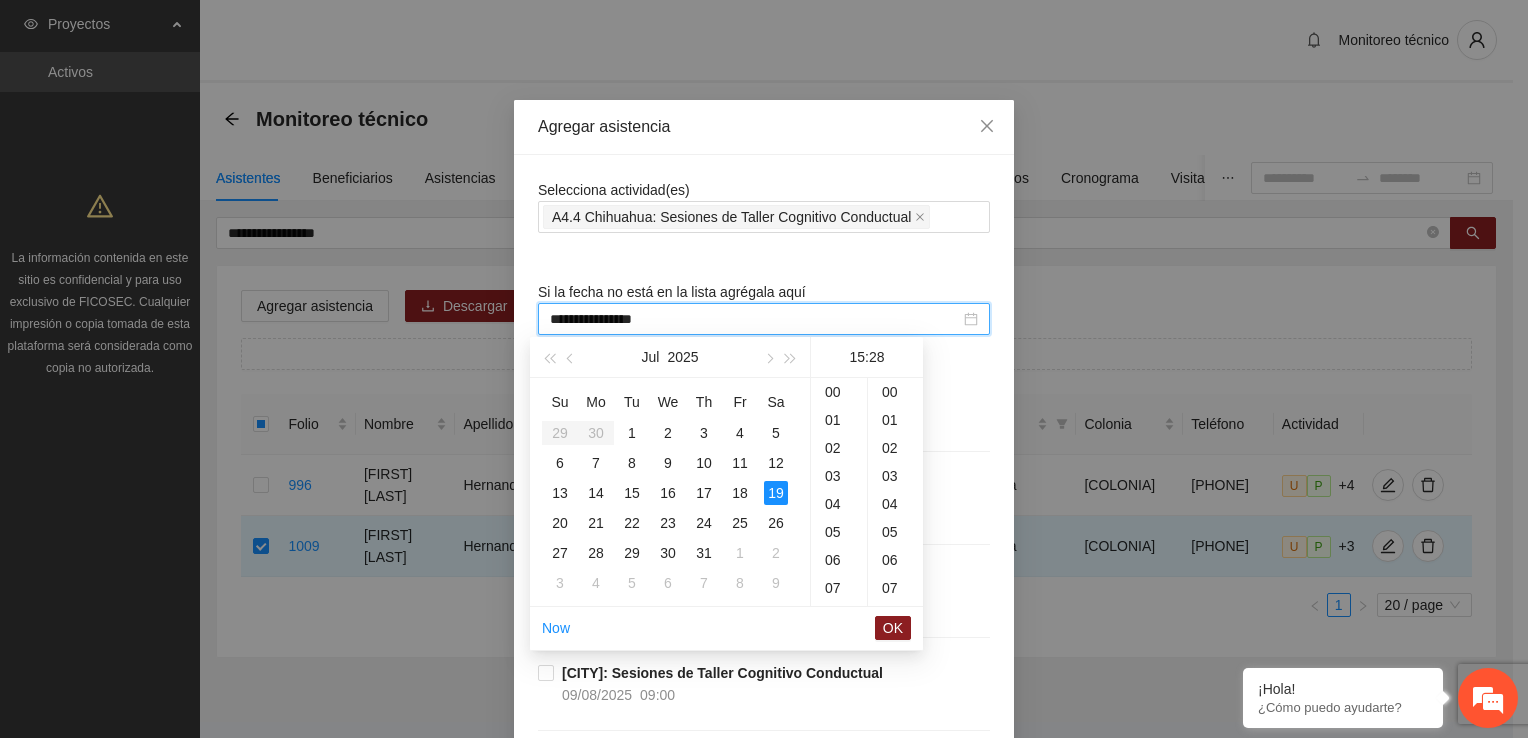 scroll, scrollTop: 420, scrollLeft: 0, axis: vertical 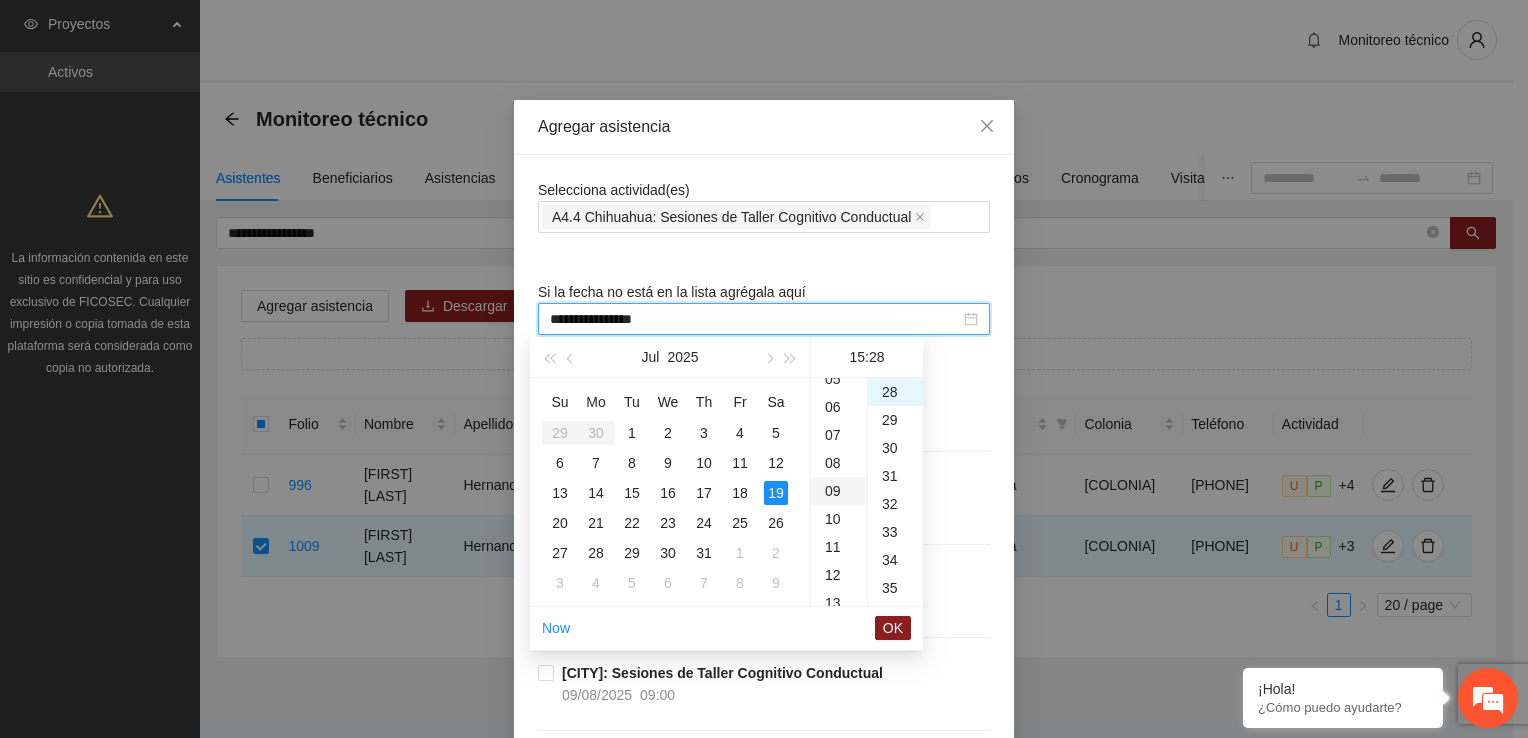 click on "09" at bounding box center (839, 491) 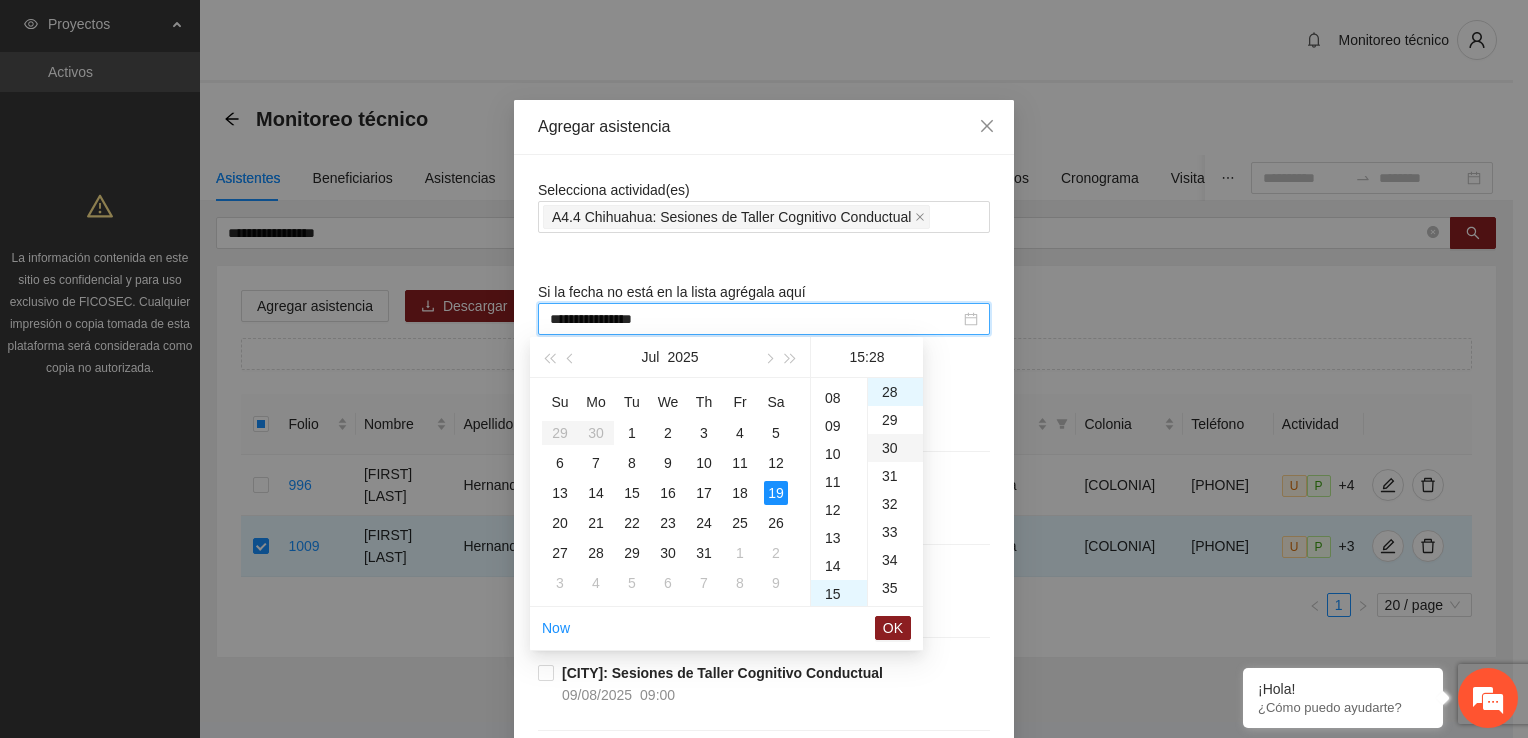 scroll, scrollTop: 252, scrollLeft: 0, axis: vertical 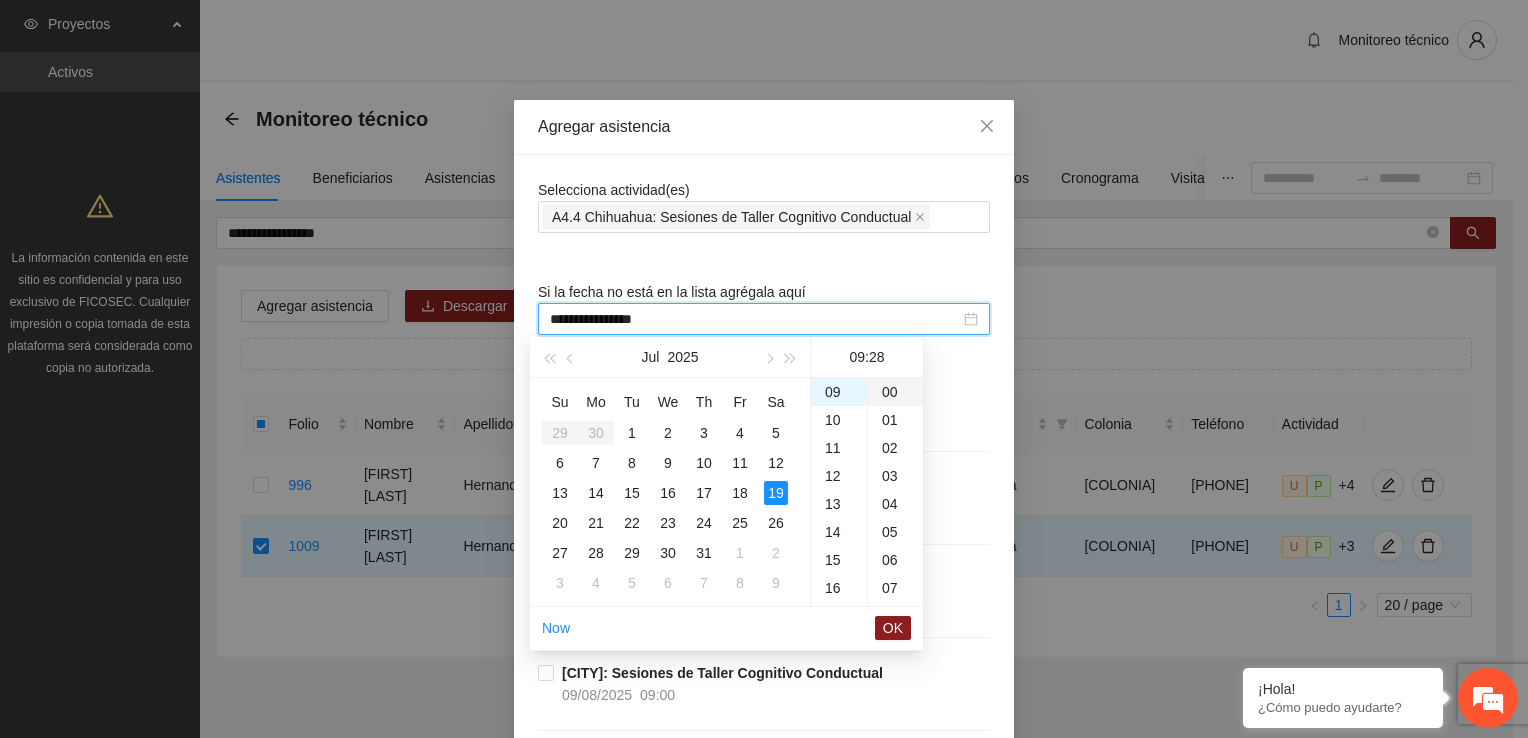 click on "00" at bounding box center [895, 392] 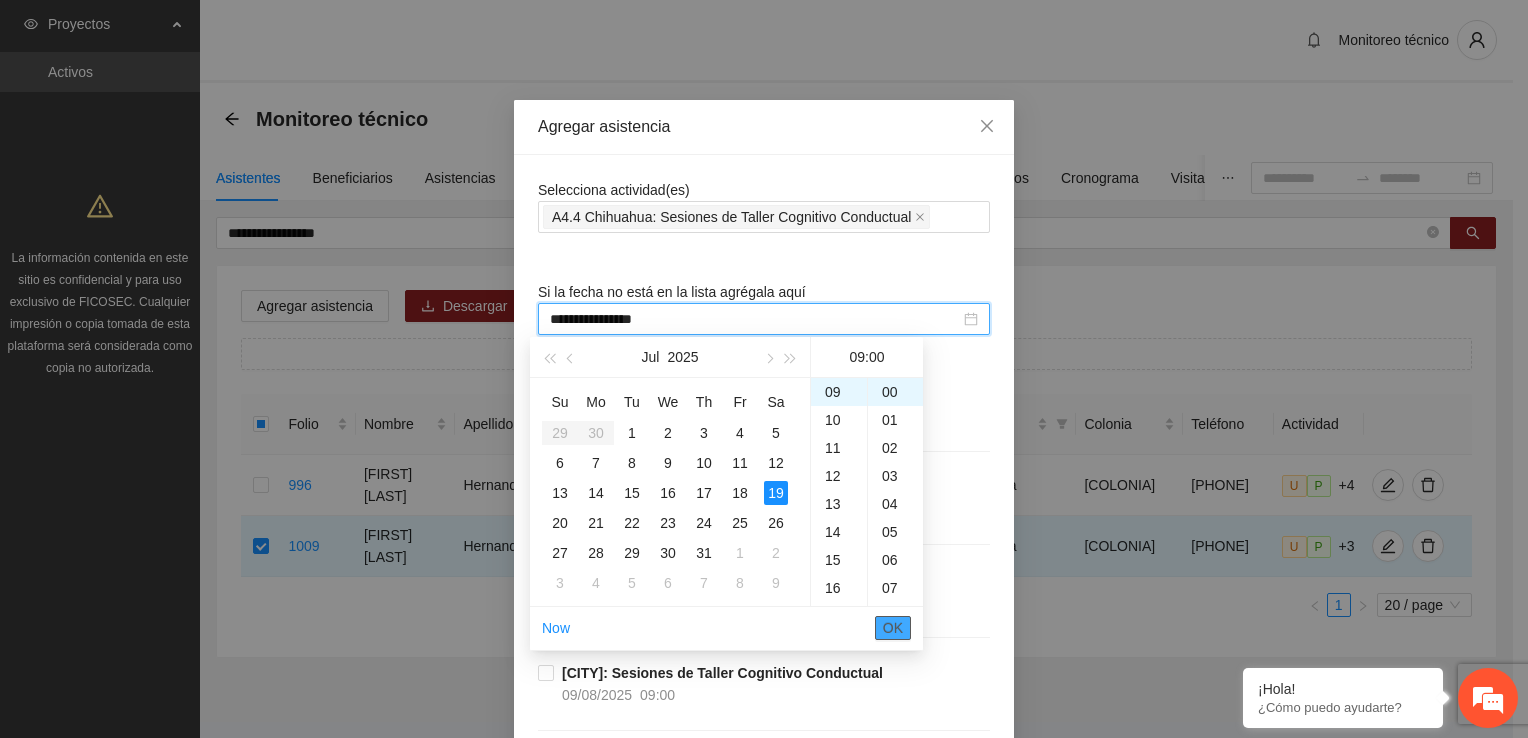 click on "OK" at bounding box center (893, 628) 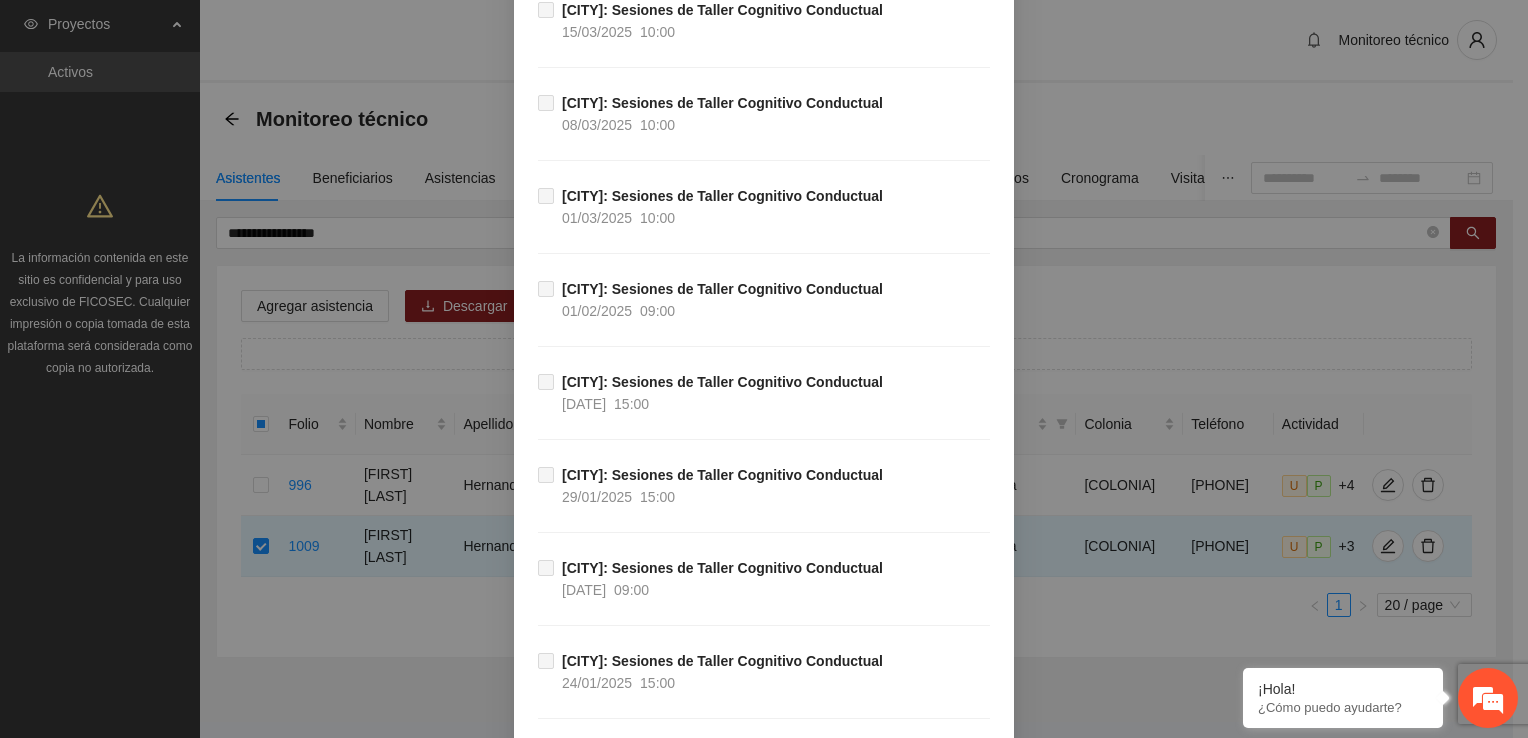 scroll, scrollTop: 2299, scrollLeft: 0, axis: vertical 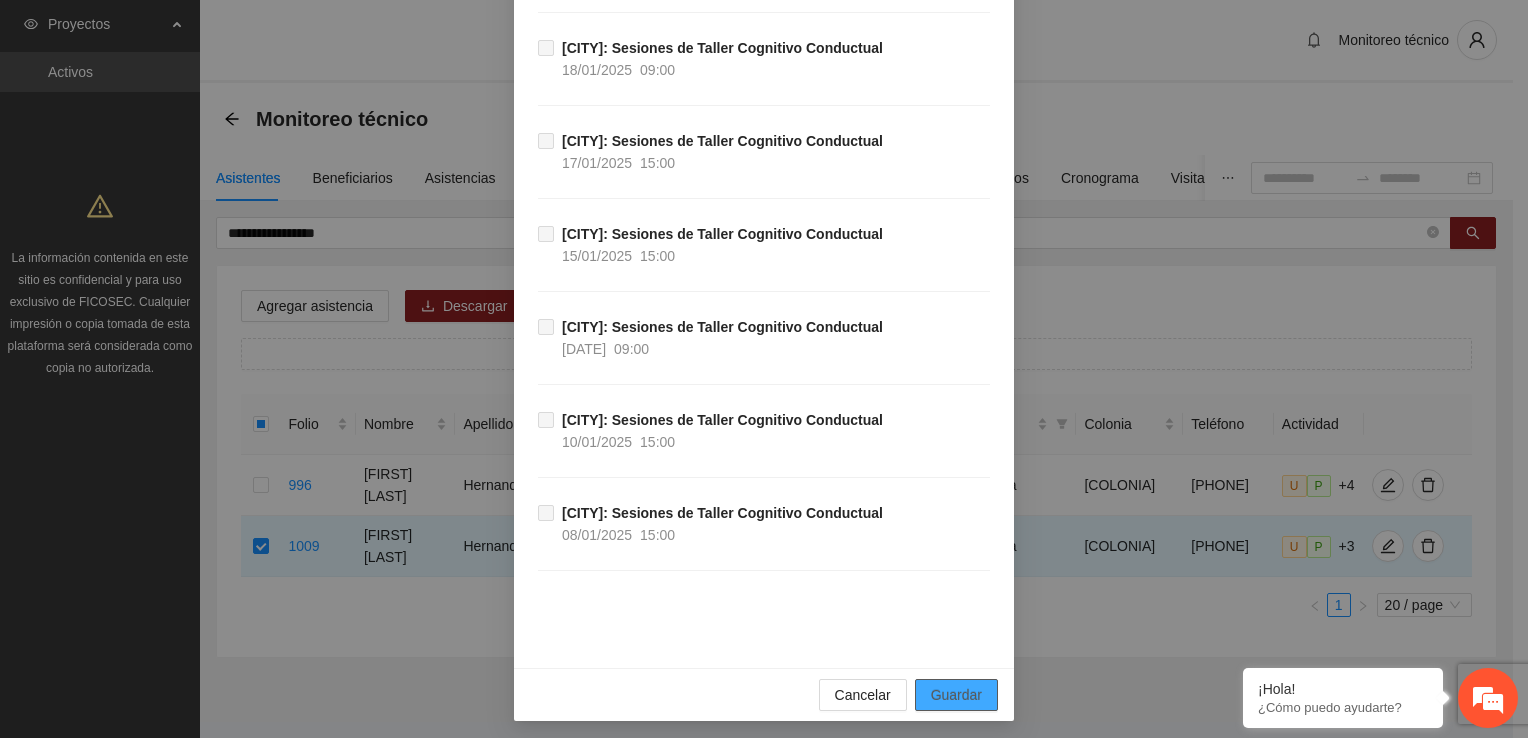 click on "Guardar" at bounding box center (956, 695) 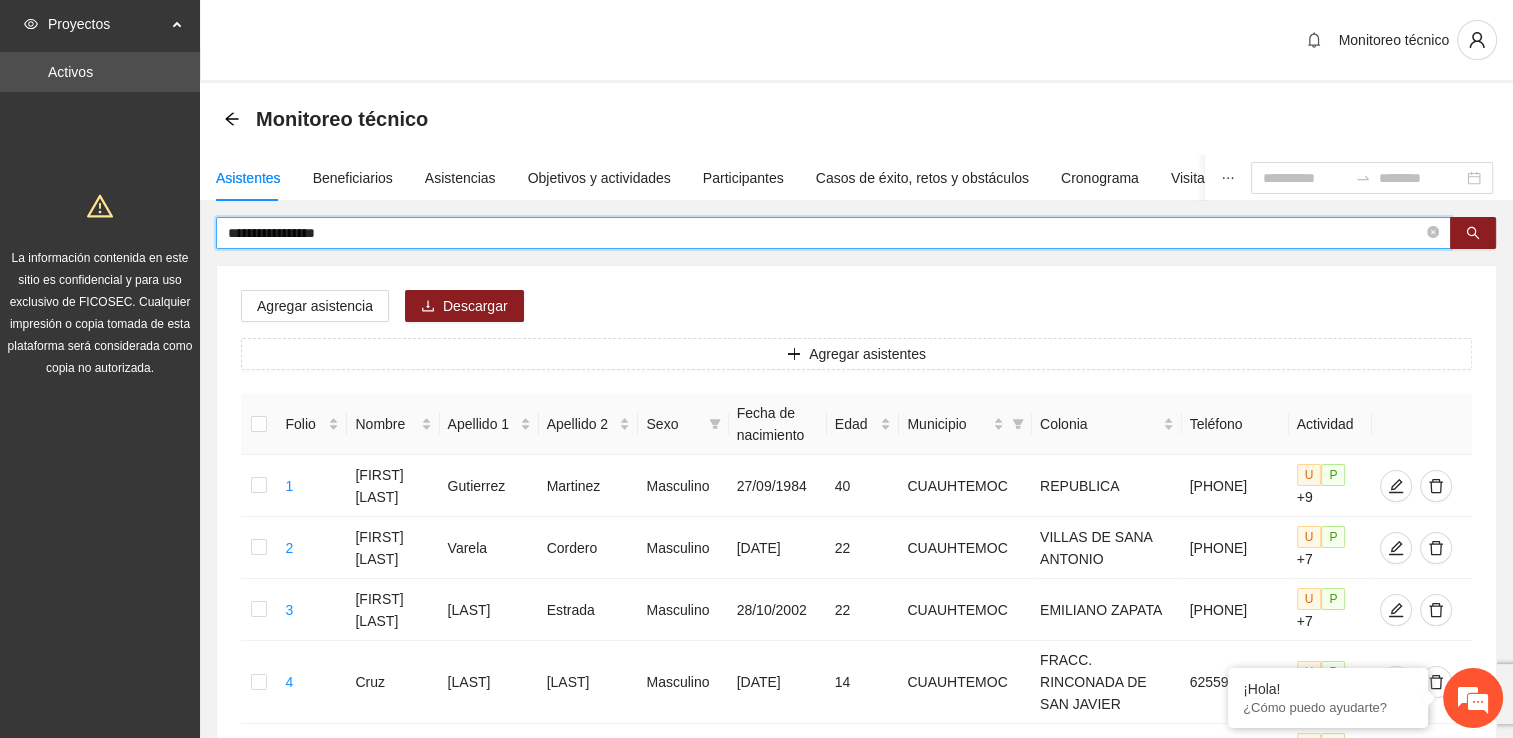 drag, startPoint x: 898, startPoint y: 622, endPoint x: 373, endPoint y: 234, distance: 652.8162 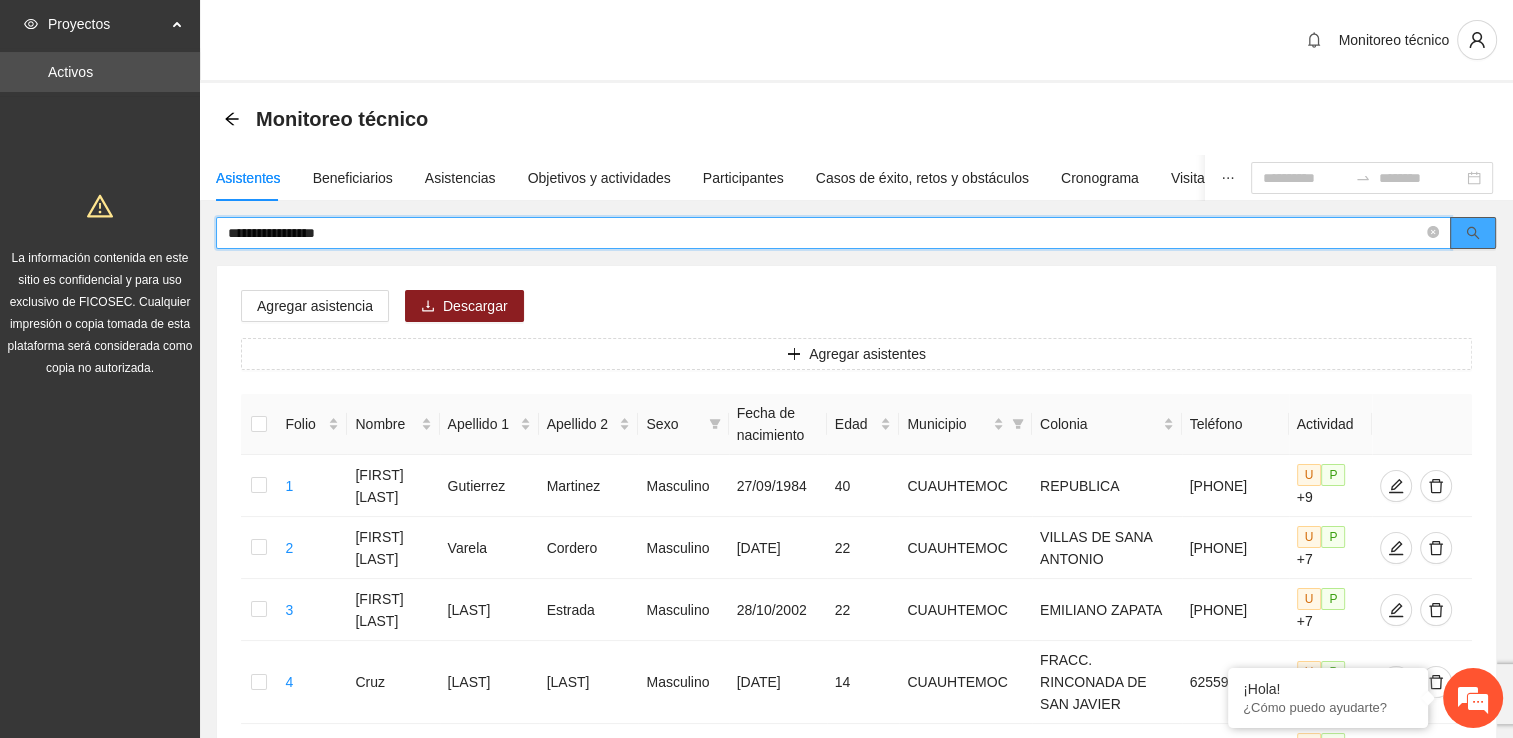 click at bounding box center [1473, 233] 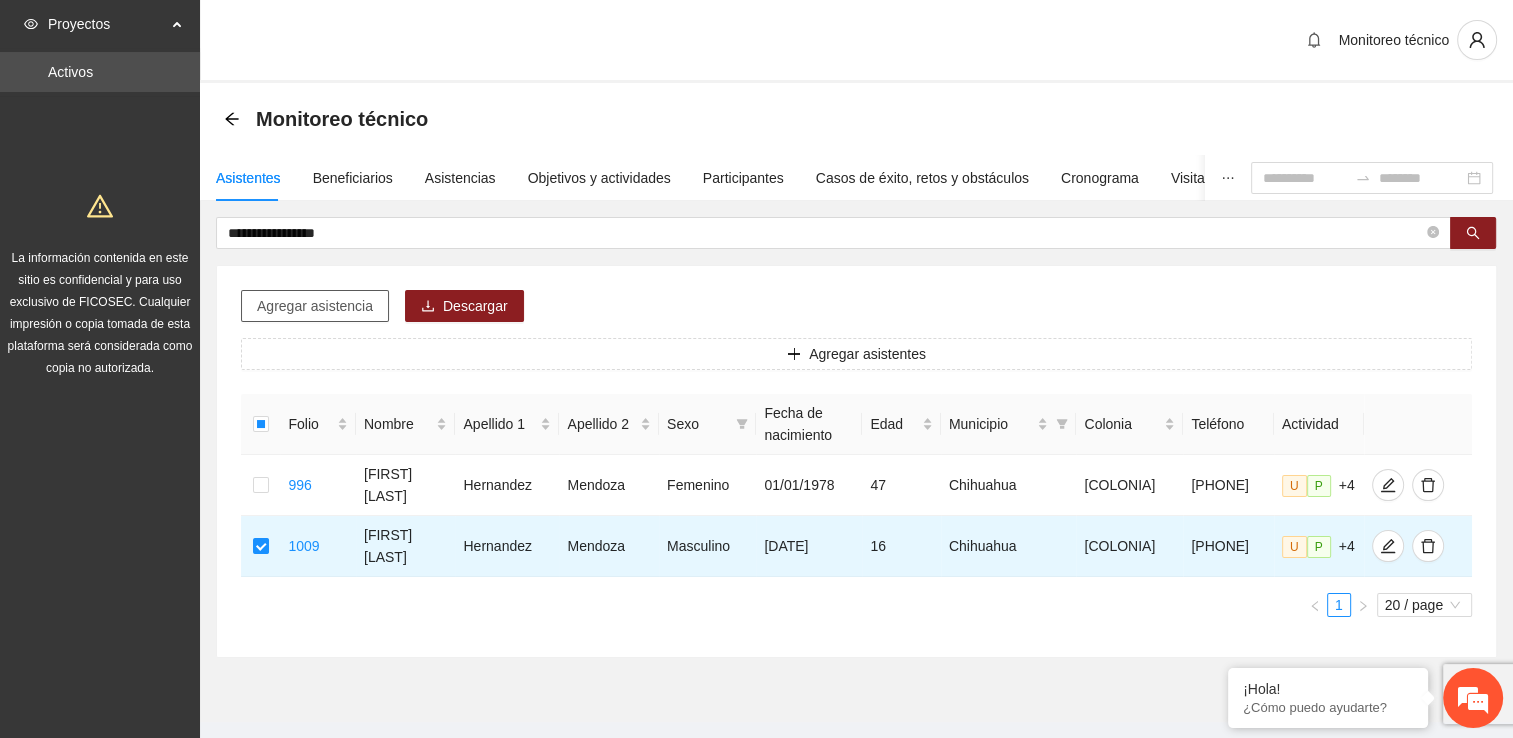 click on "Agregar asistencia" at bounding box center (315, 306) 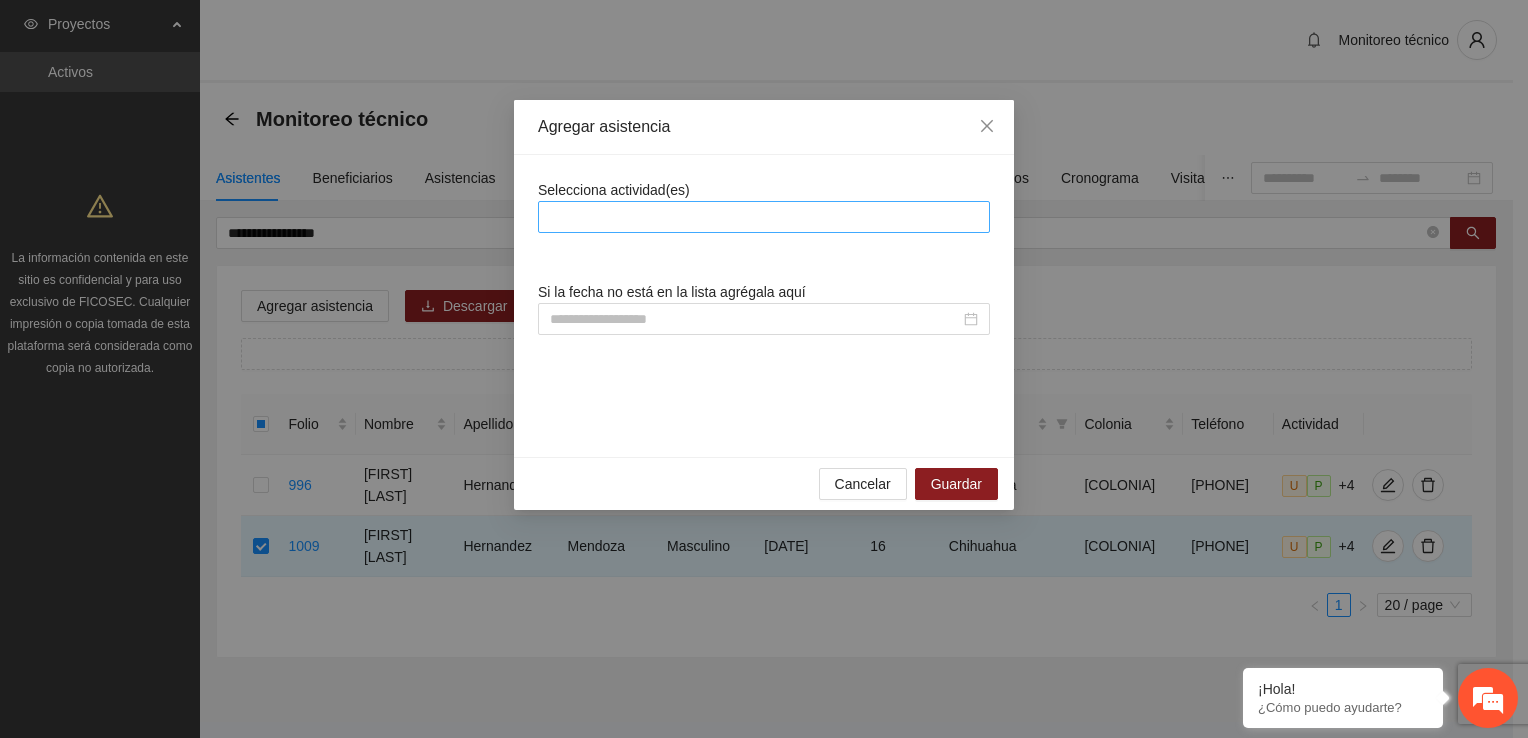 click at bounding box center (764, 217) 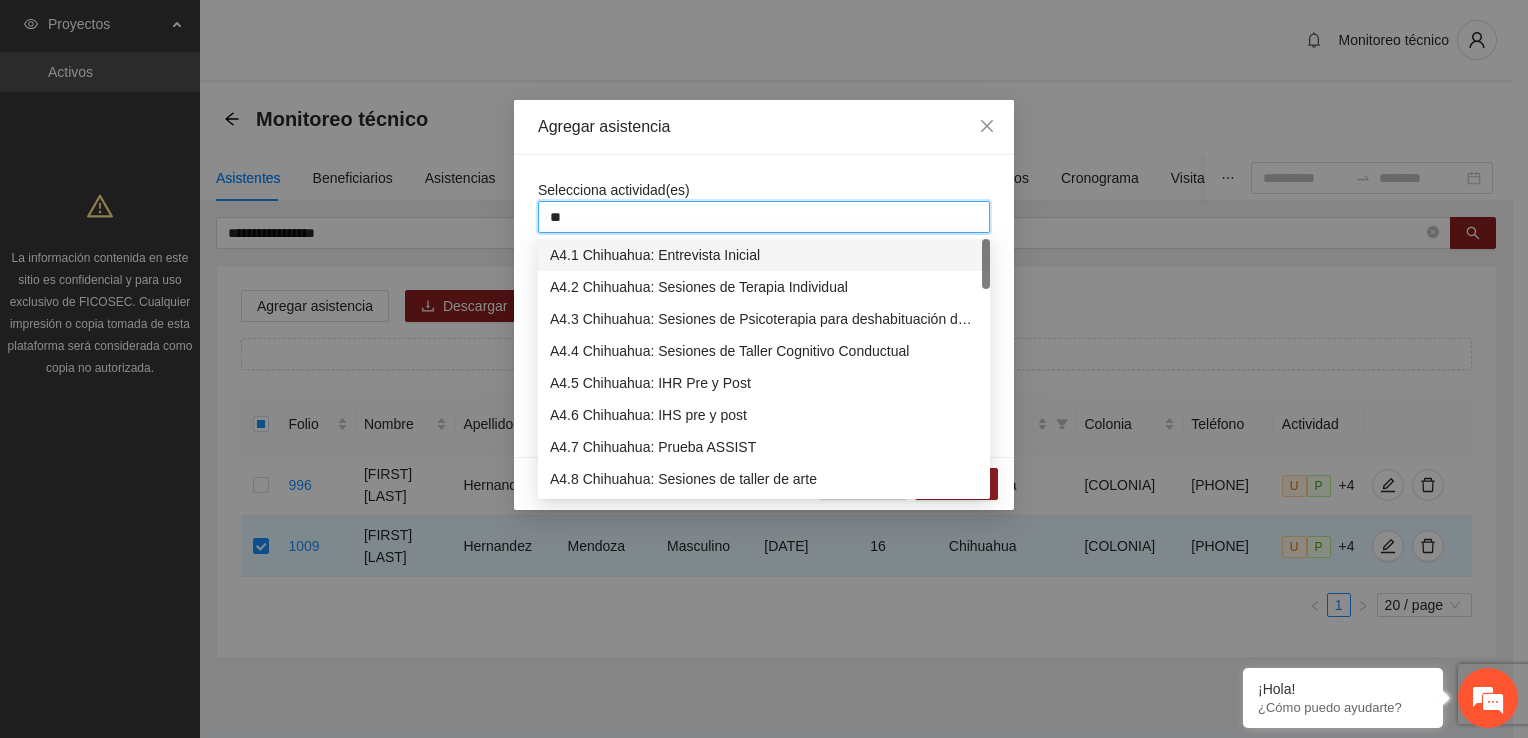 type on "***" 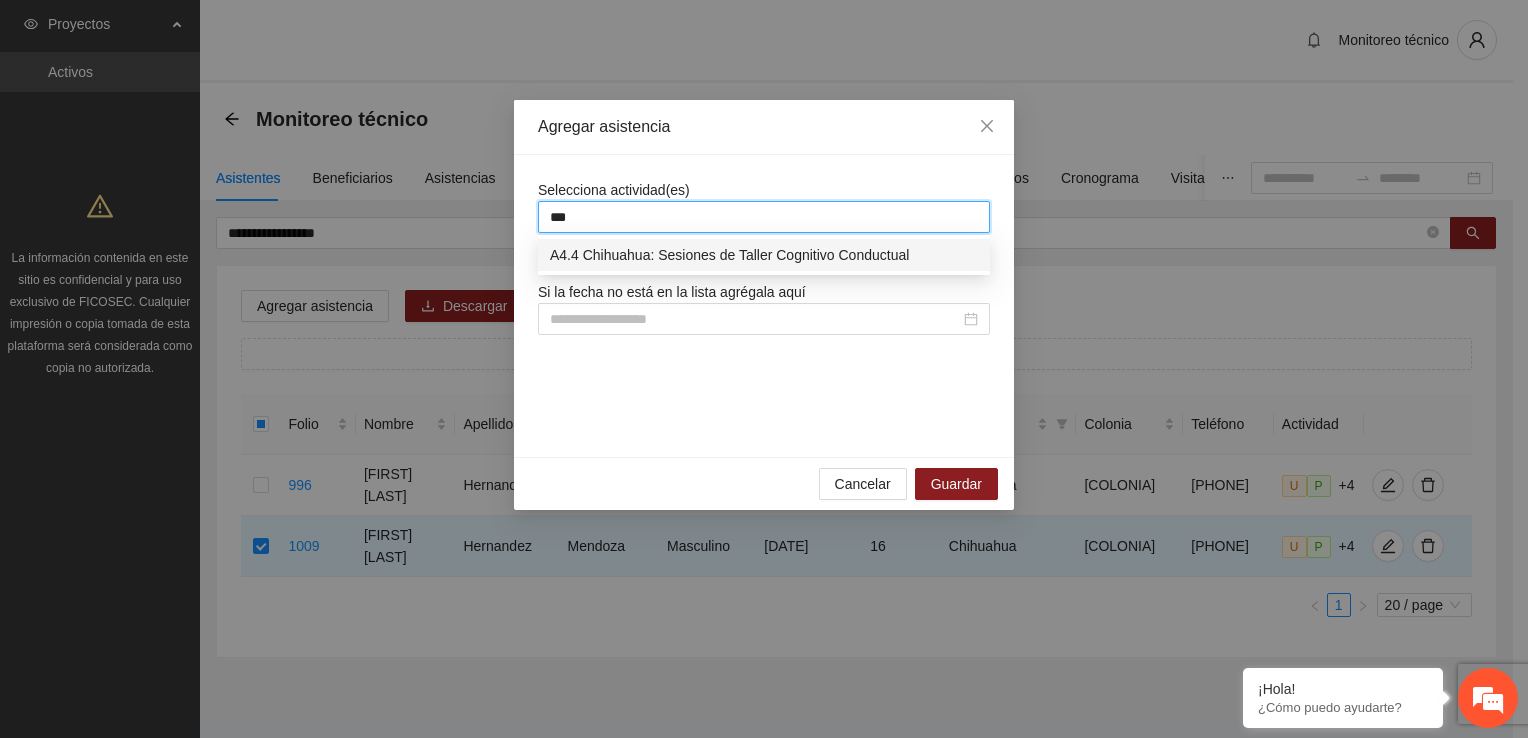 click on "A4.4 Chihuahua: Sesiones de Taller Cognitivo Conductual" at bounding box center [764, 255] 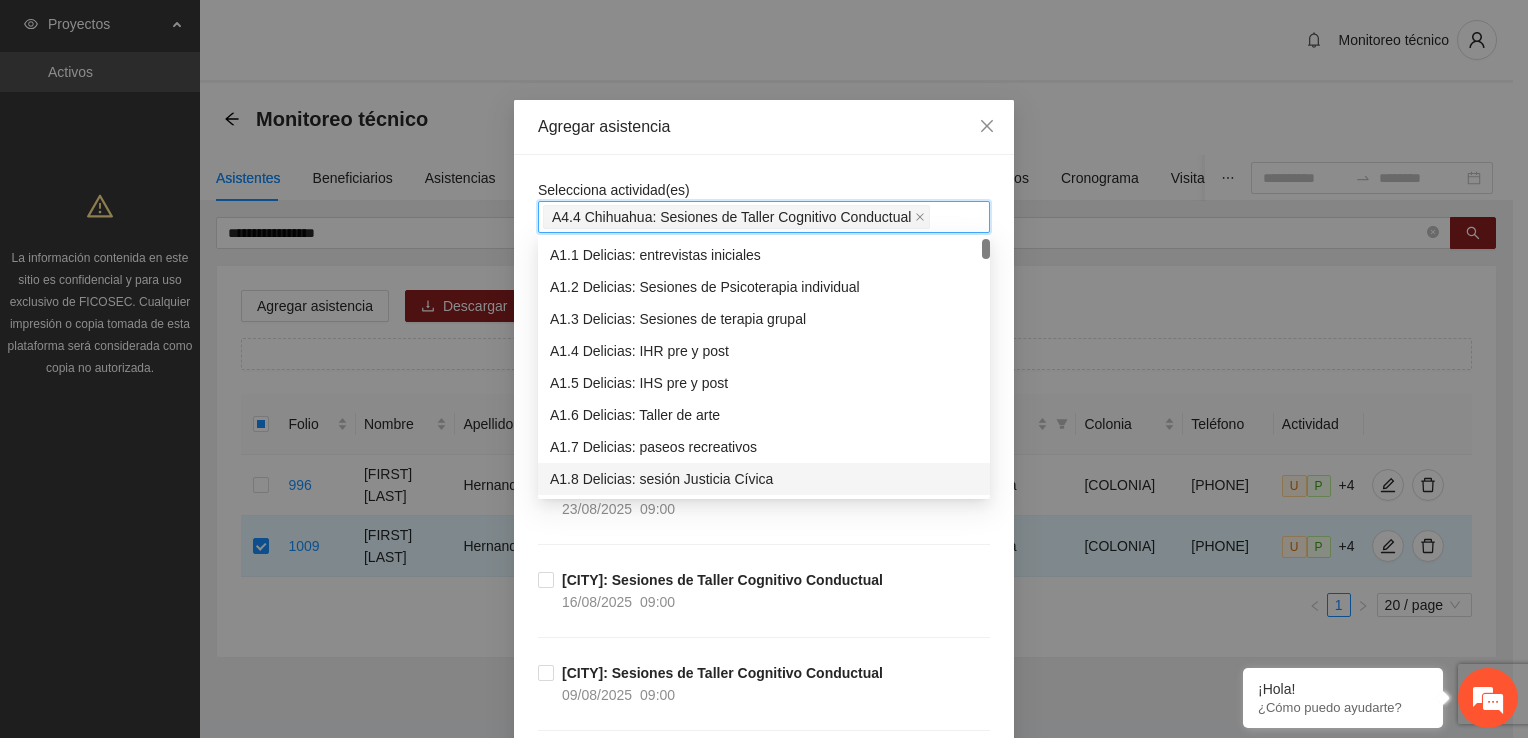 click on "[CITY]: Sesiones de Taller Cognitivo Conductual [DATE] [TIME]" at bounding box center (764, 522) 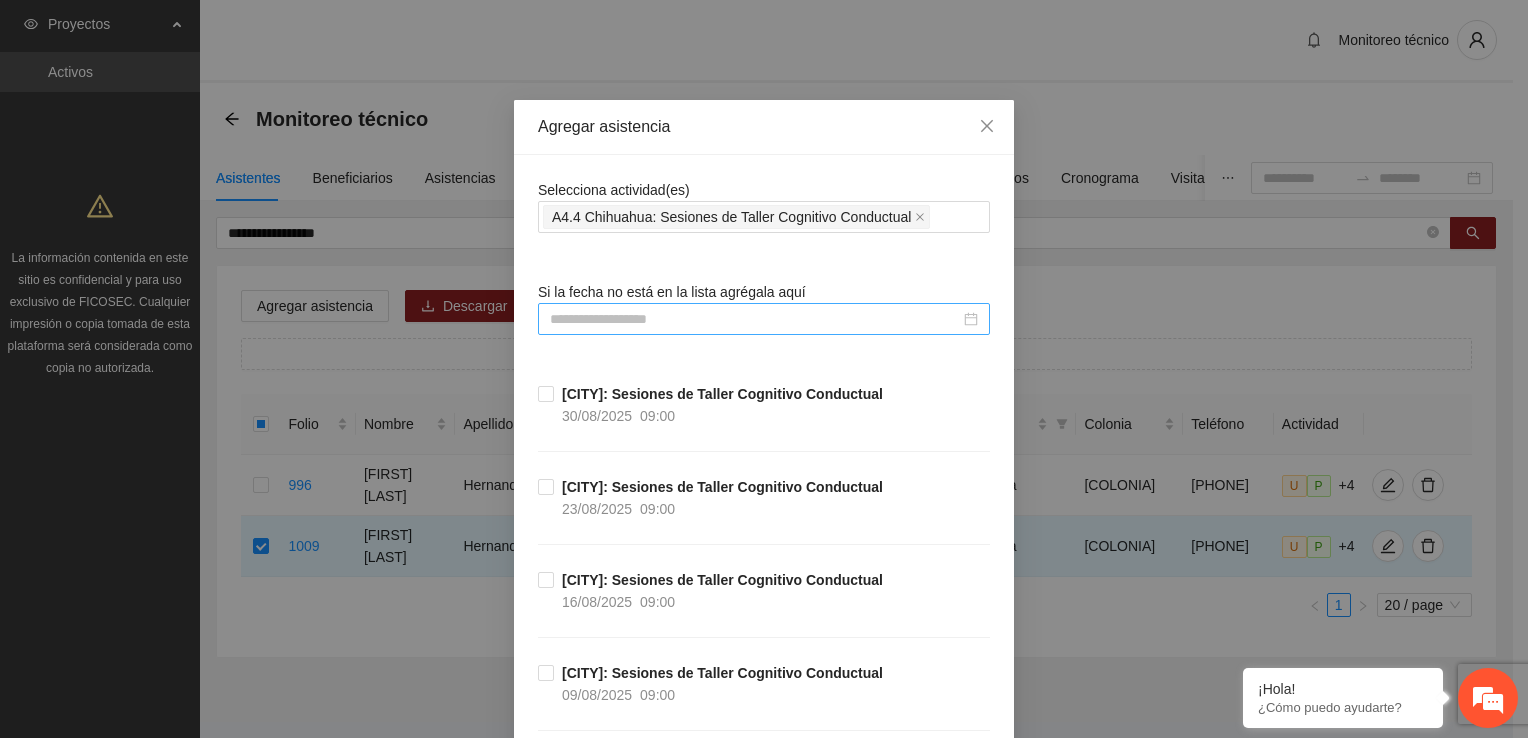 click at bounding box center (755, 319) 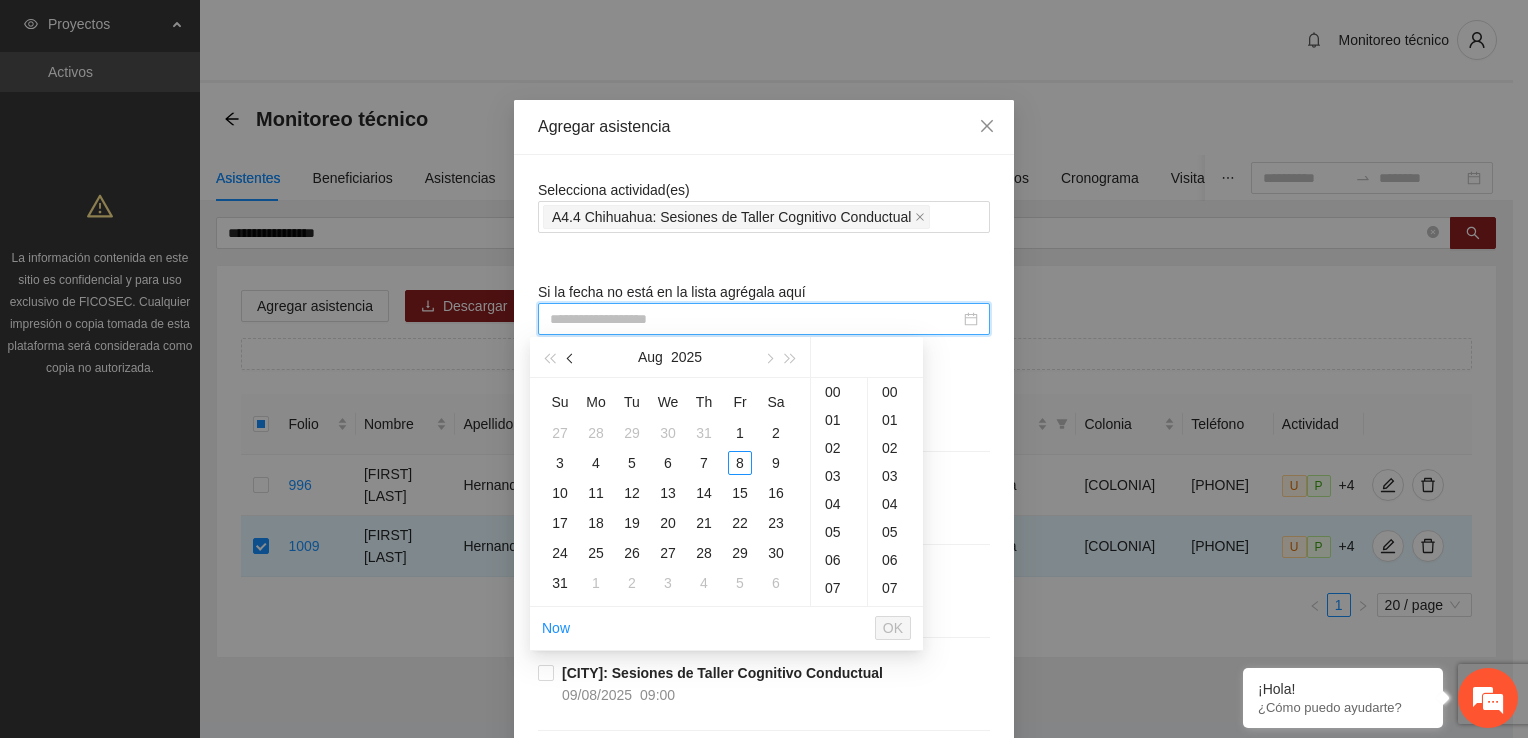 click at bounding box center [571, 357] 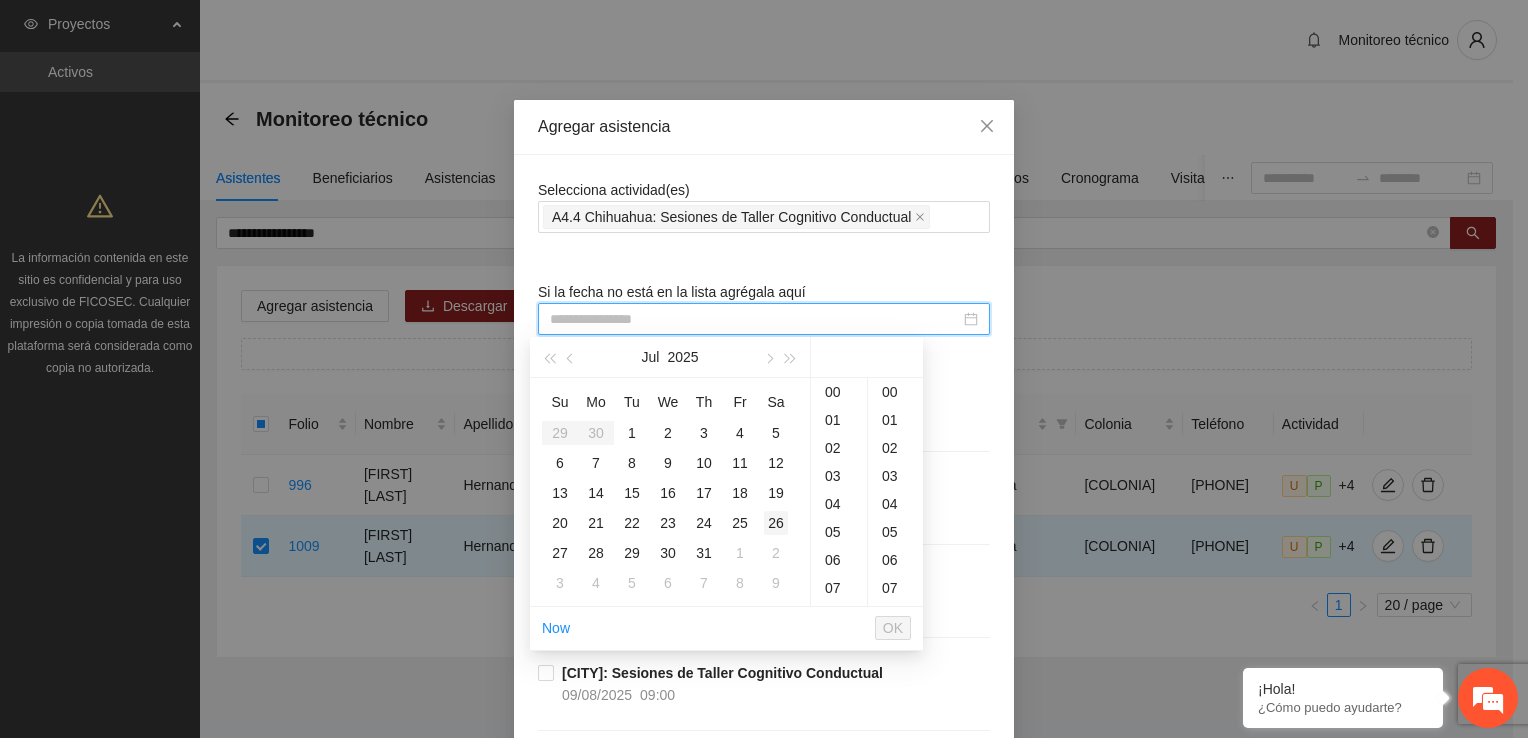 click on "26" at bounding box center [776, 523] 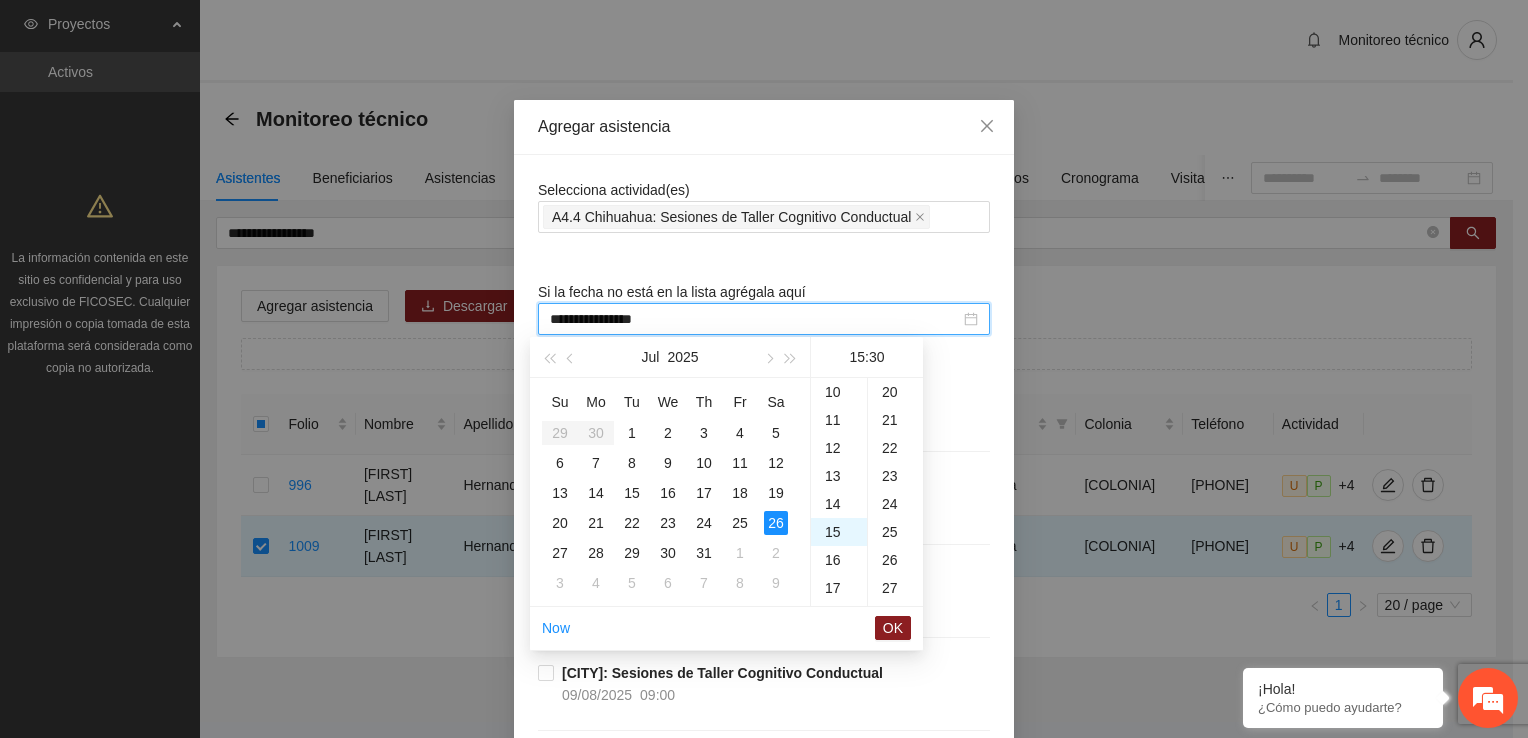 scroll, scrollTop: 420, scrollLeft: 0, axis: vertical 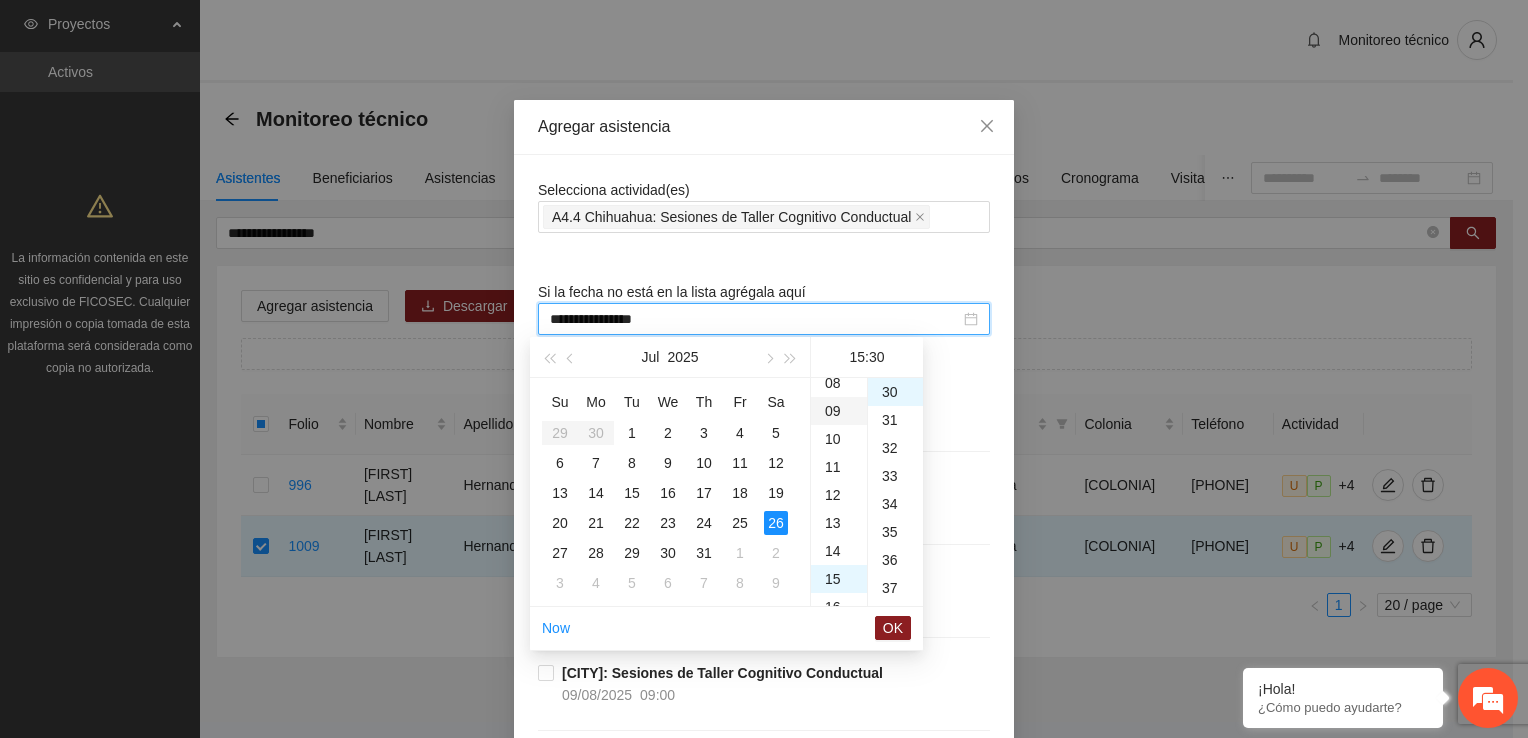 click on "09" at bounding box center [839, 411] 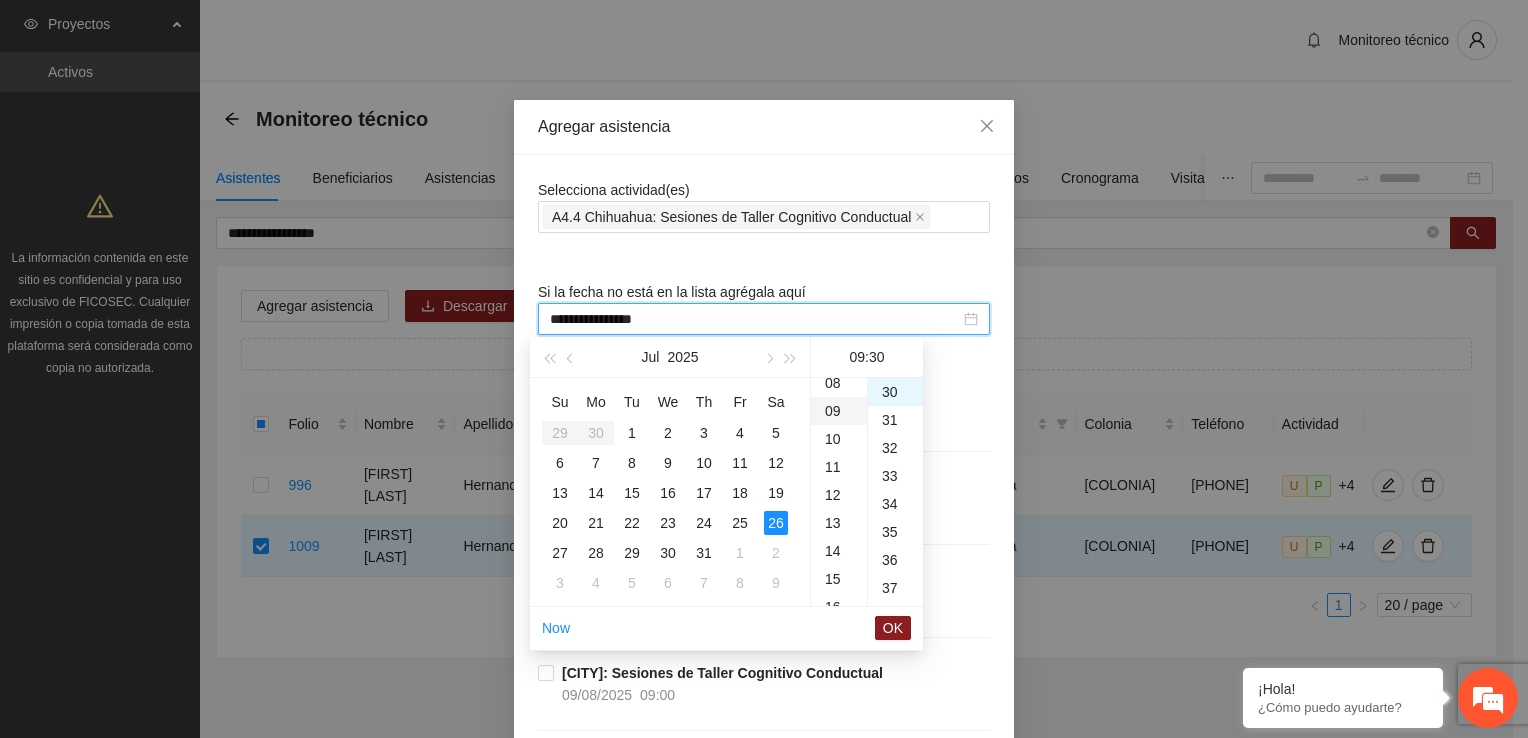 scroll, scrollTop: 252, scrollLeft: 0, axis: vertical 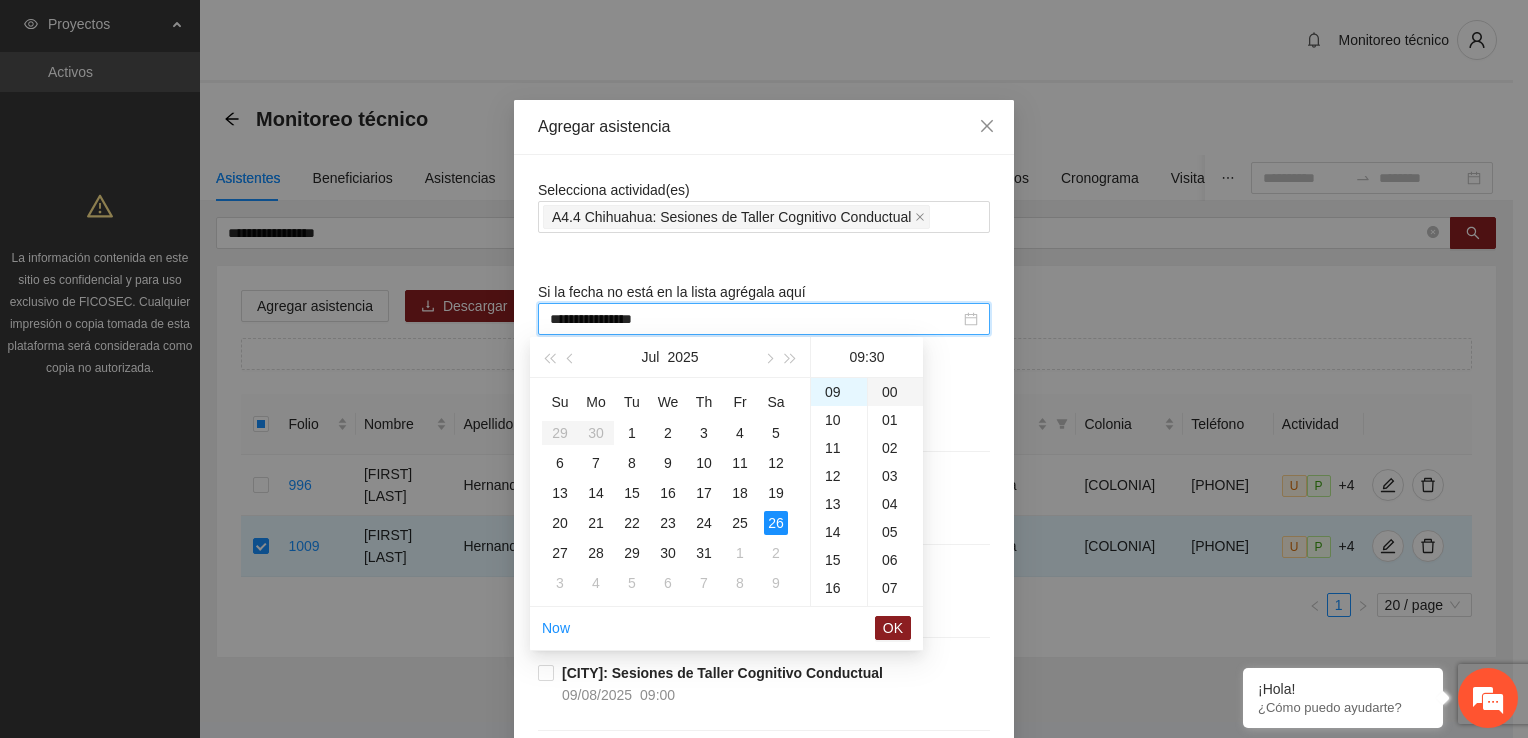 click on "00" at bounding box center [895, 392] 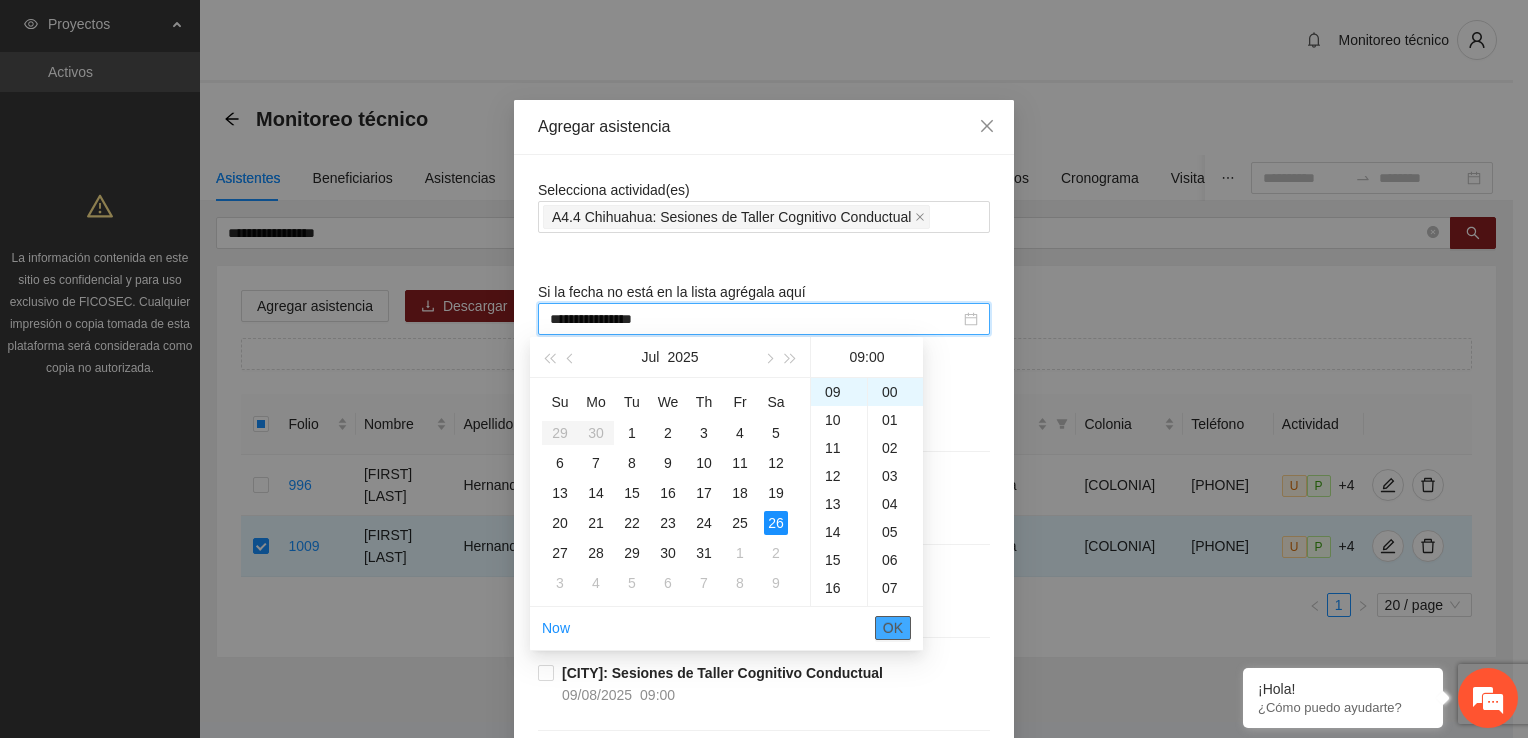 click on "OK" at bounding box center [893, 628] 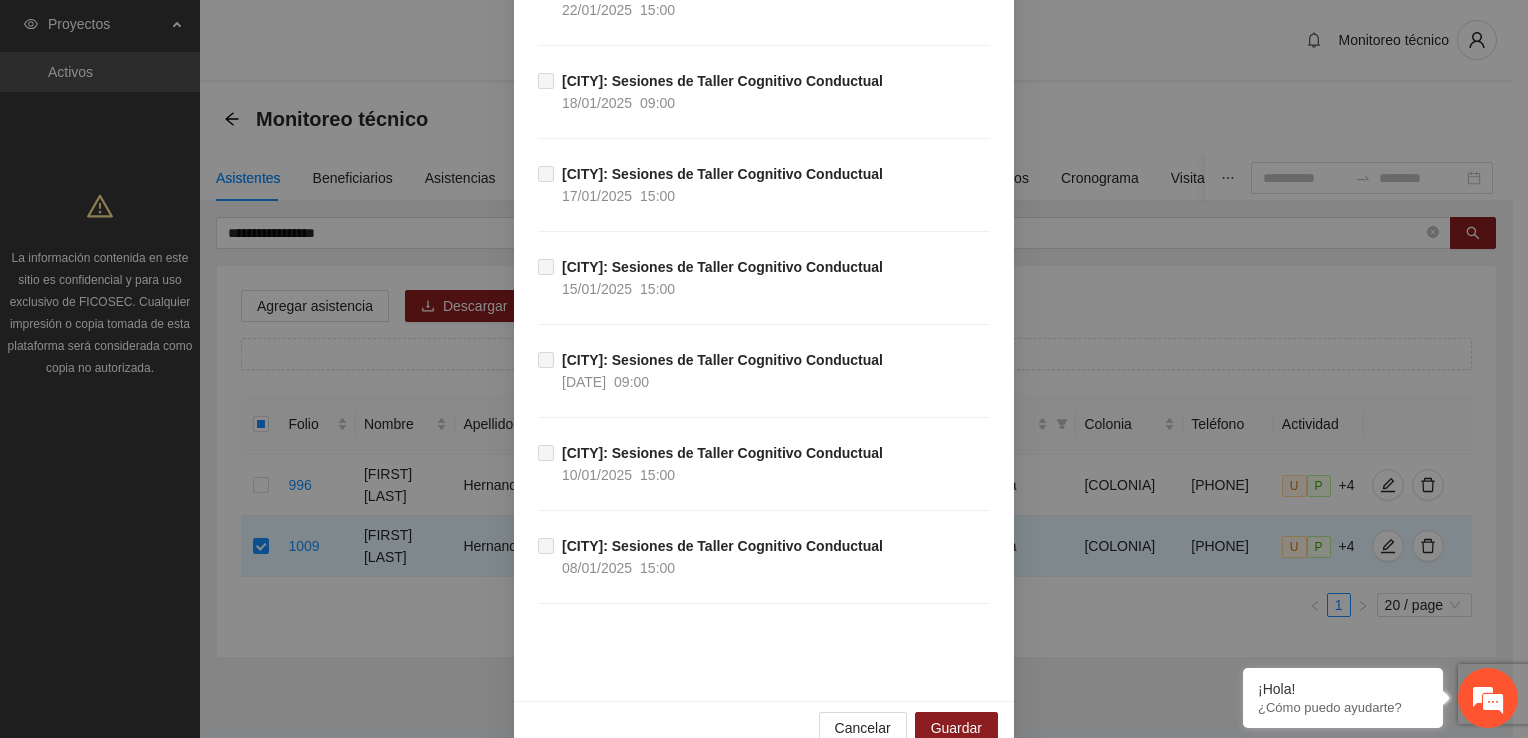 scroll, scrollTop: 2299, scrollLeft: 0, axis: vertical 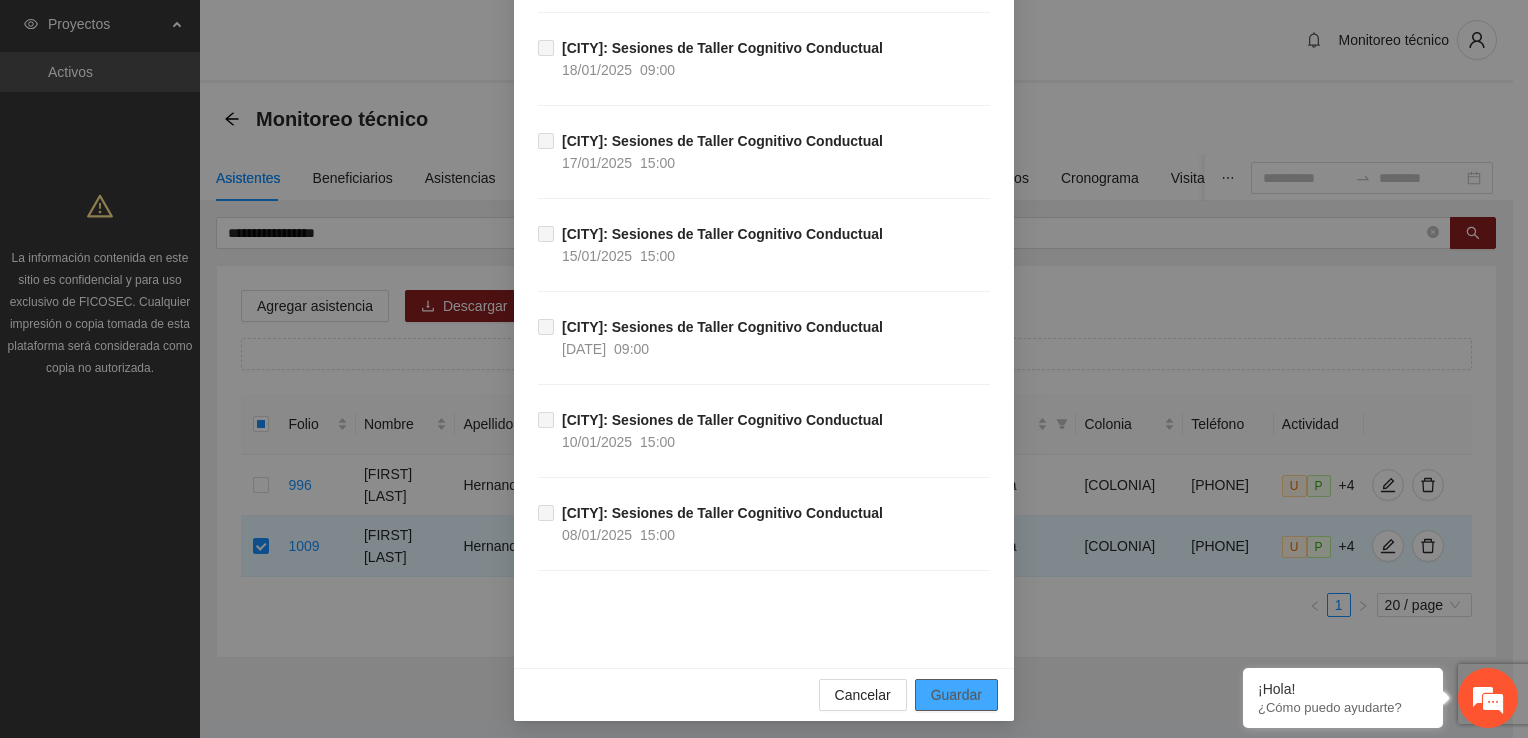 click on "Guardar" at bounding box center (956, 695) 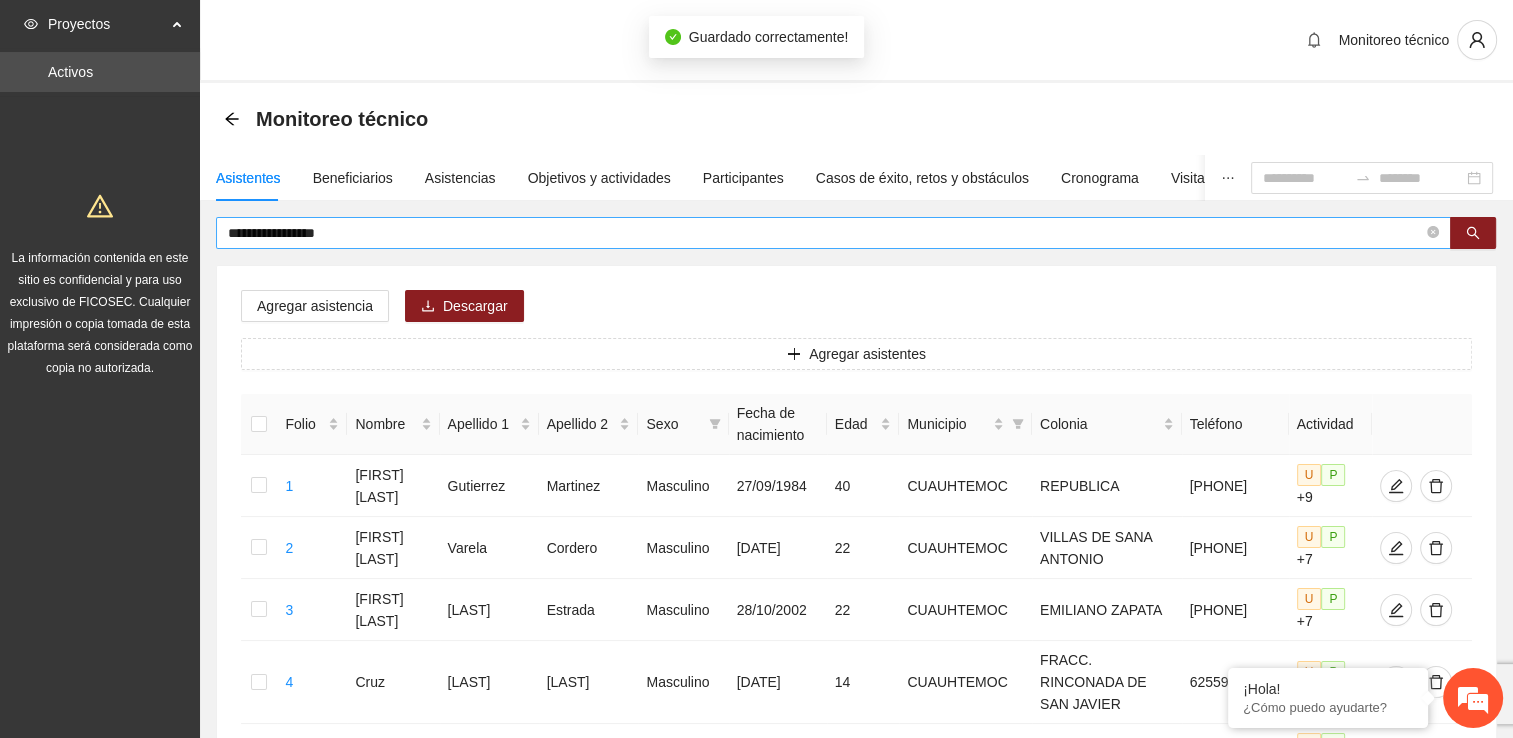 click on "**********" at bounding box center [825, 233] 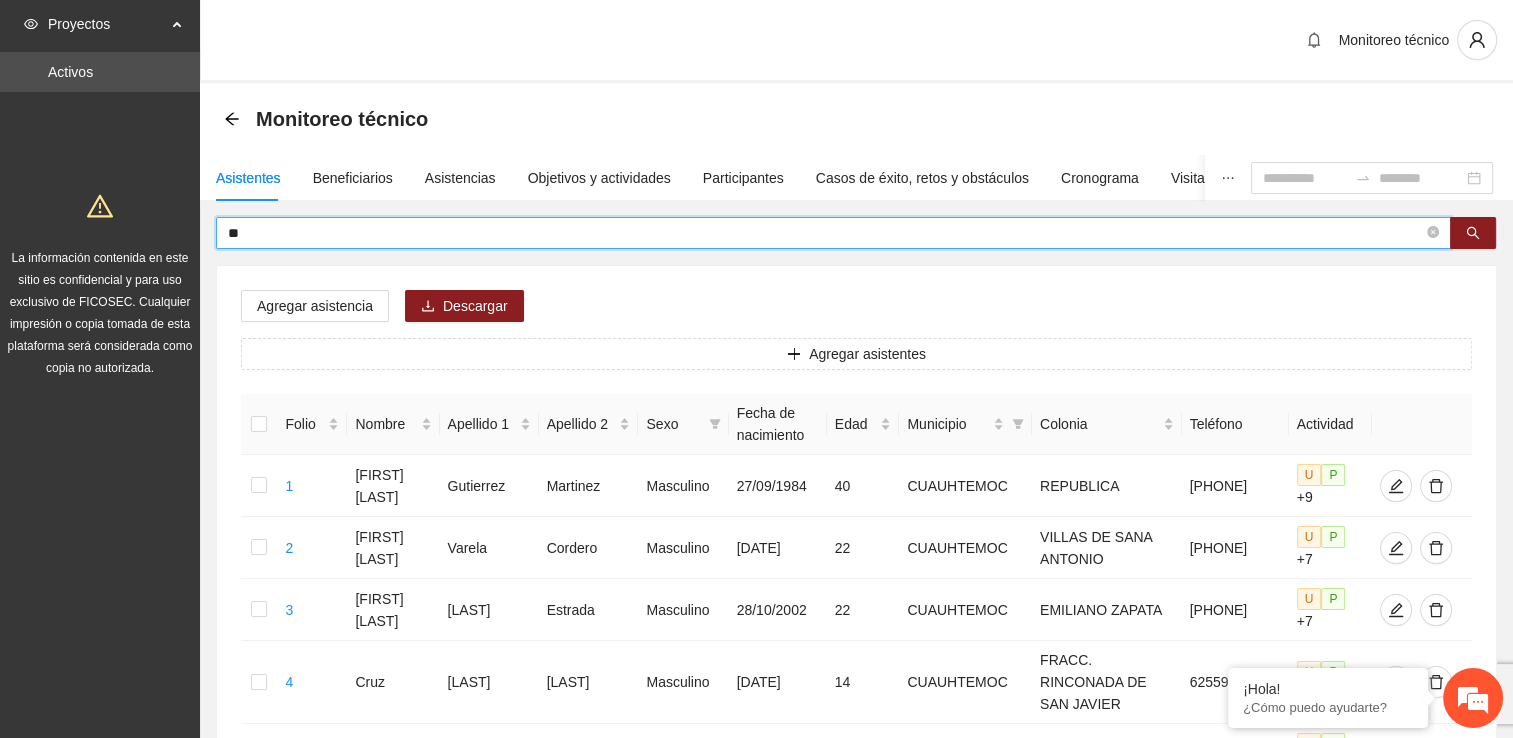 type on "*" 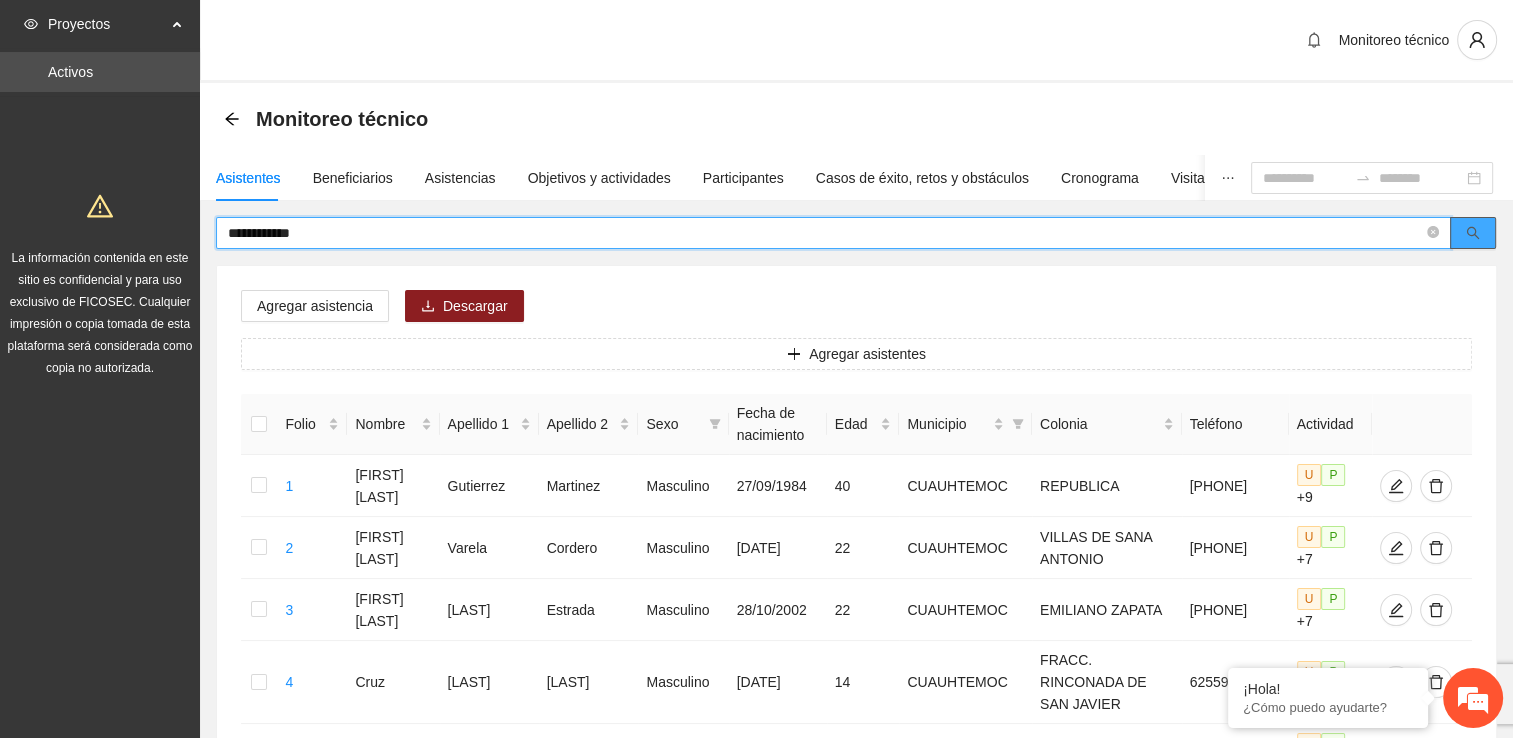 click 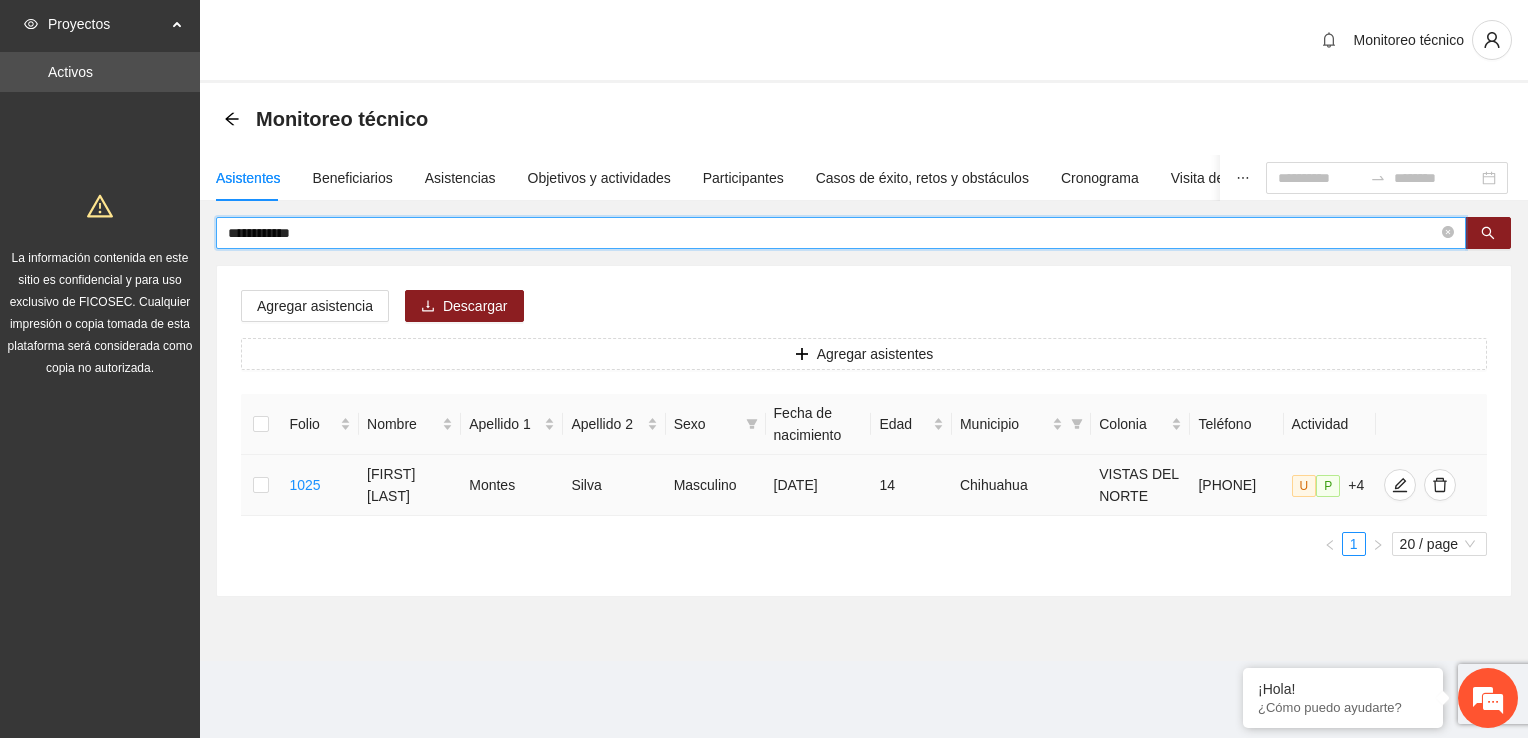 type on "**********" 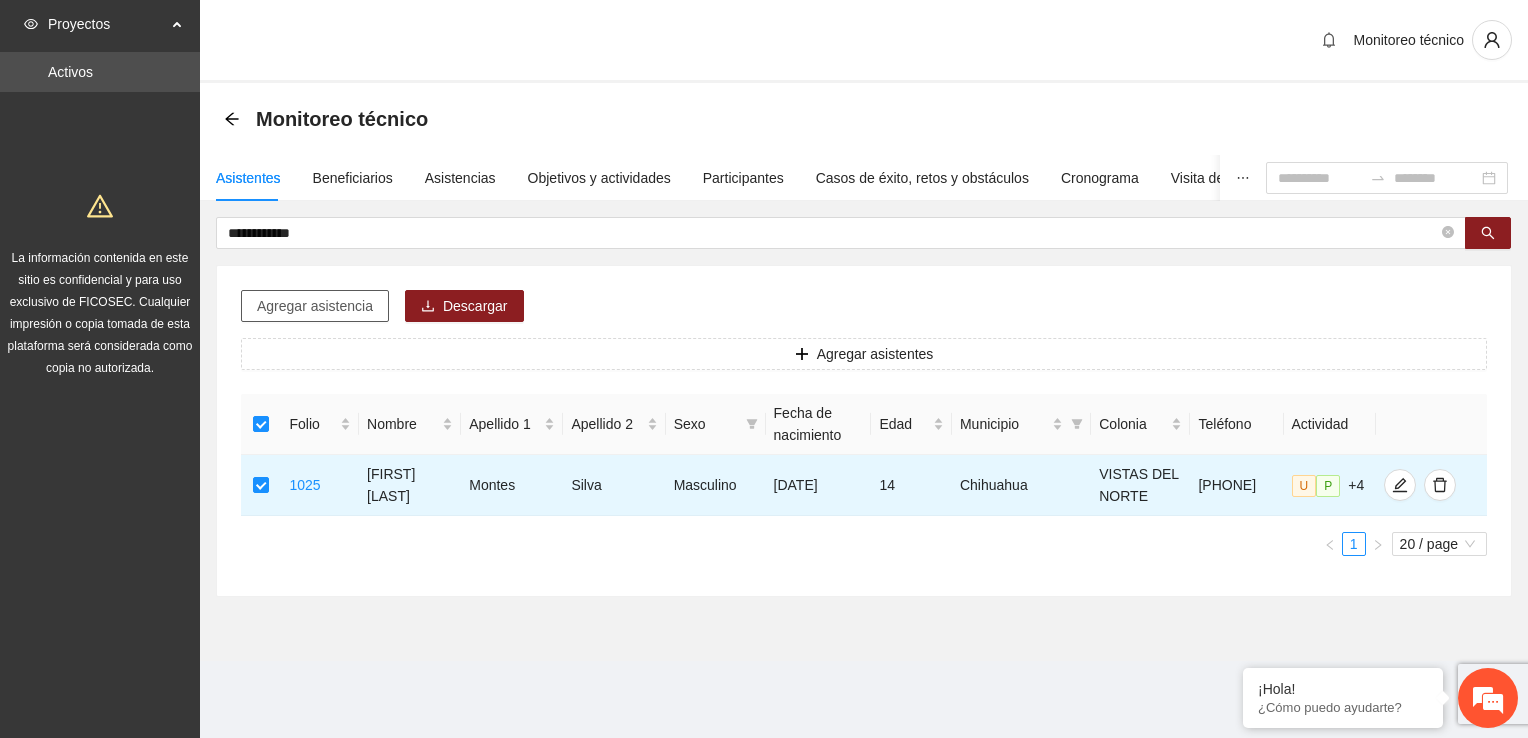 click on "Agregar asistencia" at bounding box center (315, 306) 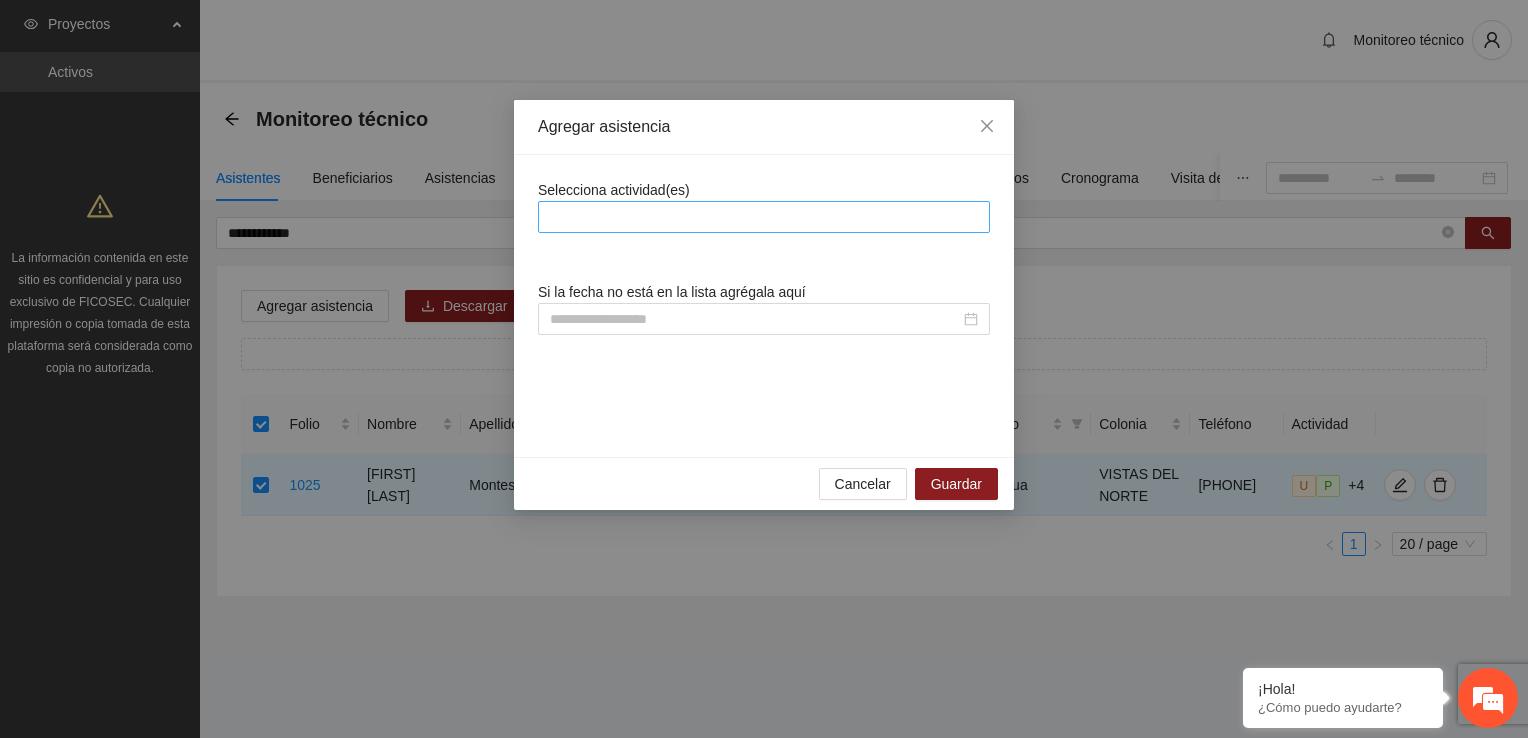 click at bounding box center (764, 217) 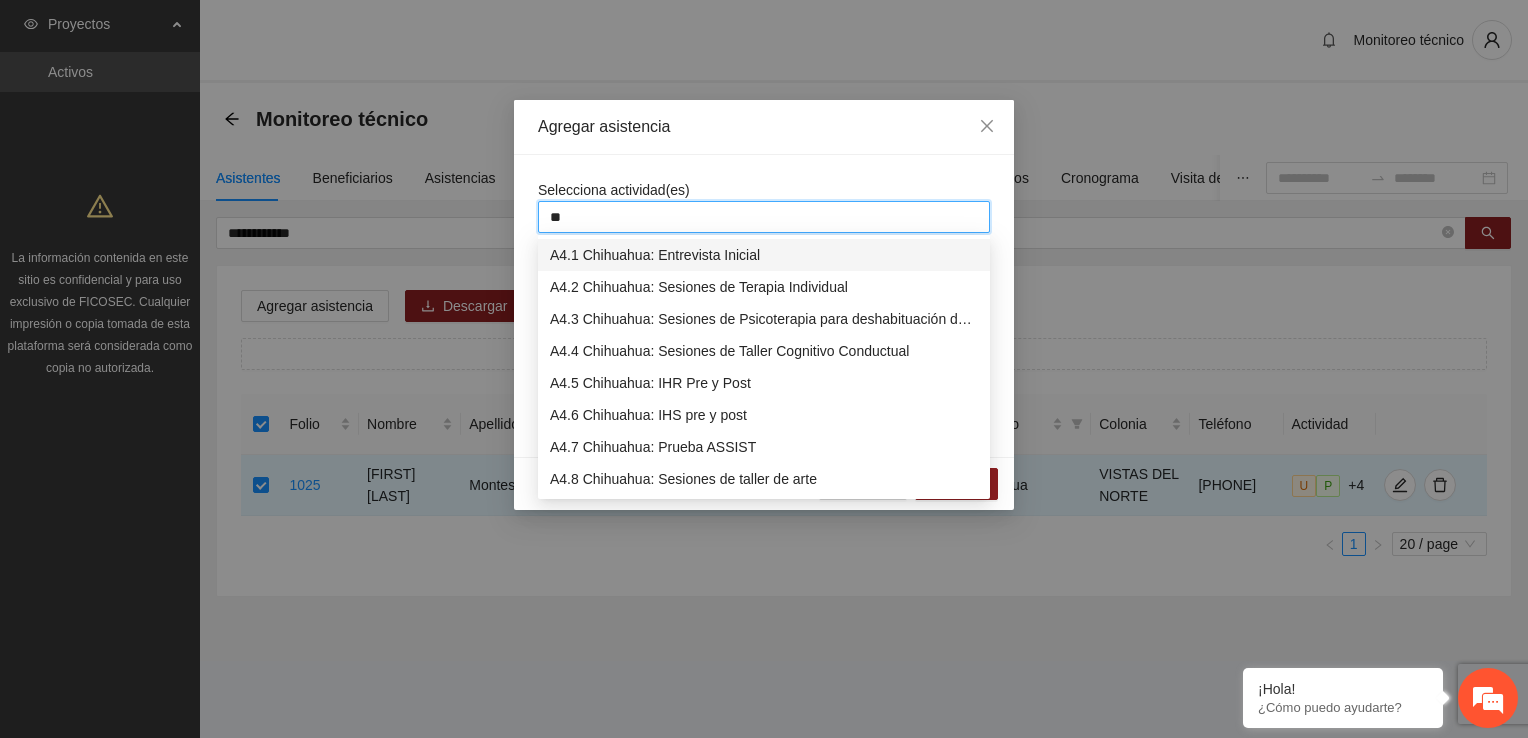 type on "***" 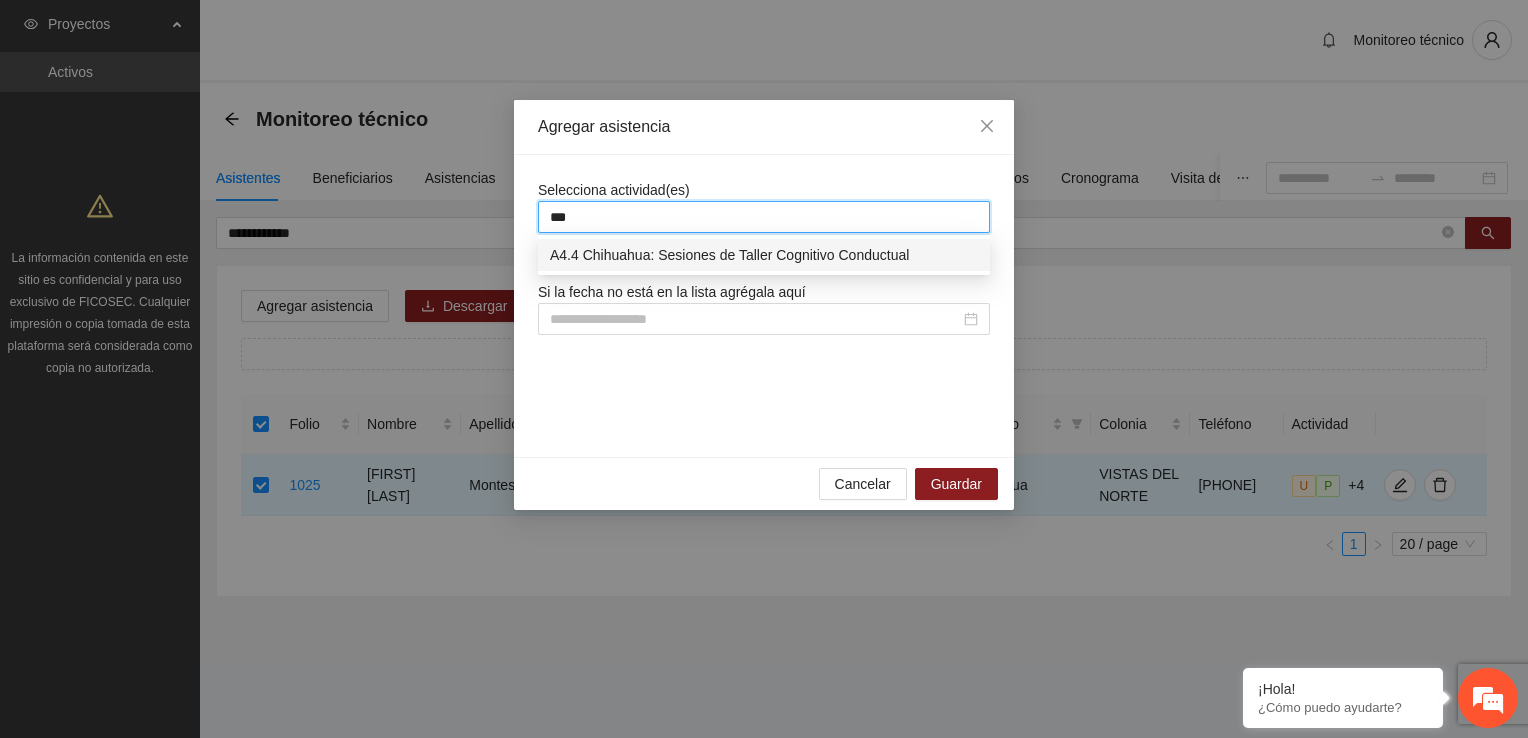 click on "A4.4 Chihuahua: Sesiones de Taller Cognitivo Conductual" at bounding box center (764, 255) 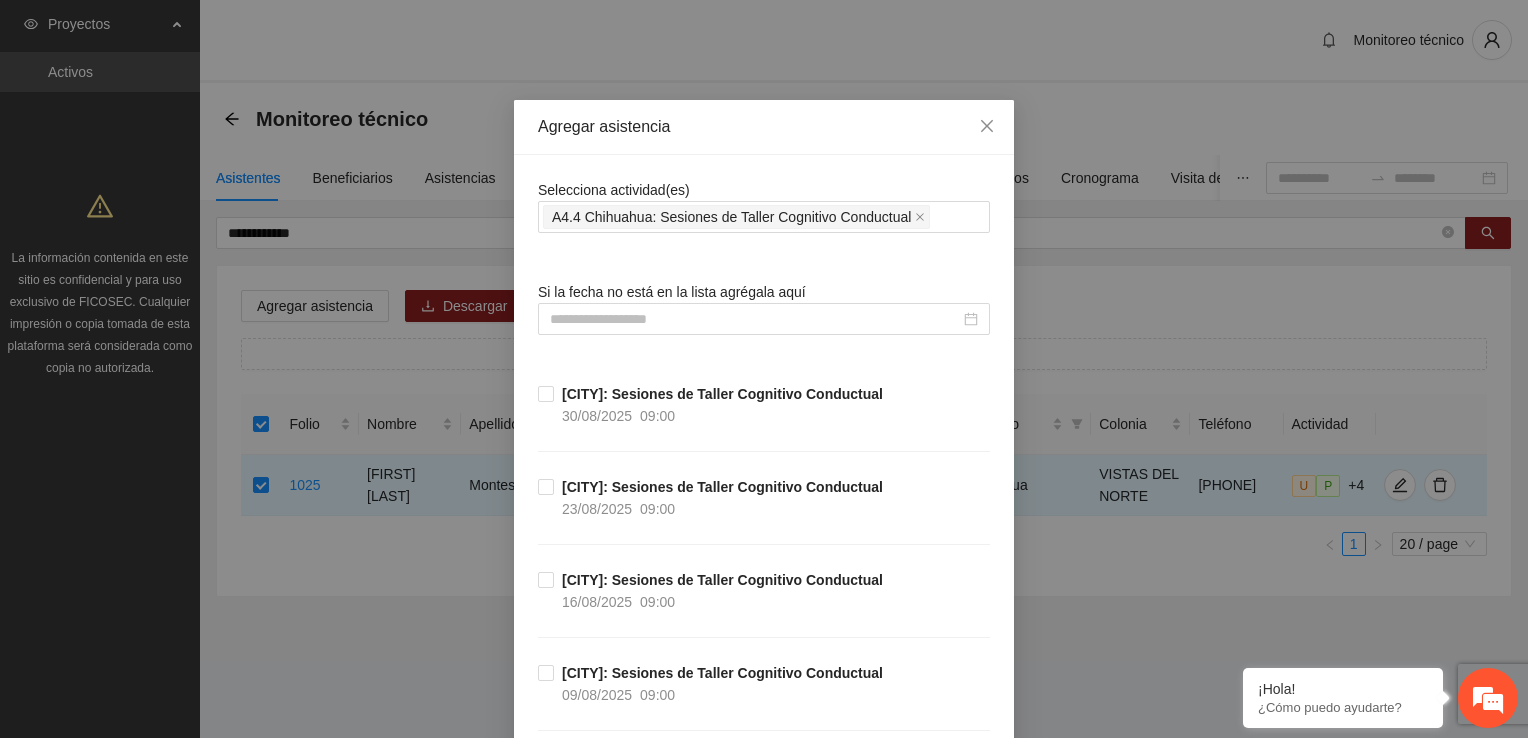 click on "[CITY]: Sesiones de Taller Cognitivo Conductual [DATE] [TIME]" at bounding box center (764, 615) 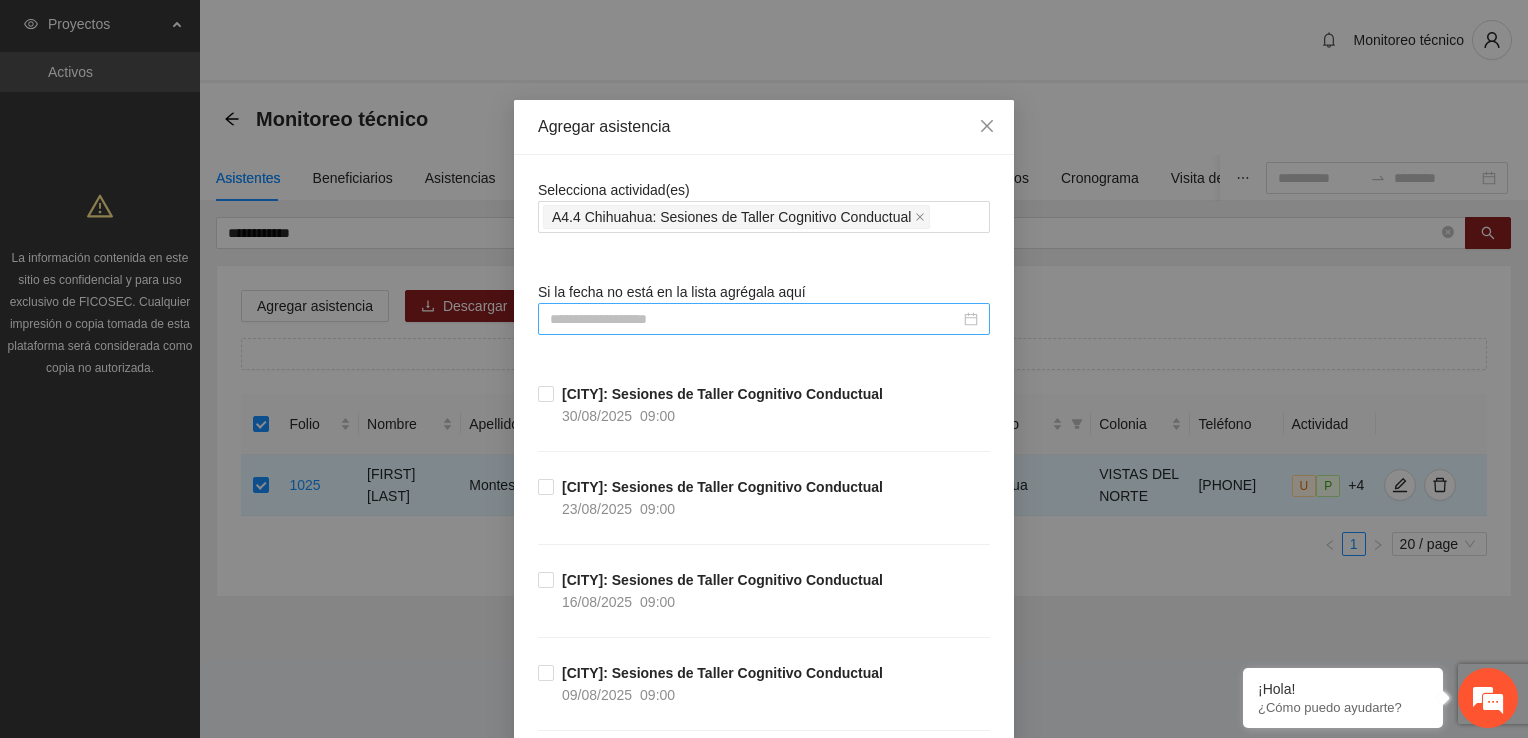 click at bounding box center (755, 319) 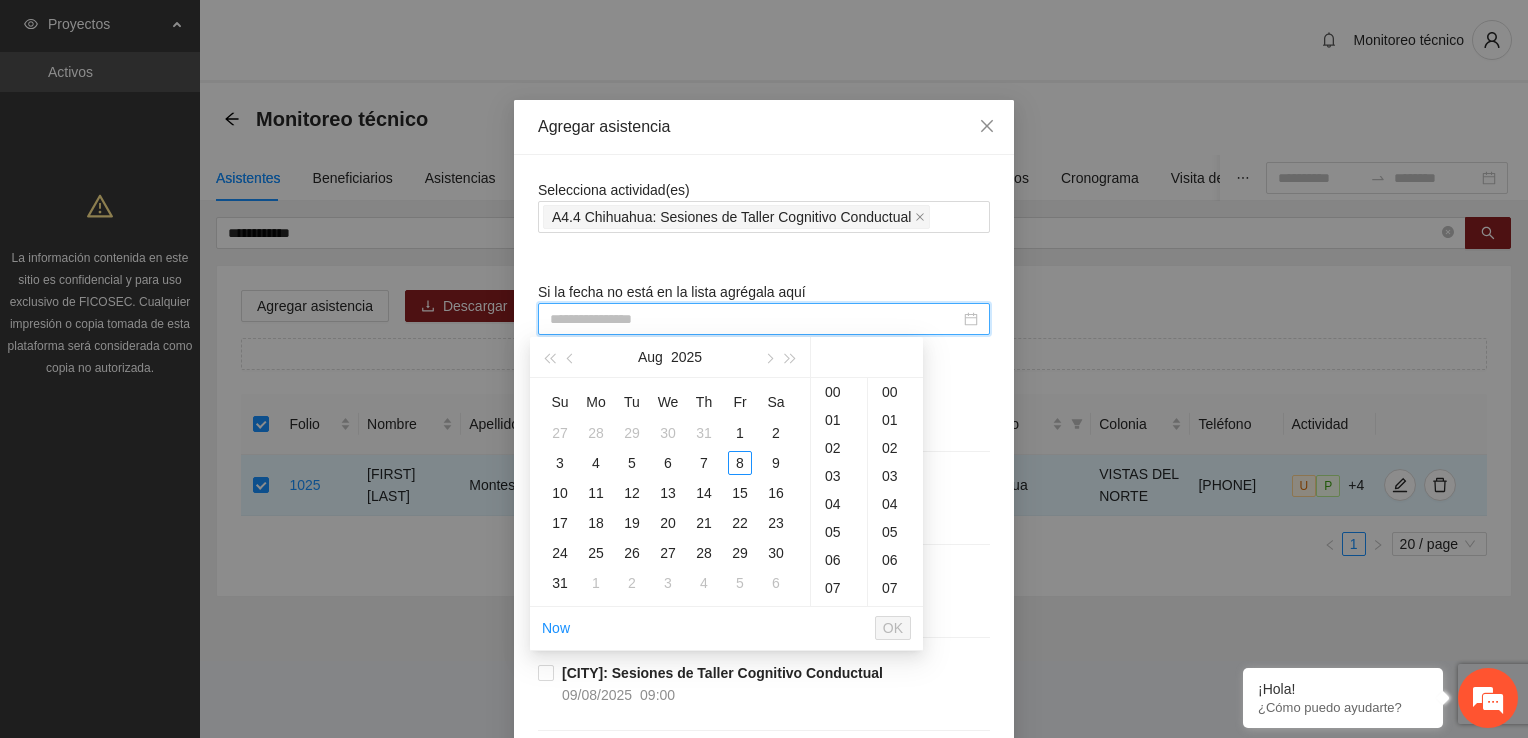 type on "**********" 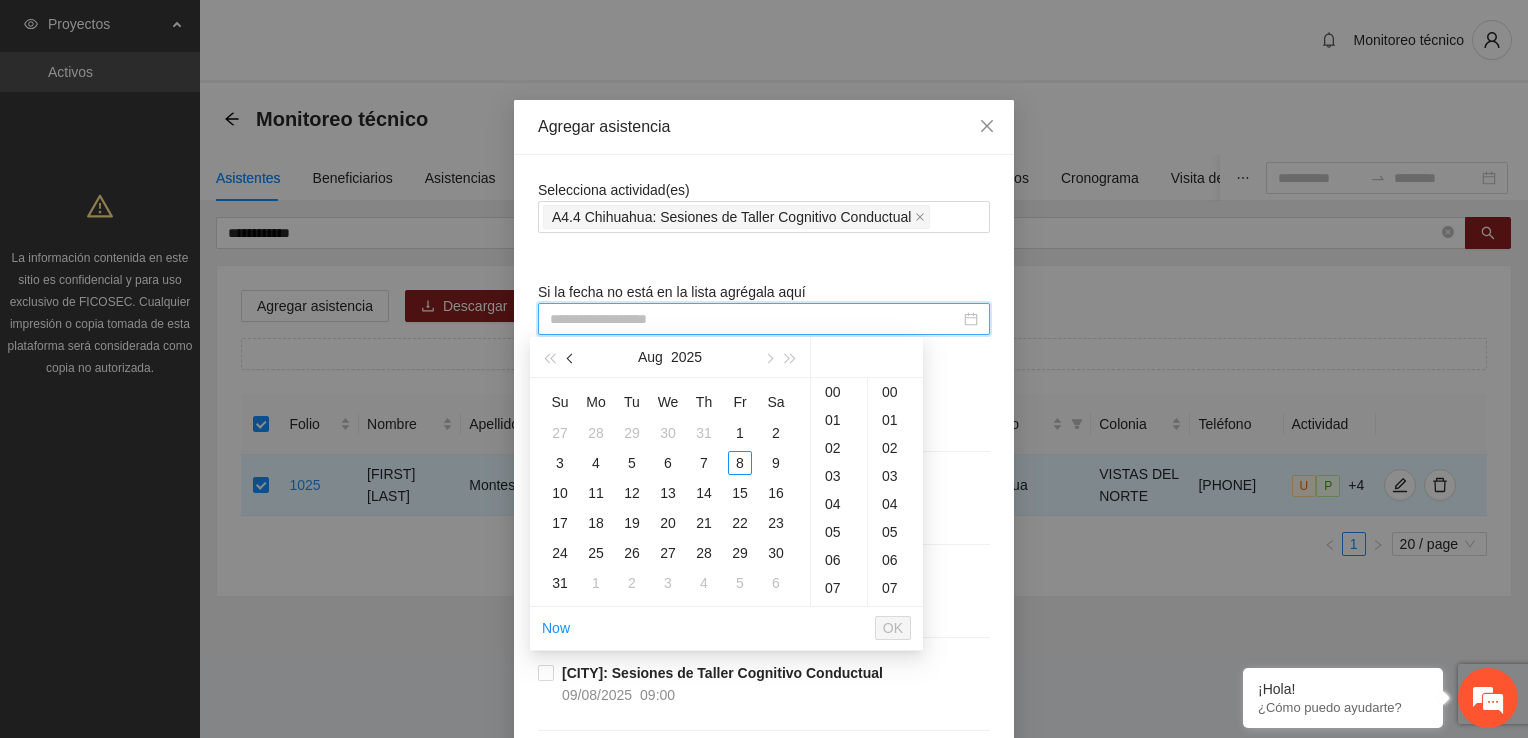 click at bounding box center [572, 359] 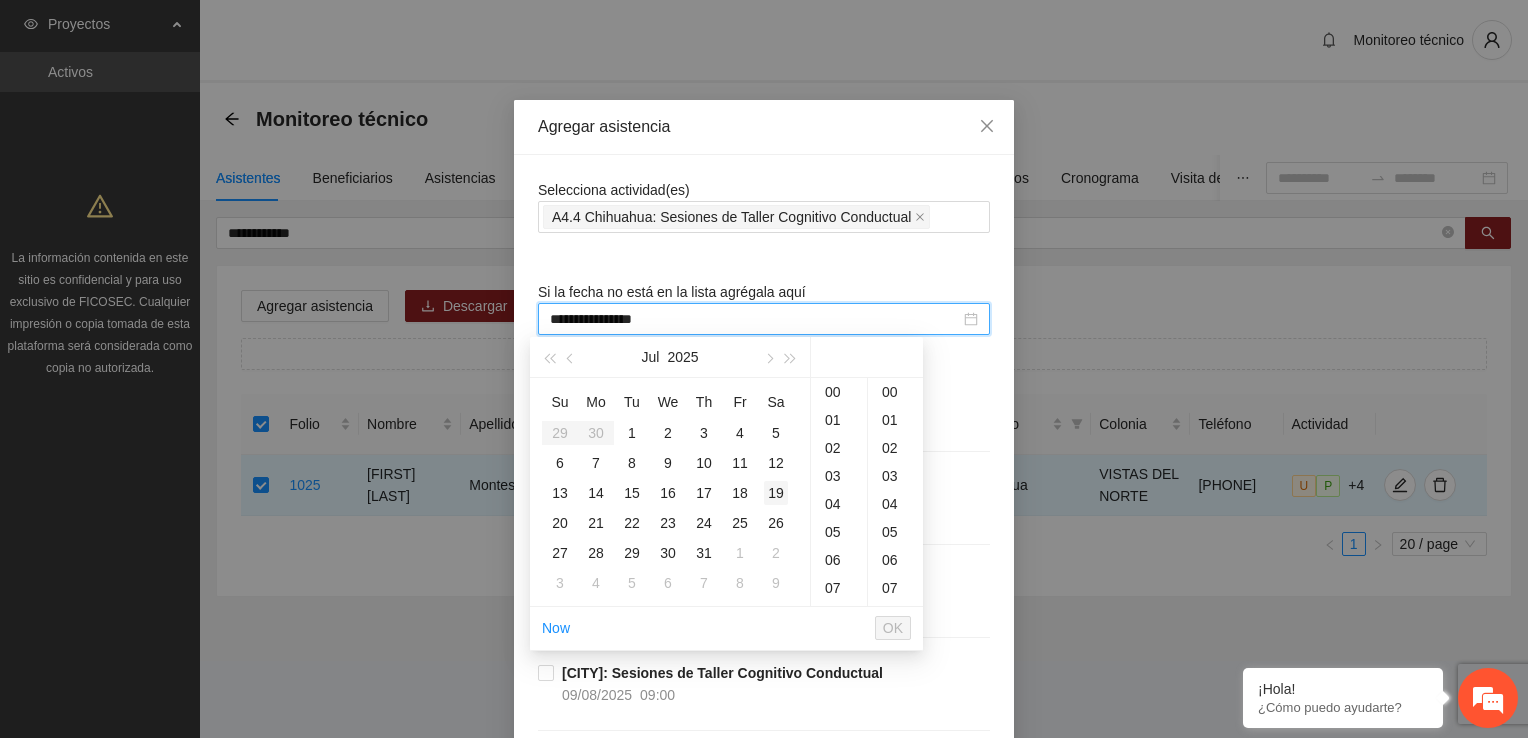 type on "**********" 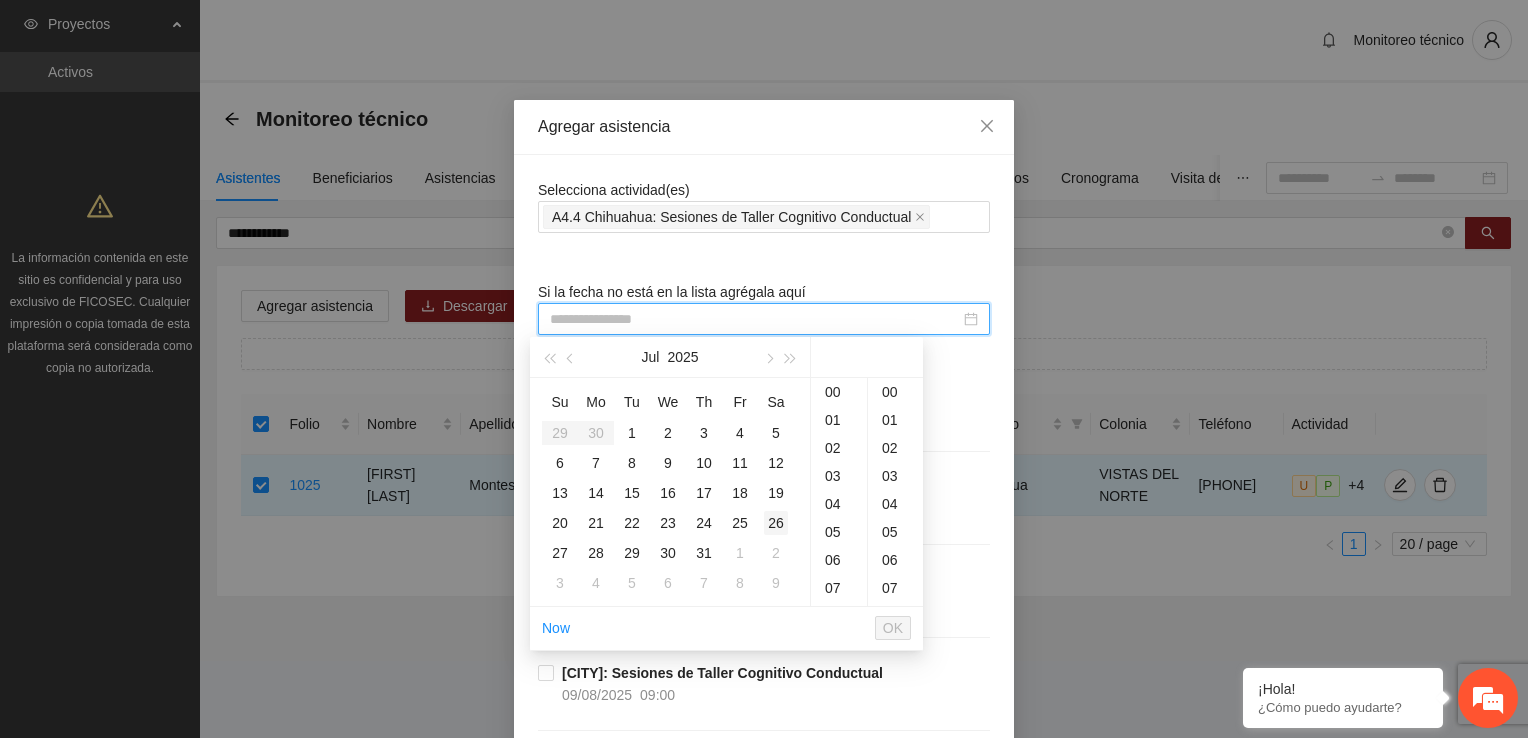 click on "26" at bounding box center [776, 523] 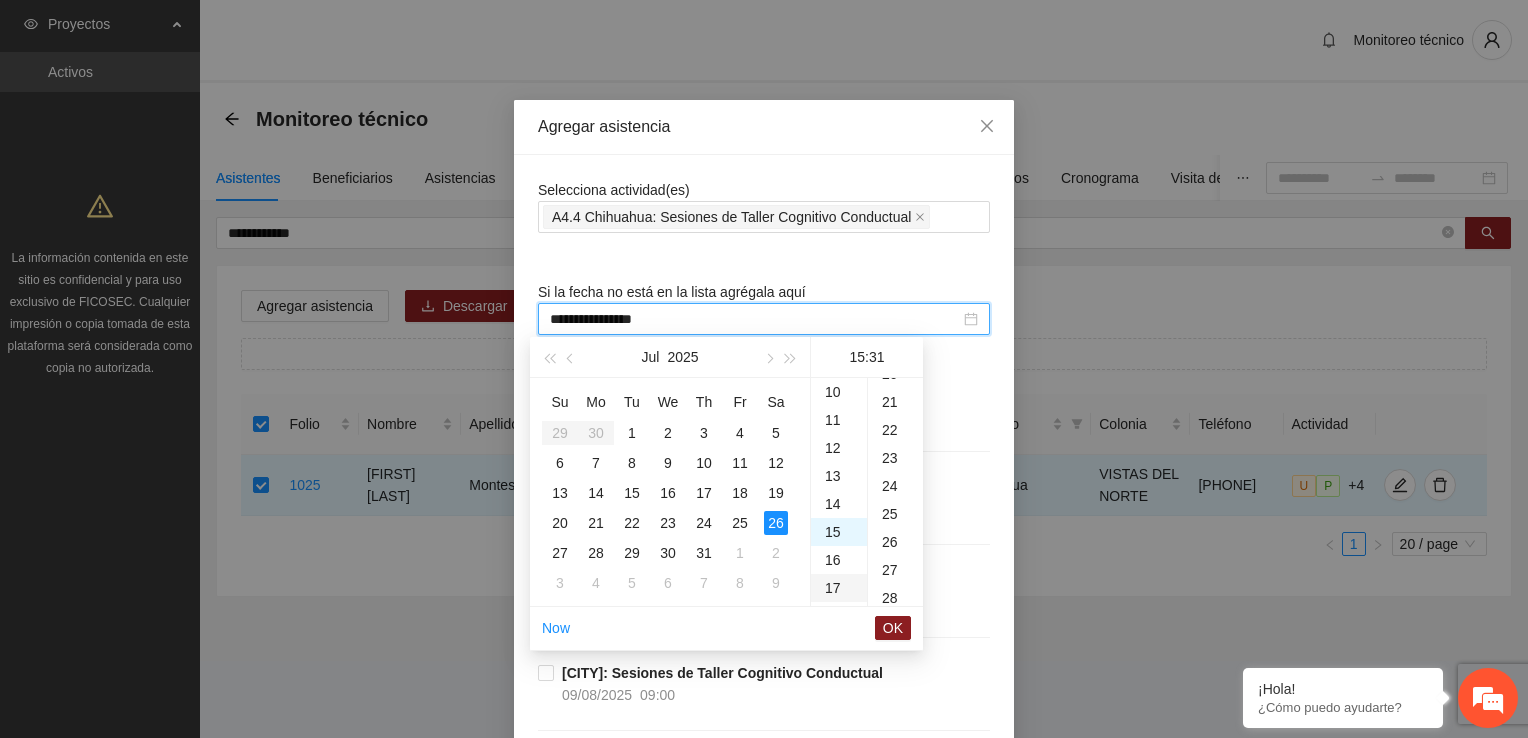scroll, scrollTop: 420, scrollLeft: 0, axis: vertical 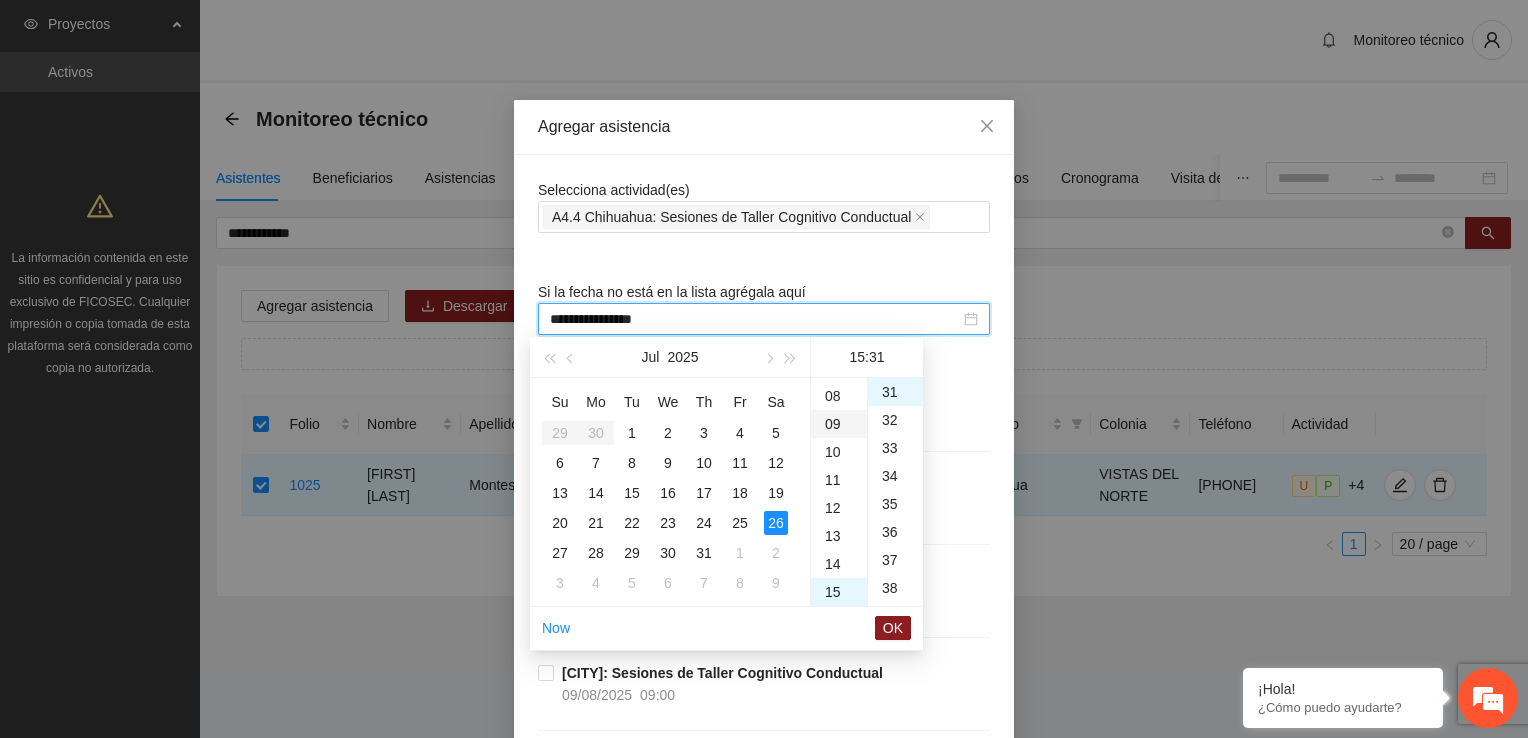 click on "09" at bounding box center (839, 424) 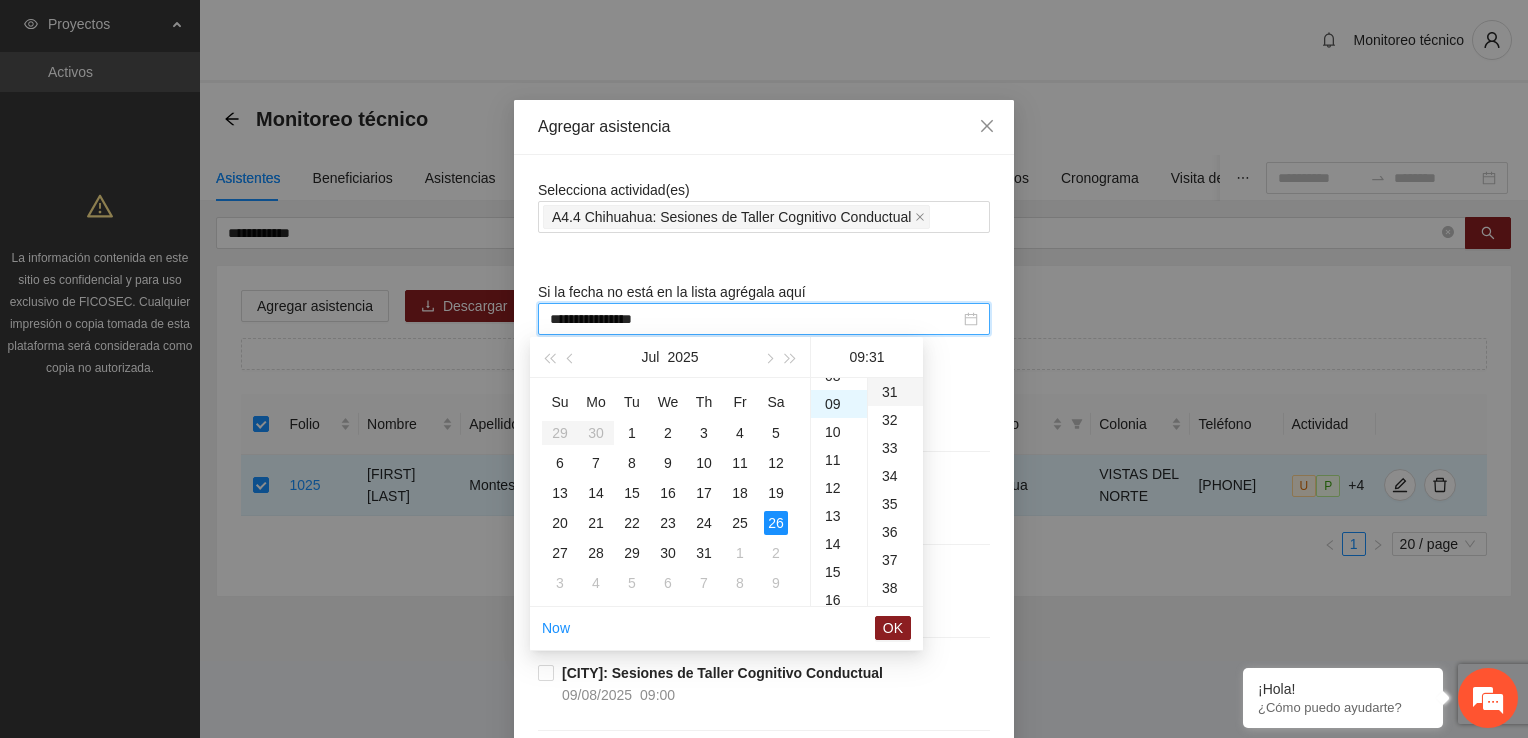 scroll, scrollTop: 252, scrollLeft: 0, axis: vertical 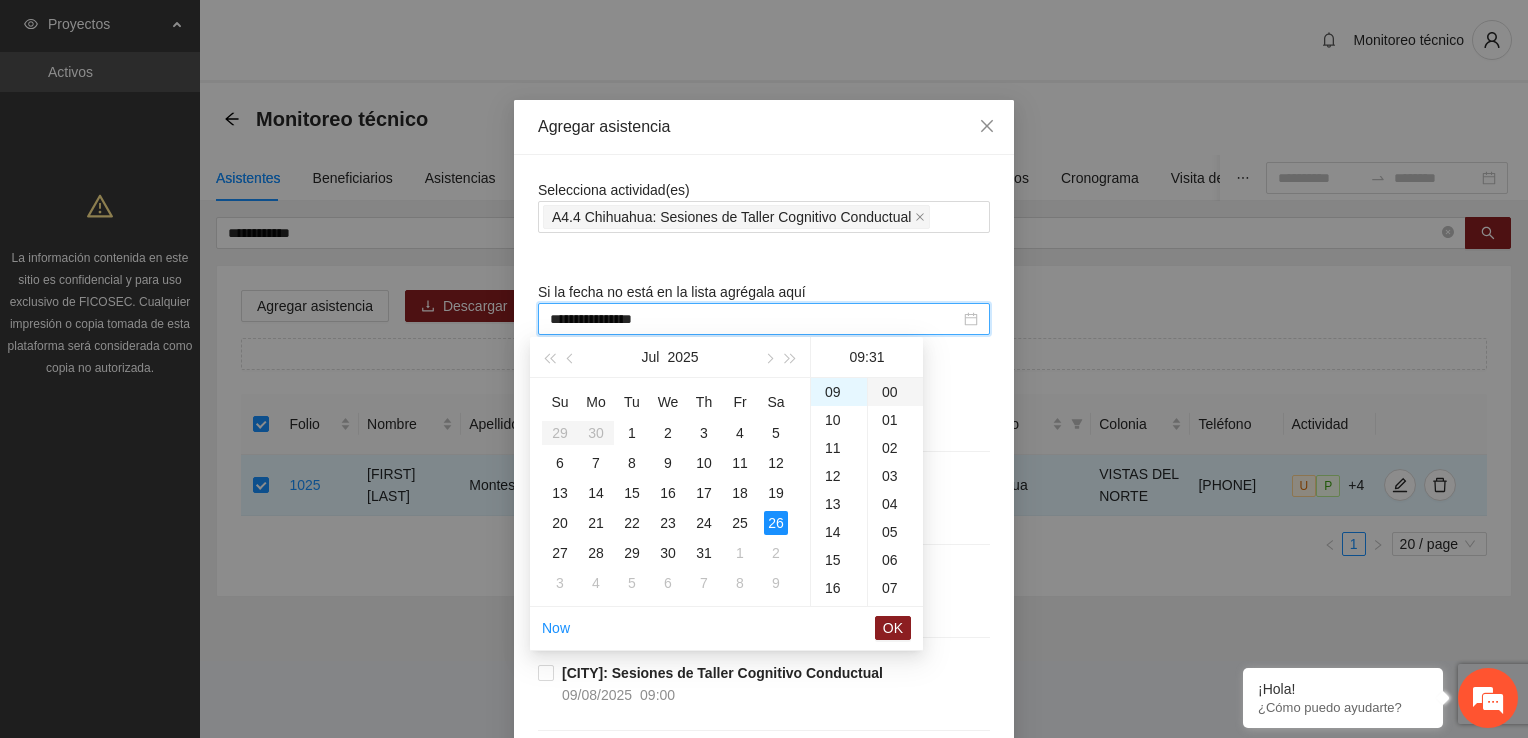click on "00" at bounding box center [895, 392] 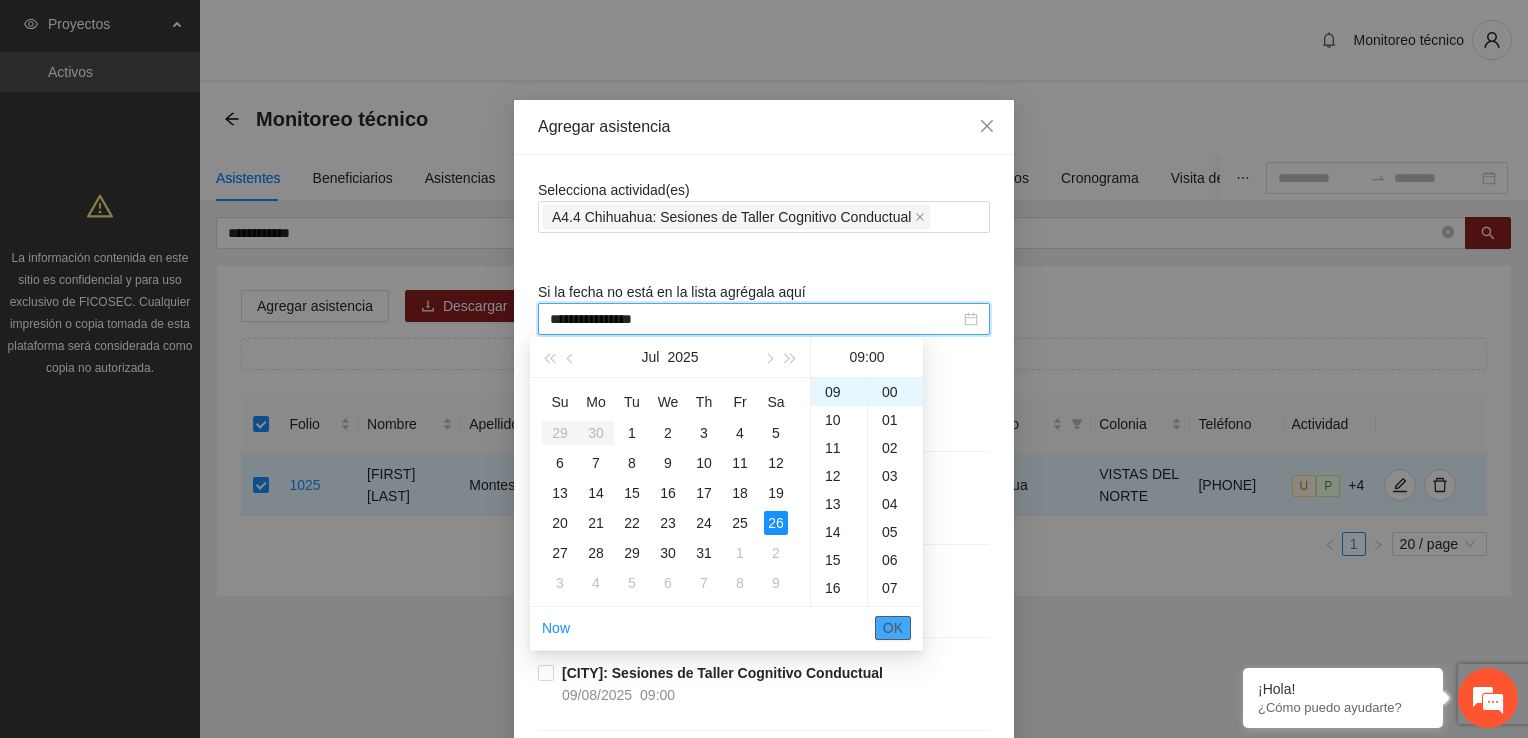 click on "OK" at bounding box center [893, 628] 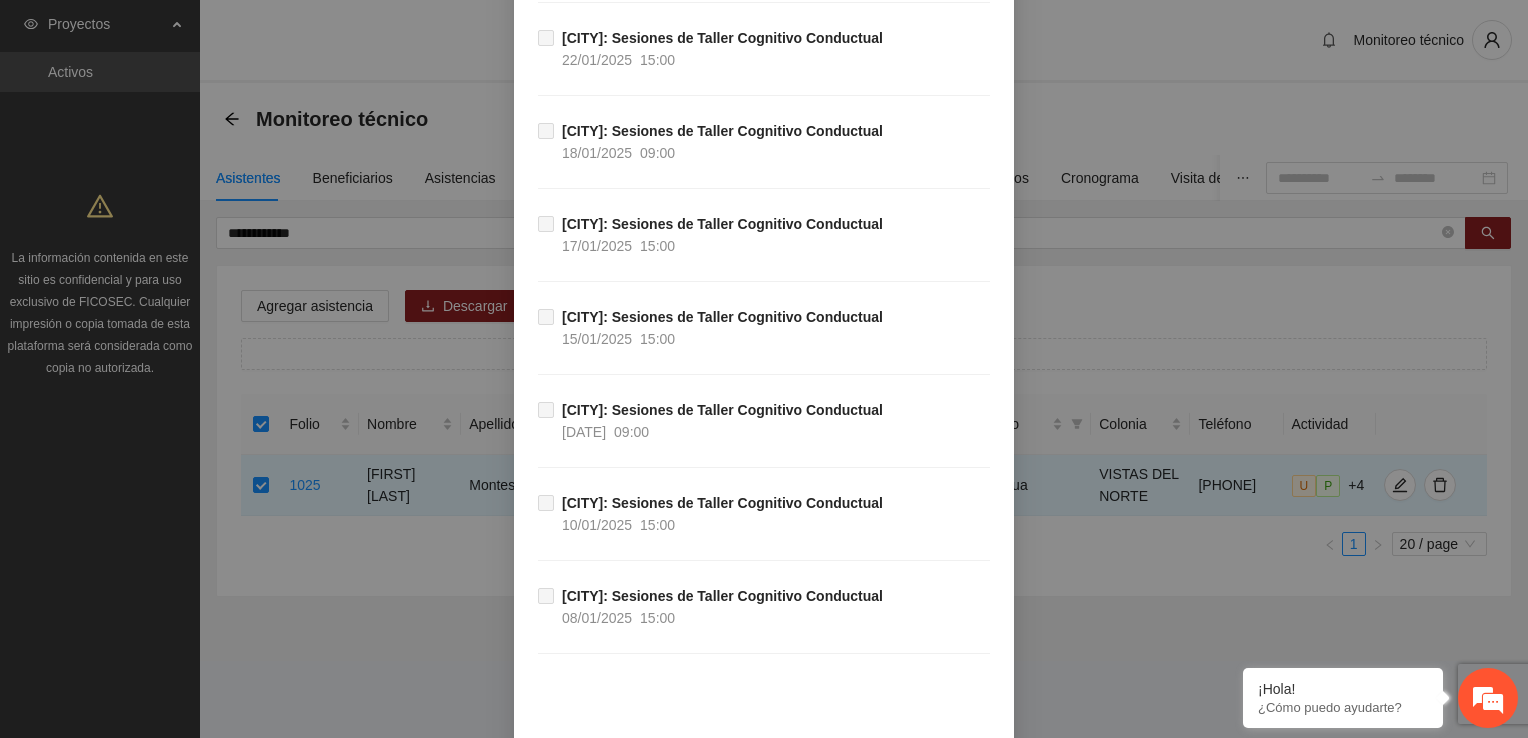 scroll, scrollTop: 2299, scrollLeft: 0, axis: vertical 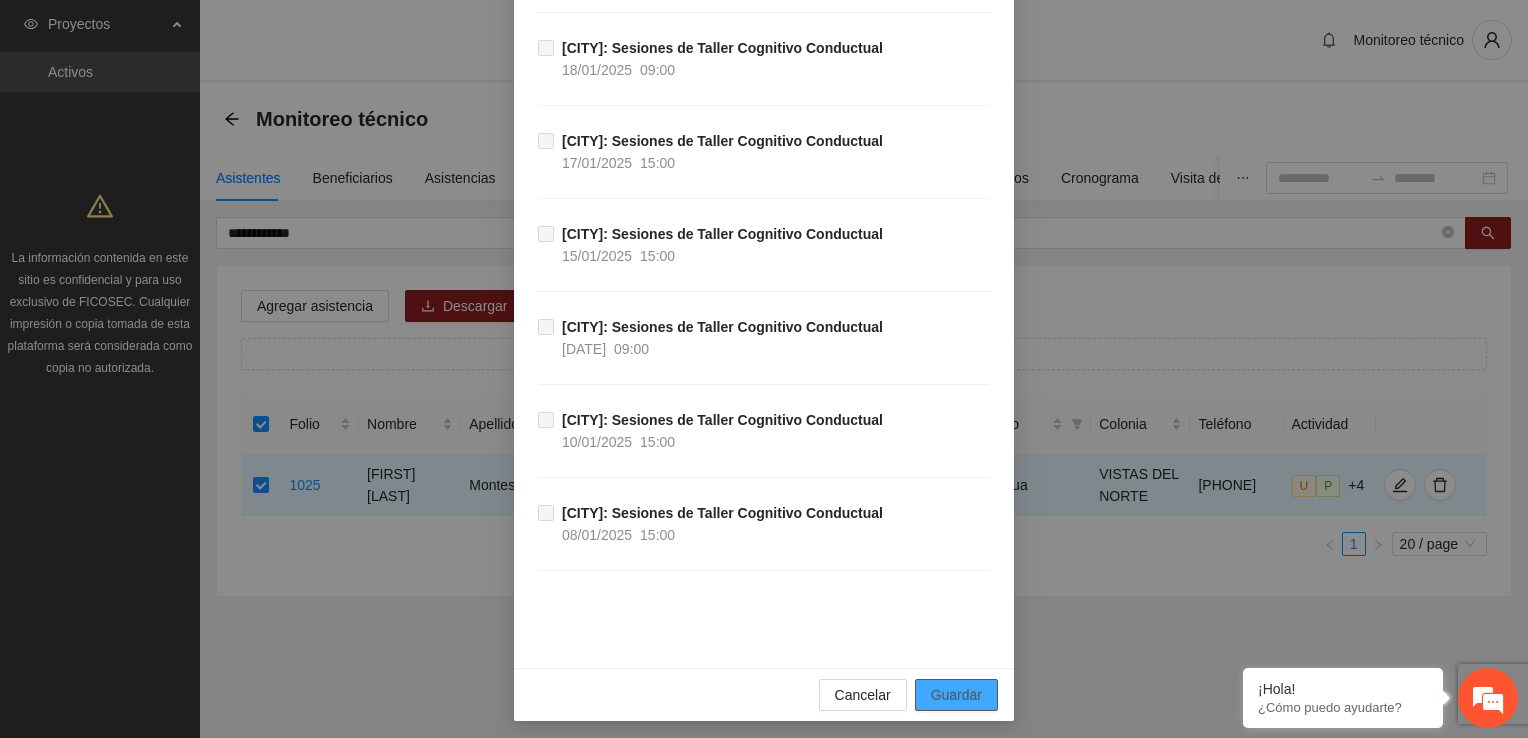 click on "Guardar" at bounding box center (956, 695) 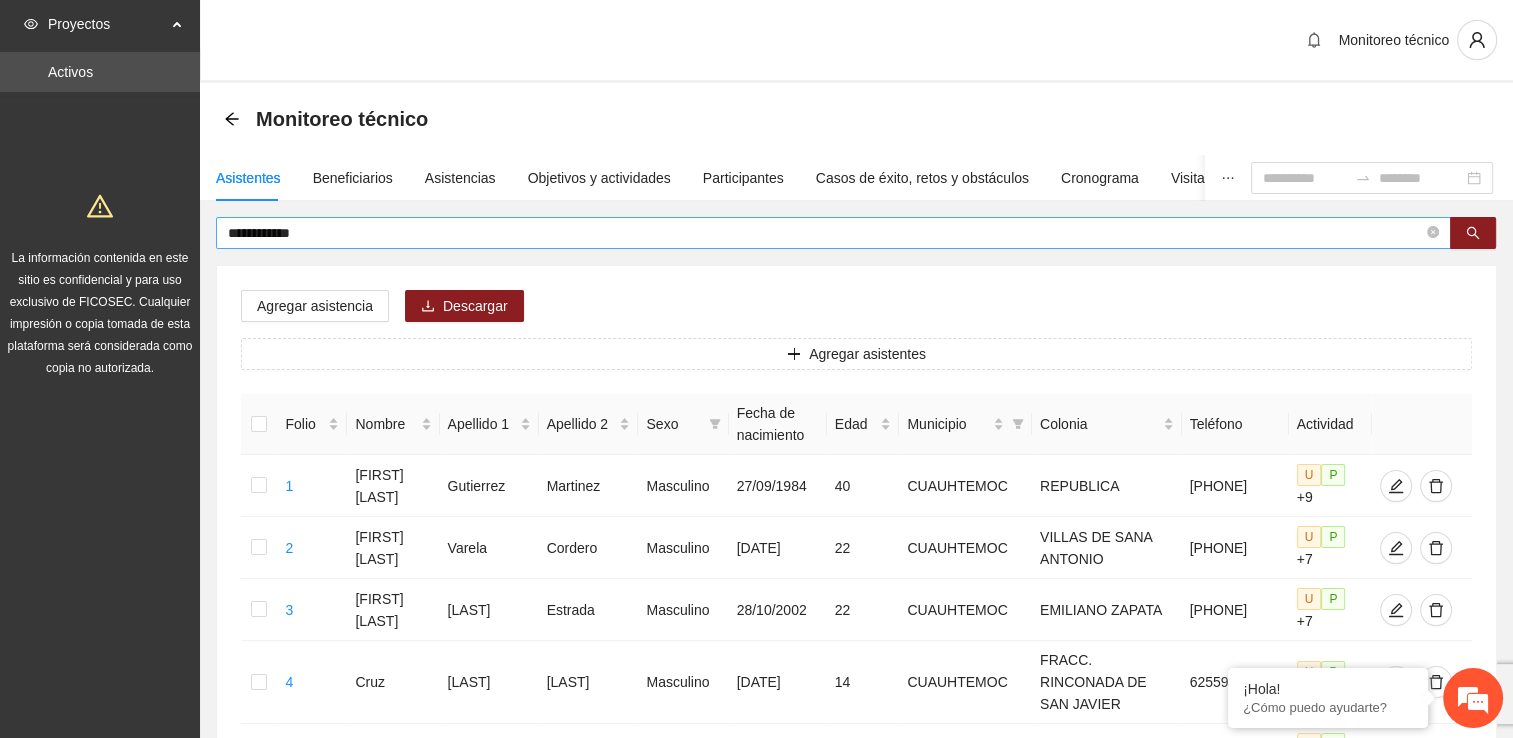 click on "**********" at bounding box center [825, 233] 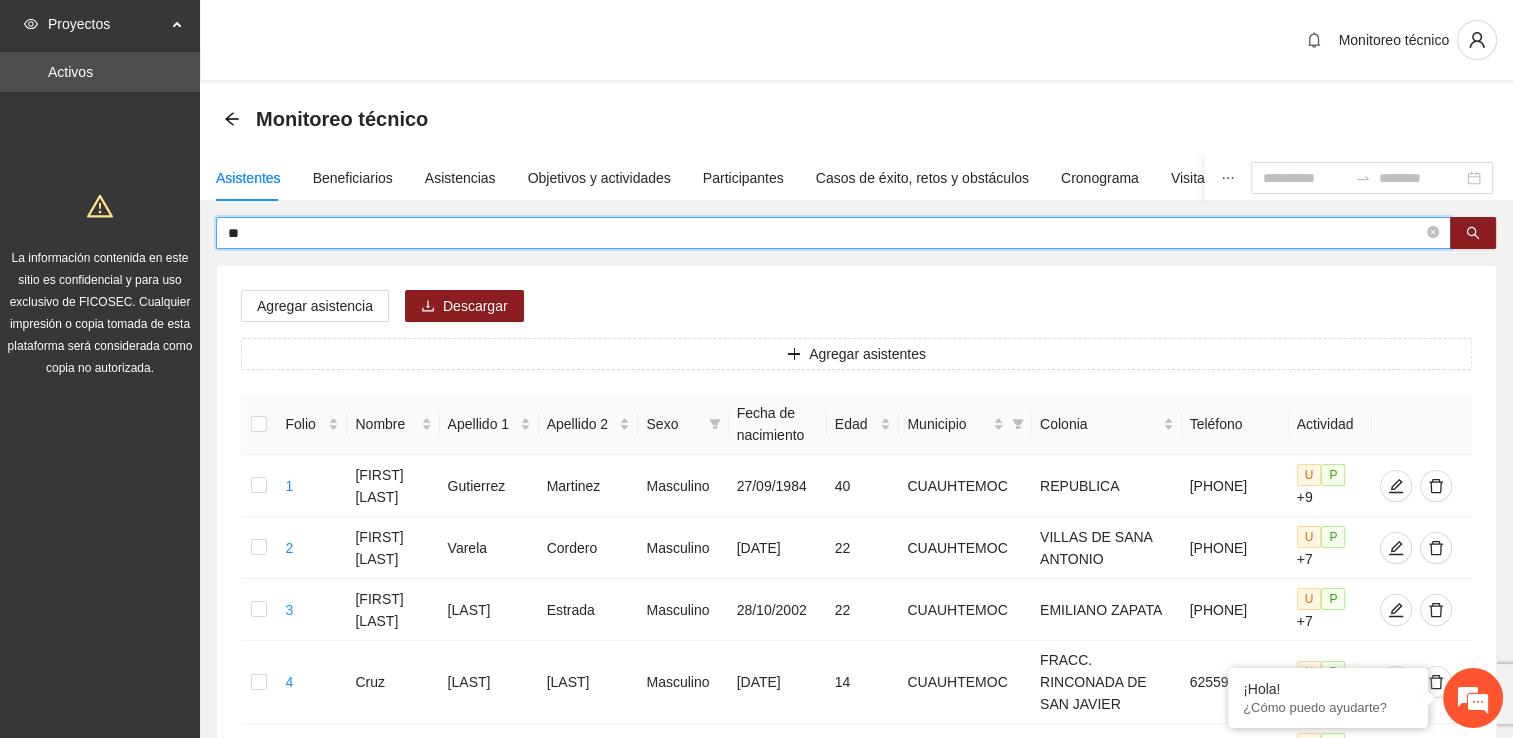 type on "*" 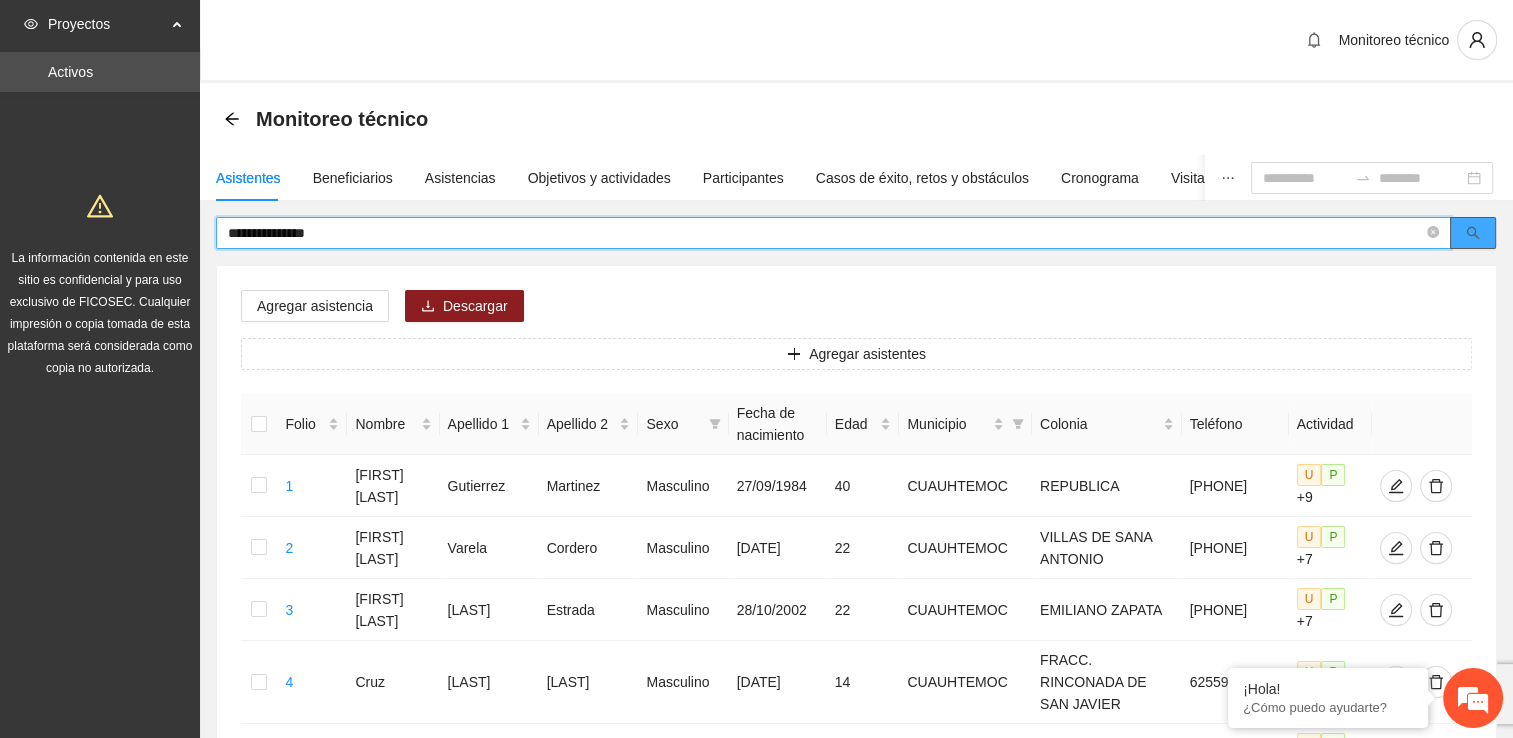 click at bounding box center (1473, 233) 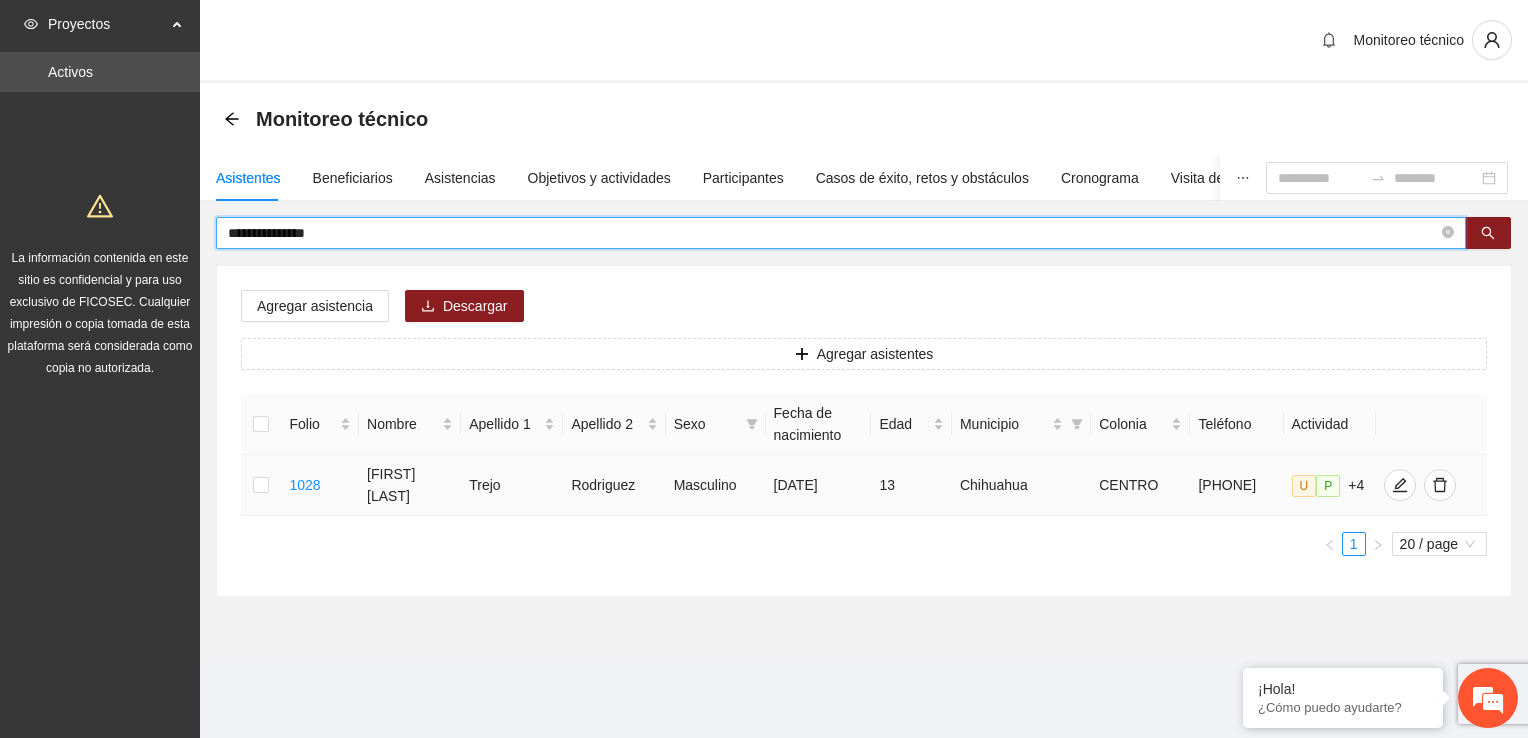 type on "**********" 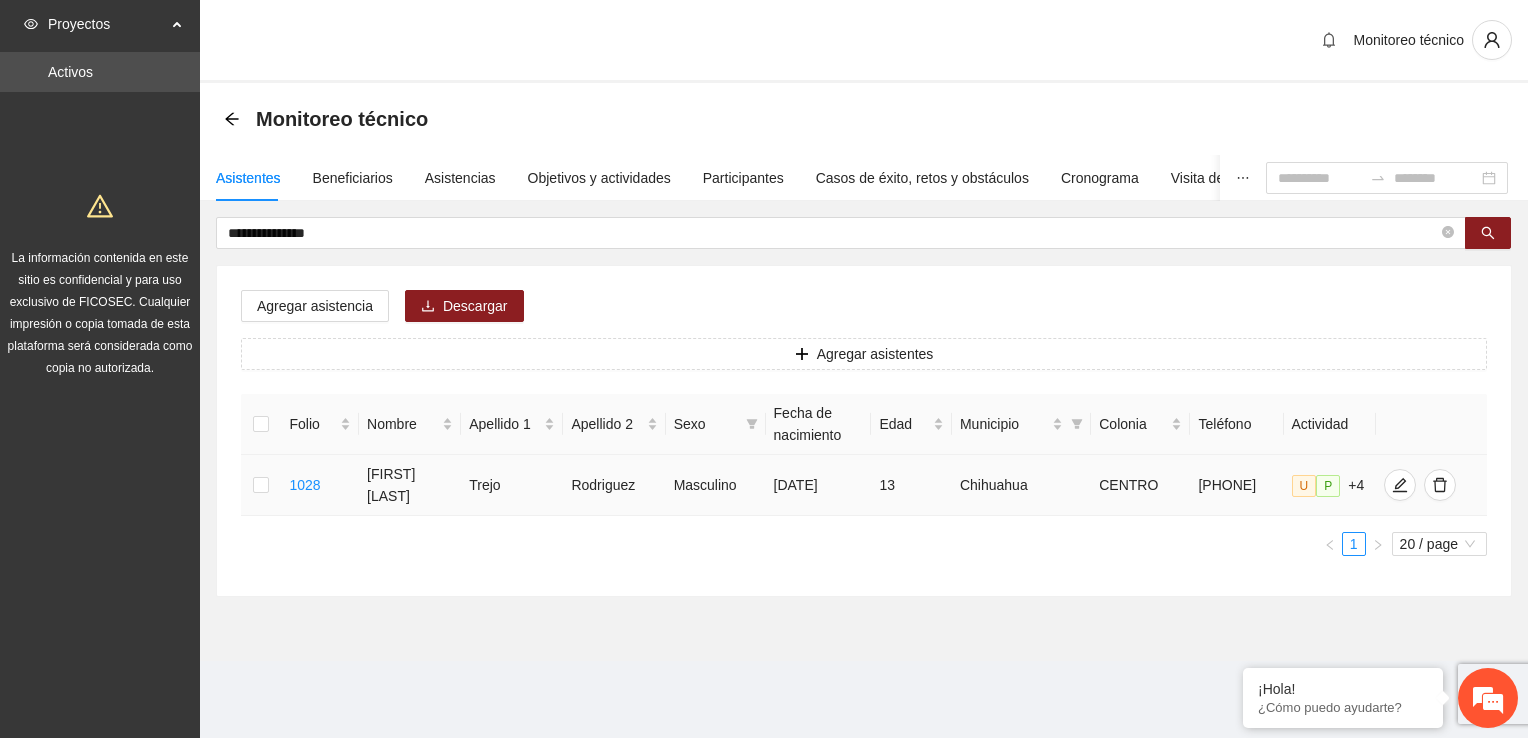 click at bounding box center (261, 485) 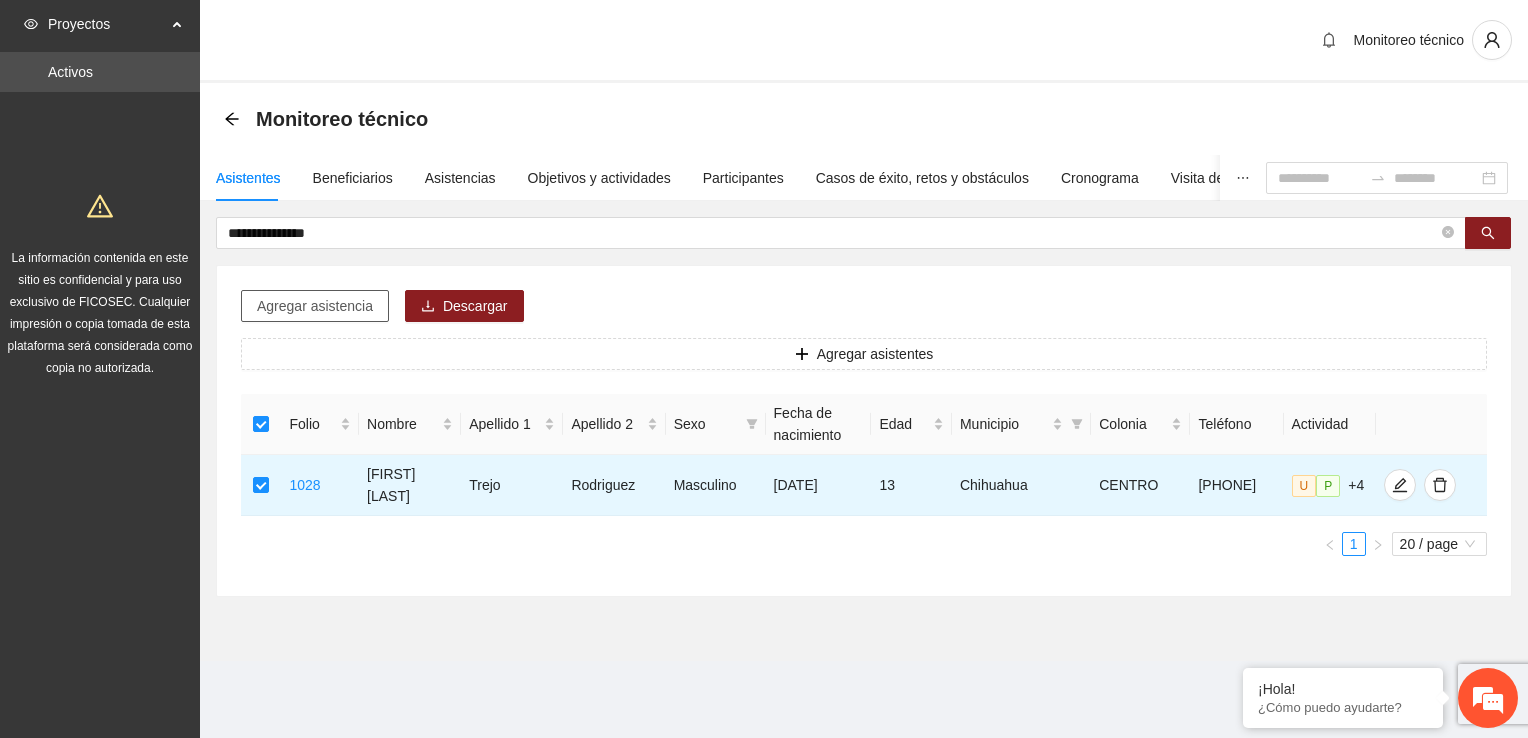 click on "Agregar asistencia" at bounding box center [315, 306] 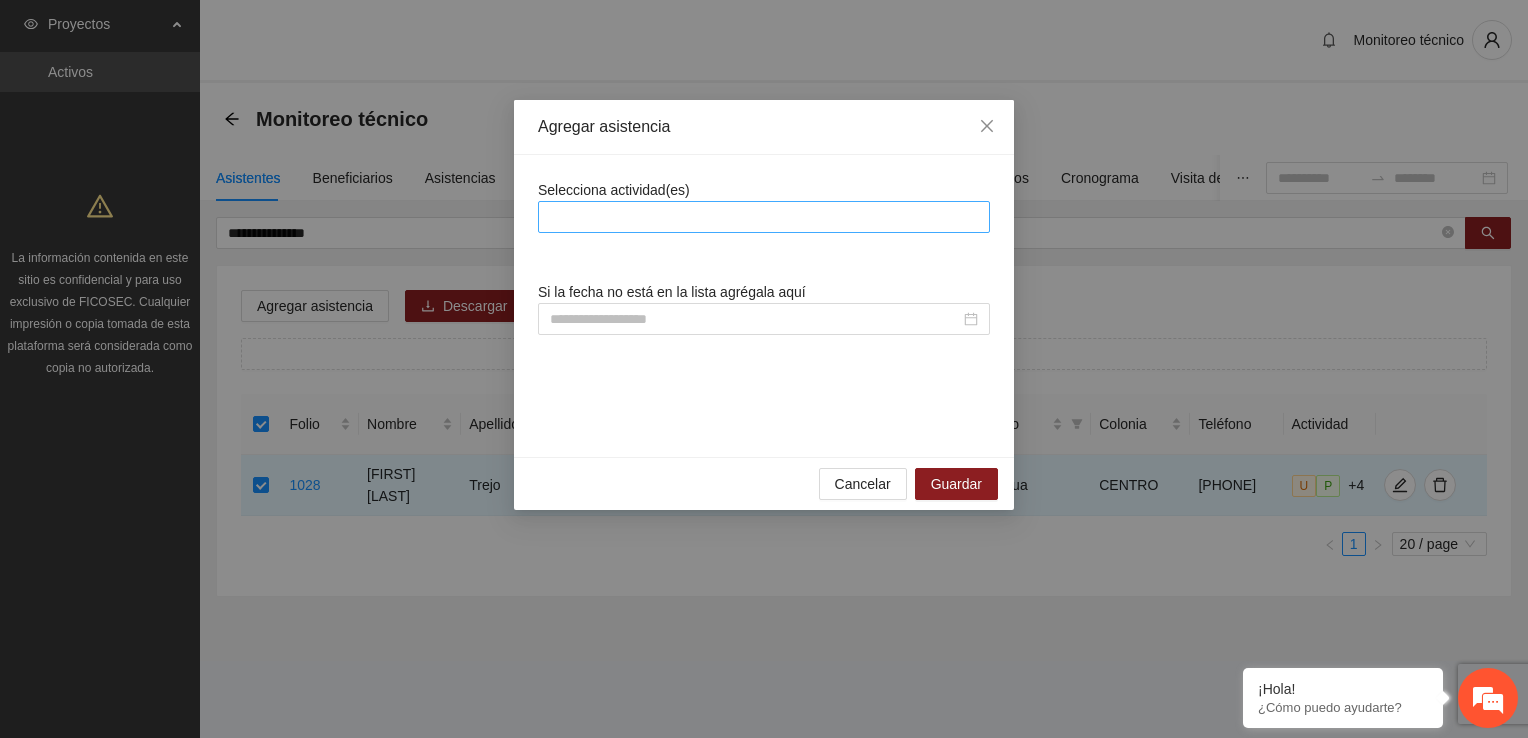 click at bounding box center (764, 217) 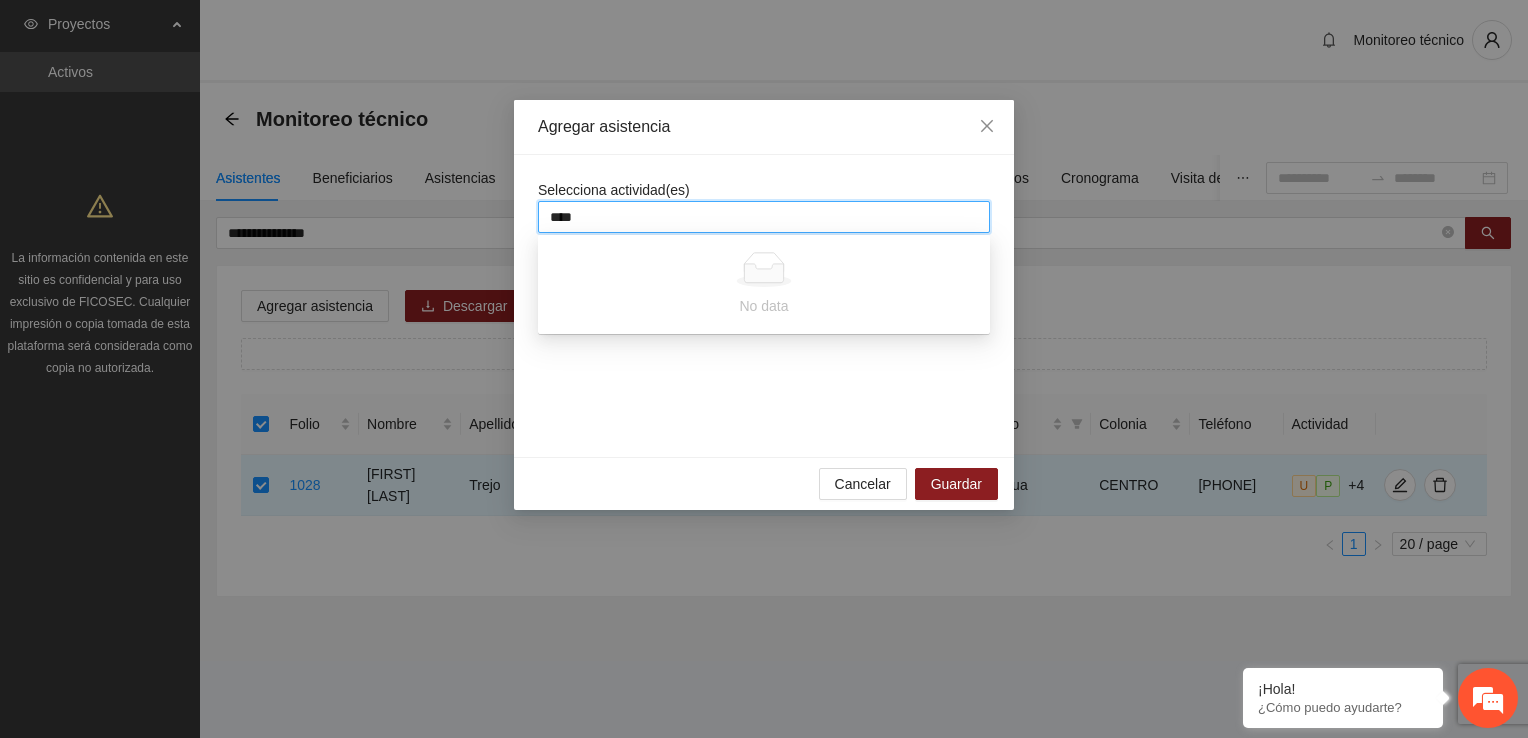 type on "***" 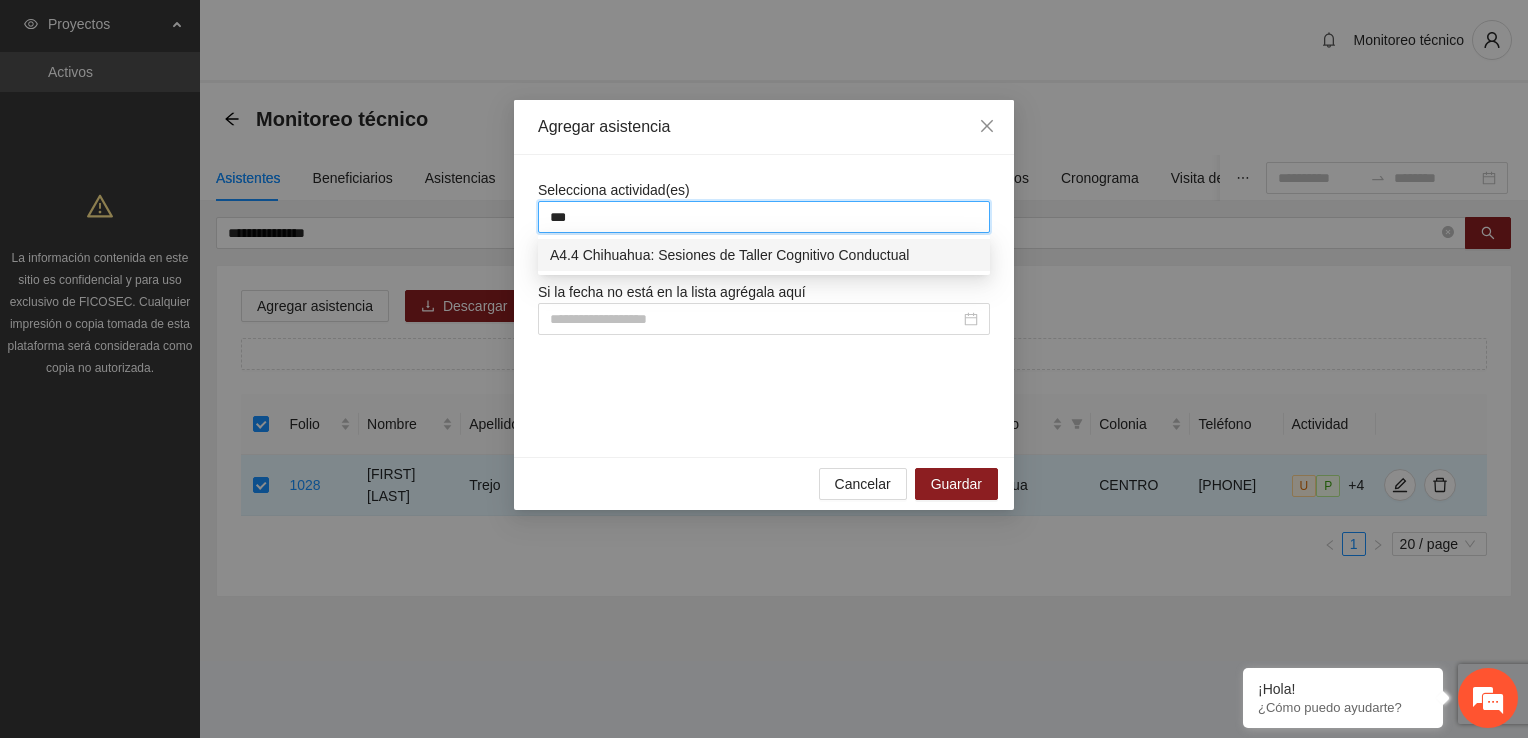 click on "A4.4 Chihuahua: Sesiones de Taller Cognitivo Conductual" at bounding box center (764, 255) 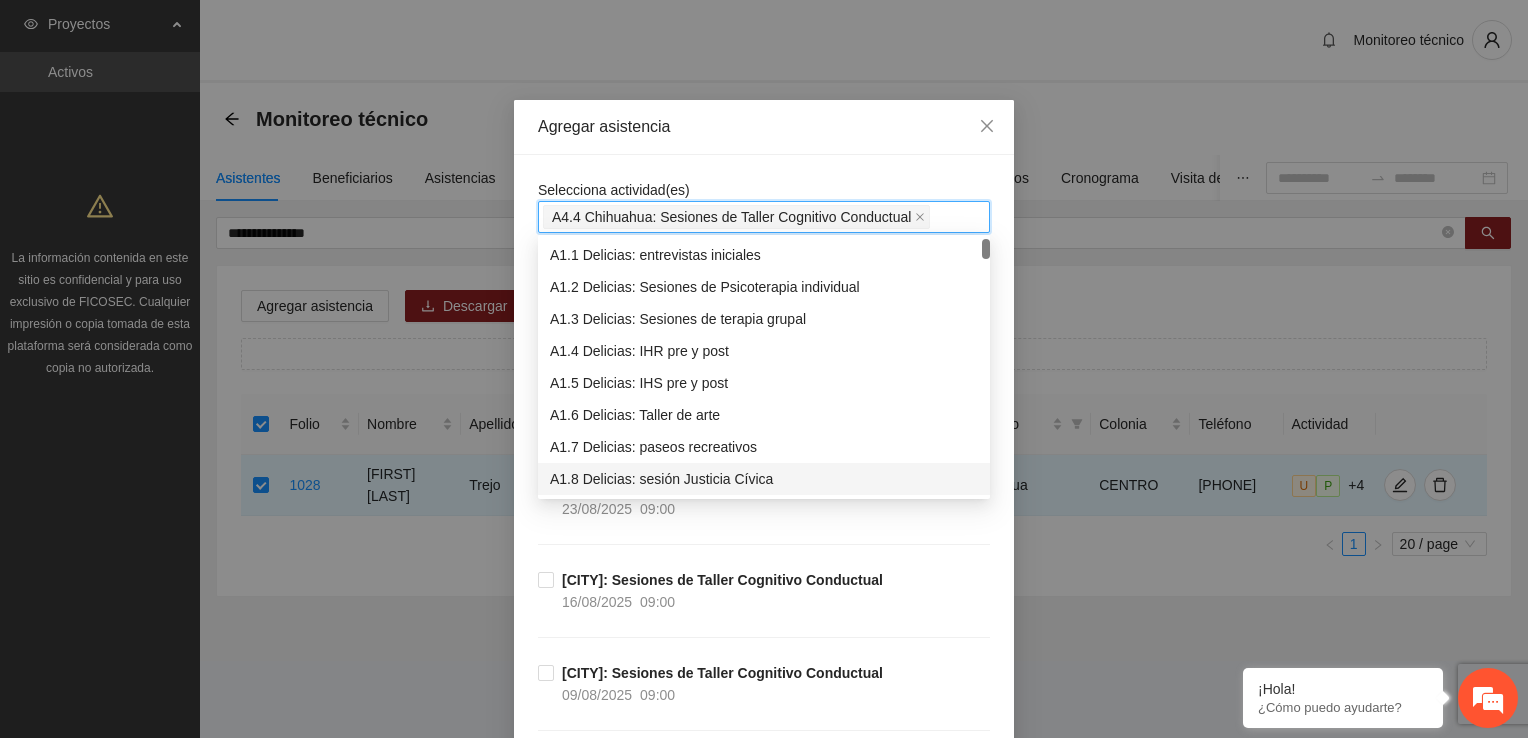 click on "[CITY]: Sesiones de Taller Cognitivo Conductual [DATE] [TIME]" at bounding box center (764, 522) 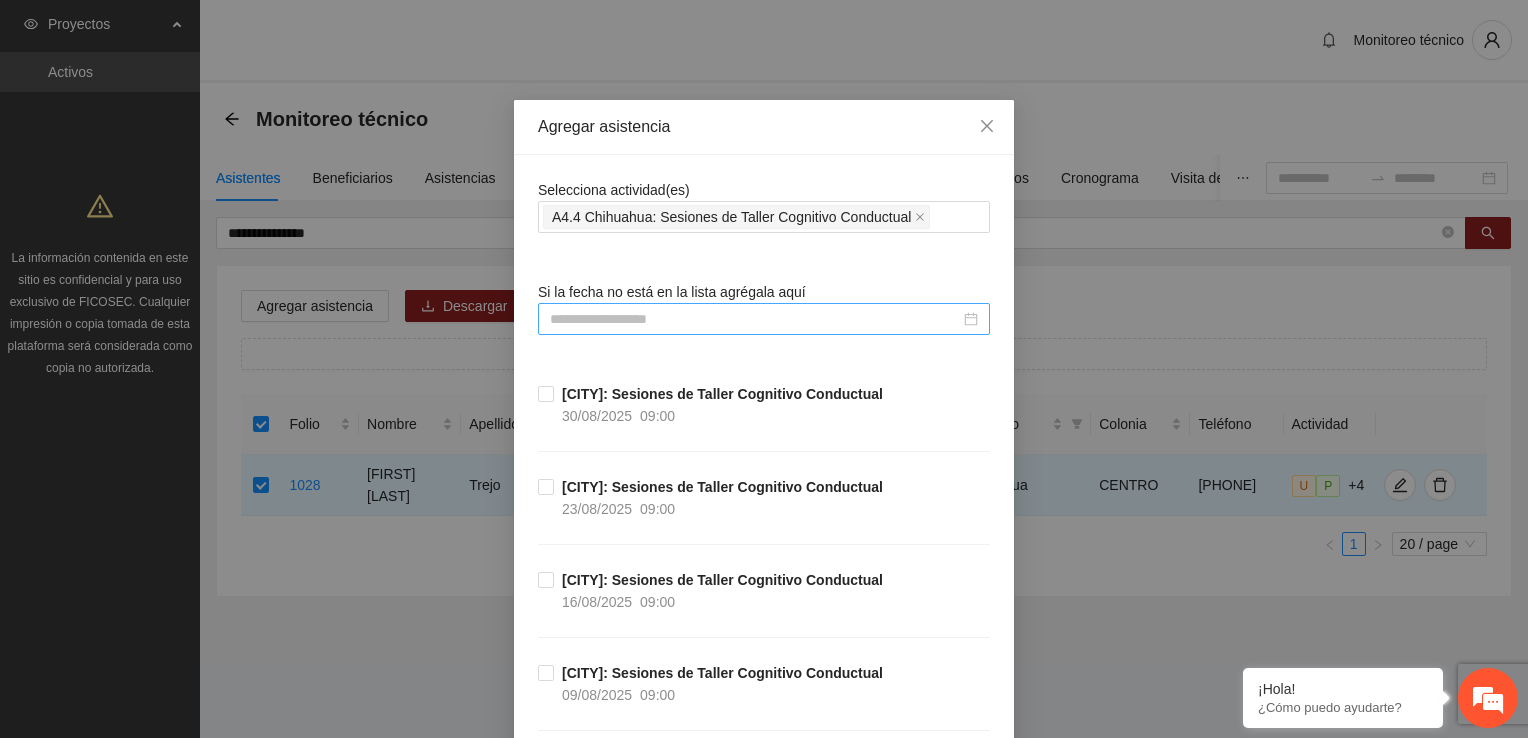 click at bounding box center (764, 319) 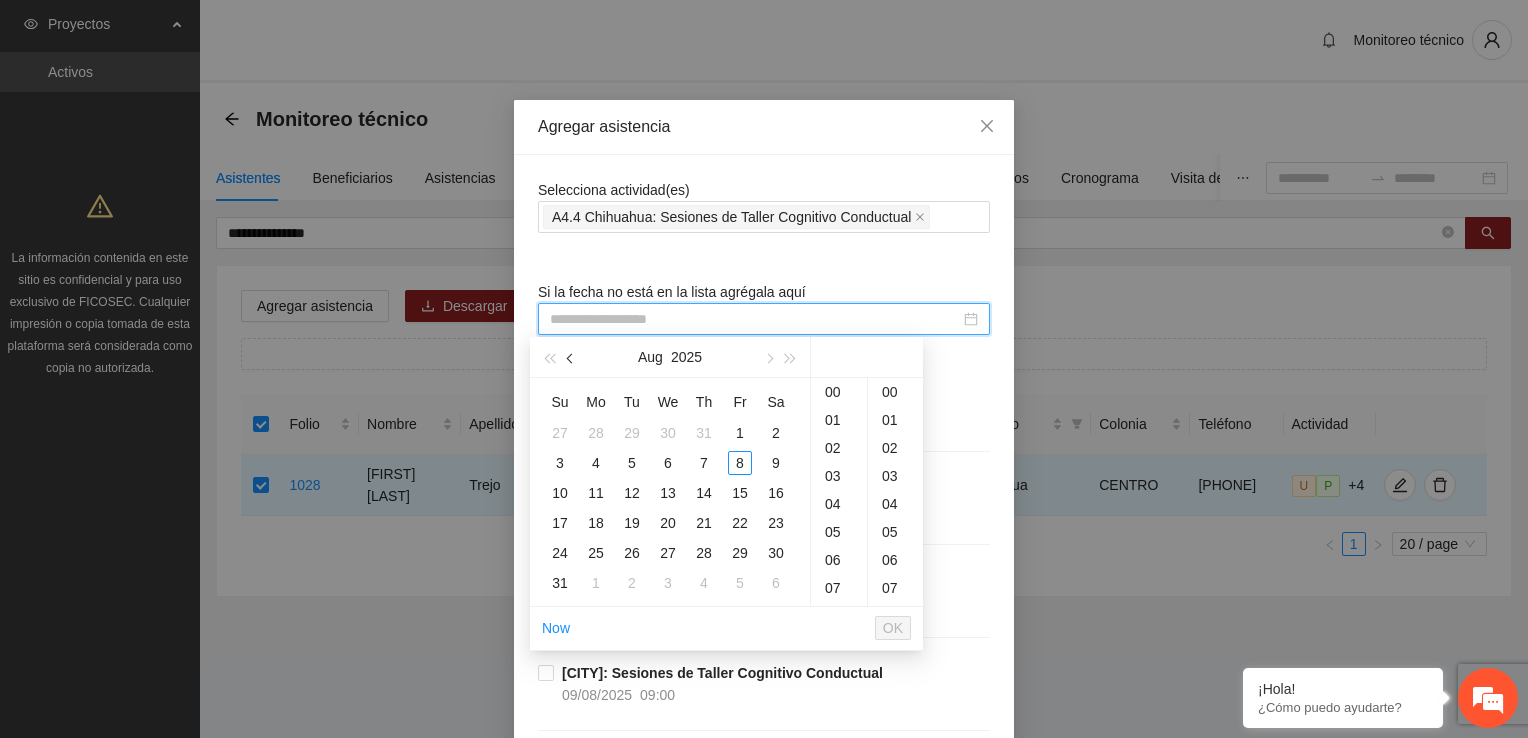click at bounding box center [571, 357] 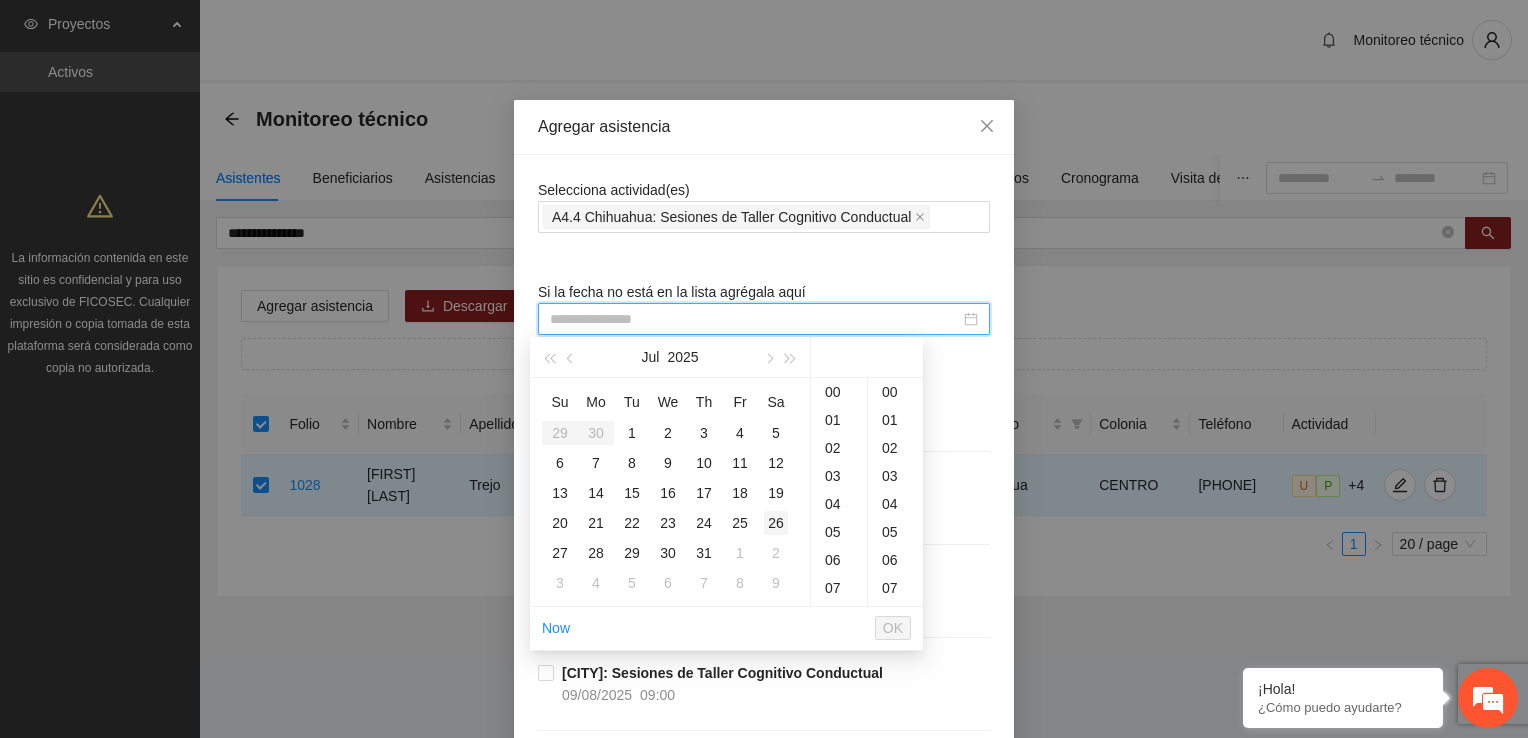 click on "26" at bounding box center [776, 523] 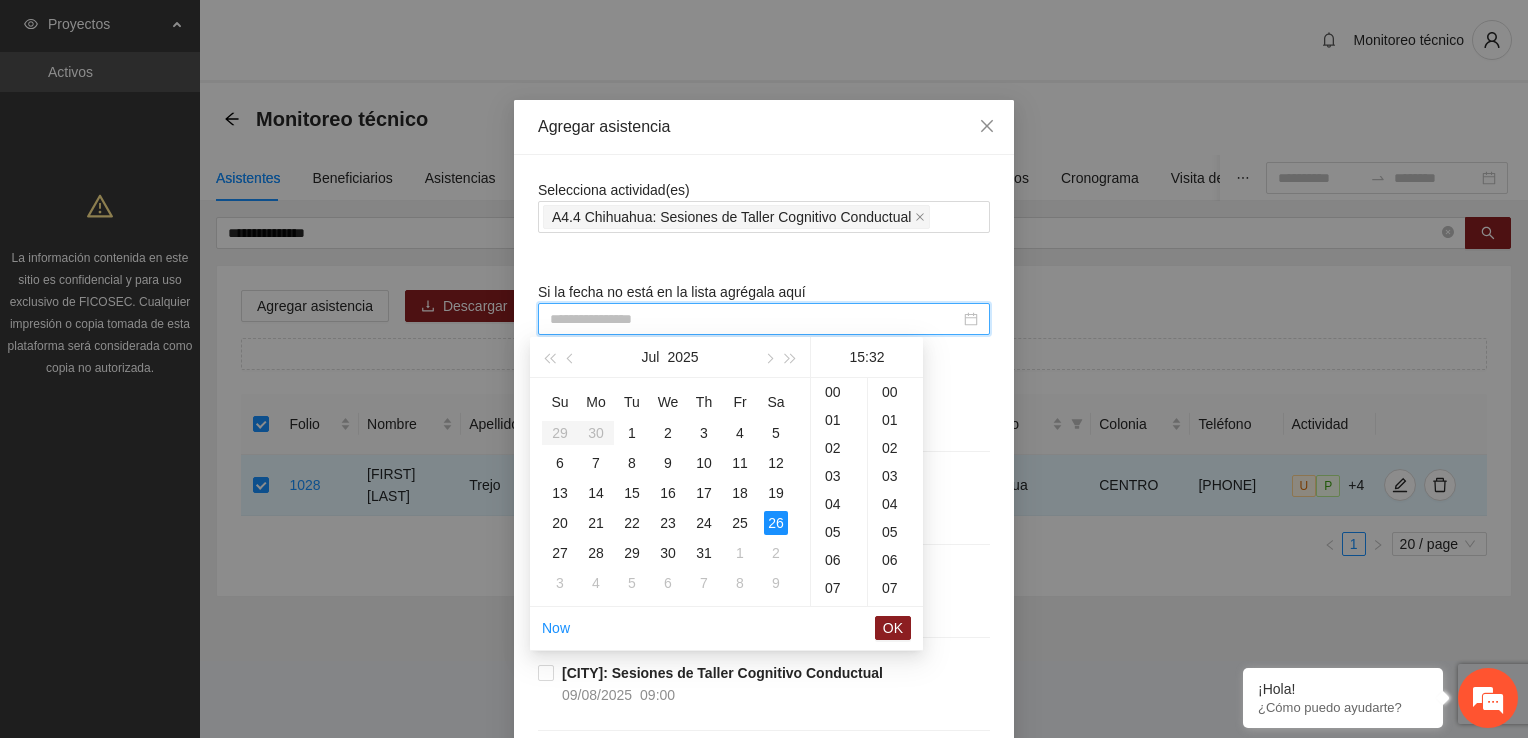 scroll, scrollTop: 280, scrollLeft: 0, axis: vertical 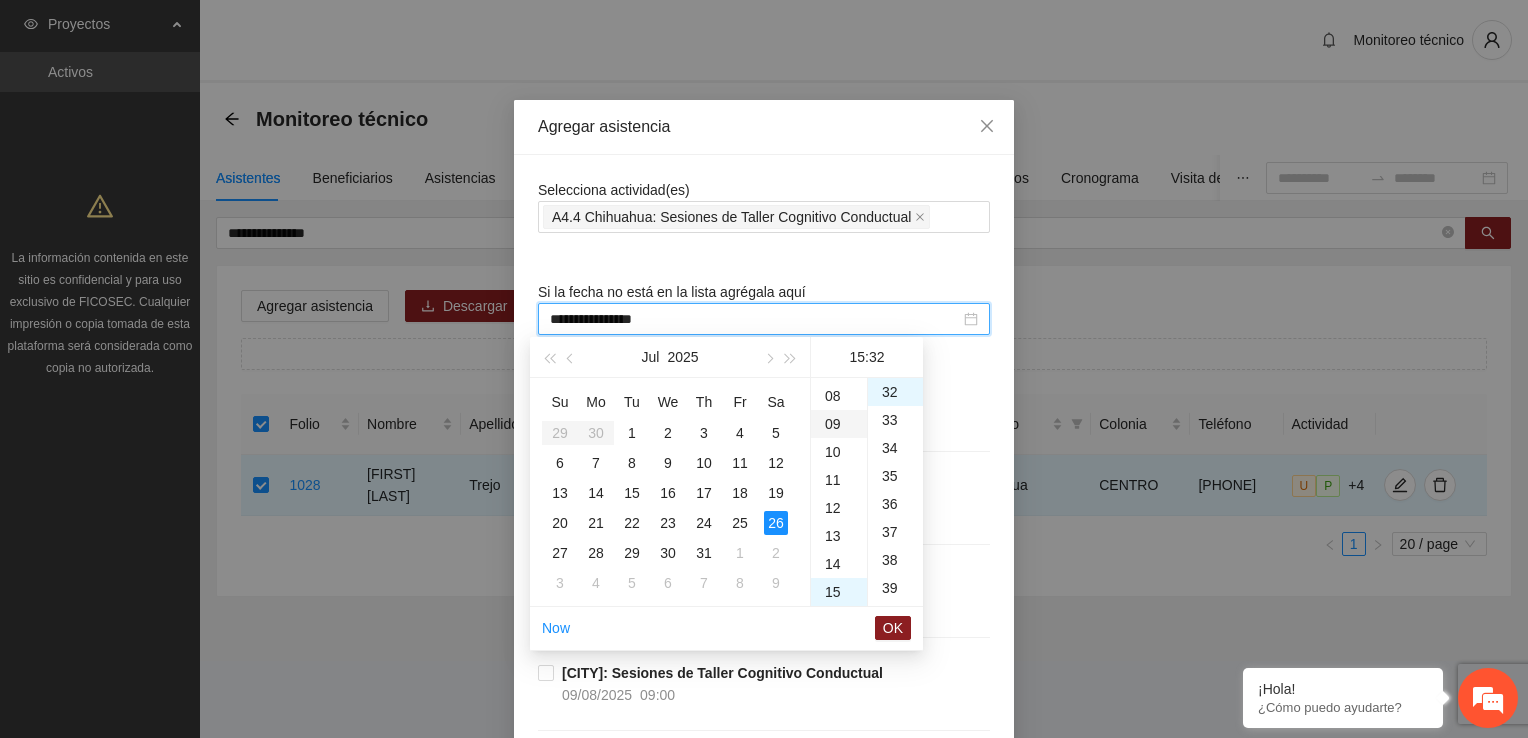 click on "09" at bounding box center [839, 424] 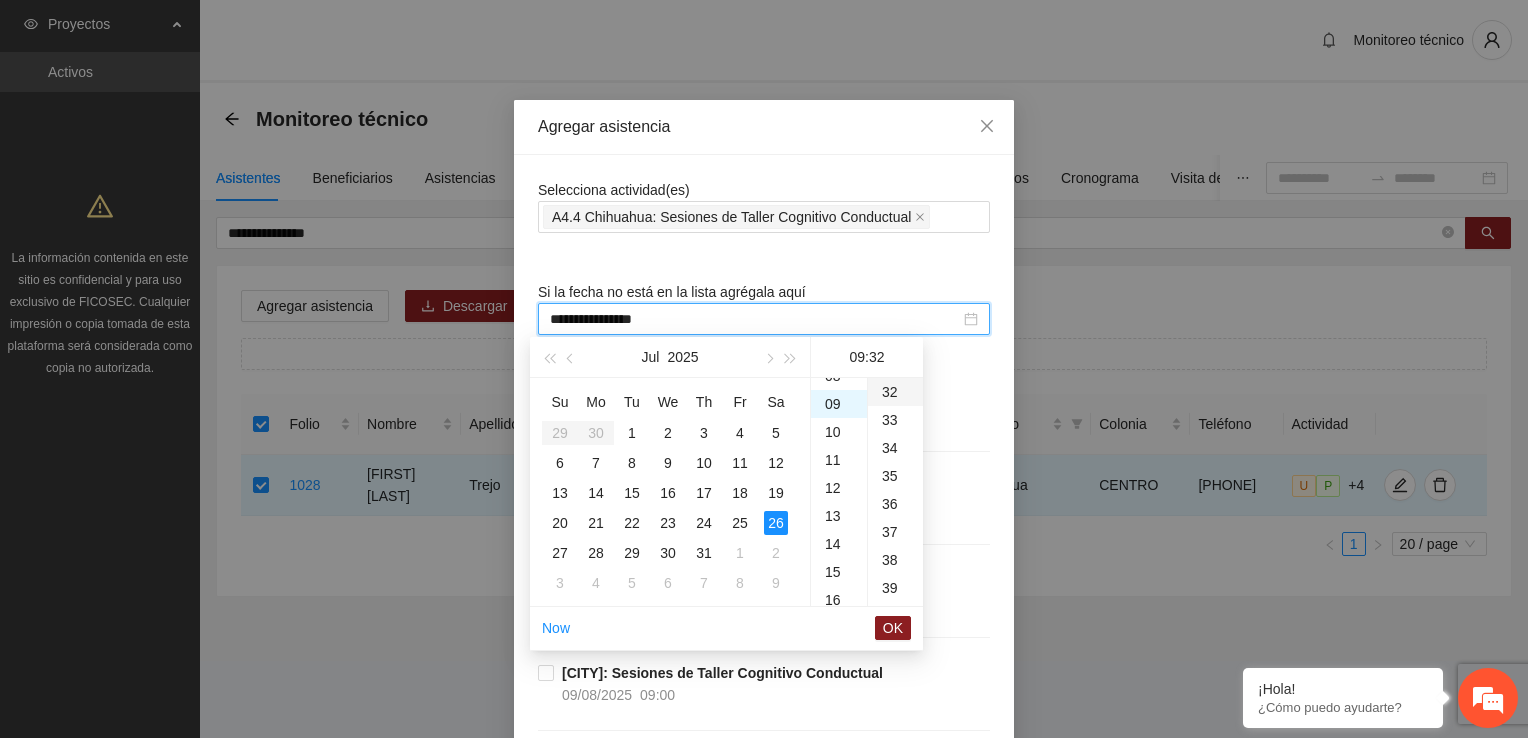 scroll, scrollTop: 252, scrollLeft: 0, axis: vertical 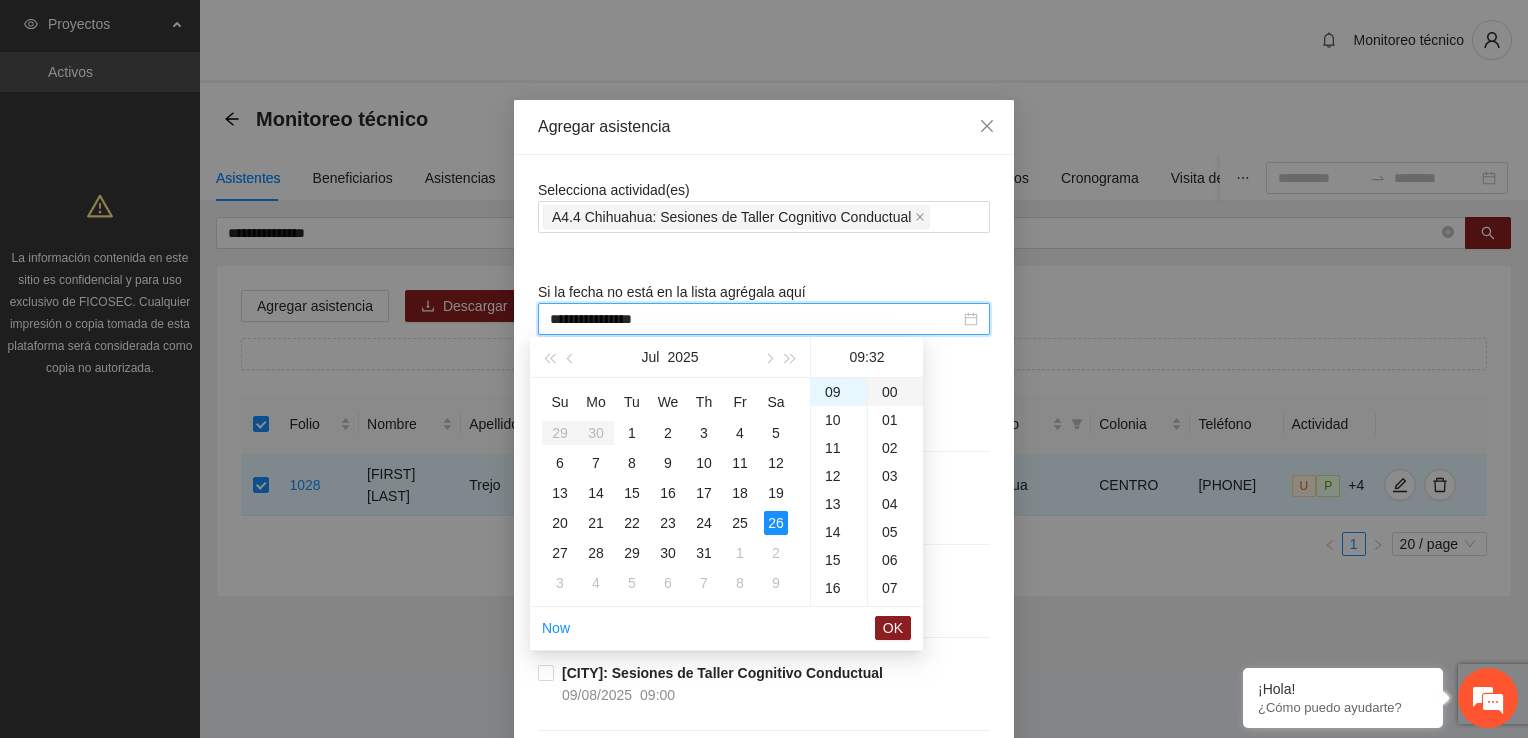 click on "00" at bounding box center [895, 392] 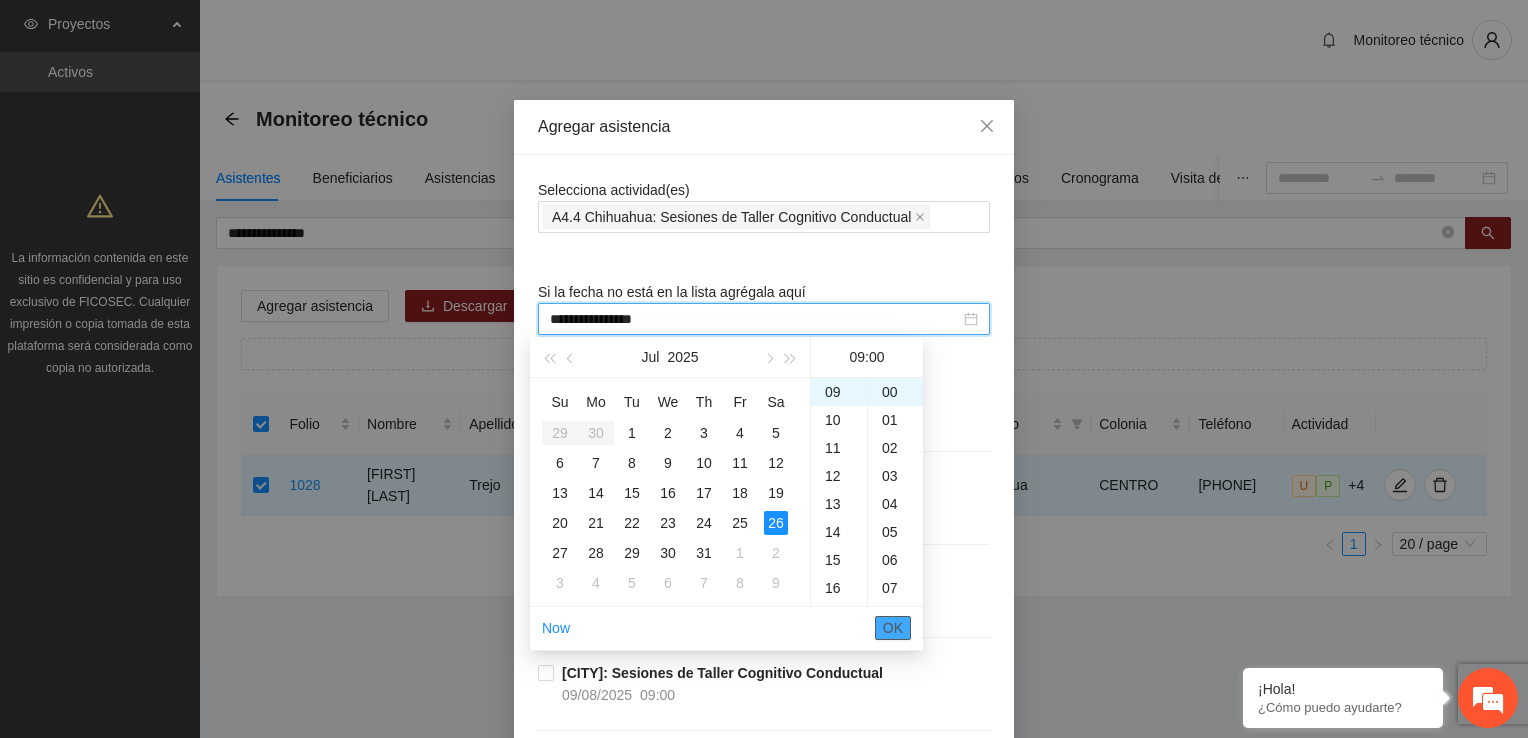 click on "OK" at bounding box center (893, 628) 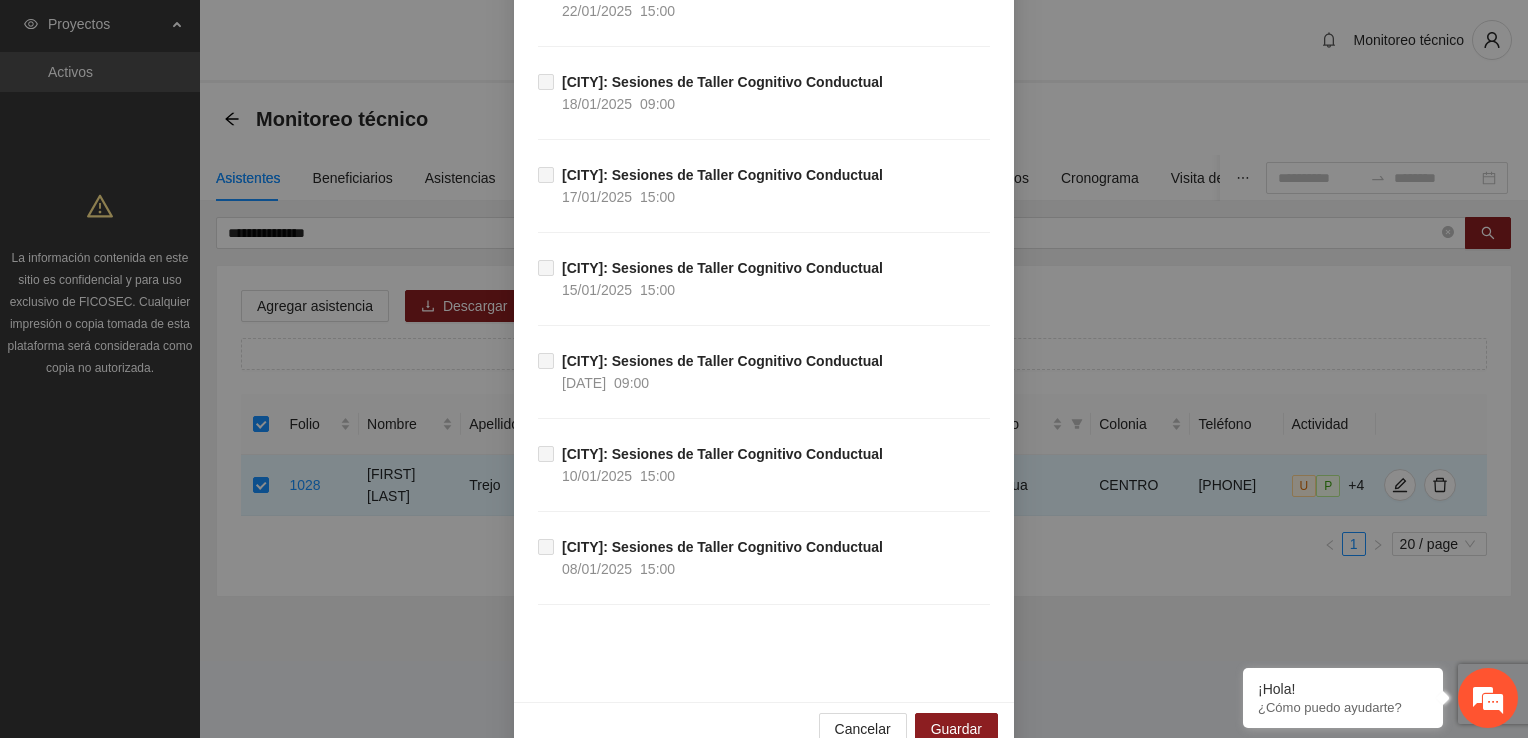 scroll, scrollTop: 2299, scrollLeft: 0, axis: vertical 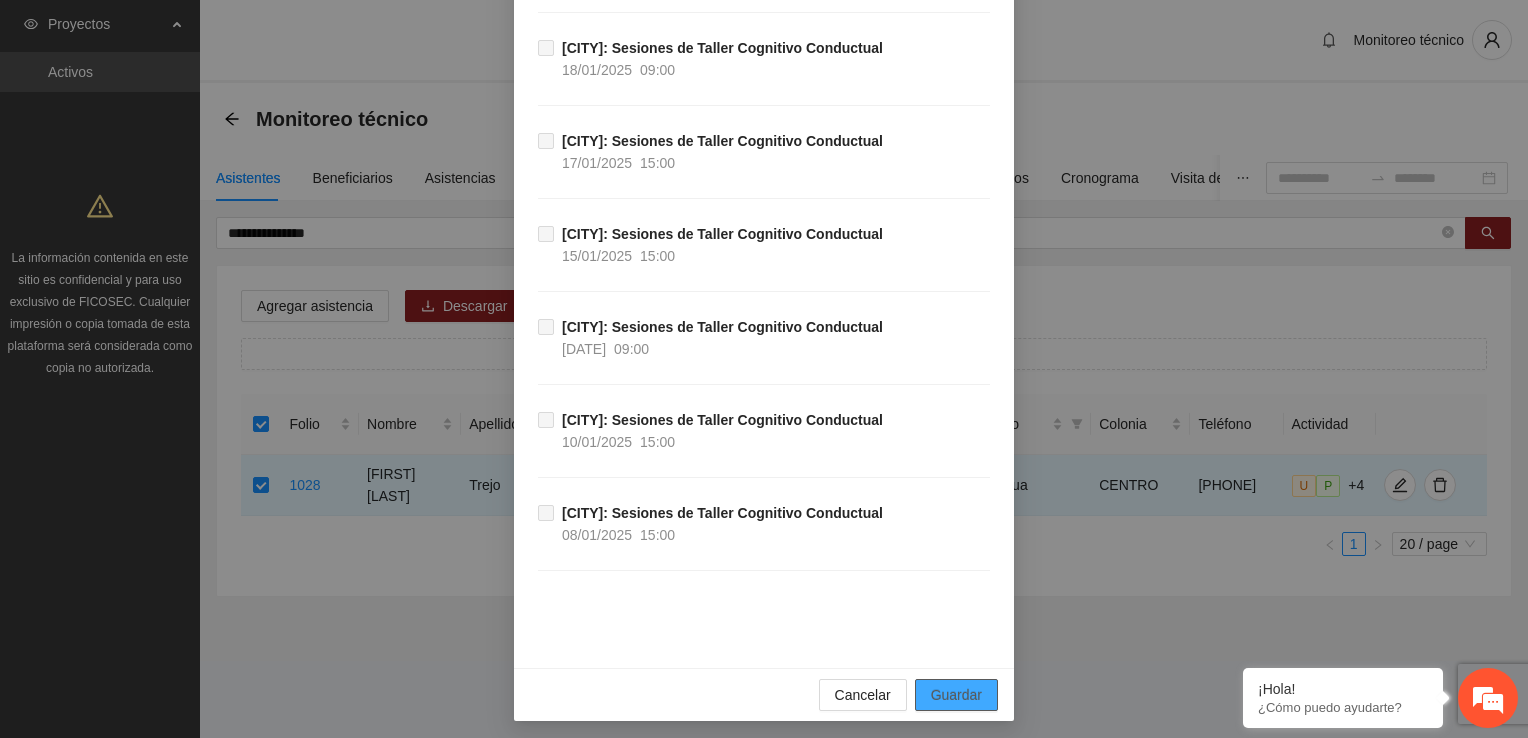 click on "Guardar" at bounding box center (956, 695) 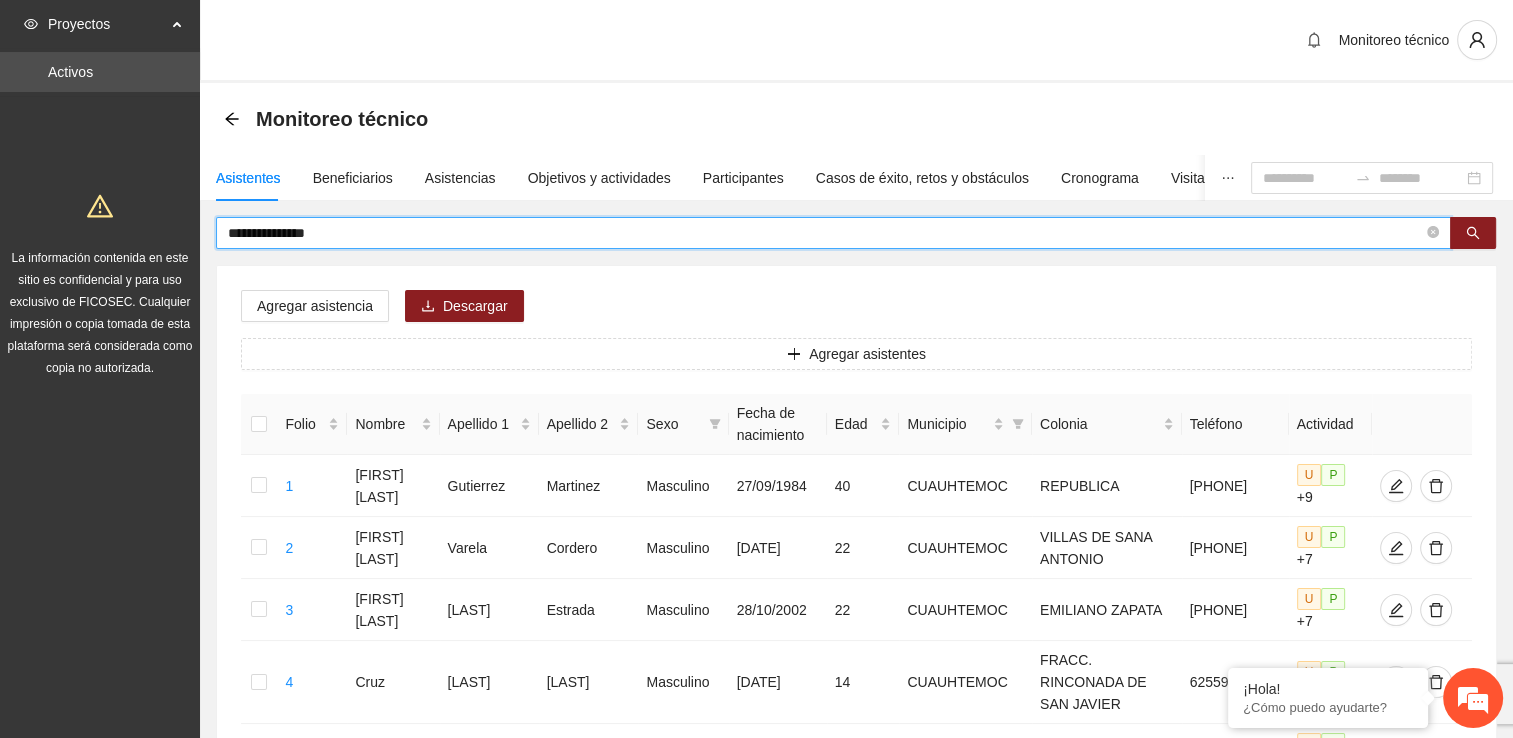 click on "**********" at bounding box center (825, 233) 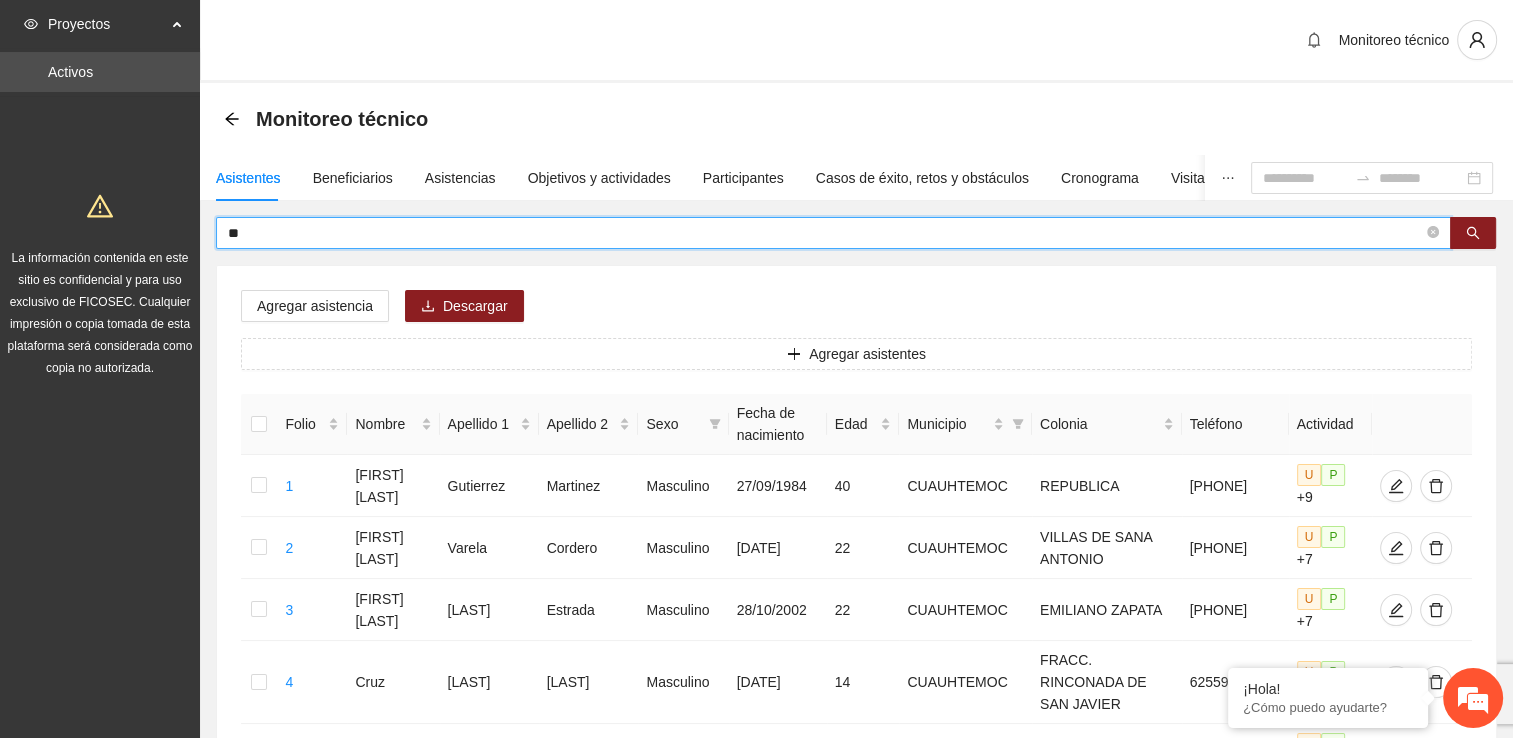 type on "*" 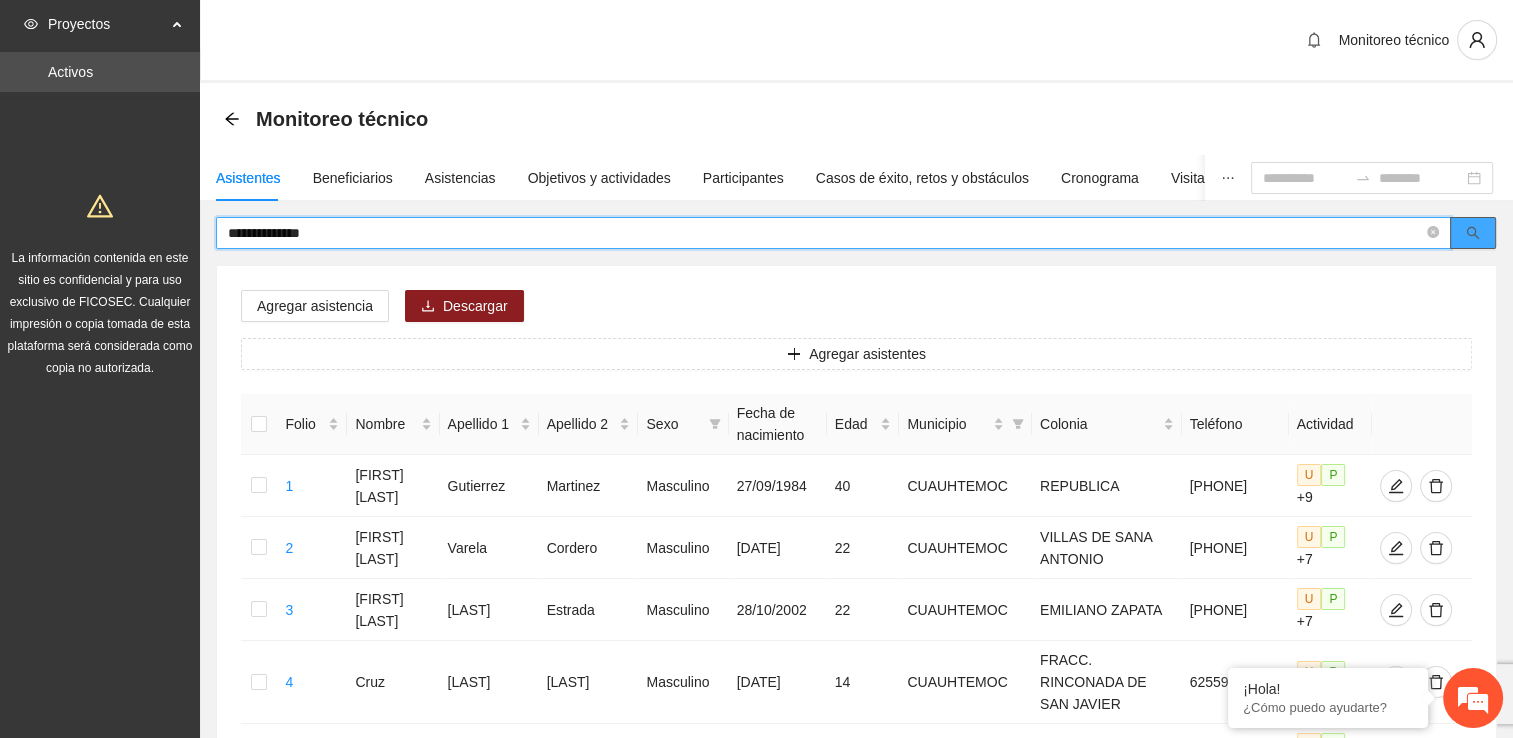 click at bounding box center (1473, 233) 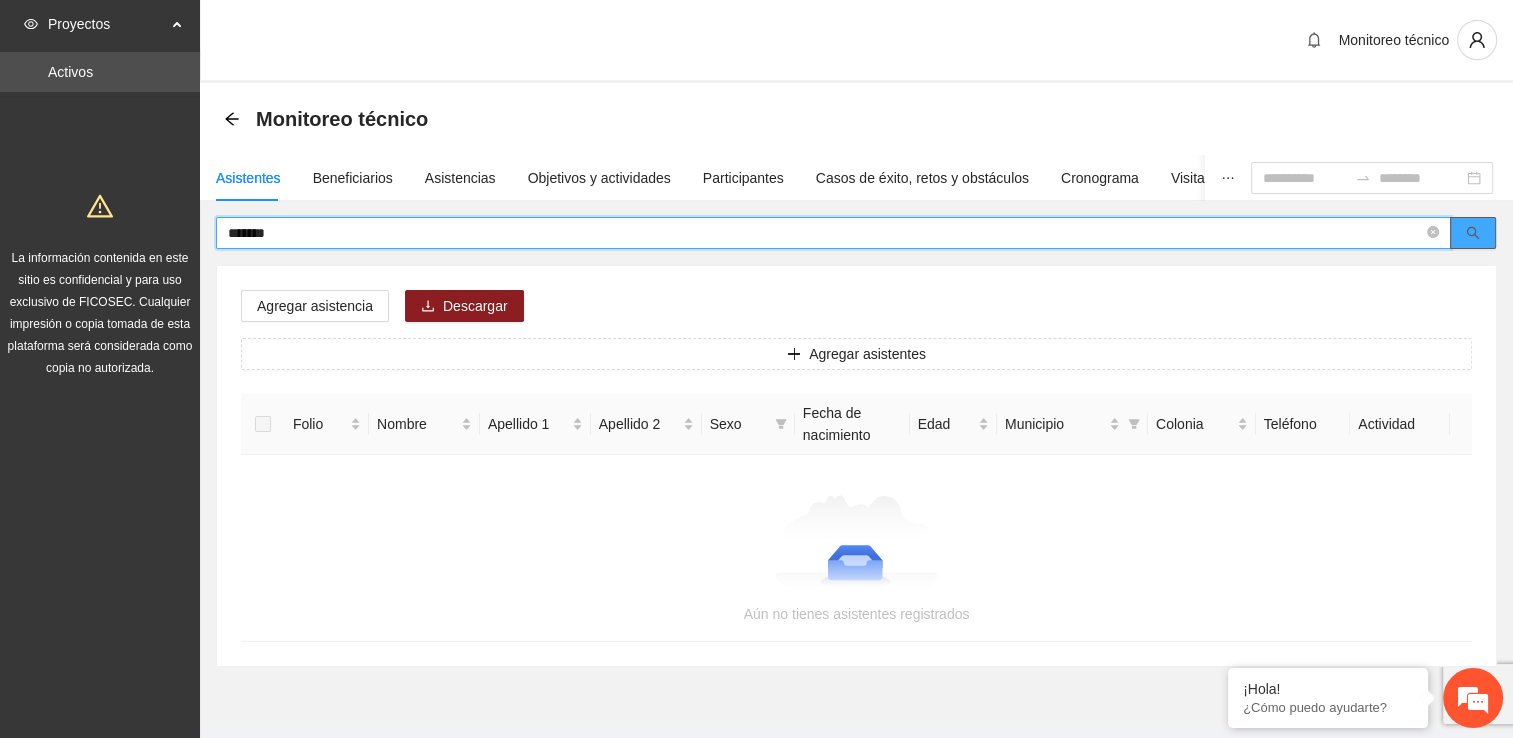 click at bounding box center [1473, 233] 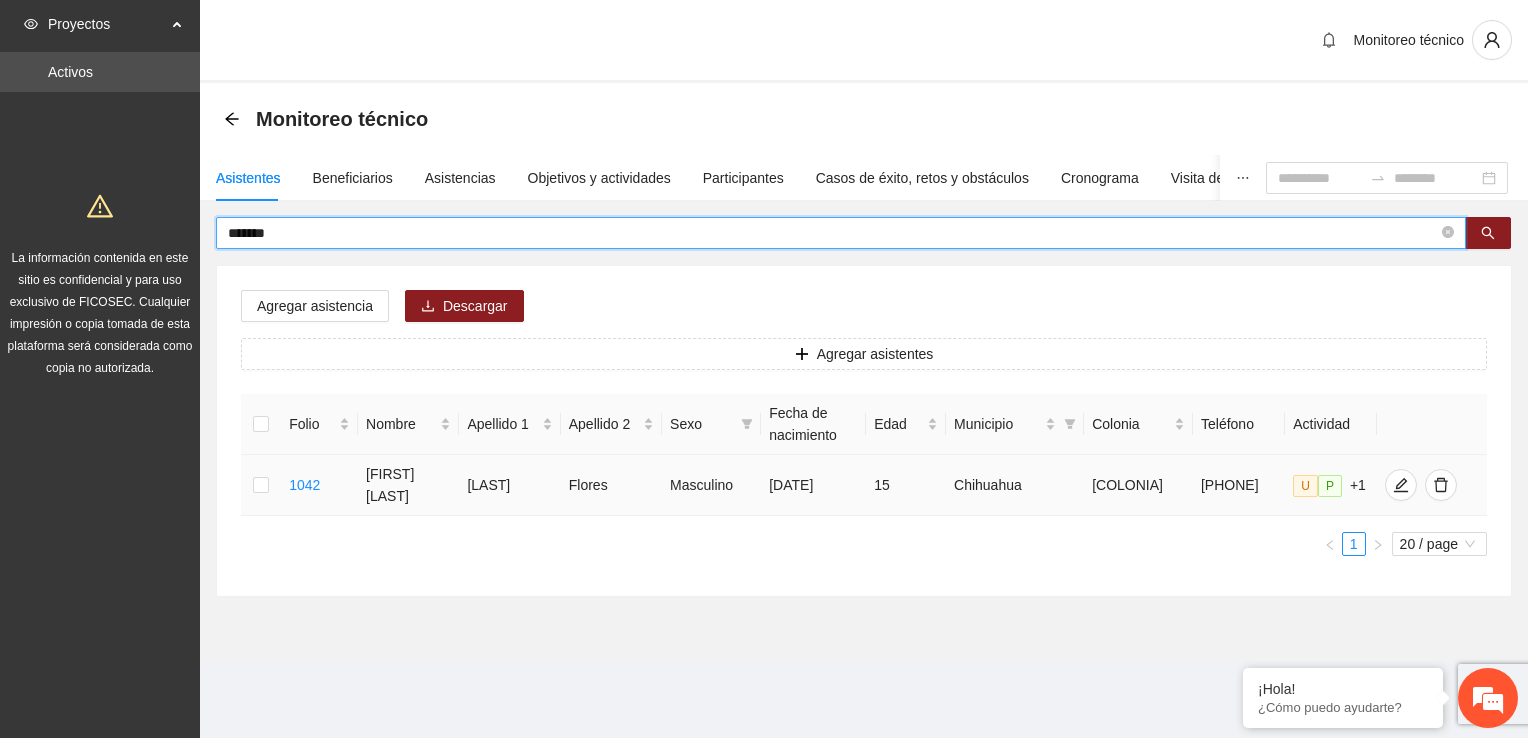 type on "******" 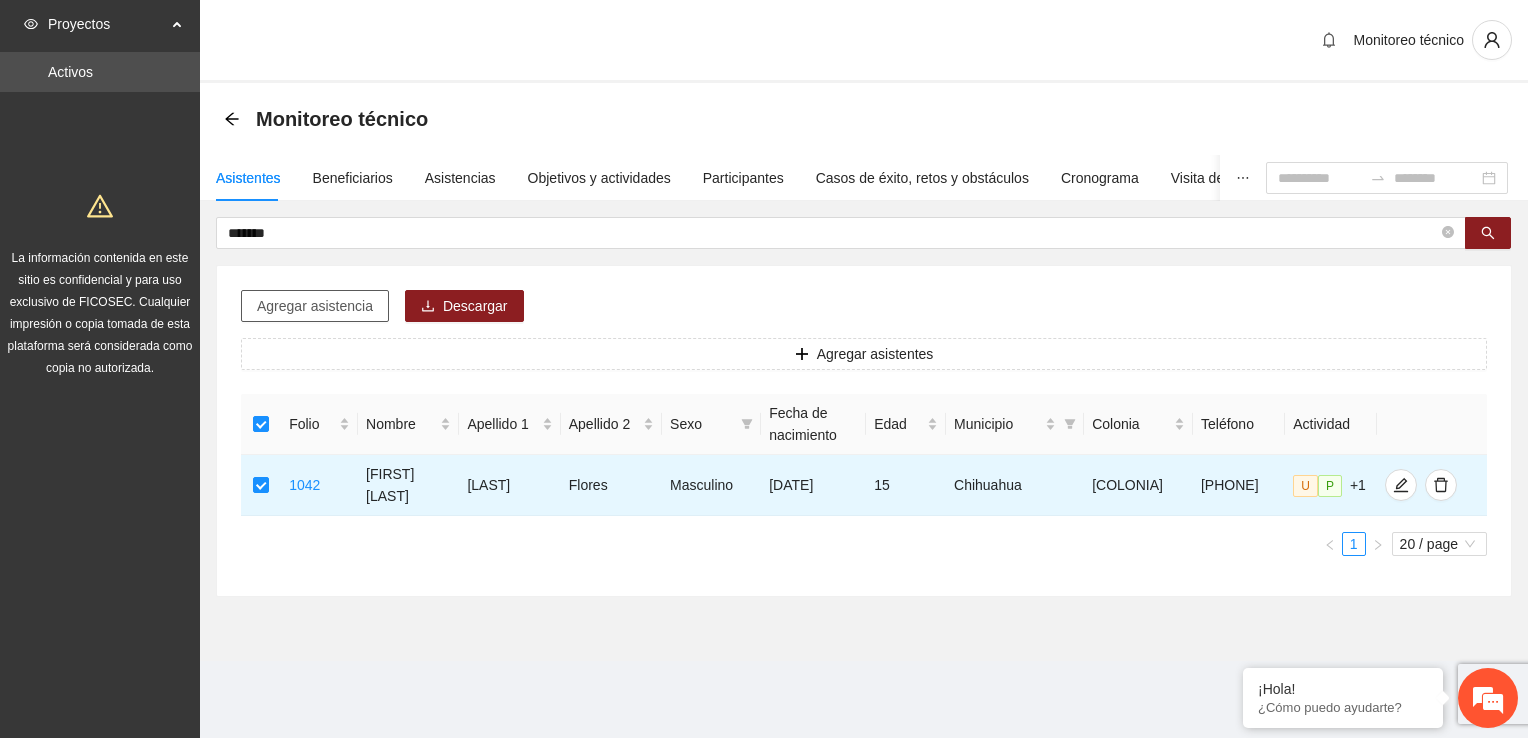 click on "Agregar asistencia" at bounding box center [315, 306] 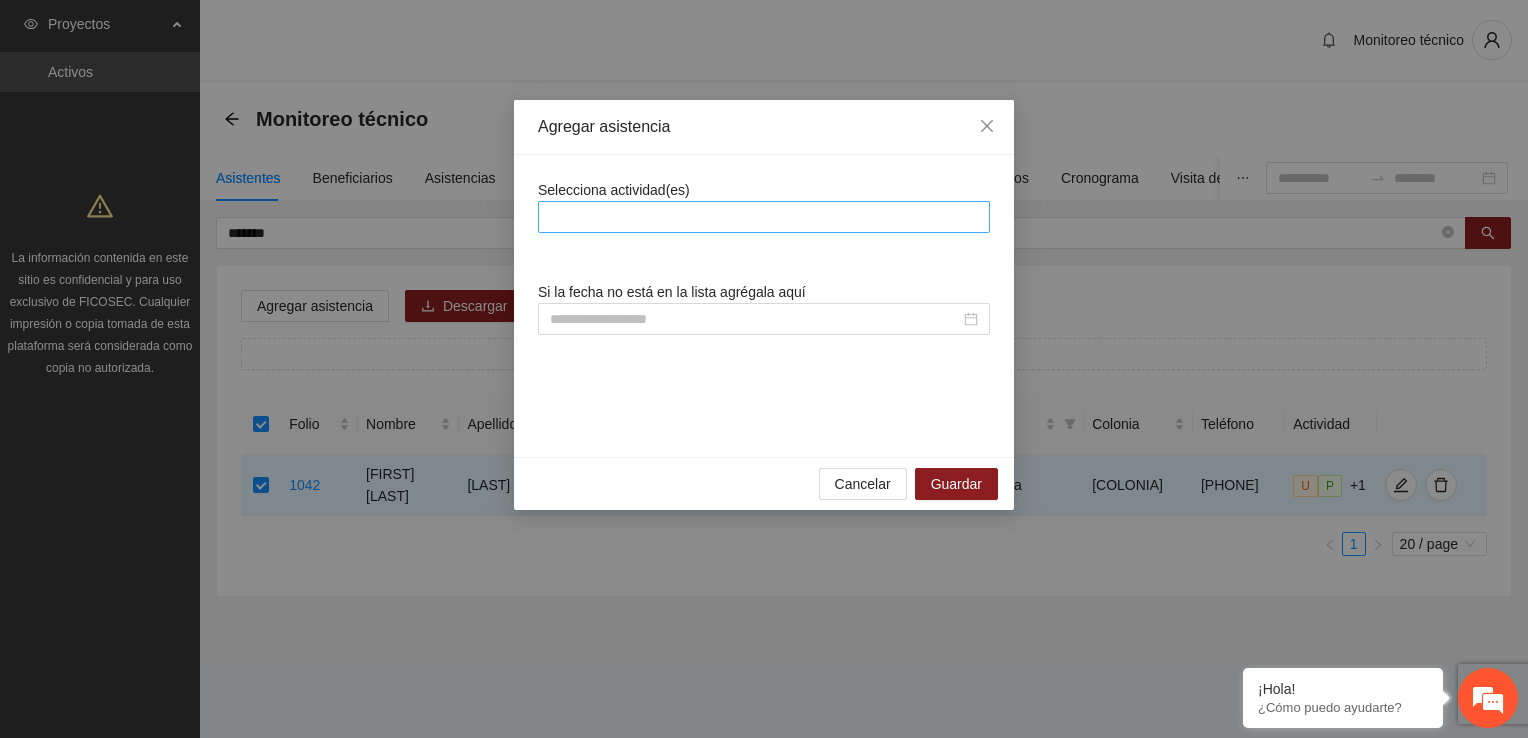 click at bounding box center (764, 217) 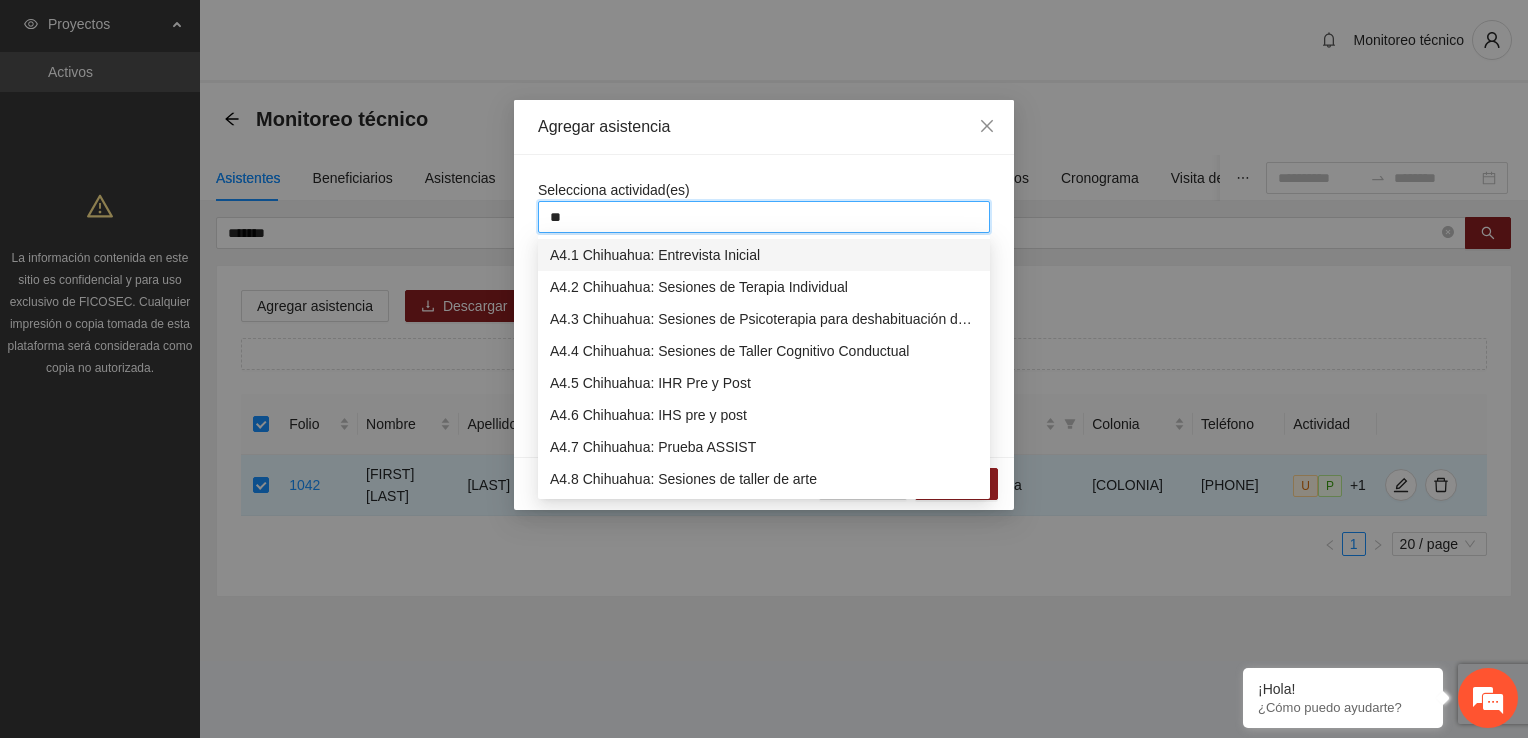 type on "***" 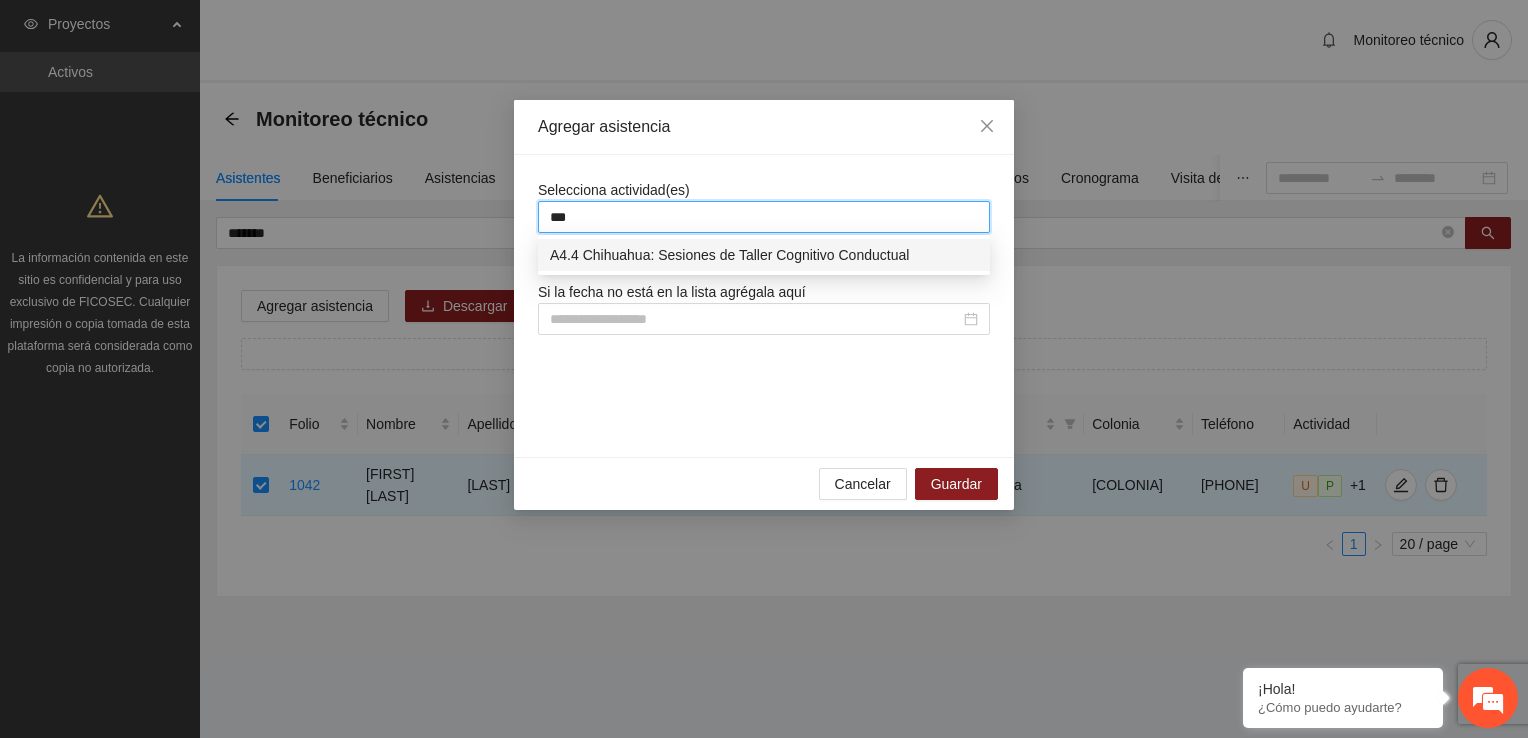 click on "A4.4 Chihuahua: Sesiones de Taller Cognitivo Conductual" at bounding box center [764, 255] 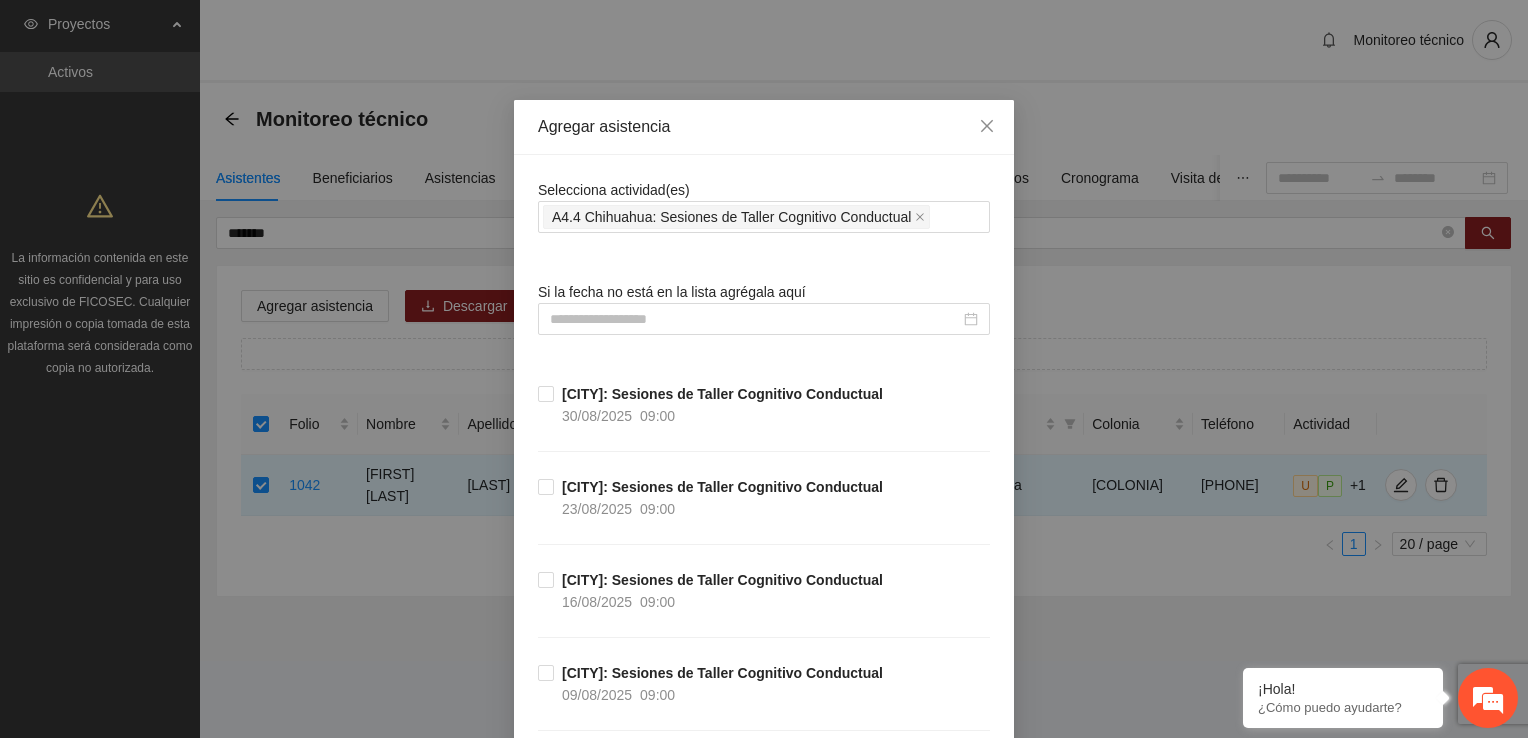 click on "[CITY]: Sesiones de Taller Cognitivo Conductual [DATE] [TIME]" at bounding box center [764, 615] 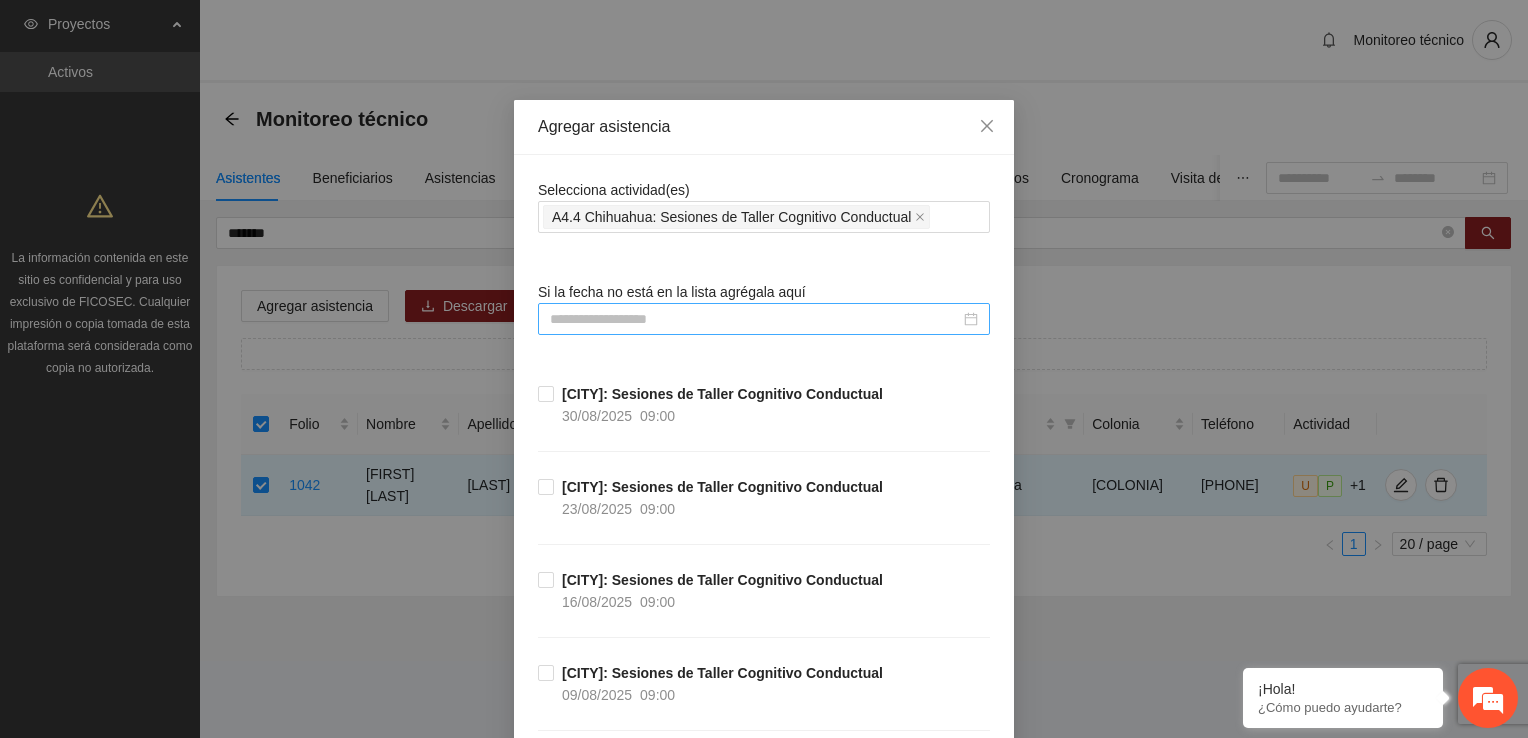 click at bounding box center (755, 319) 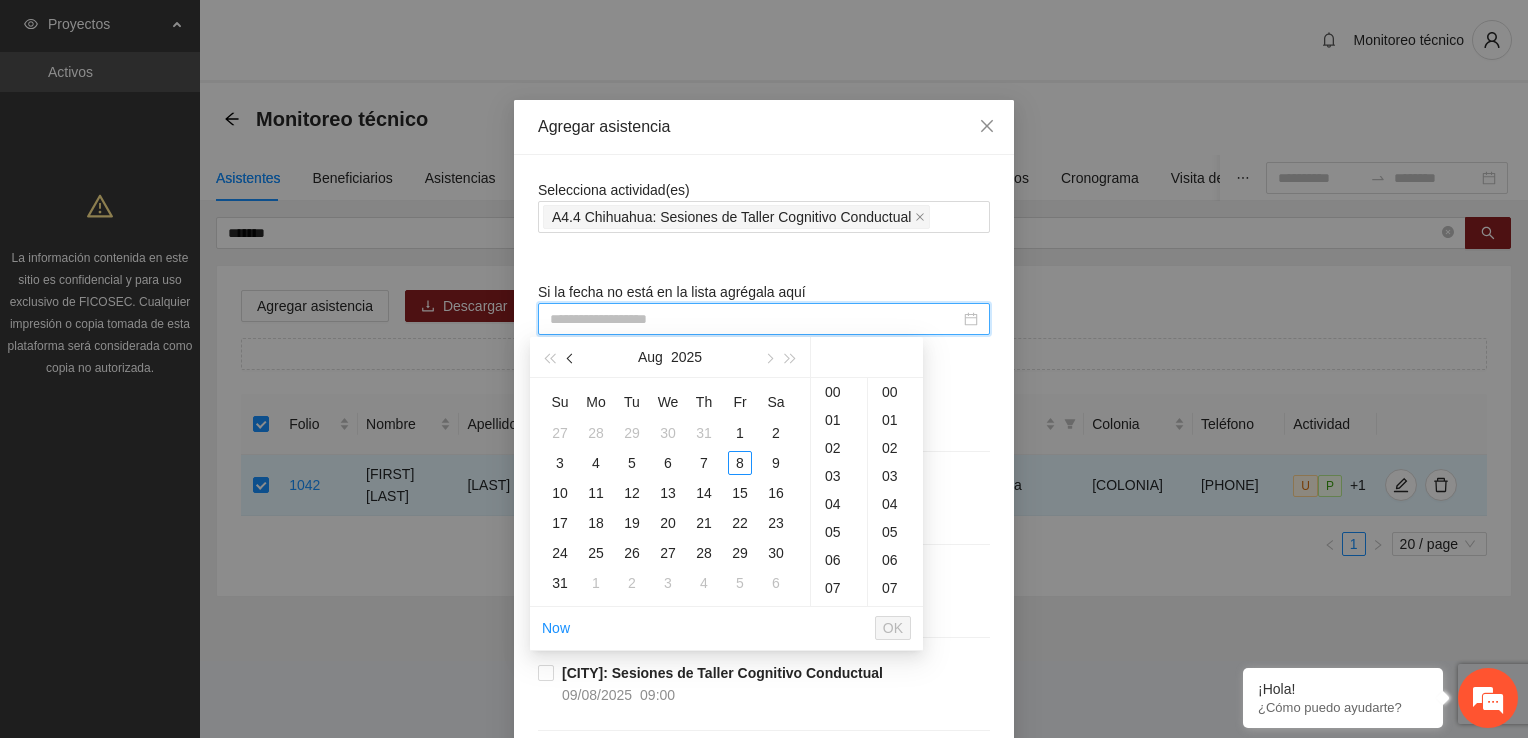 click at bounding box center [571, 357] 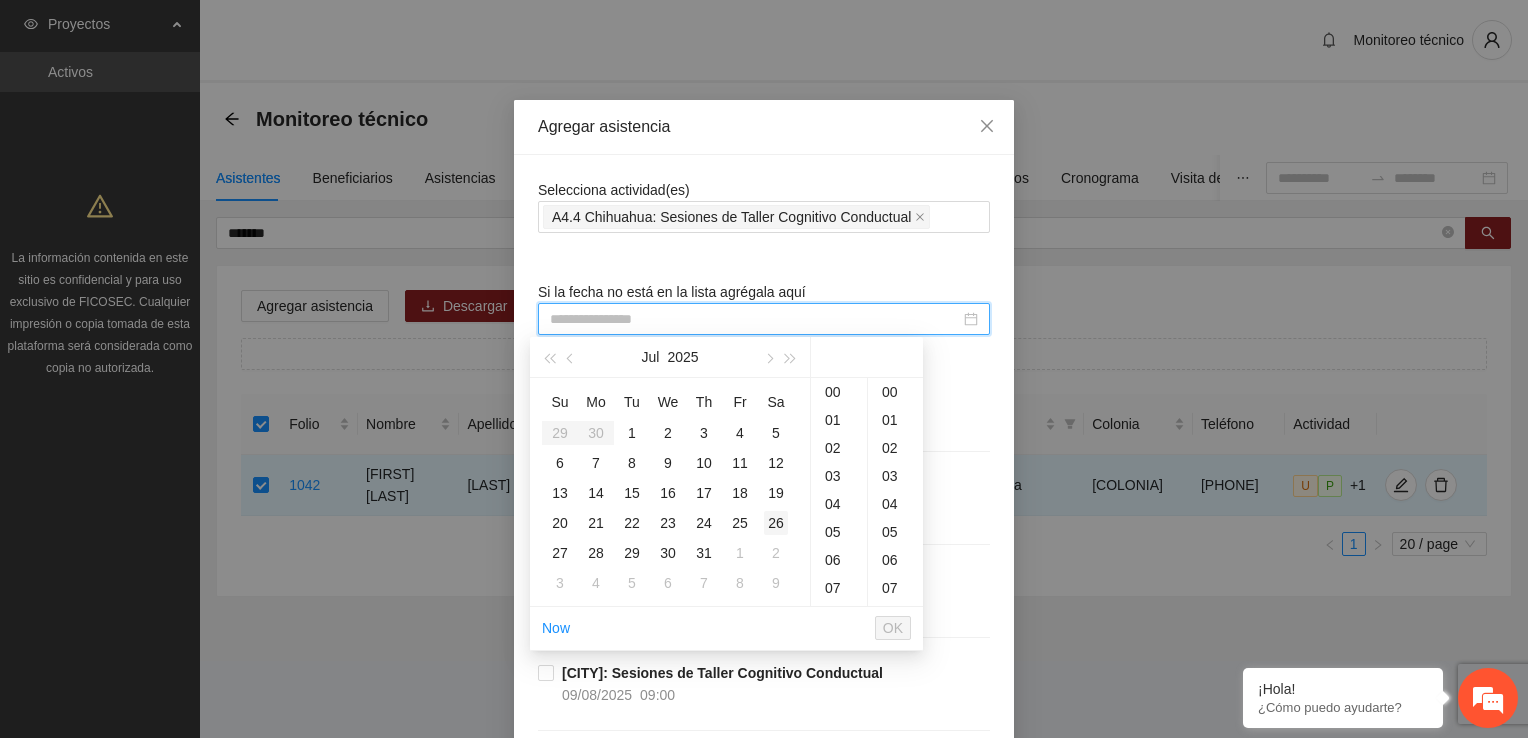 click on "26" at bounding box center (776, 523) 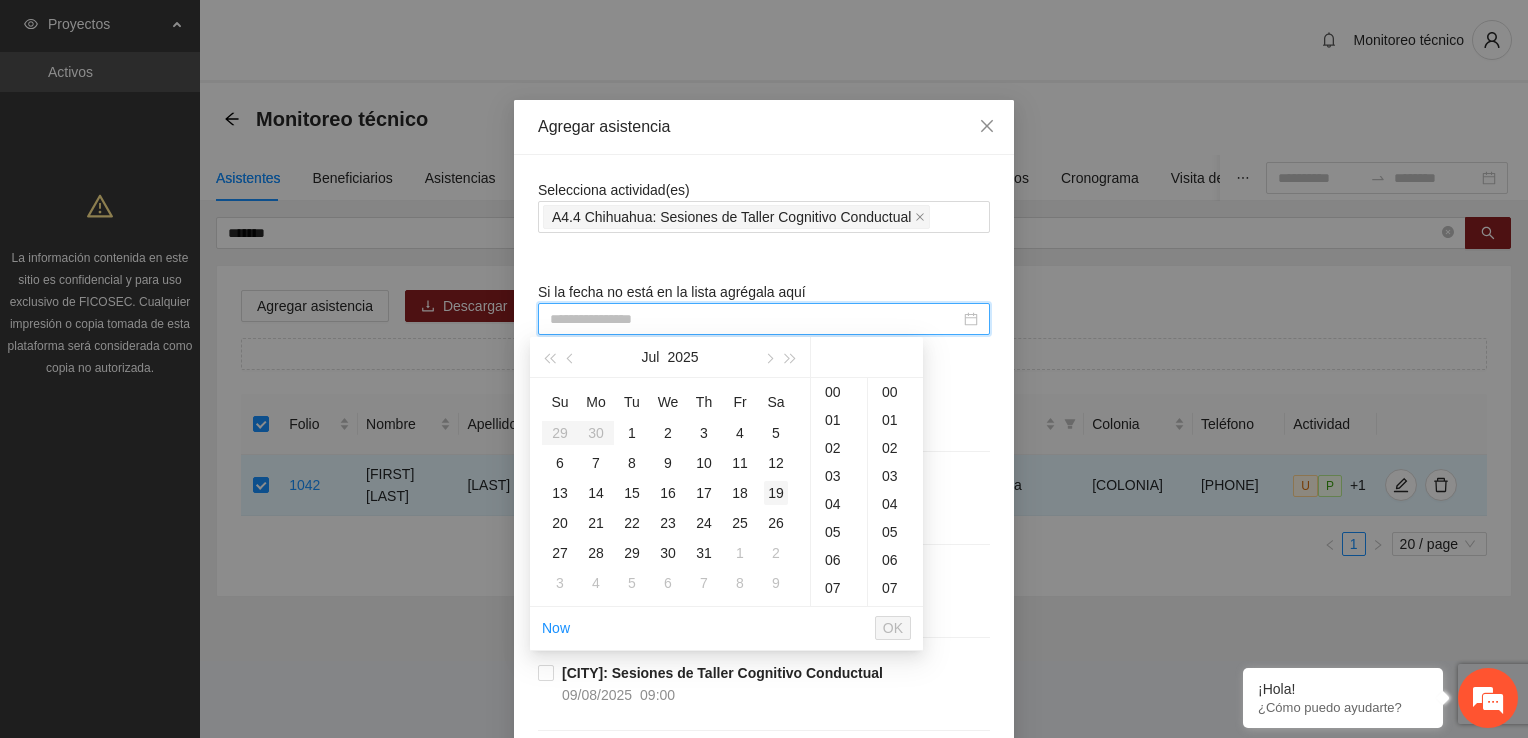 scroll, scrollTop: 280, scrollLeft: 0, axis: vertical 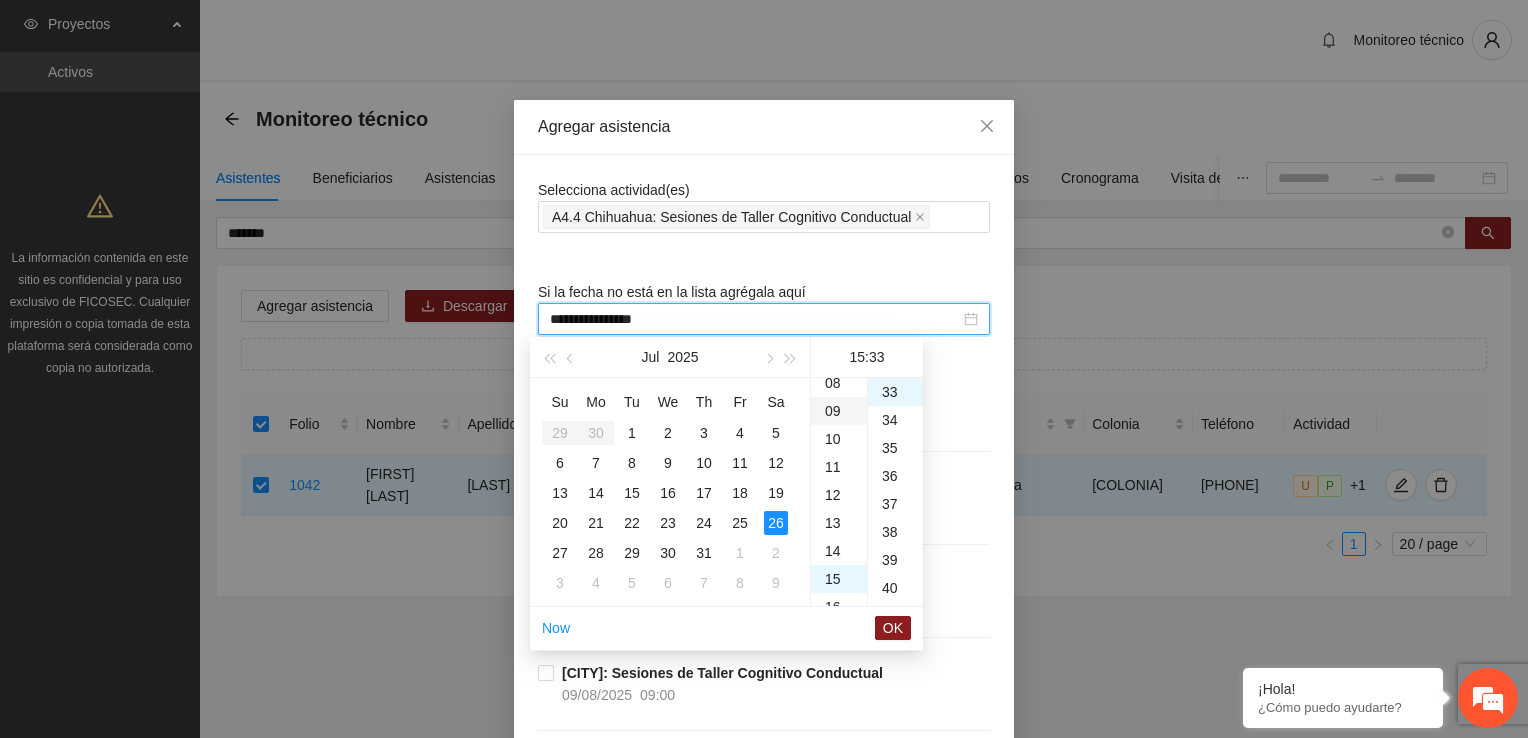 click on "09" at bounding box center [839, 411] 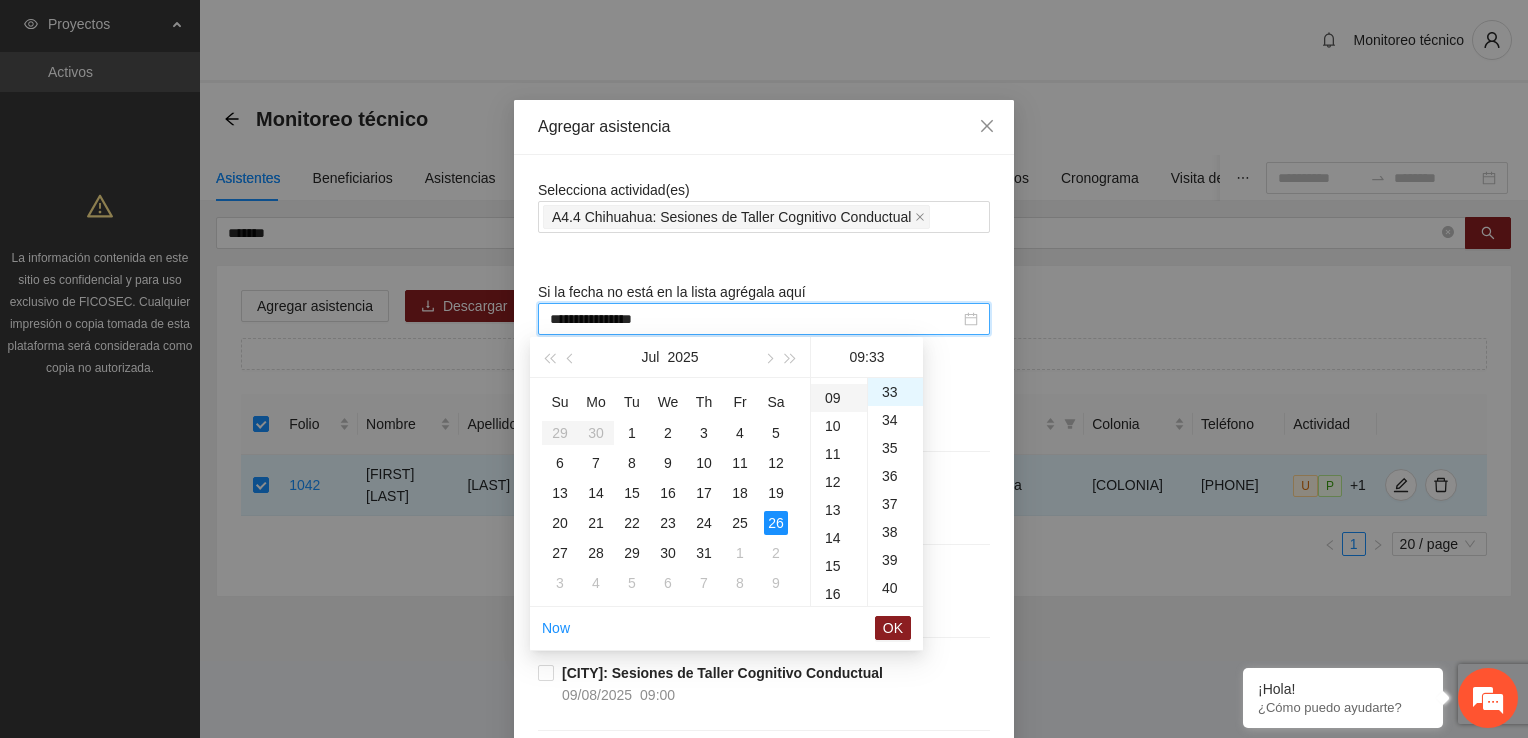 scroll, scrollTop: 252, scrollLeft: 0, axis: vertical 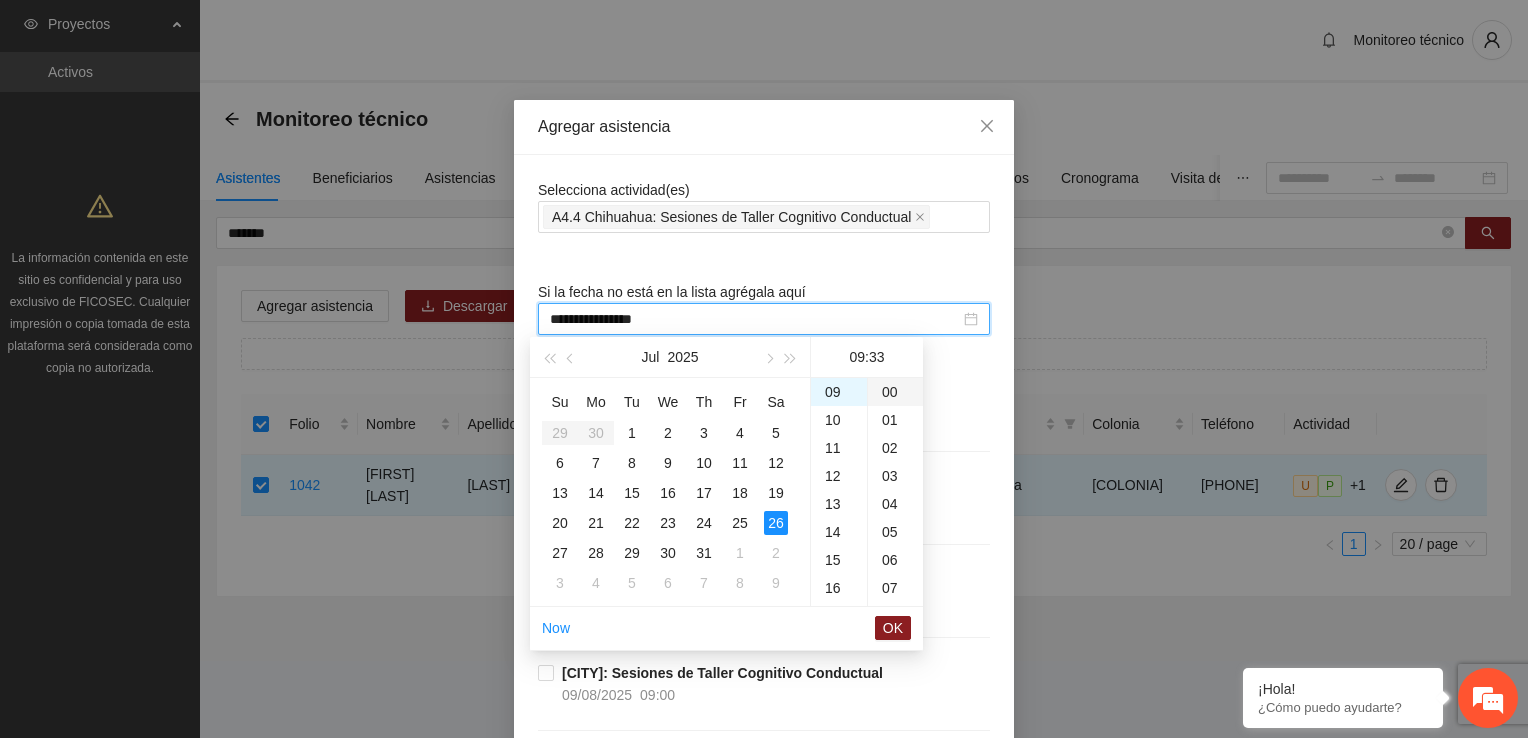 click on "00" at bounding box center (895, 392) 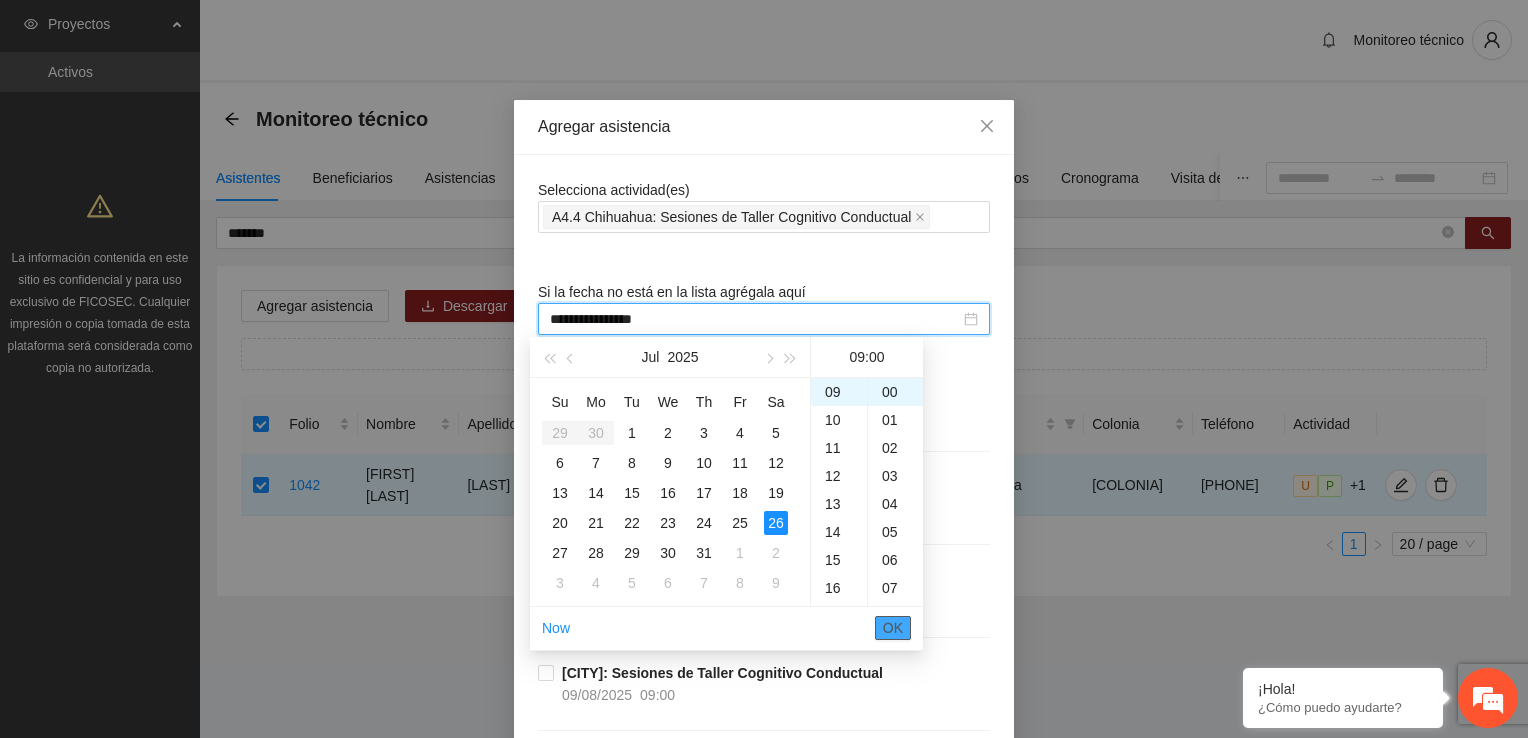 click on "OK" at bounding box center (893, 628) 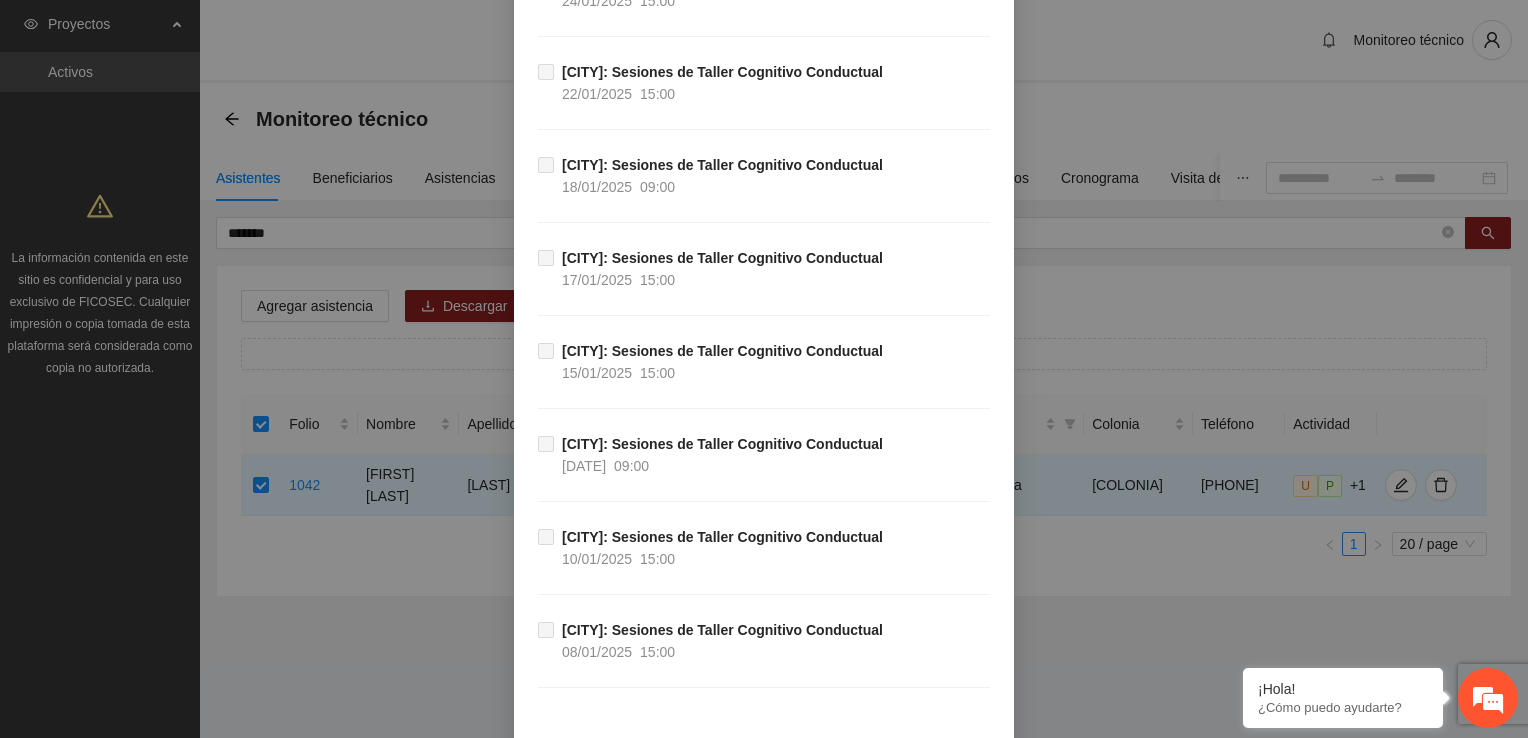 scroll, scrollTop: 2299, scrollLeft: 0, axis: vertical 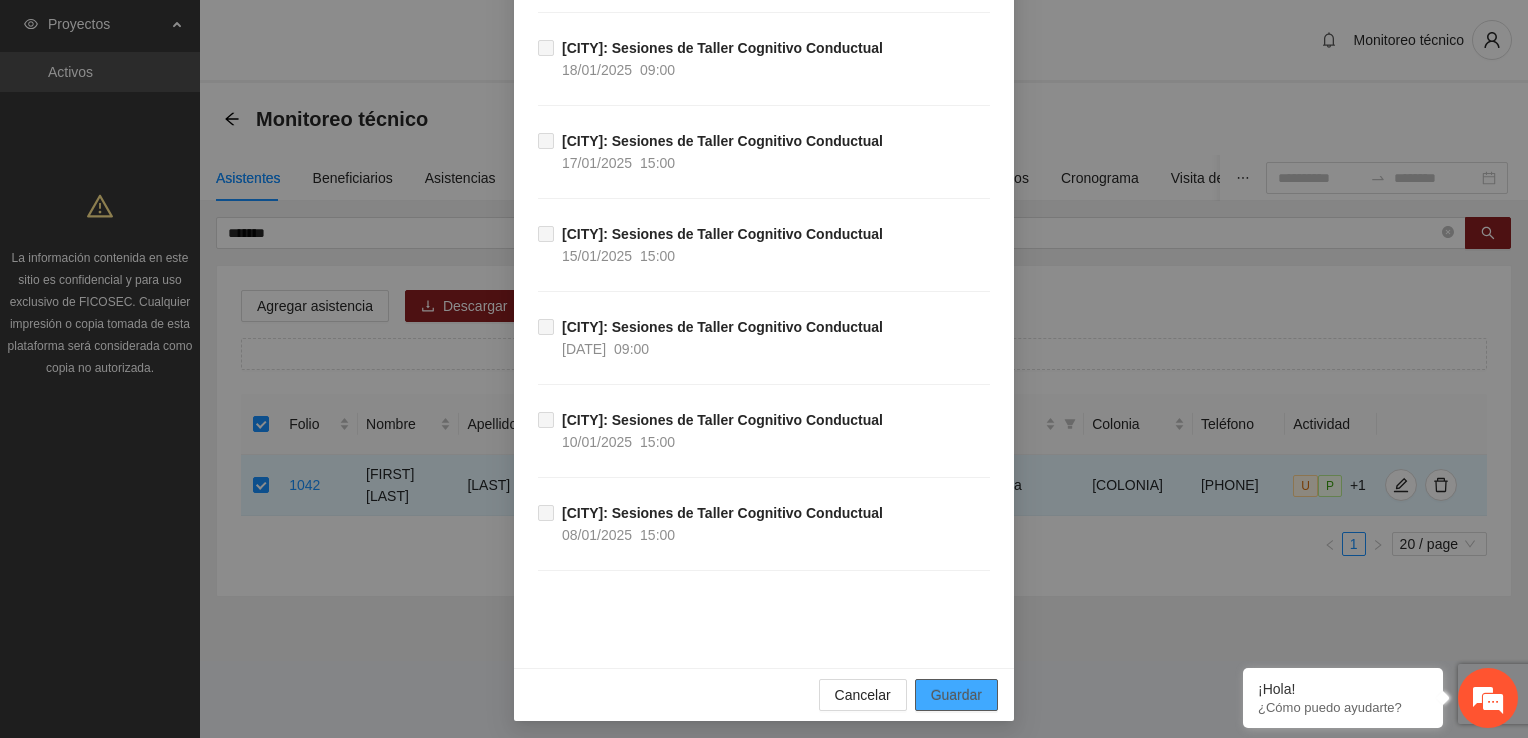 click on "Guardar" at bounding box center (956, 695) 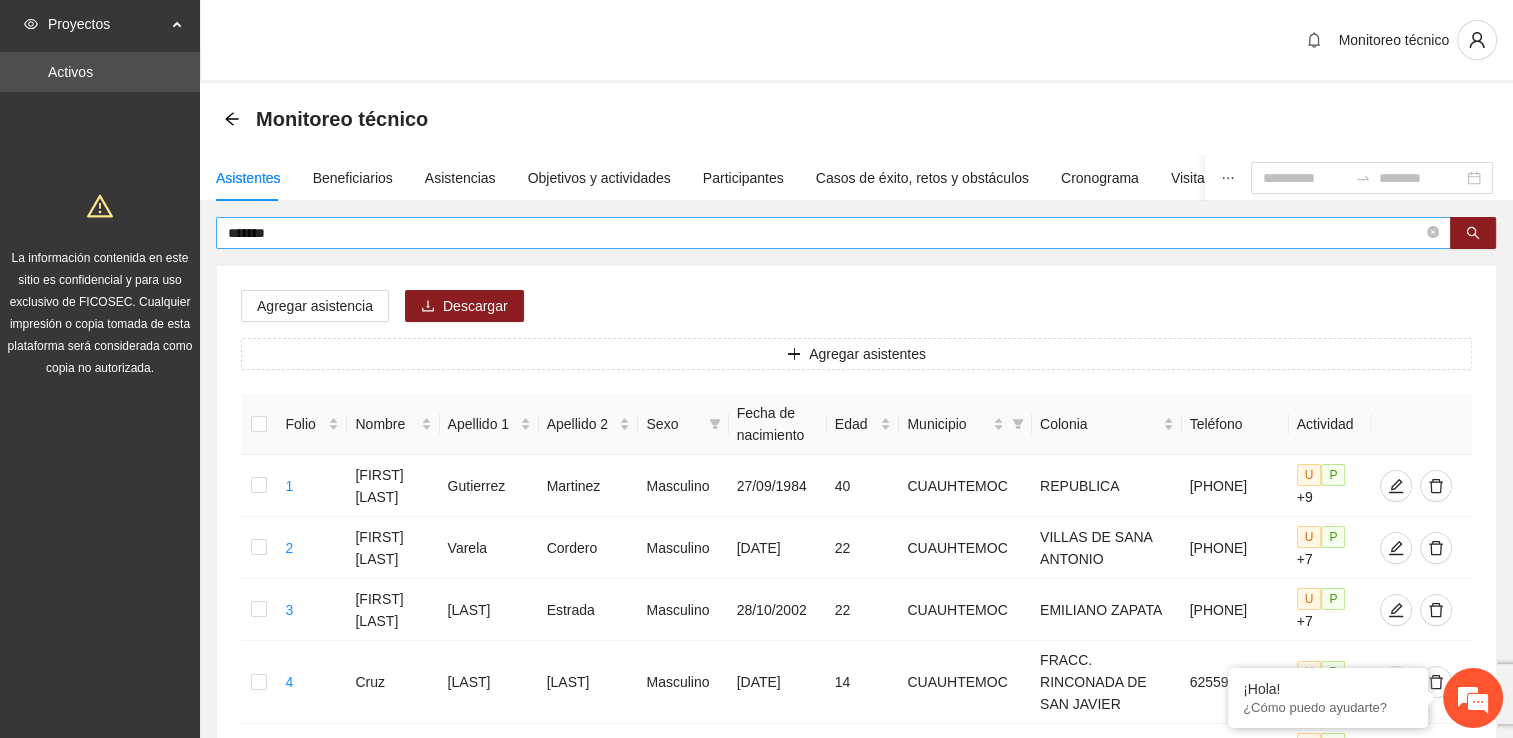 click on "******" at bounding box center [825, 233] 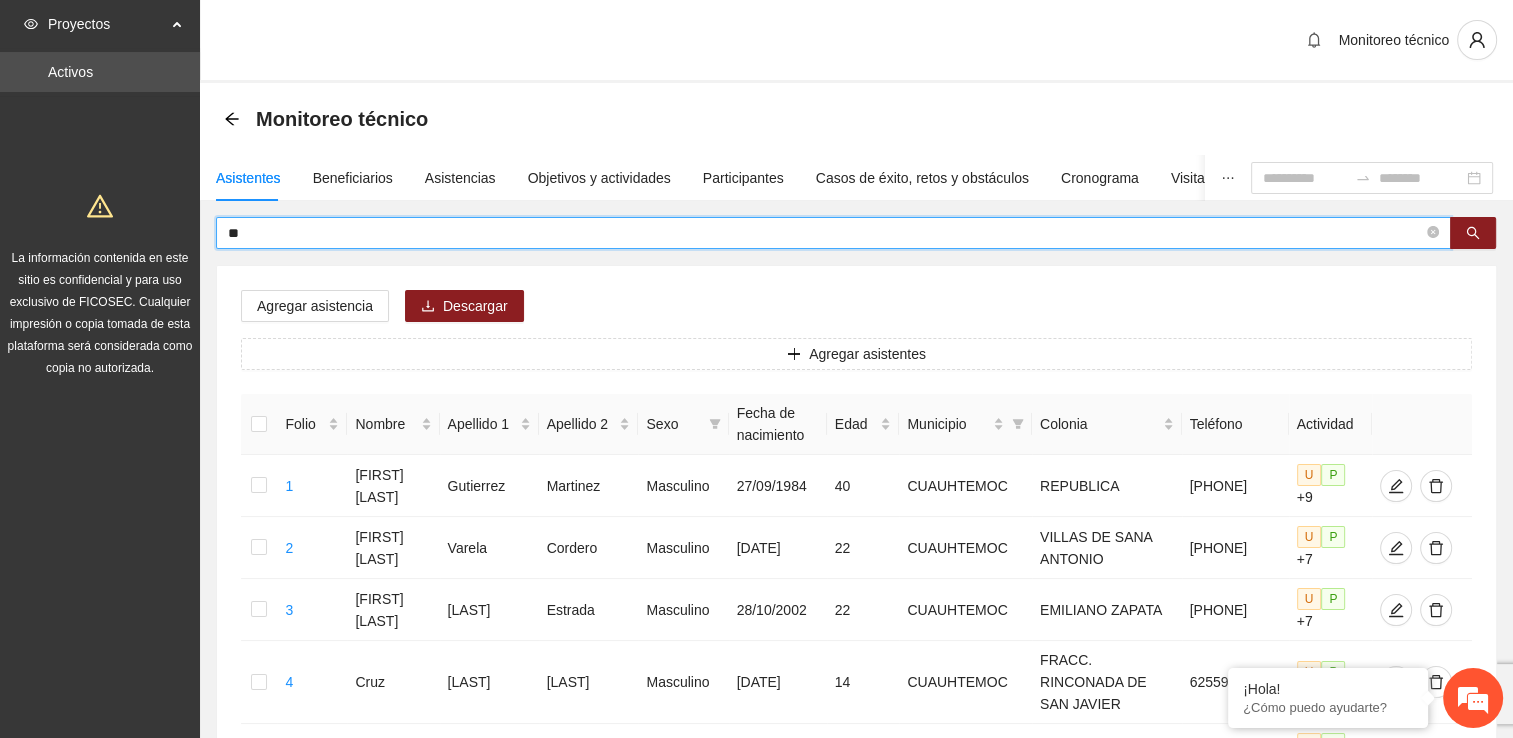 type on "*" 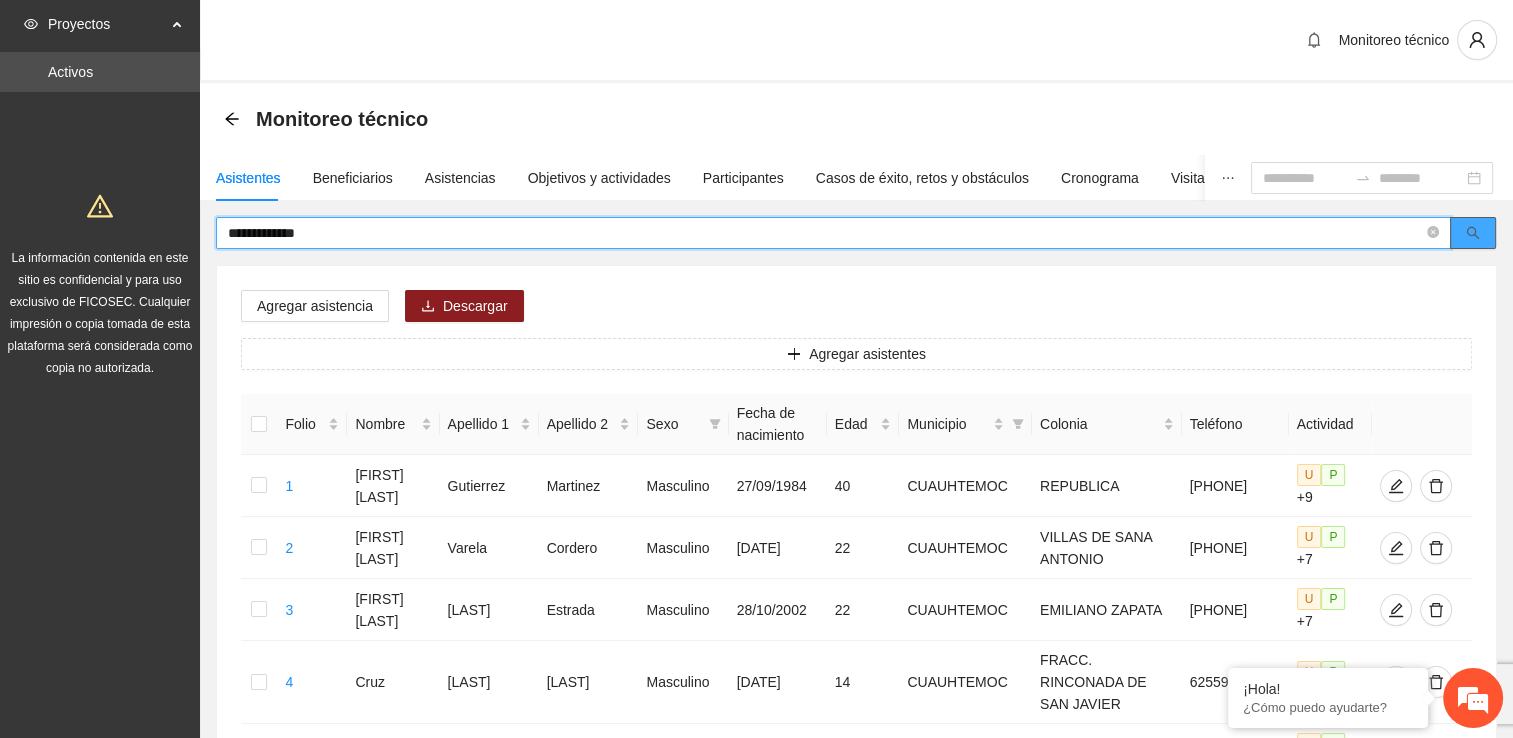 click at bounding box center (1473, 233) 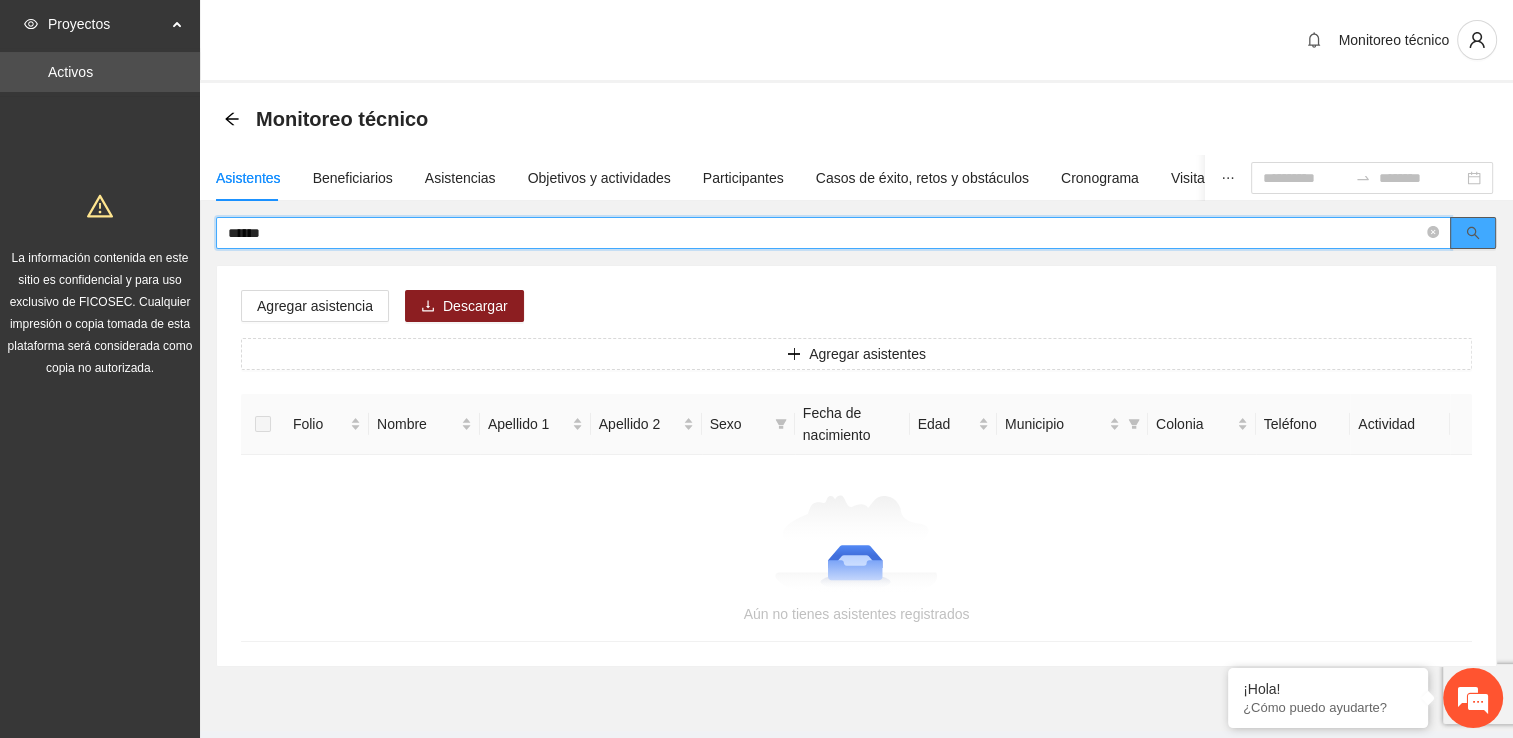 click at bounding box center (1473, 233) 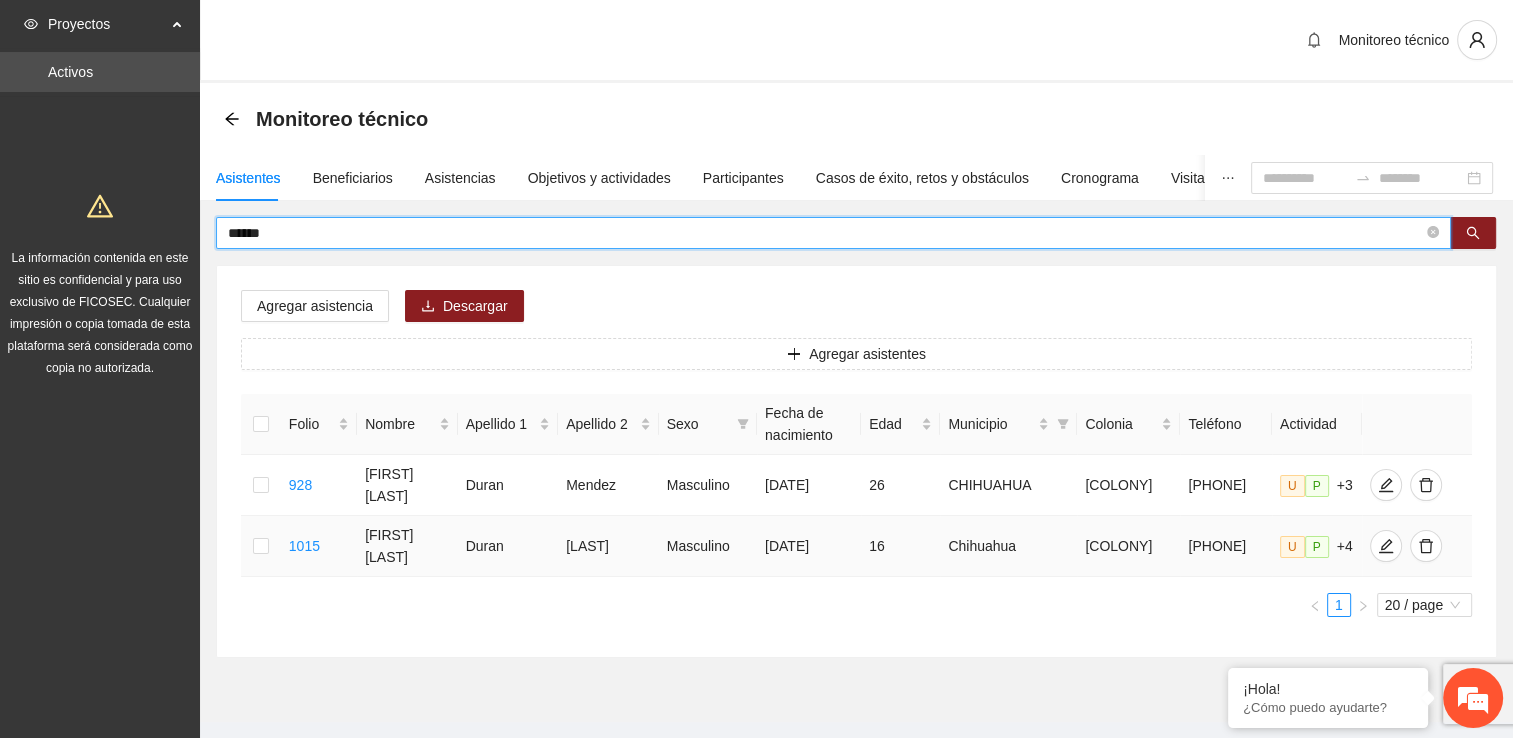 type on "*****" 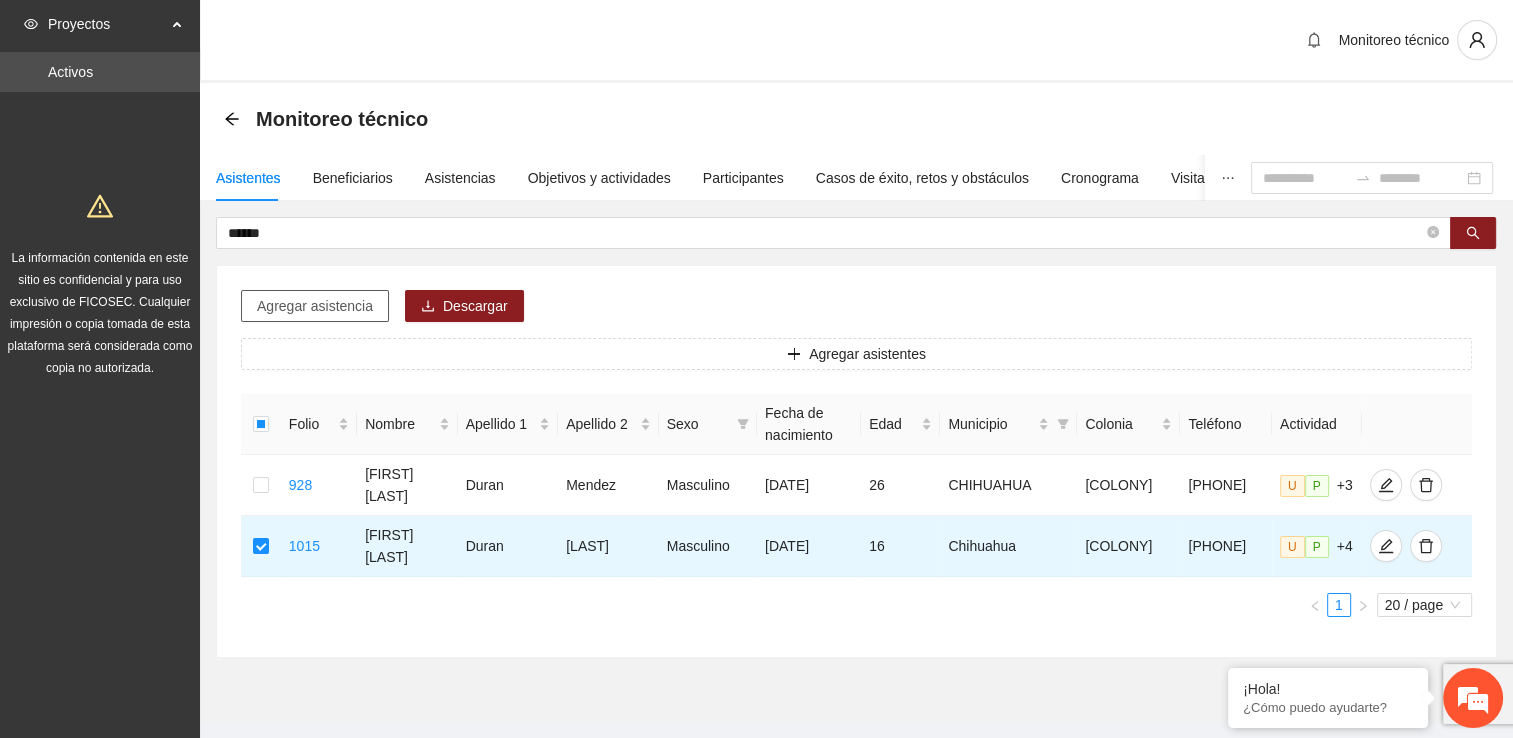 click on "Agregar asistencia" at bounding box center [315, 306] 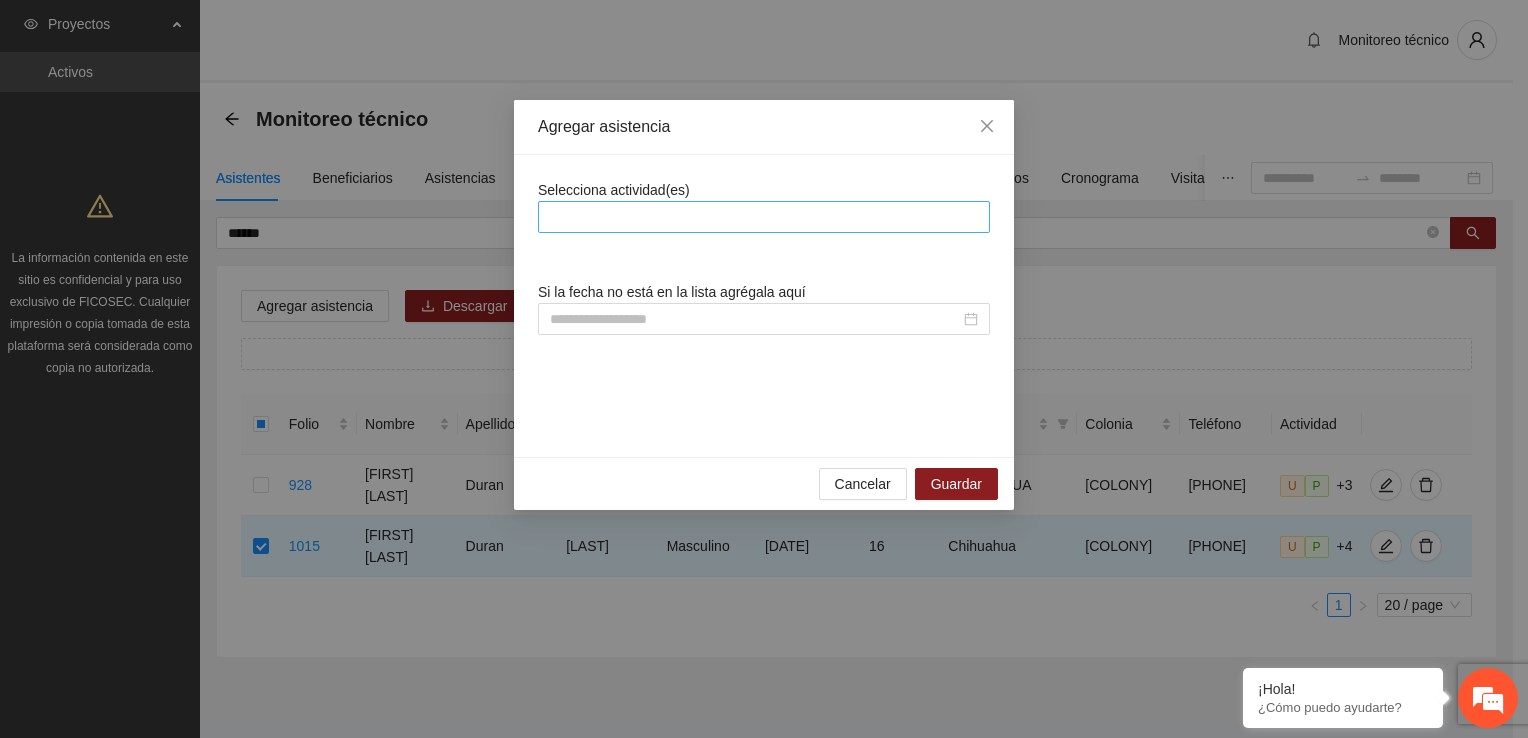 click at bounding box center (764, 217) 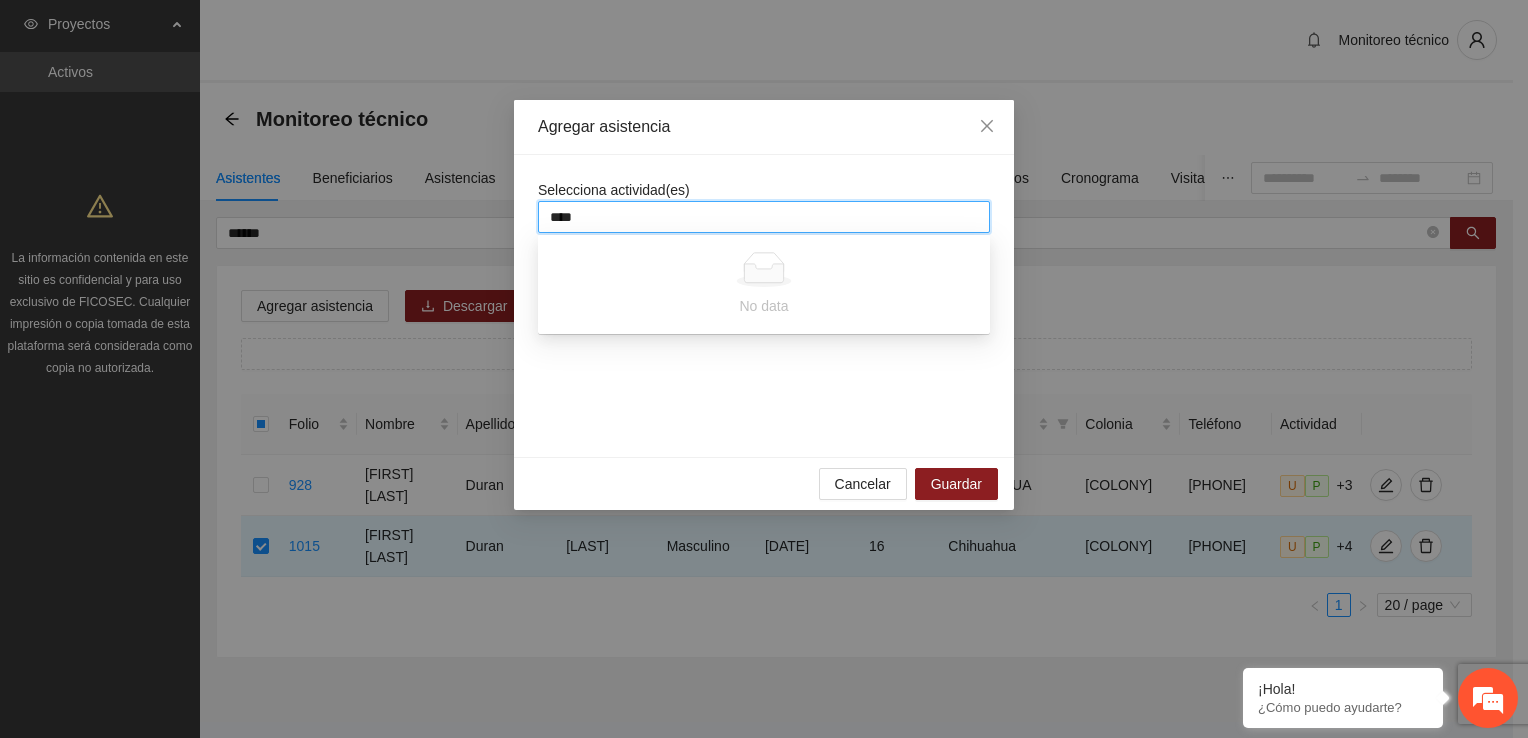 type on "***" 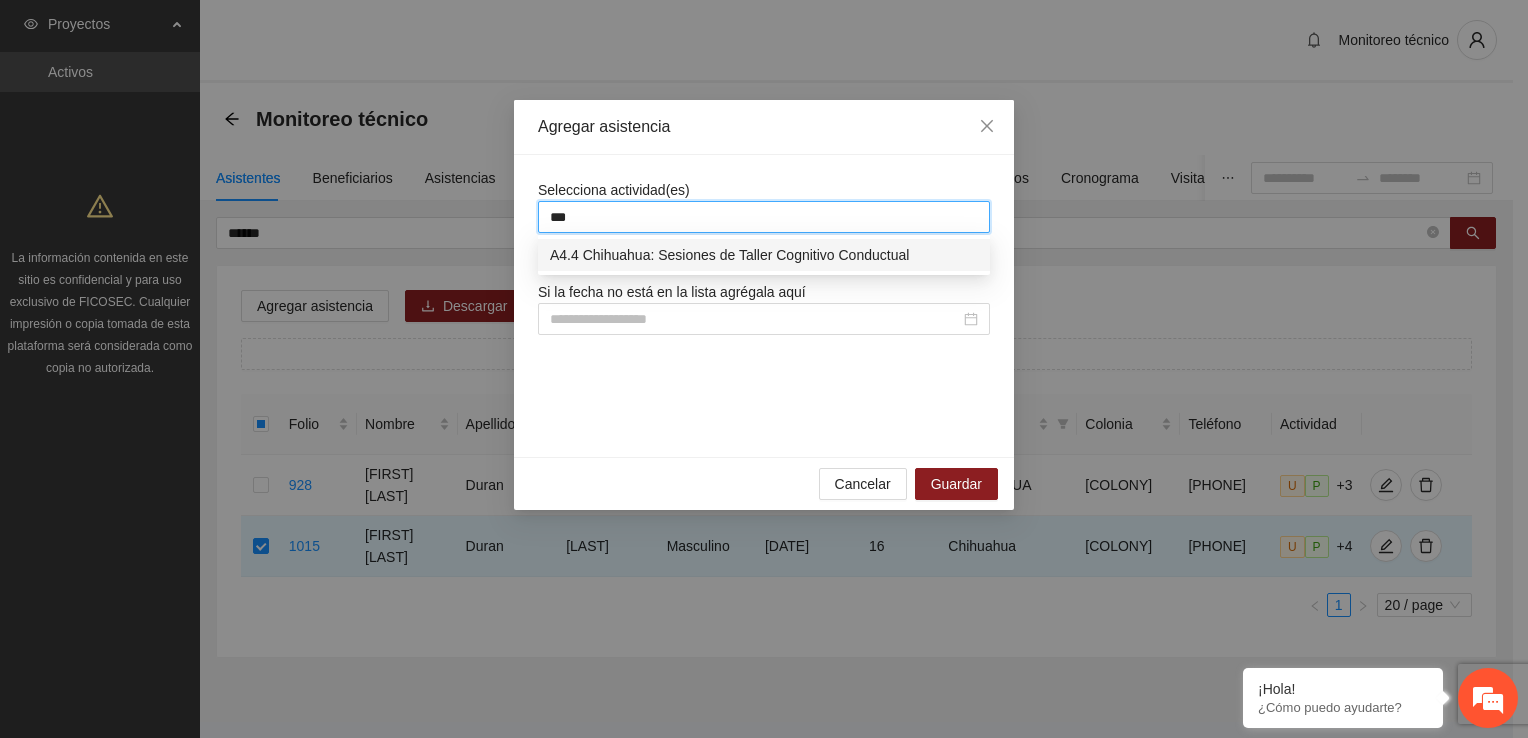 click on "A4.4 Chihuahua: Sesiones de Taller Cognitivo Conductual" at bounding box center (764, 255) 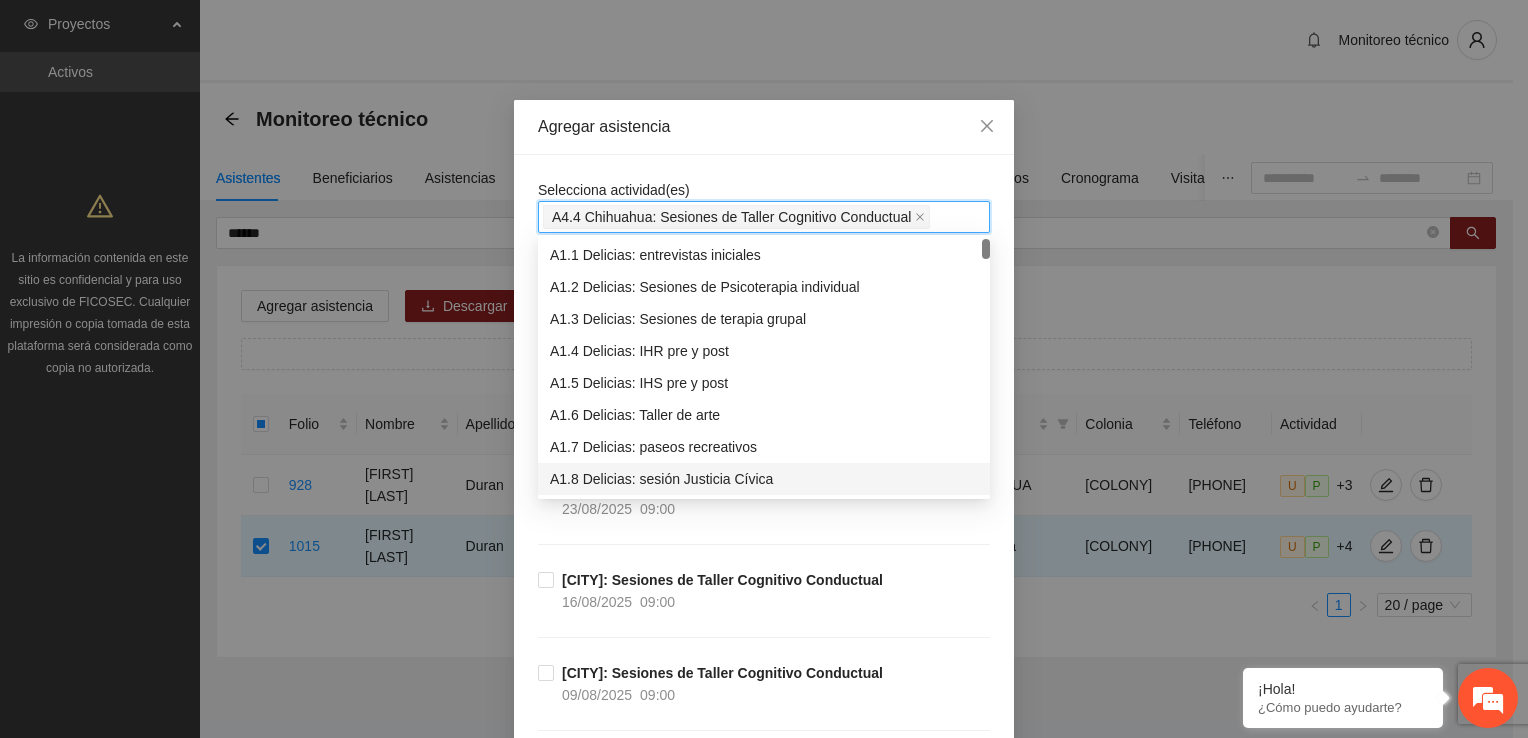 click on "[CITY]: Sesiones de Taller Cognitivo Conductual [DATE] [TIME]" at bounding box center [764, 615] 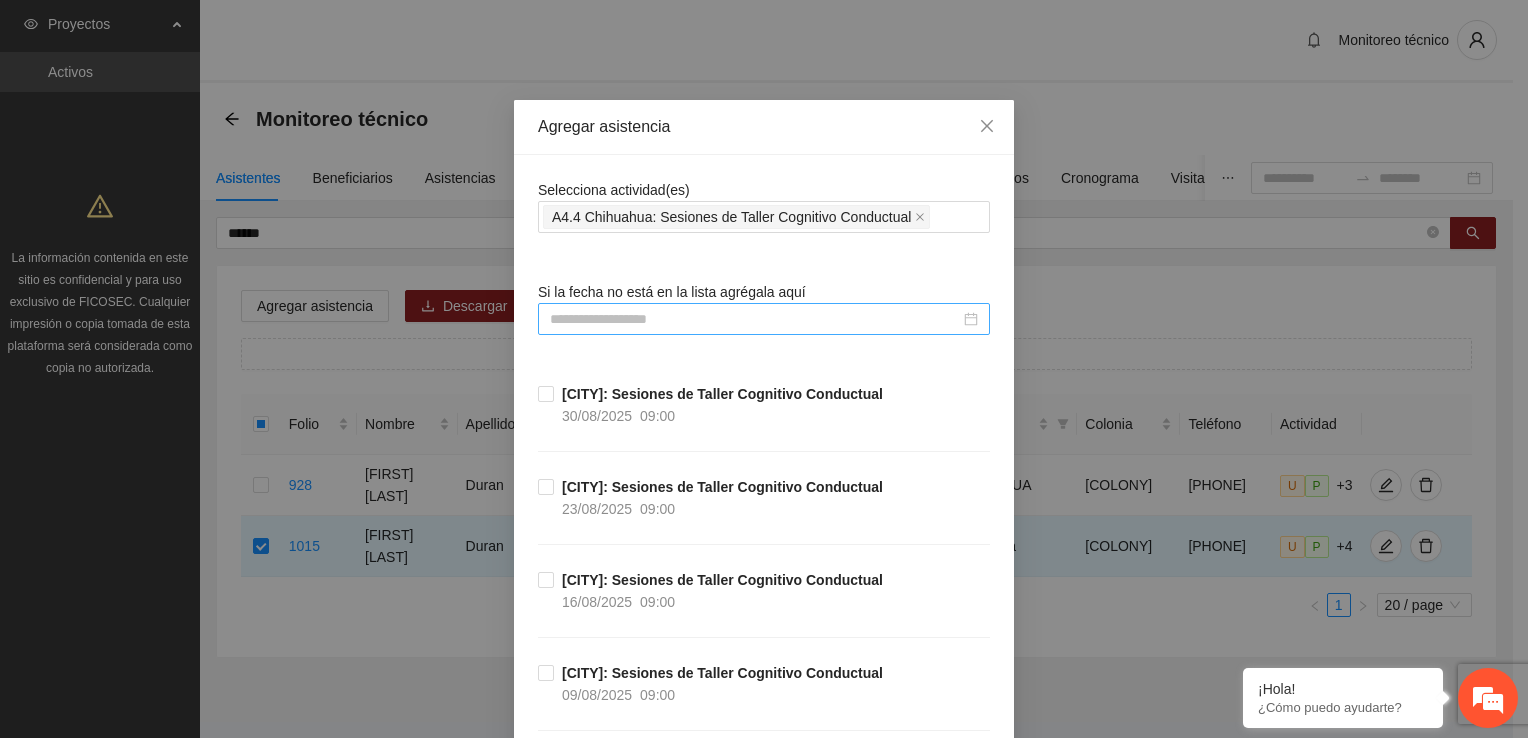 click at bounding box center (755, 319) 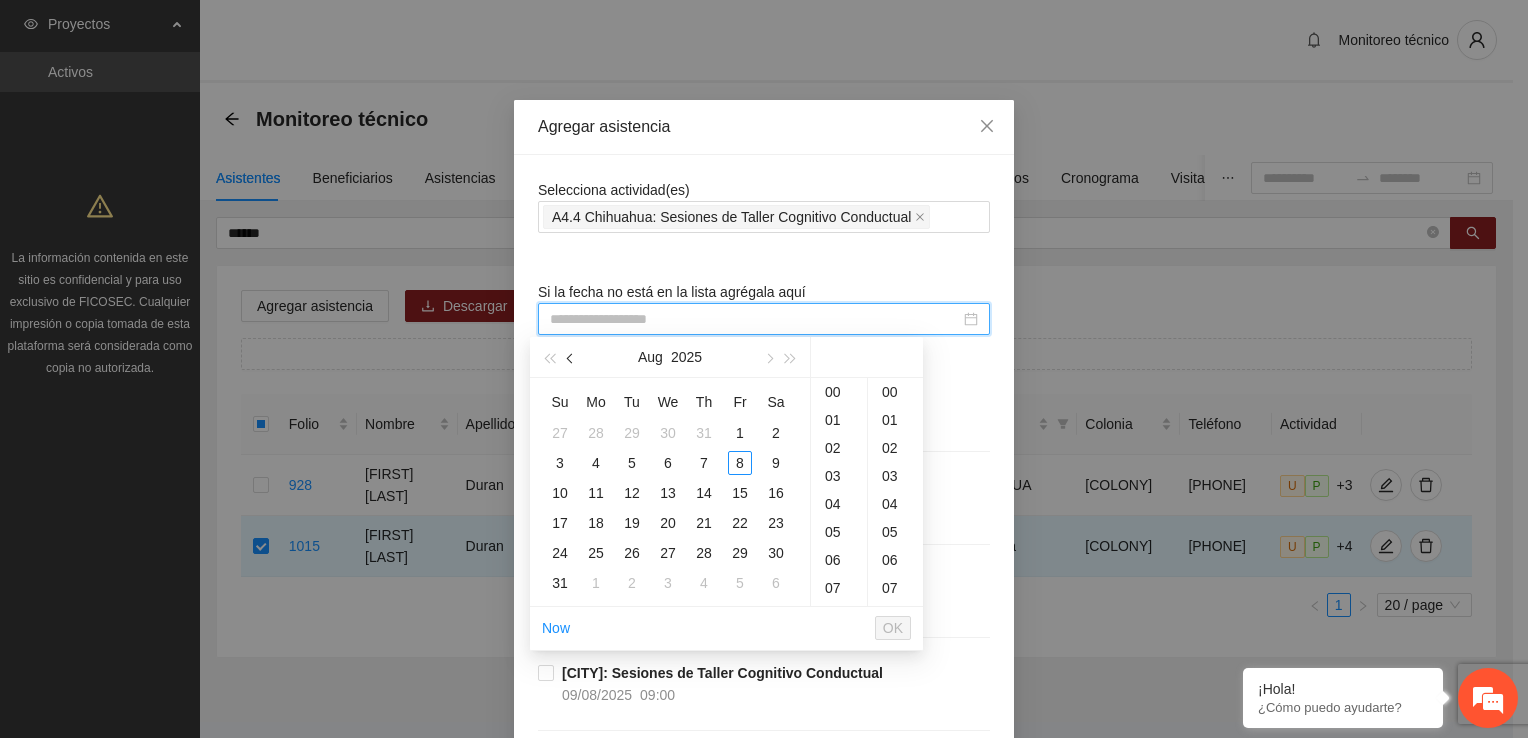 click at bounding box center (571, 357) 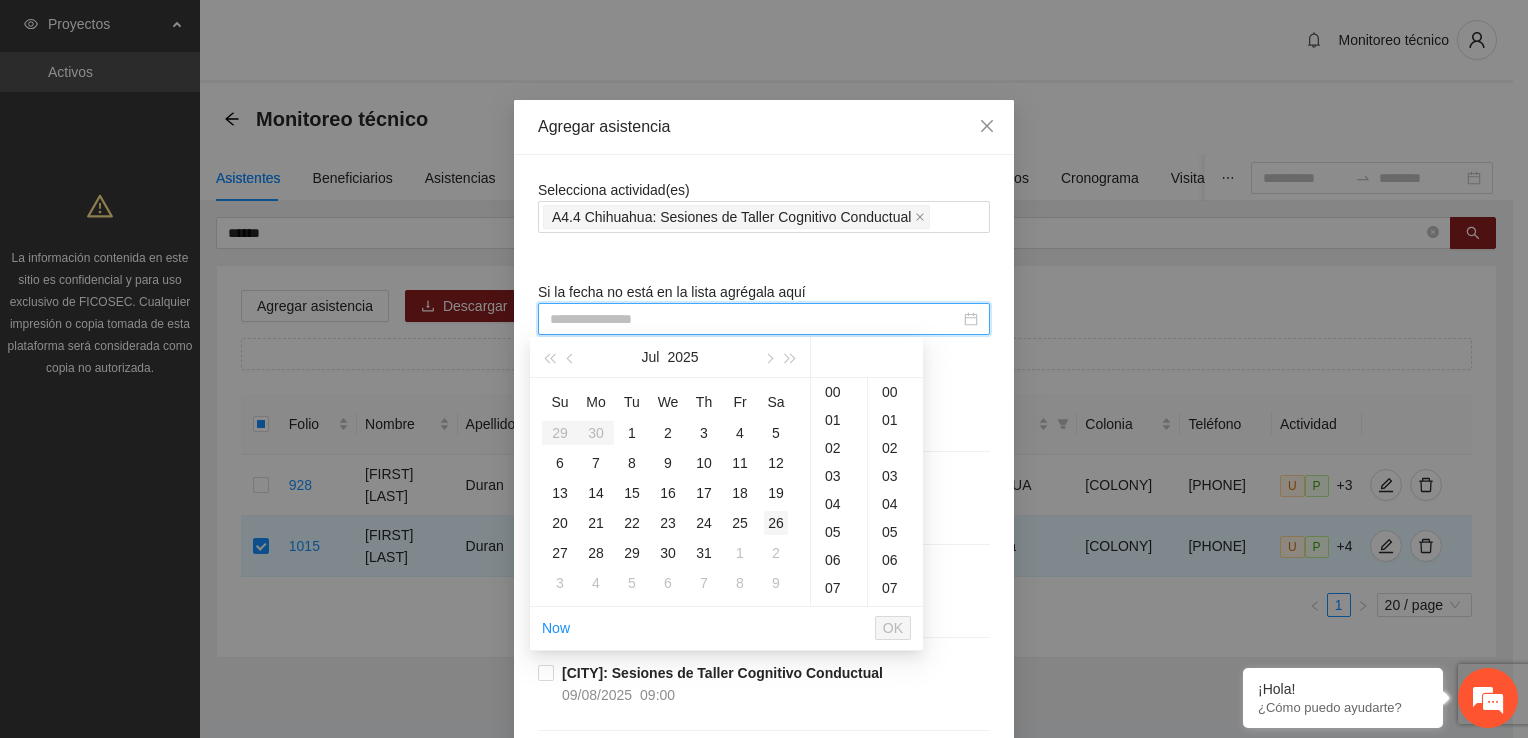 click on "26" at bounding box center [776, 523] 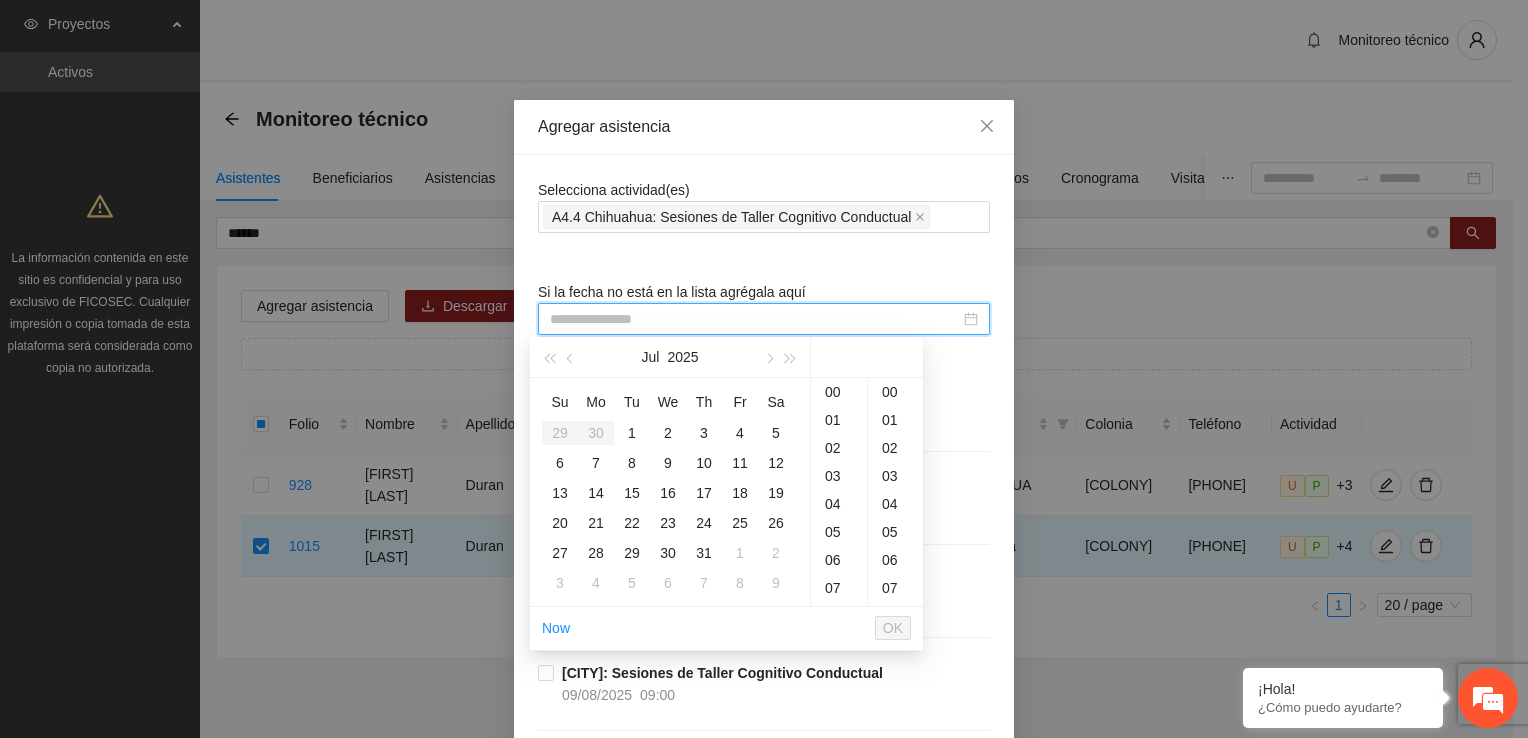 scroll, scrollTop: 280, scrollLeft: 0, axis: vertical 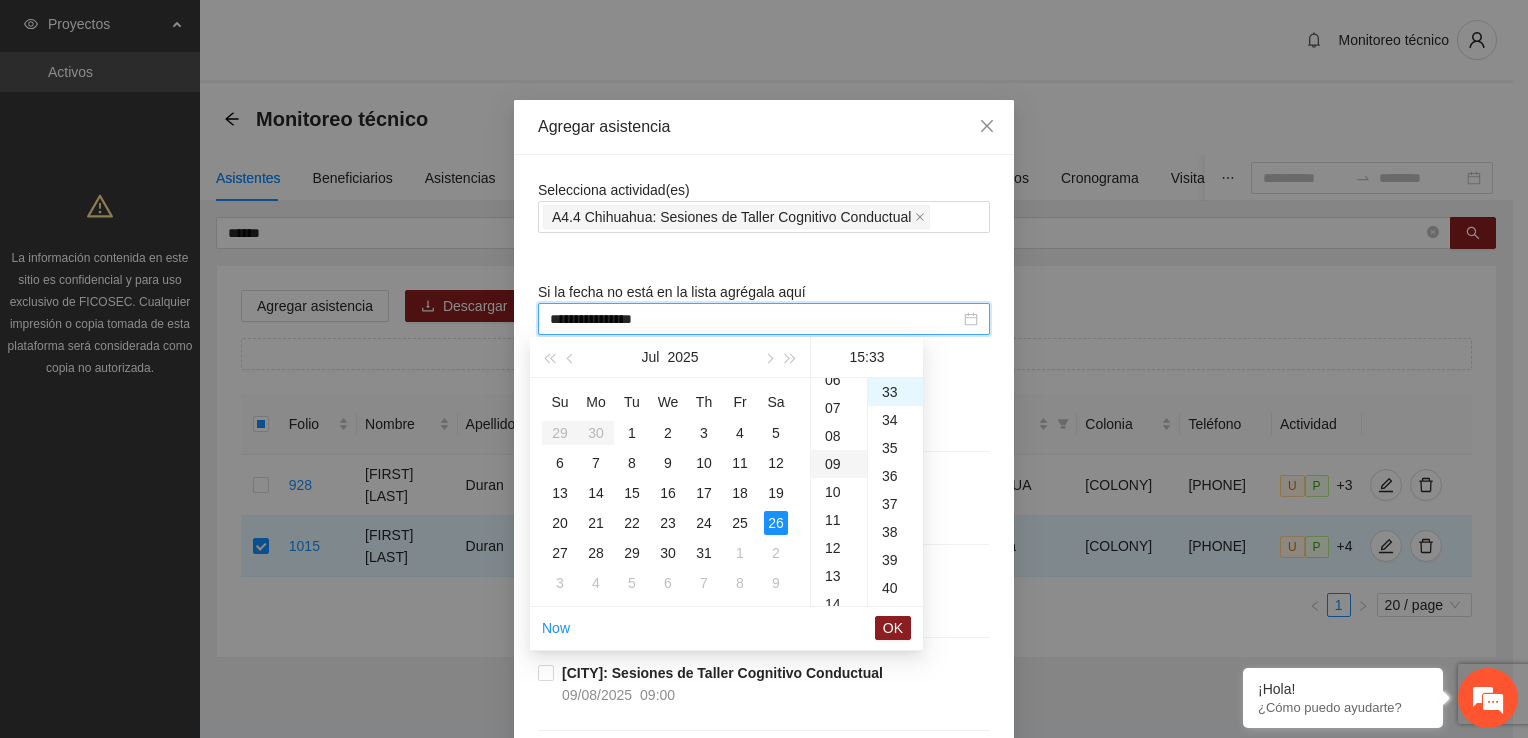 click on "09" at bounding box center [839, 464] 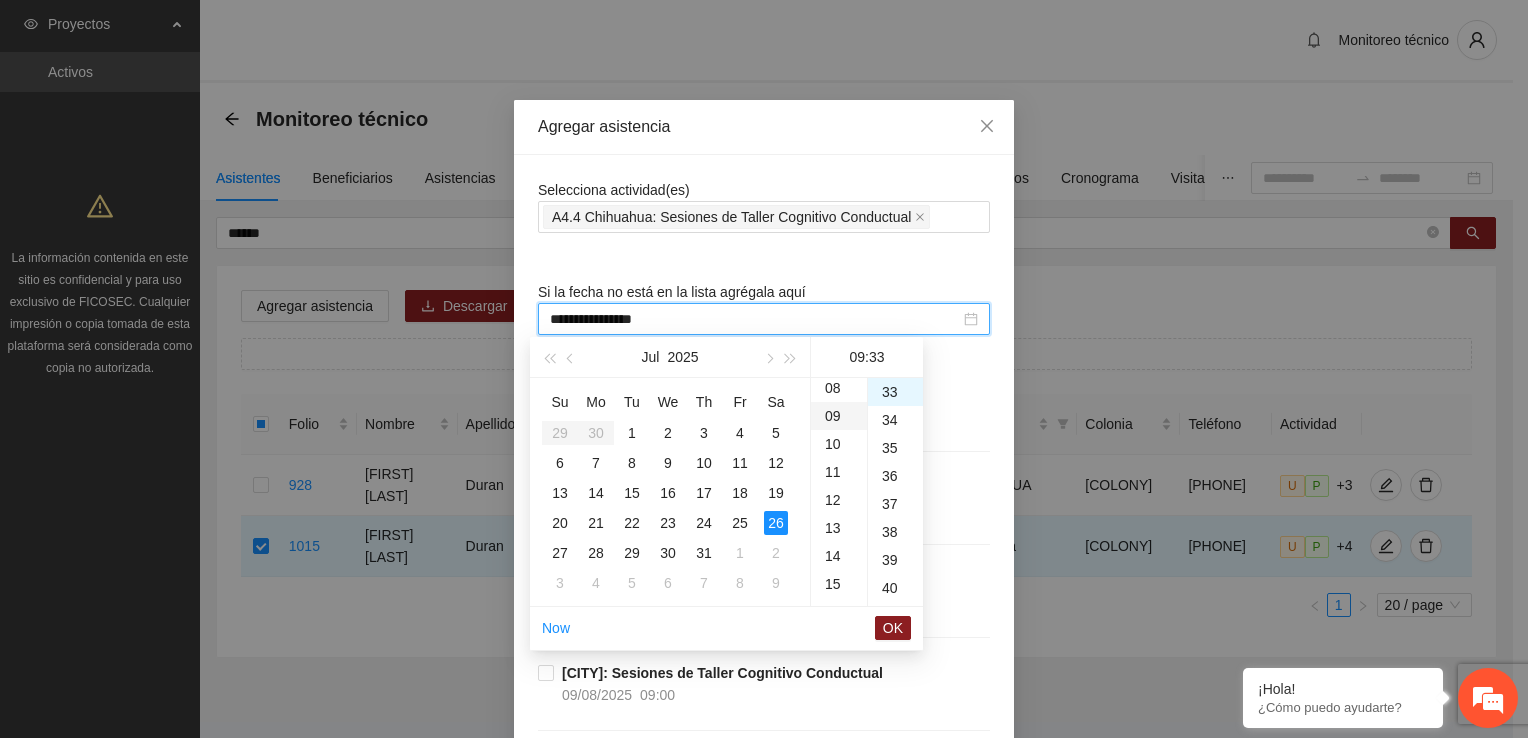 scroll, scrollTop: 252, scrollLeft: 0, axis: vertical 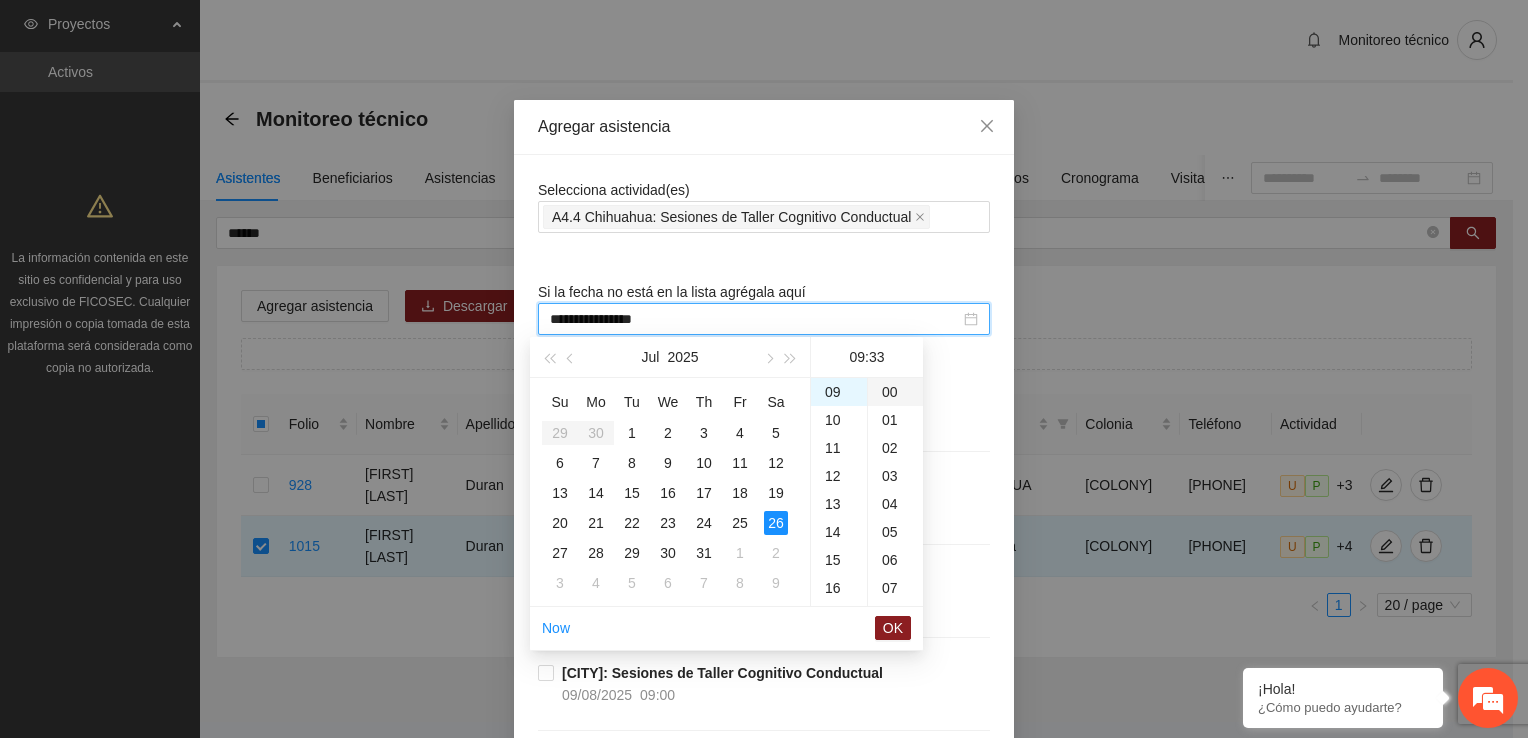 click on "00" at bounding box center [895, 392] 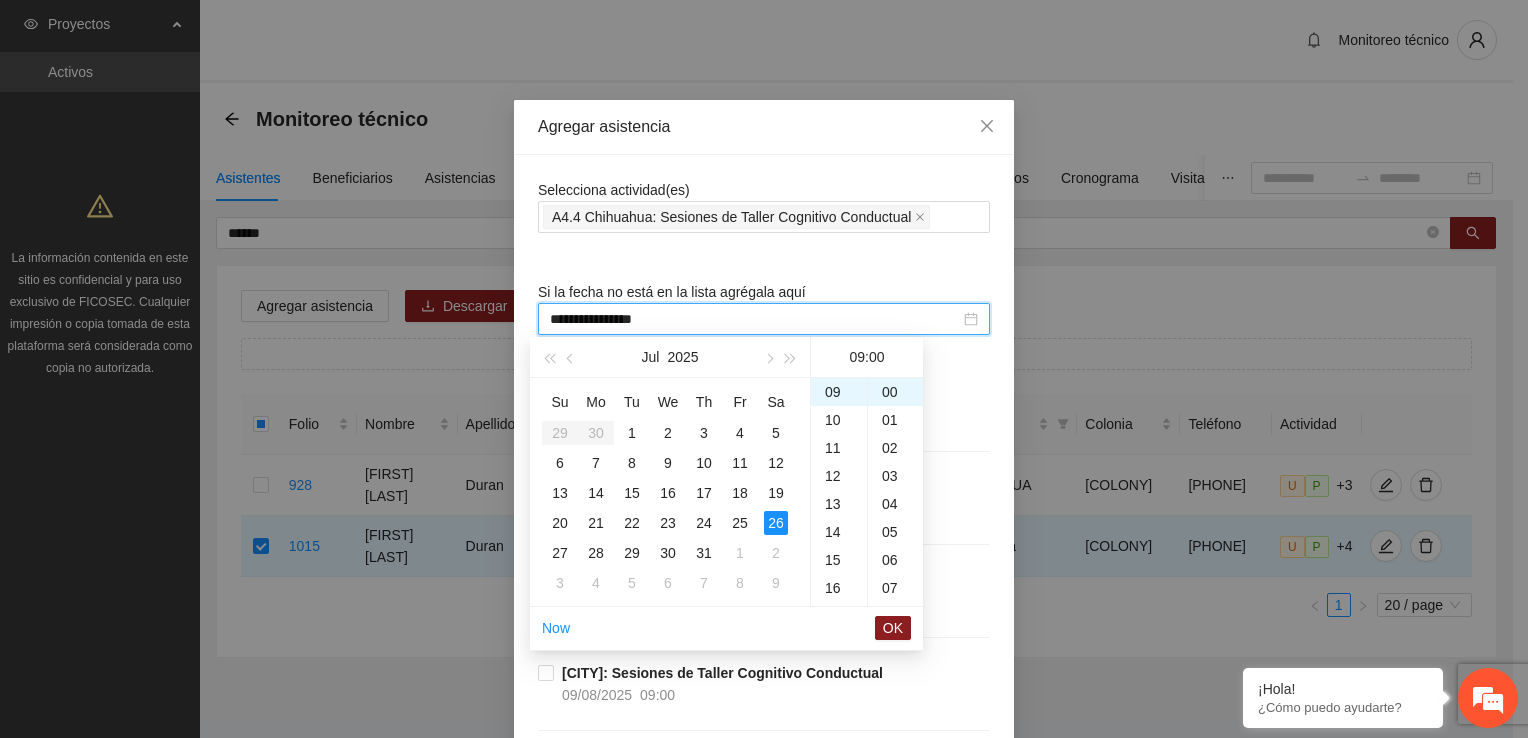 drag, startPoint x: 889, startPoint y: 619, endPoint x: 887, endPoint y: 607, distance: 12.165525 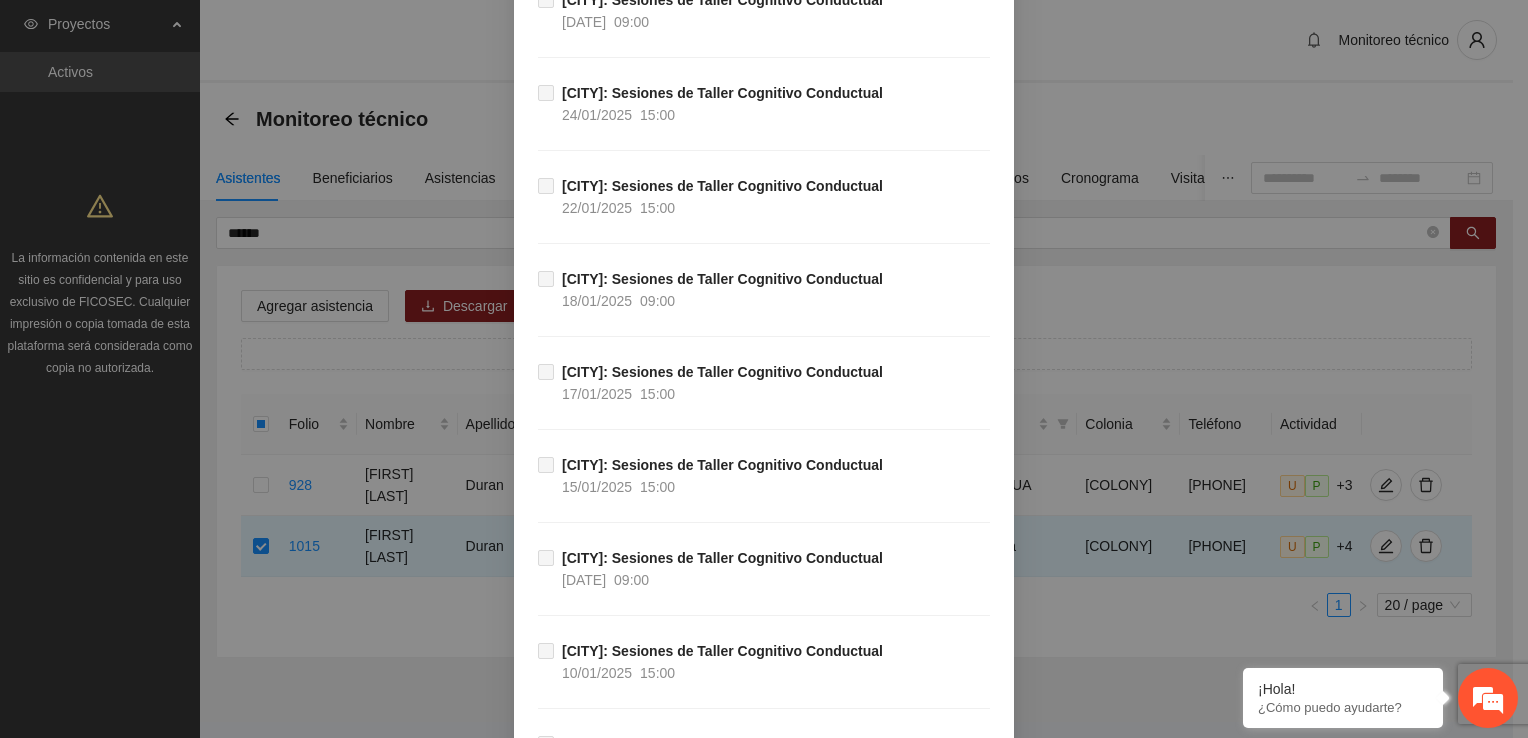 scroll, scrollTop: 2299, scrollLeft: 0, axis: vertical 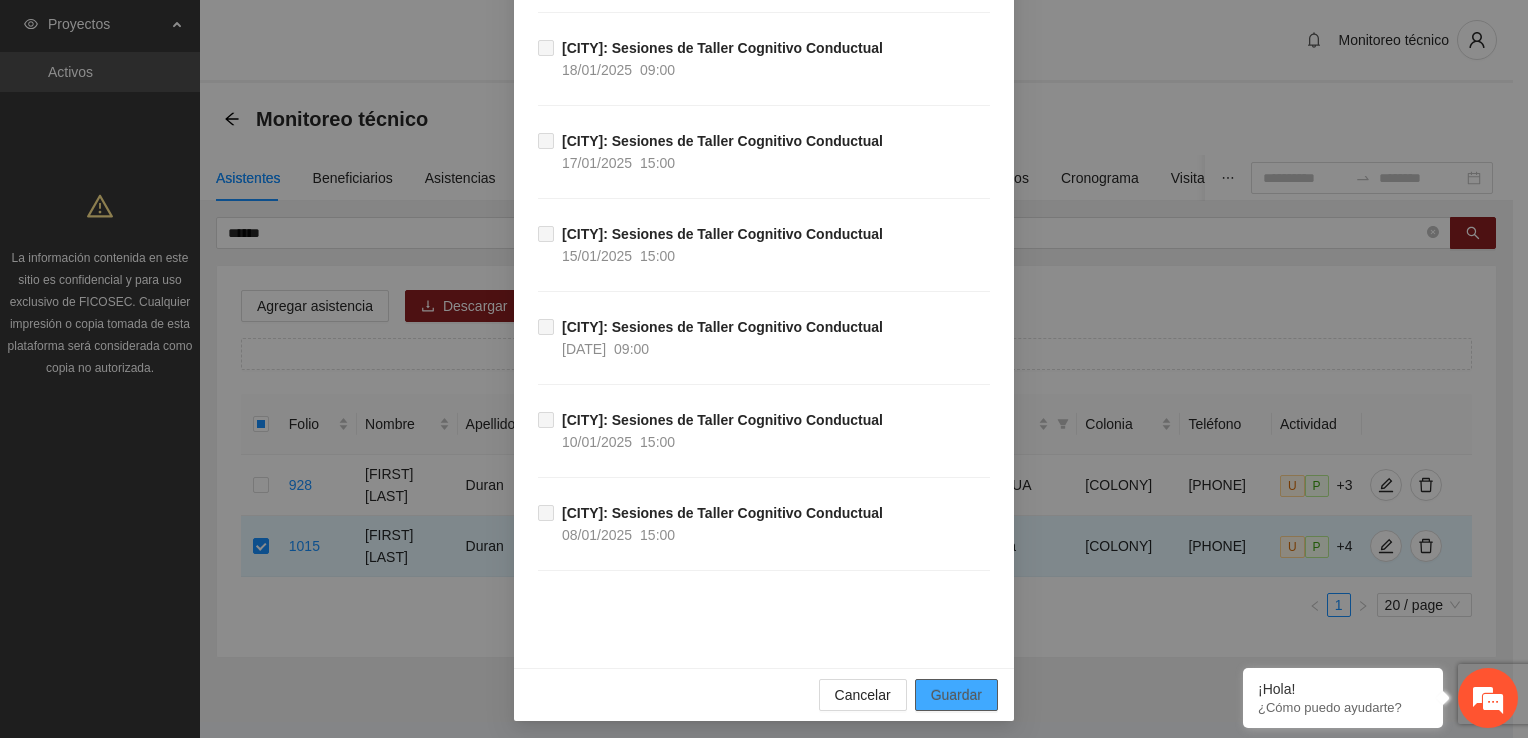 click on "Guardar" at bounding box center (956, 695) 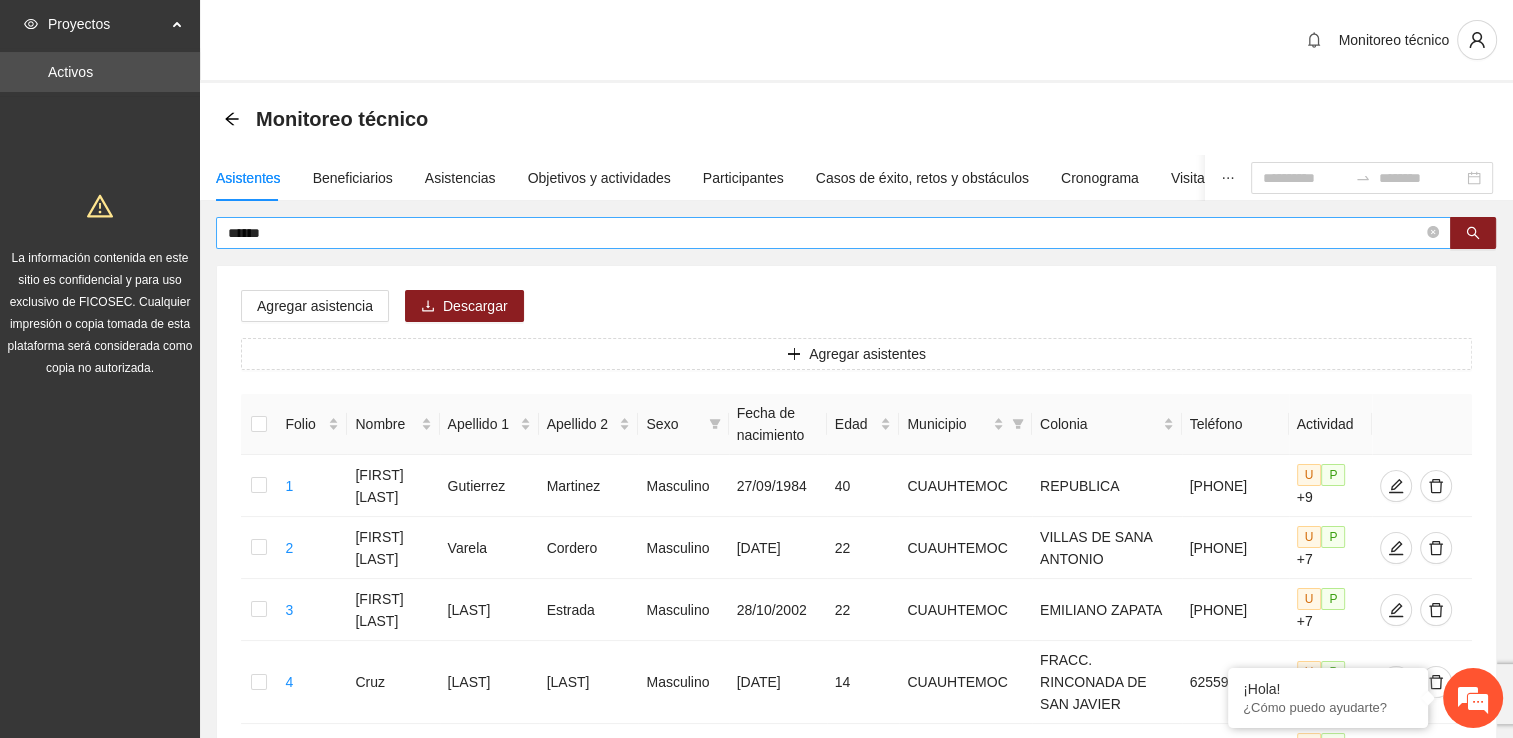 click on "*****" at bounding box center [833, 233] 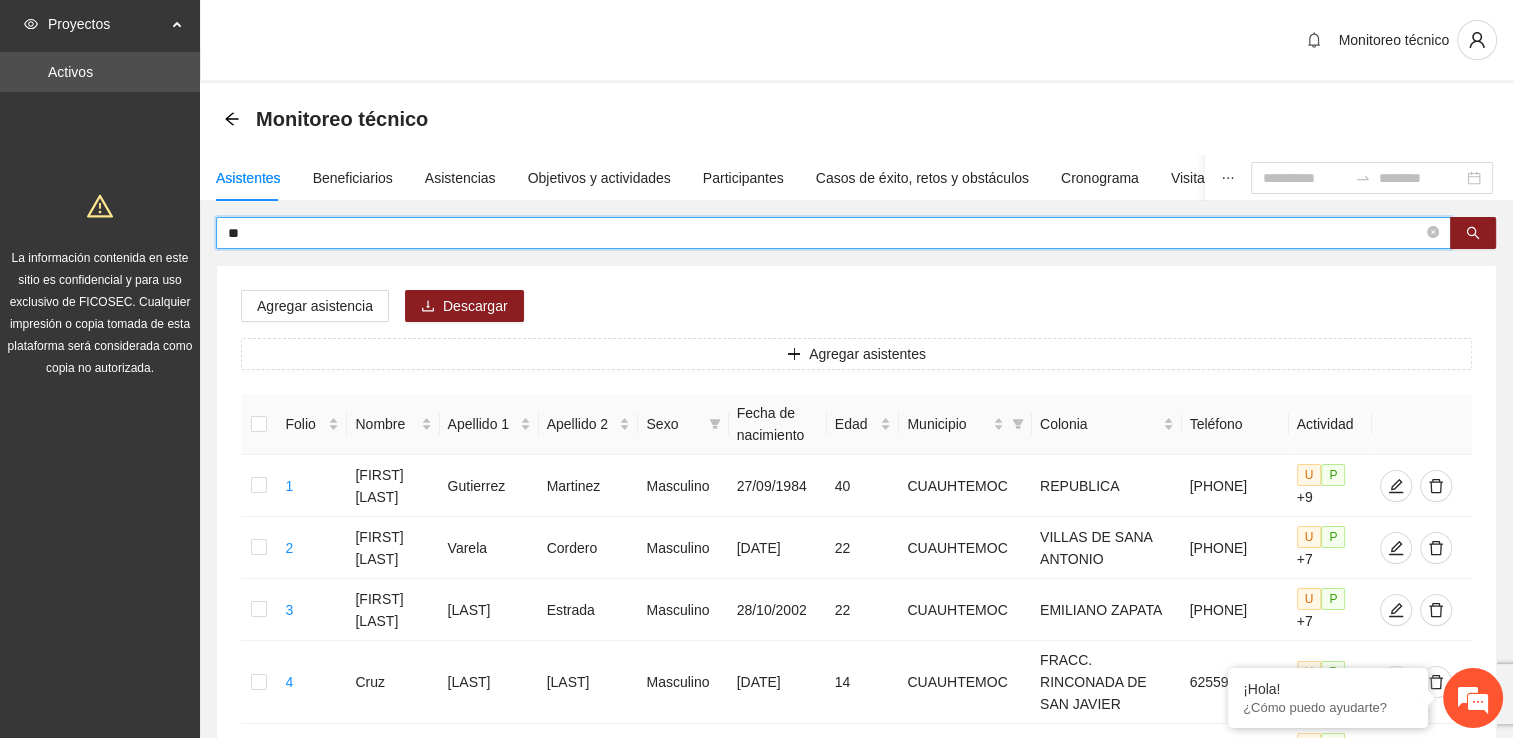 type on "*" 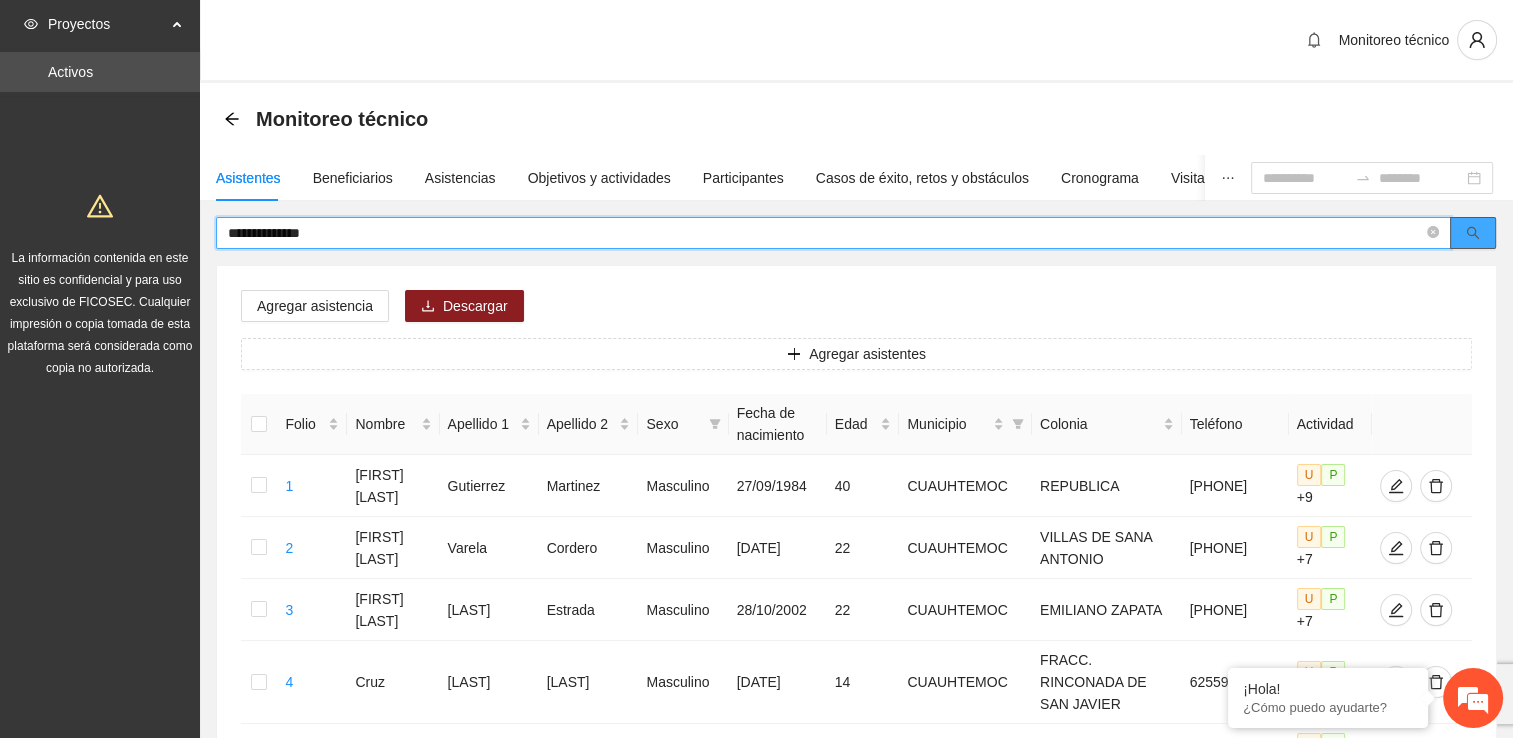 click at bounding box center (1473, 234) 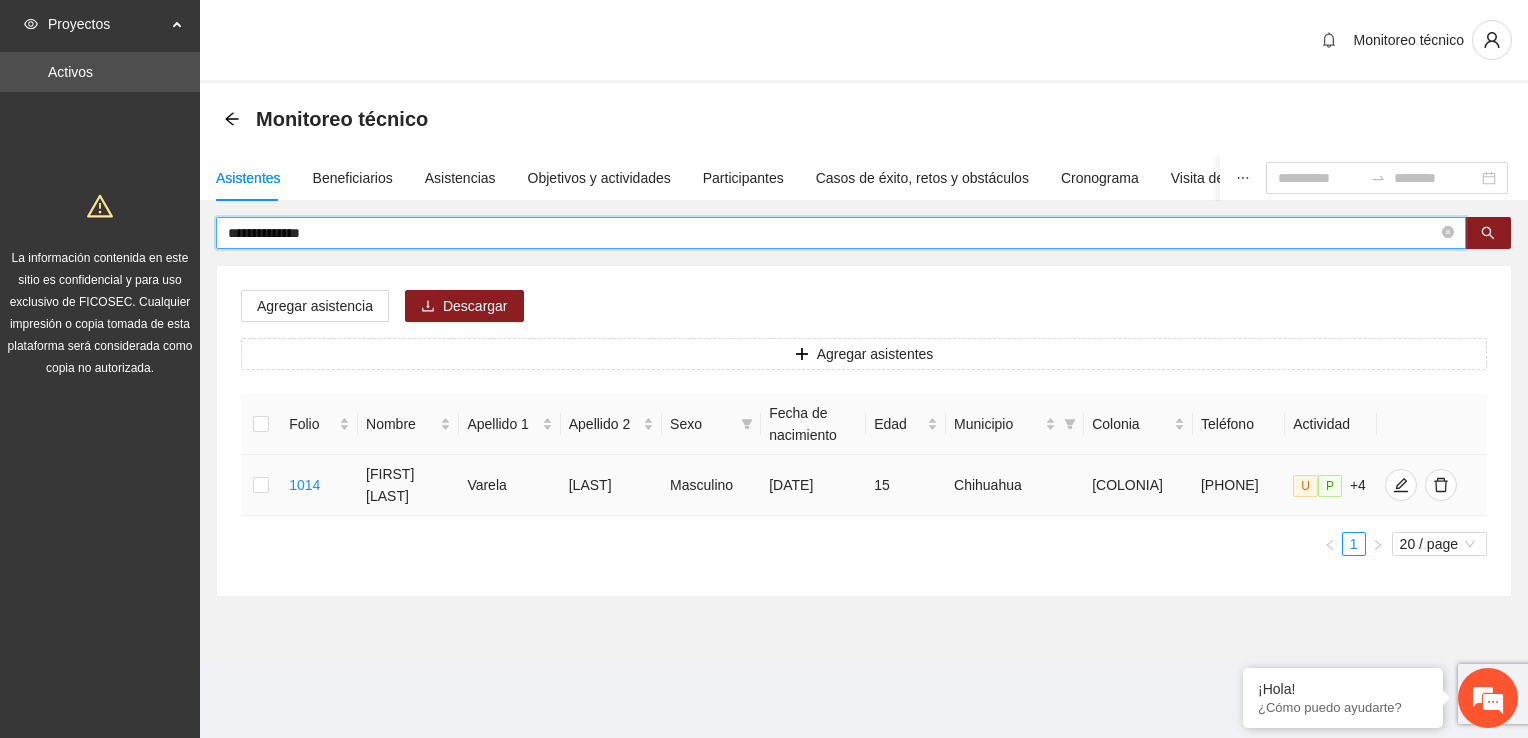 type on "**********" 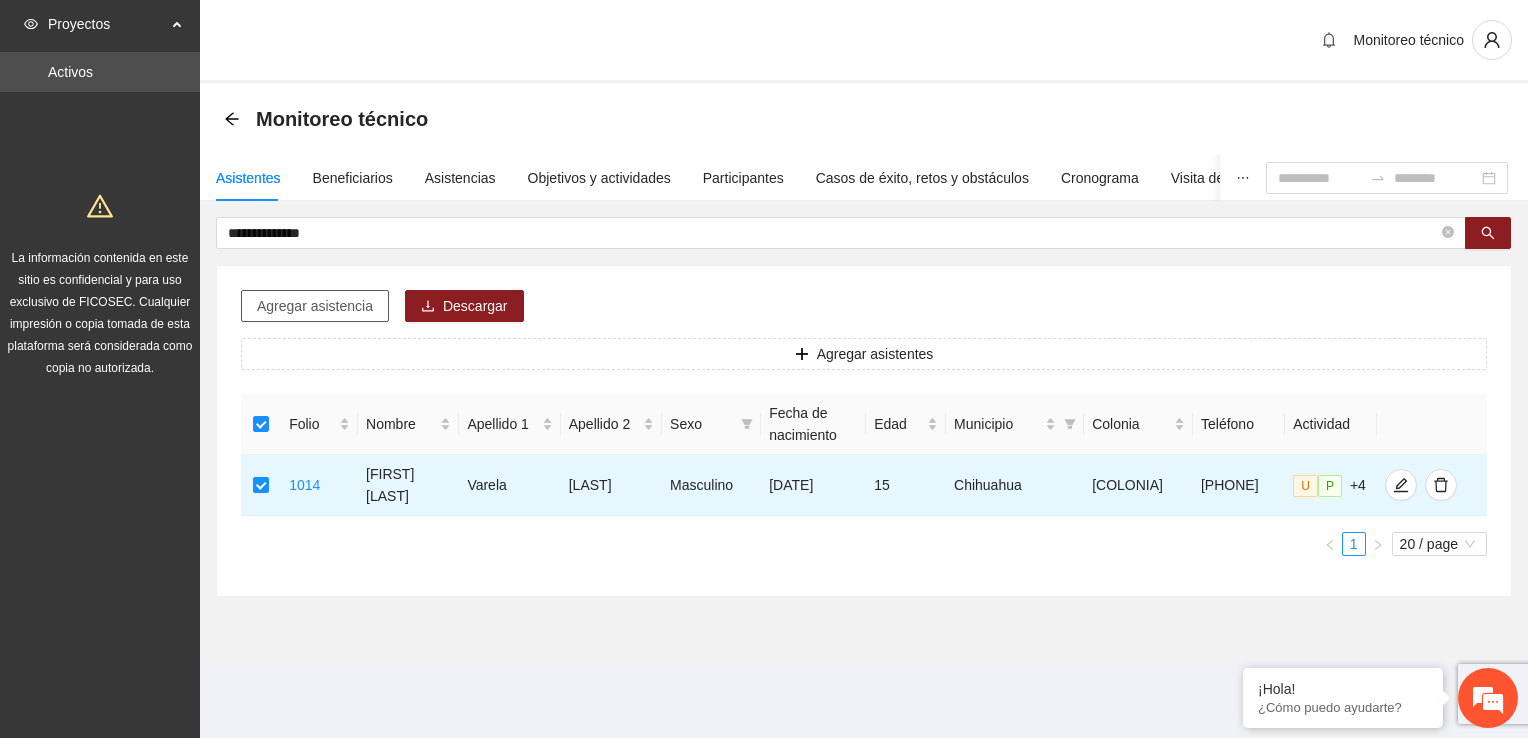 click on "Agregar asistencia" at bounding box center (315, 306) 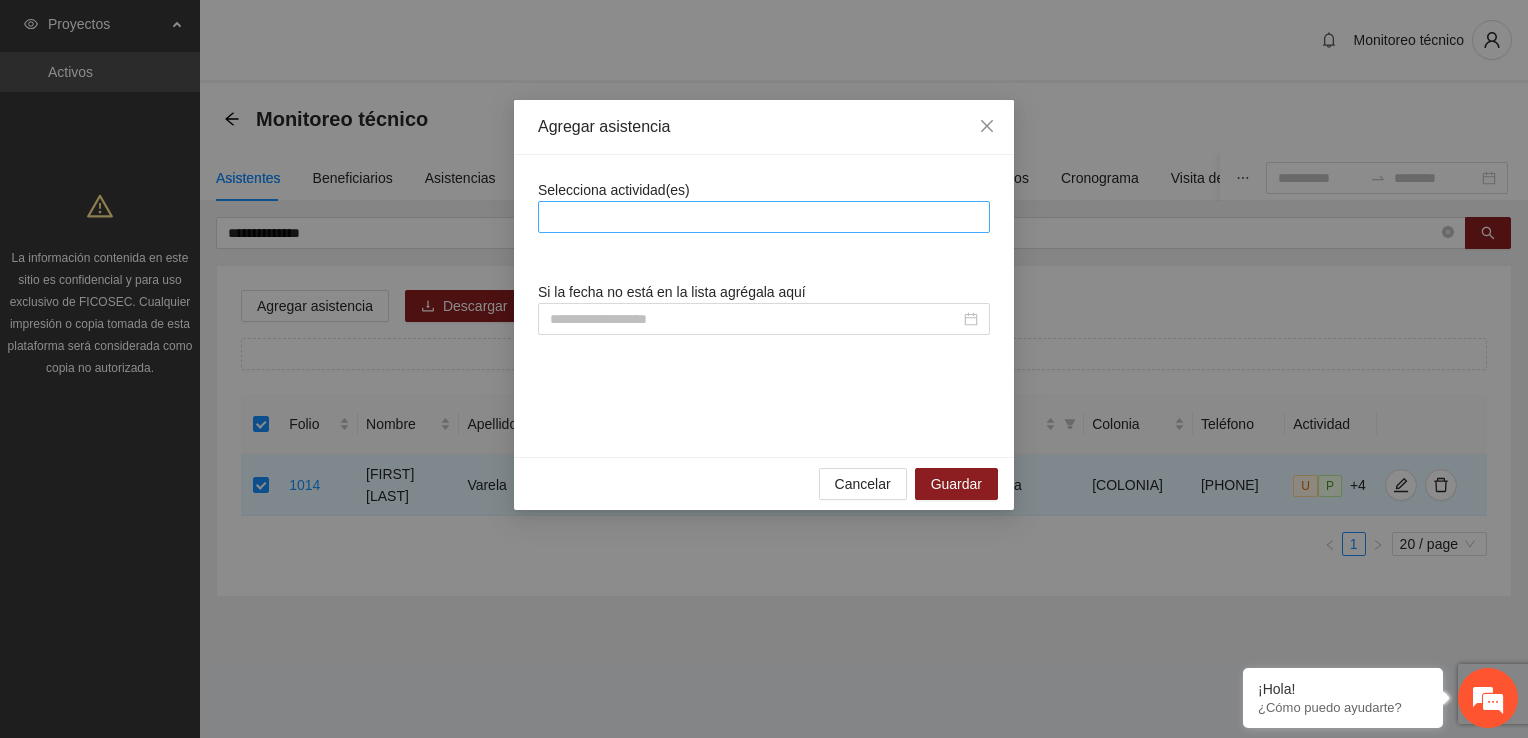 click at bounding box center (764, 217) 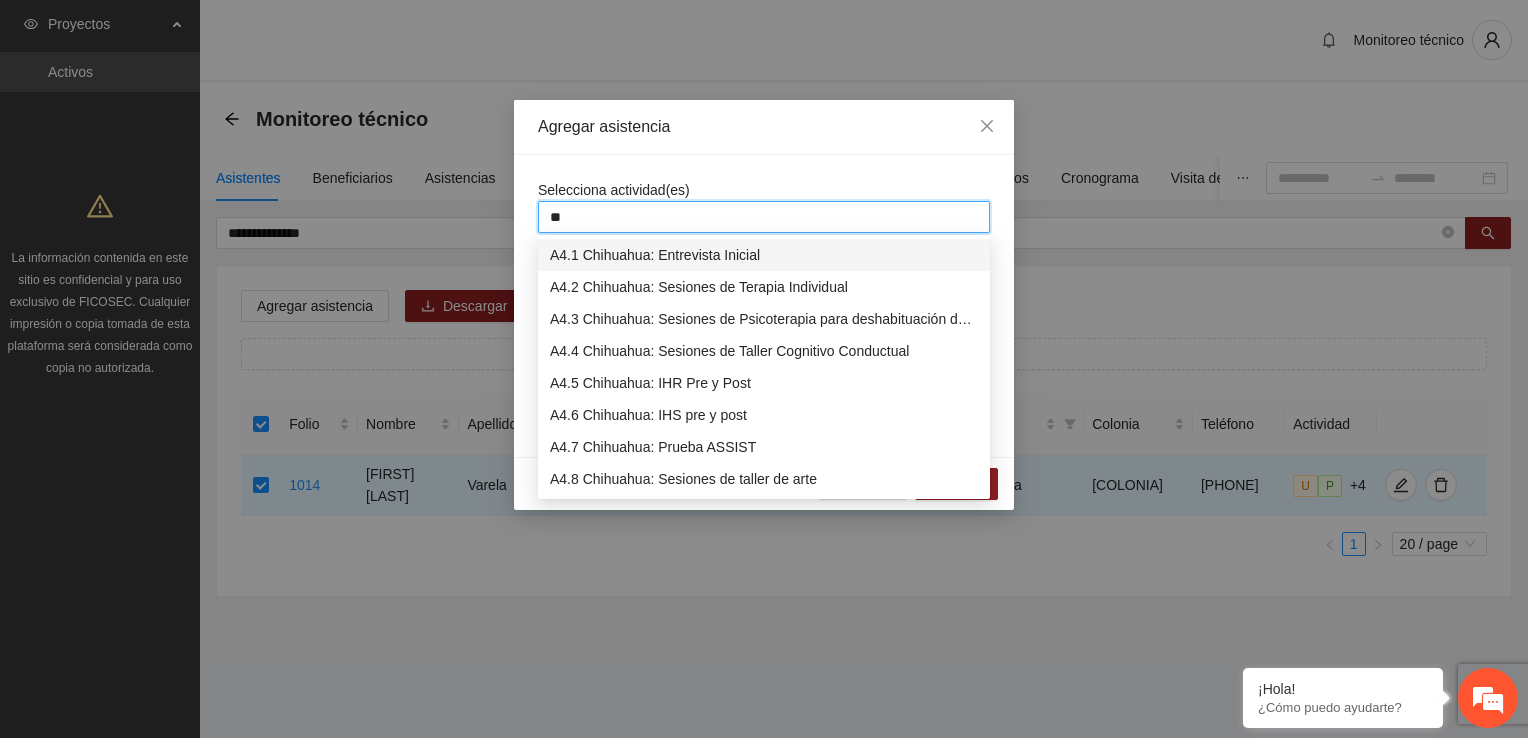 type on "***" 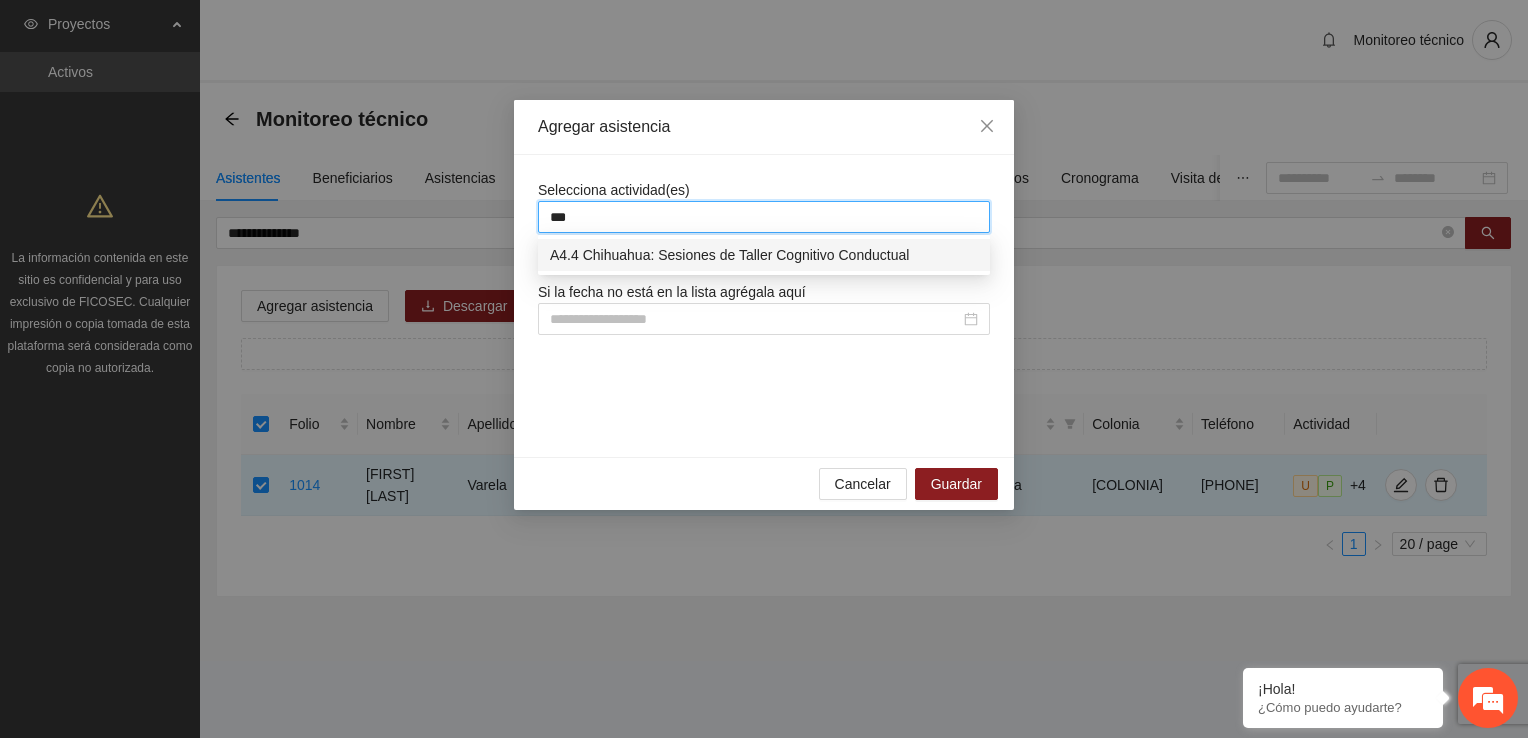 click on "A4.4 Chihuahua: Sesiones de Taller Cognitivo Conductual" at bounding box center [764, 255] 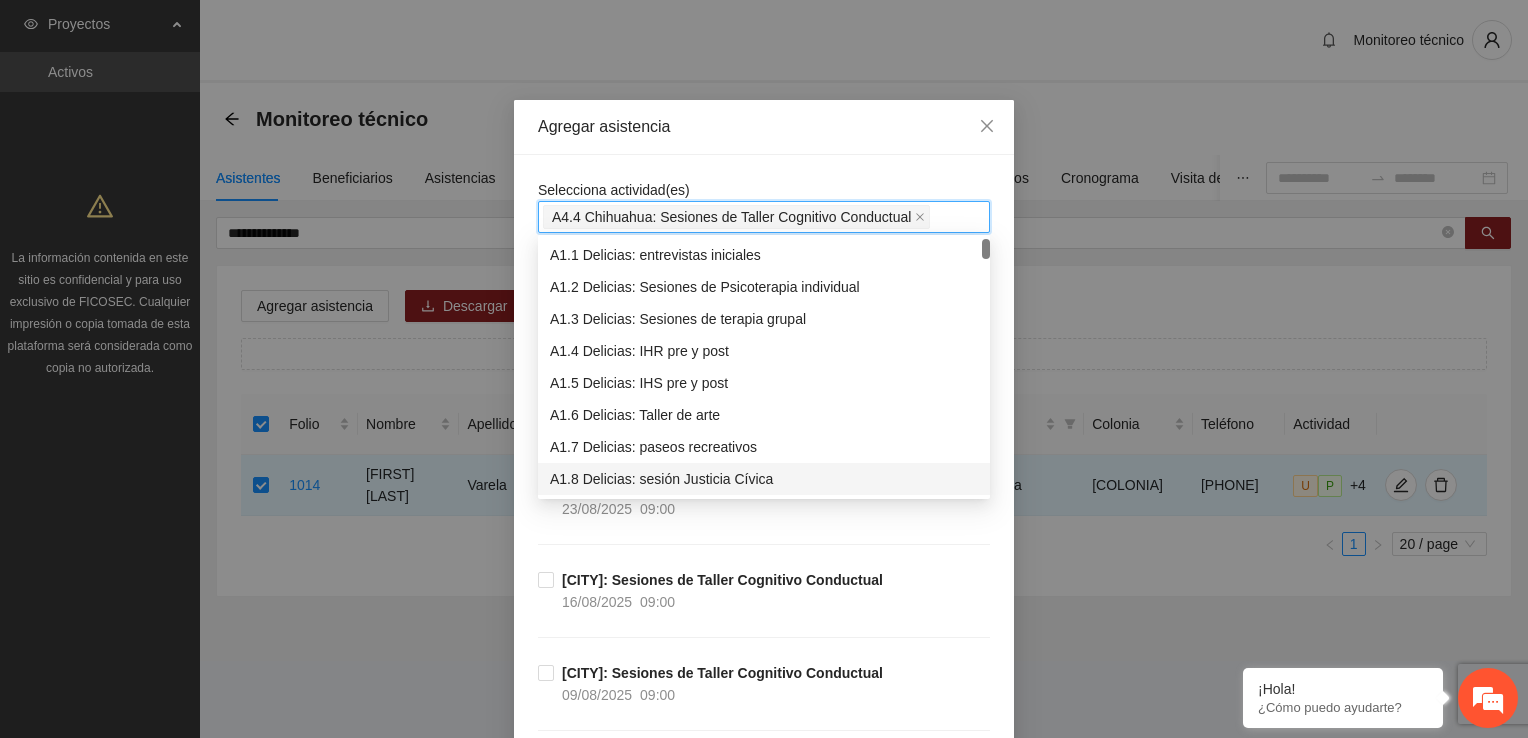 click on "[CITY]: Sesiones de Taller Cognitivo Conductual [DATE] [TIME]" at bounding box center (764, 615) 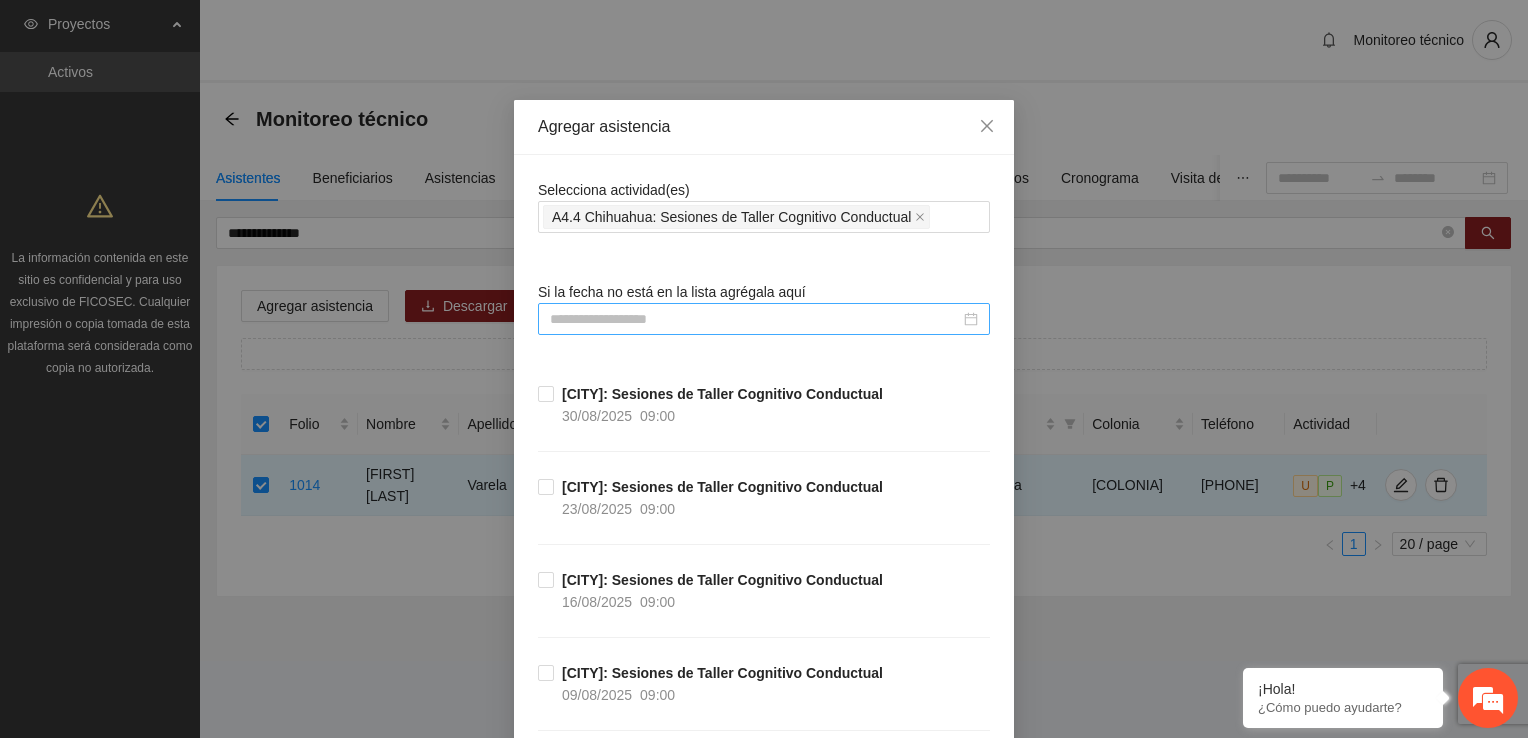 click at bounding box center (755, 319) 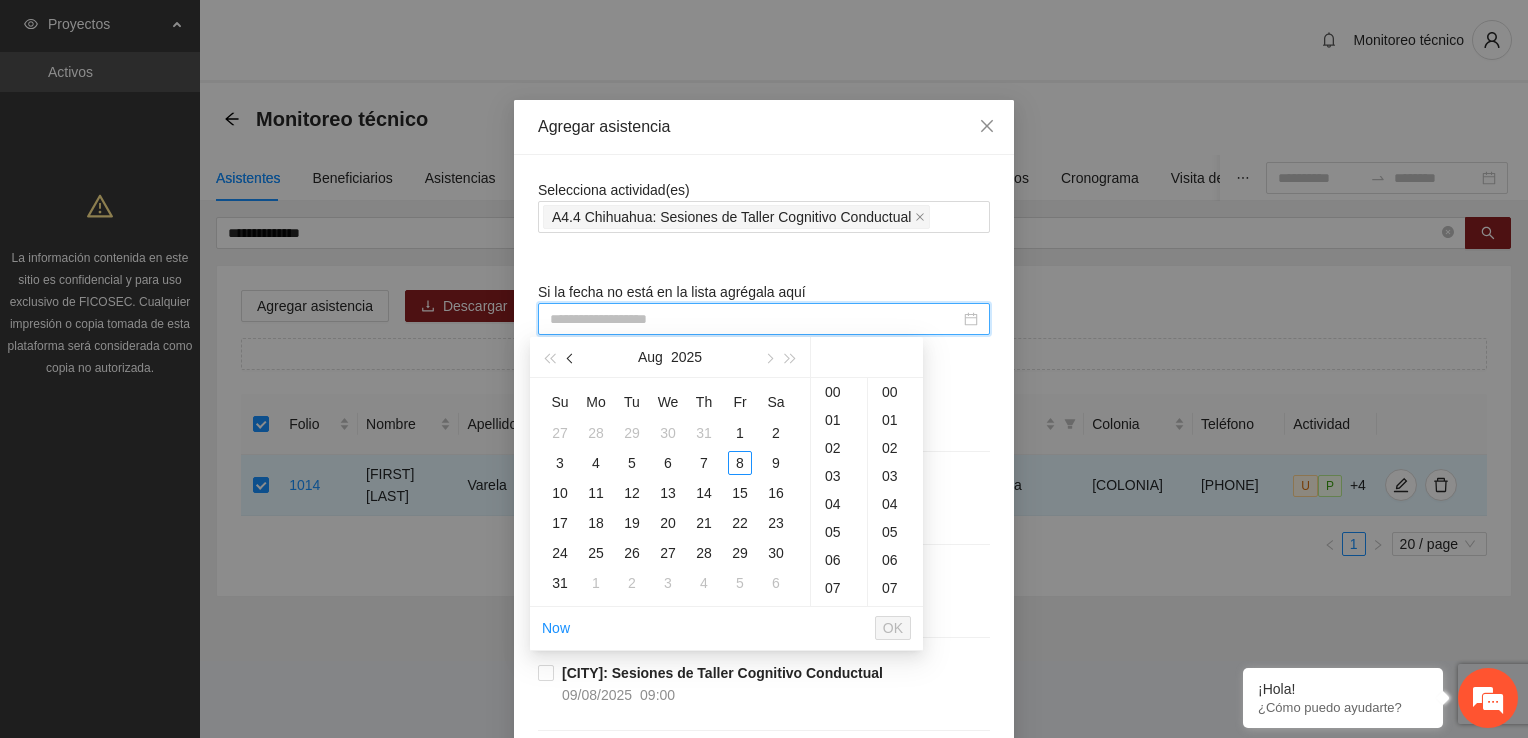 click at bounding box center [571, 357] 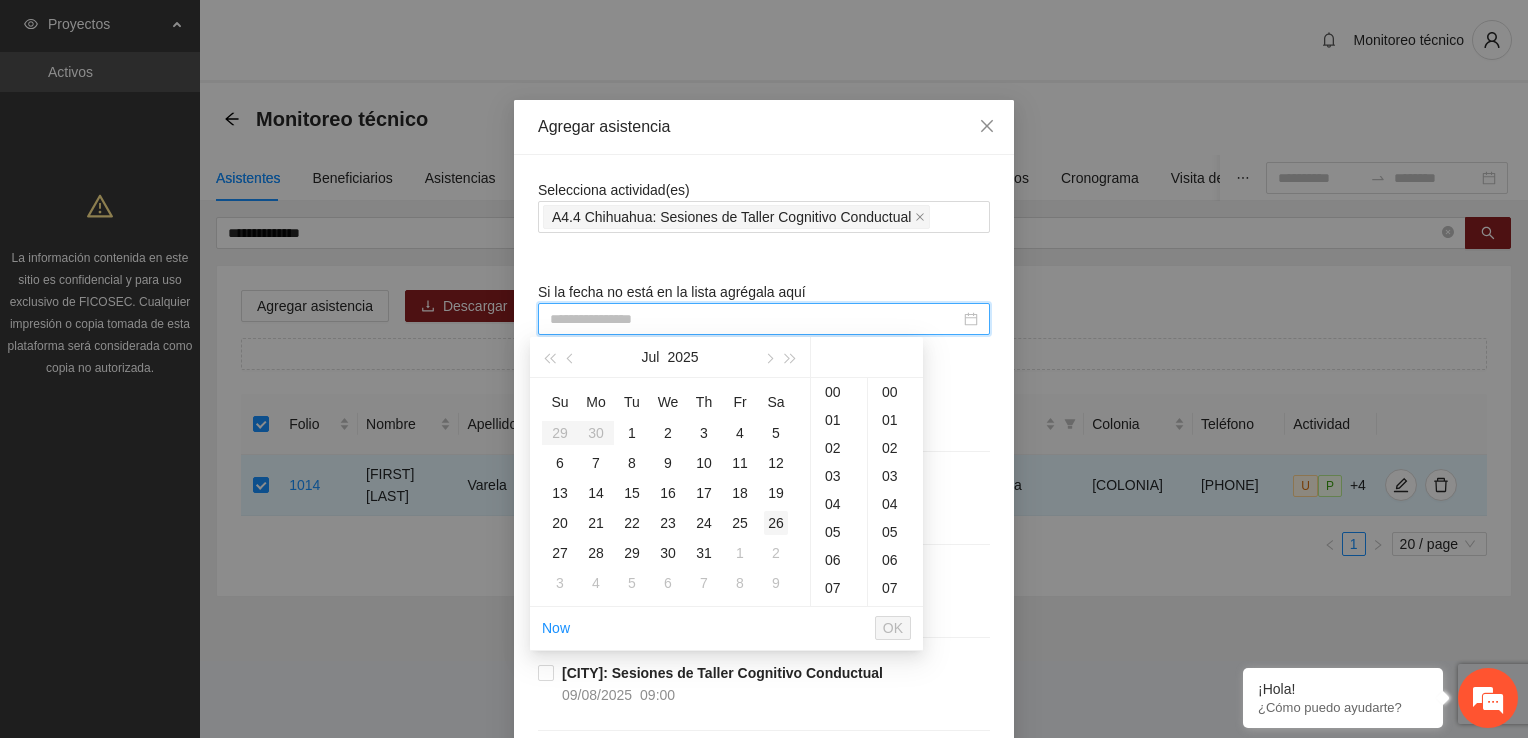 click on "26" at bounding box center [776, 523] 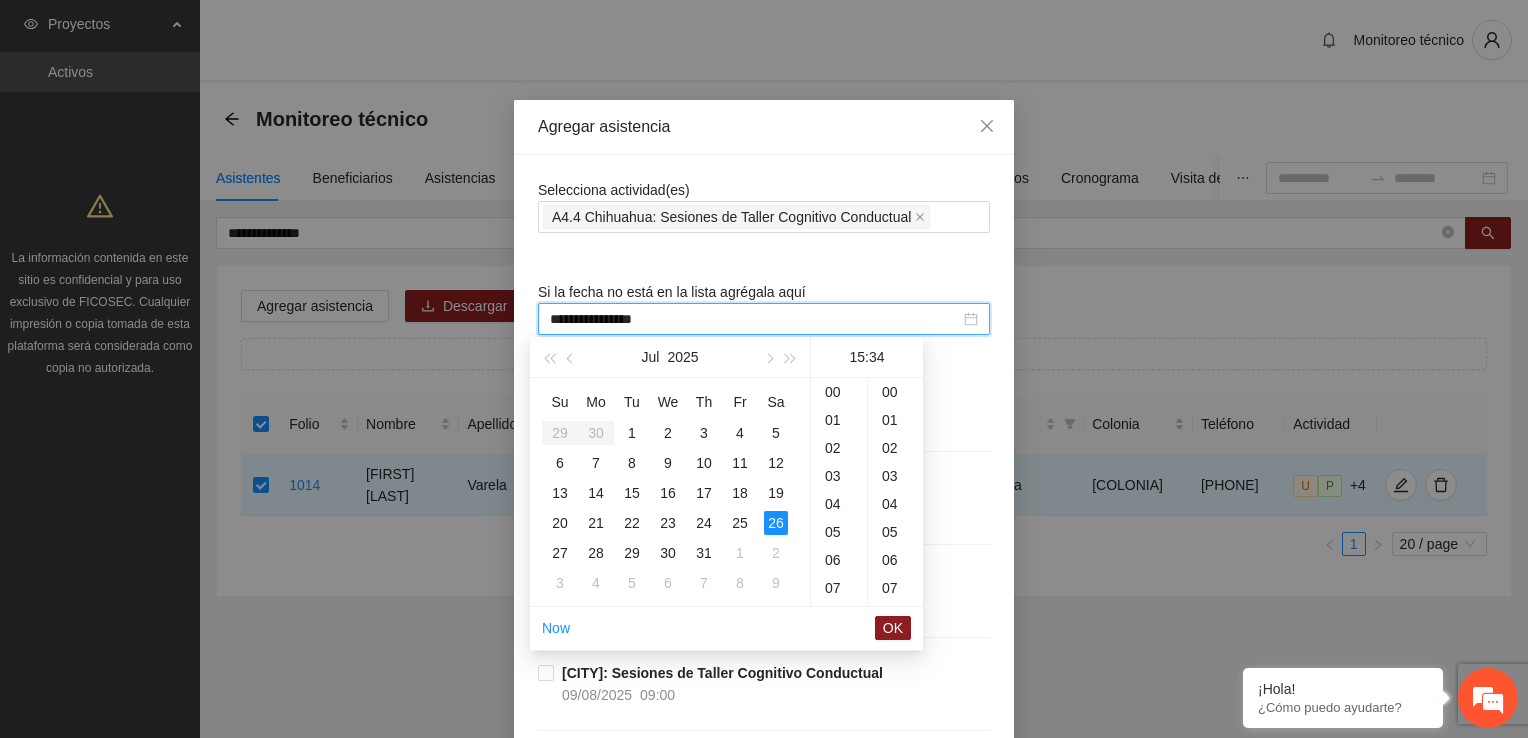 scroll, scrollTop: 420, scrollLeft: 0, axis: vertical 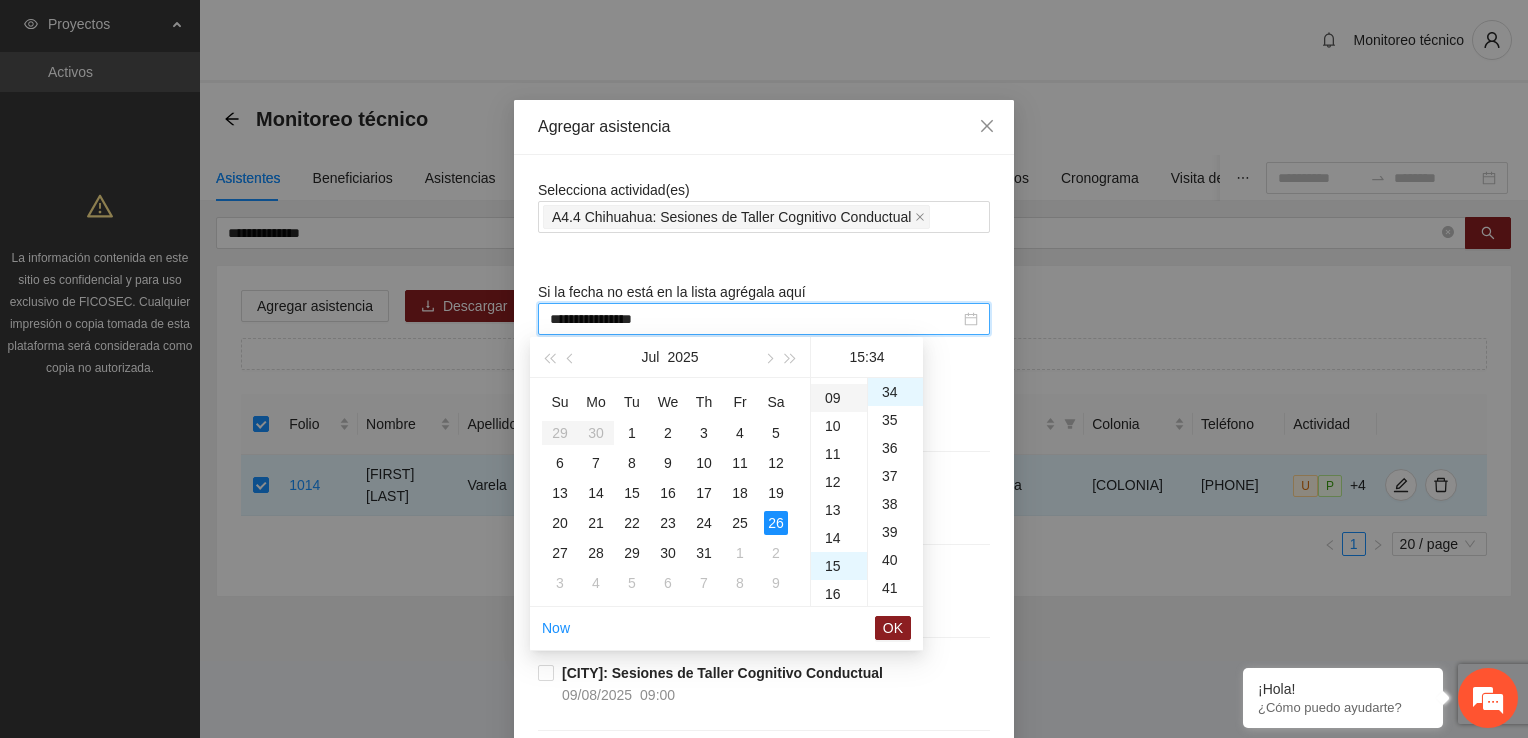 click on "09" at bounding box center (839, 398) 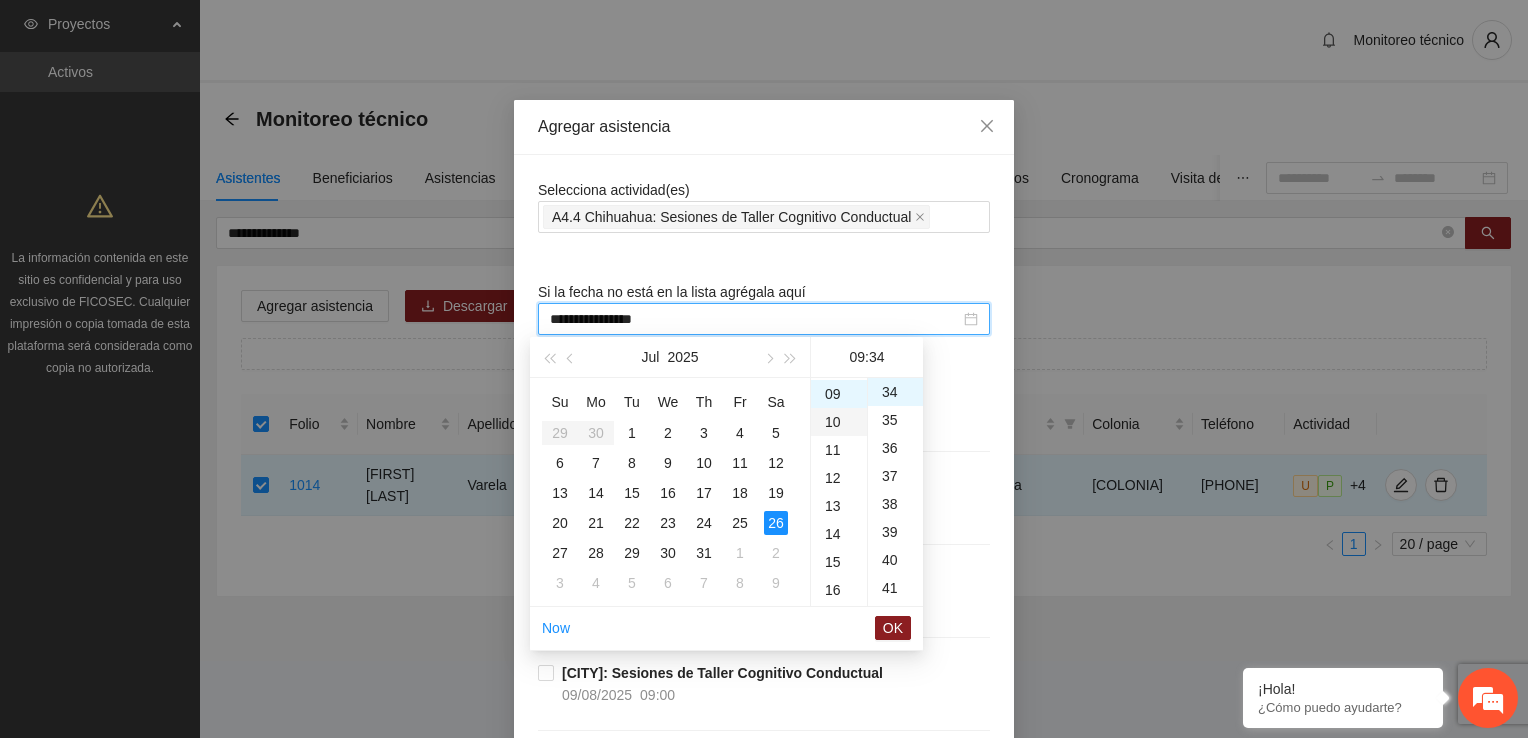 scroll, scrollTop: 252, scrollLeft: 0, axis: vertical 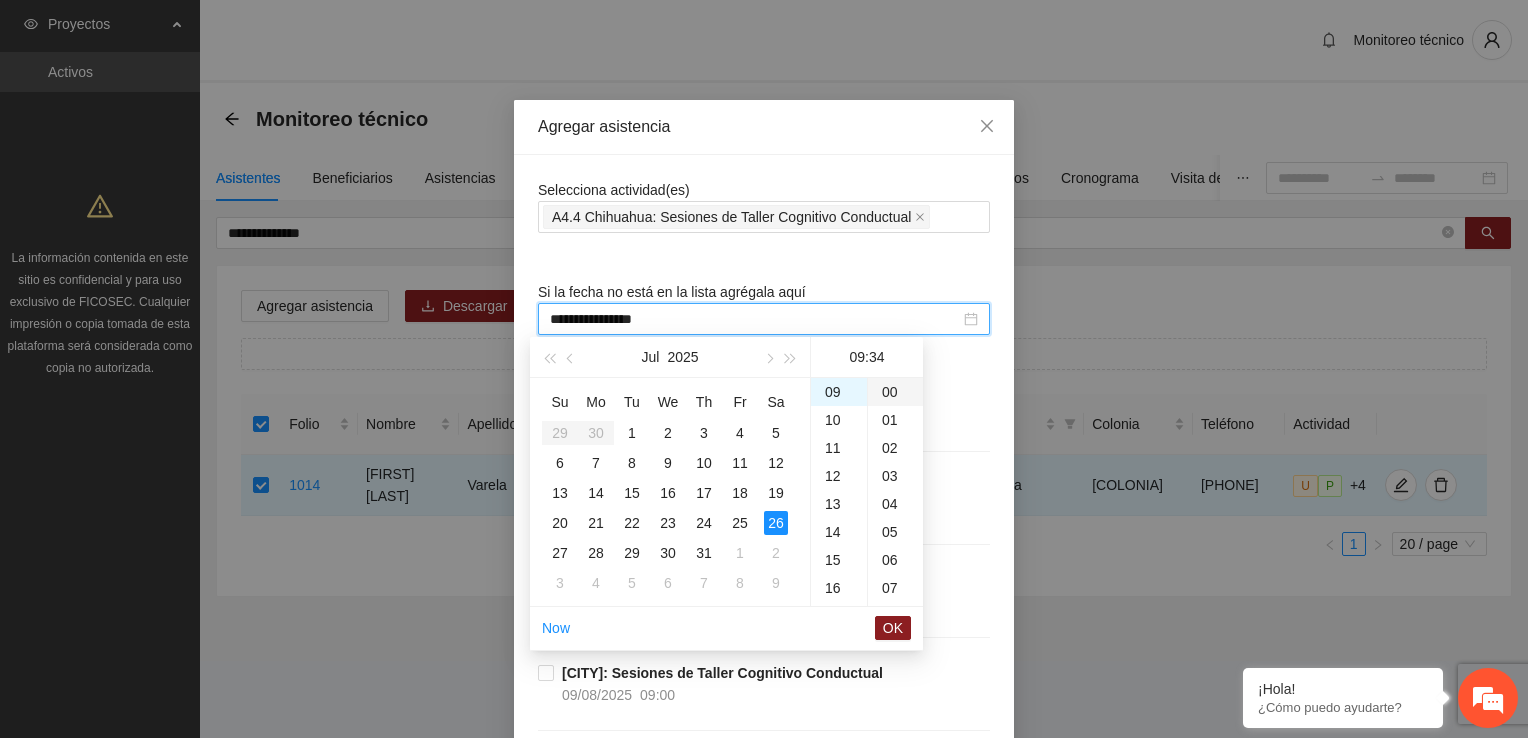 click on "00" at bounding box center (895, 392) 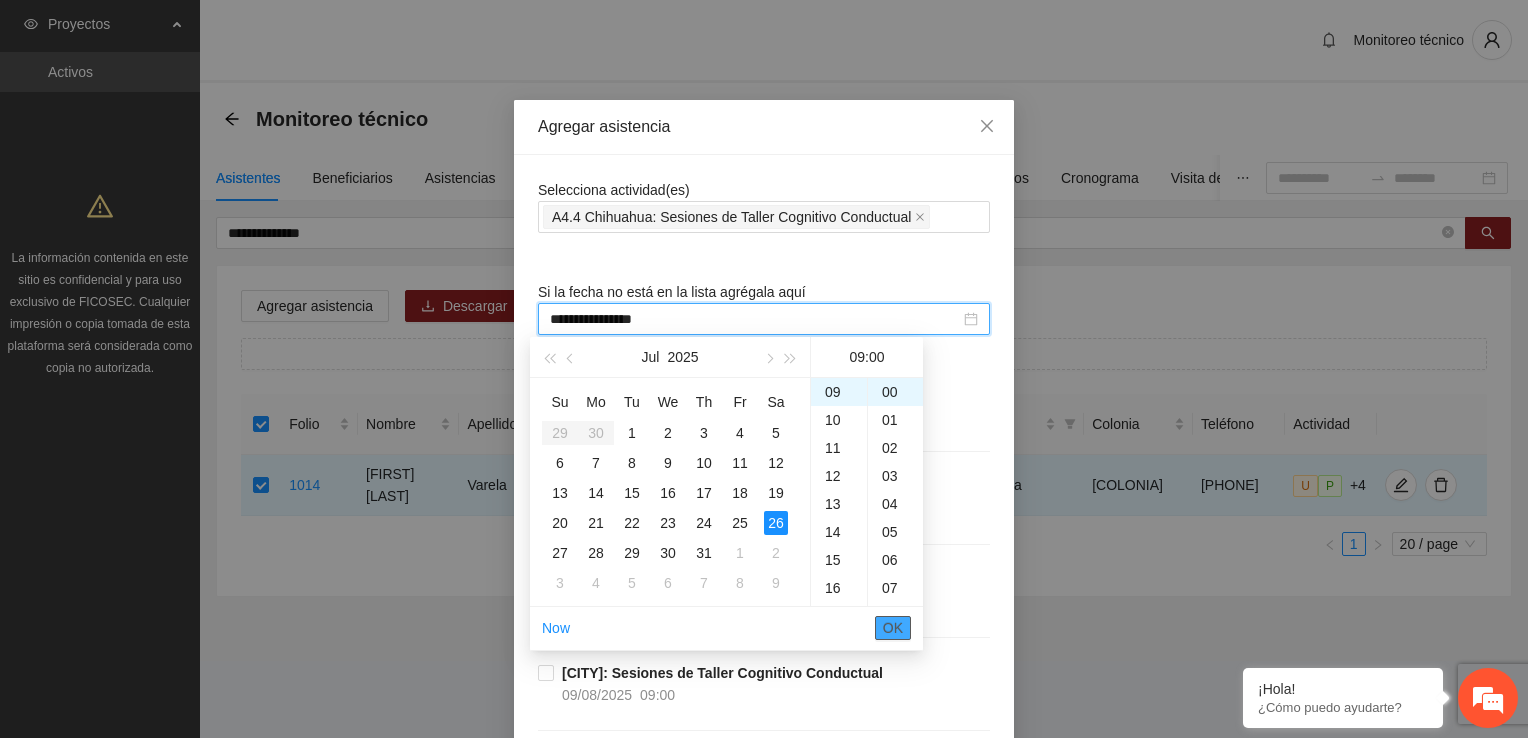 click on "OK" at bounding box center (893, 628) 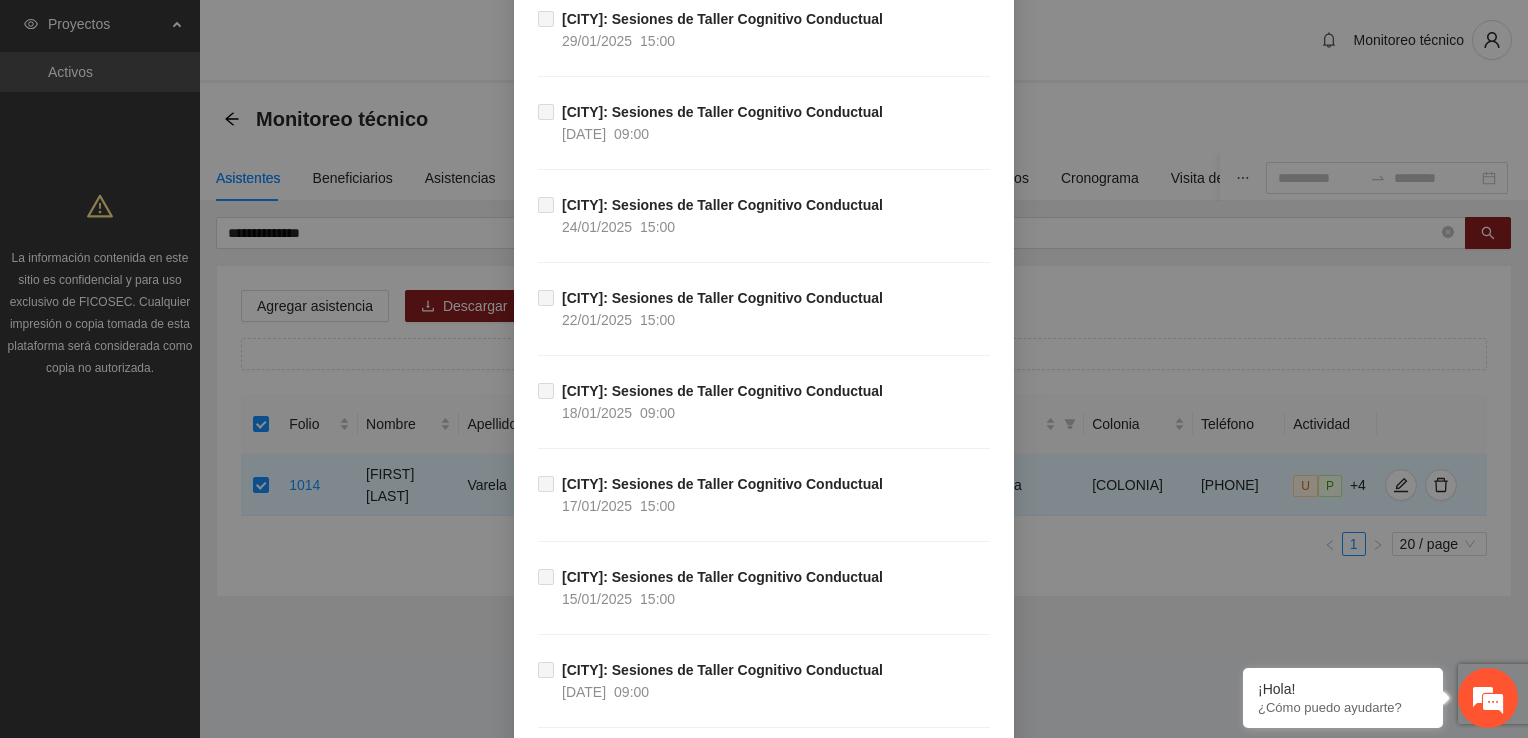 scroll, scrollTop: 2299, scrollLeft: 0, axis: vertical 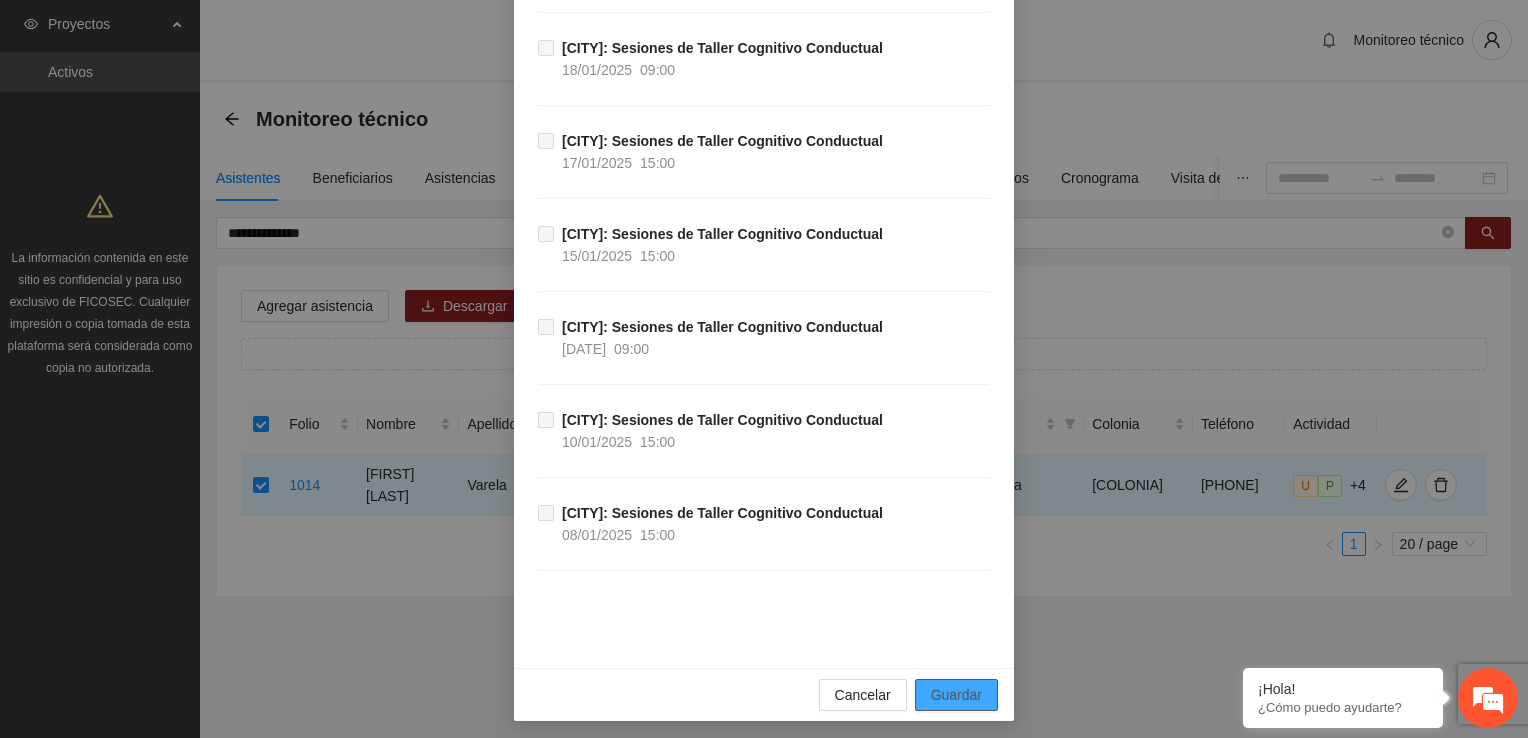 click on "Guardar" at bounding box center [956, 695] 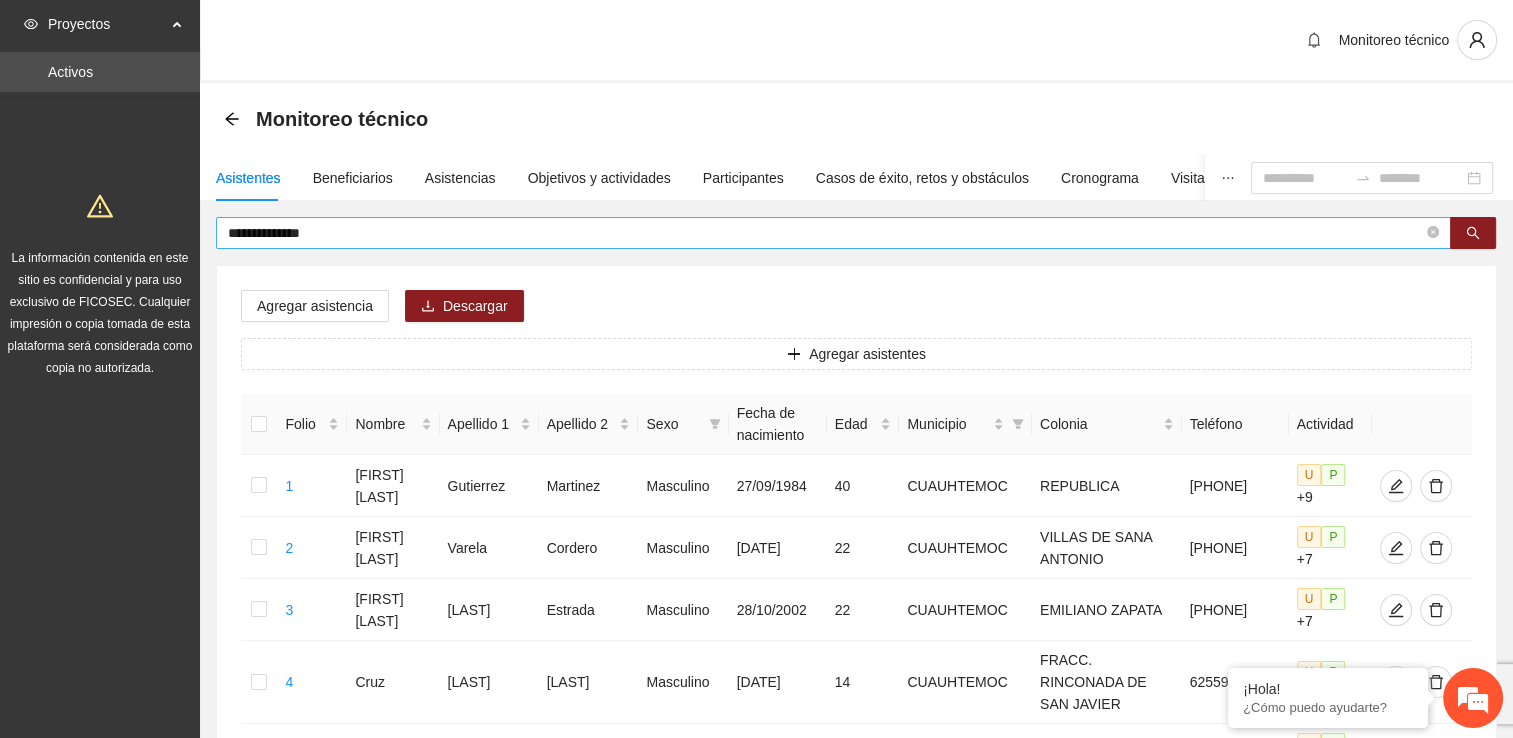 click on "**********" at bounding box center [825, 233] 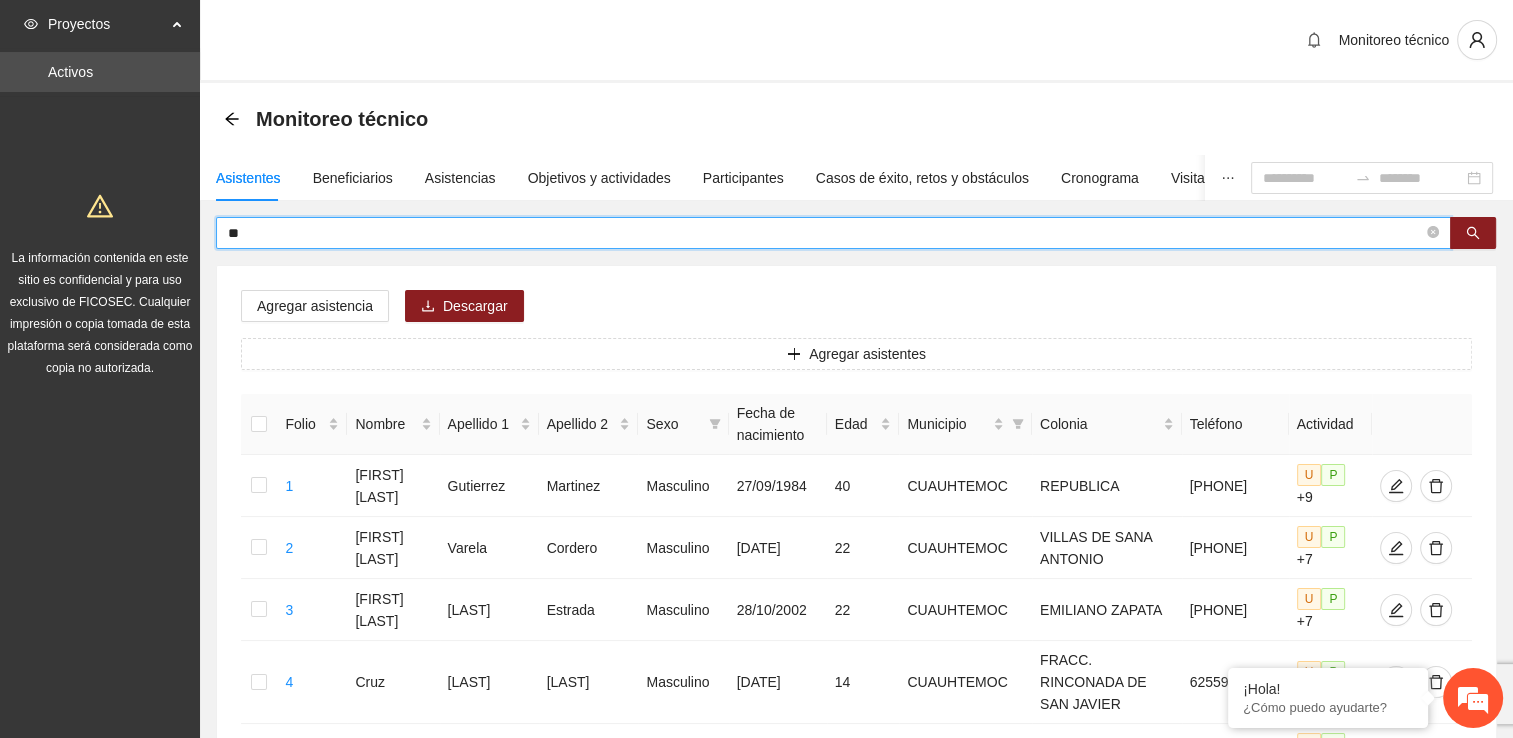 type on "*" 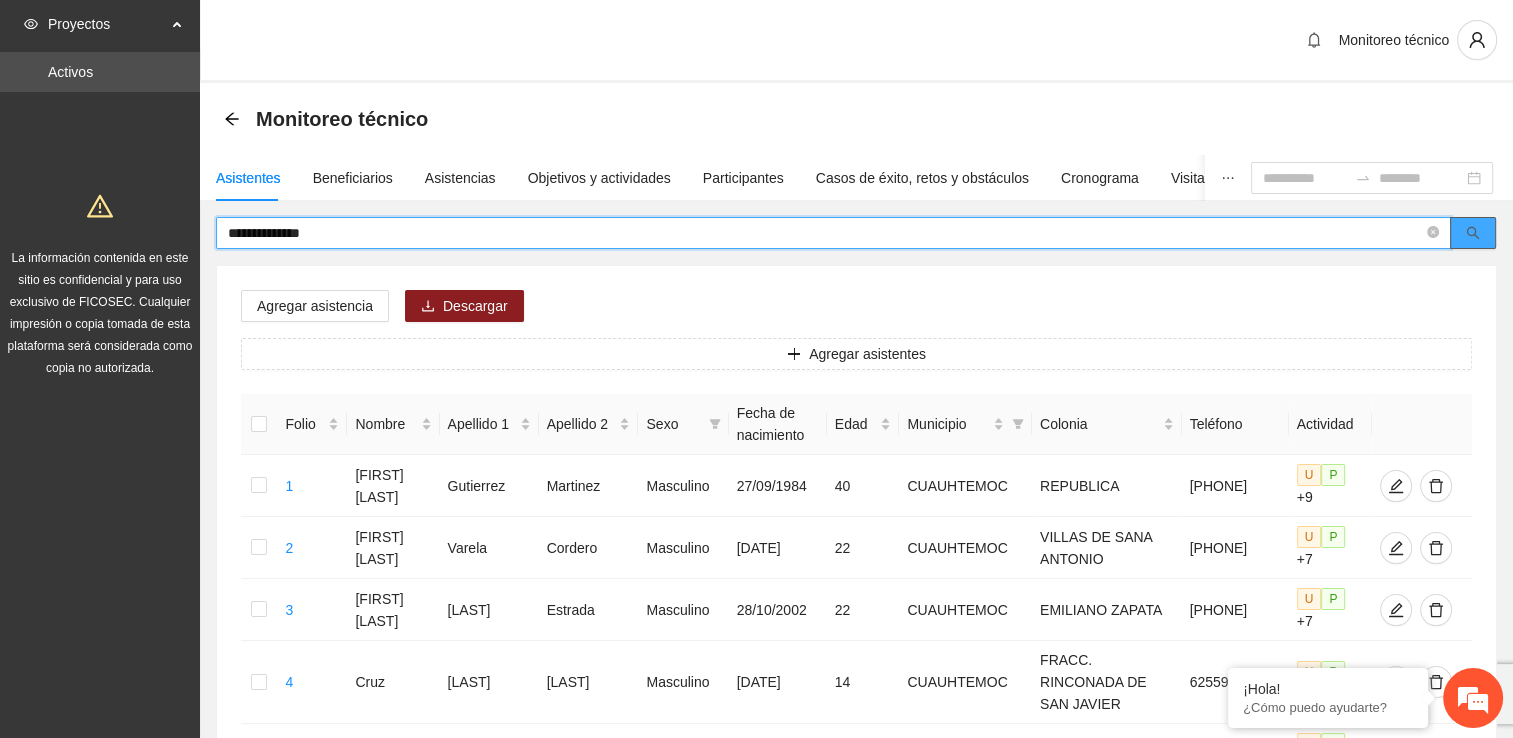 click at bounding box center (1473, 233) 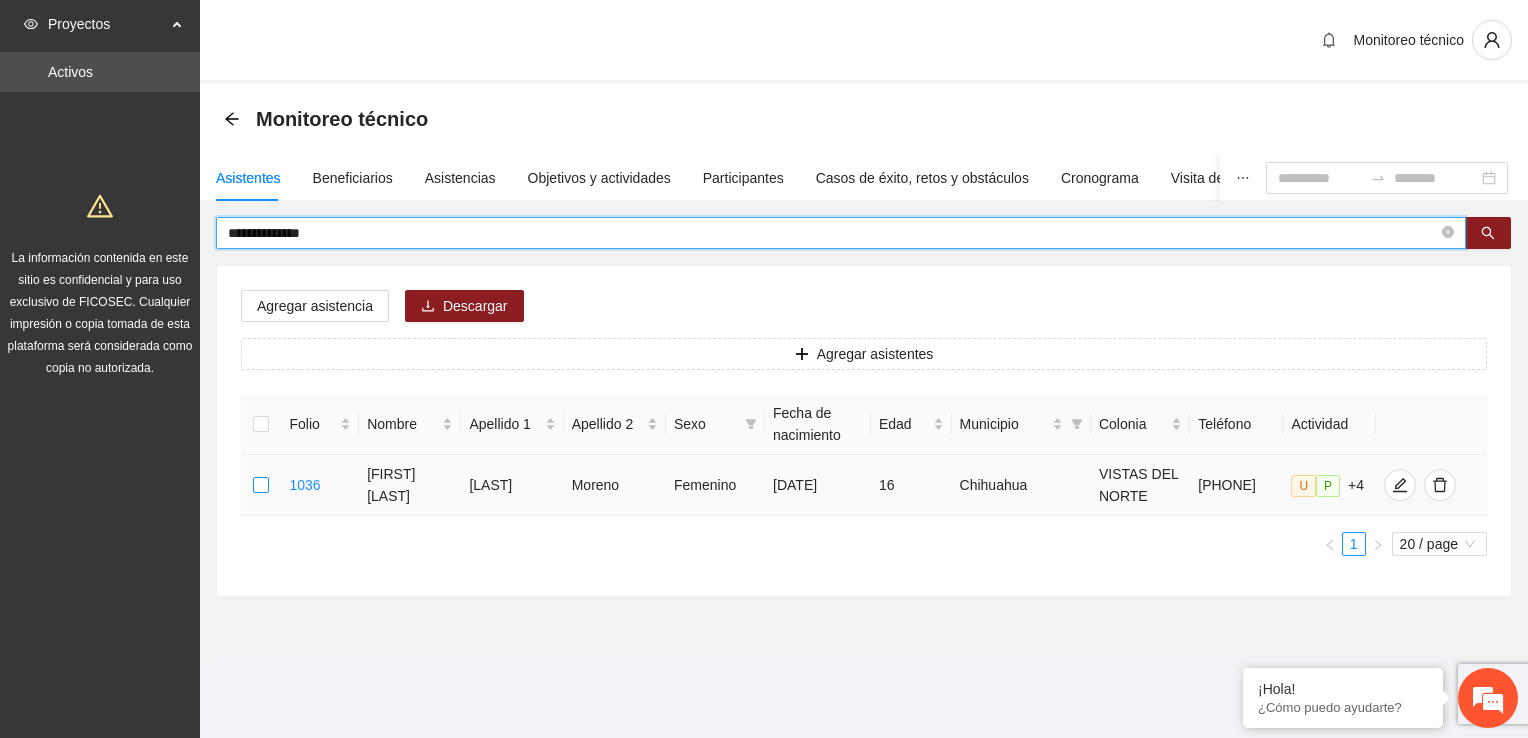 type on "**********" 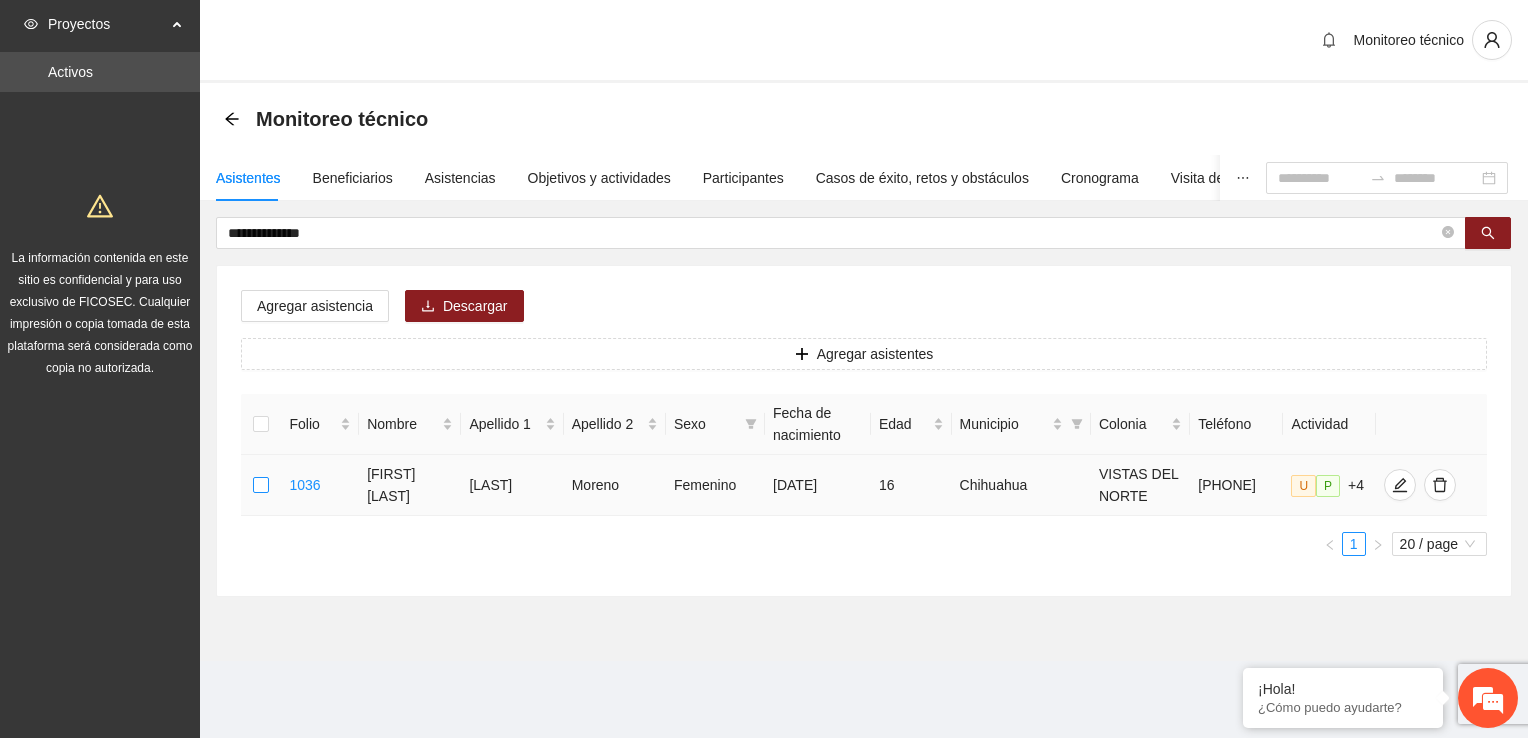 click at bounding box center [261, 485] 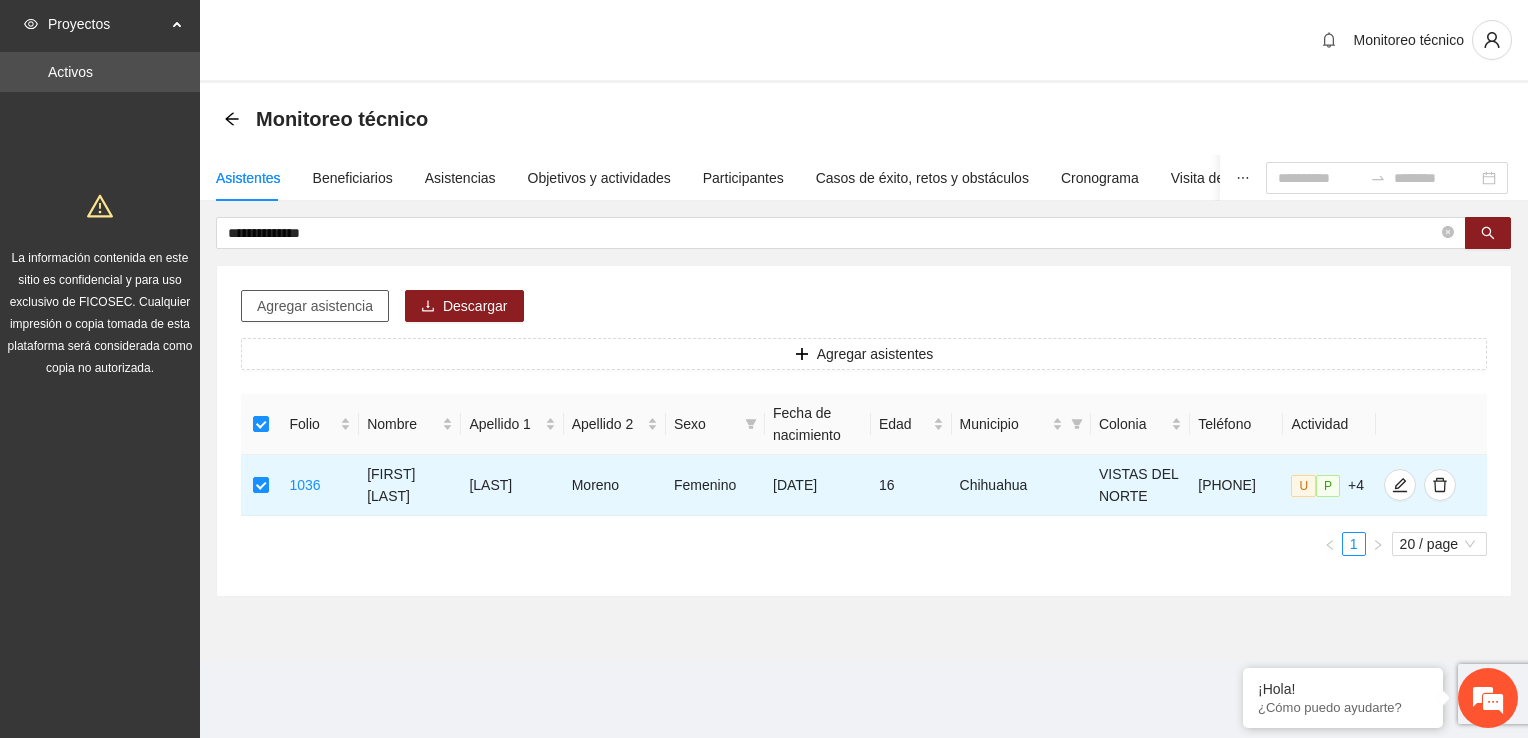 click on "Agregar asistencia" at bounding box center (315, 306) 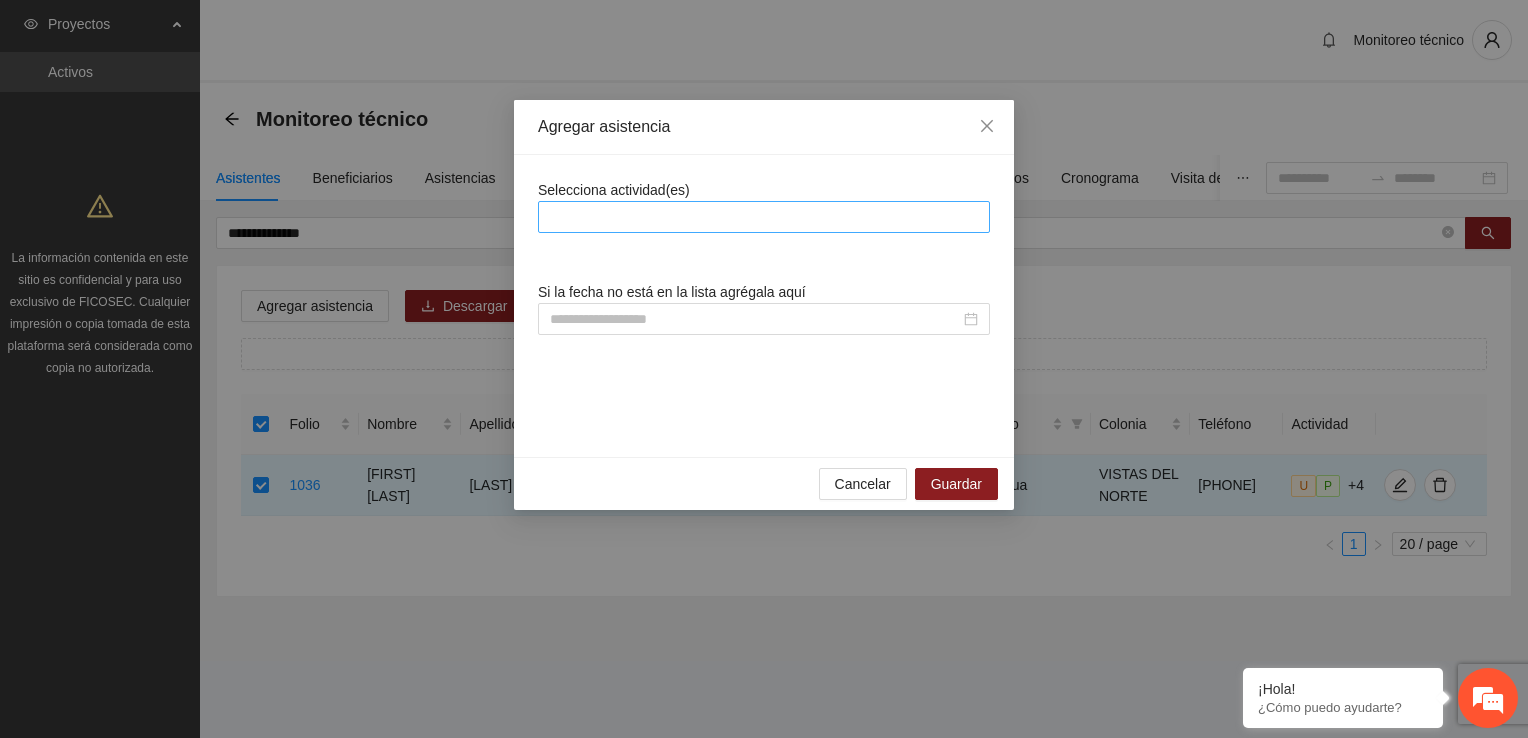 click at bounding box center [764, 217] 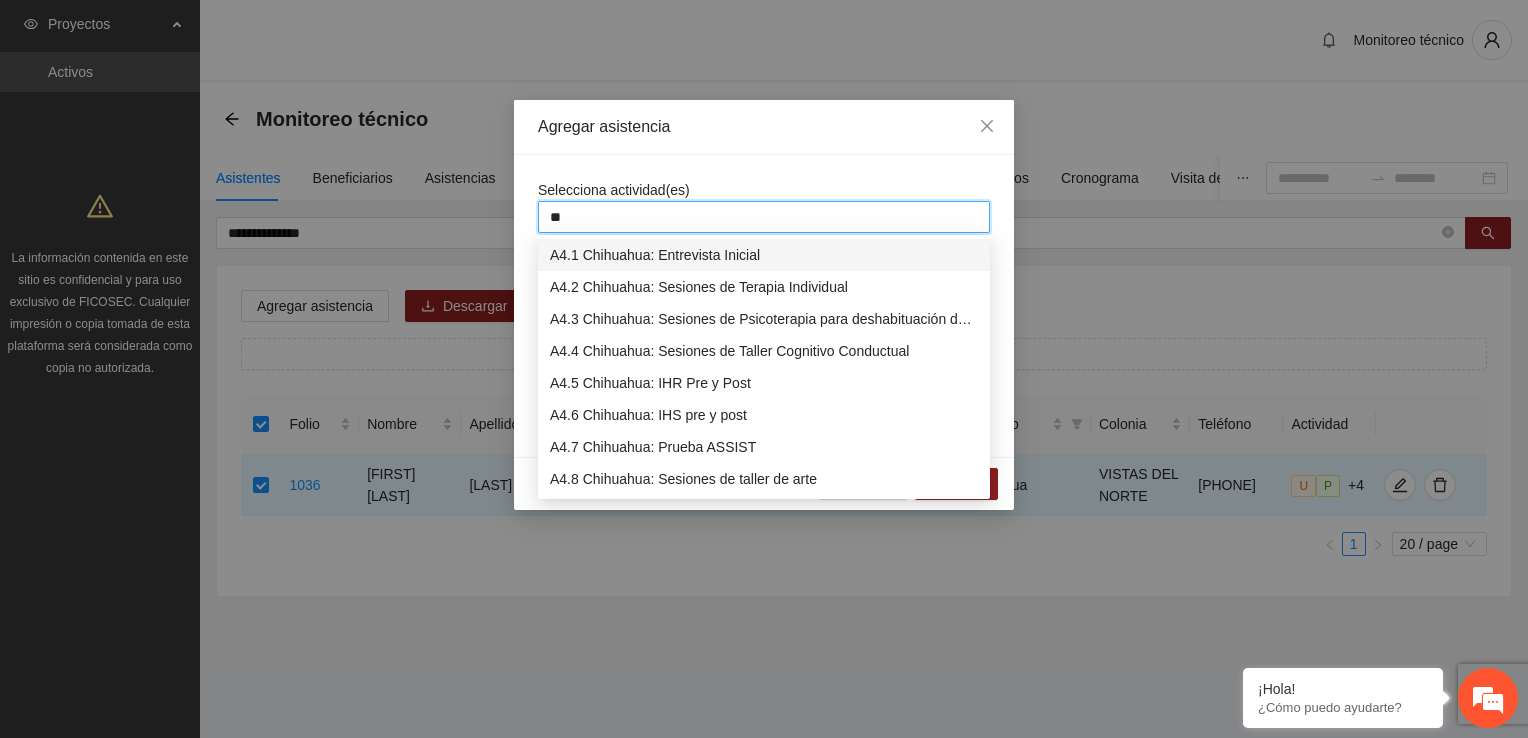 type on "***" 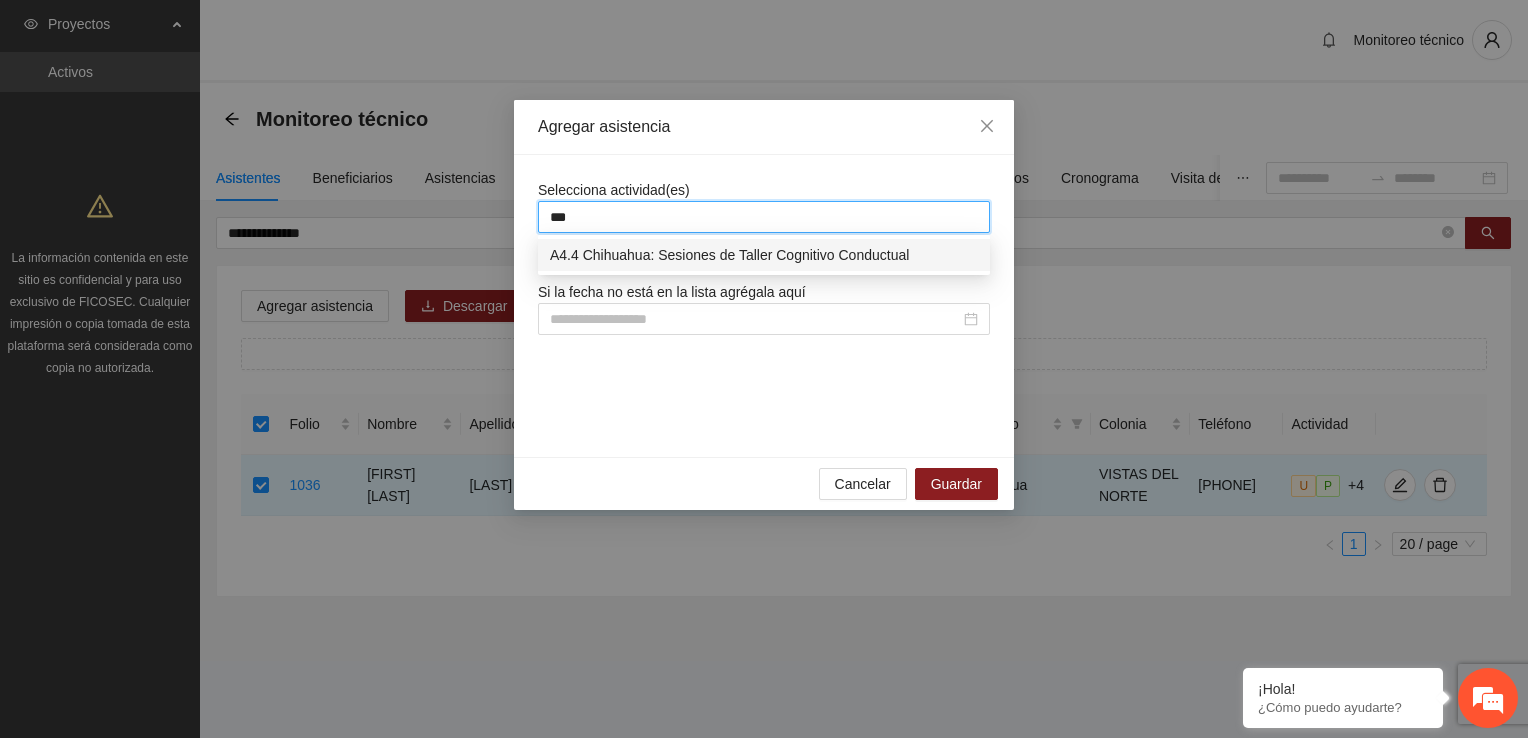 click on "A4.4 Chihuahua: Sesiones de Taller Cognitivo Conductual" at bounding box center (764, 255) 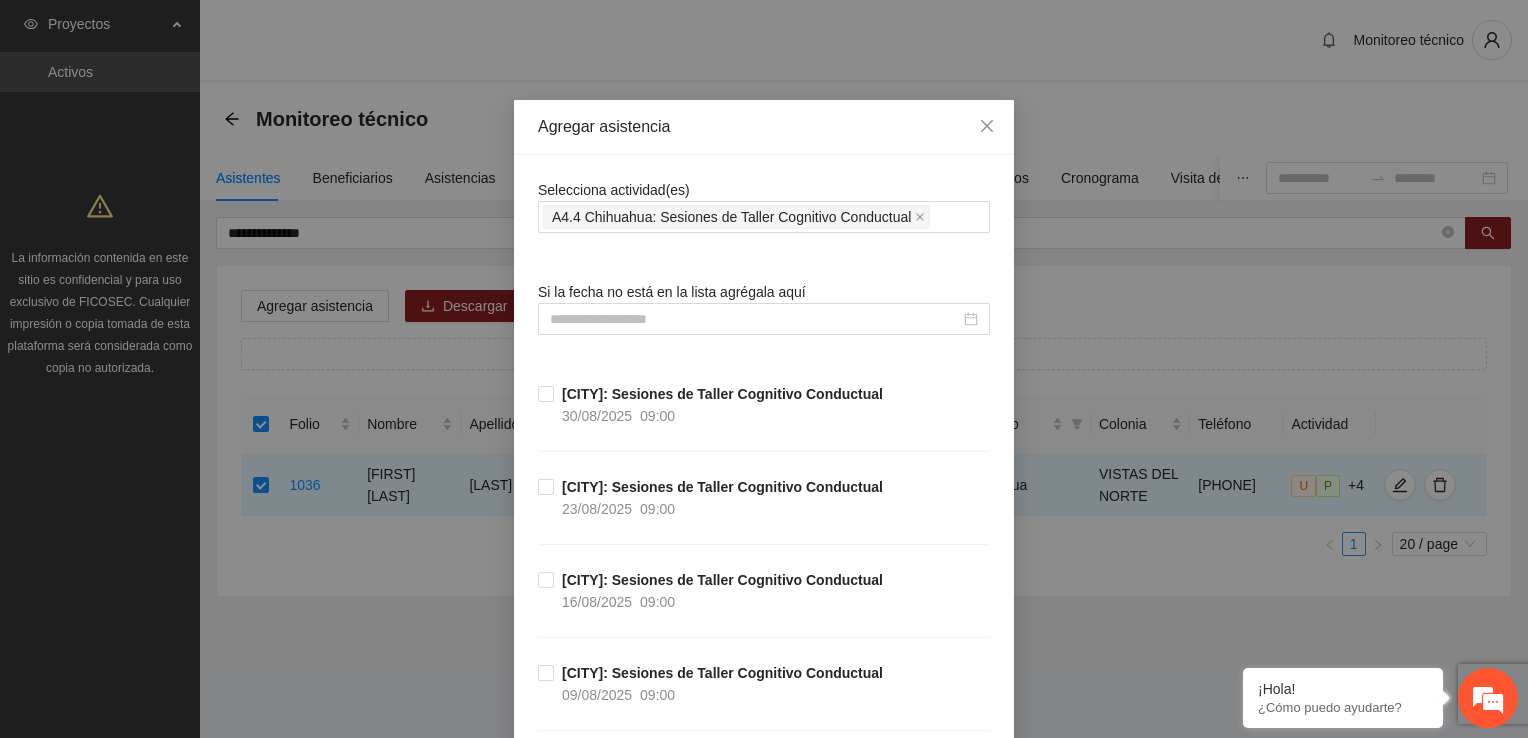 click on "[CITY]: Sesiones de Taller Cognitivo Conductual [DATE] [TIME]" at bounding box center [764, 522] 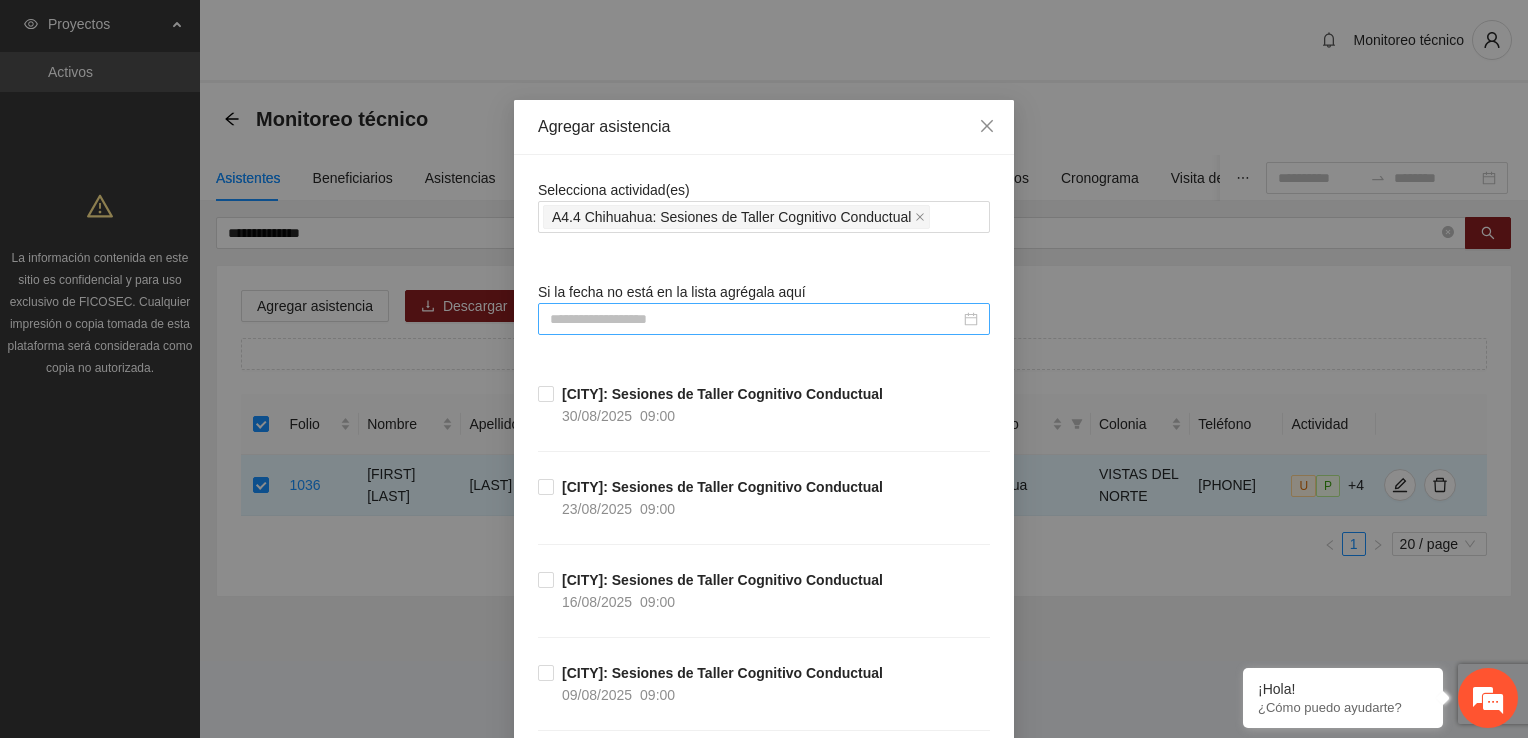 click at bounding box center (764, 319) 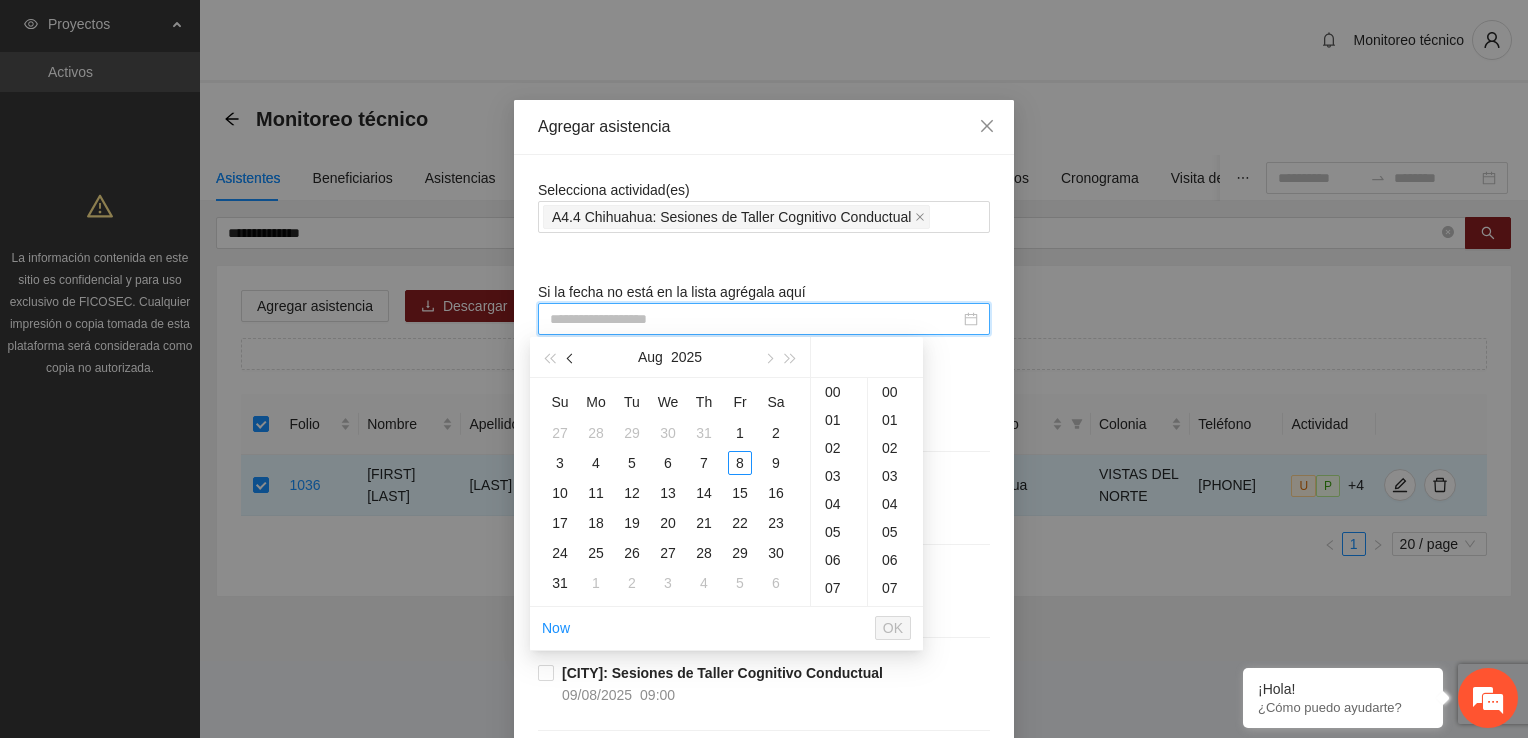 click at bounding box center [571, 357] 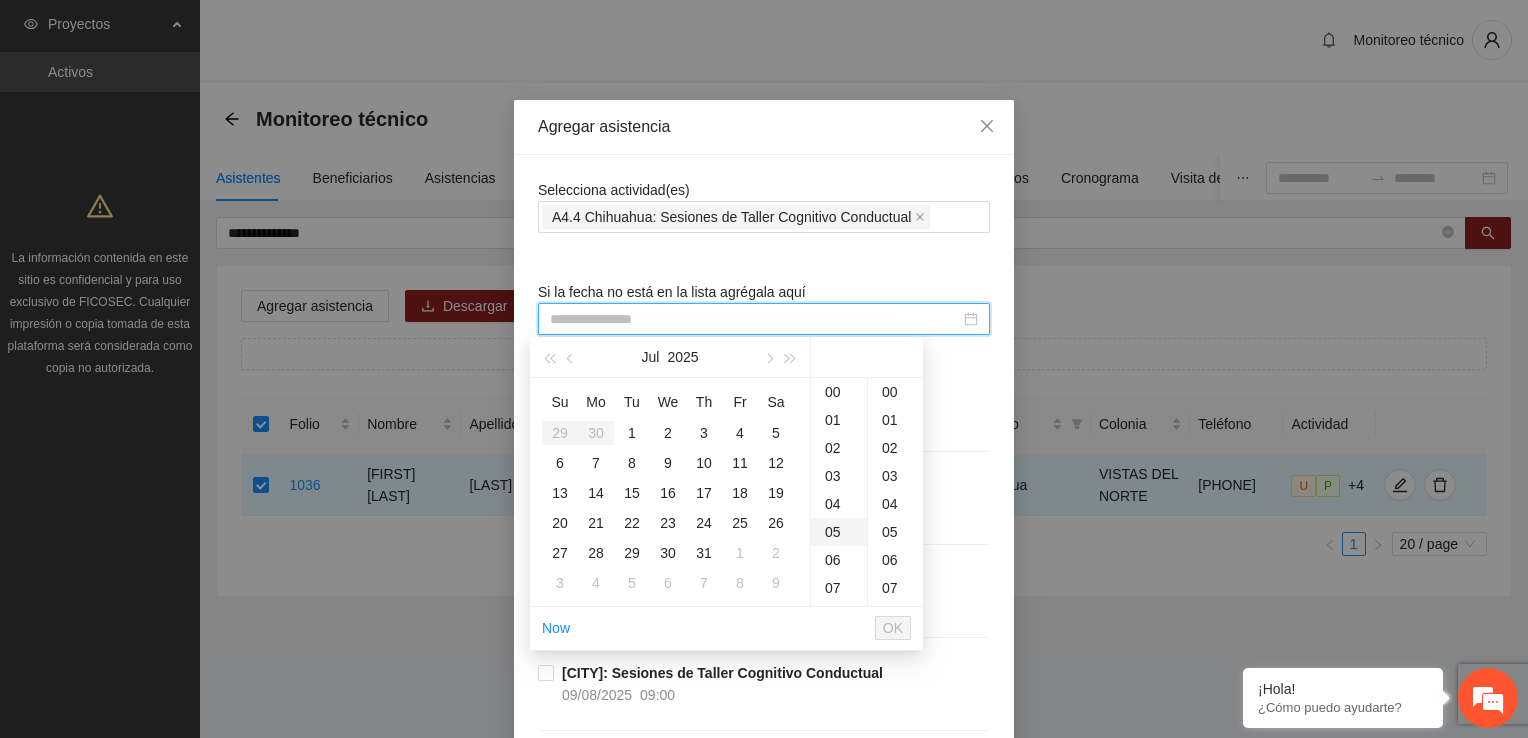 type on "**********" 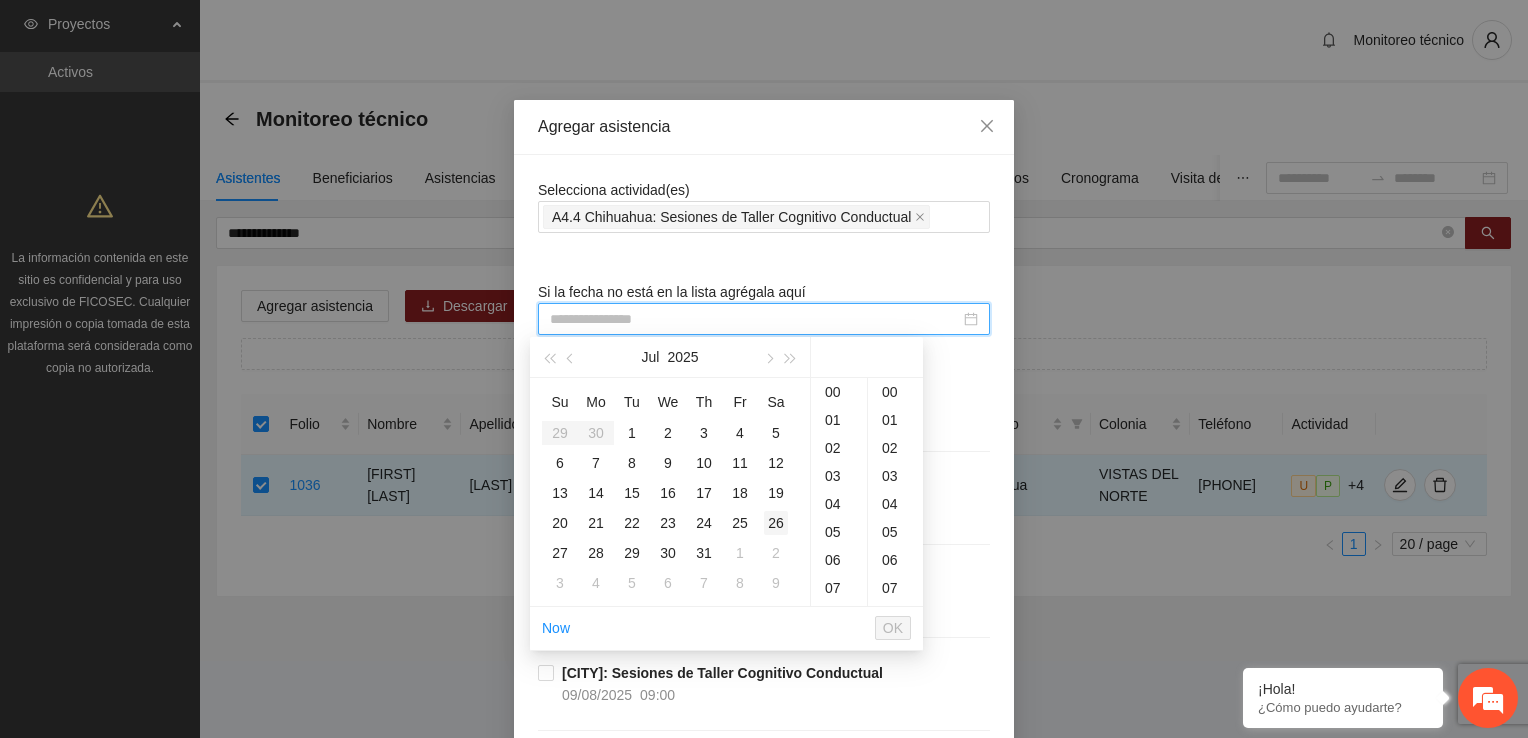click on "26" at bounding box center (776, 523) 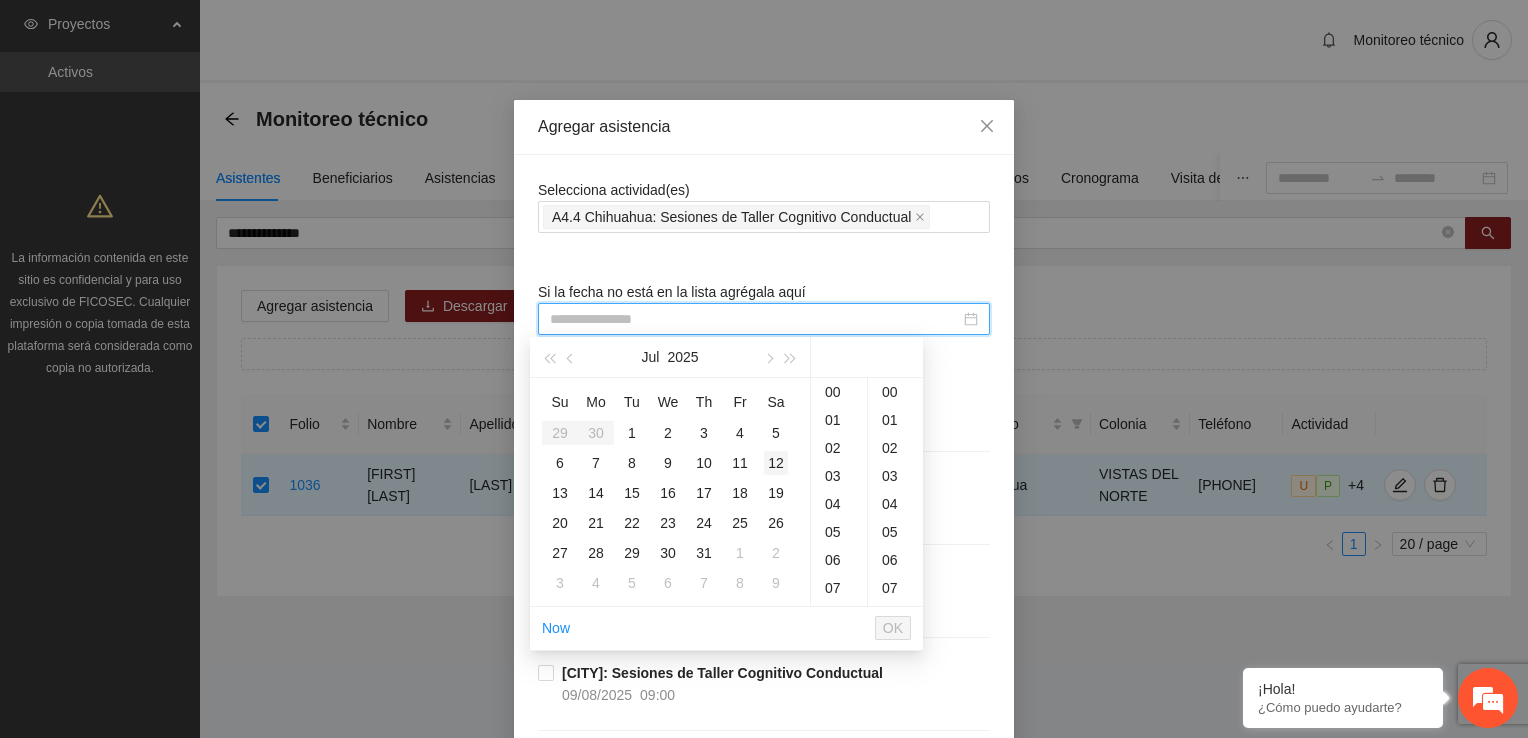 scroll, scrollTop: 420, scrollLeft: 0, axis: vertical 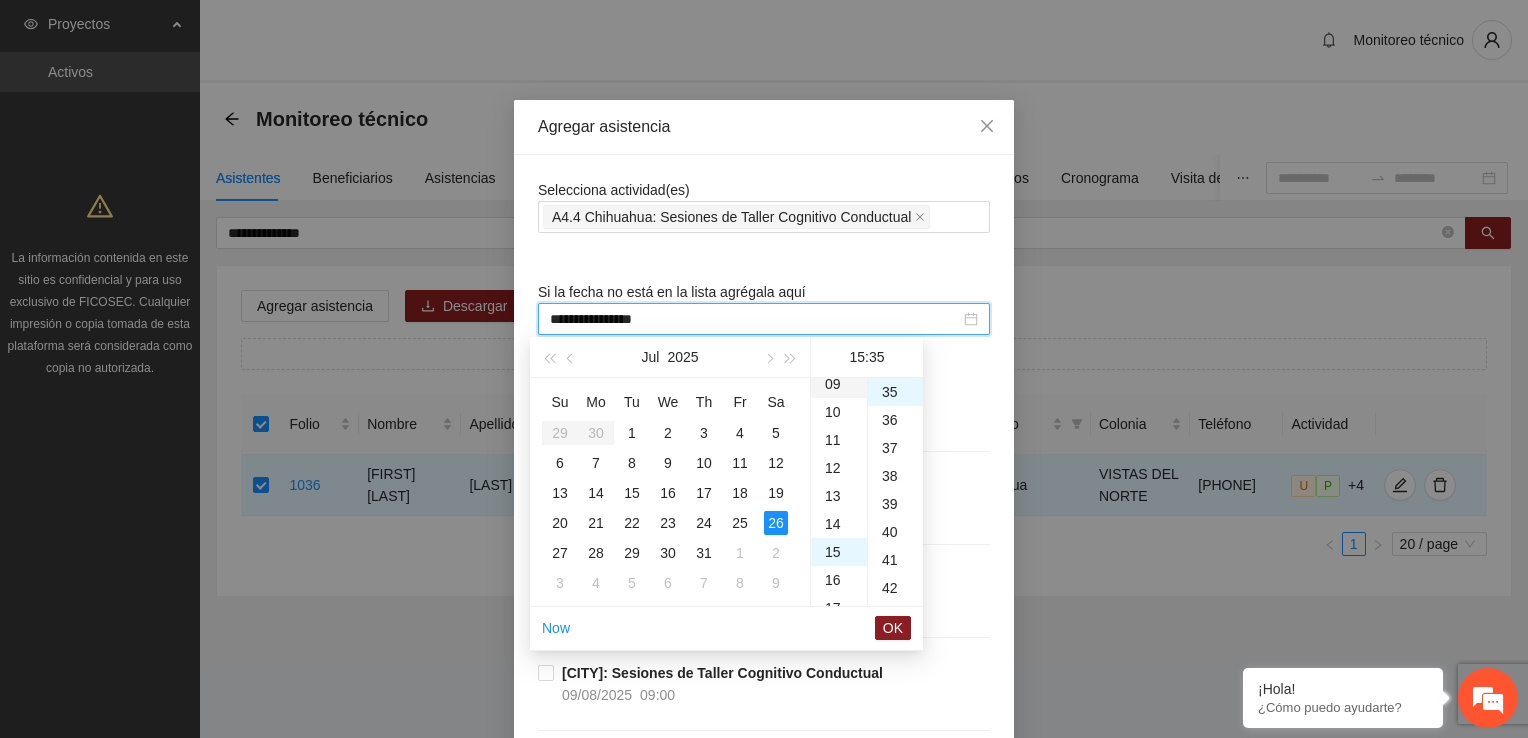 click on "09" at bounding box center [839, 384] 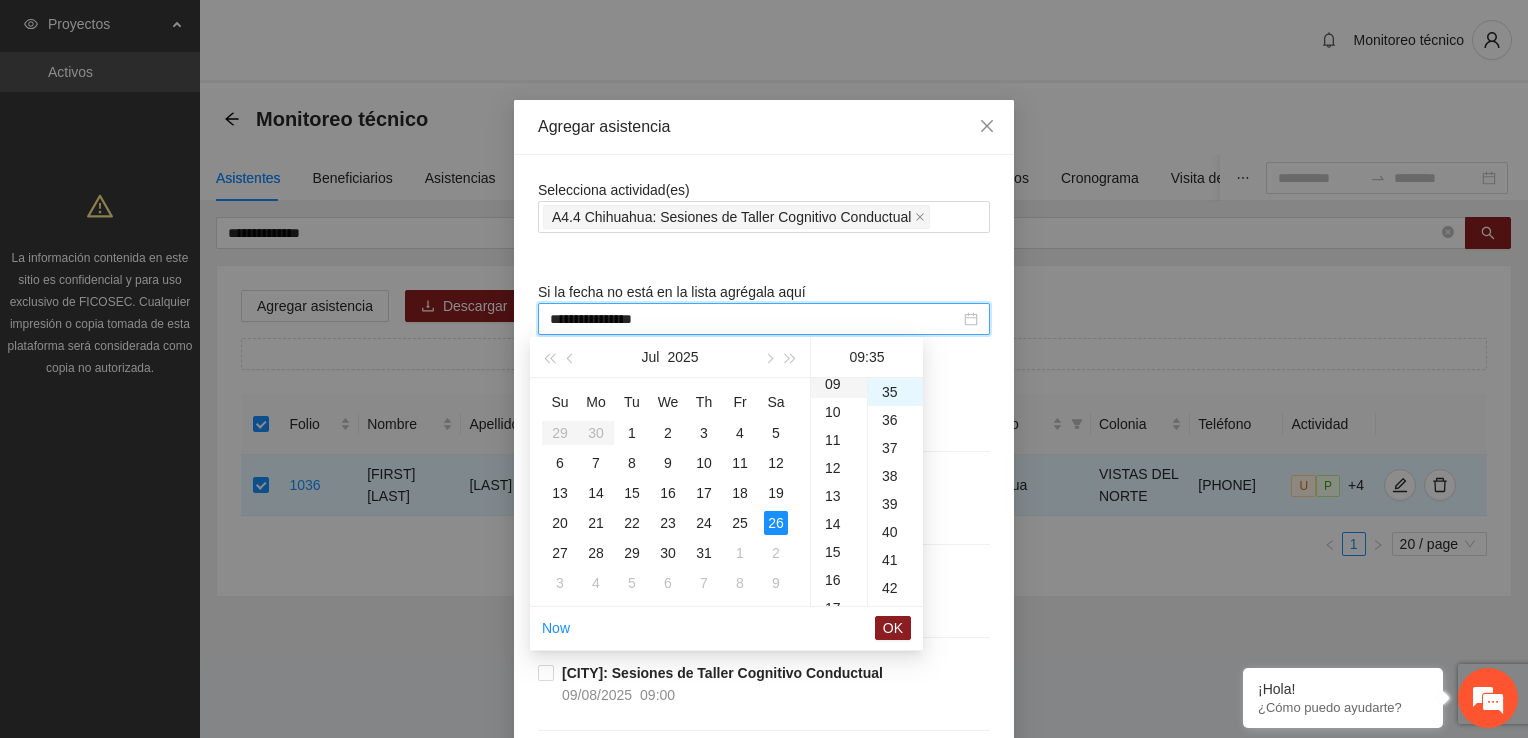 scroll, scrollTop: 252, scrollLeft: 0, axis: vertical 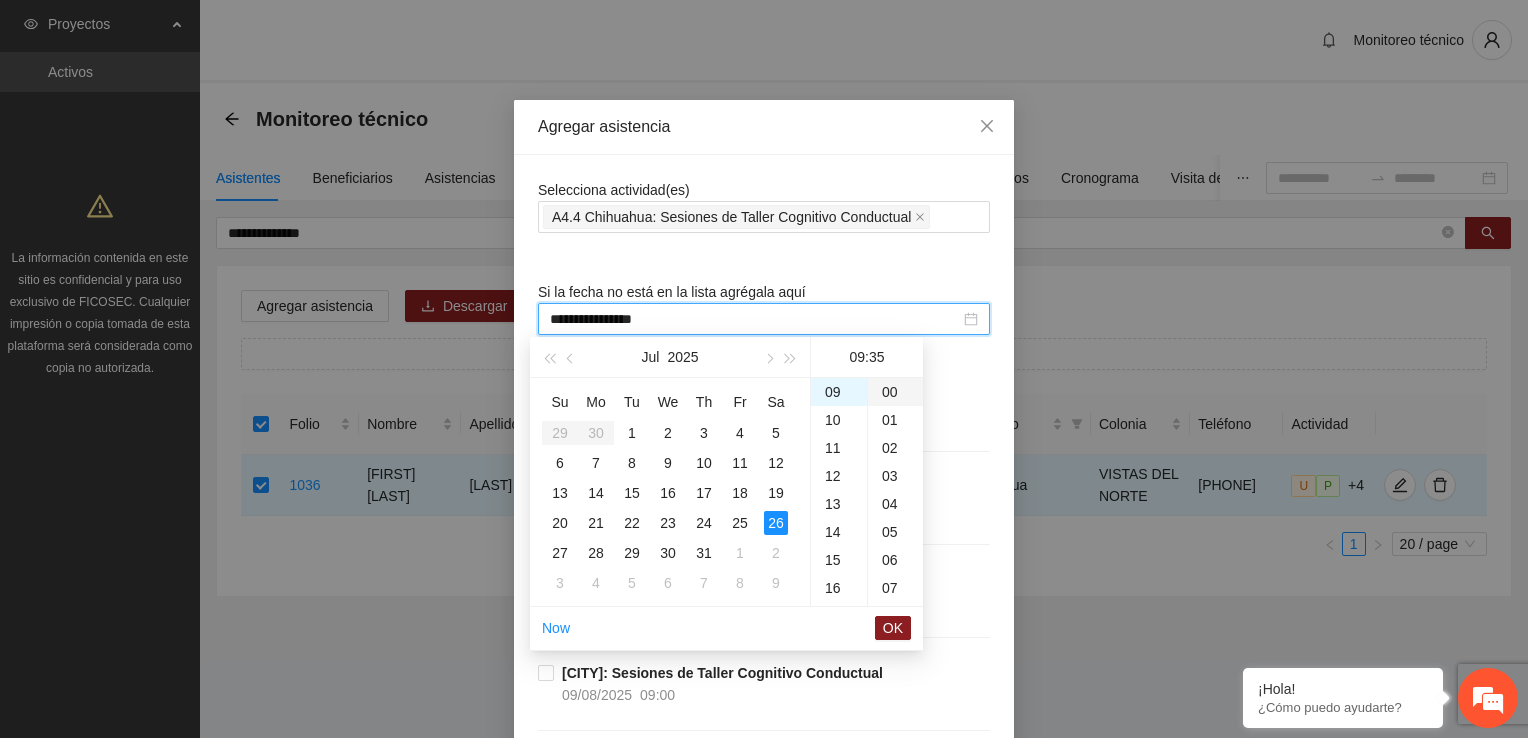 click on "00" at bounding box center (895, 392) 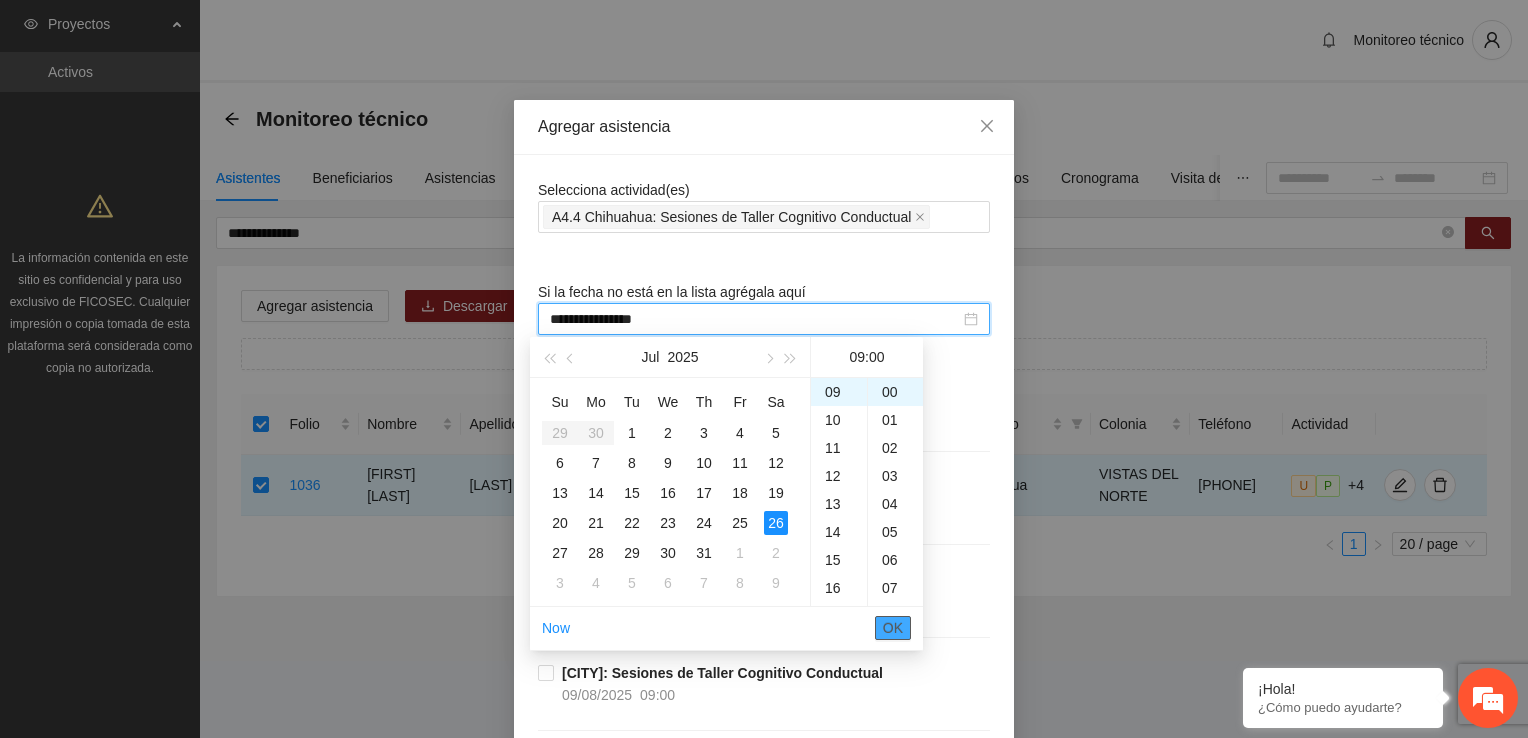 click on "OK" at bounding box center [893, 628] 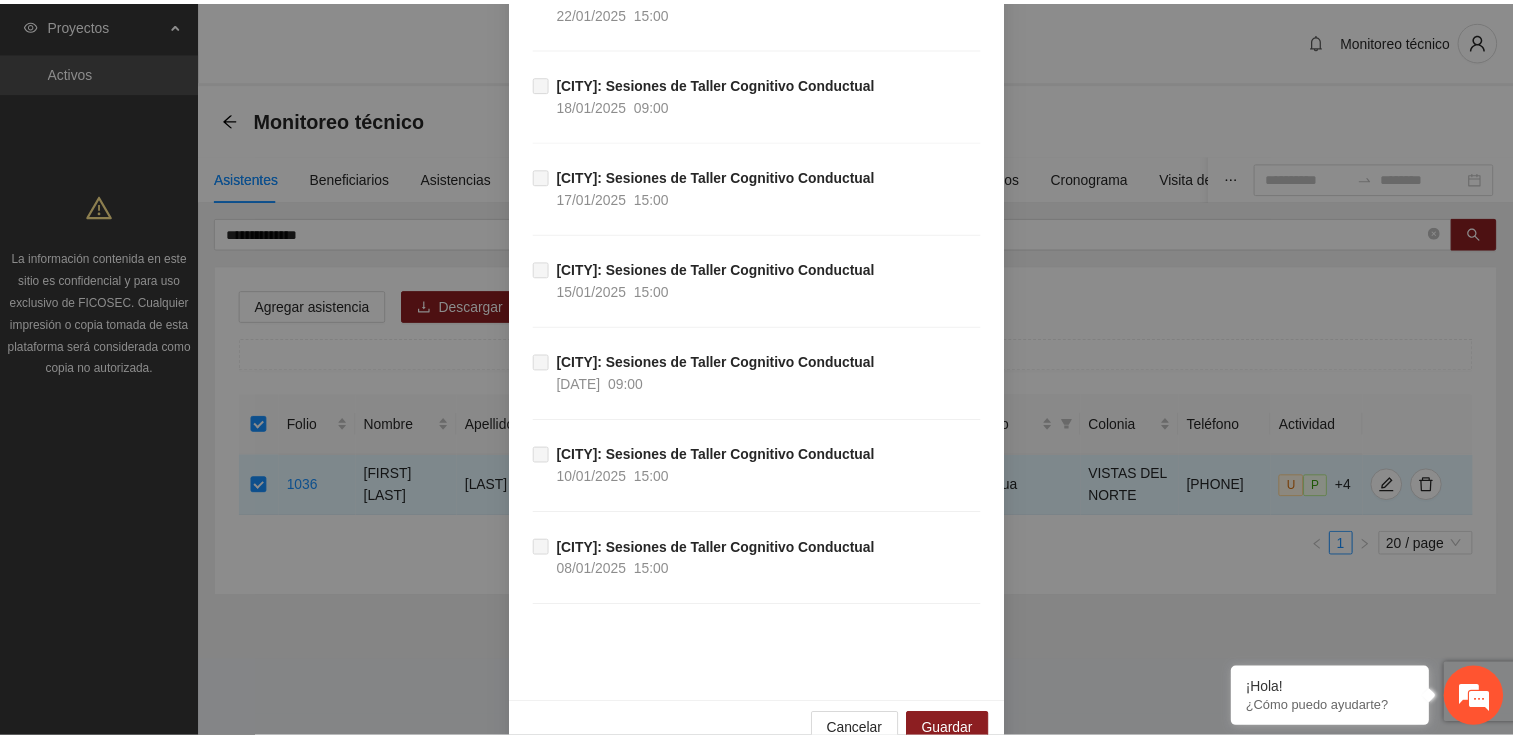 scroll, scrollTop: 2299, scrollLeft: 0, axis: vertical 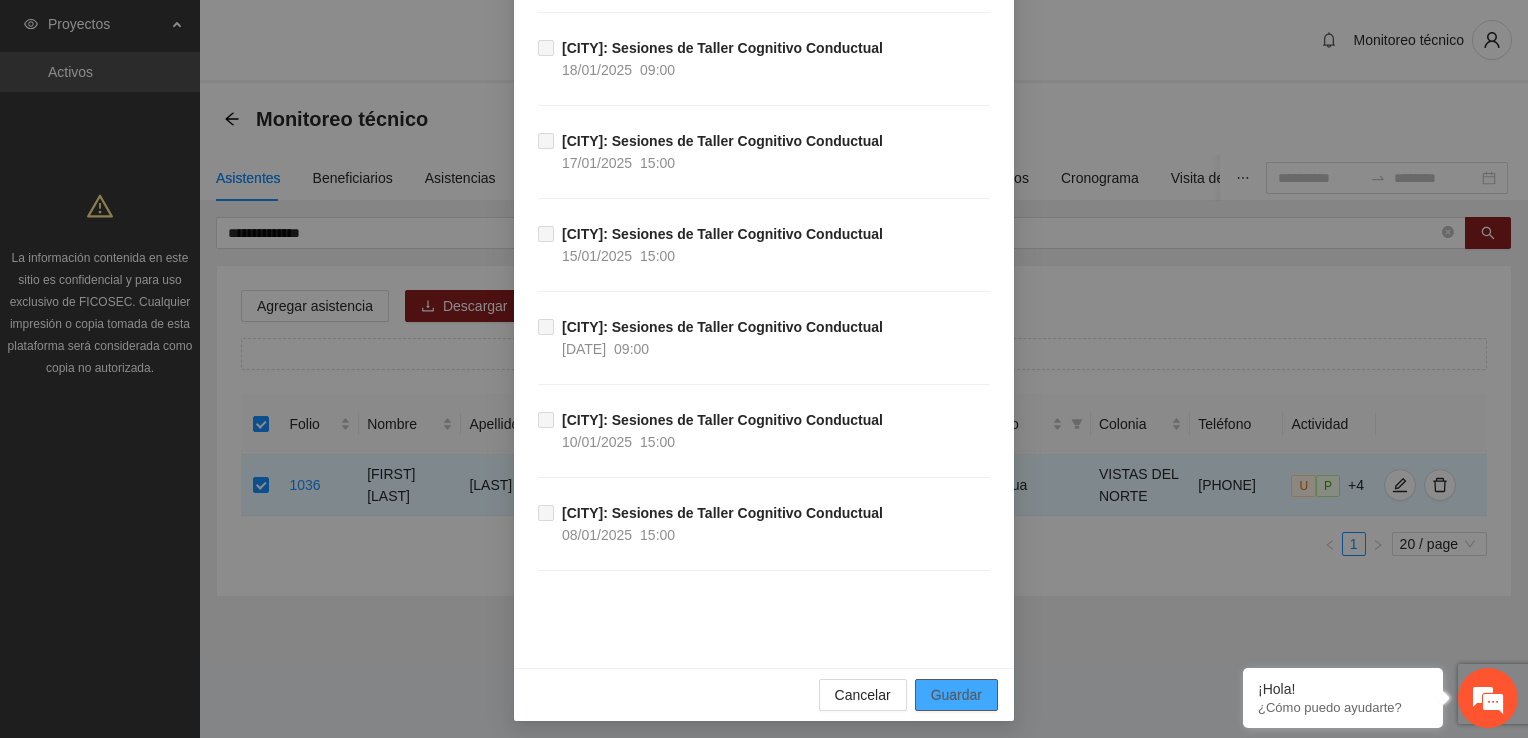 click on "Guardar" at bounding box center [956, 695] 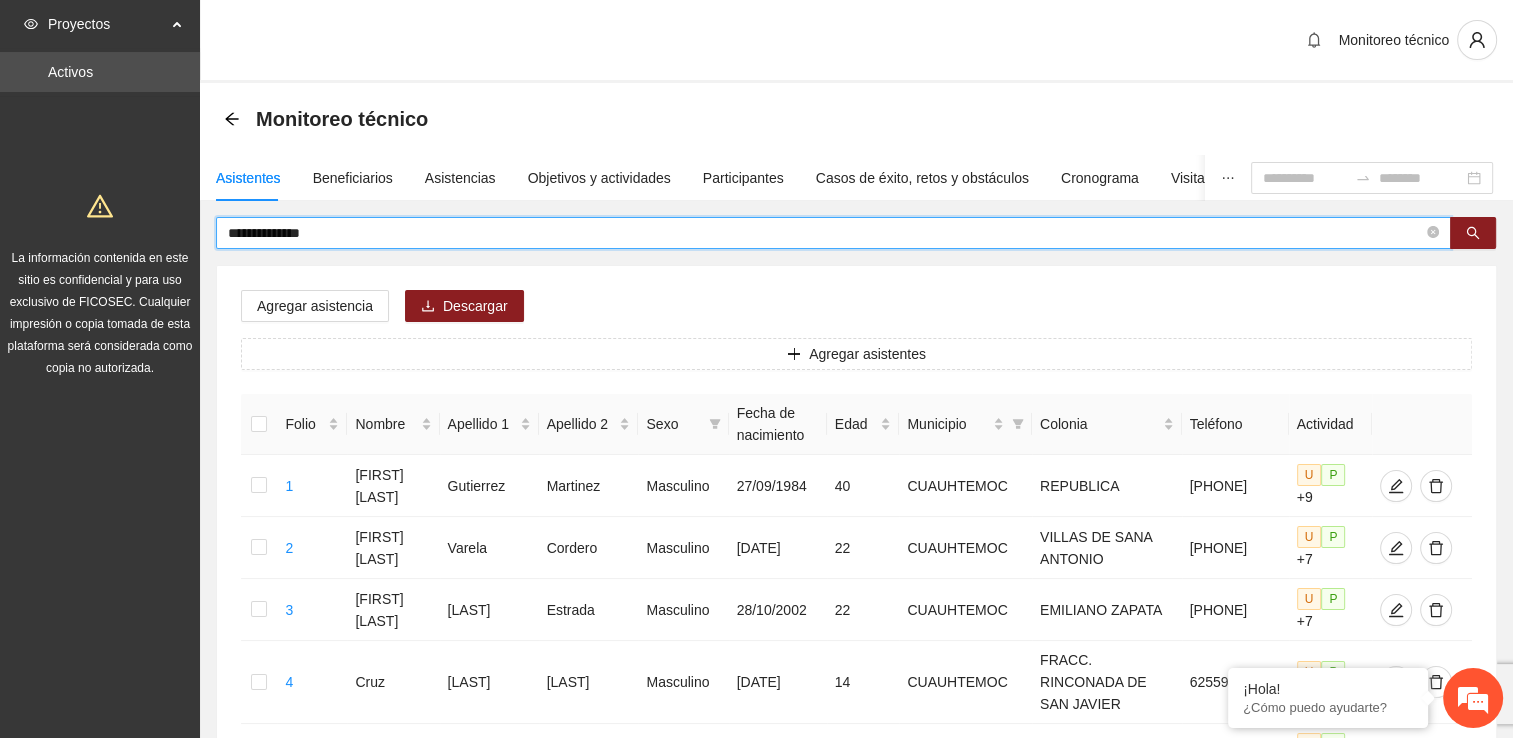 click on "**********" at bounding box center [825, 233] 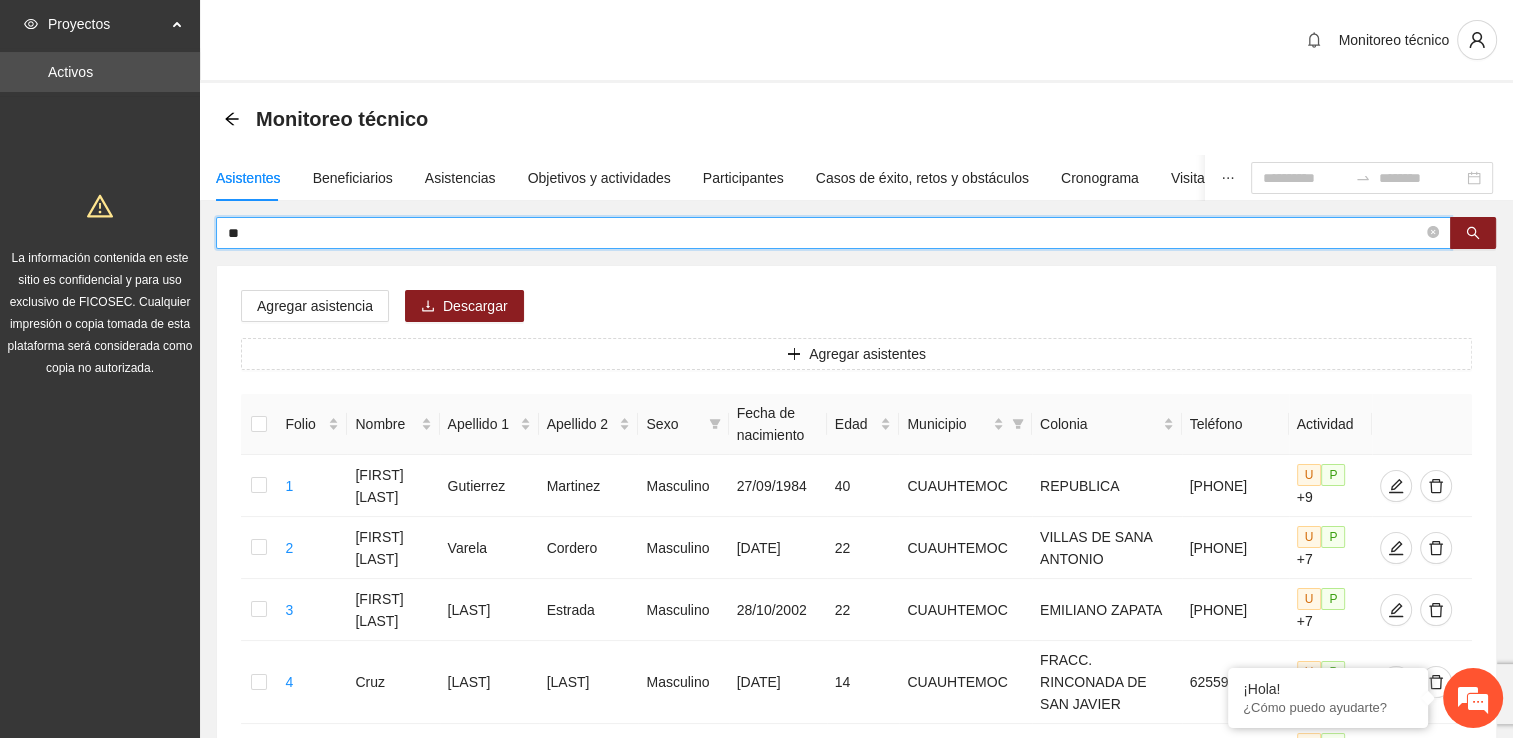 type on "*" 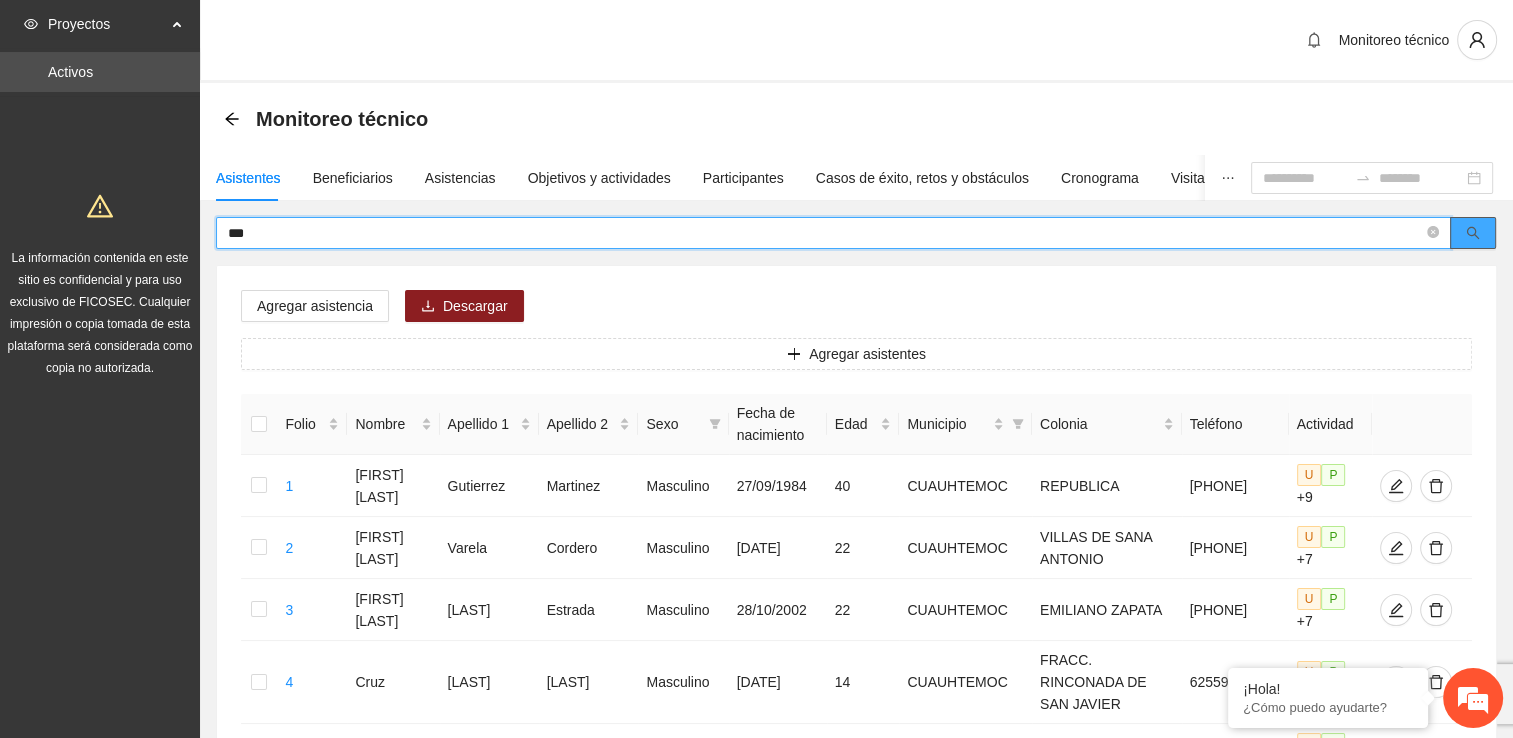 click 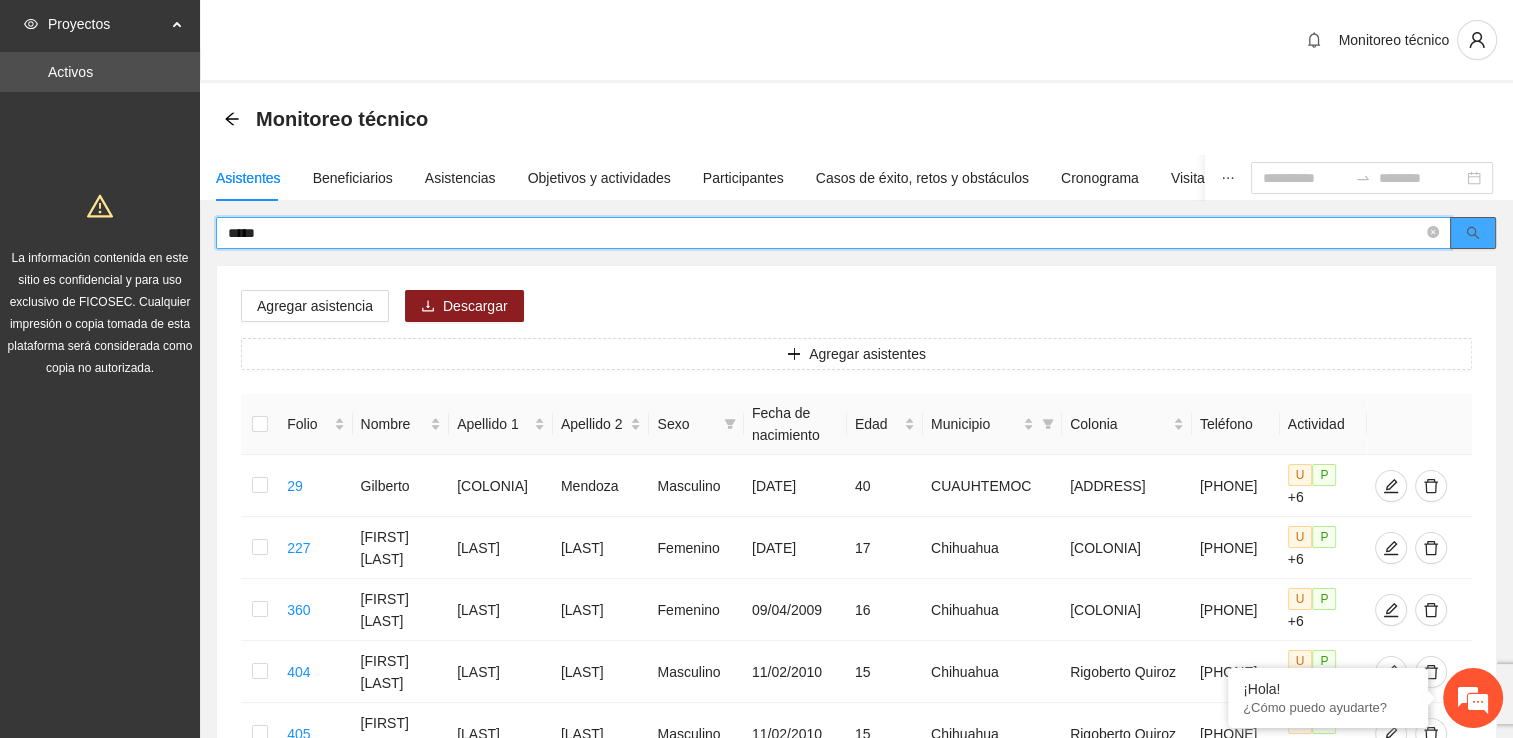 click at bounding box center (1473, 233) 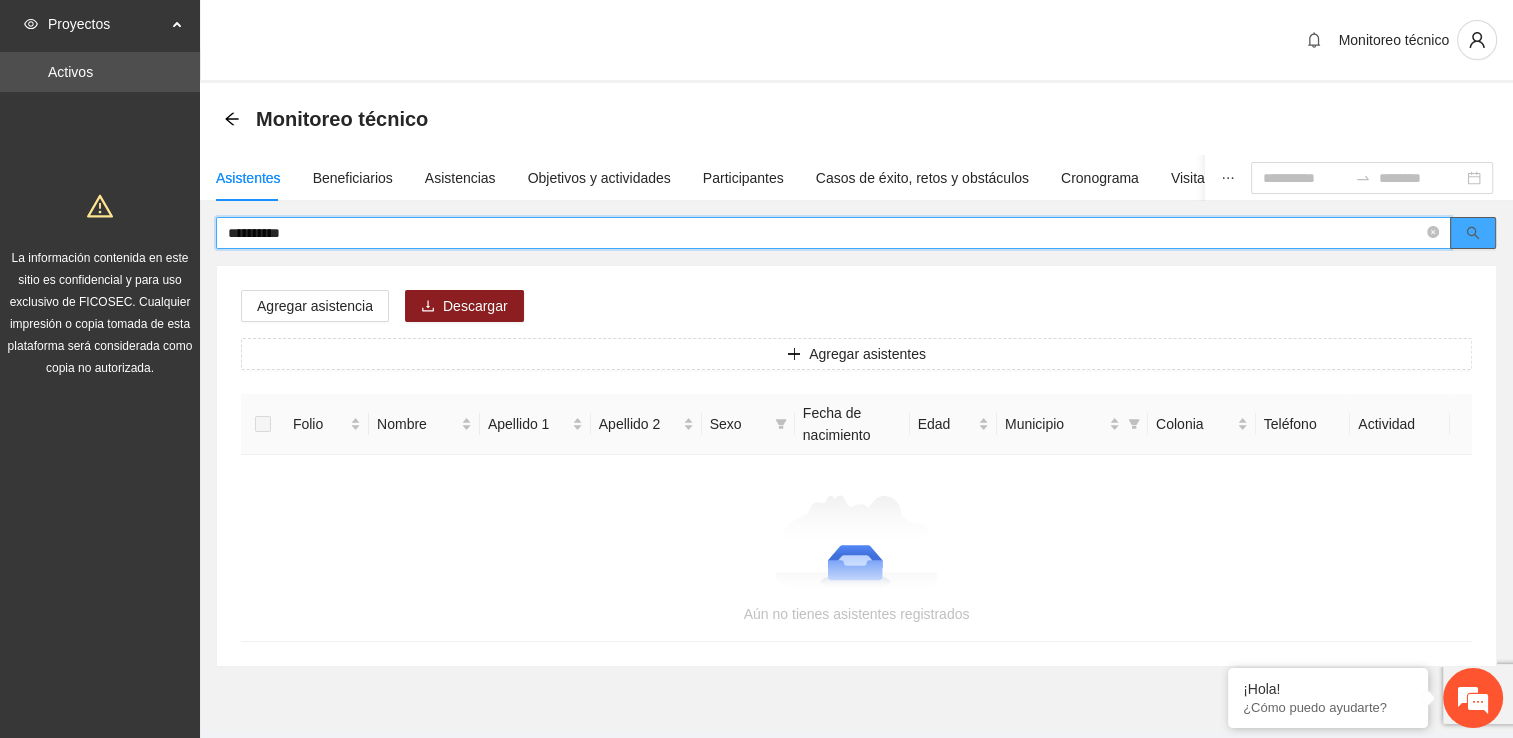 click at bounding box center (1473, 233) 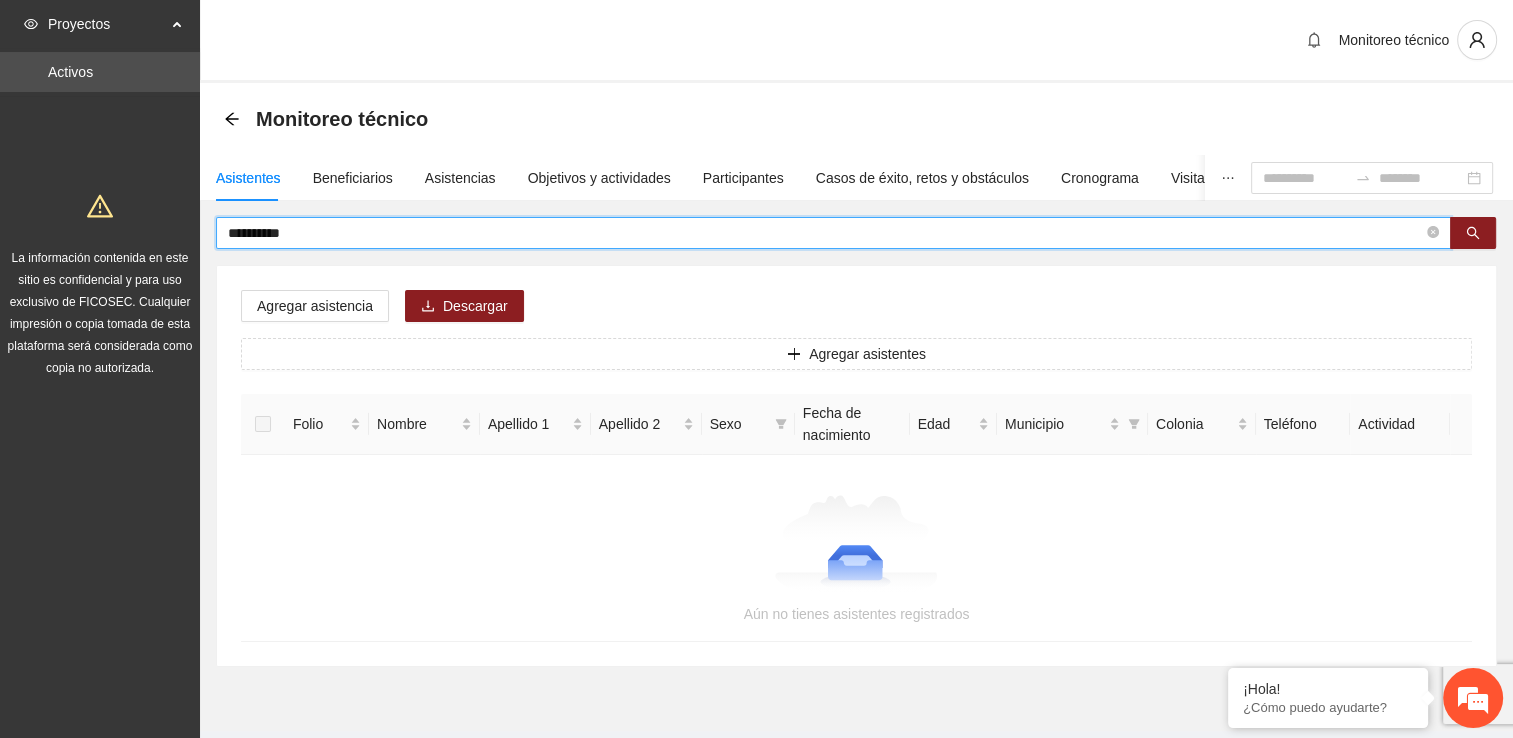 click on "**********" at bounding box center [825, 233] 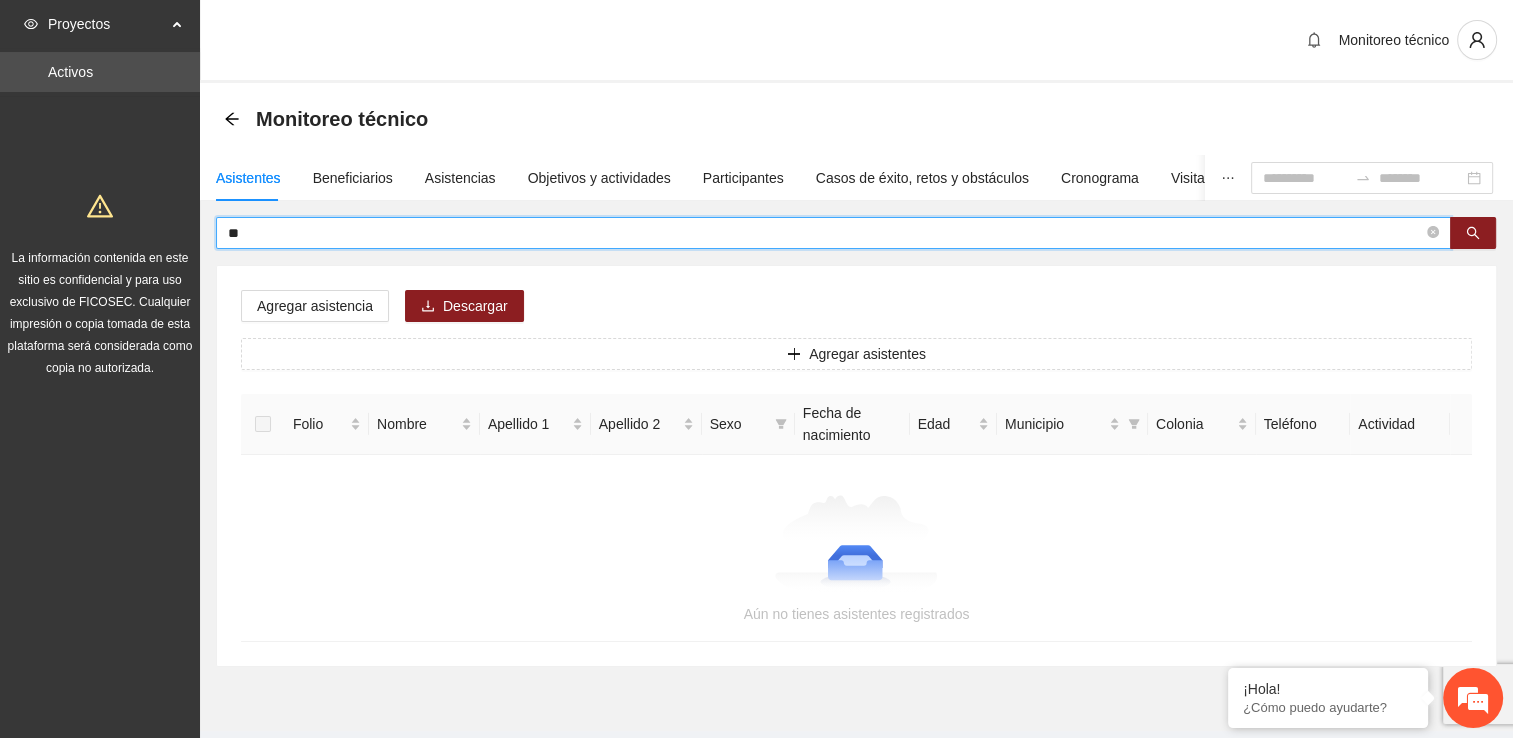 type on "*" 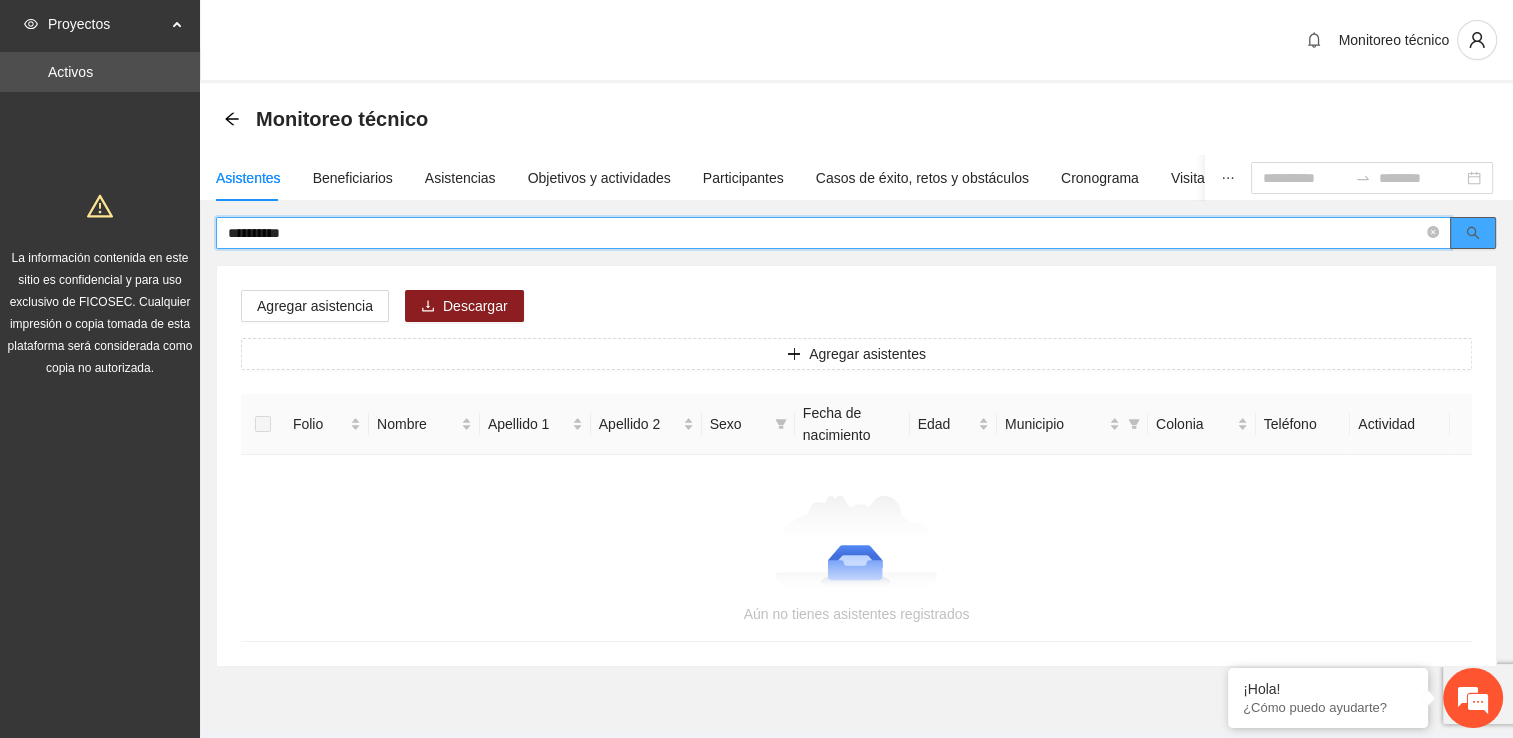 click at bounding box center (1473, 233) 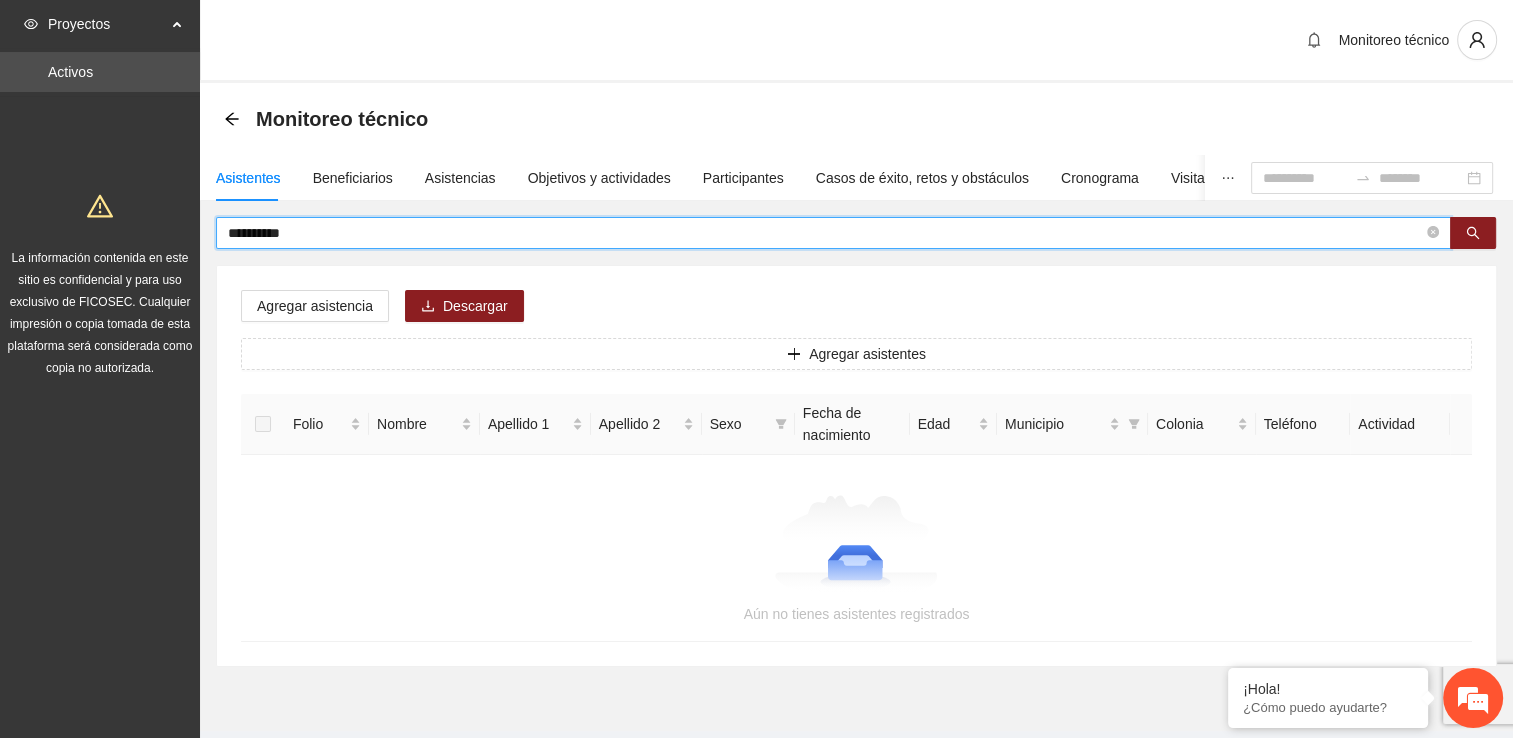 click on "**********" at bounding box center (825, 233) 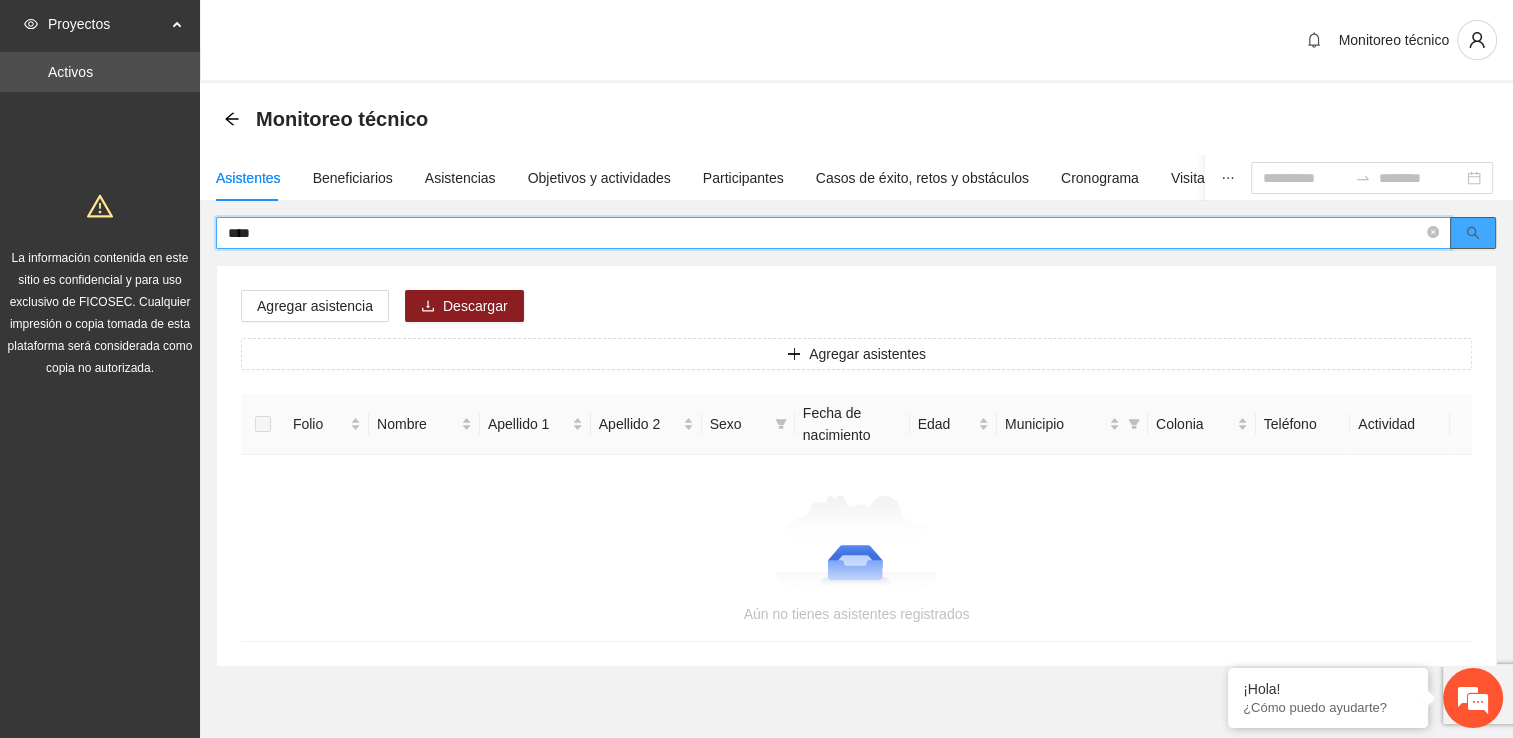 click at bounding box center (1473, 234) 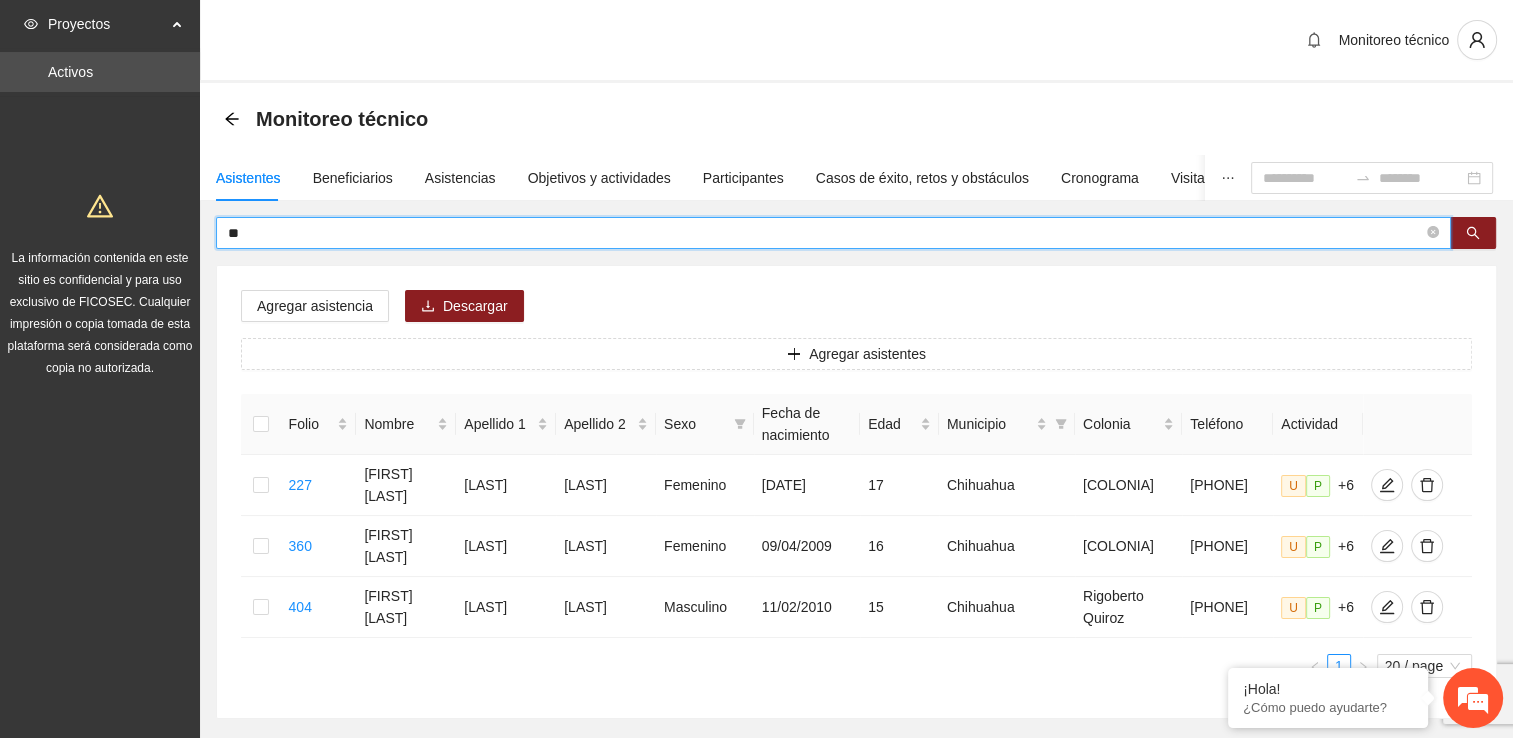 type on "*" 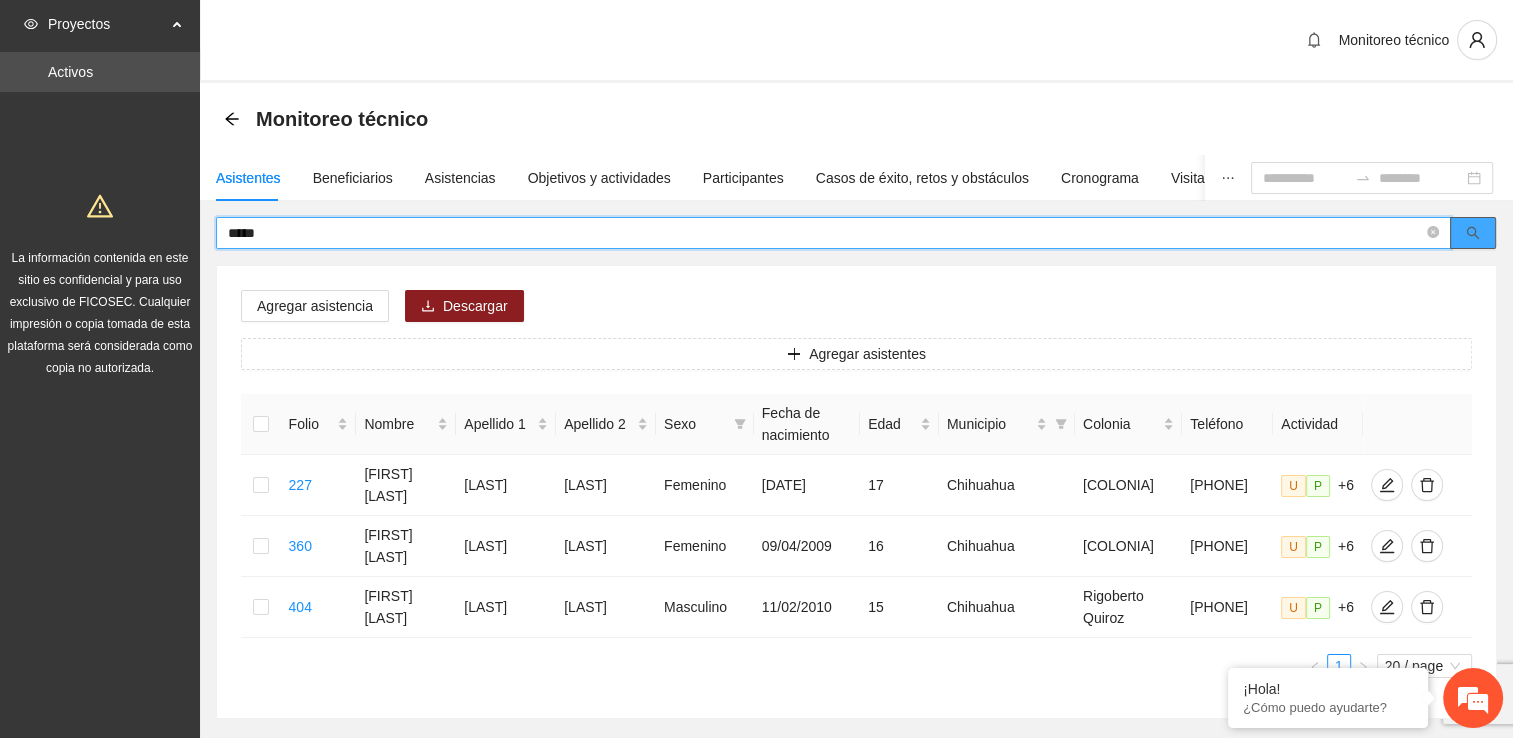 click at bounding box center (1473, 233) 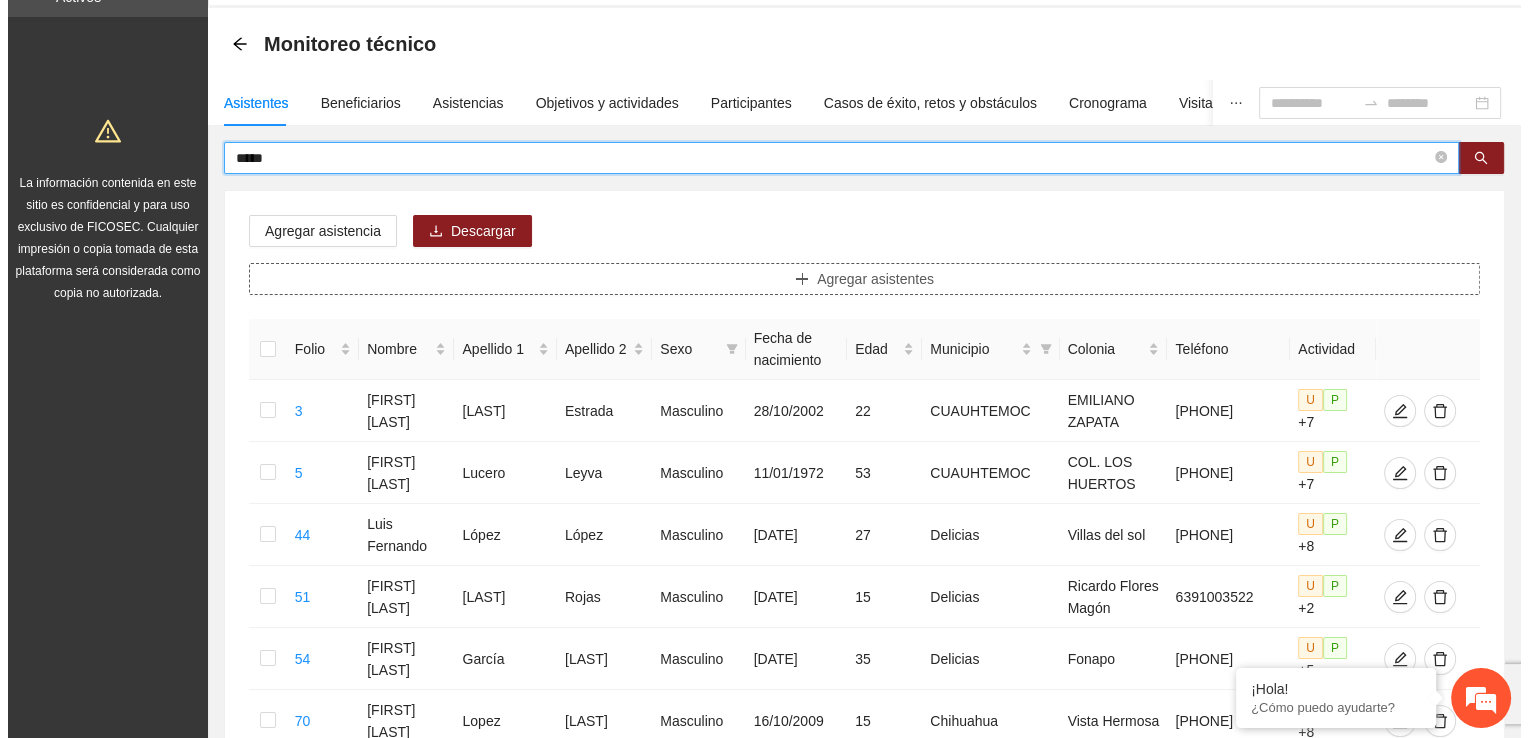scroll, scrollTop: 0, scrollLeft: 0, axis: both 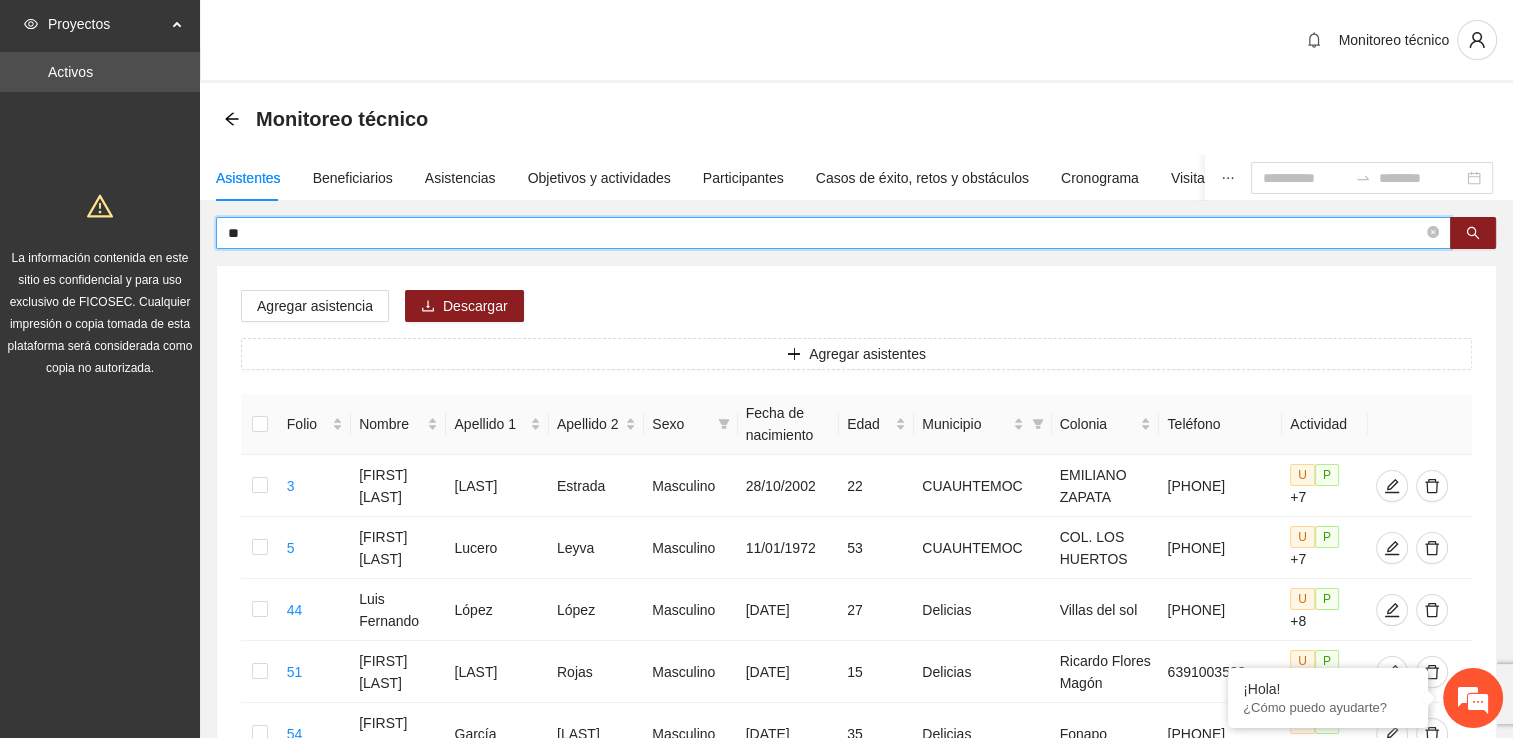 type on "*" 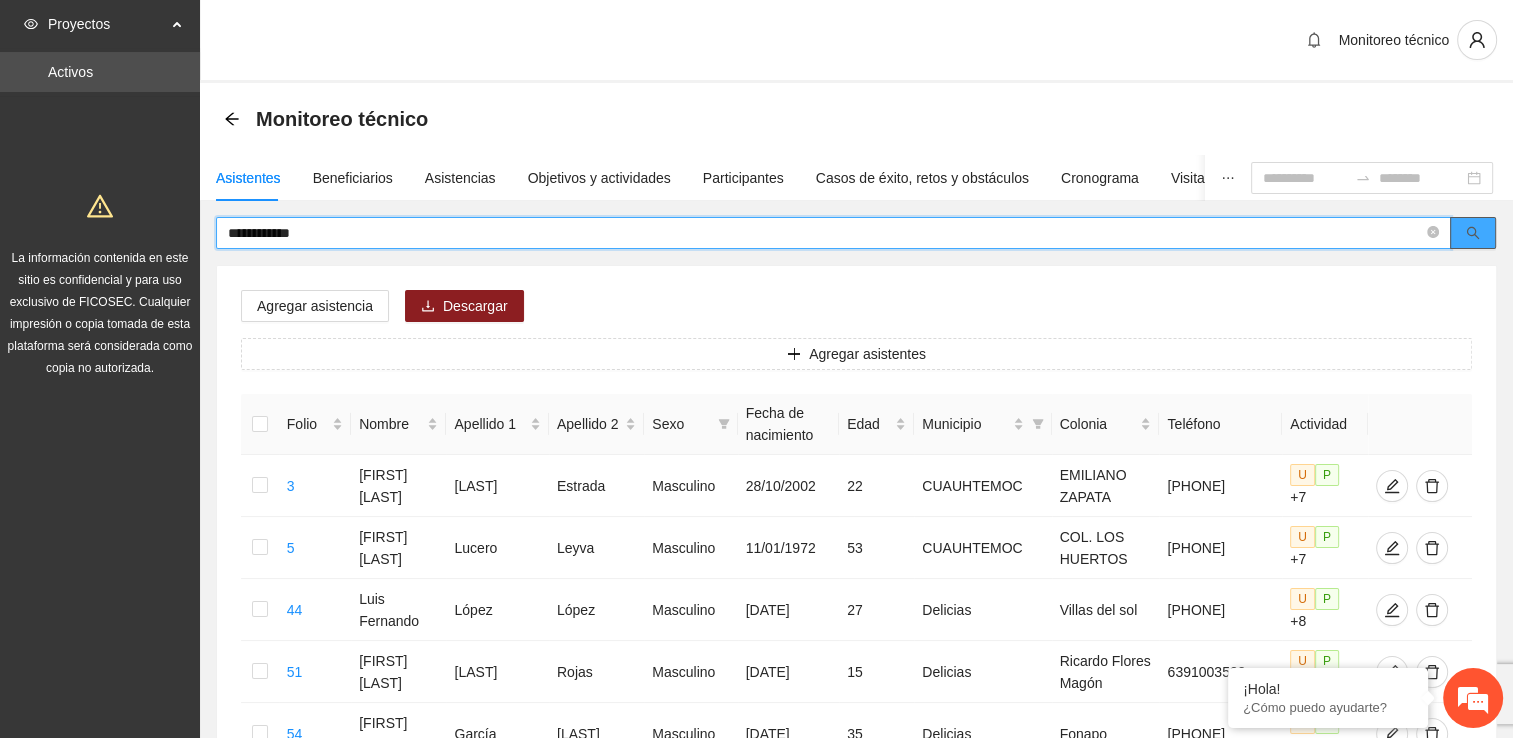click 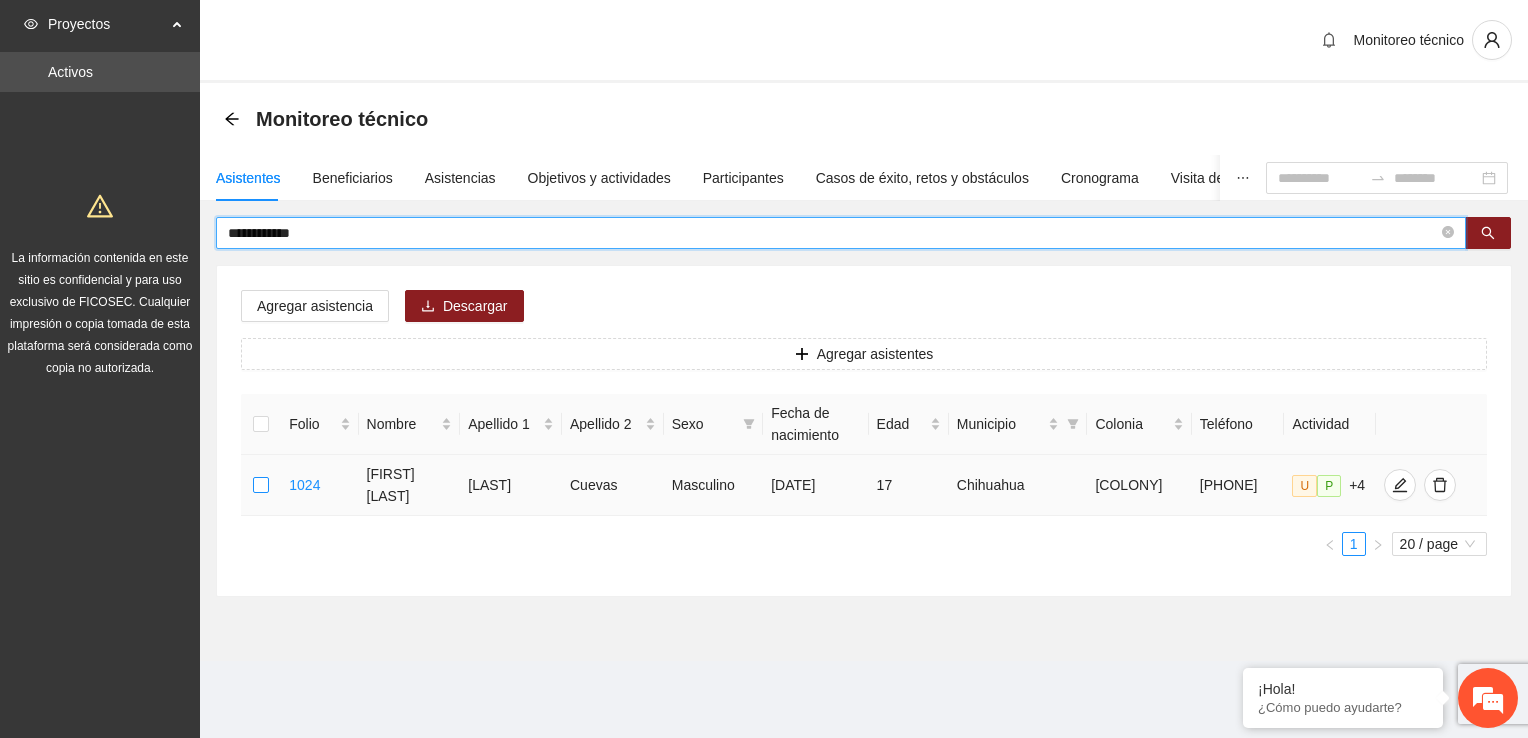 type on "**********" 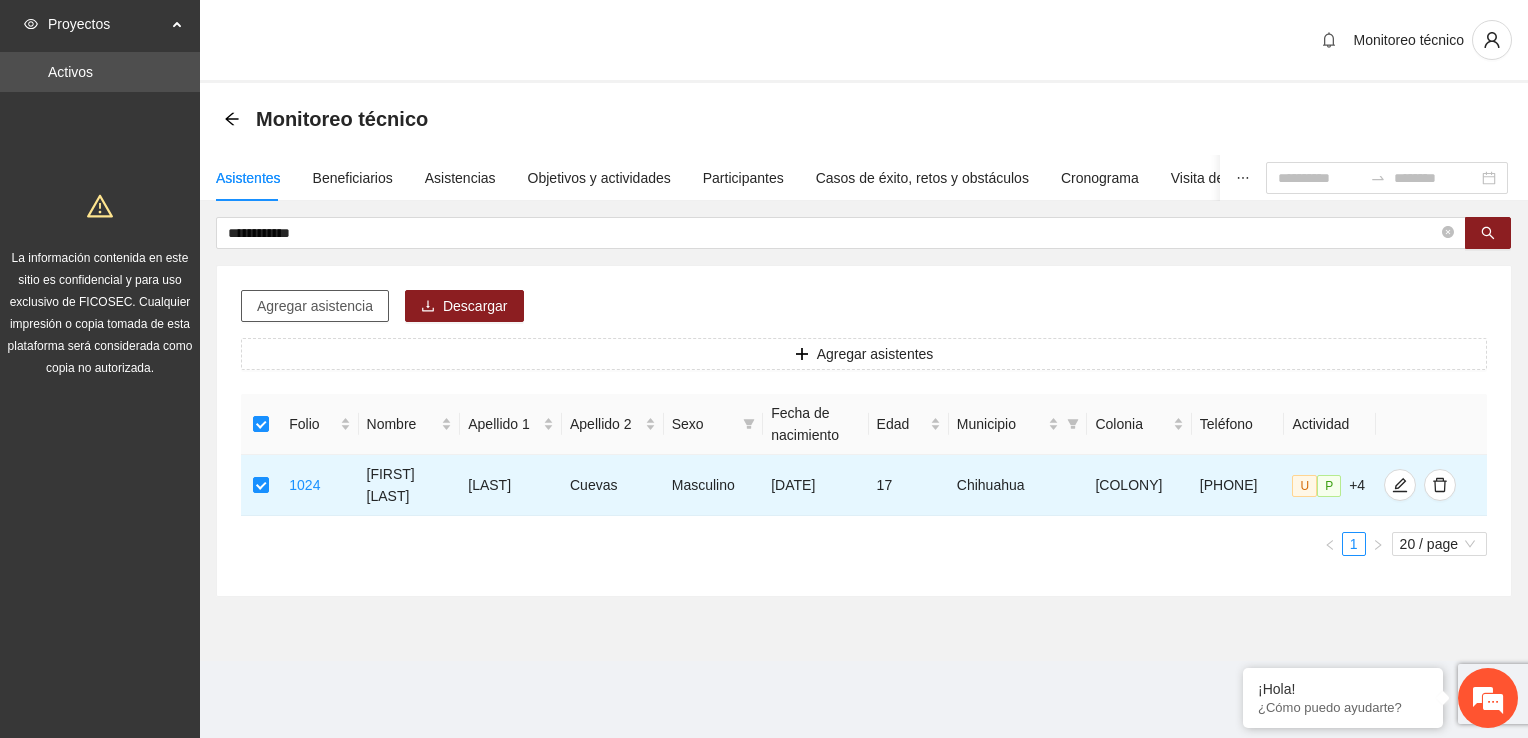 click on "Agregar asistencia" at bounding box center (315, 306) 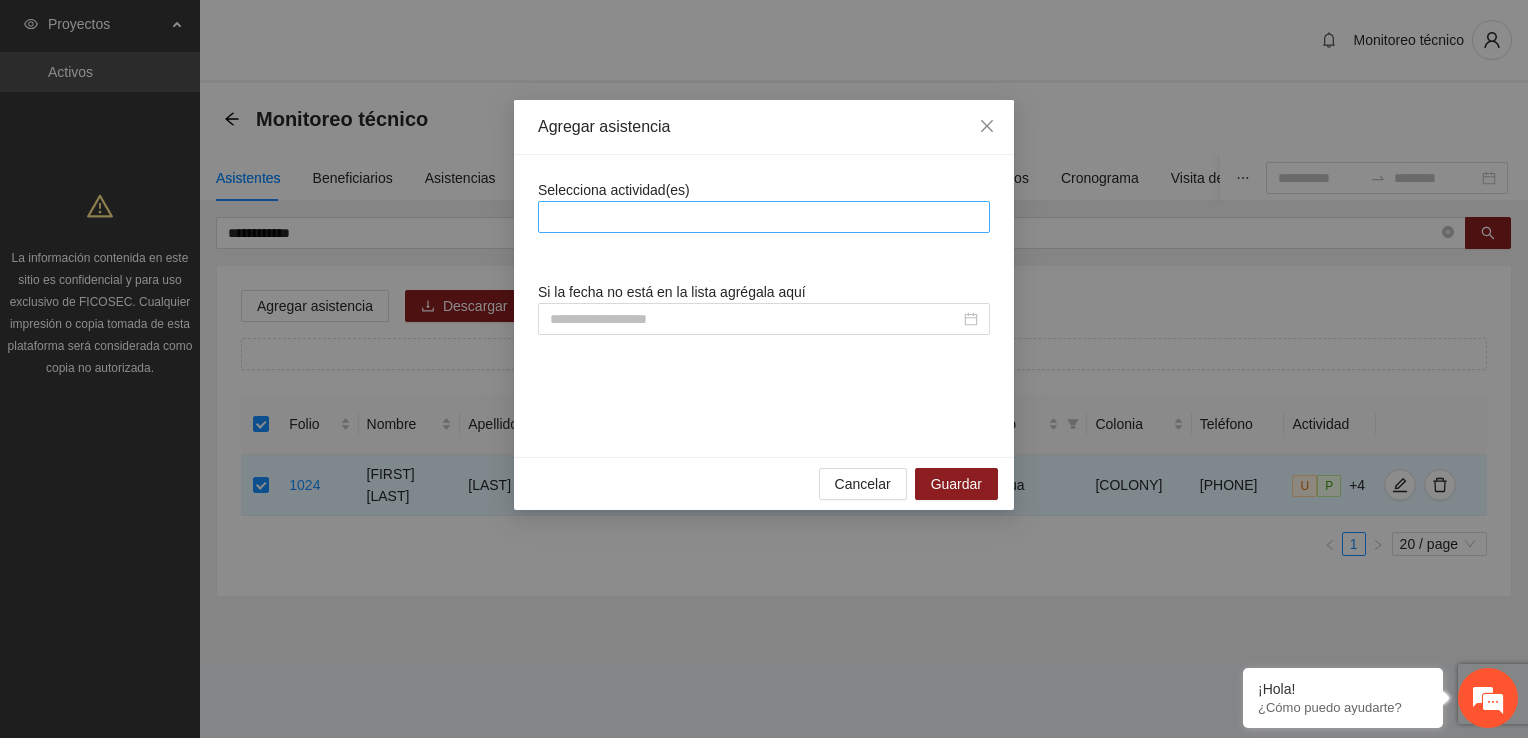 click at bounding box center [764, 217] 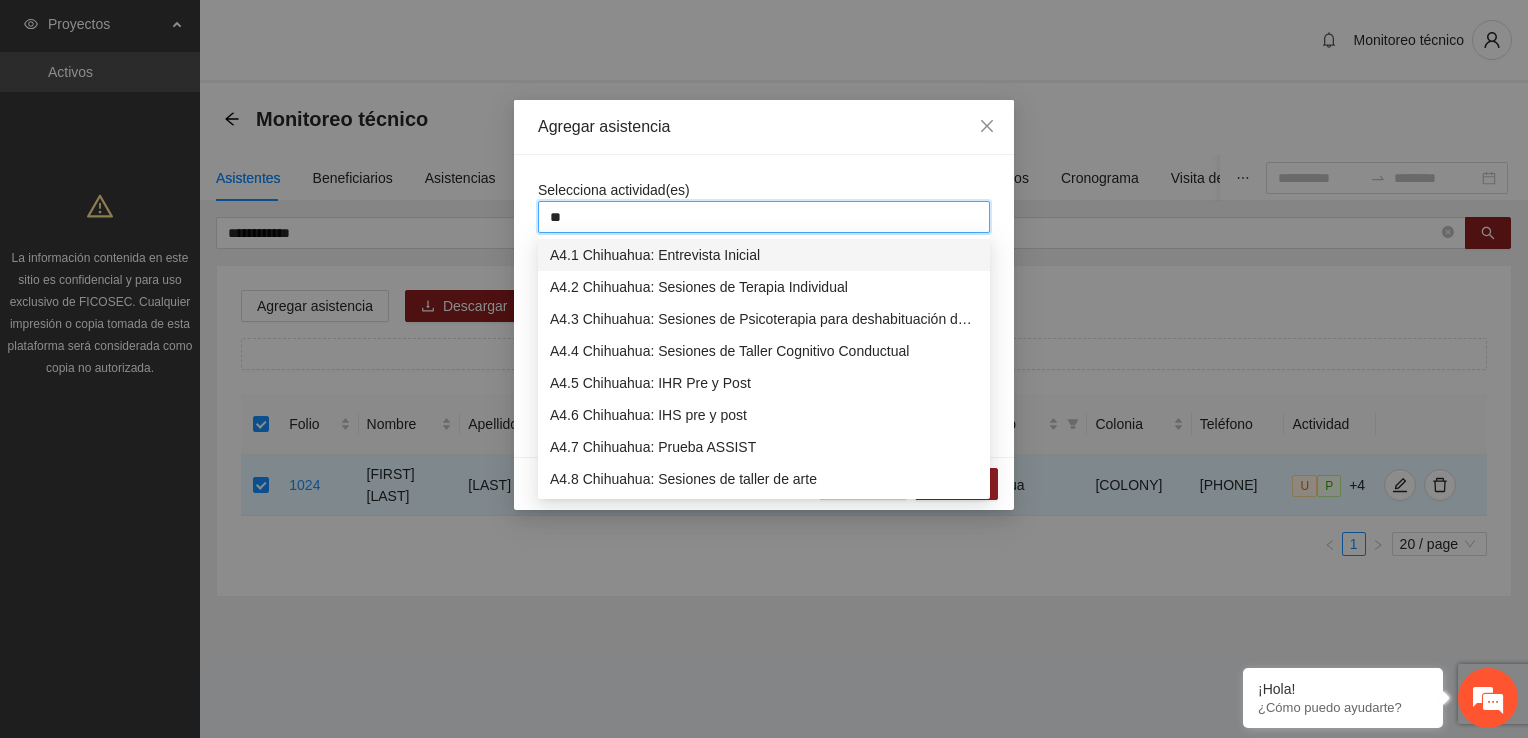 type on "***" 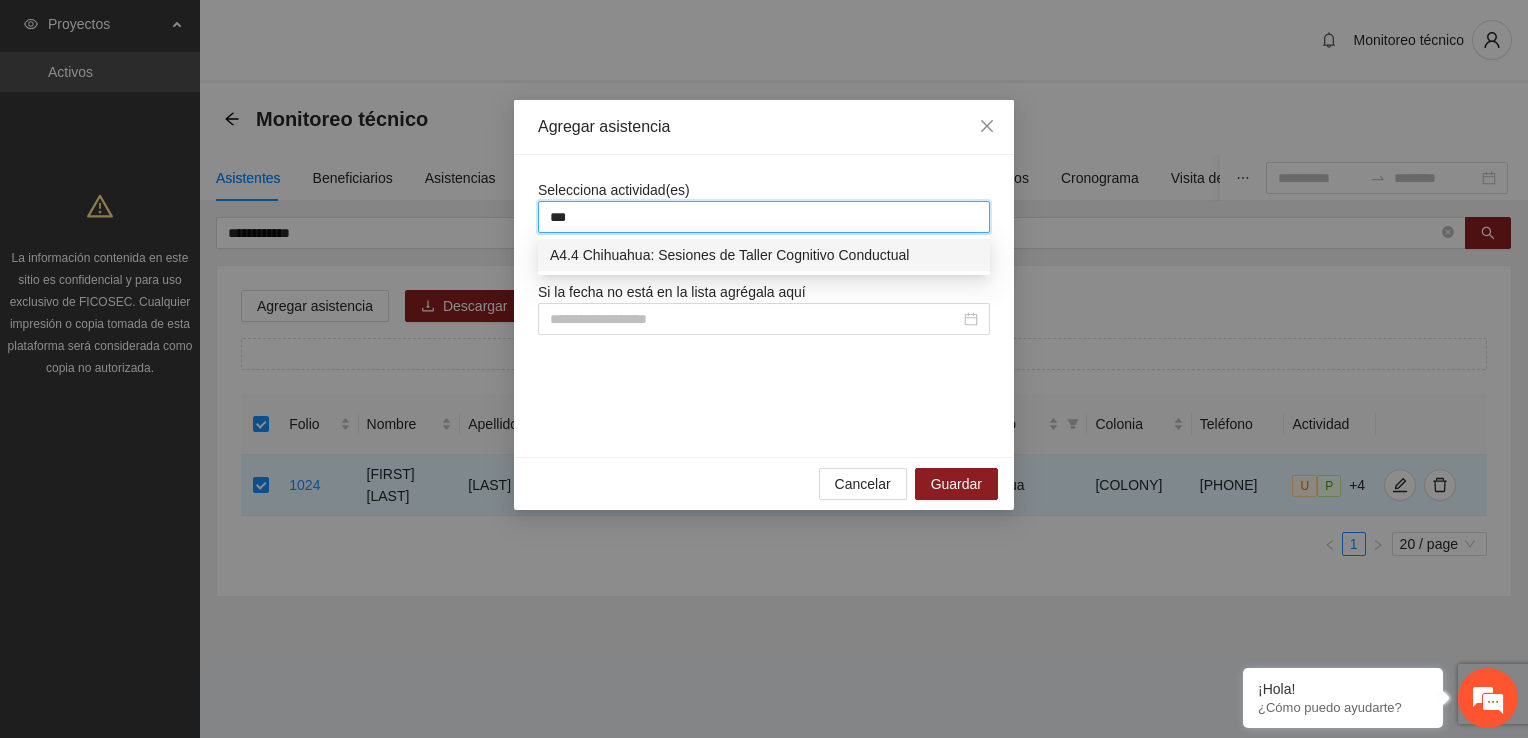 click on "A4.4 Chihuahua: Sesiones de Taller Cognitivo Conductual" at bounding box center (764, 255) 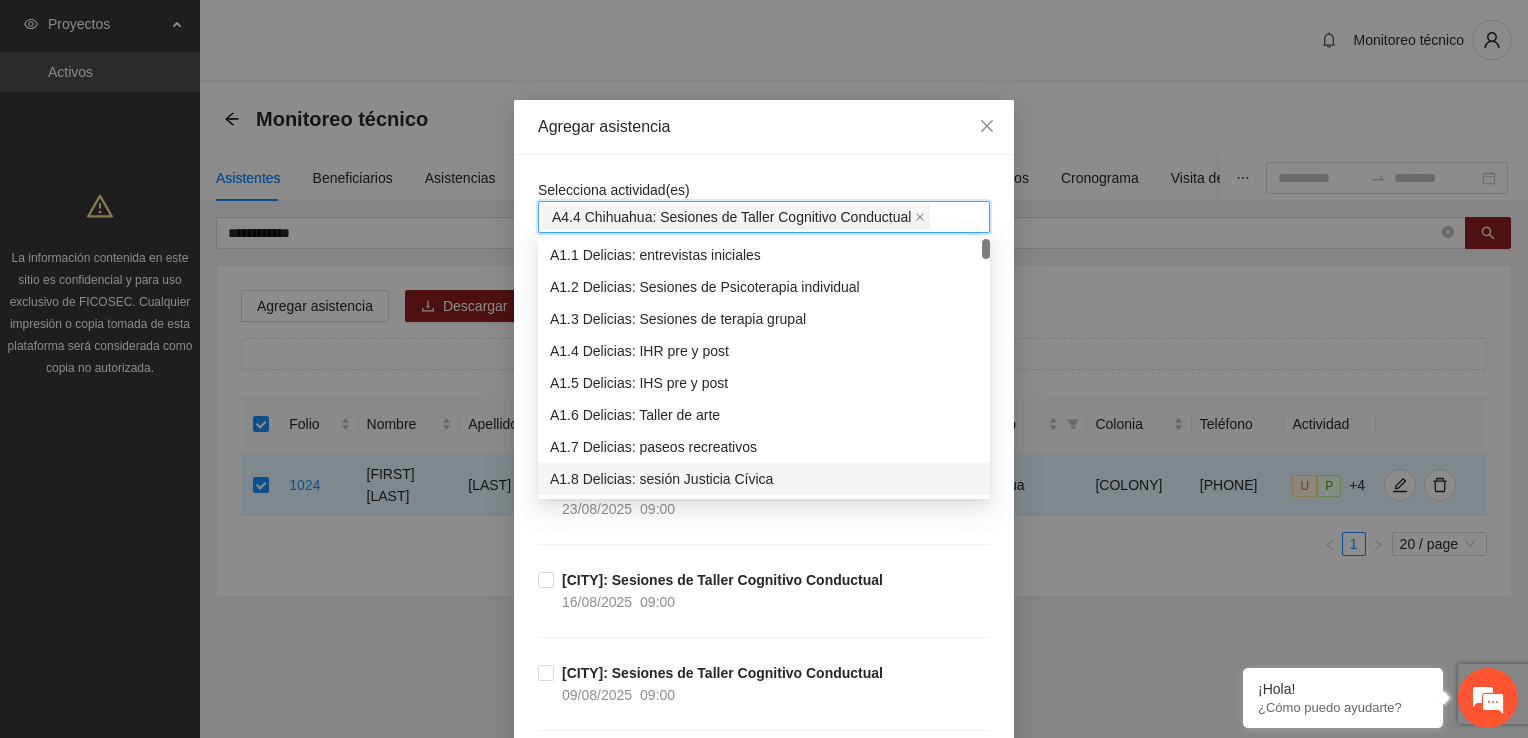click on "[CITY]: Sesiones de Taller Cognitivo Conductual [DATE] [TIME]" at bounding box center [764, 615] 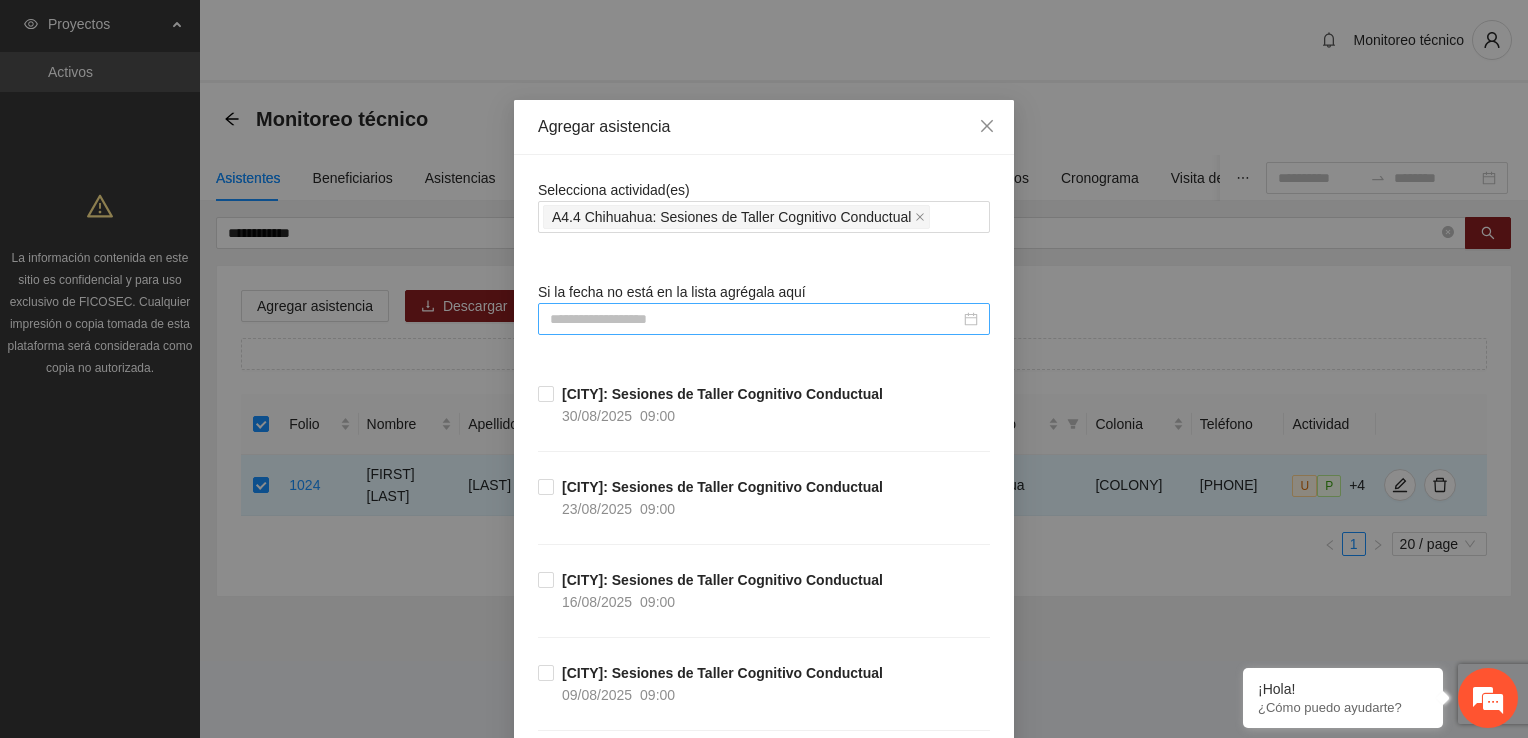 click at bounding box center (755, 319) 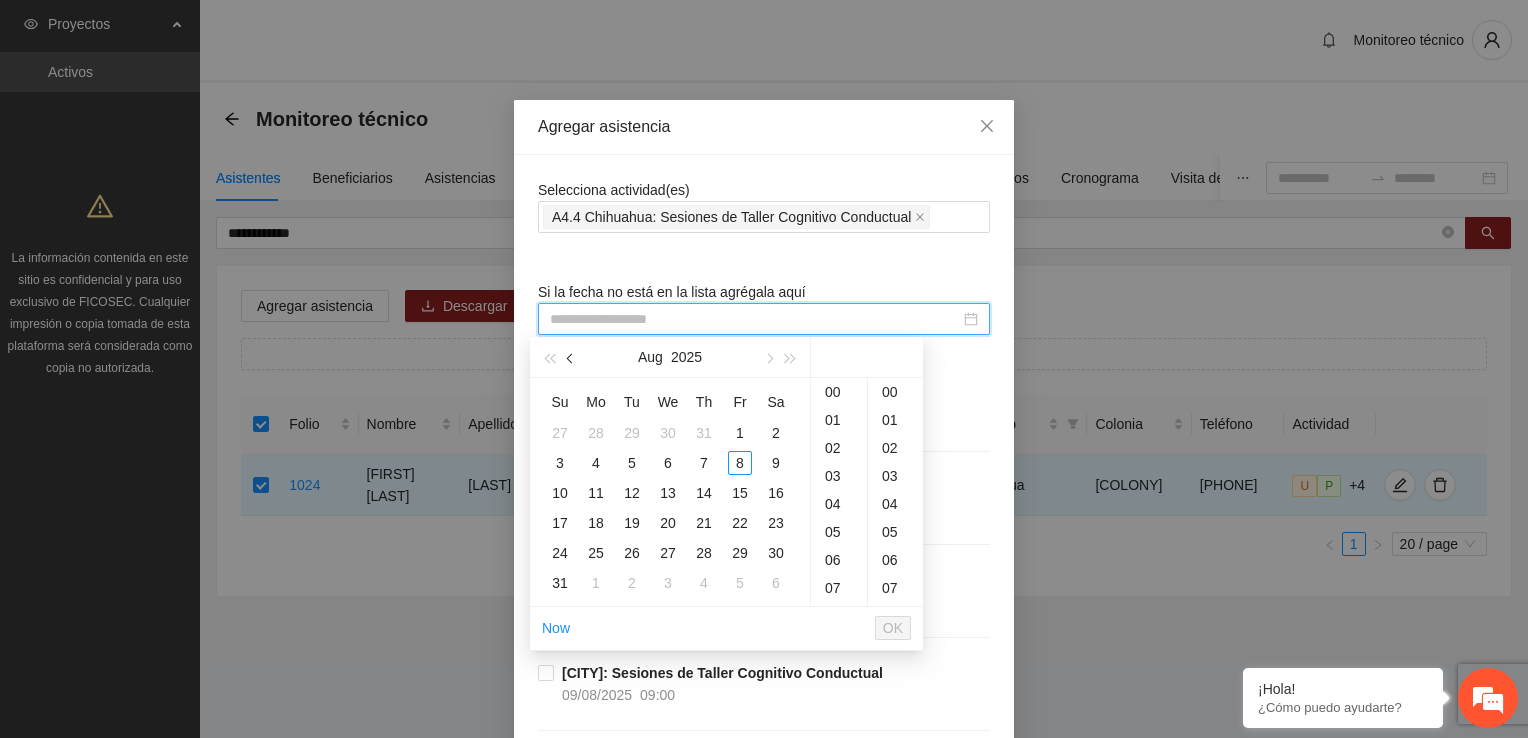 click at bounding box center [571, 357] 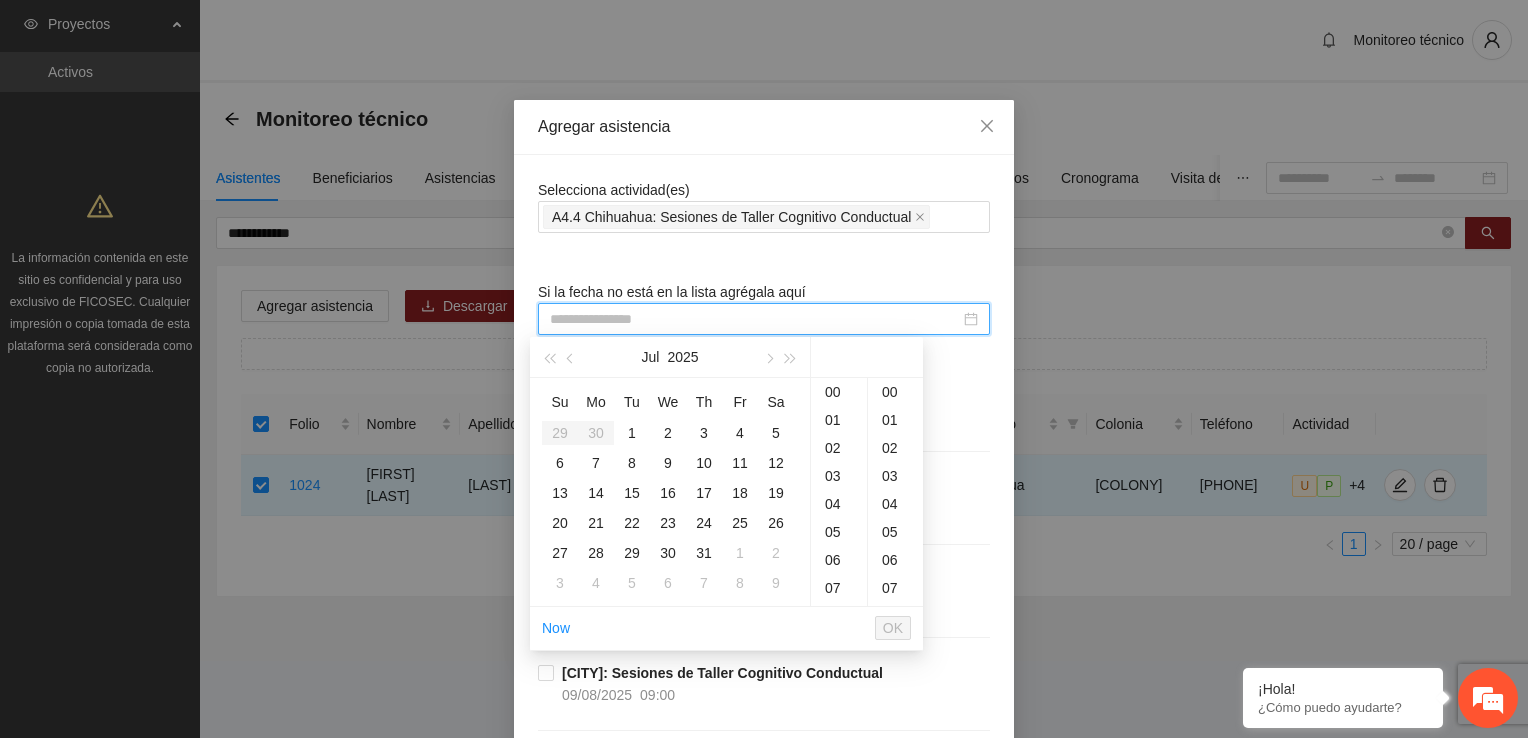 type on "**********" 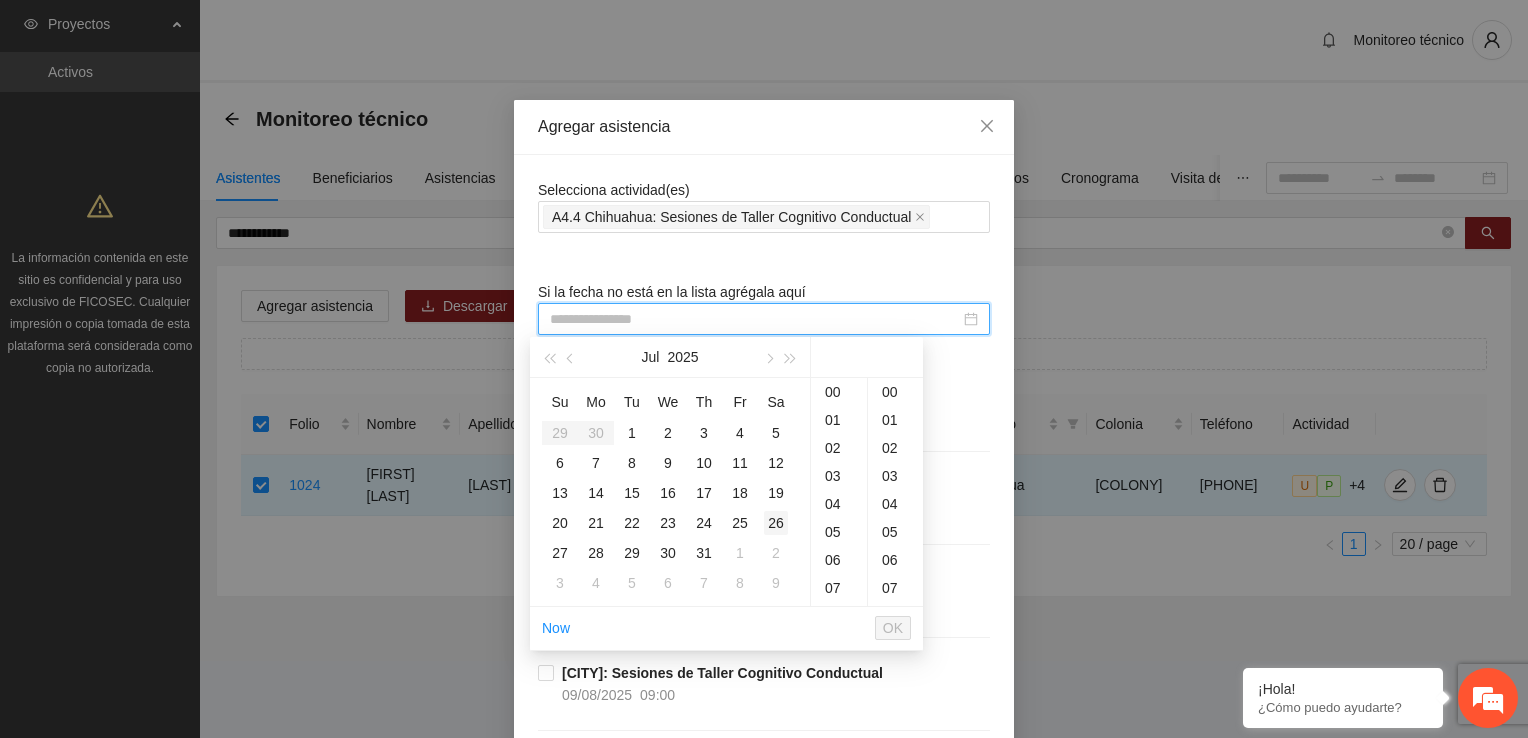 click on "26" at bounding box center (776, 523) 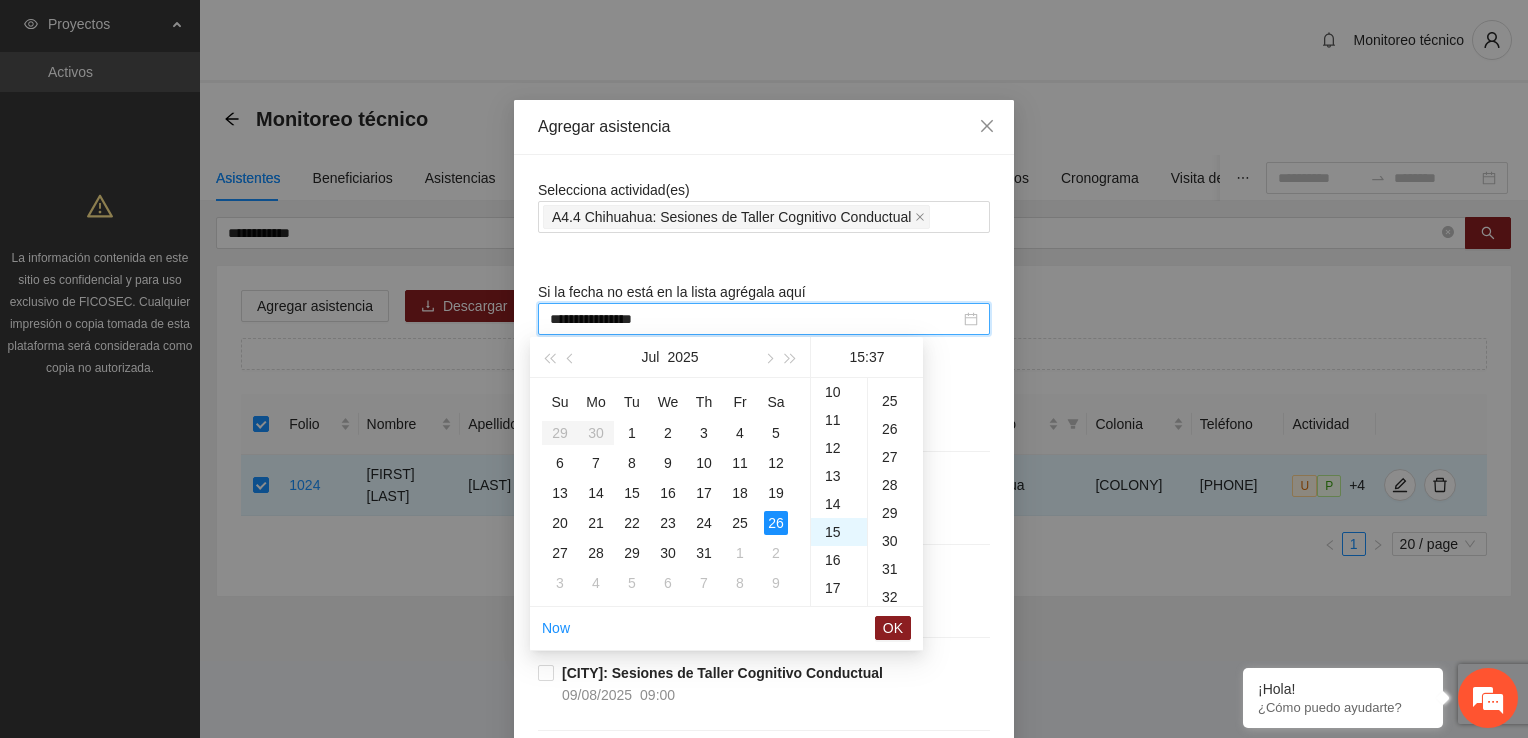 scroll, scrollTop: 420, scrollLeft: 0, axis: vertical 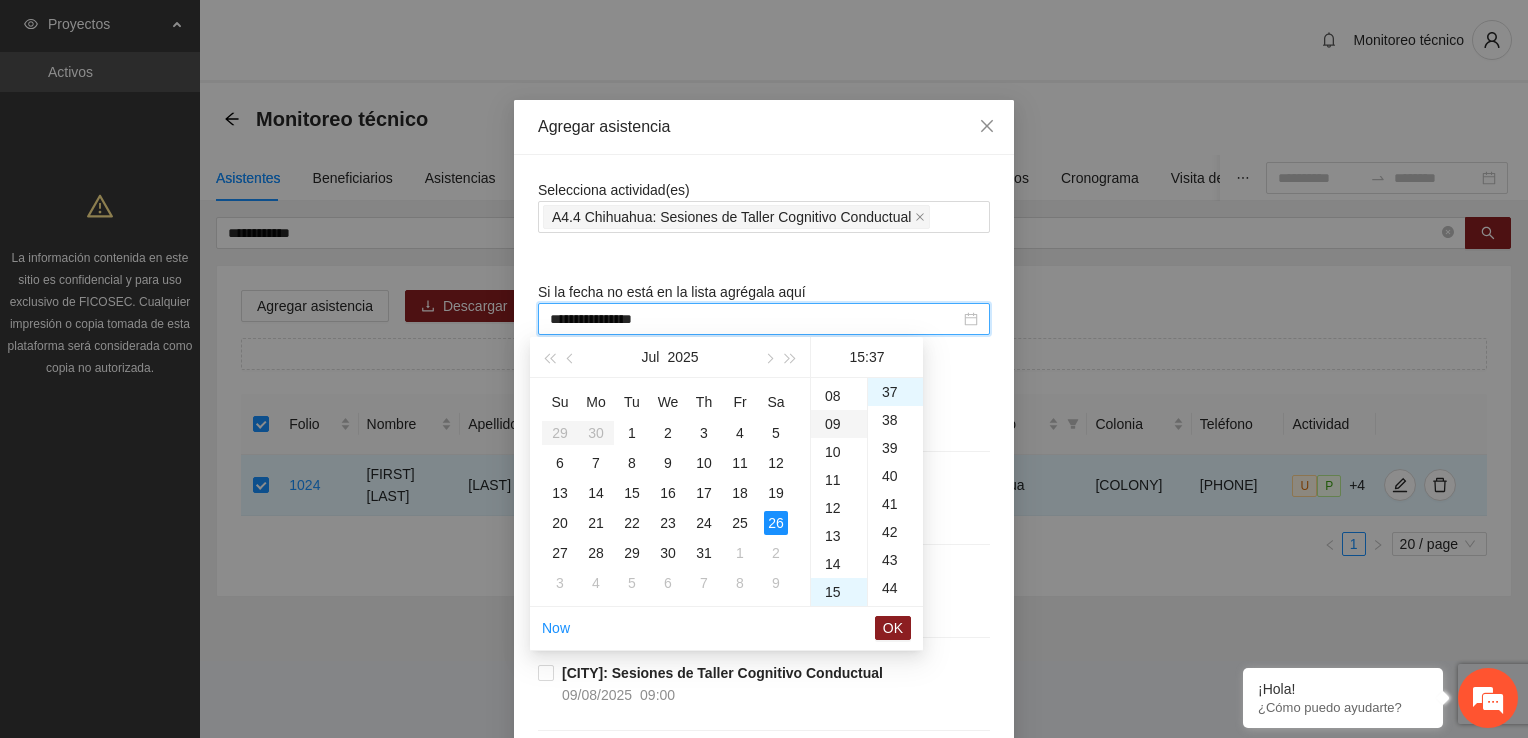 click on "09" at bounding box center (839, 424) 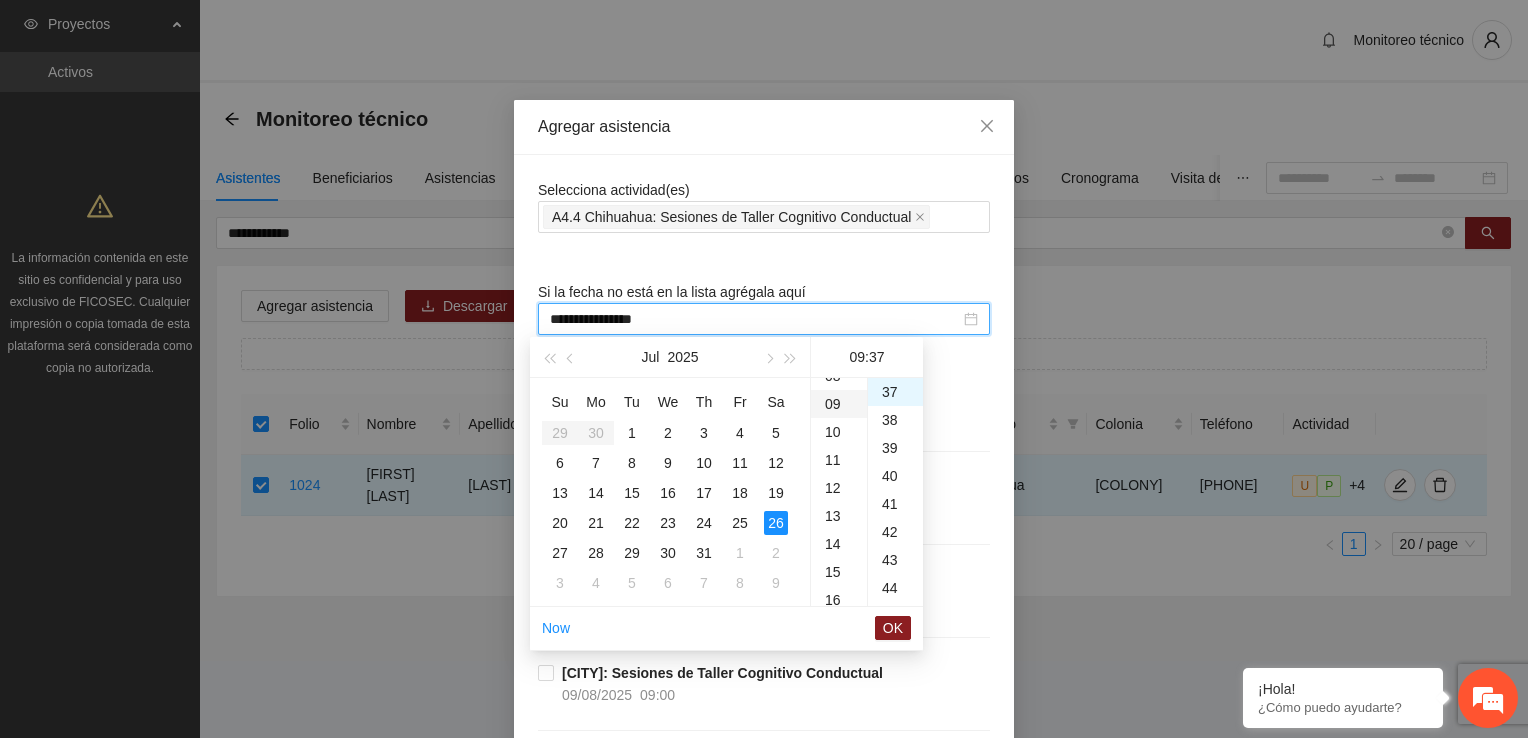 scroll, scrollTop: 252, scrollLeft: 0, axis: vertical 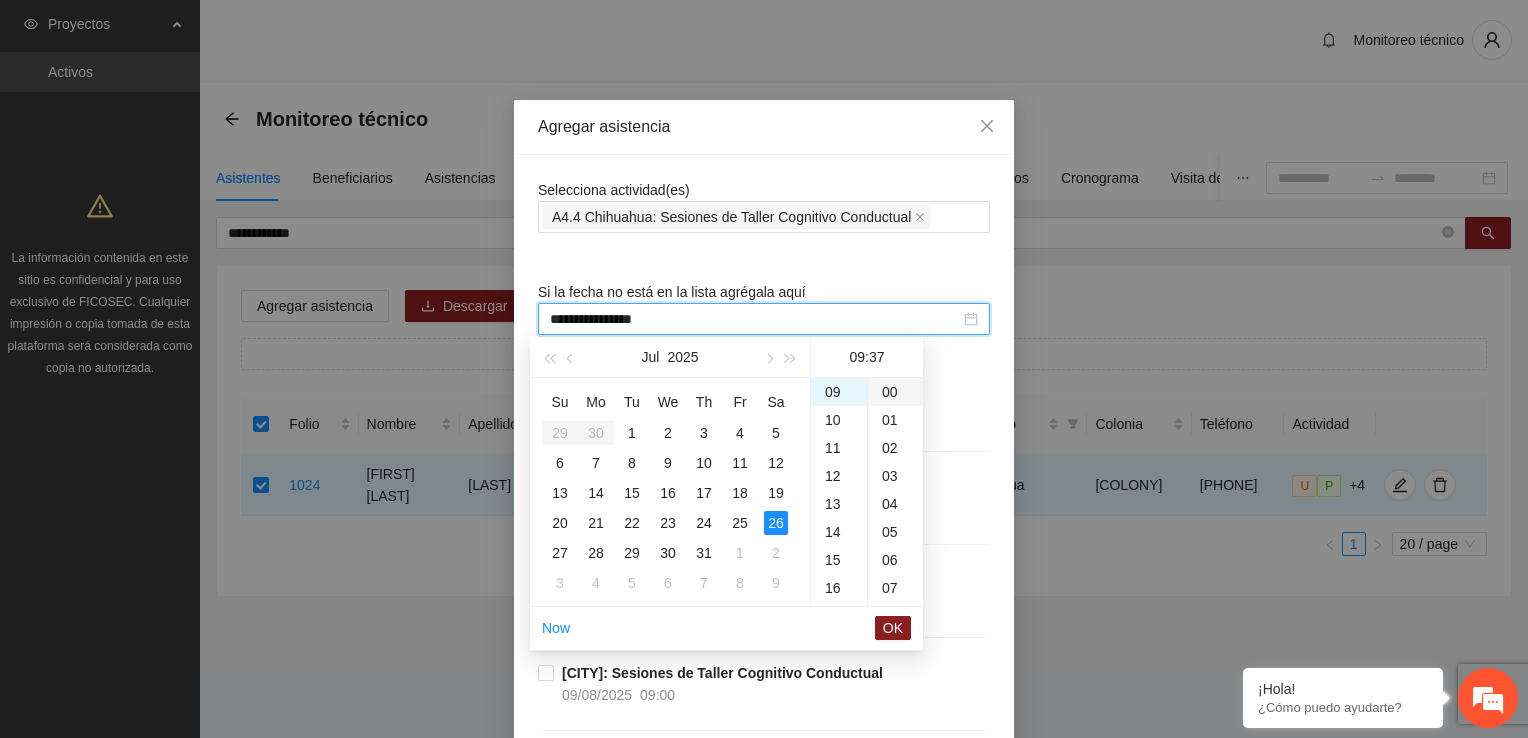 click on "00" at bounding box center [895, 392] 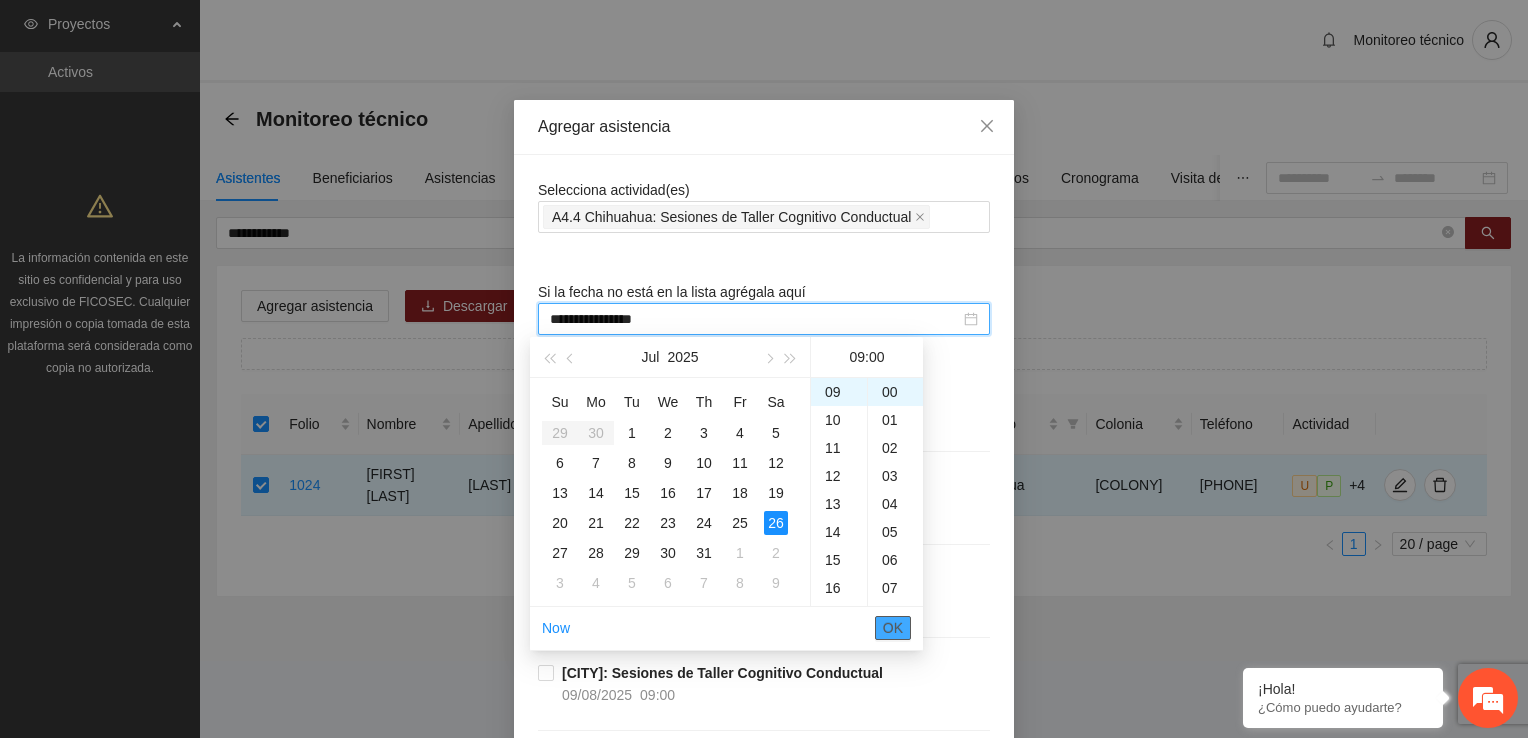 click on "OK" at bounding box center [893, 628] 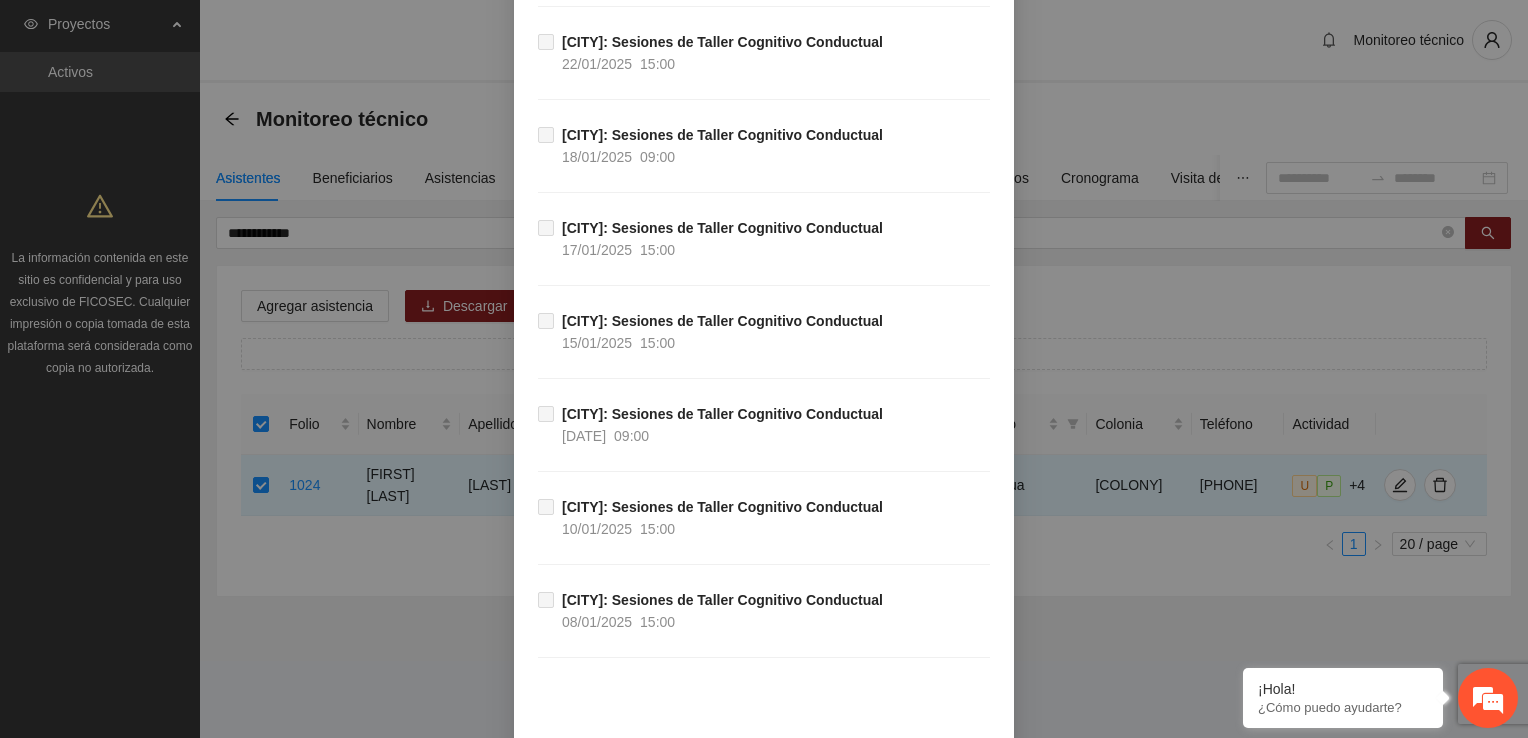 scroll, scrollTop: 2299, scrollLeft: 0, axis: vertical 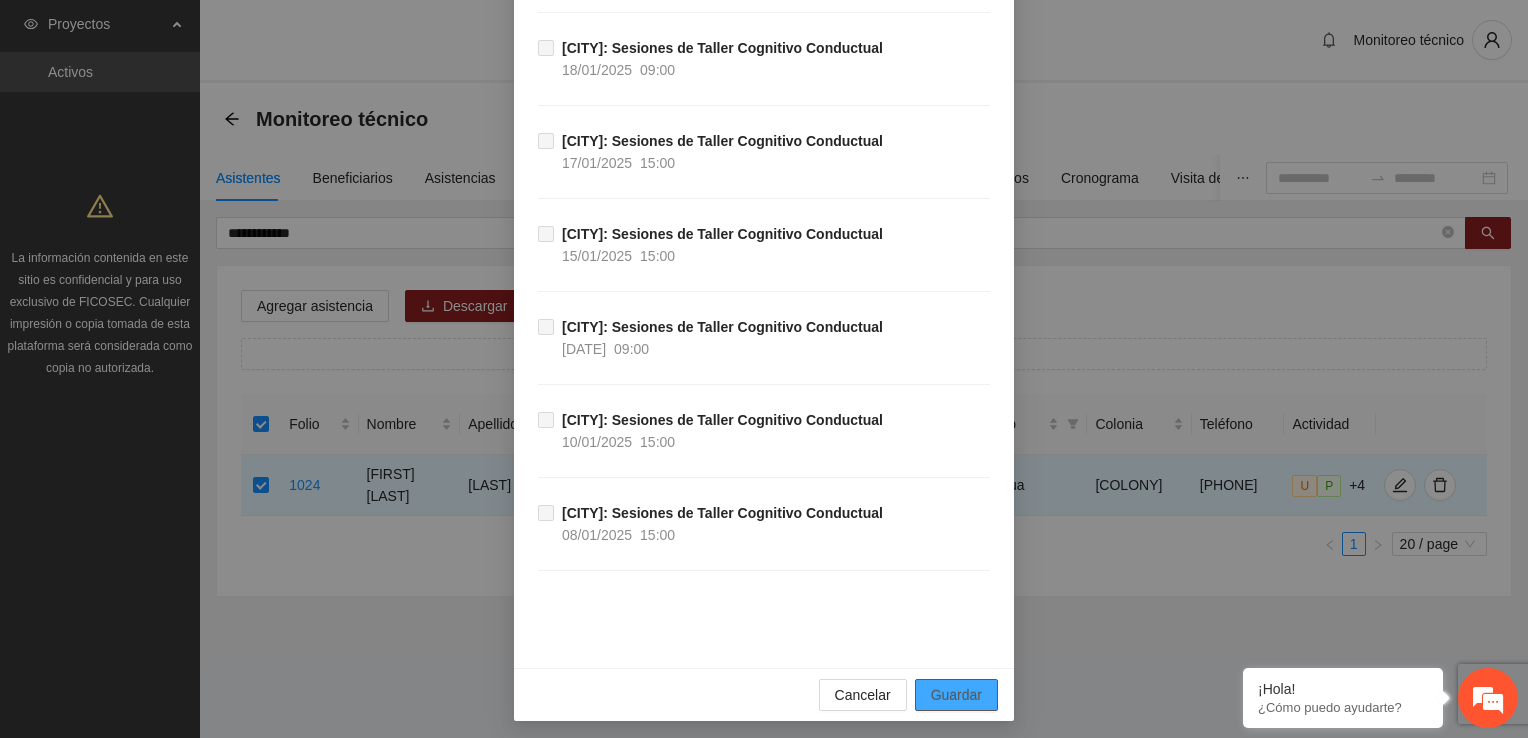 click on "Guardar" at bounding box center (956, 695) 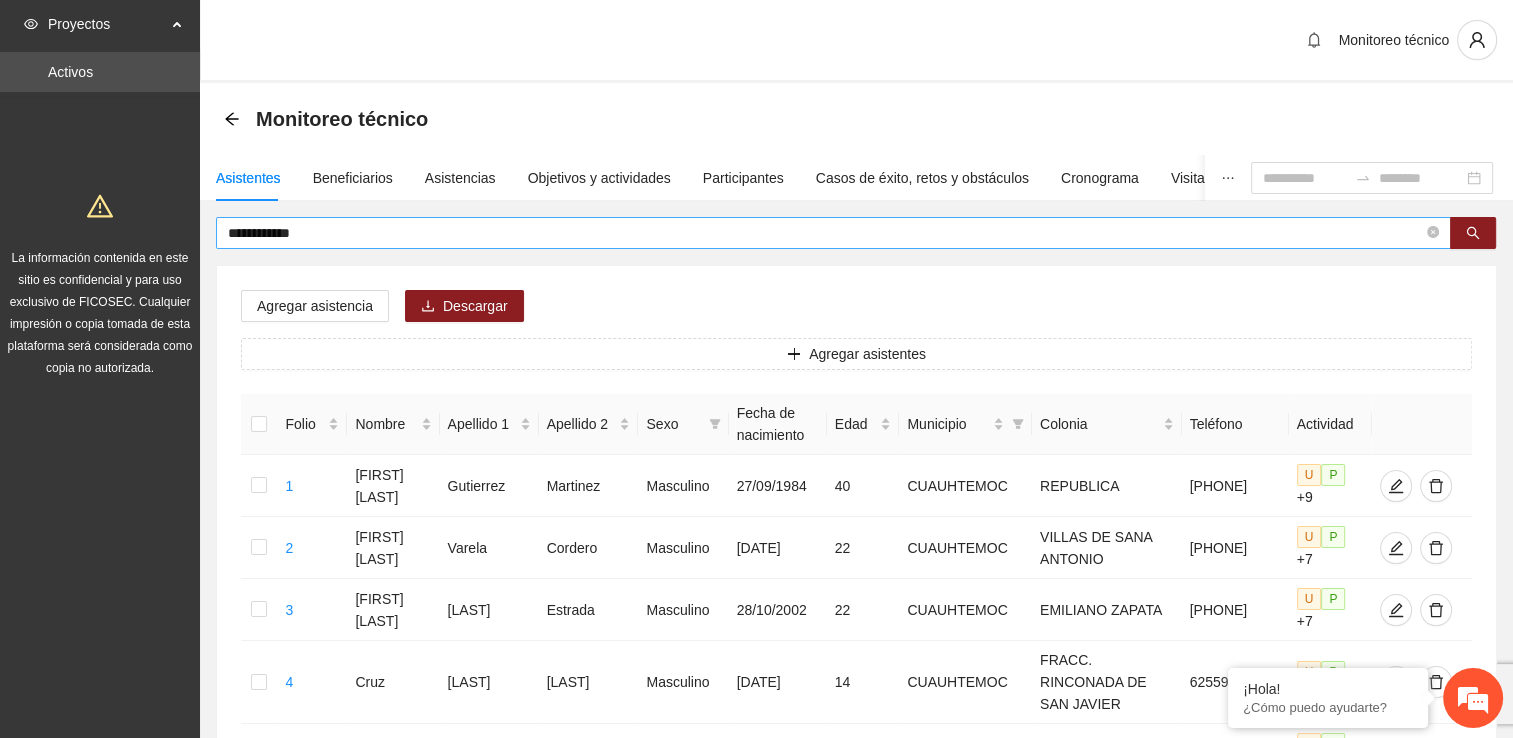 click on "**********" at bounding box center [825, 233] 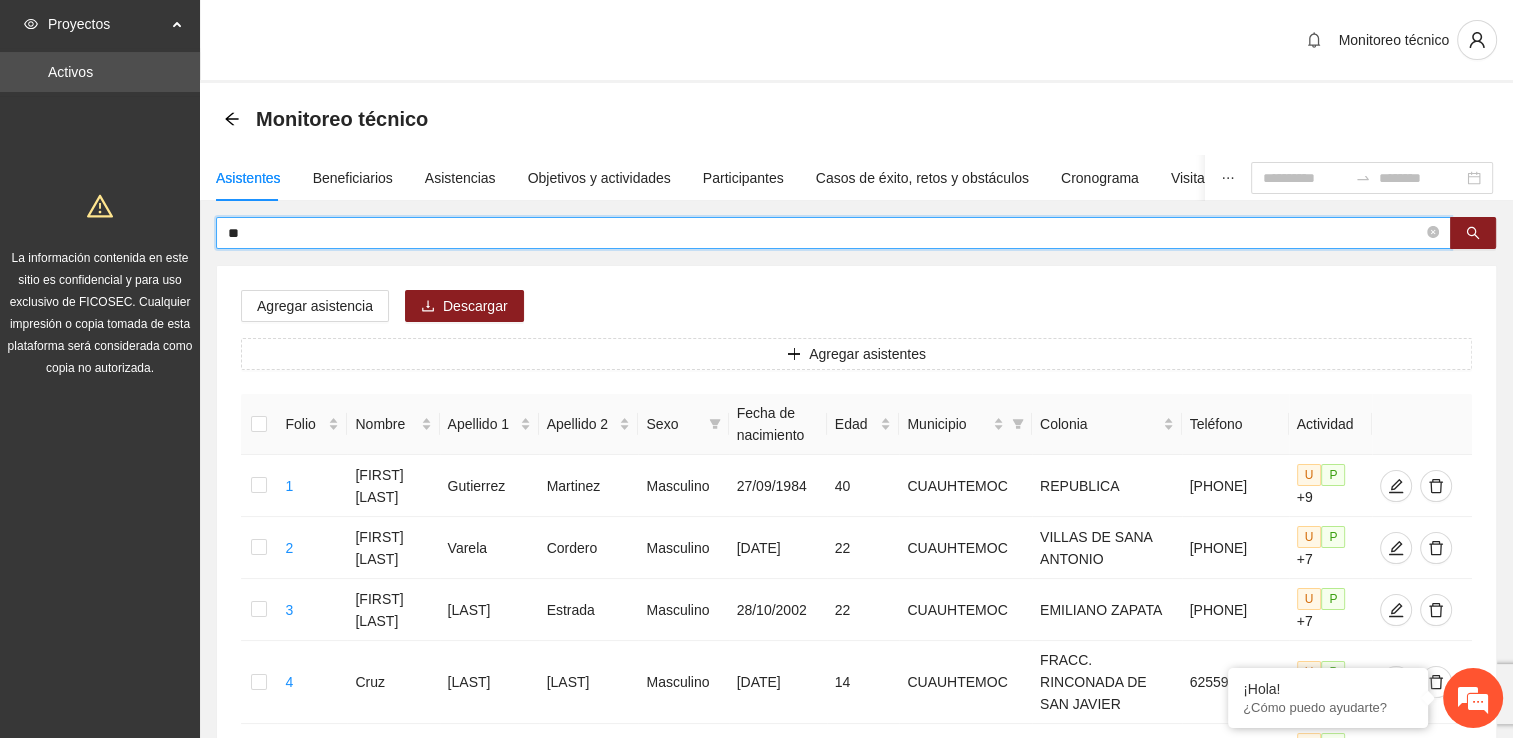 type on "*" 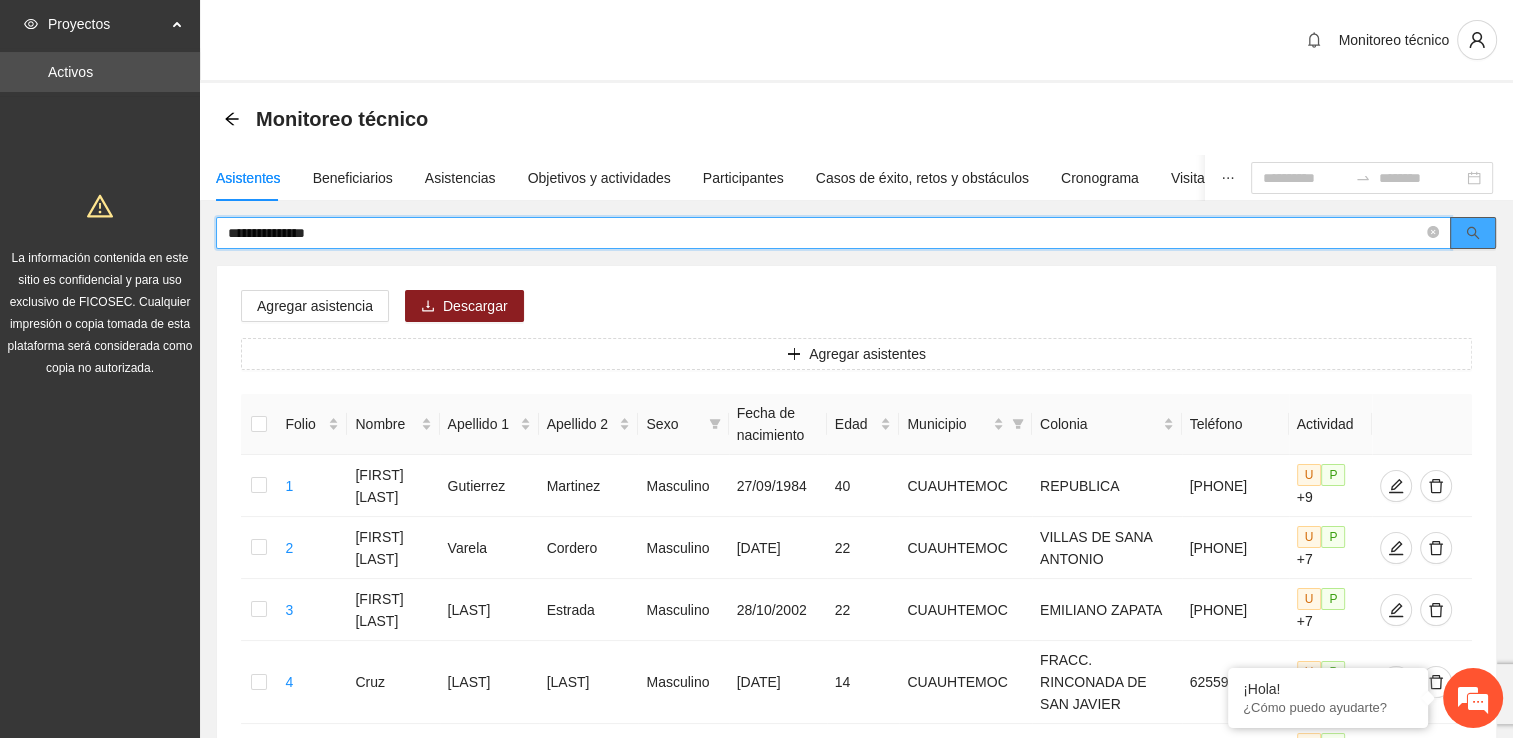 click at bounding box center (1473, 233) 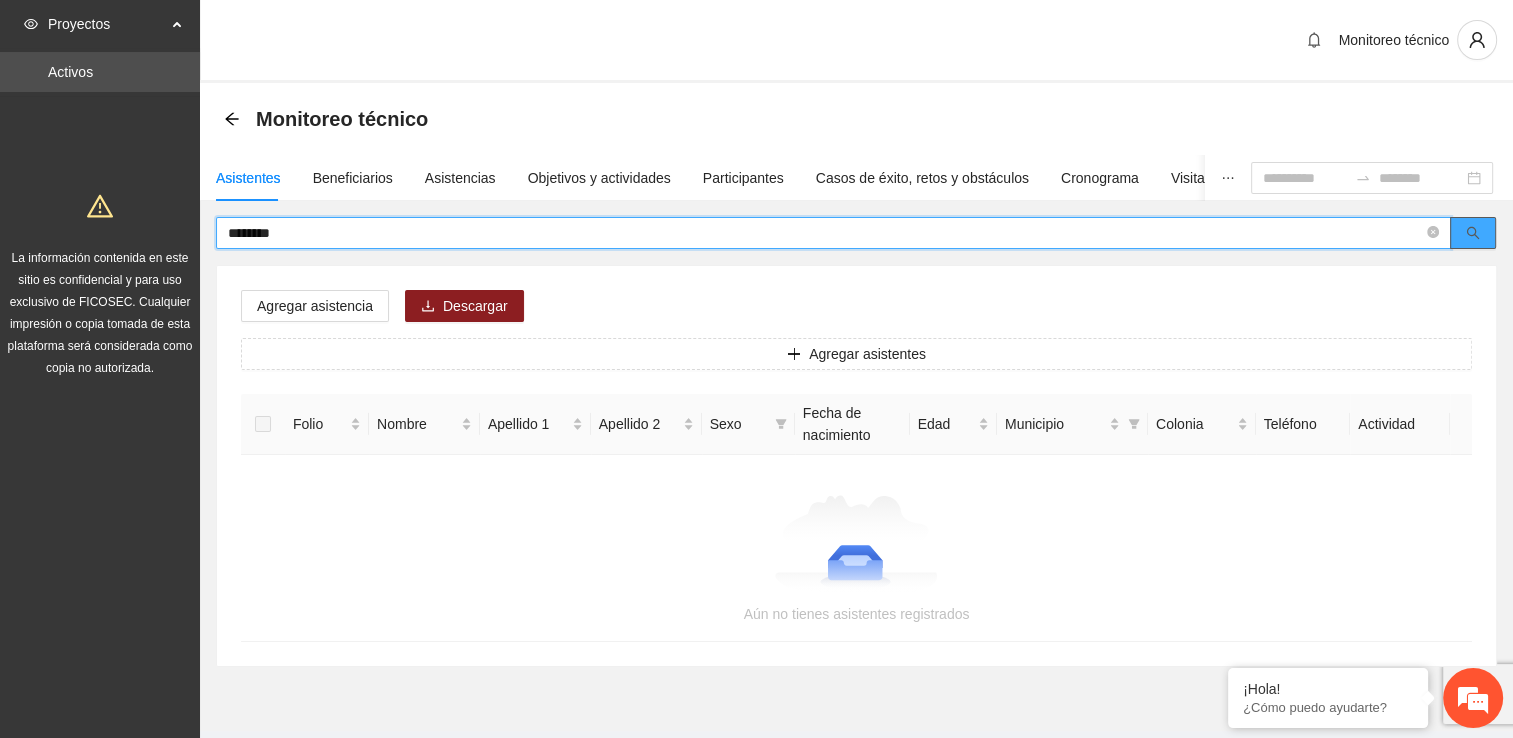 click at bounding box center (1473, 233) 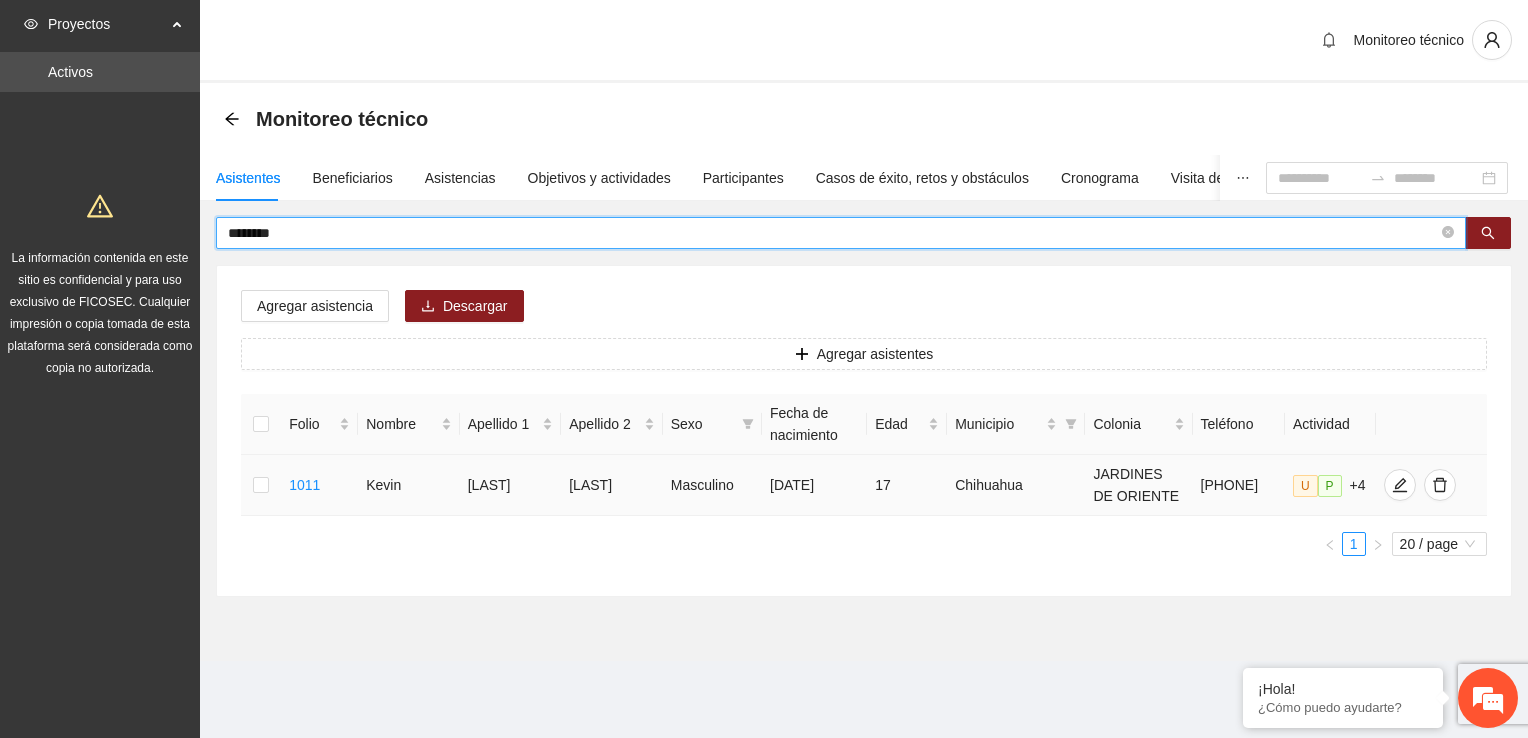 type on "*******" 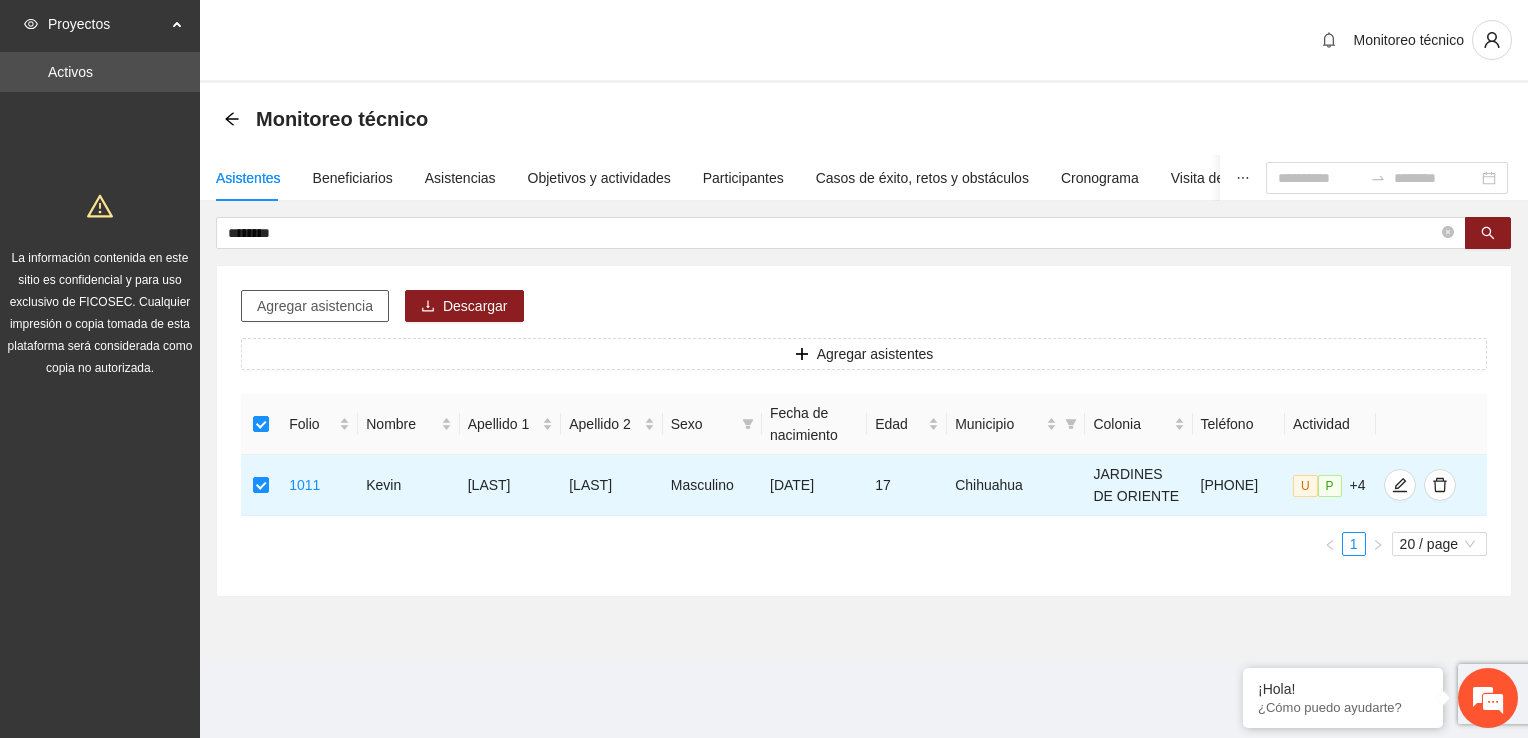 click on "Agregar asistencia" at bounding box center [315, 306] 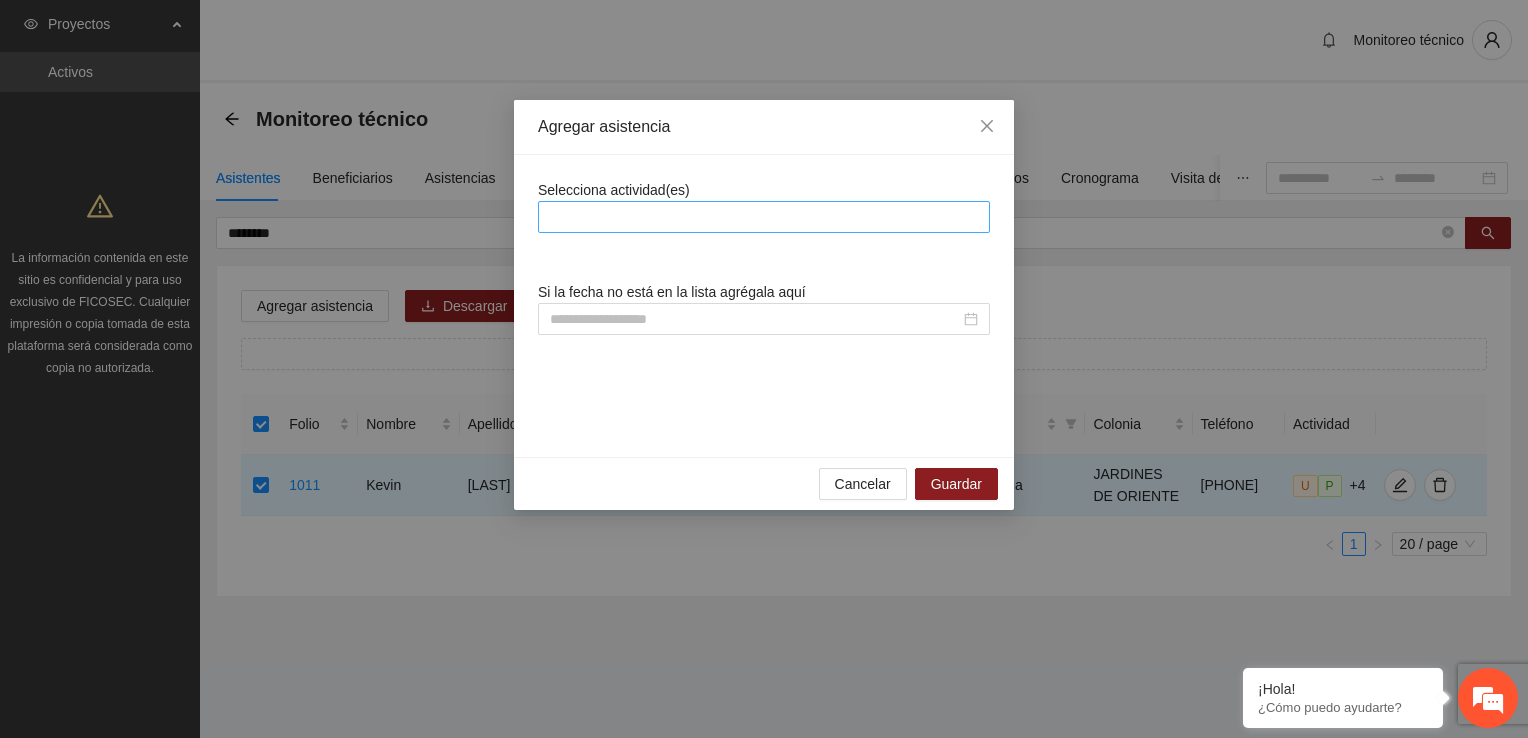 click at bounding box center [764, 217] 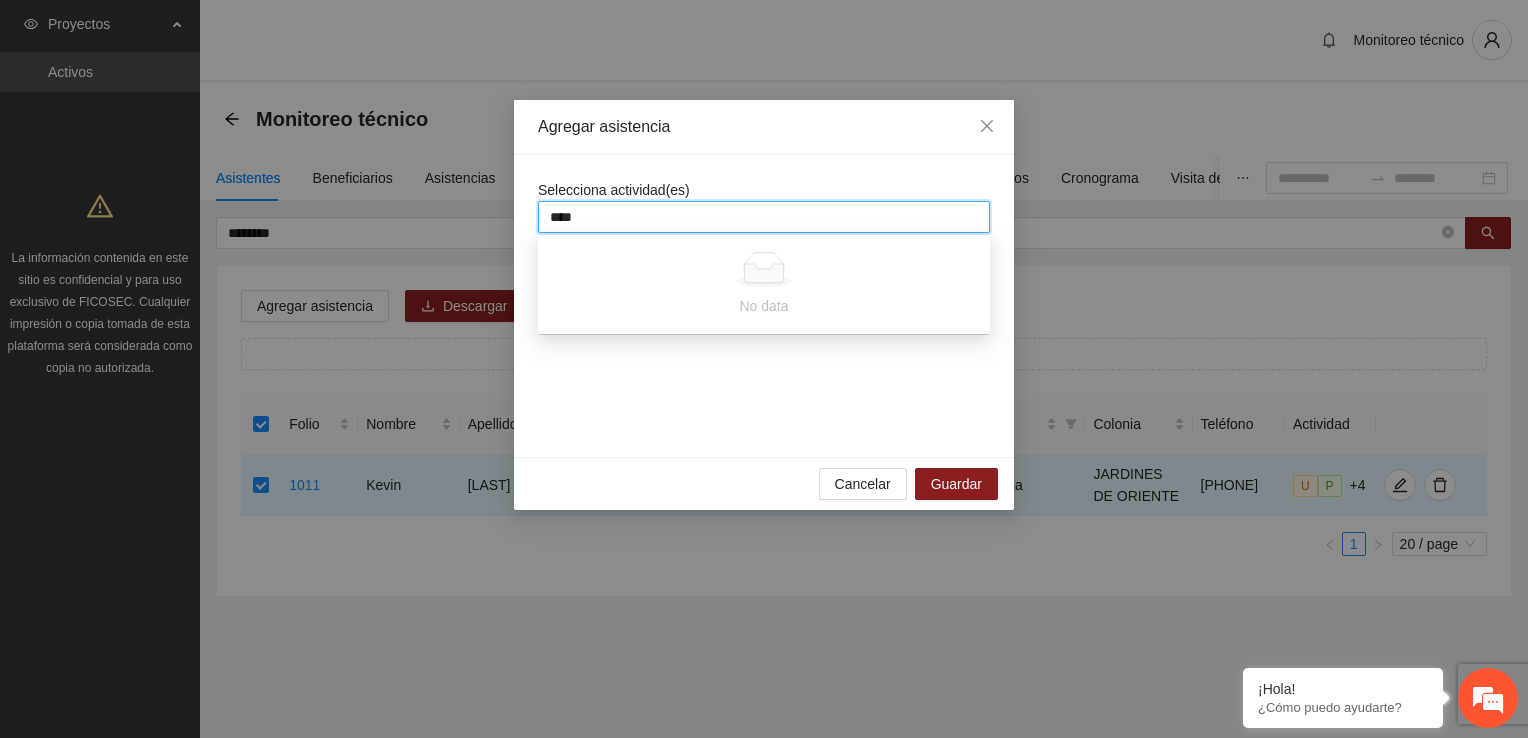 type on "***" 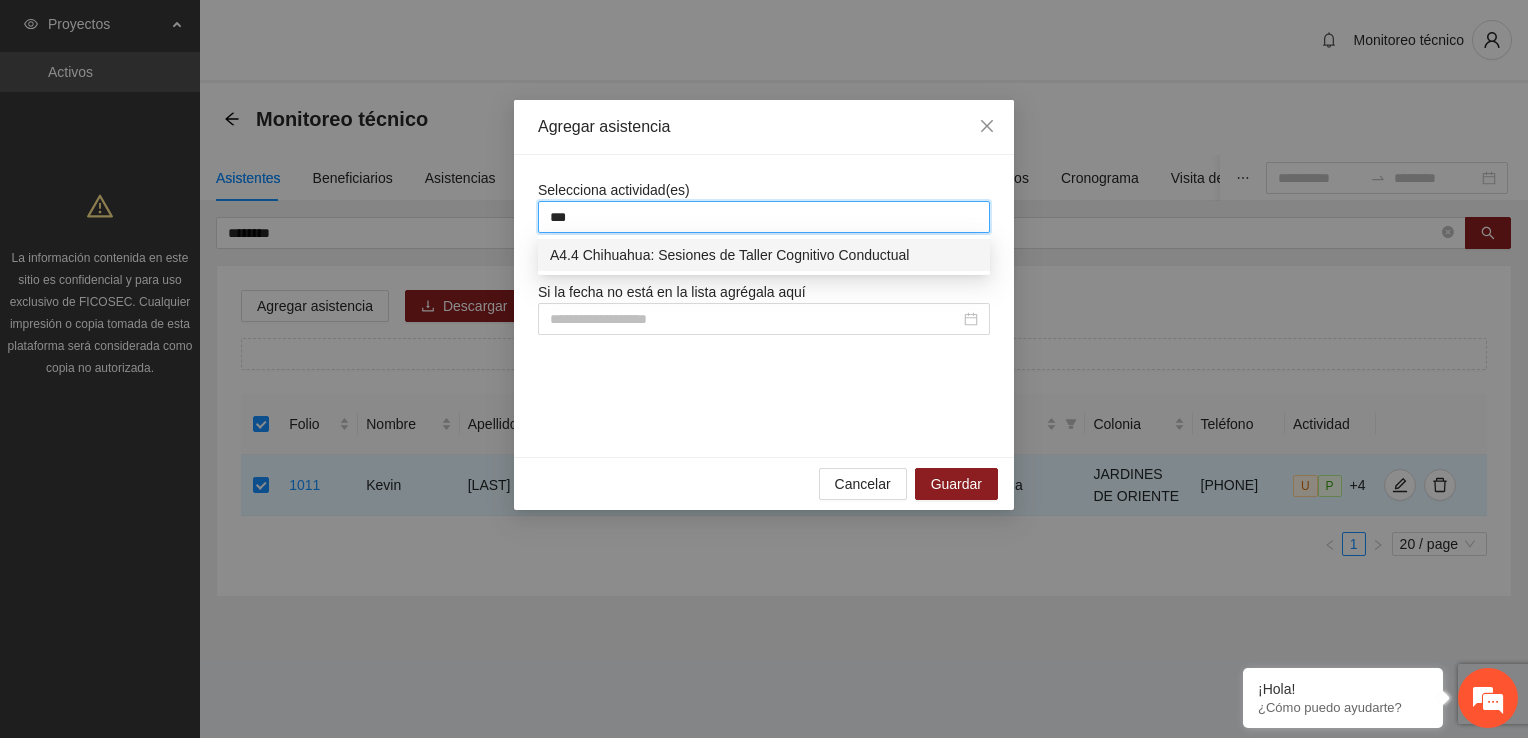 click on "A4.4 Chihuahua: Sesiones de Taller Cognitivo Conductual" at bounding box center (764, 255) 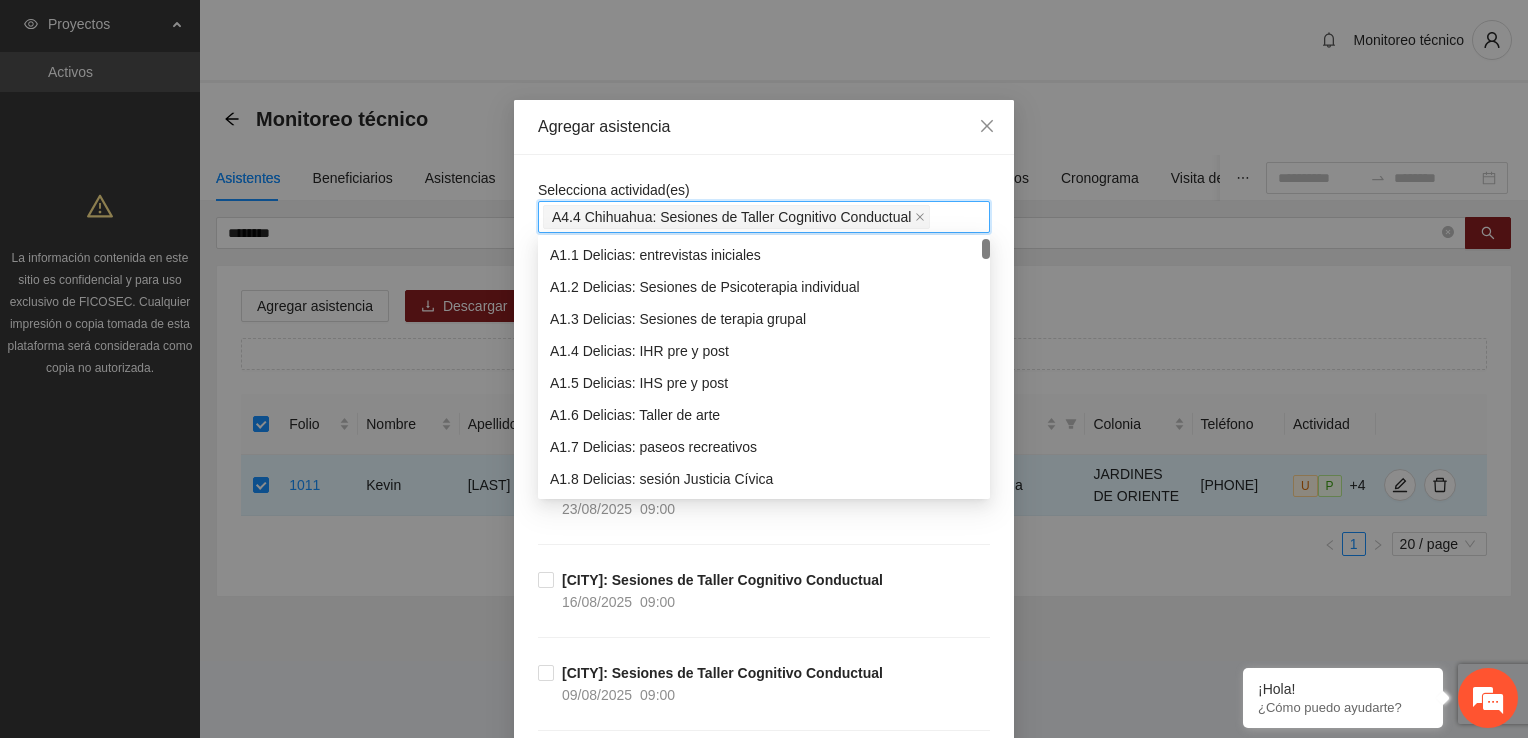 click on "[CITY]: Sesiones de Taller Cognitivo Conductual [DATE] [TIME]" at bounding box center [764, 522] 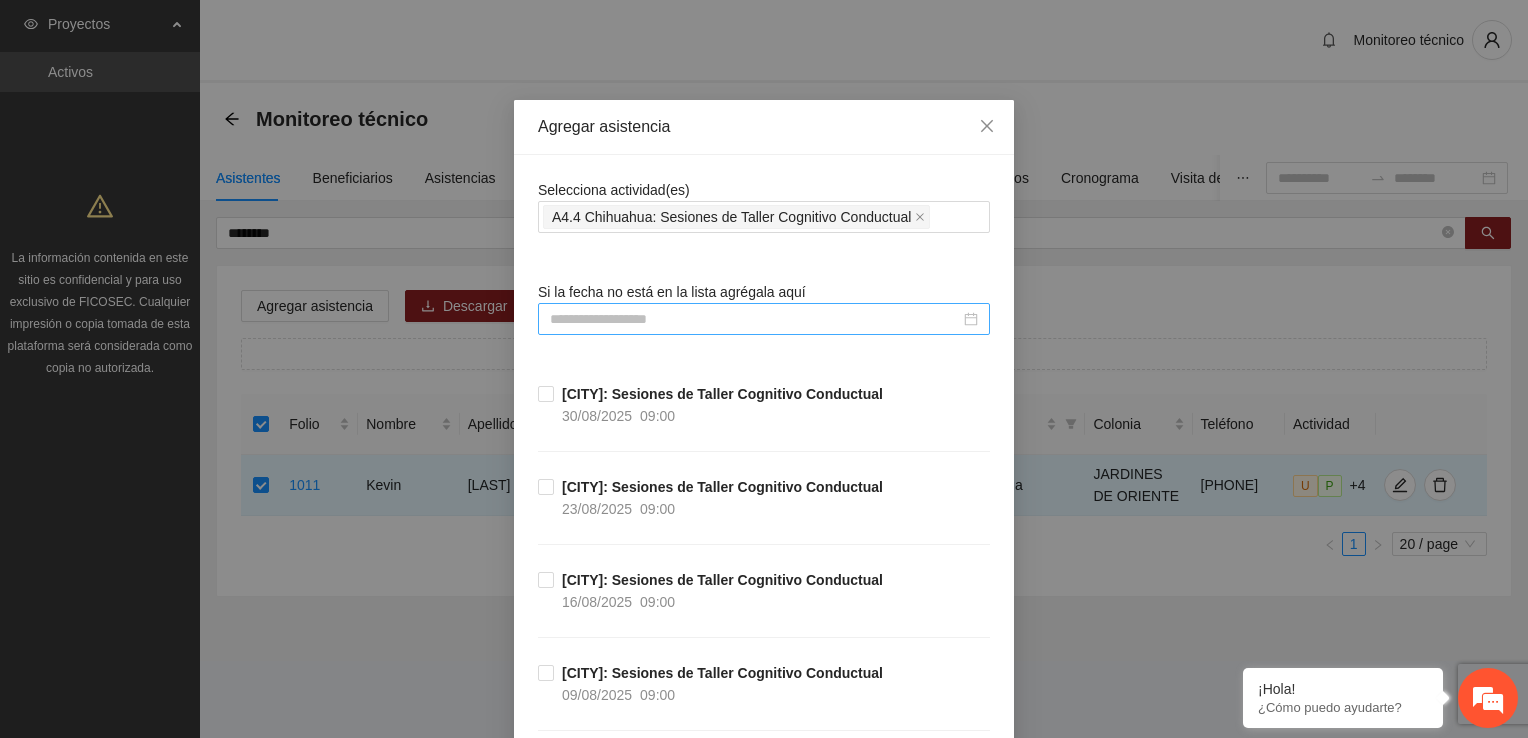 click at bounding box center (755, 319) 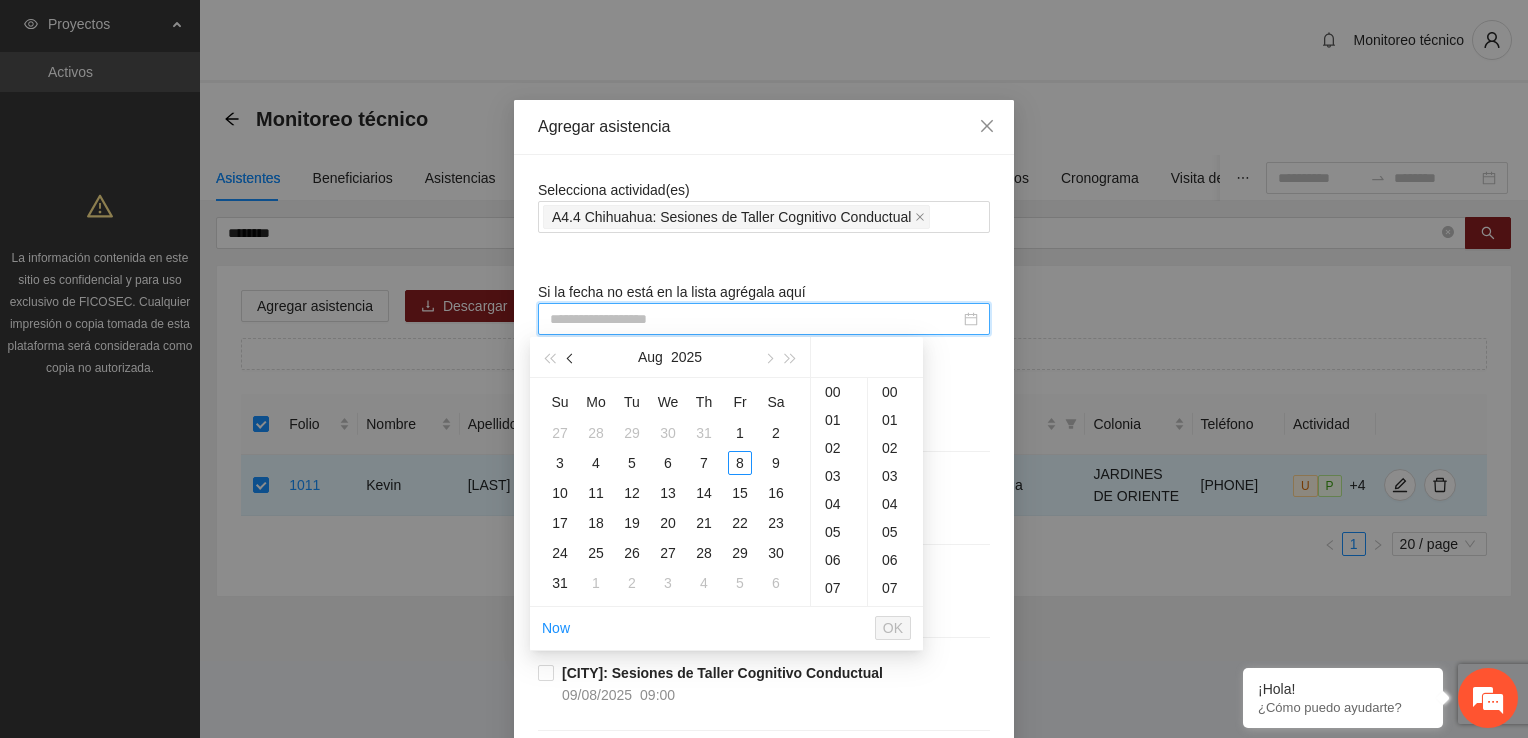 click at bounding box center (571, 357) 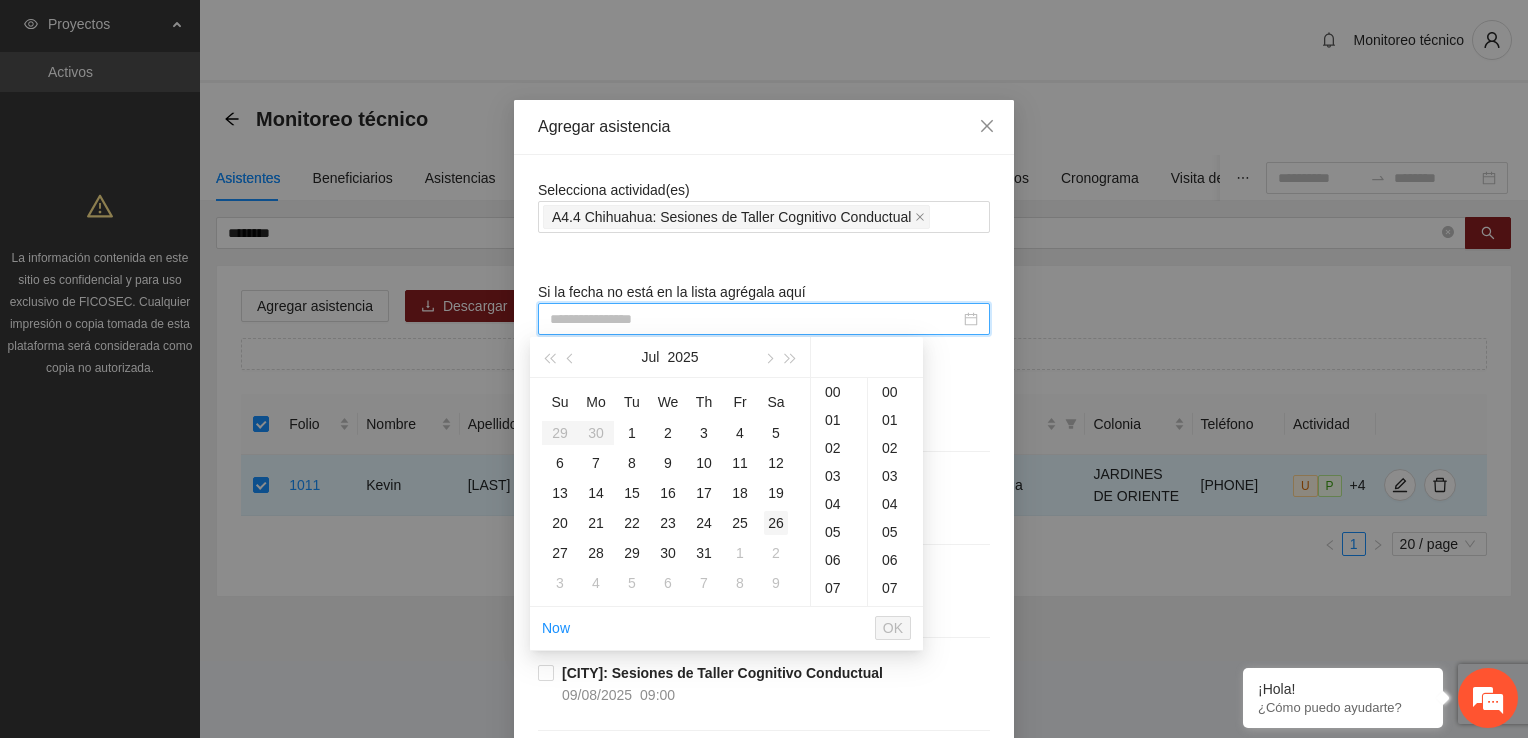 click on "26" at bounding box center [776, 523] 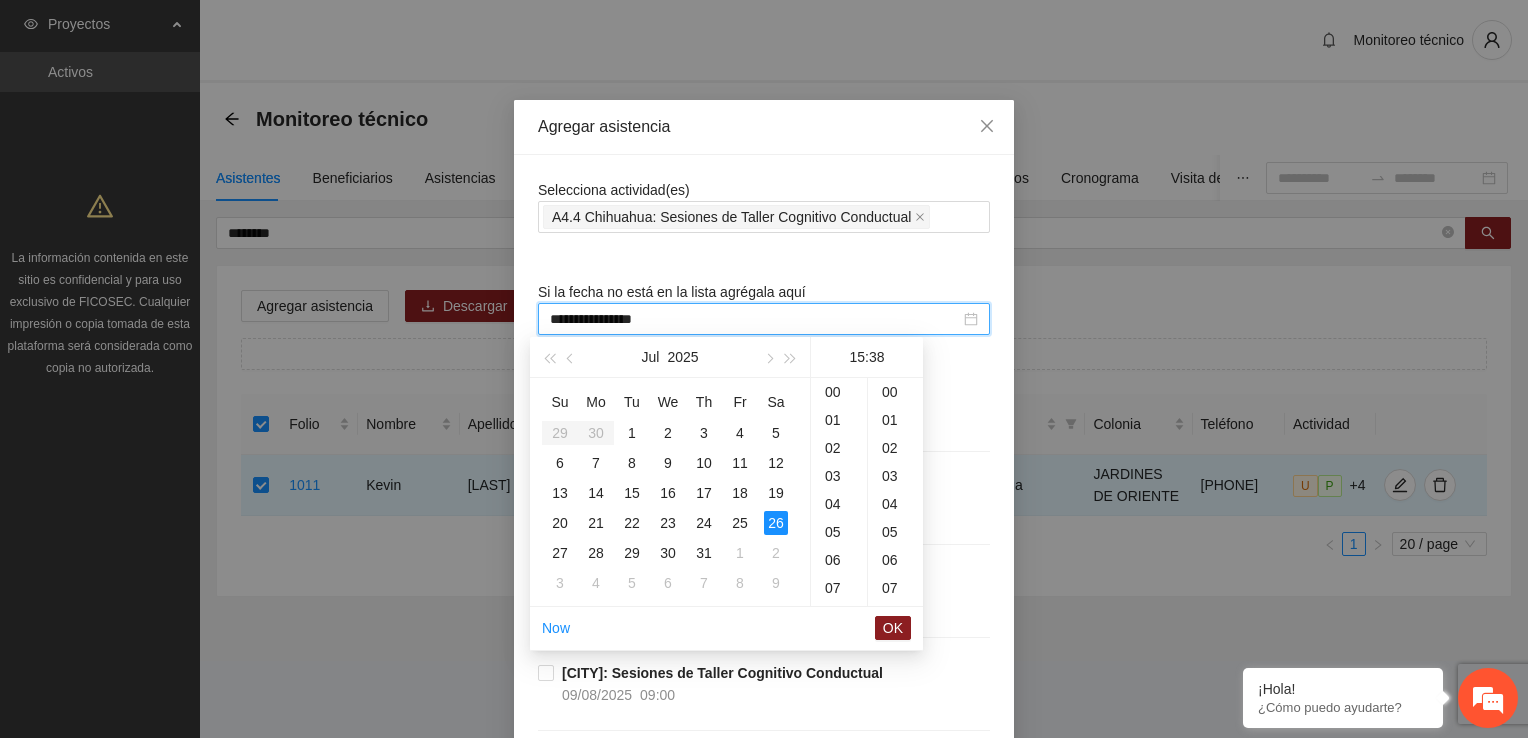 scroll, scrollTop: 280, scrollLeft: 0, axis: vertical 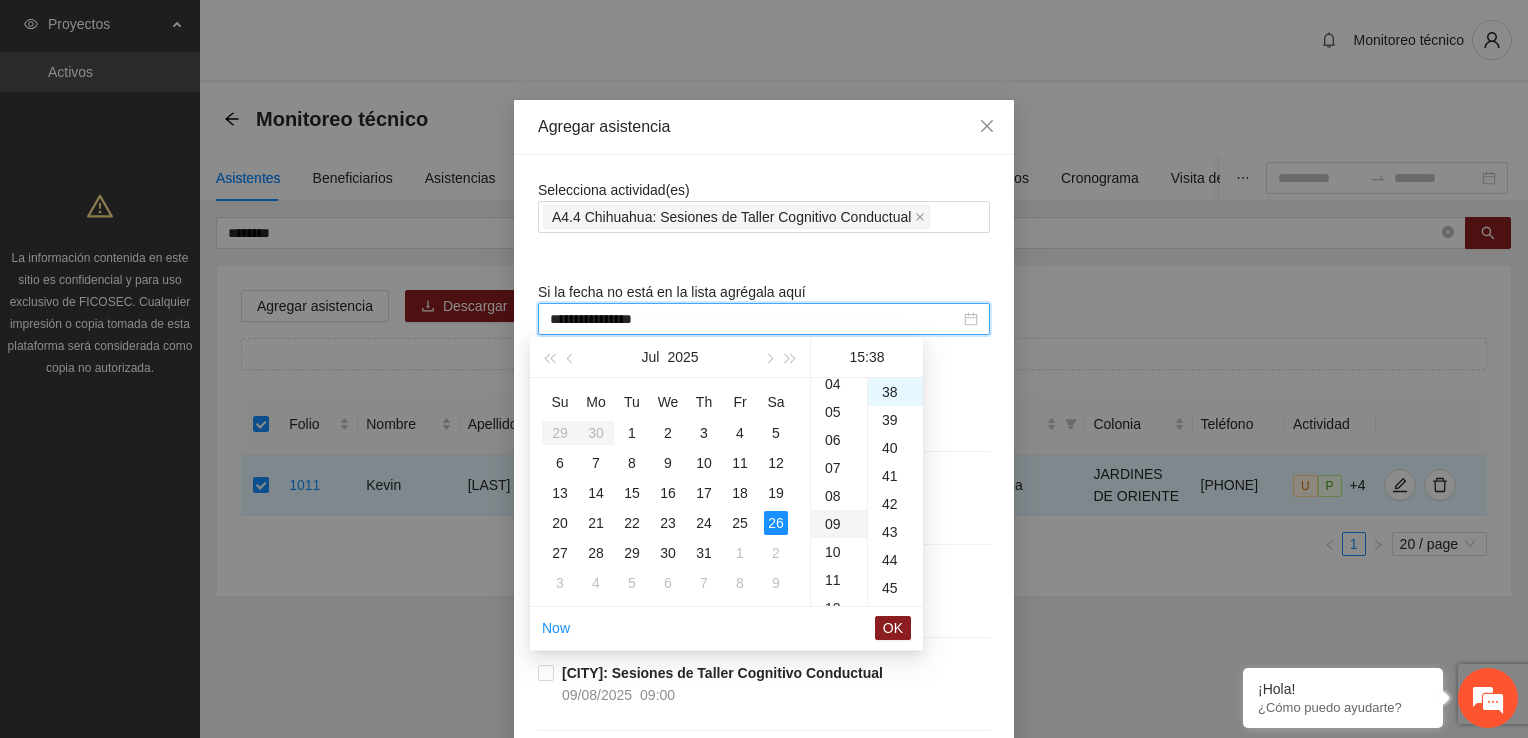 click on "09" at bounding box center (839, 524) 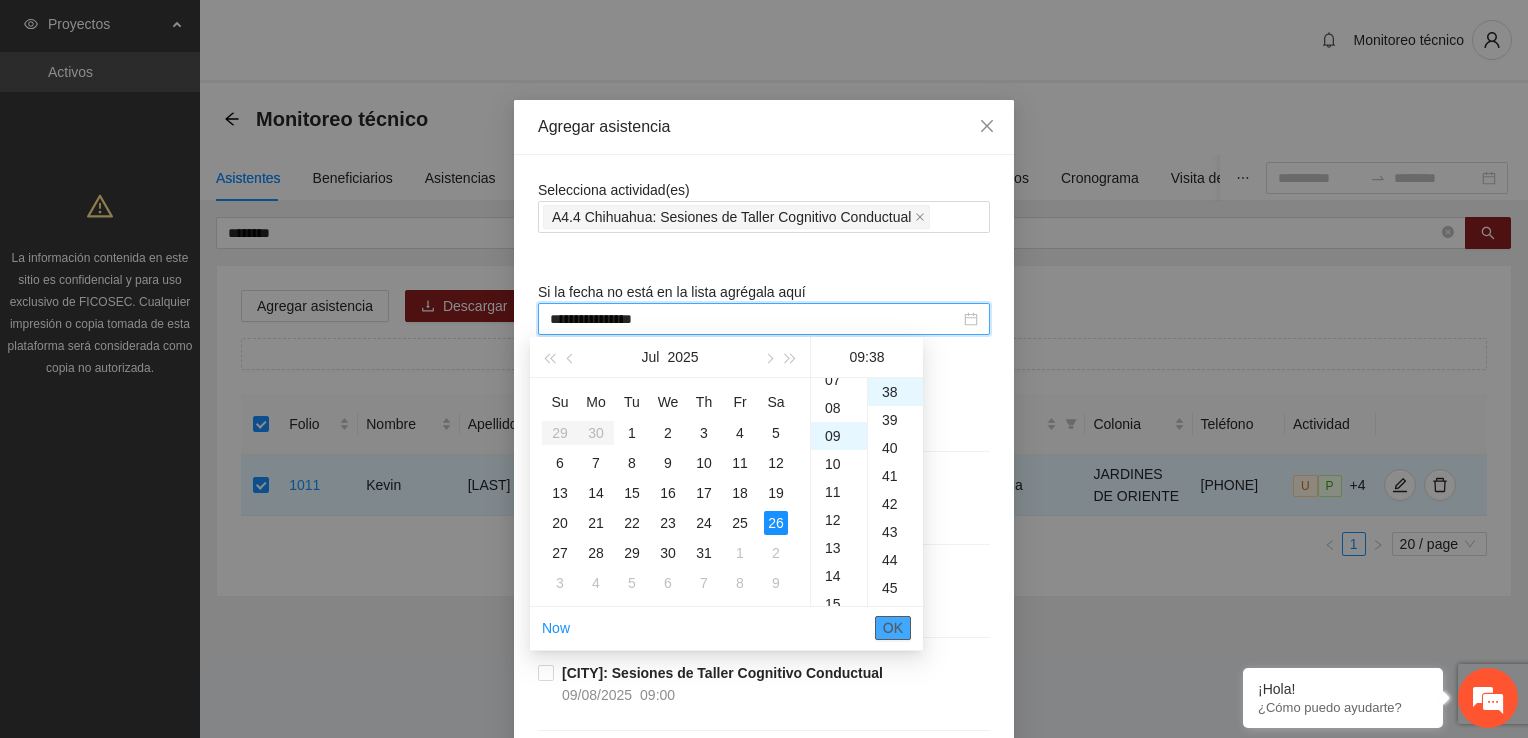 scroll, scrollTop: 252, scrollLeft: 0, axis: vertical 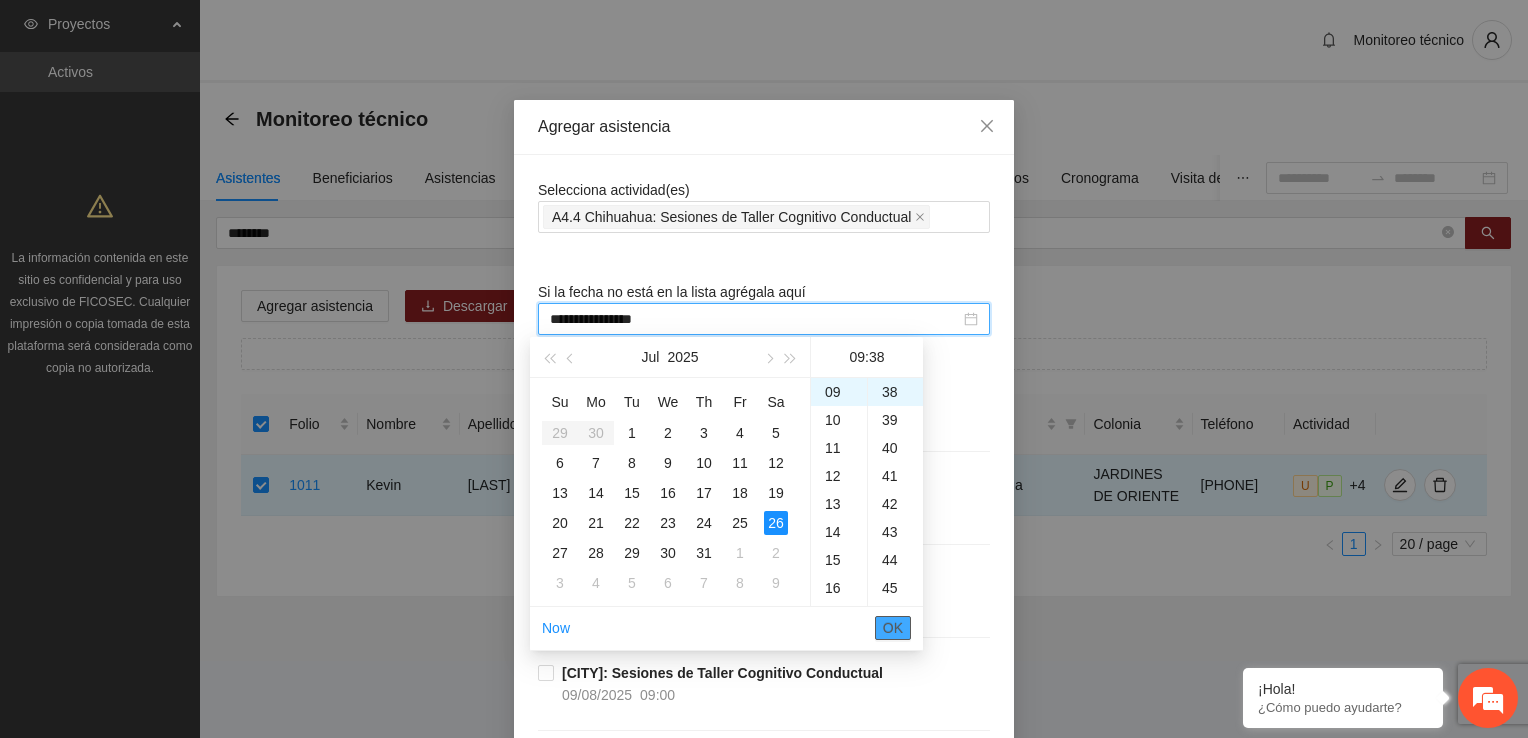 click on "OK" at bounding box center (893, 628) 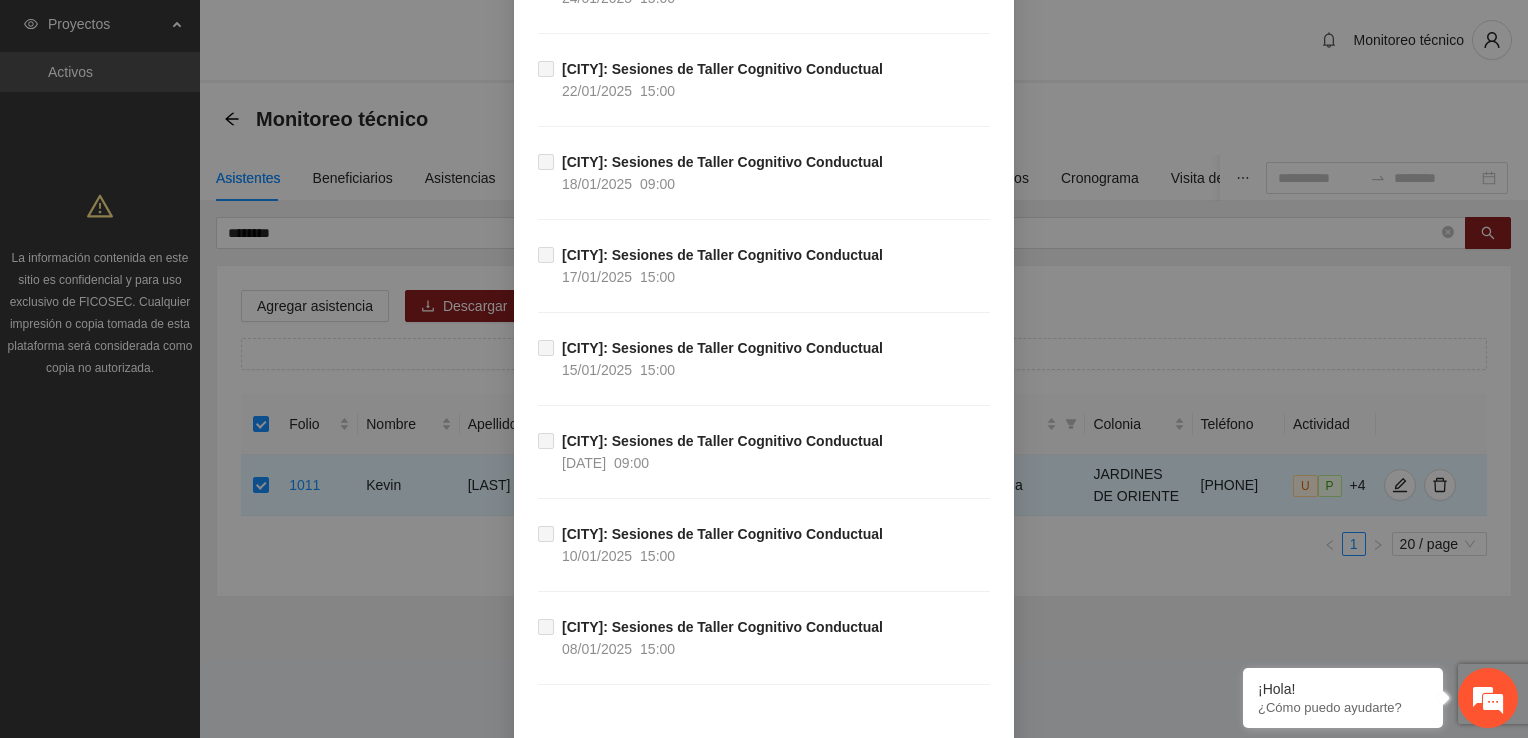 scroll, scrollTop: 2299, scrollLeft: 0, axis: vertical 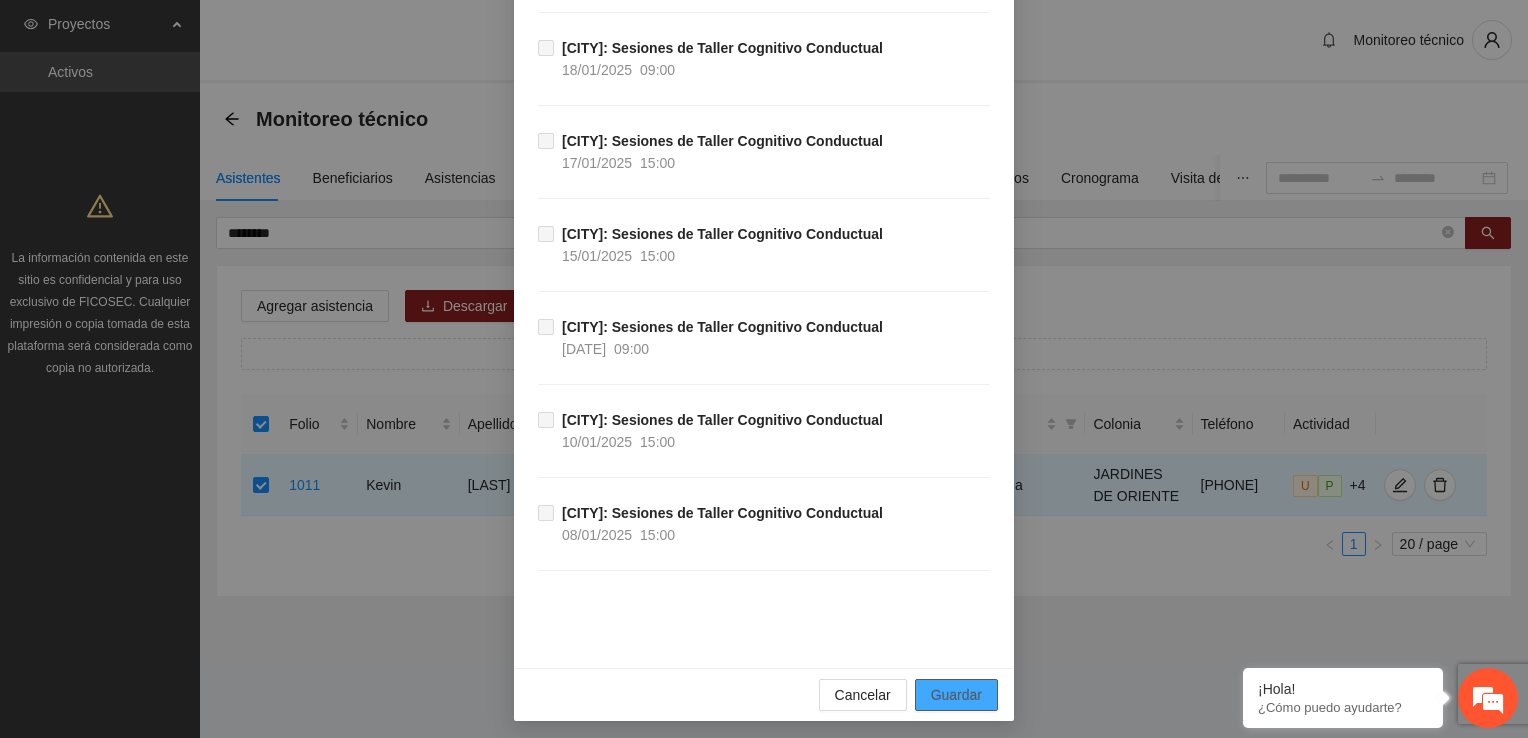 click on "Guardar" at bounding box center (956, 695) 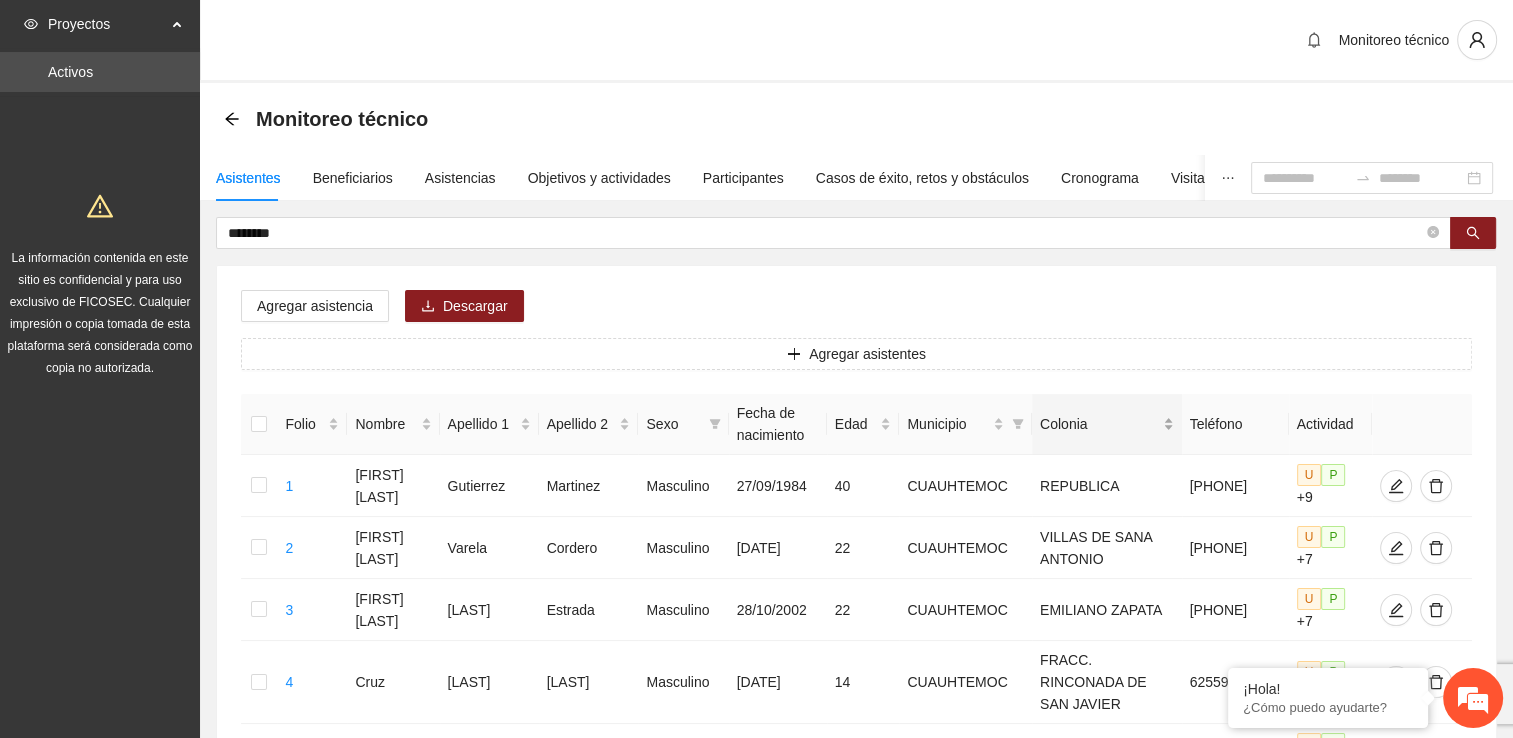 click on "Colonia" at bounding box center (1107, 424) 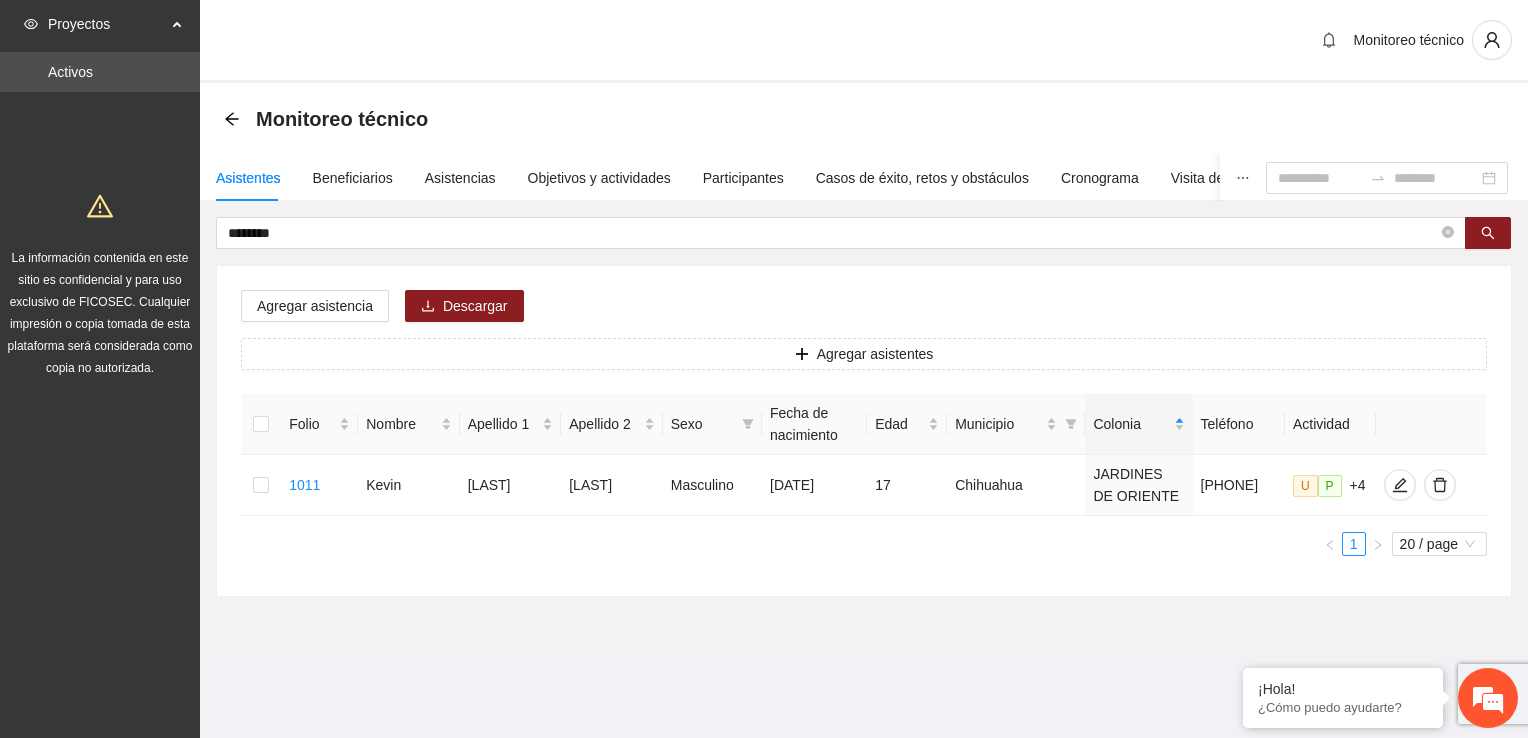 click on "Agregar asistencia Descargar Agregar asistentes Folio Nombre Apellido 1 Apellido 2 Sexo Fecha de nacimiento Edad Municipio Colonia Teléfono Actividad                           1011 Kevin Escobar Tabura Masculino [DATE] [AGE] [CITY] [COLONY] [PHONE] U P +4 1 20 / page" at bounding box center (864, 431) 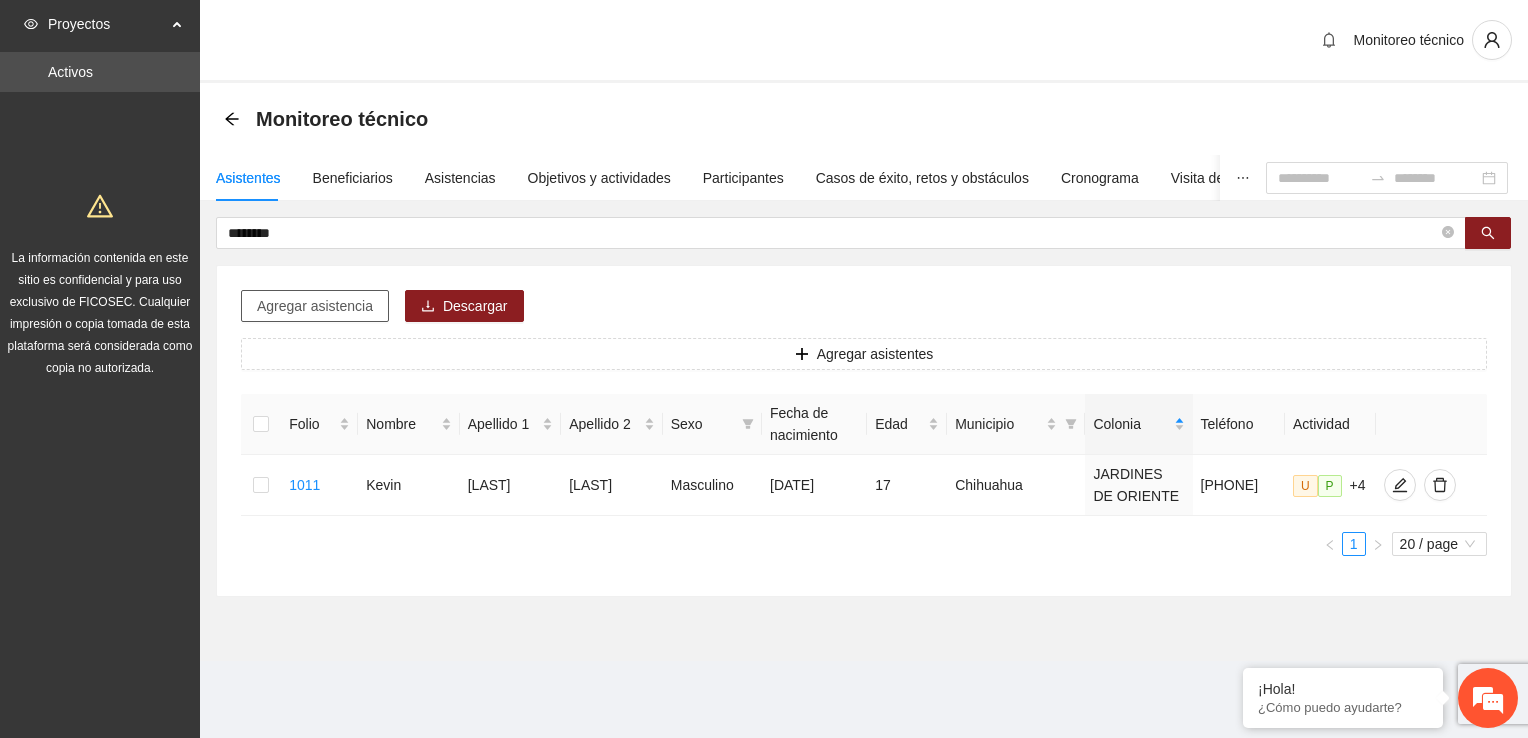 click on "Agregar asistencia" at bounding box center [315, 306] 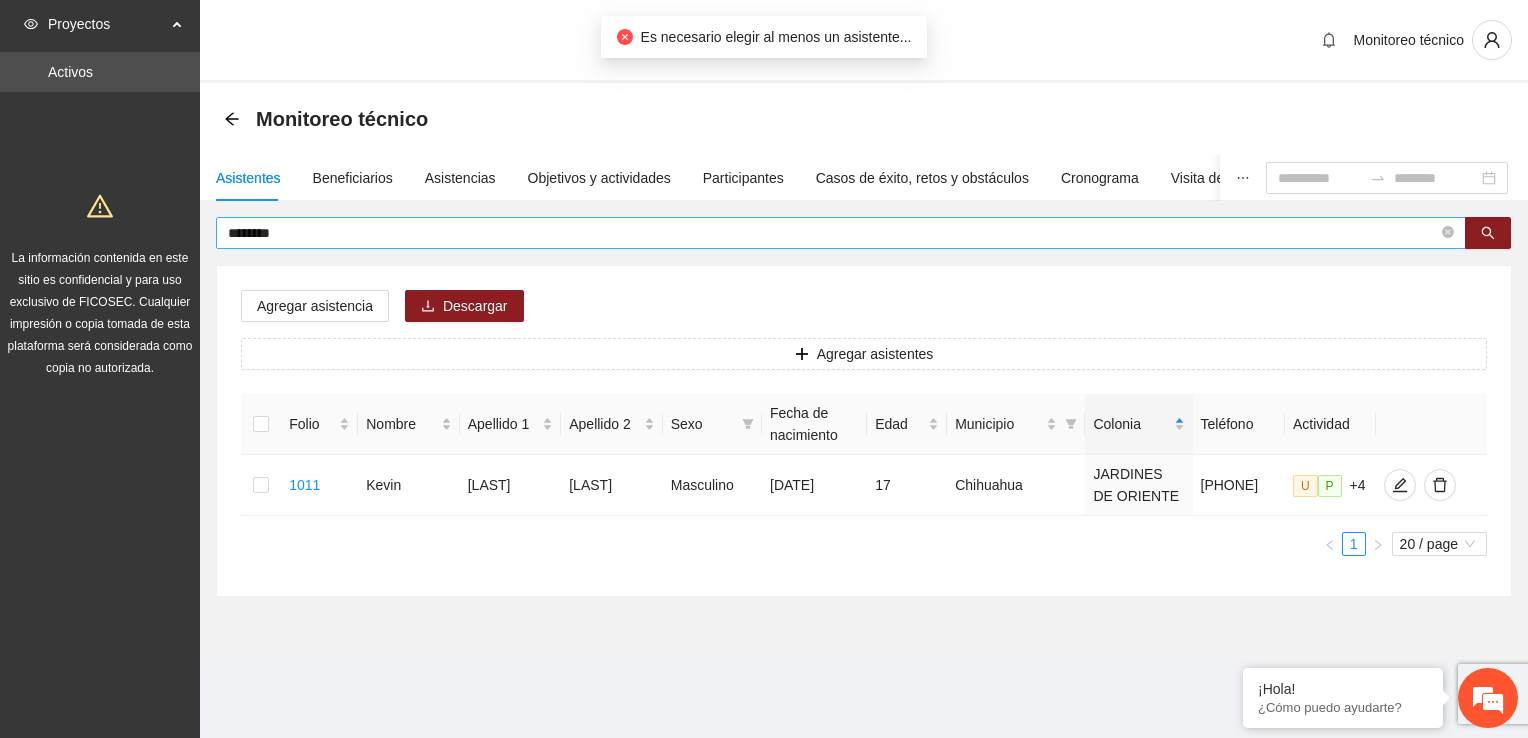 click on "*******" at bounding box center [833, 233] 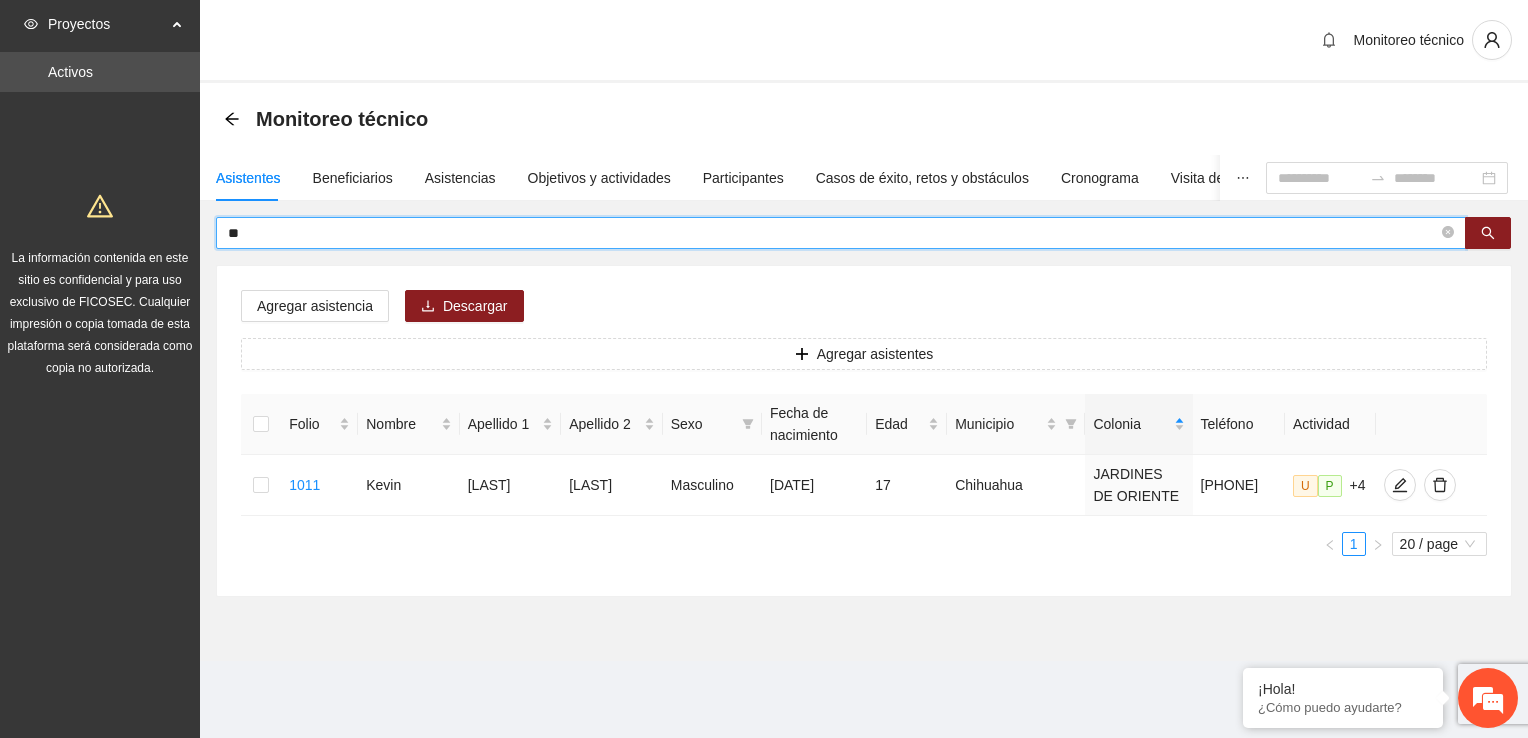 type on "*" 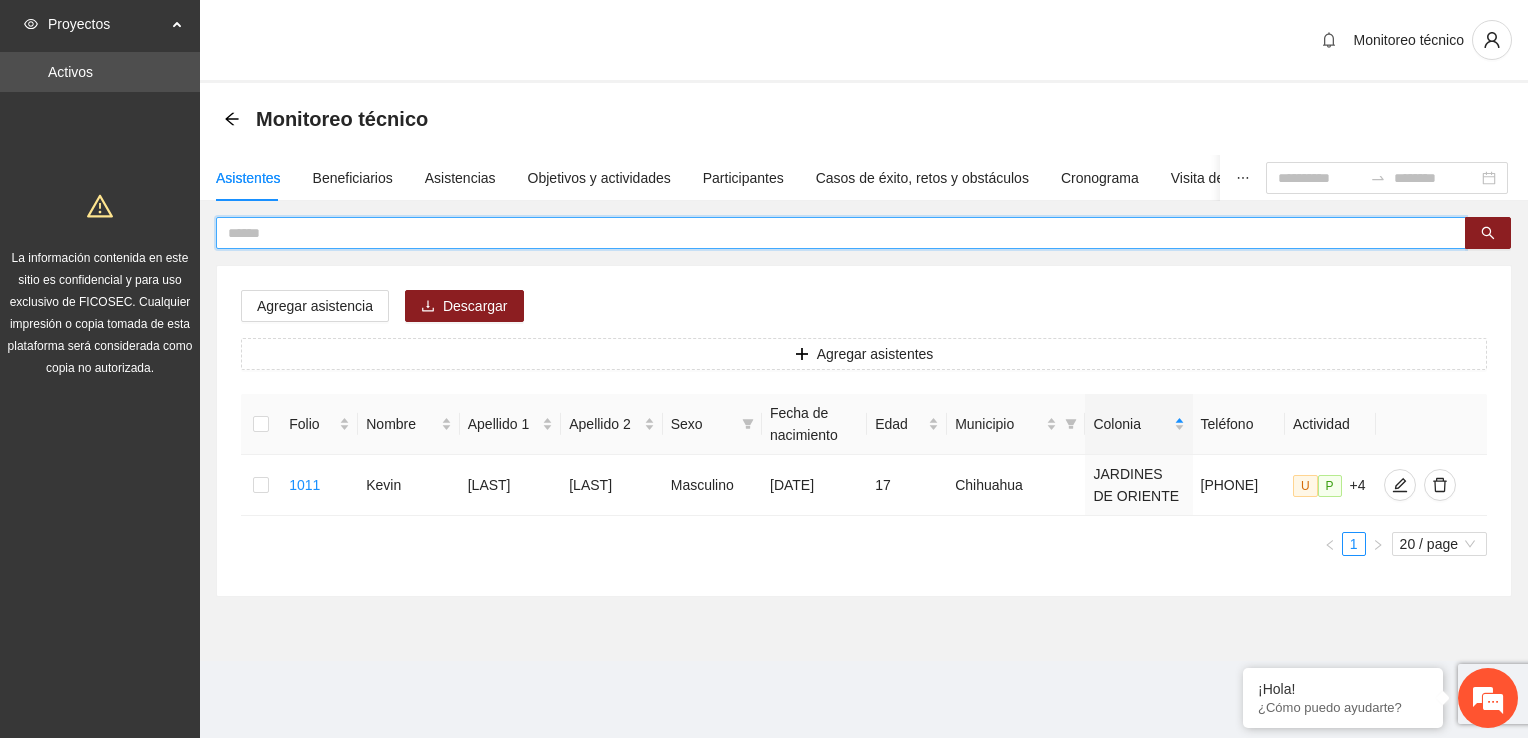 click at bounding box center [833, 233] 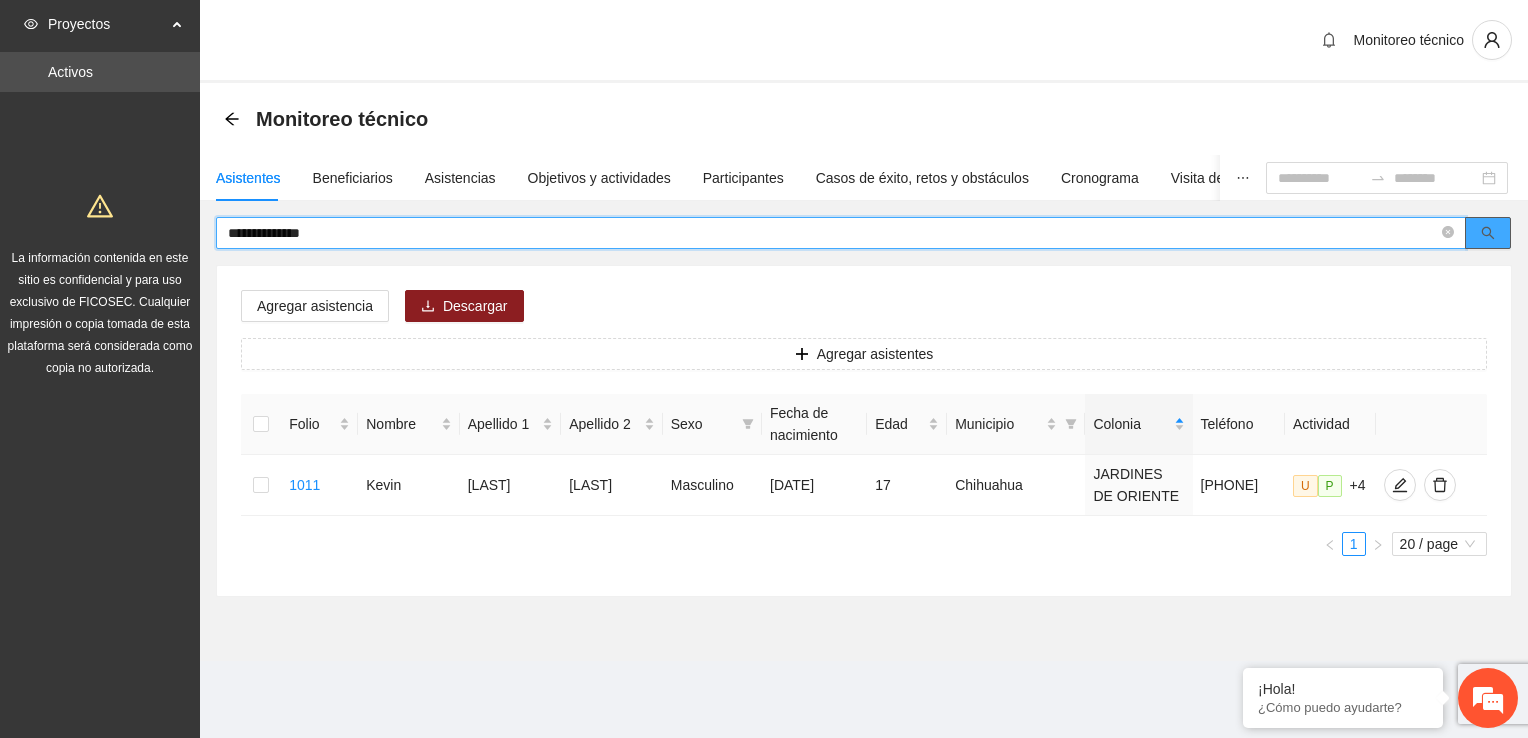 click at bounding box center (1488, 233) 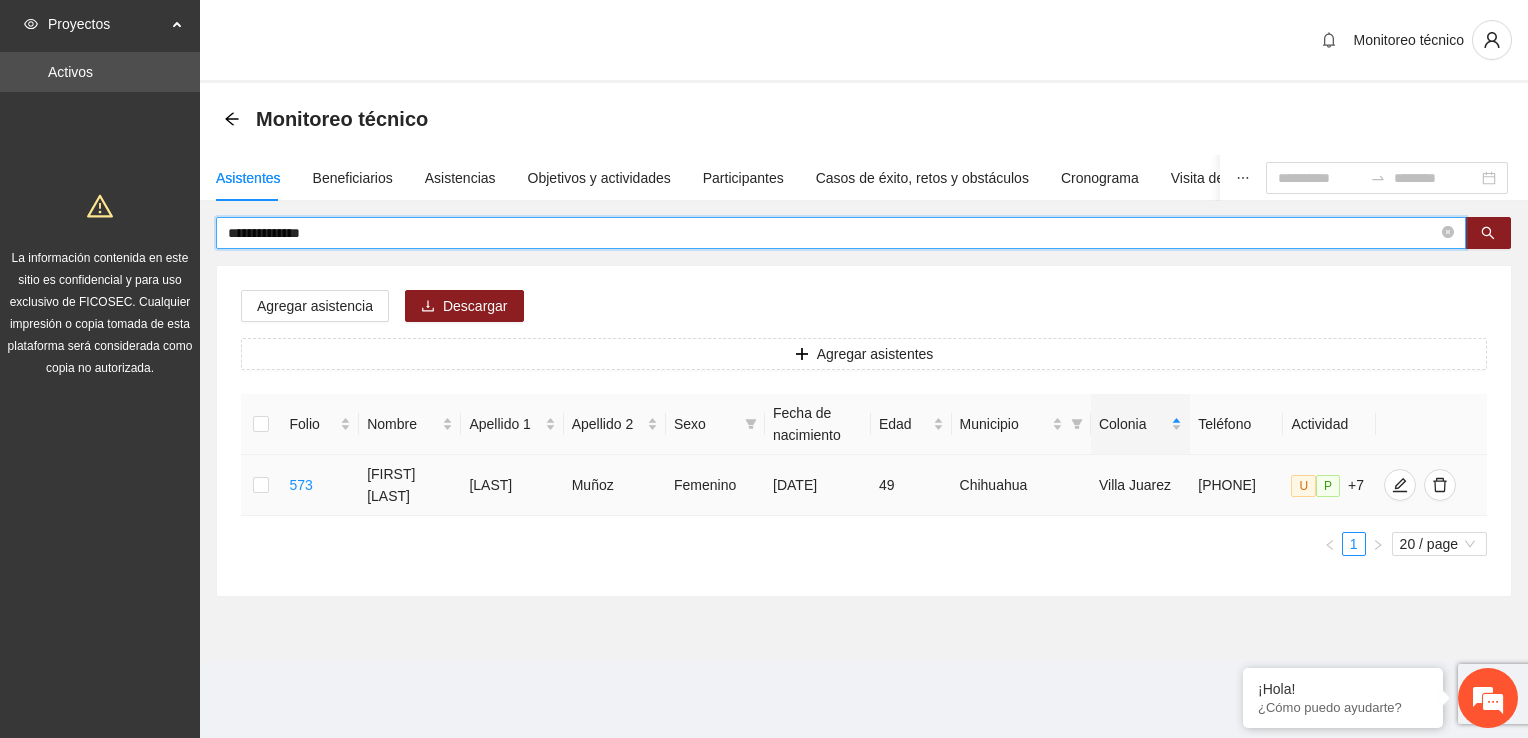 type on "**********" 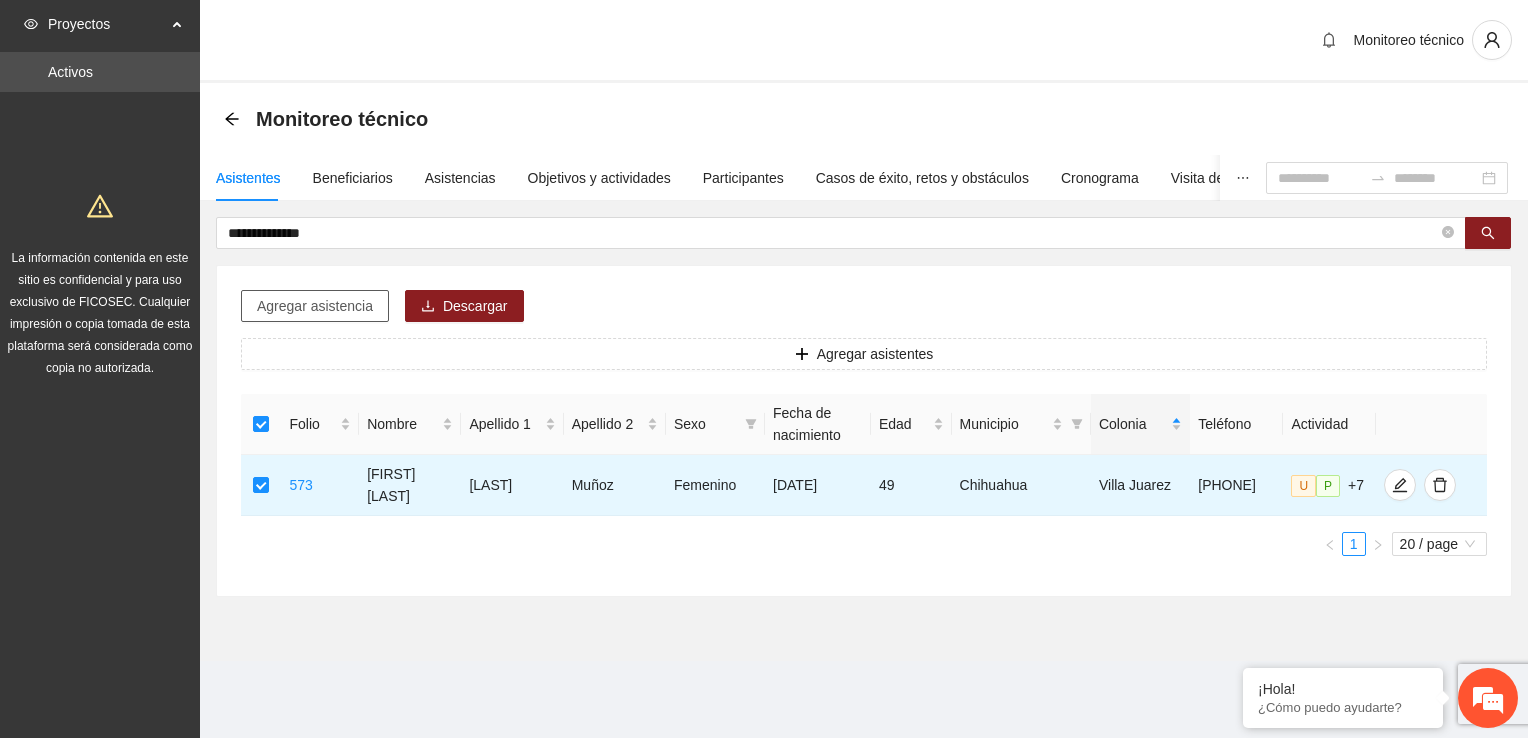 click on "Agregar asistencia" at bounding box center (315, 306) 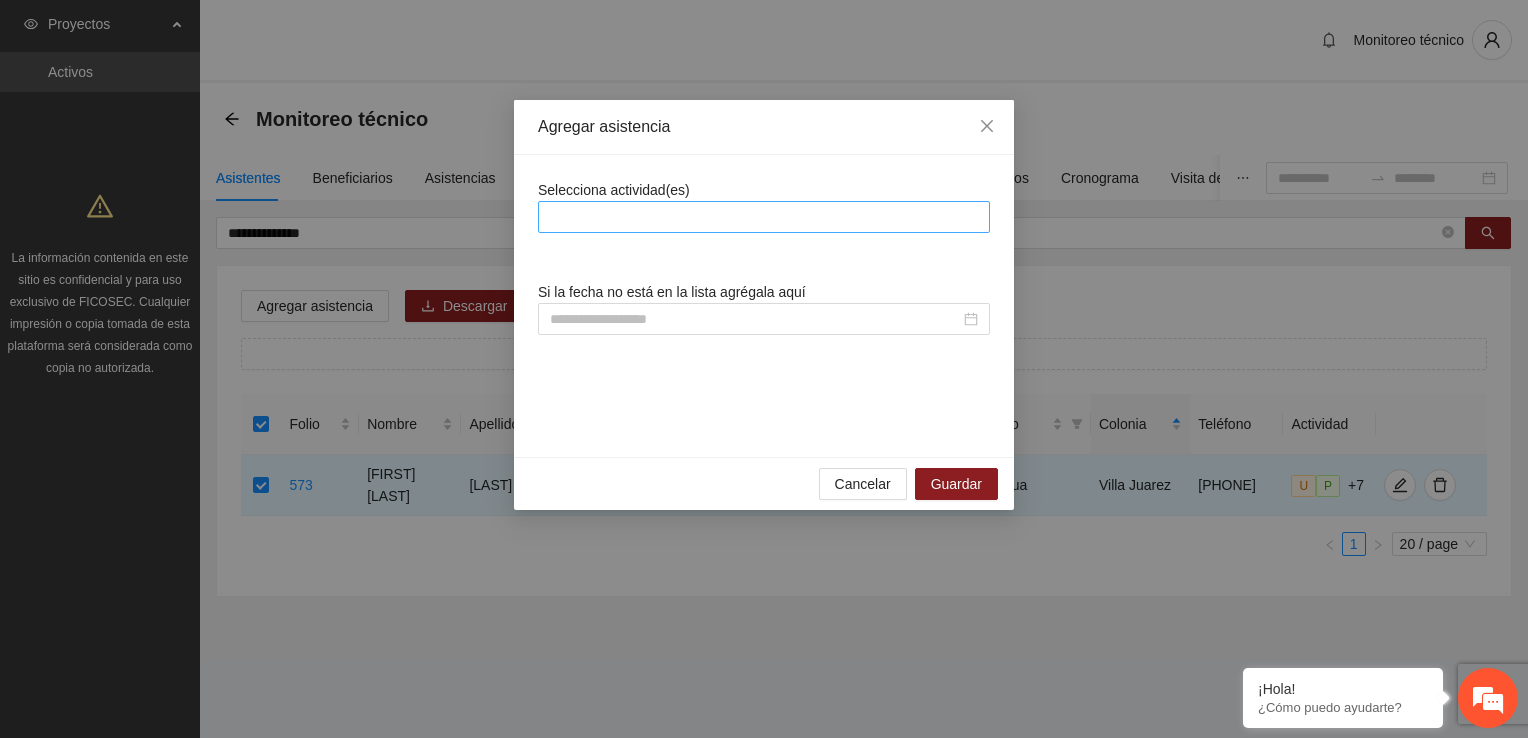 click at bounding box center [764, 217] 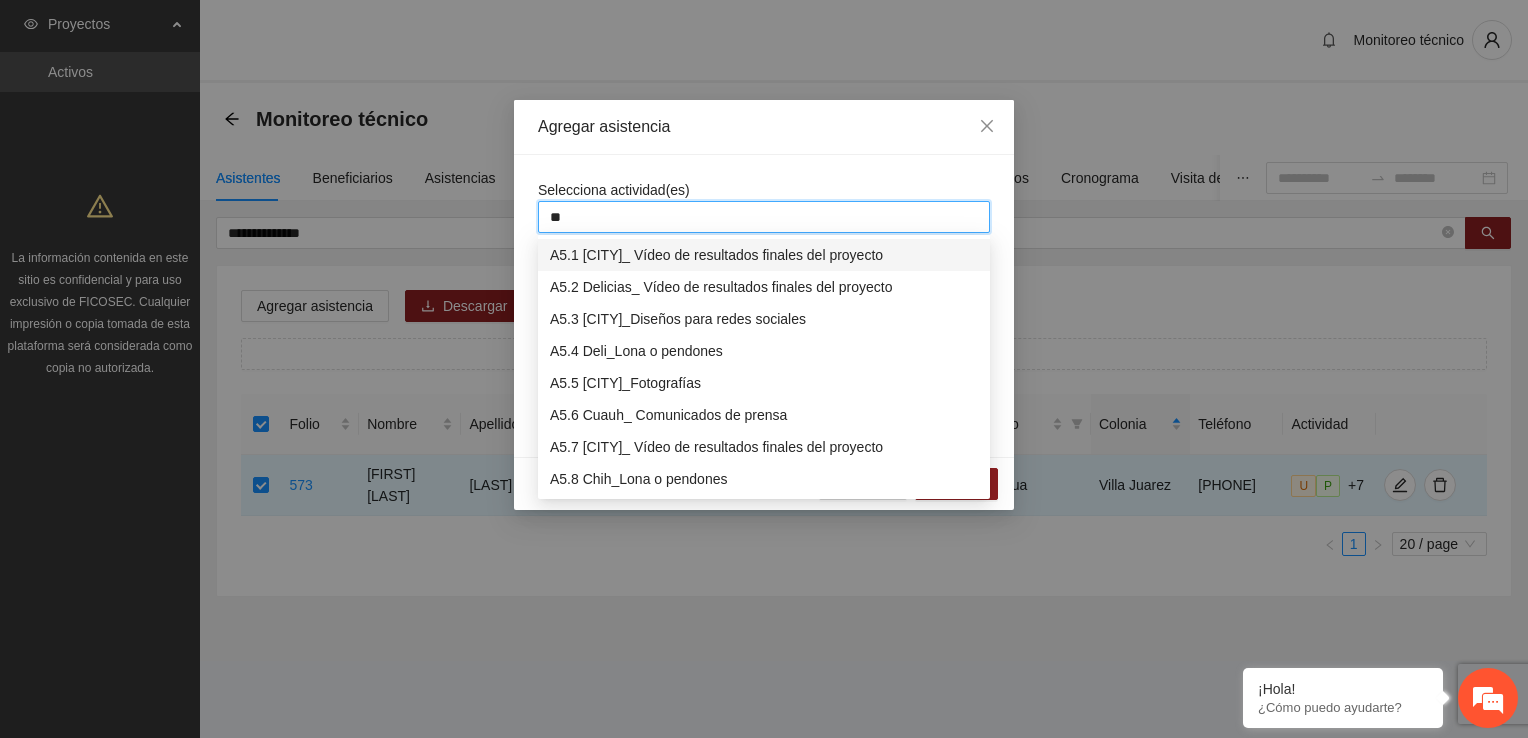 type on "*" 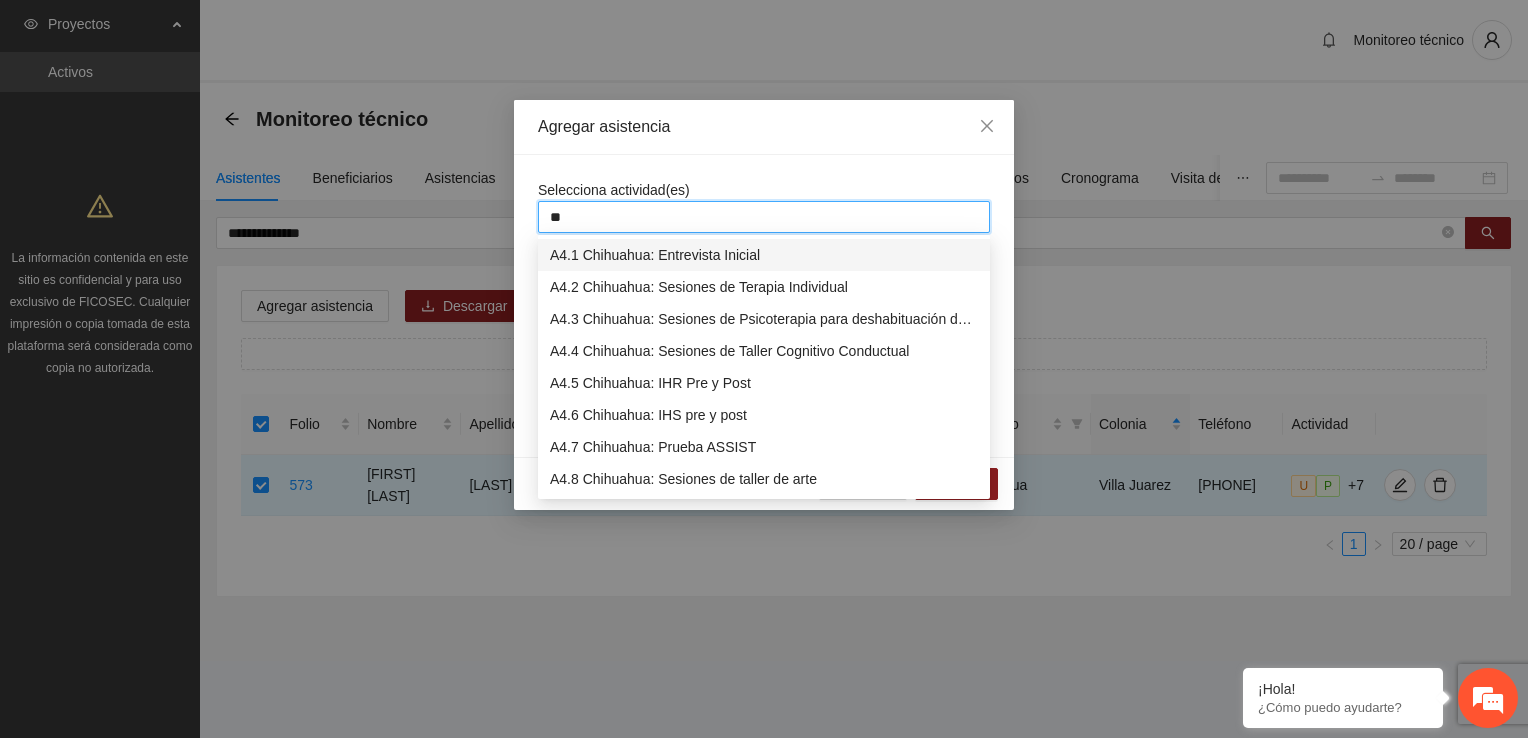 type on "***" 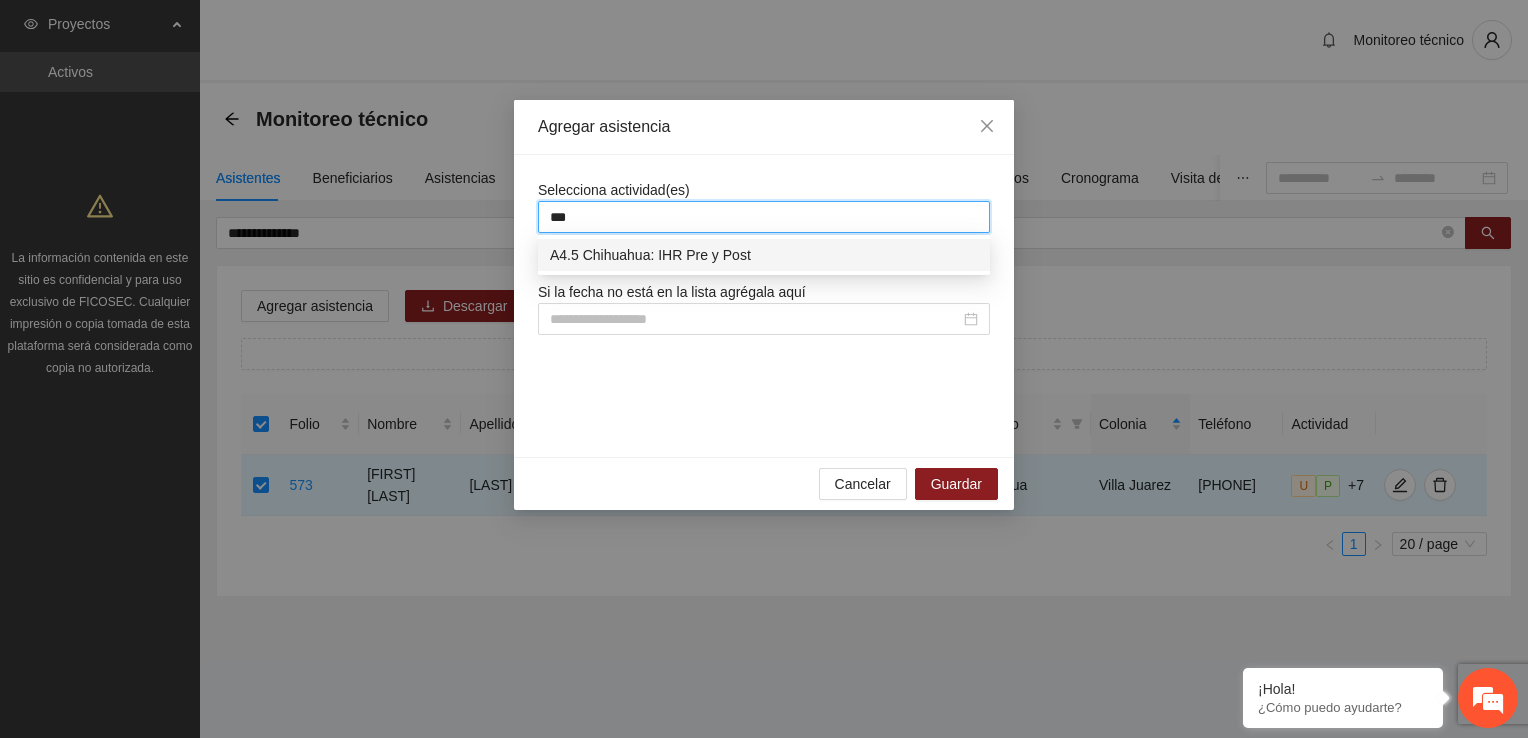 click on "A4.5 Chihuahua: IHR Pre y Post" at bounding box center [764, 255] 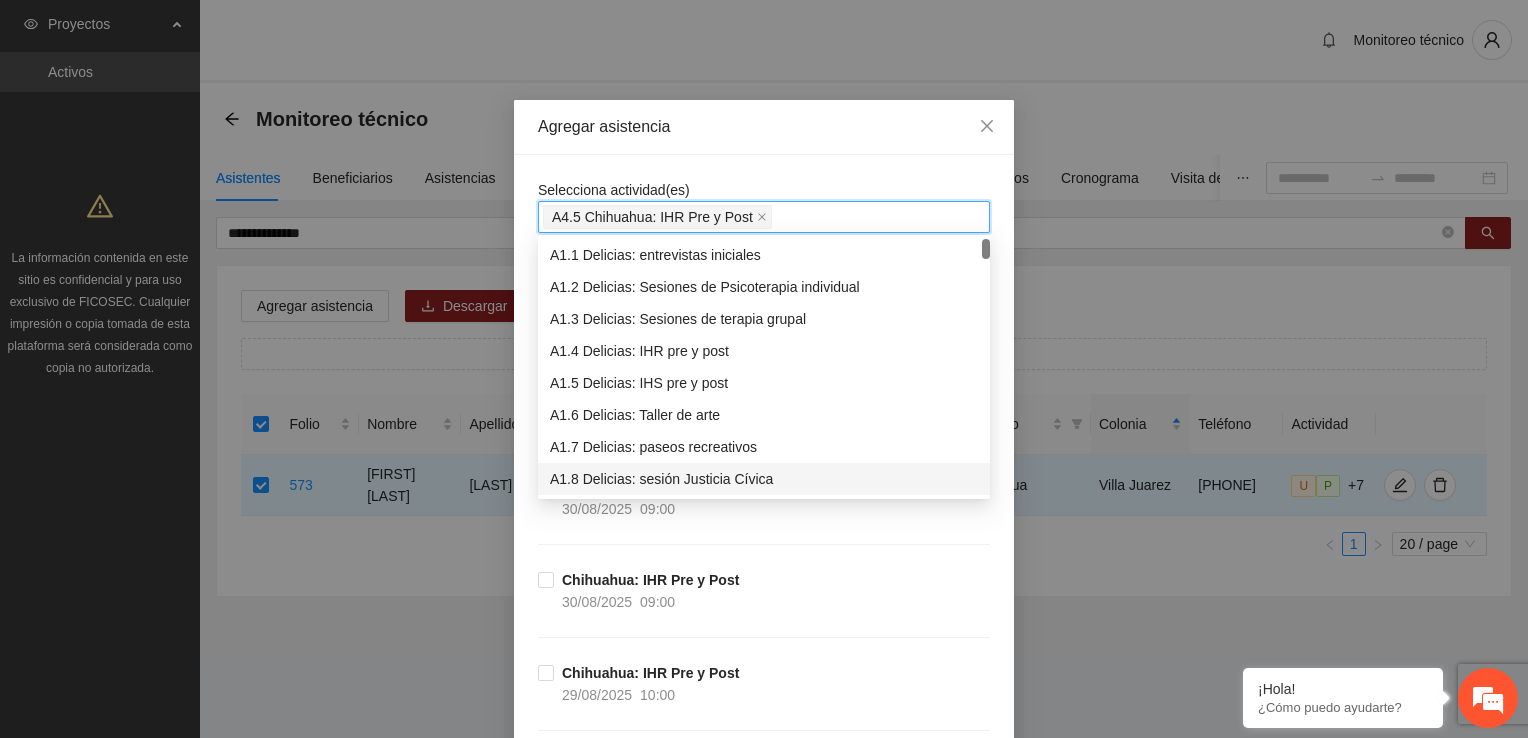 click on "[CITY]: IHR Pre y Post [DATE] [TIME]" at bounding box center [764, 615] 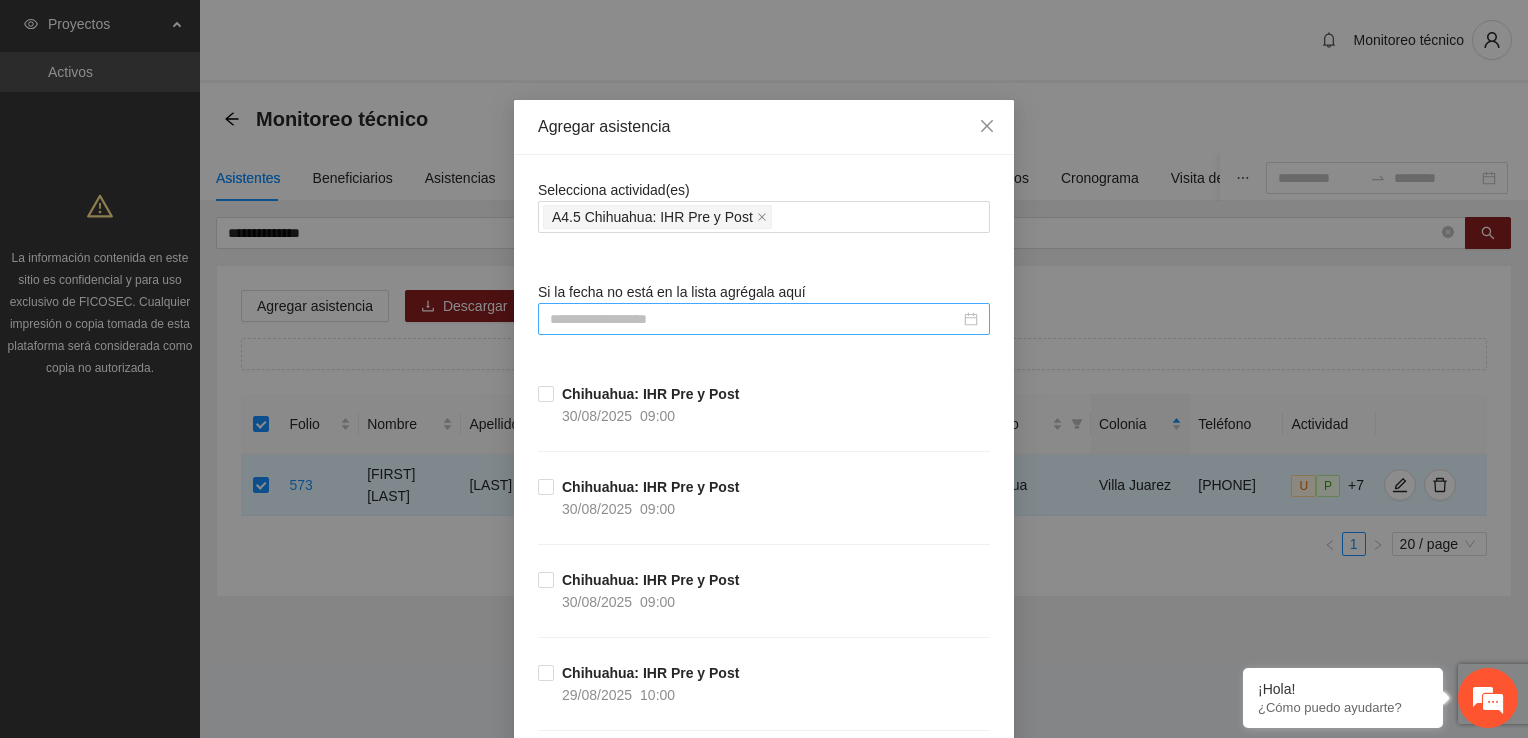 click at bounding box center [764, 319] 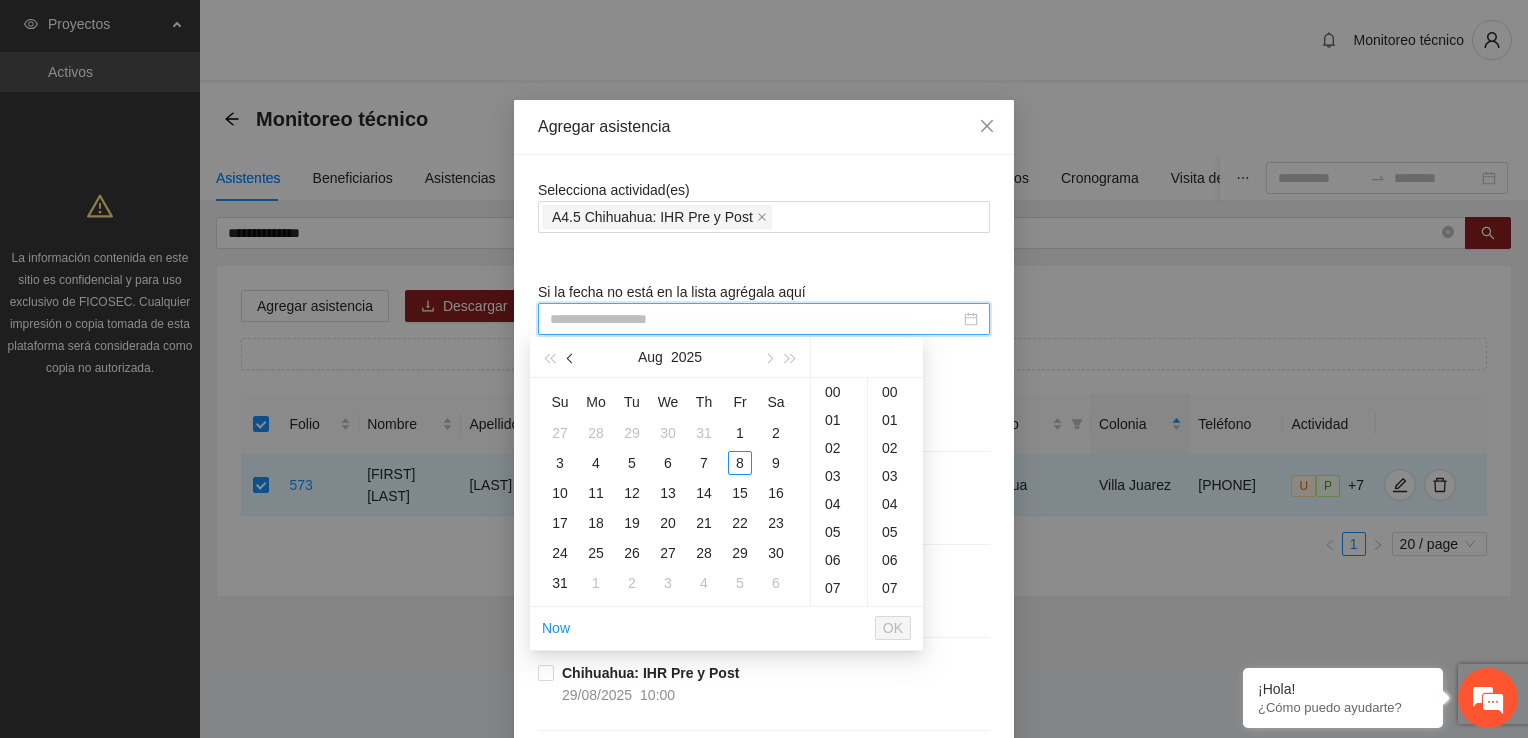click at bounding box center [571, 357] 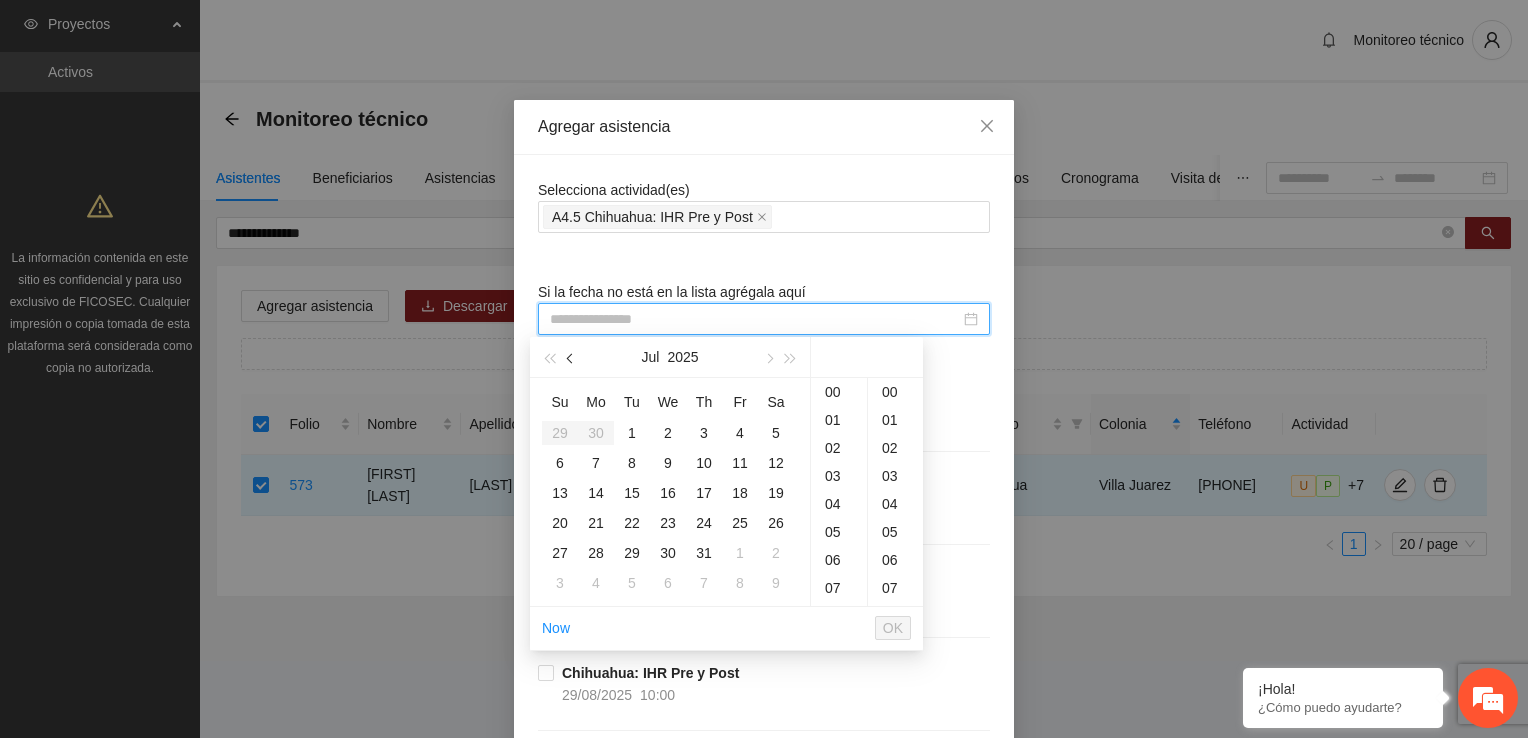type on "**********" 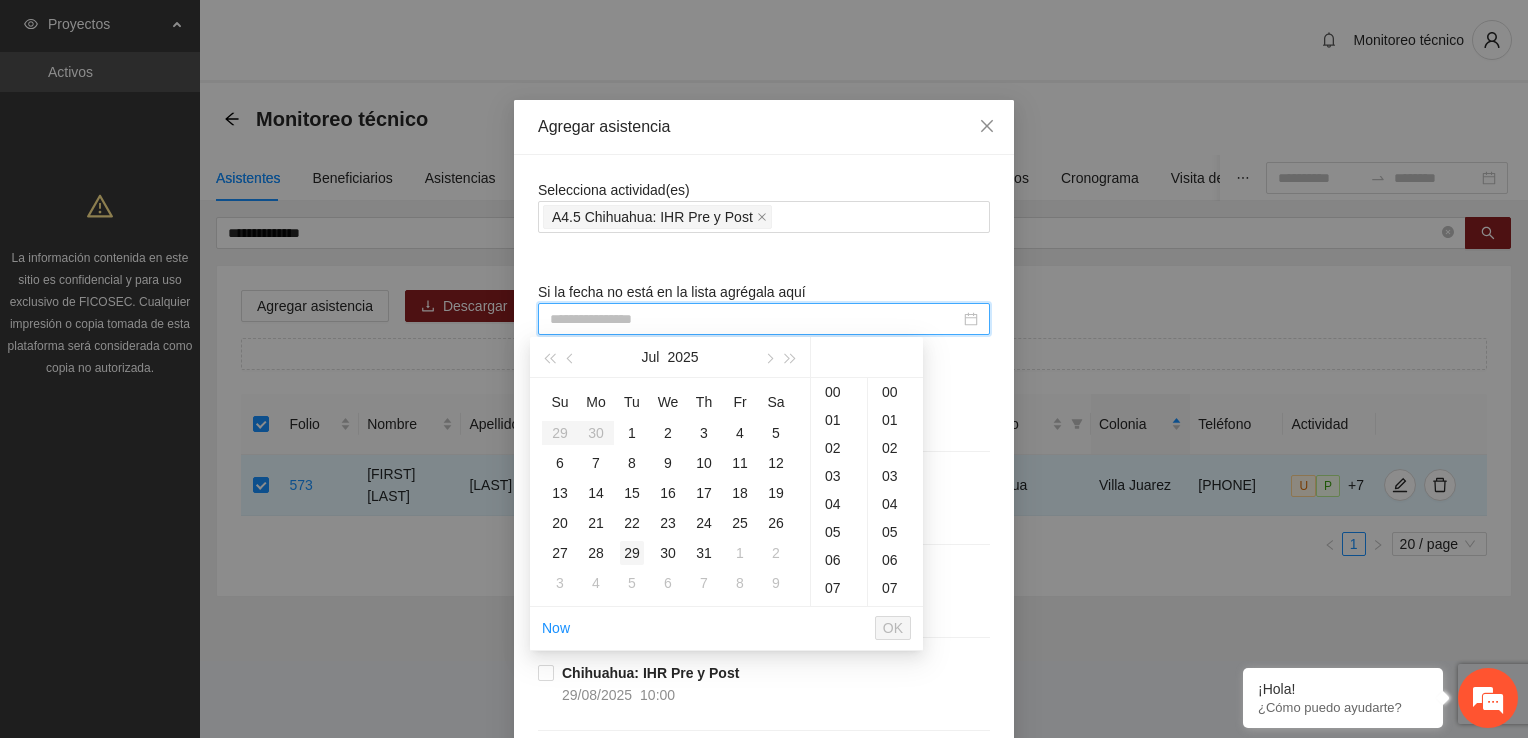 click on "29" at bounding box center [632, 553] 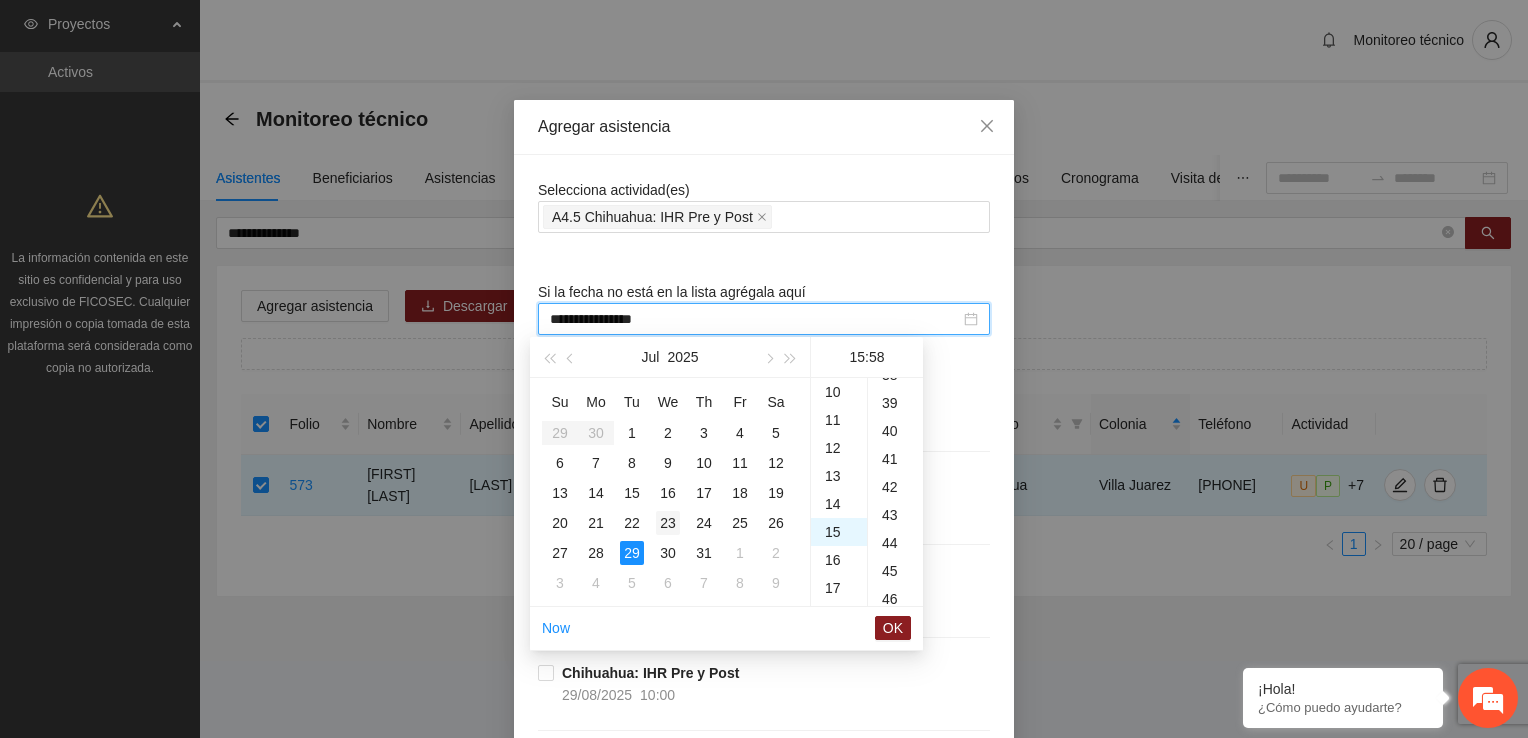 scroll, scrollTop: 420, scrollLeft: 0, axis: vertical 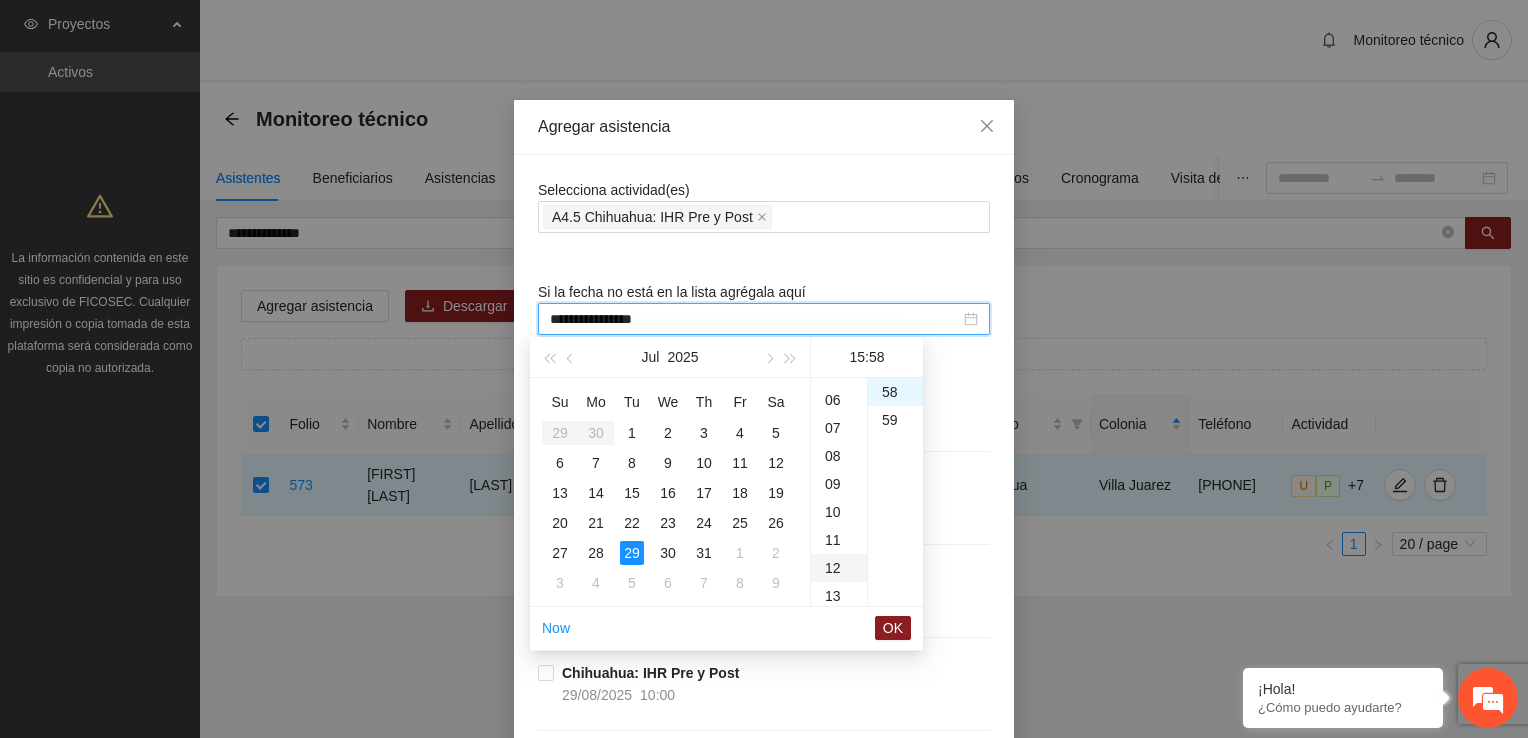 click on "10" at bounding box center [839, 512] 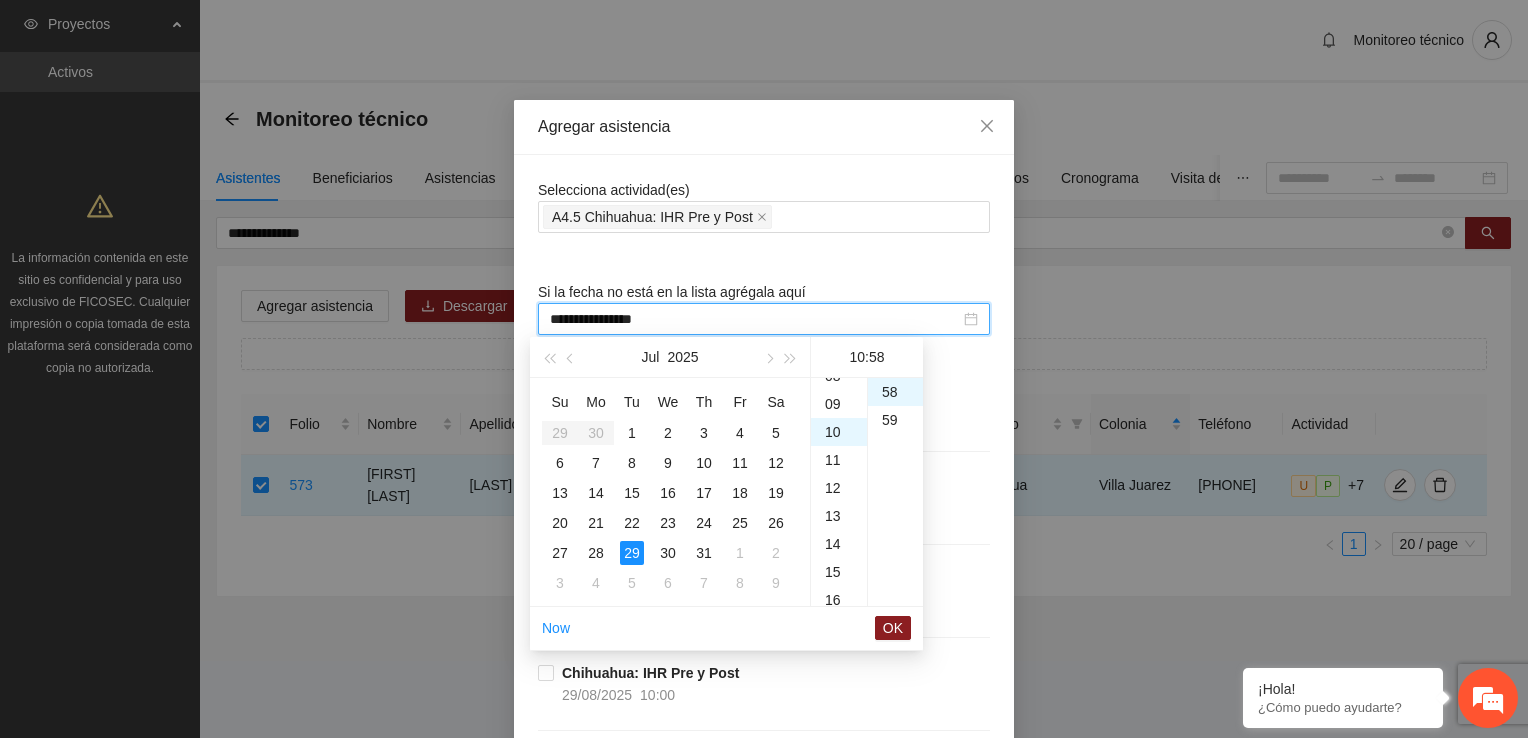 scroll, scrollTop: 280, scrollLeft: 0, axis: vertical 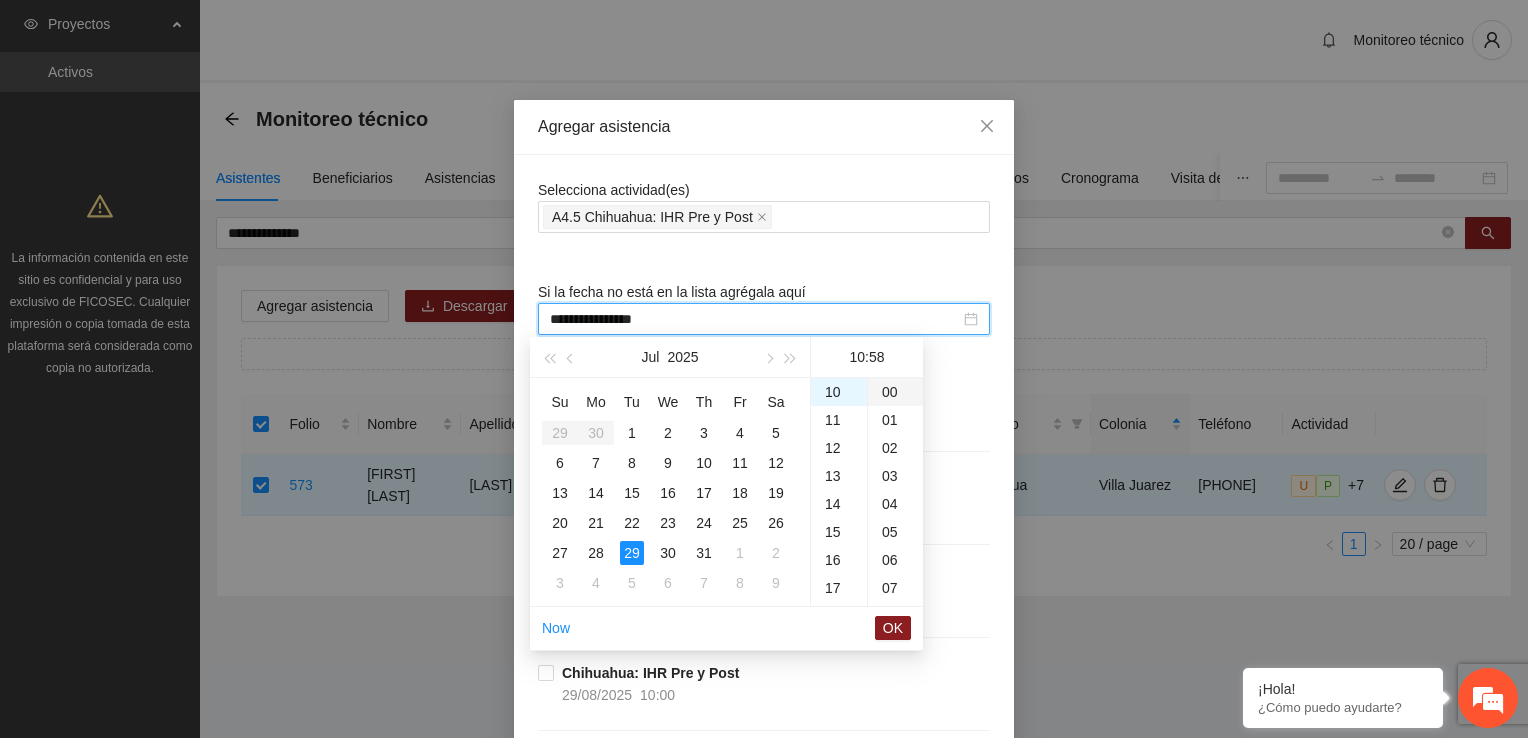 click on "00" at bounding box center [895, 392] 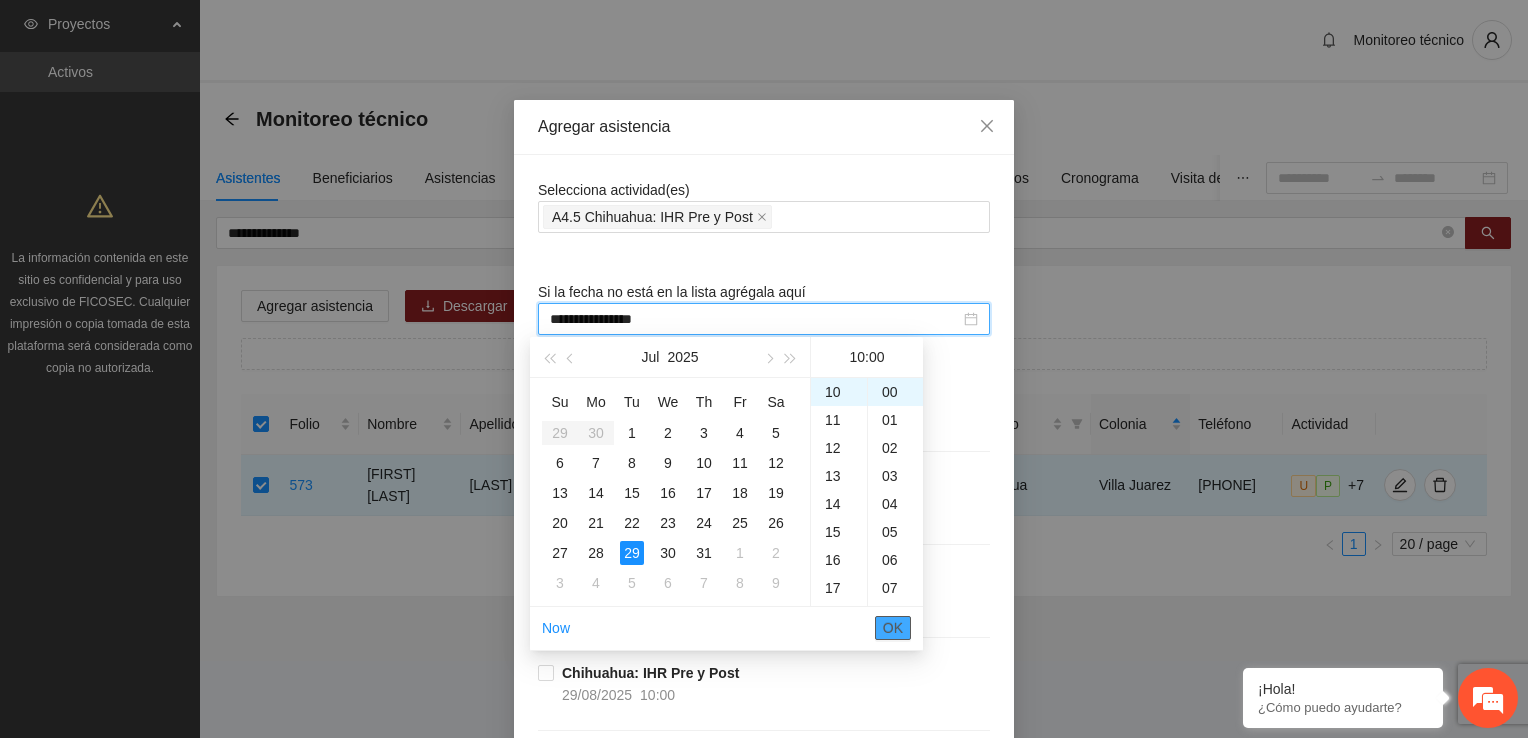 click on "OK" at bounding box center (893, 628) 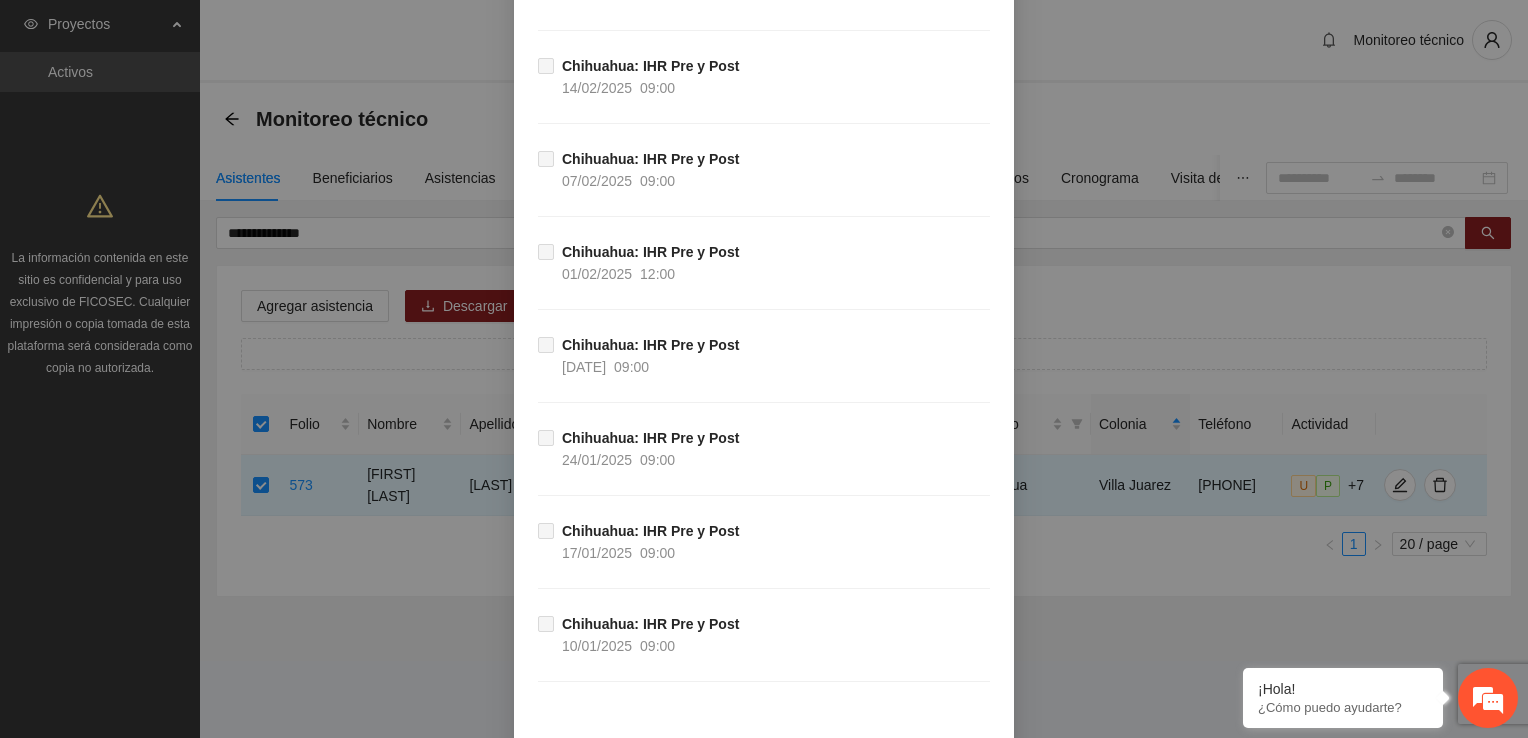 scroll, scrollTop: 21694, scrollLeft: 0, axis: vertical 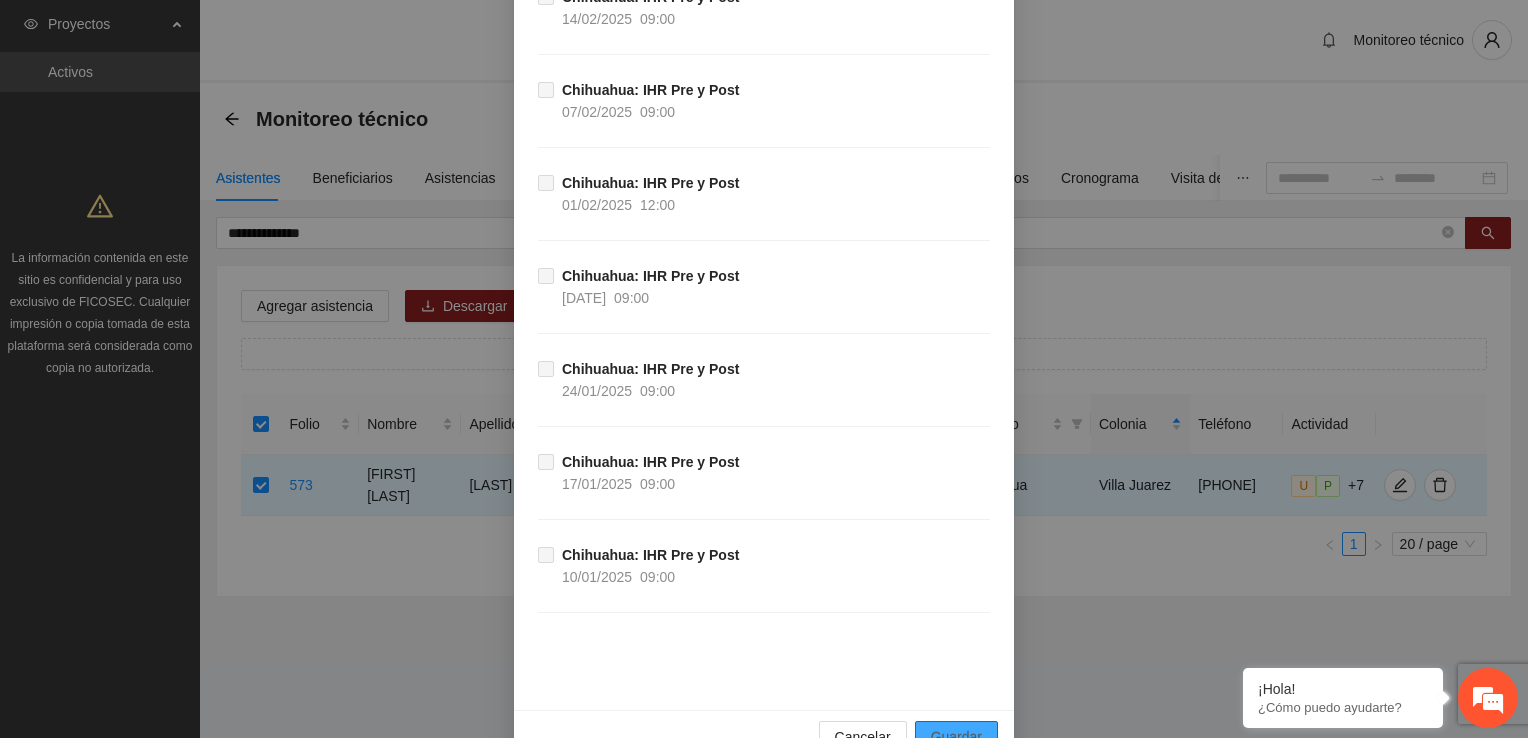 click on "Guardar" at bounding box center (956, 737) 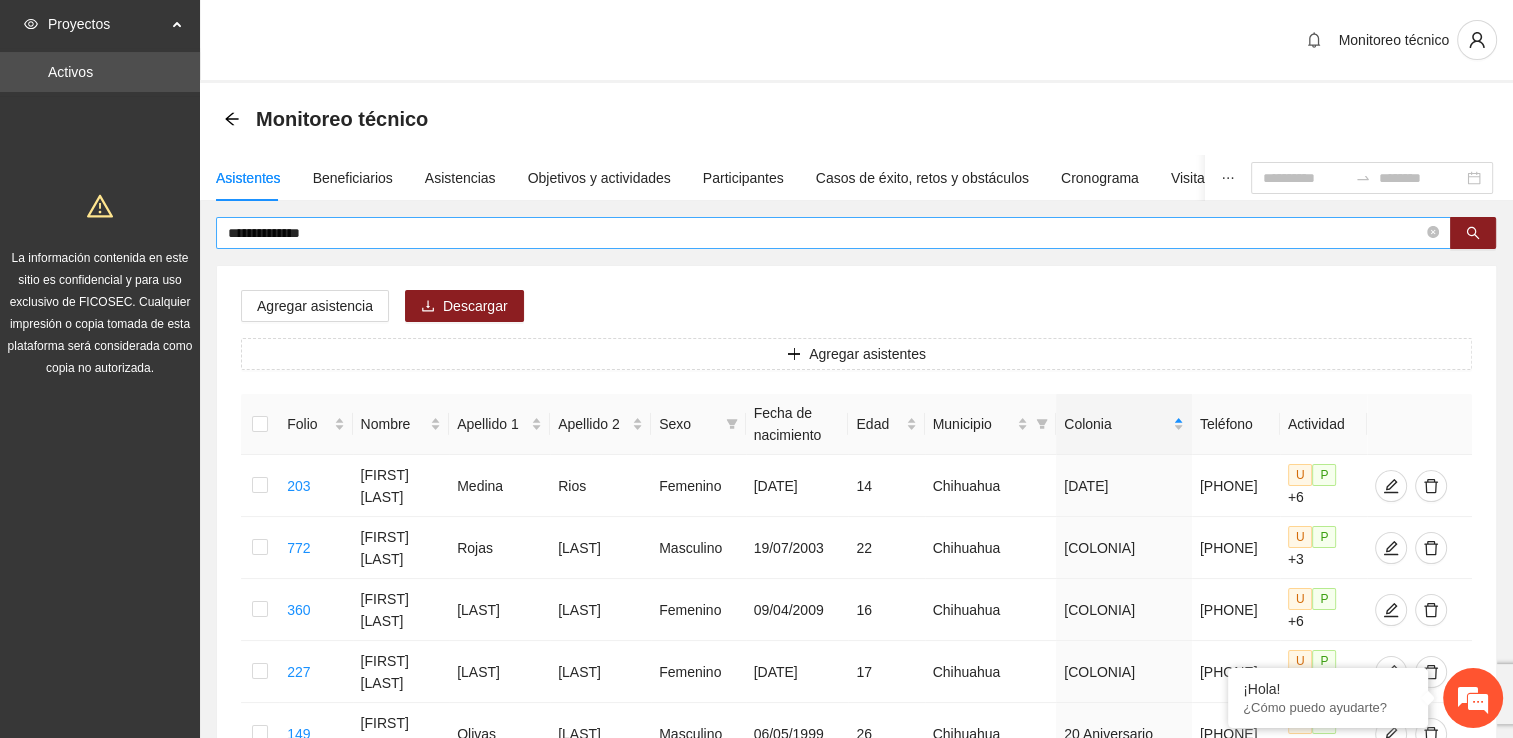 click on "**********" at bounding box center [833, 233] 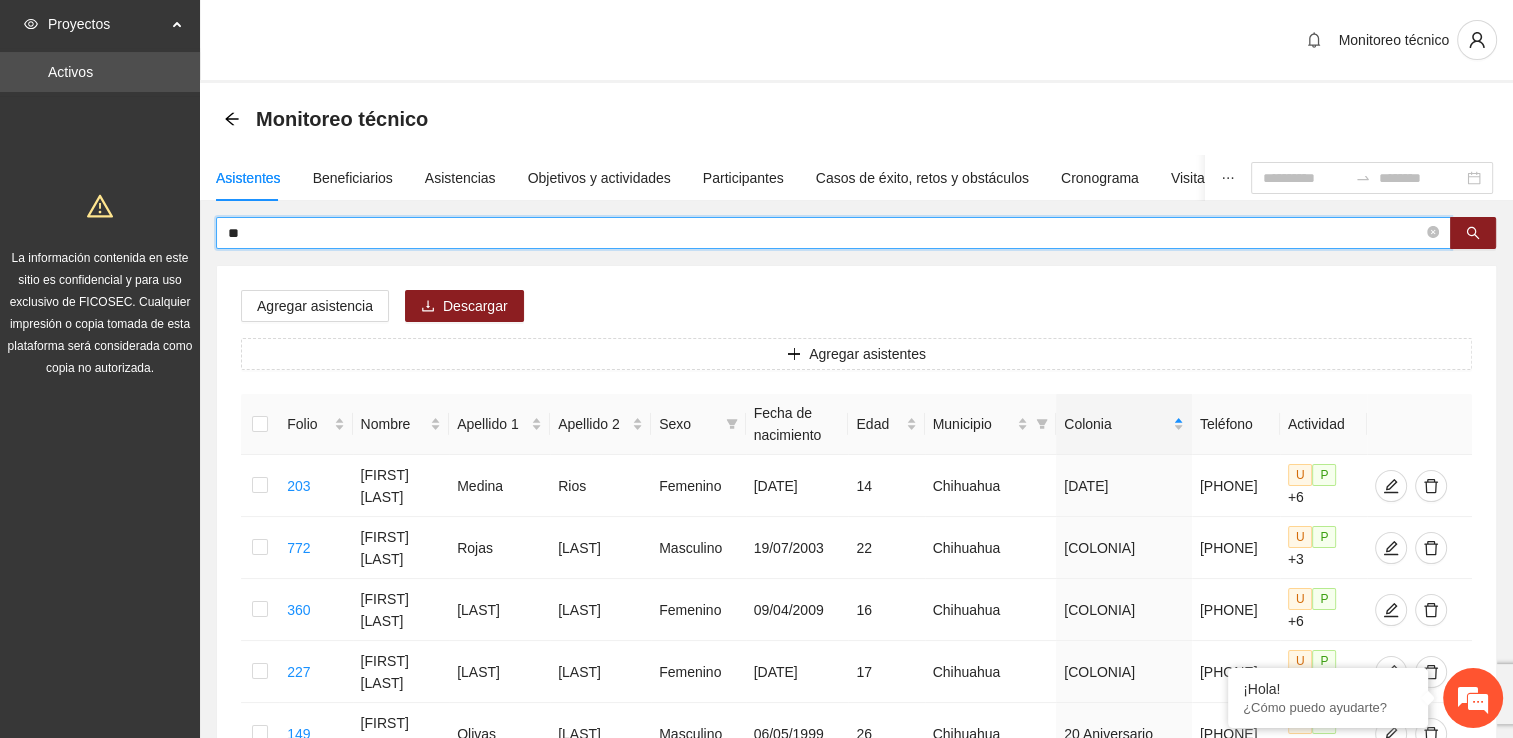 type on "*" 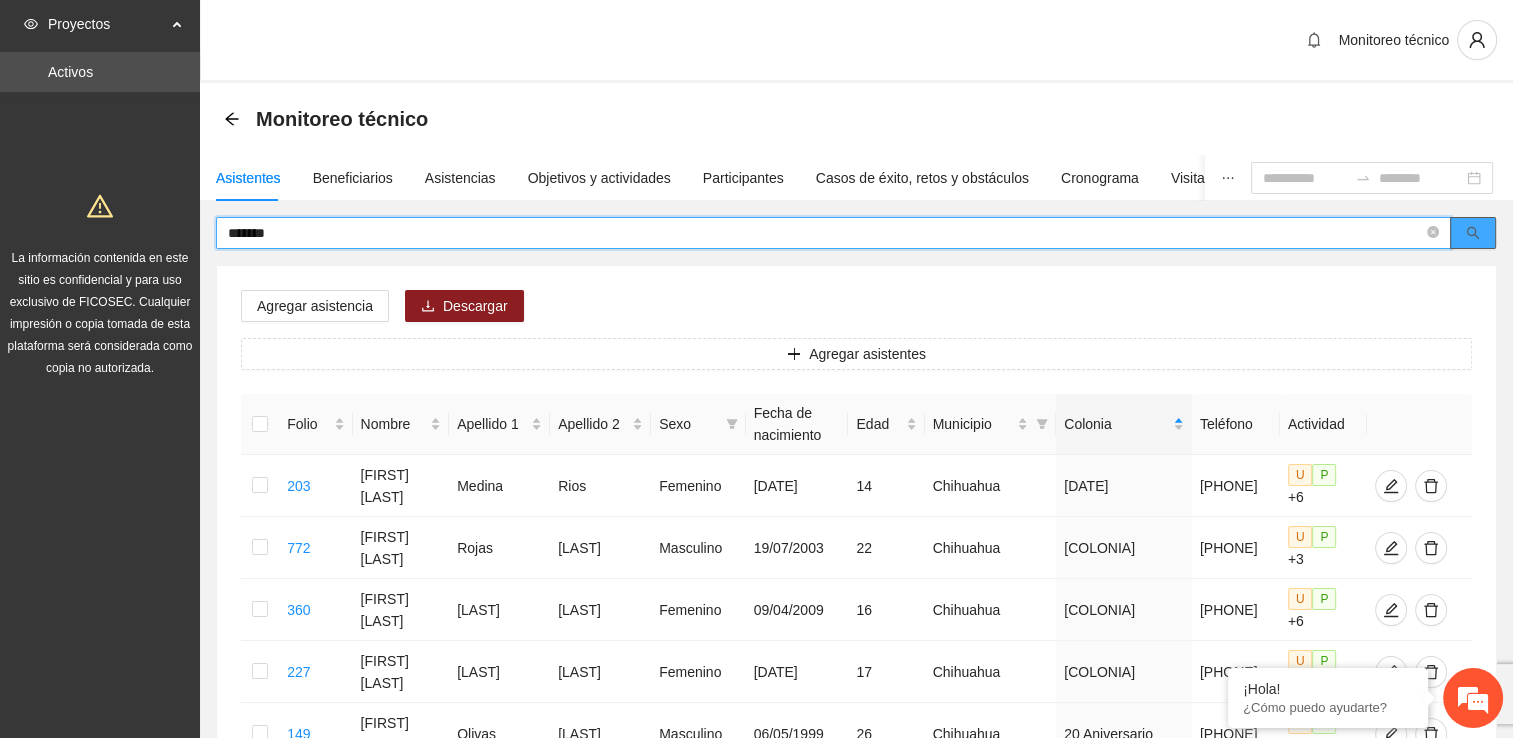 click 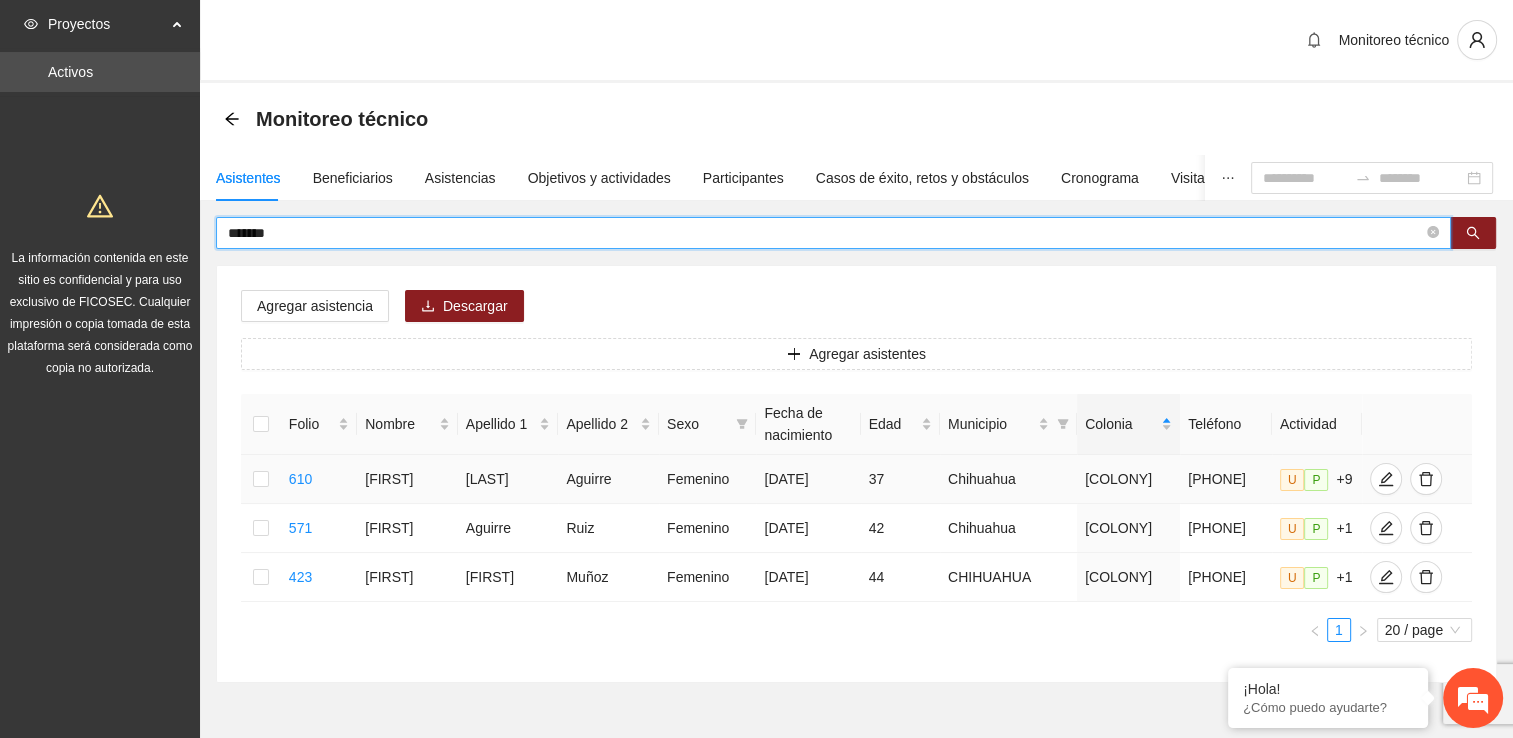 type on "*******" 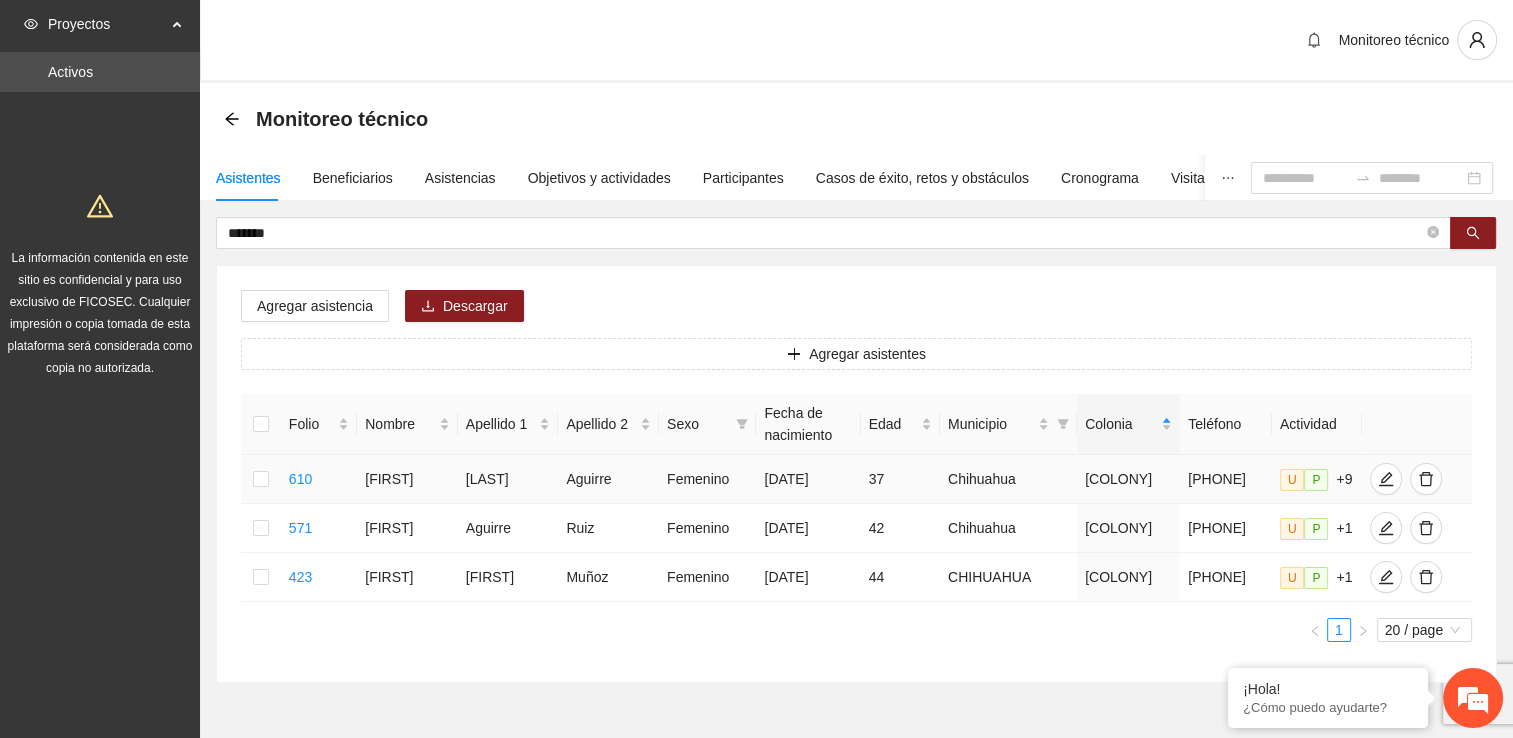 click at bounding box center (261, 479) 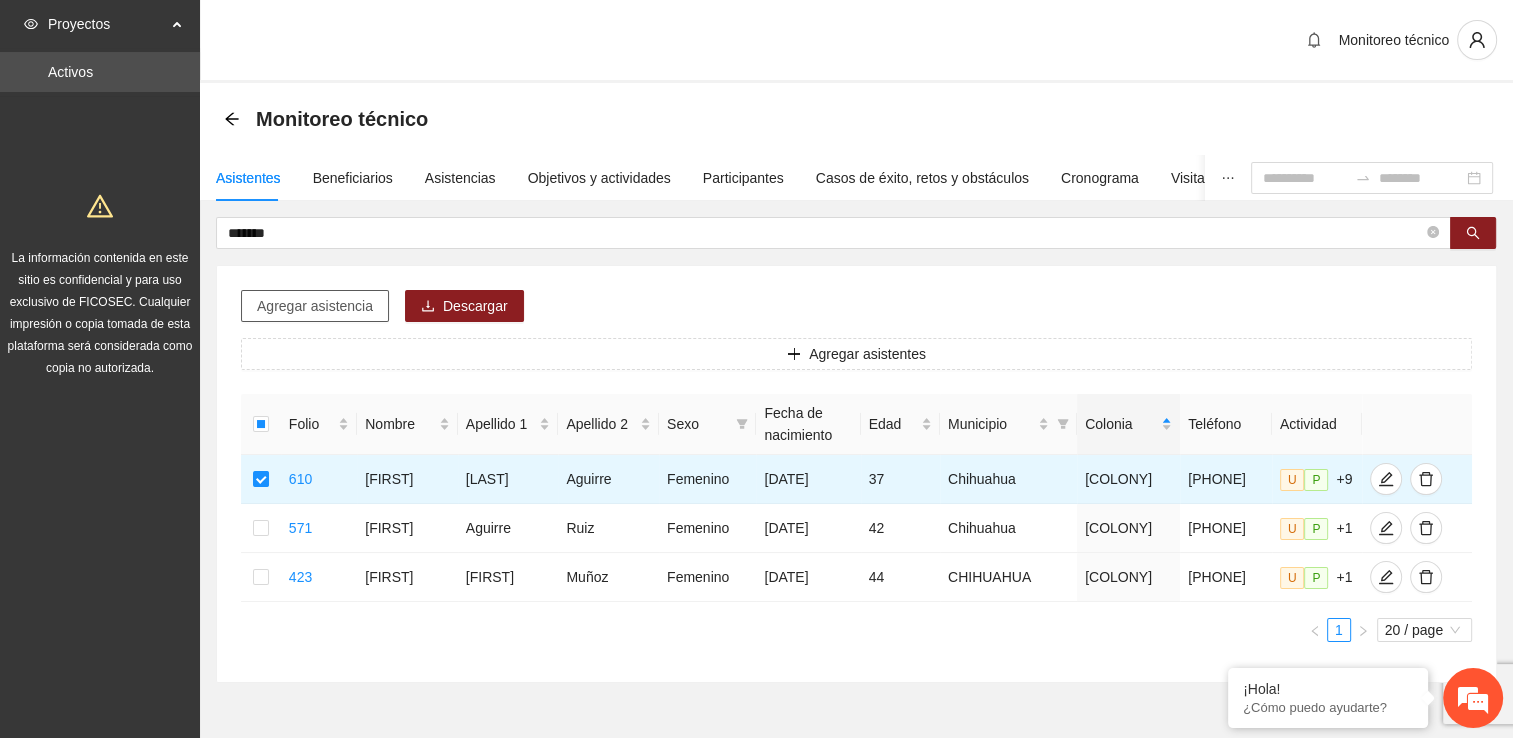 click on "Agregar asistencia" at bounding box center [315, 306] 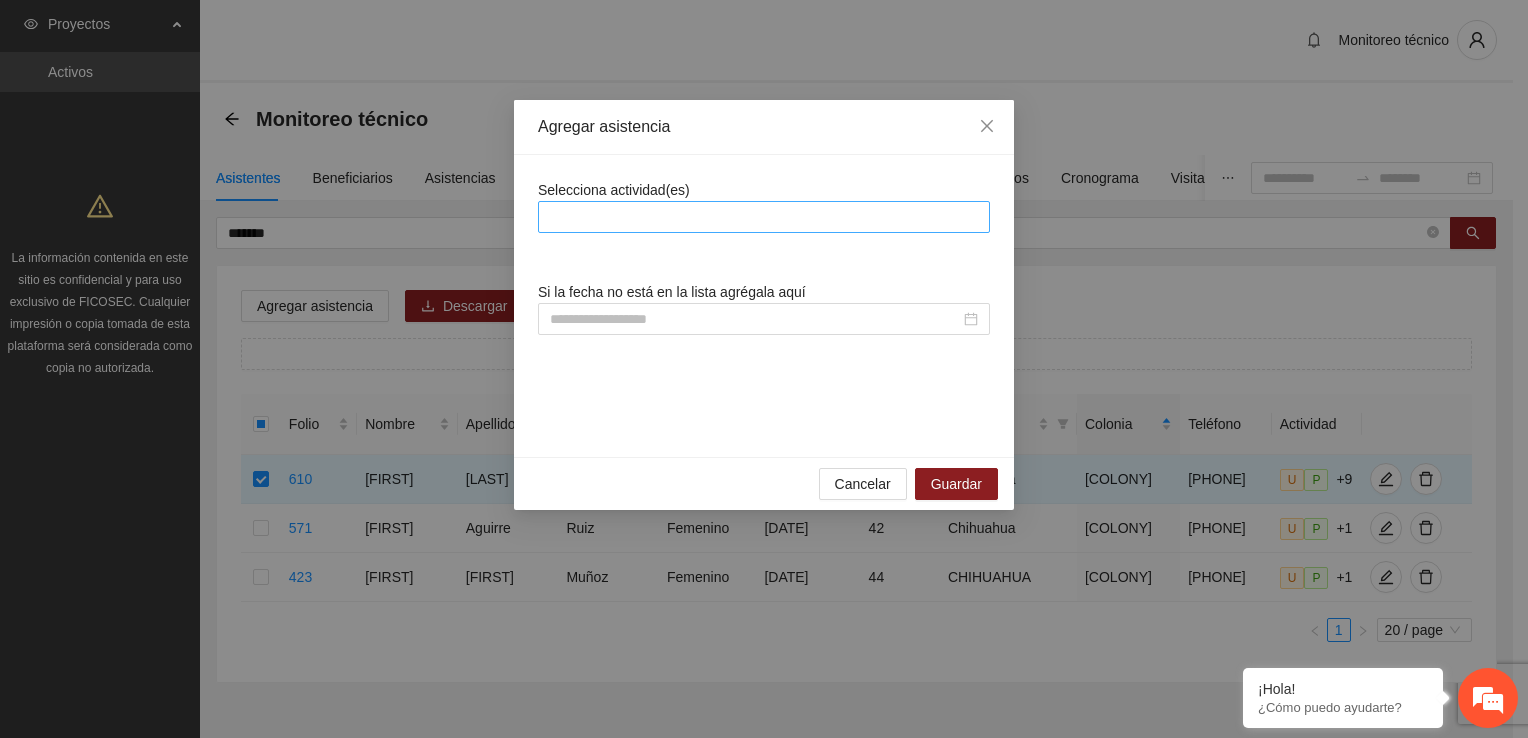 click at bounding box center [764, 217] 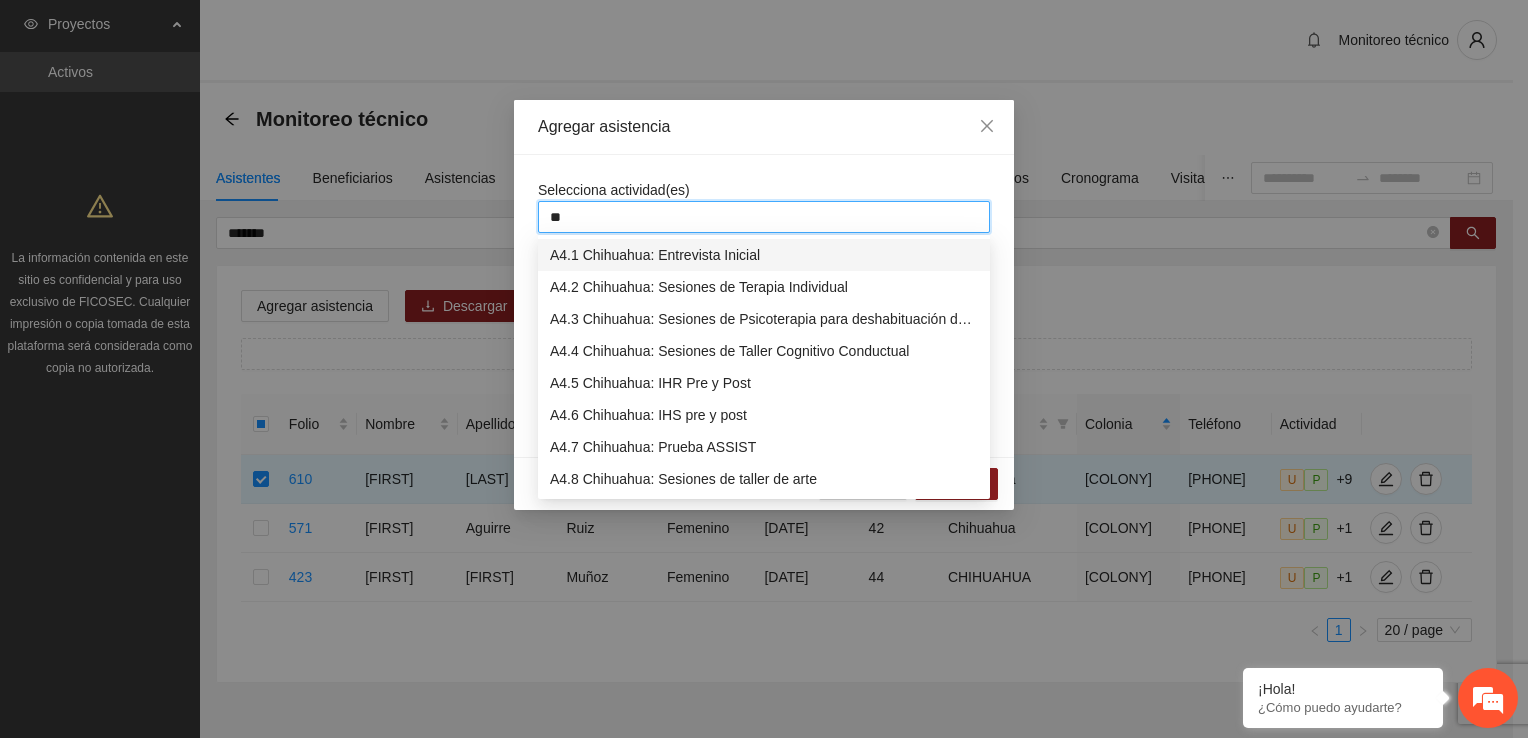 type on "***" 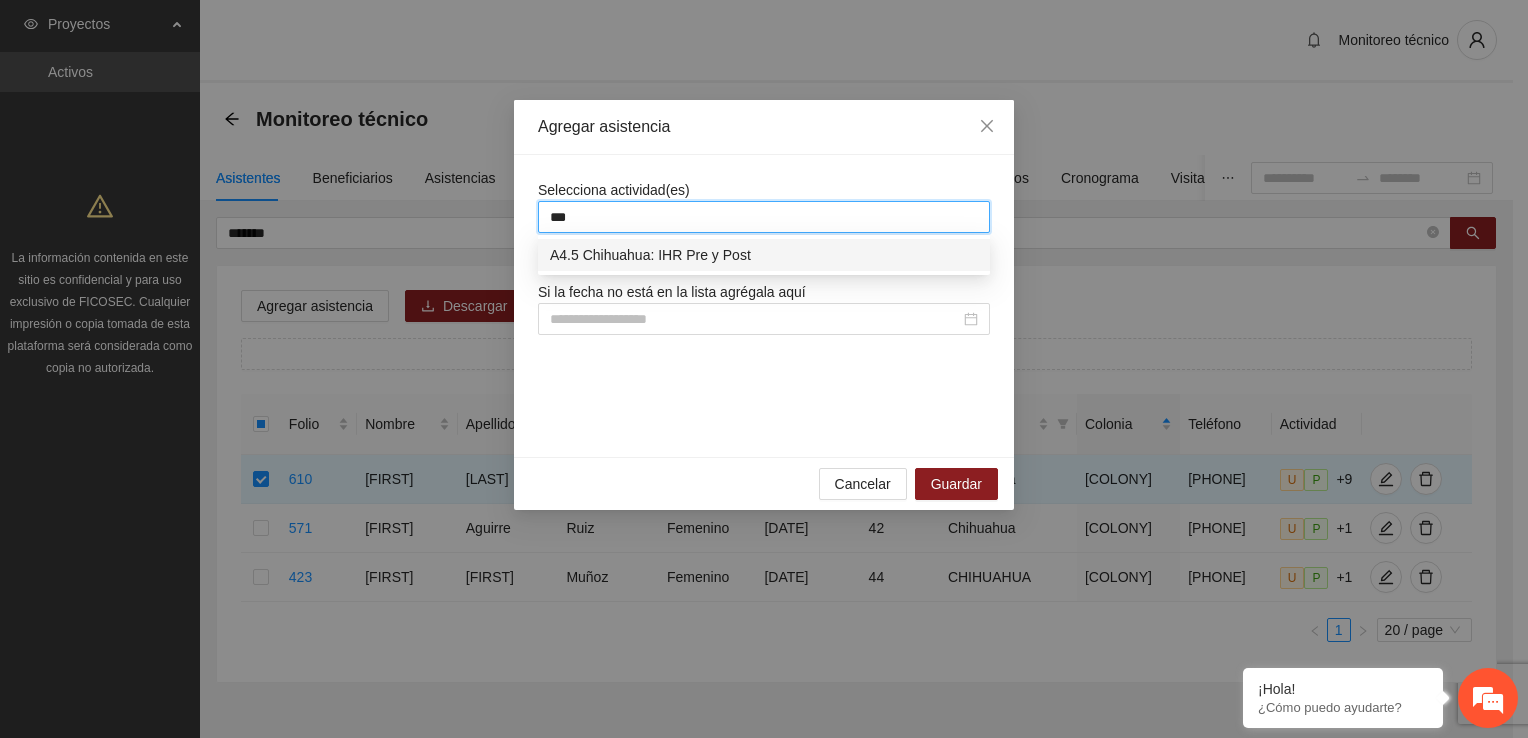 click on "A4.5 Chihuahua: IHR Pre y Post" at bounding box center (764, 255) 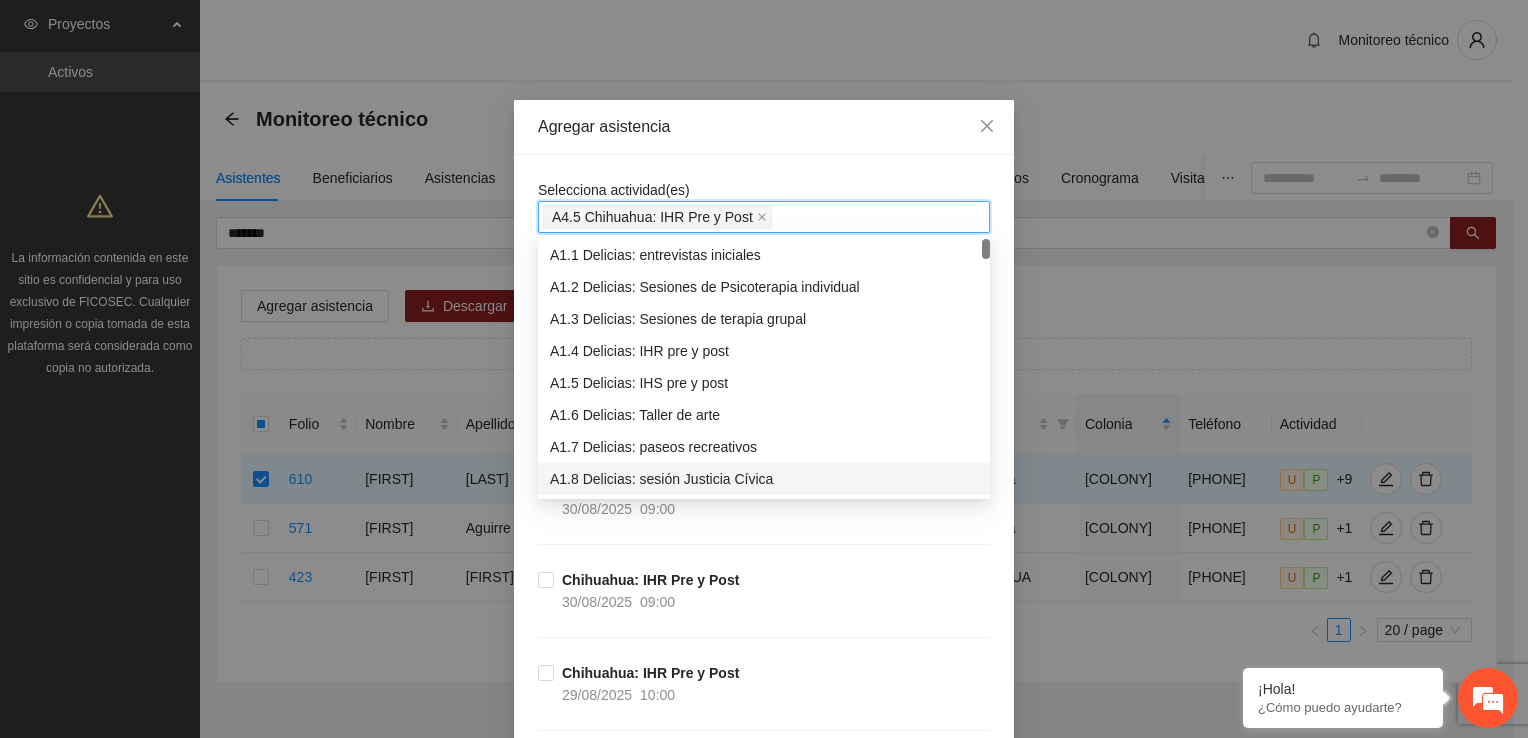 click on "[CITY]: IHR Pre y Post [DATE] [TIME]" at bounding box center (764, 615) 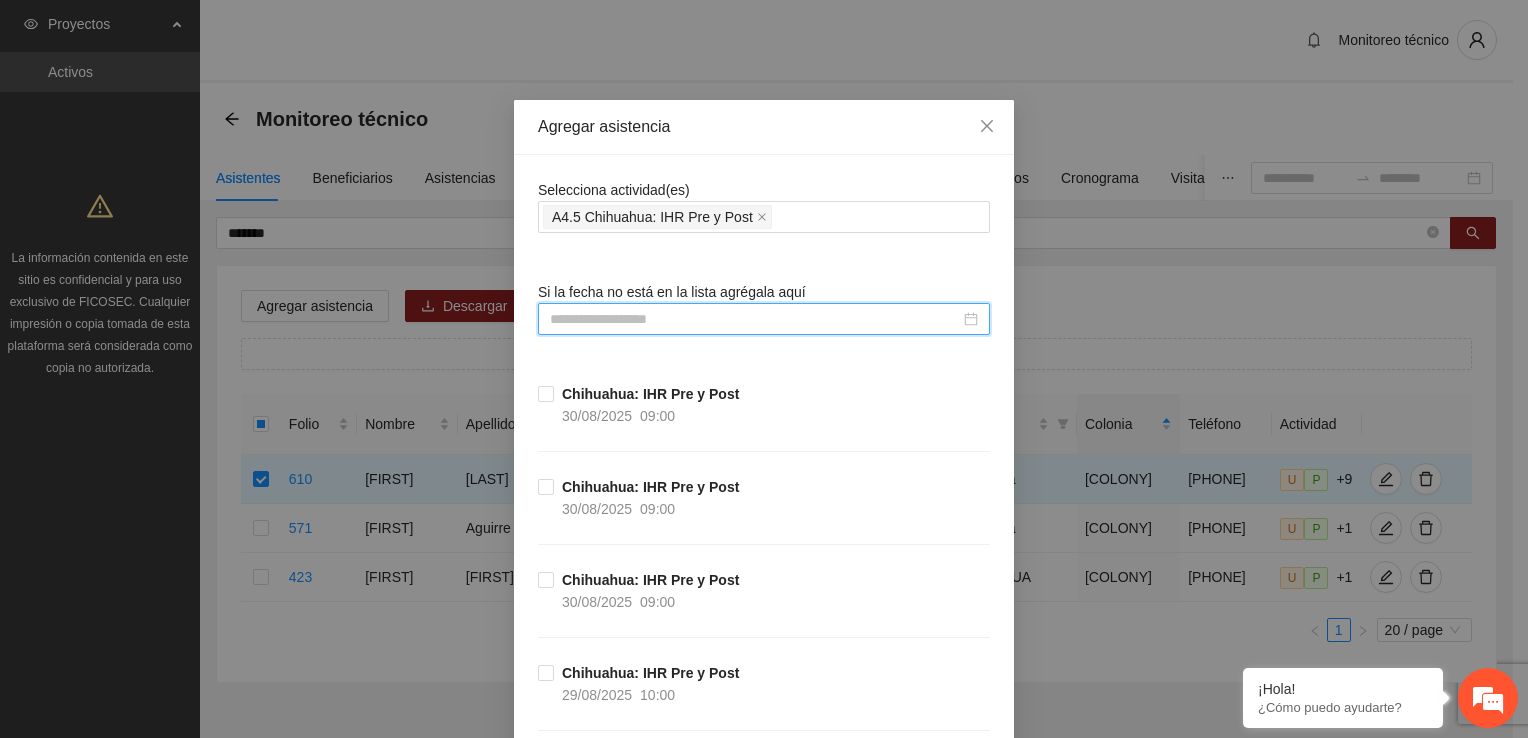 click at bounding box center (755, 319) 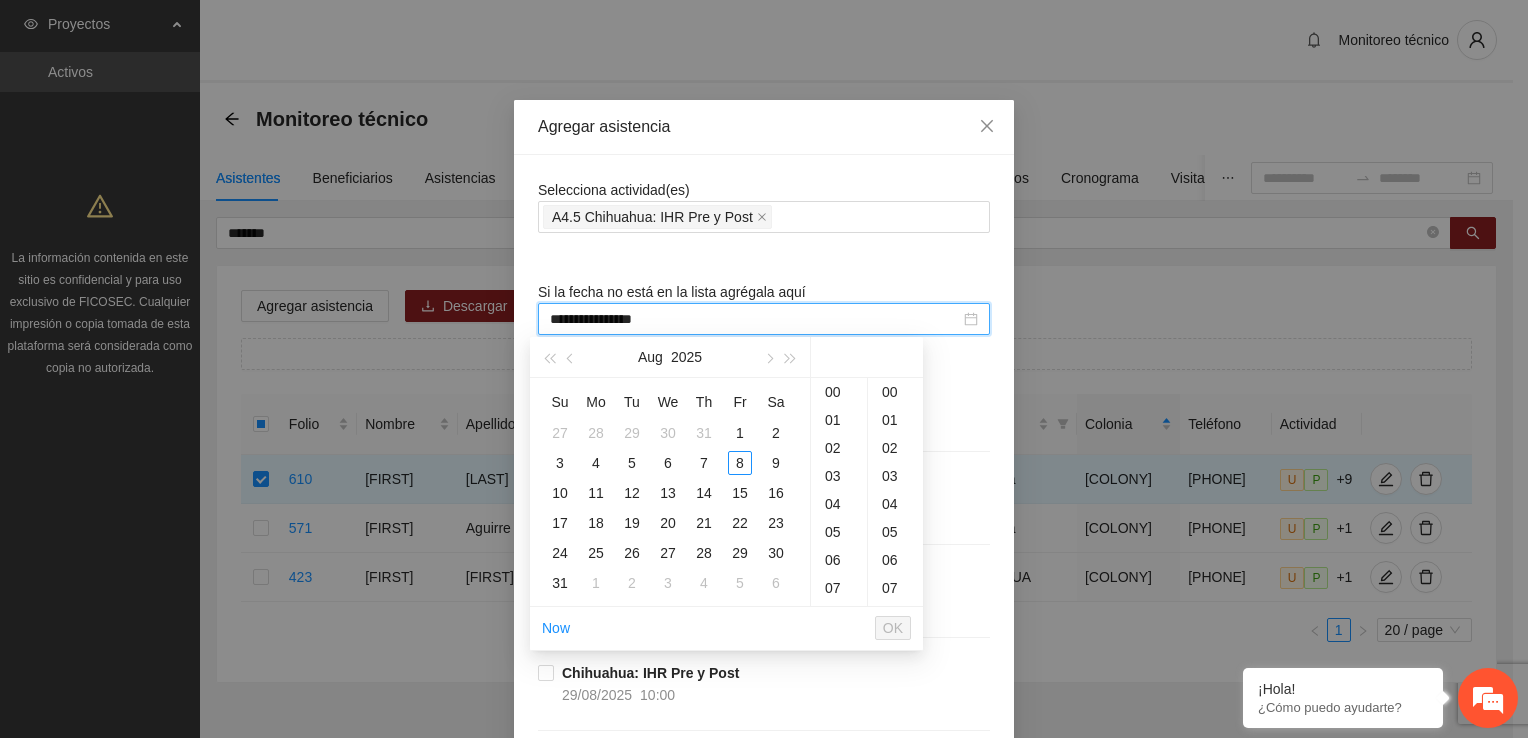 type on "**********" 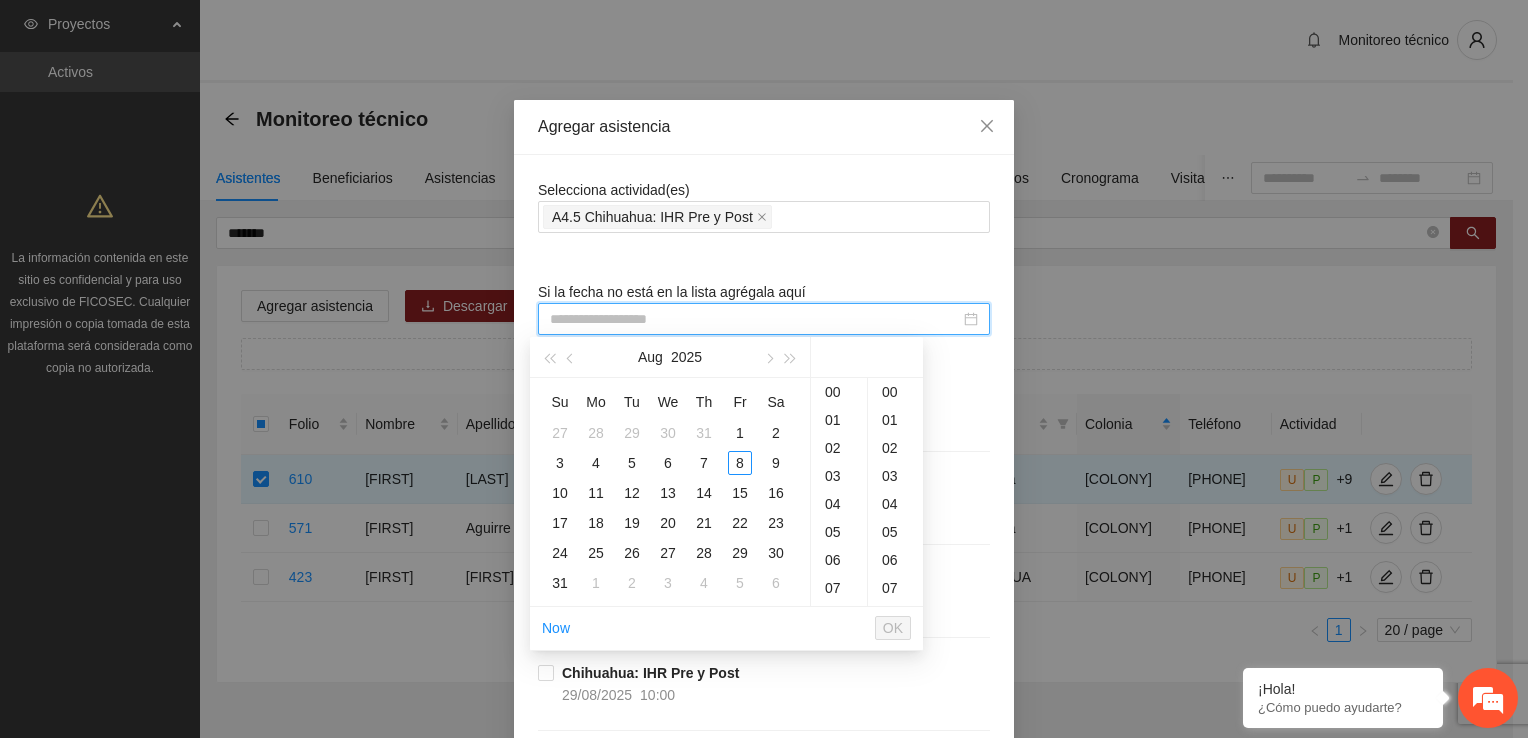 type on "**********" 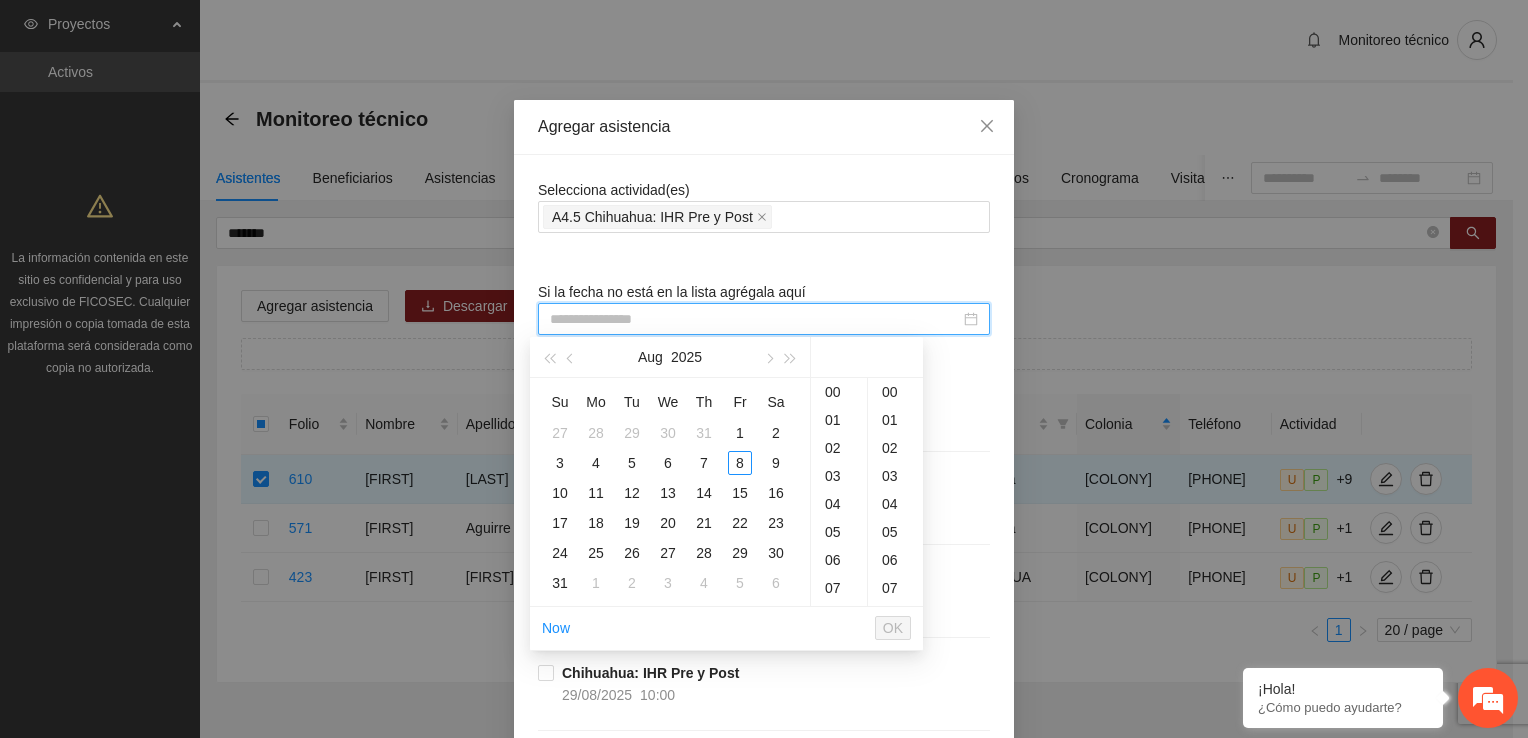 type on "**********" 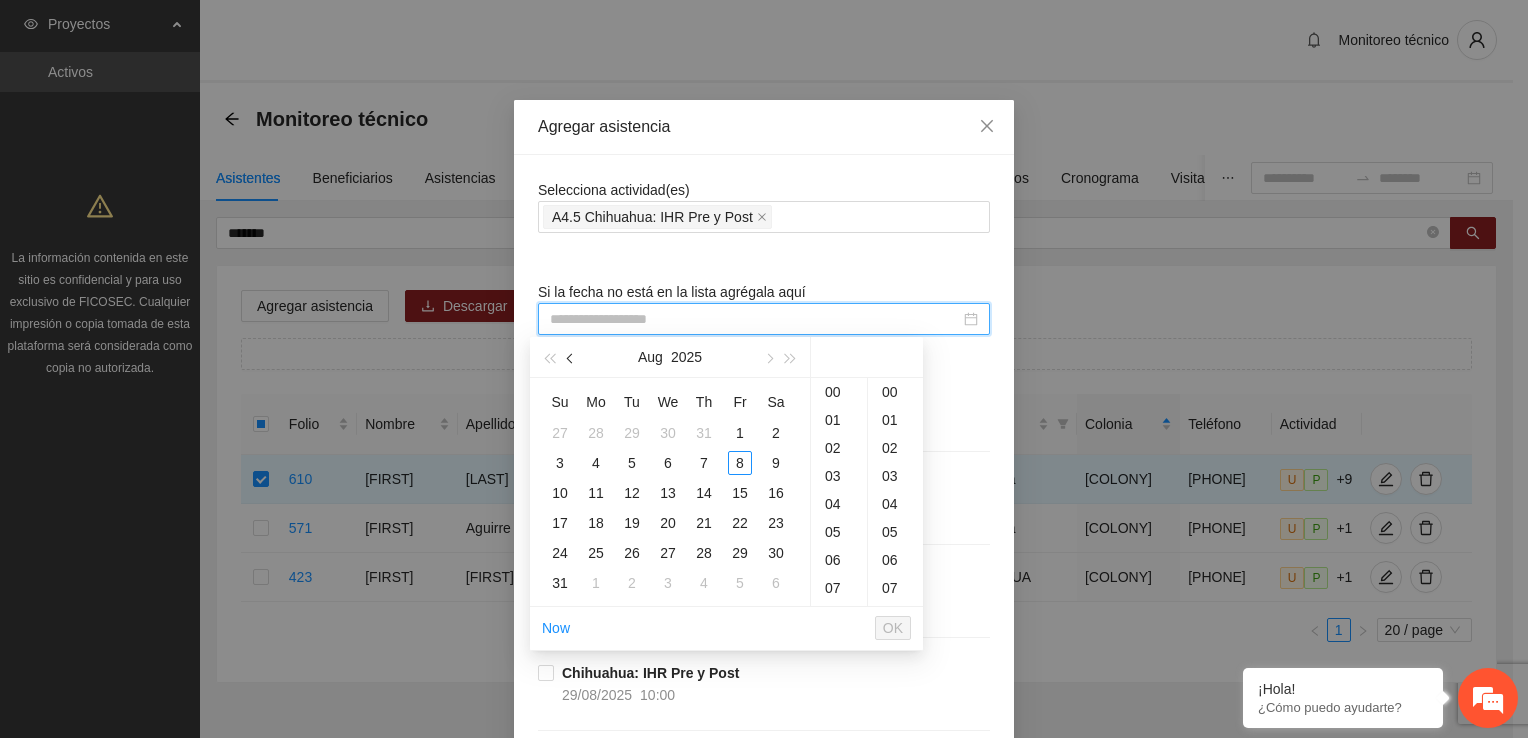 click at bounding box center (571, 357) 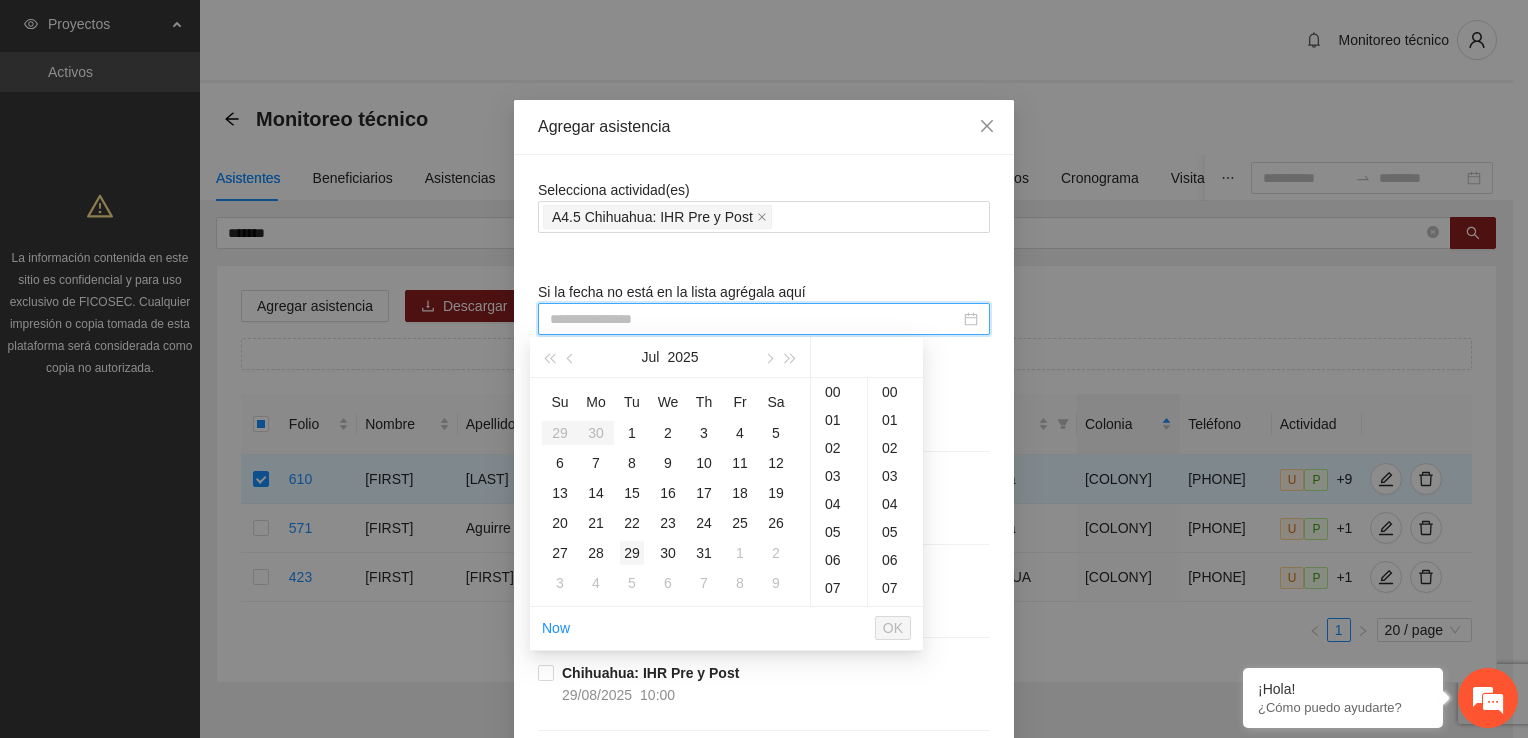 click on "29" at bounding box center (632, 553) 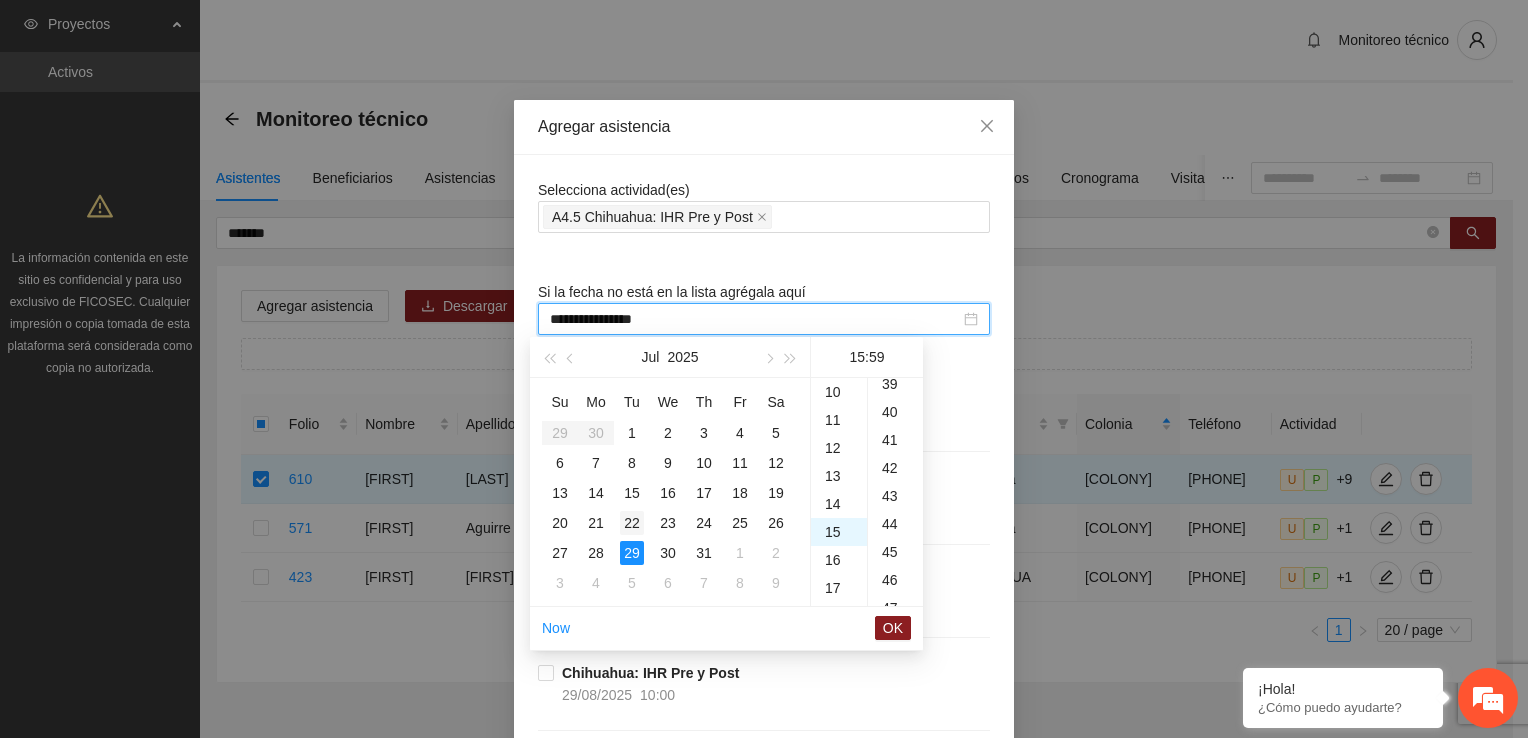 scroll, scrollTop: 420, scrollLeft: 0, axis: vertical 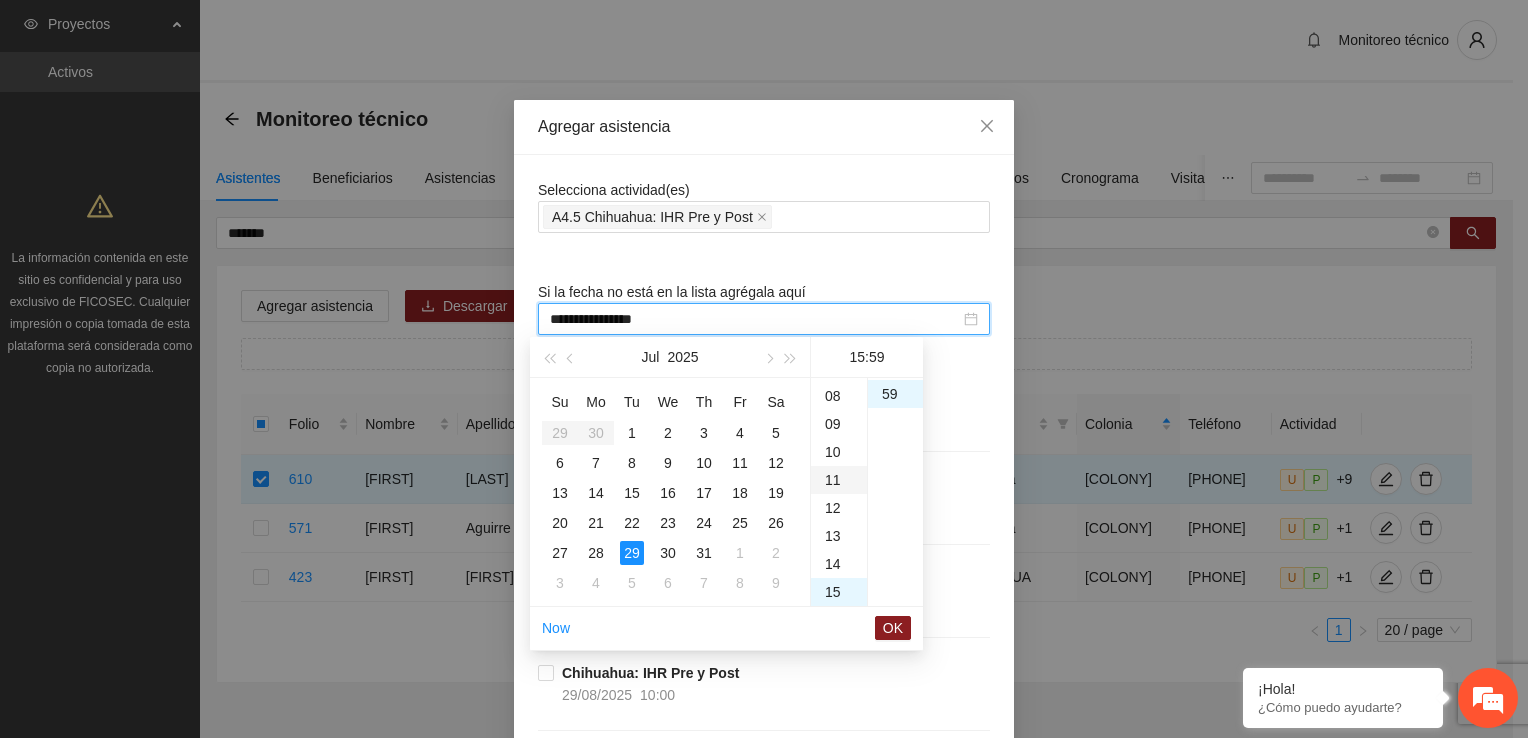 click on "11" at bounding box center [839, 480] 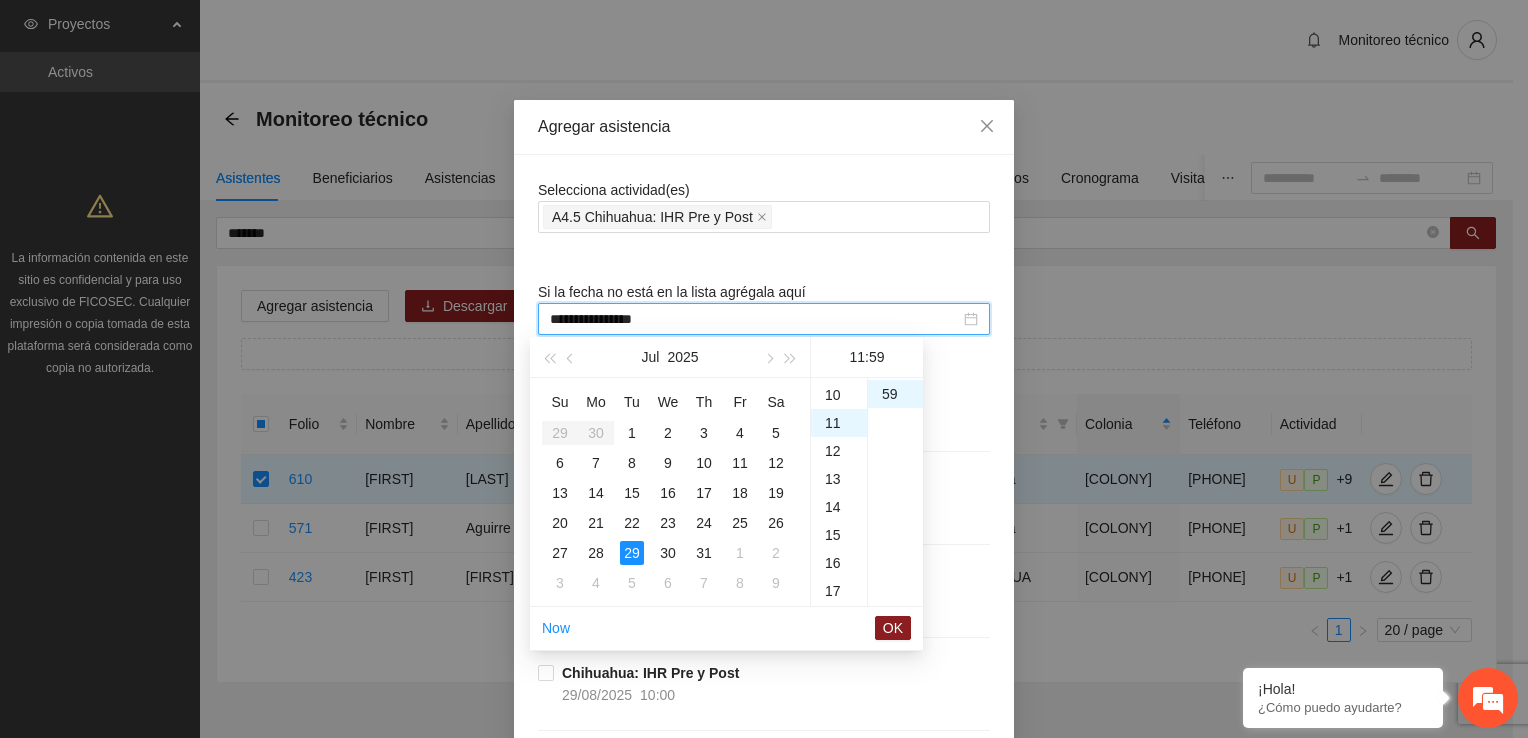 scroll, scrollTop: 308, scrollLeft: 0, axis: vertical 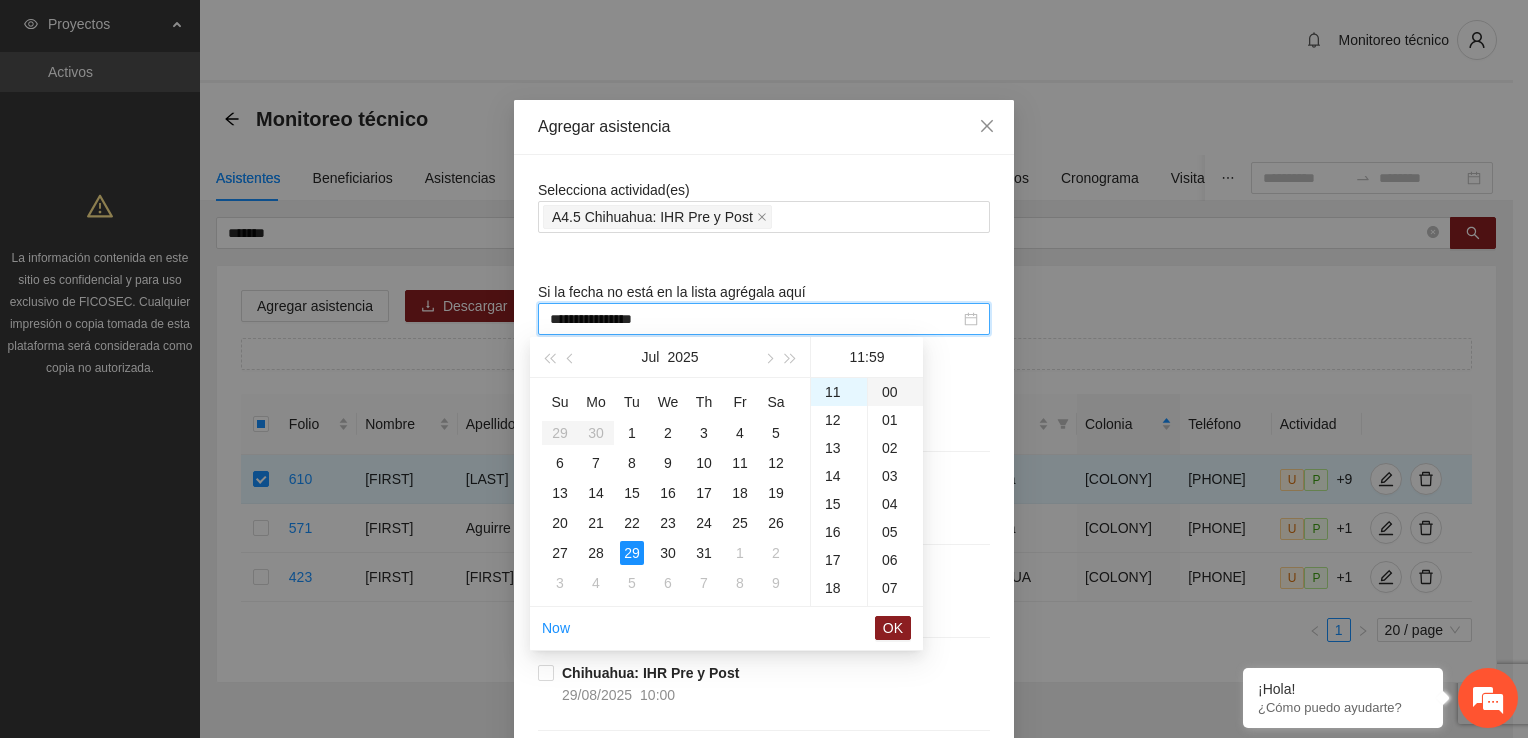 click on "00" at bounding box center [895, 392] 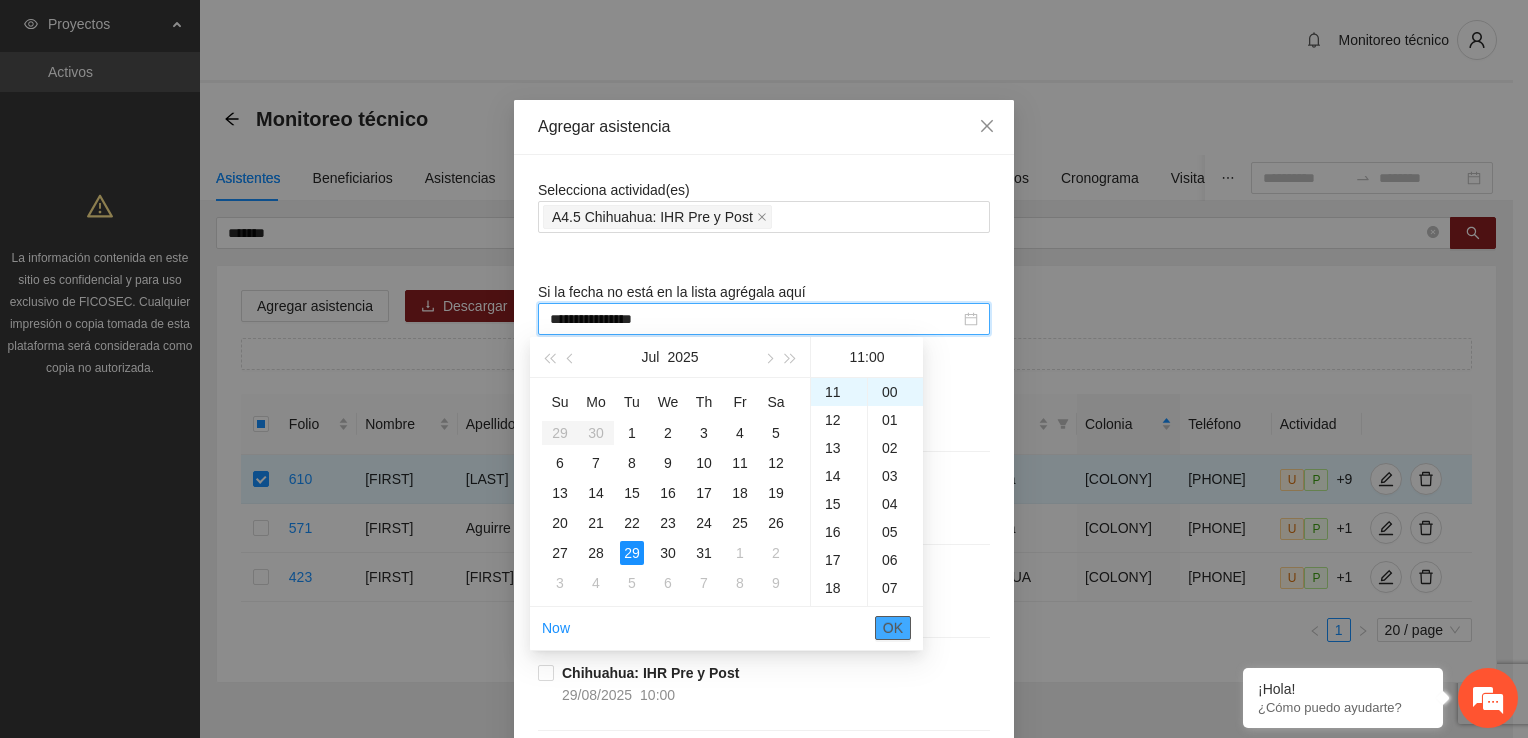 click on "OK" at bounding box center [893, 628] 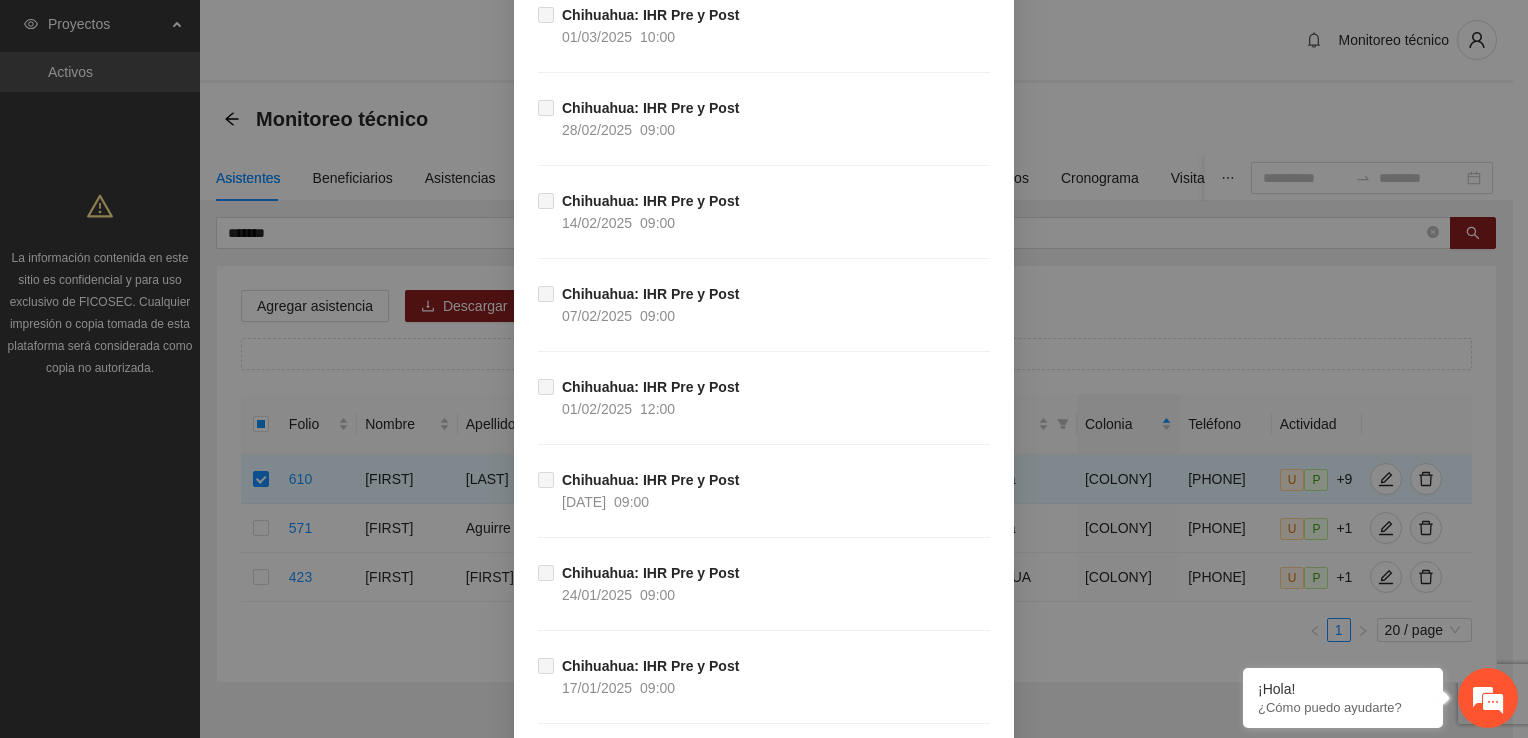 scroll, scrollTop: 21694, scrollLeft: 0, axis: vertical 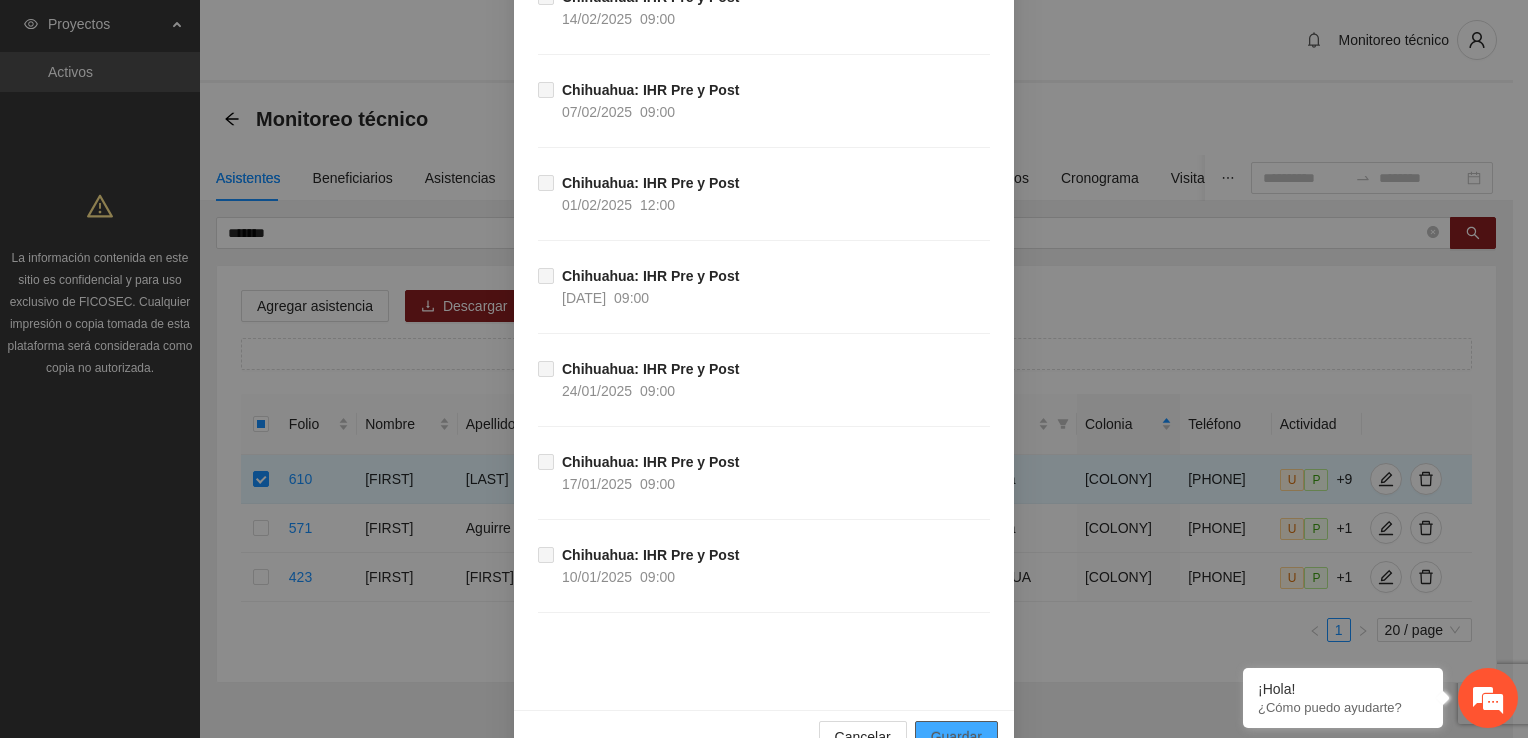 click on "Guardar" at bounding box center [956, 737] 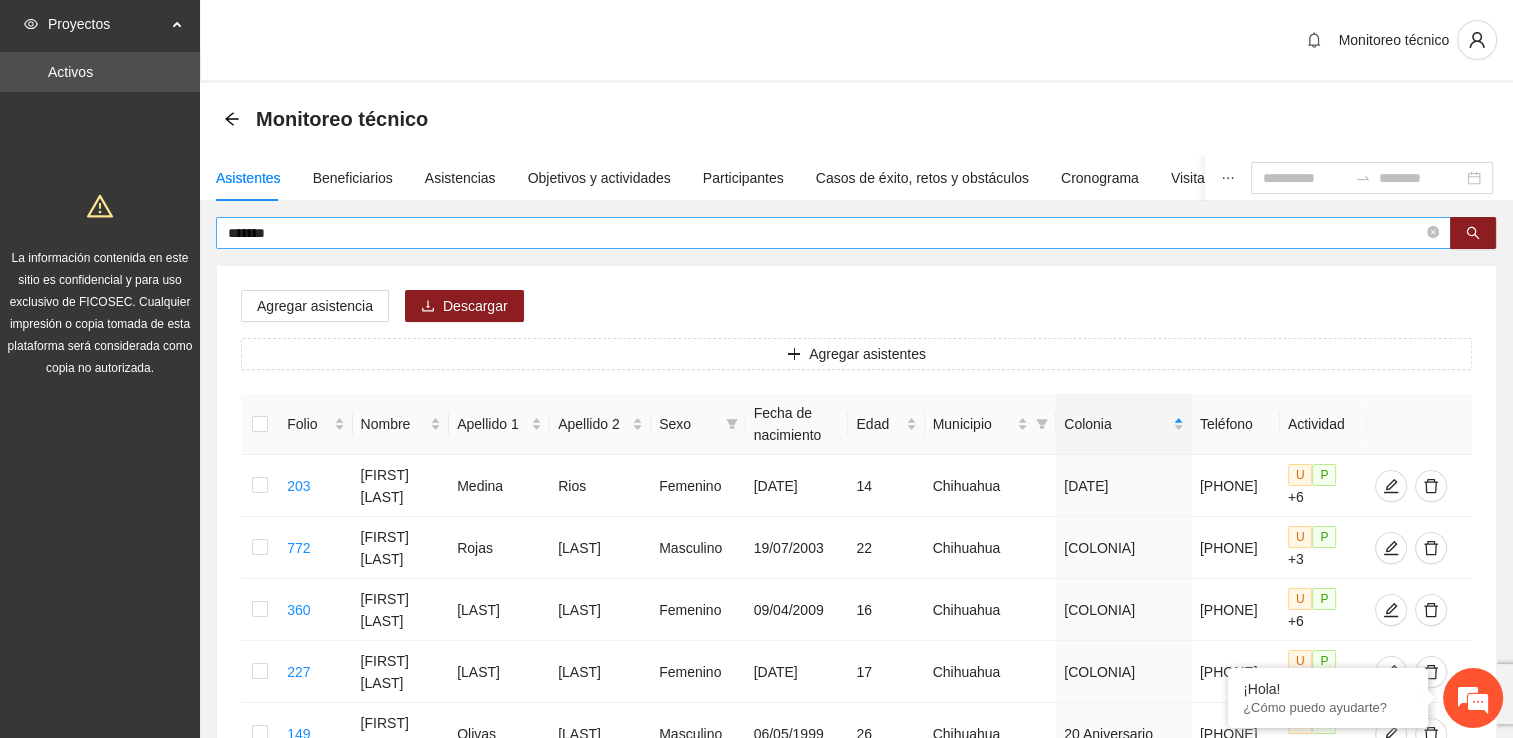 click on "*******" at bounding box center (833, 233) 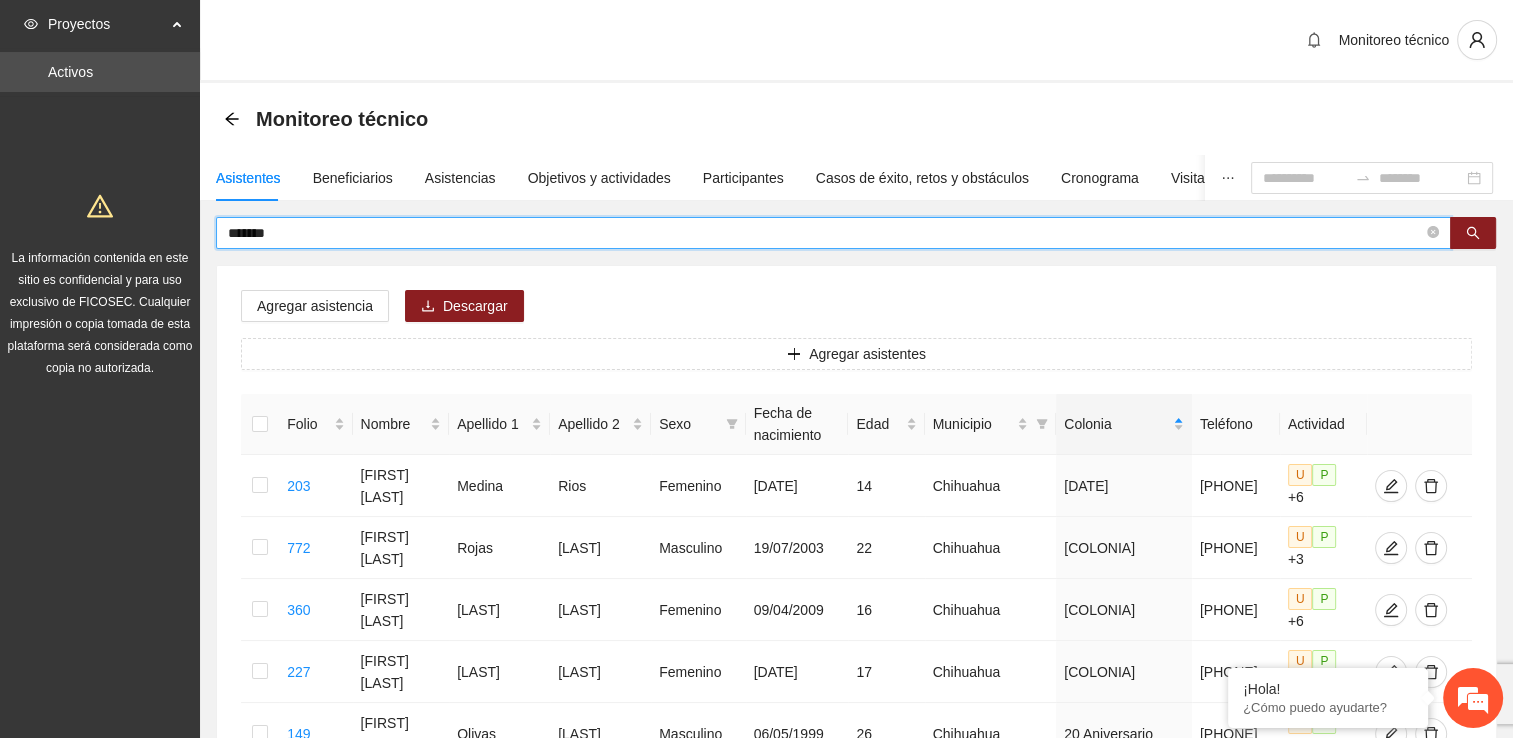 click on "*******" at bounding box center [825, 233] 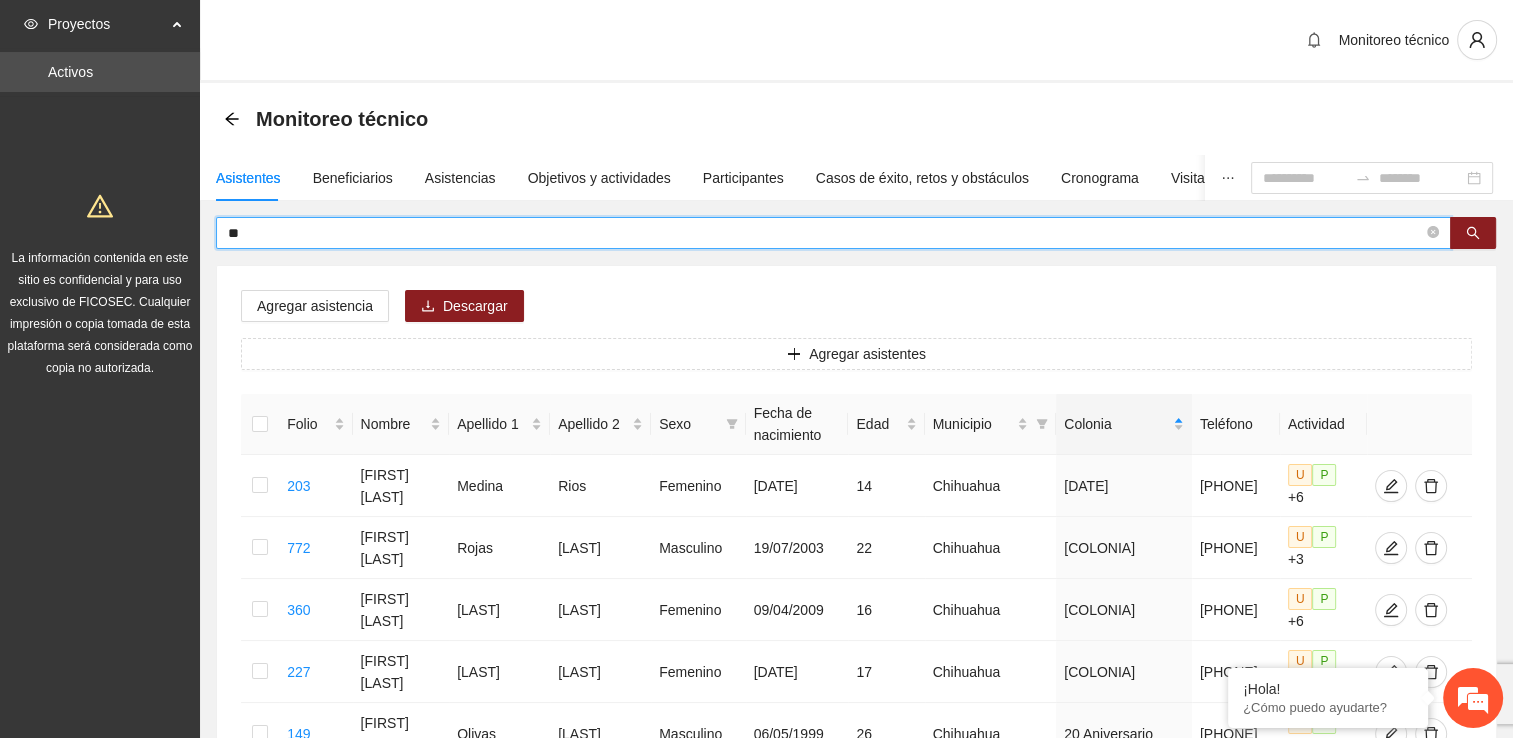 type on "*" 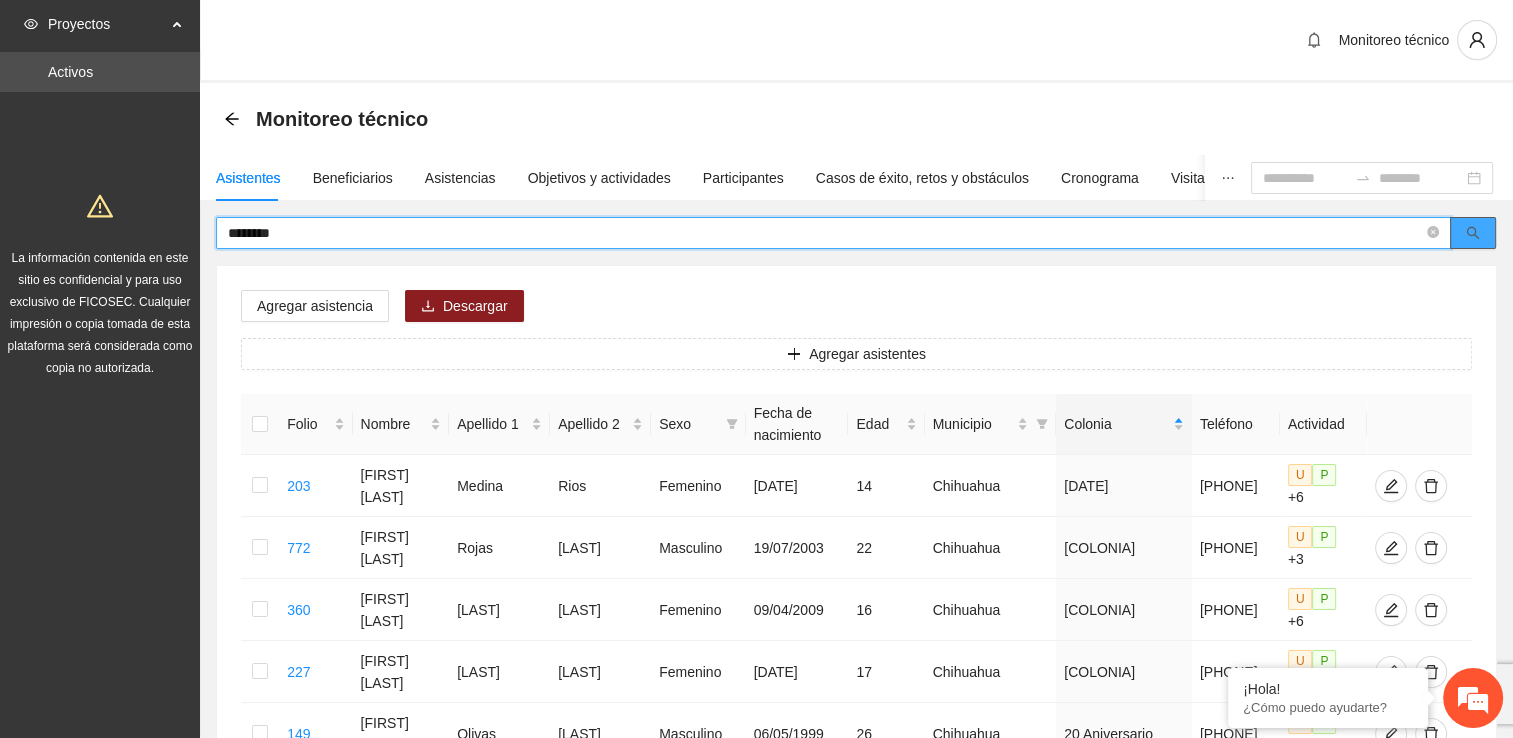 click 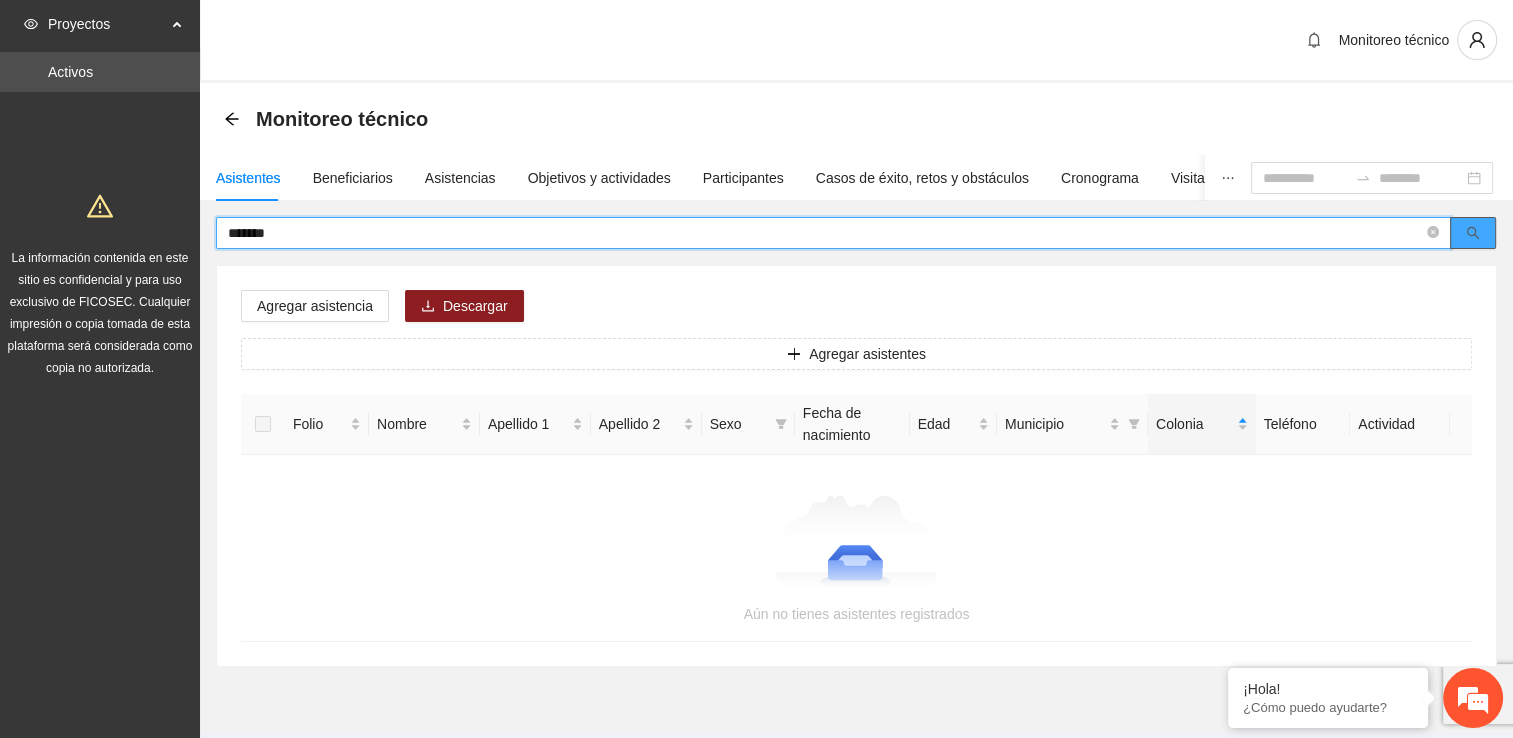 click 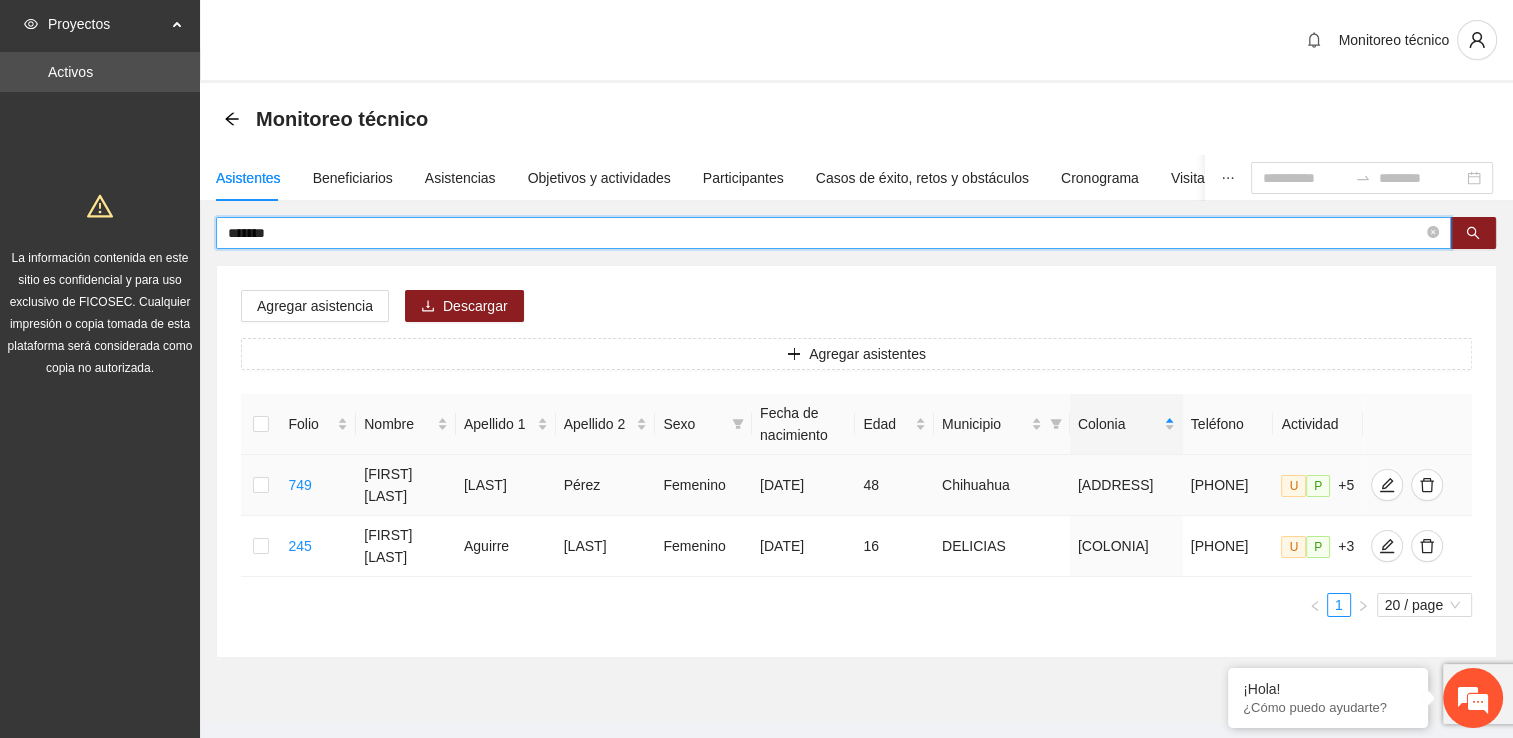 type on "*******" 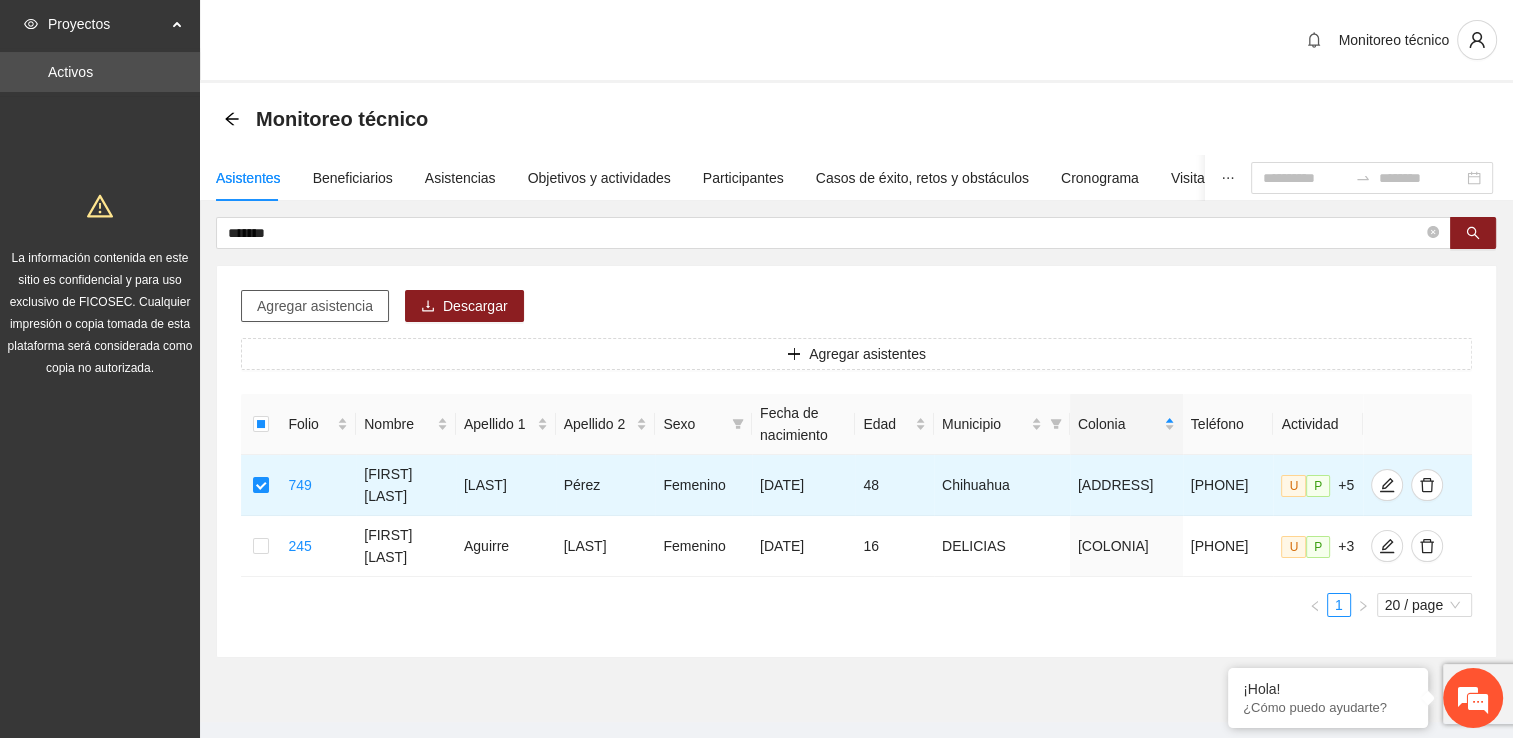click on "Agregar asistencia" at bounding box center [315, 306] 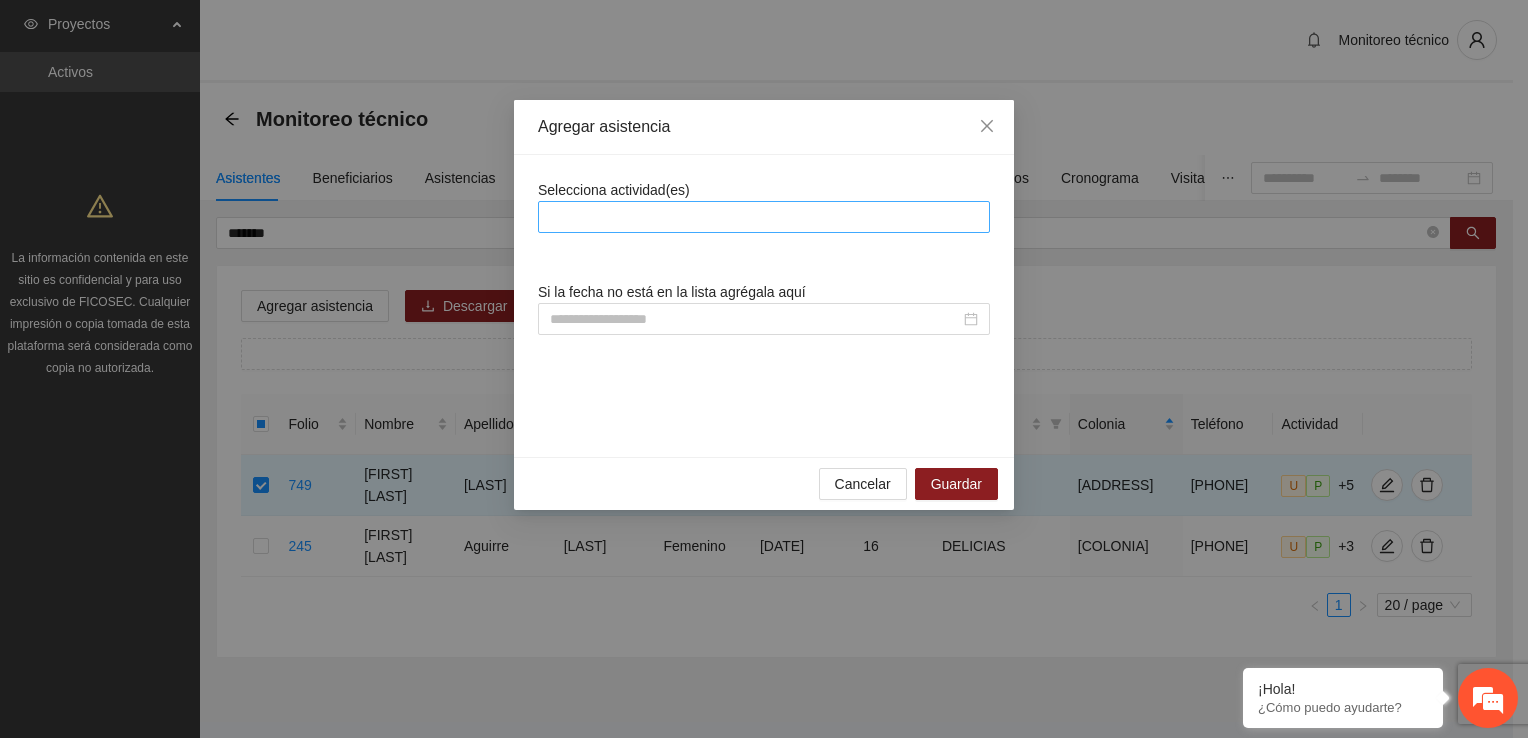 click at bounding box center [764, 217] 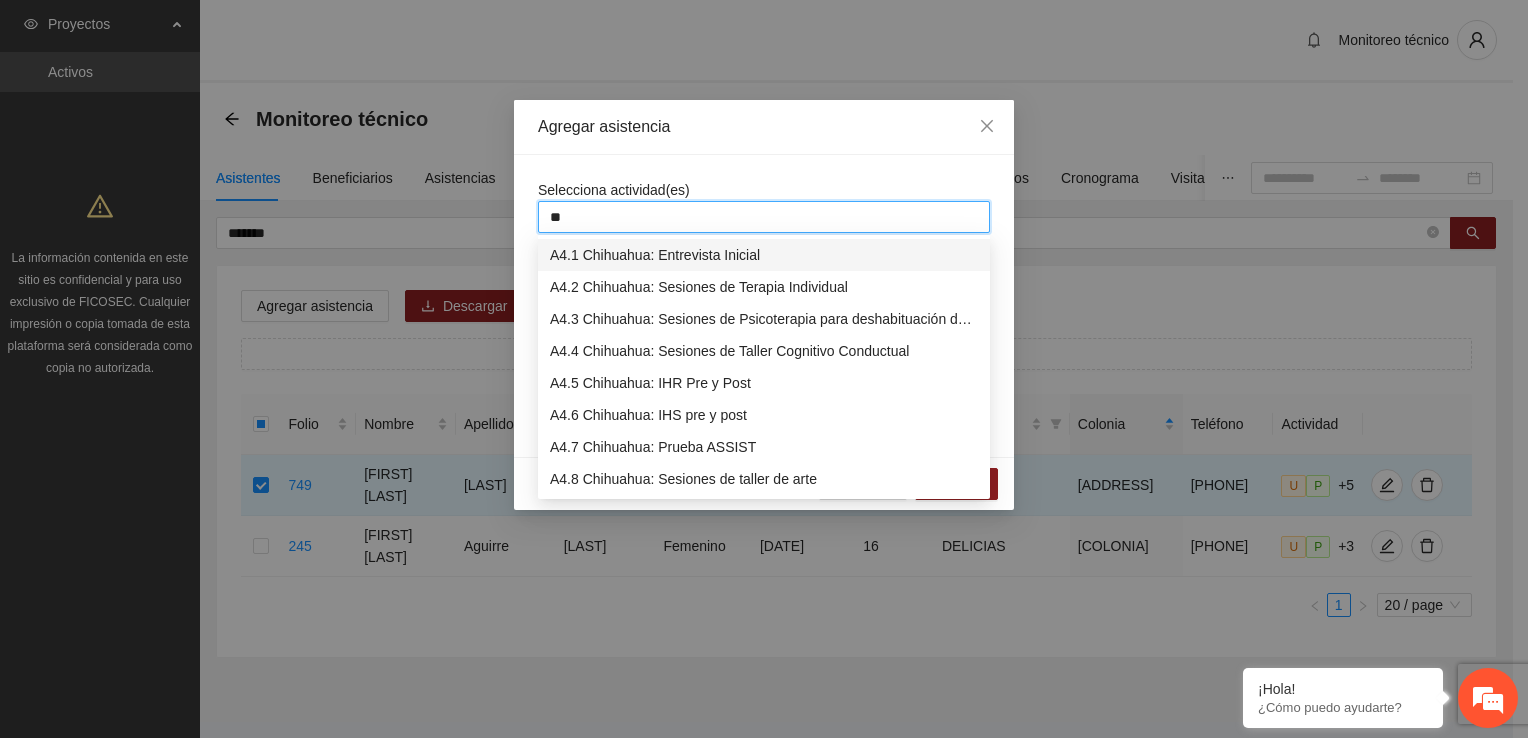type on "***" 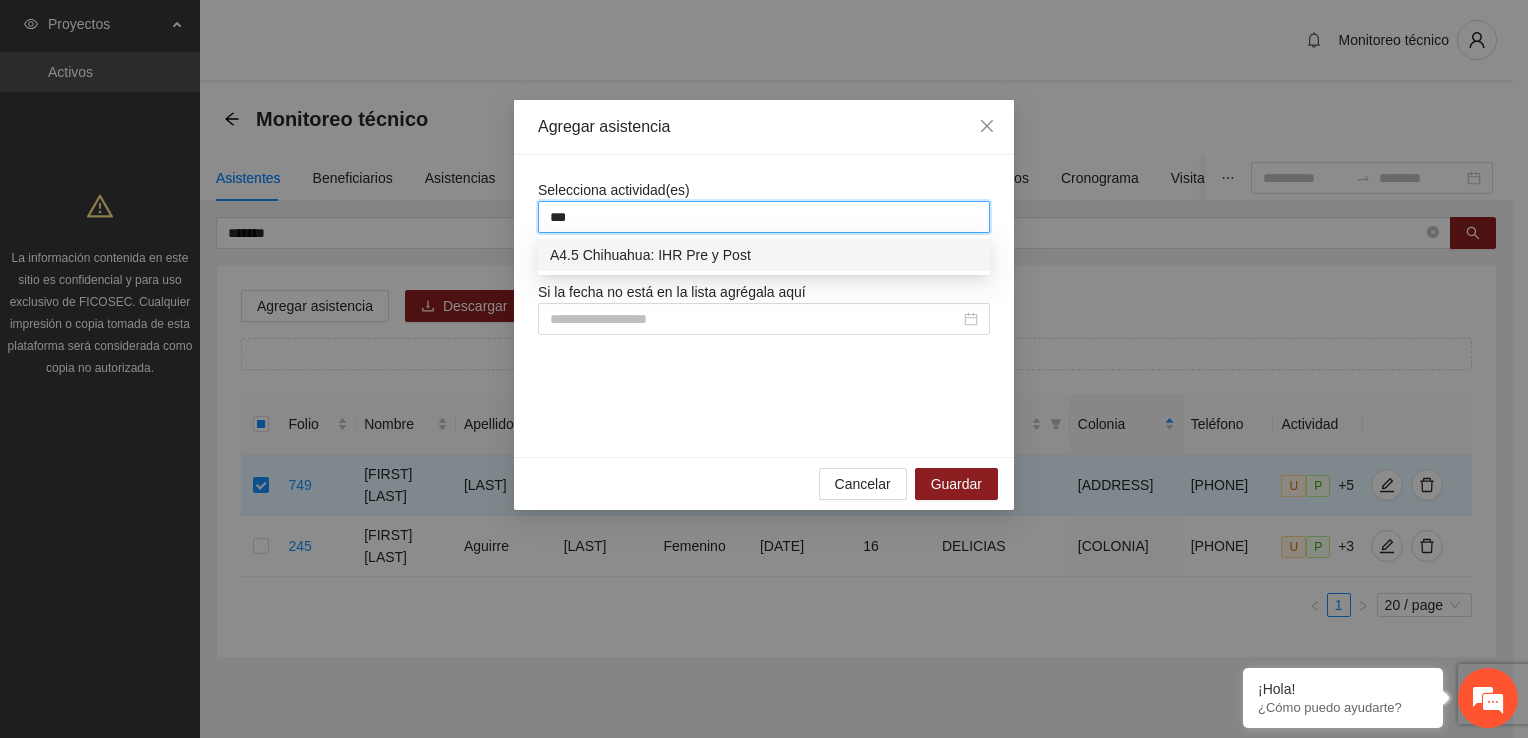 click on "A4.5 Chihuahua: IHR Pre y Post" at bounding box center (764, 255) 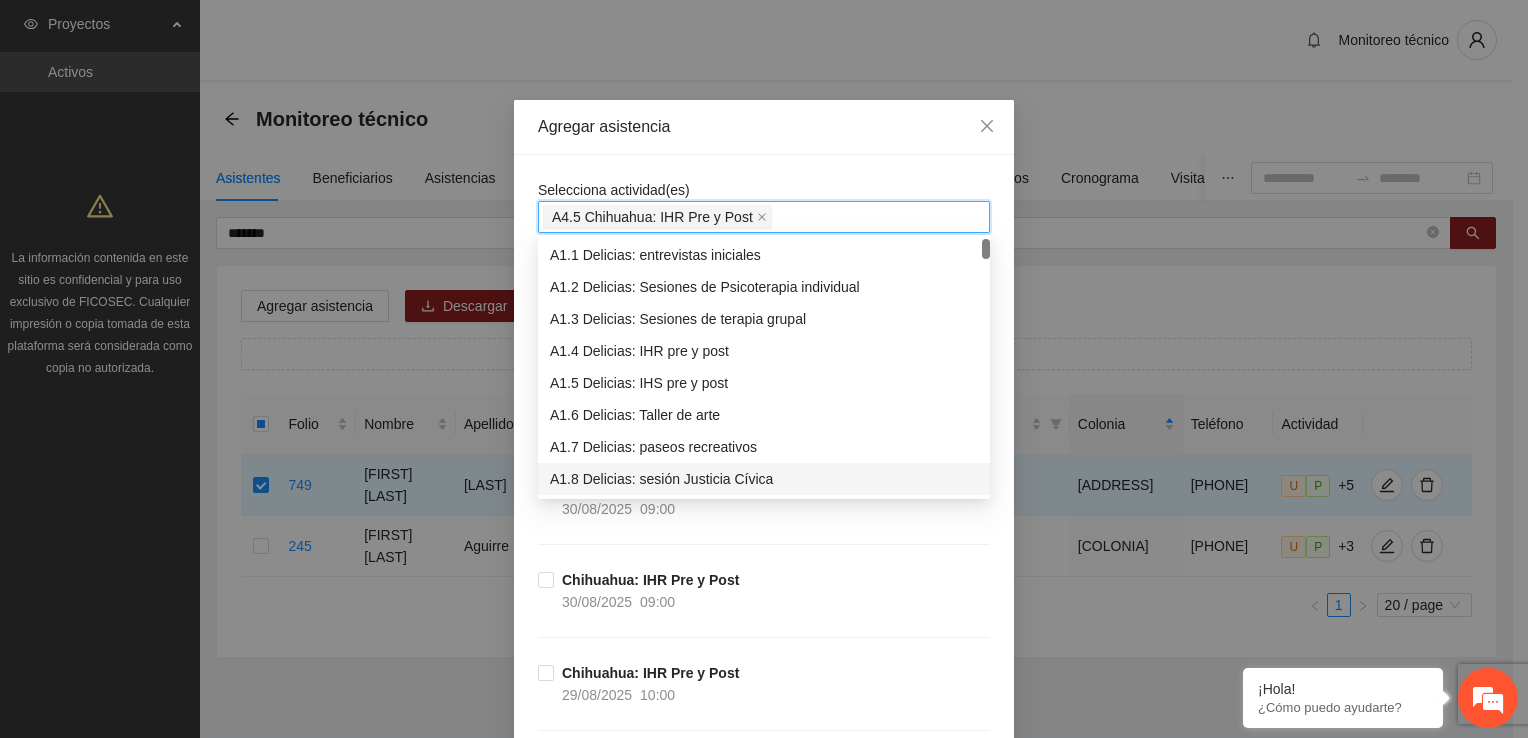 click on "[CITY]: IHR Pre y Post [DATE] [TIME]" at bounding box center [764, 615] 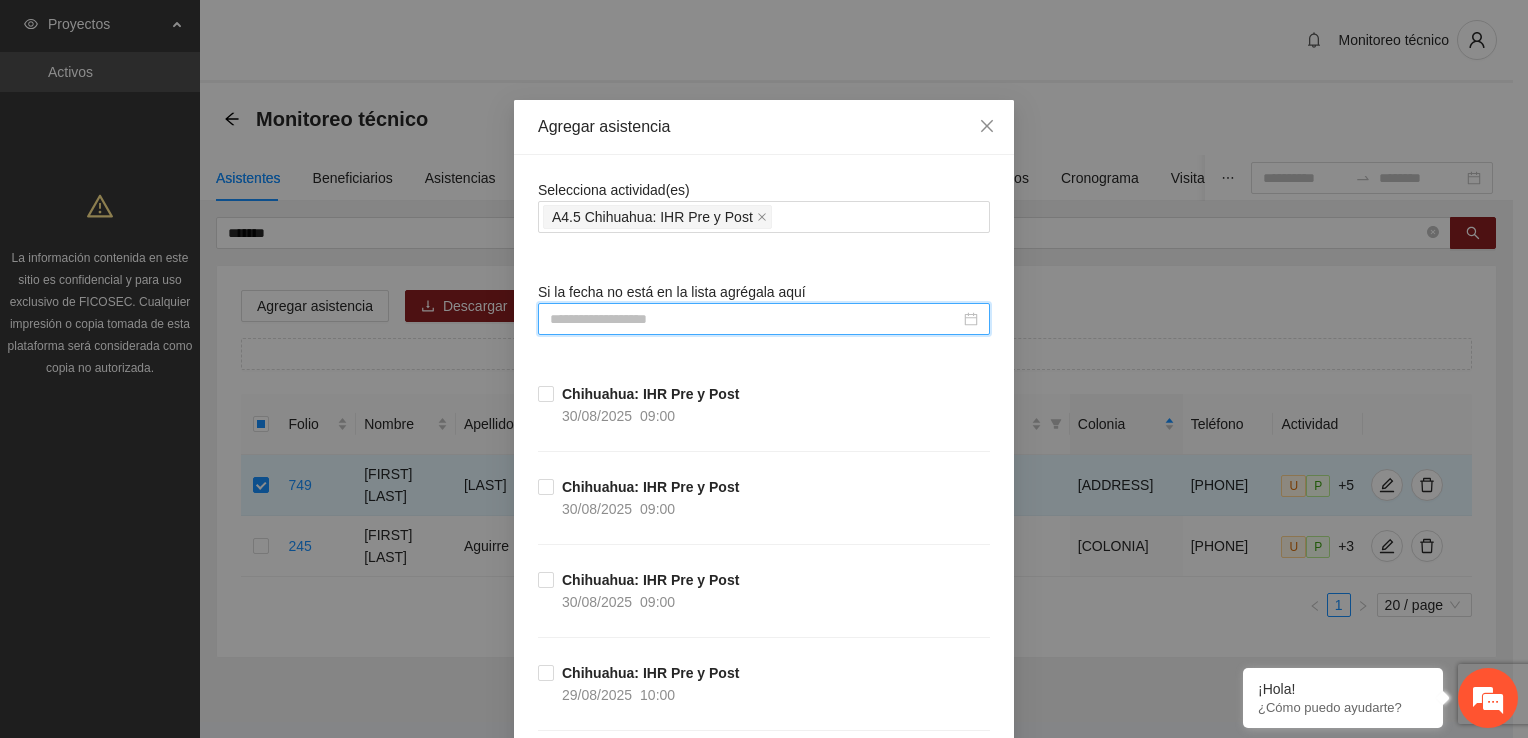 click at bounding box center [755, 319] 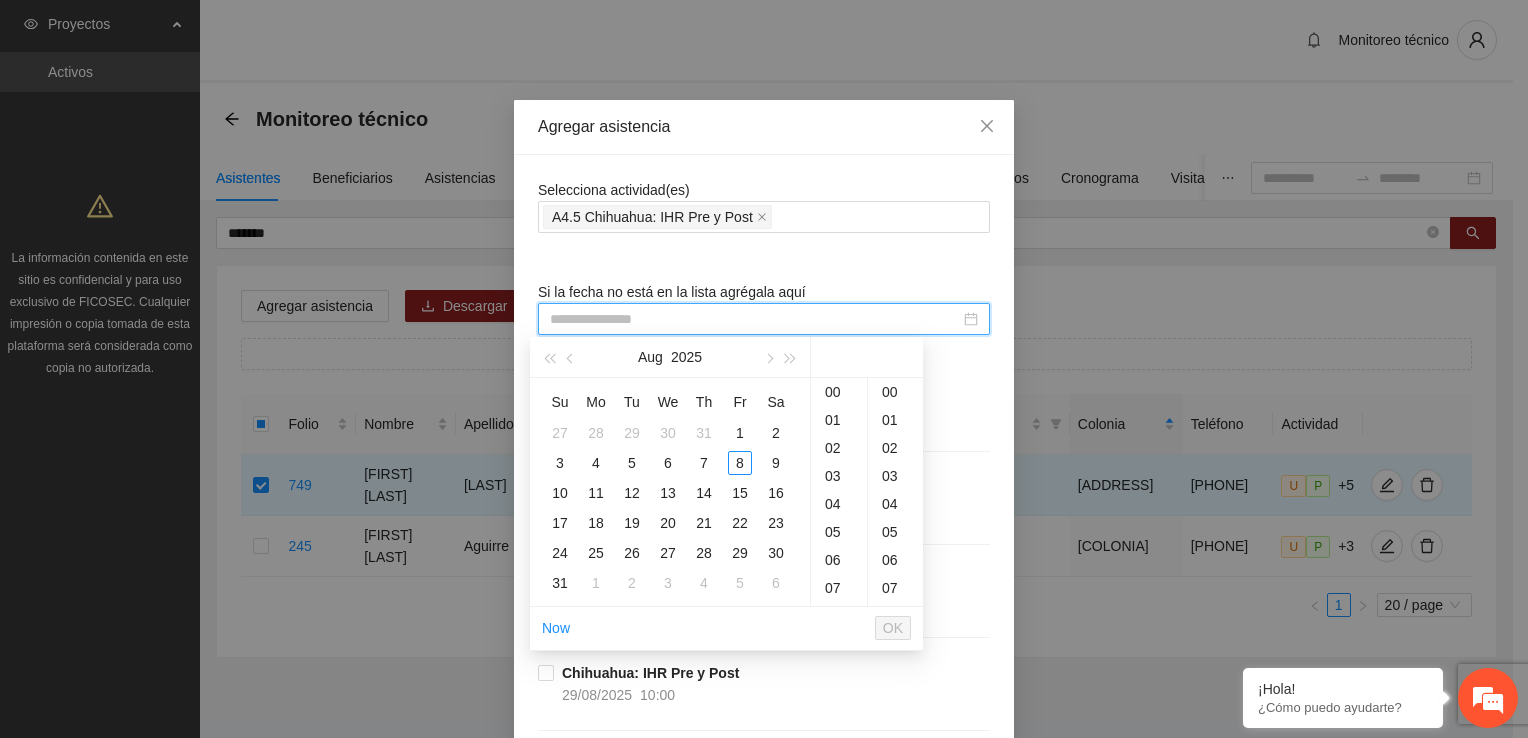 type on "**********" 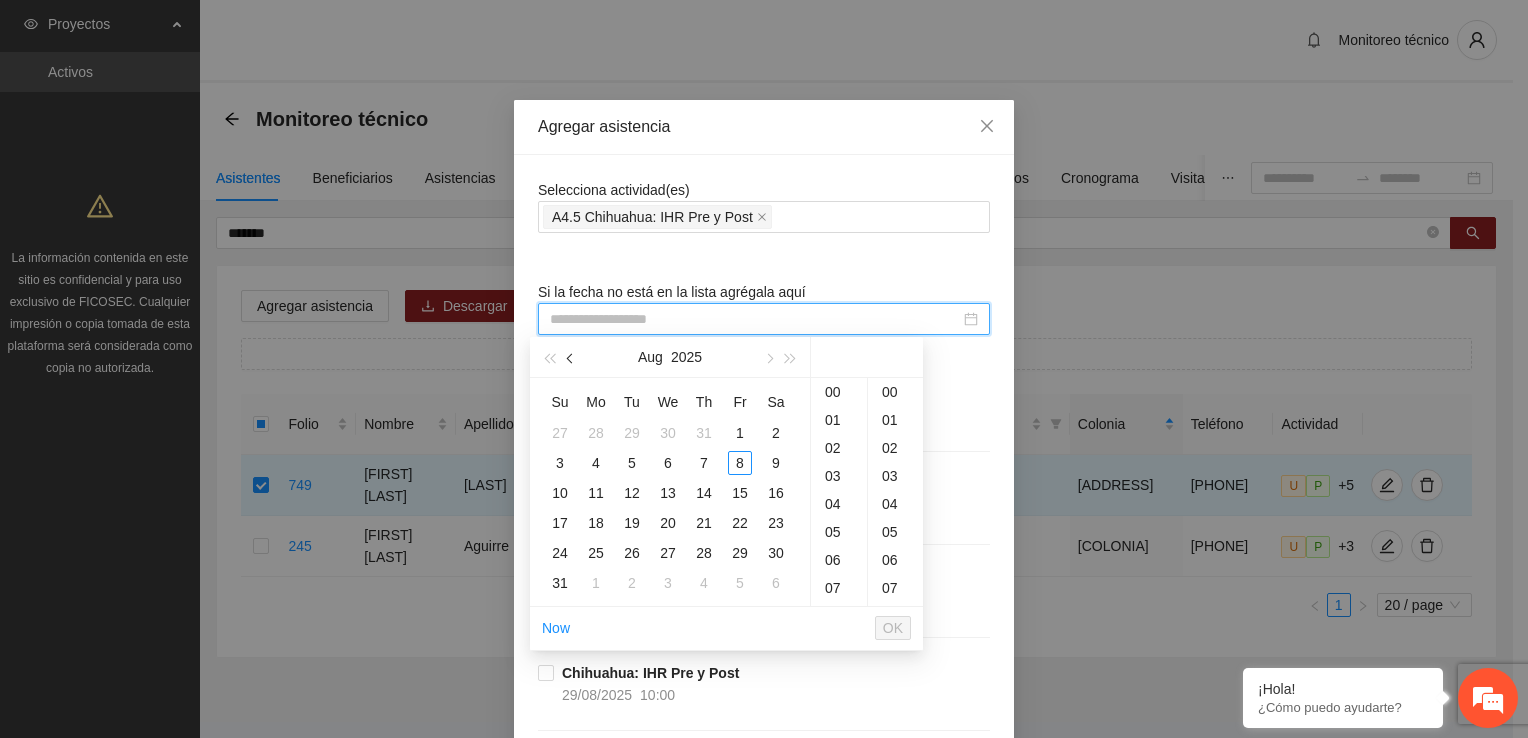 click at bounding box center [571, 357] 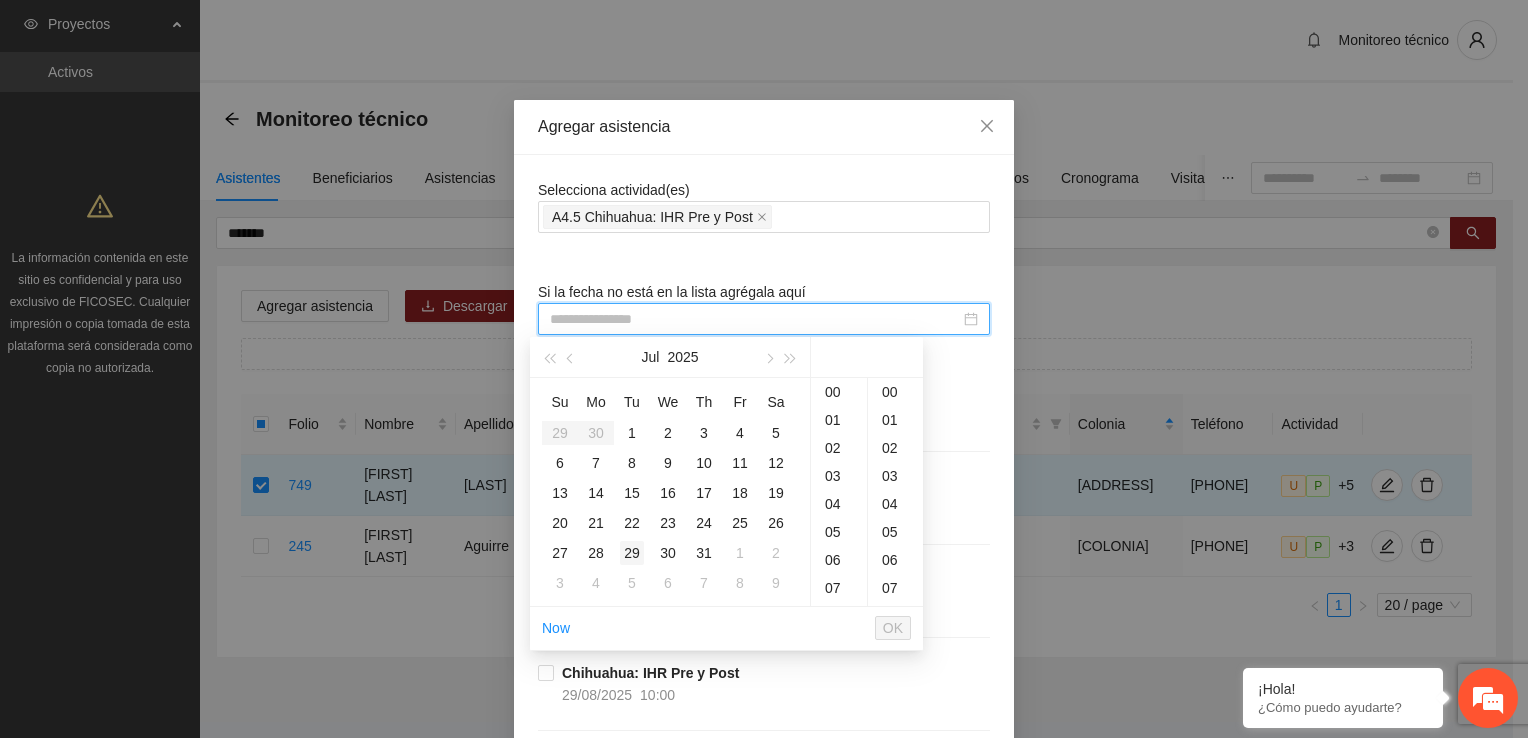 click on "29" at bounding box center [632, 553] 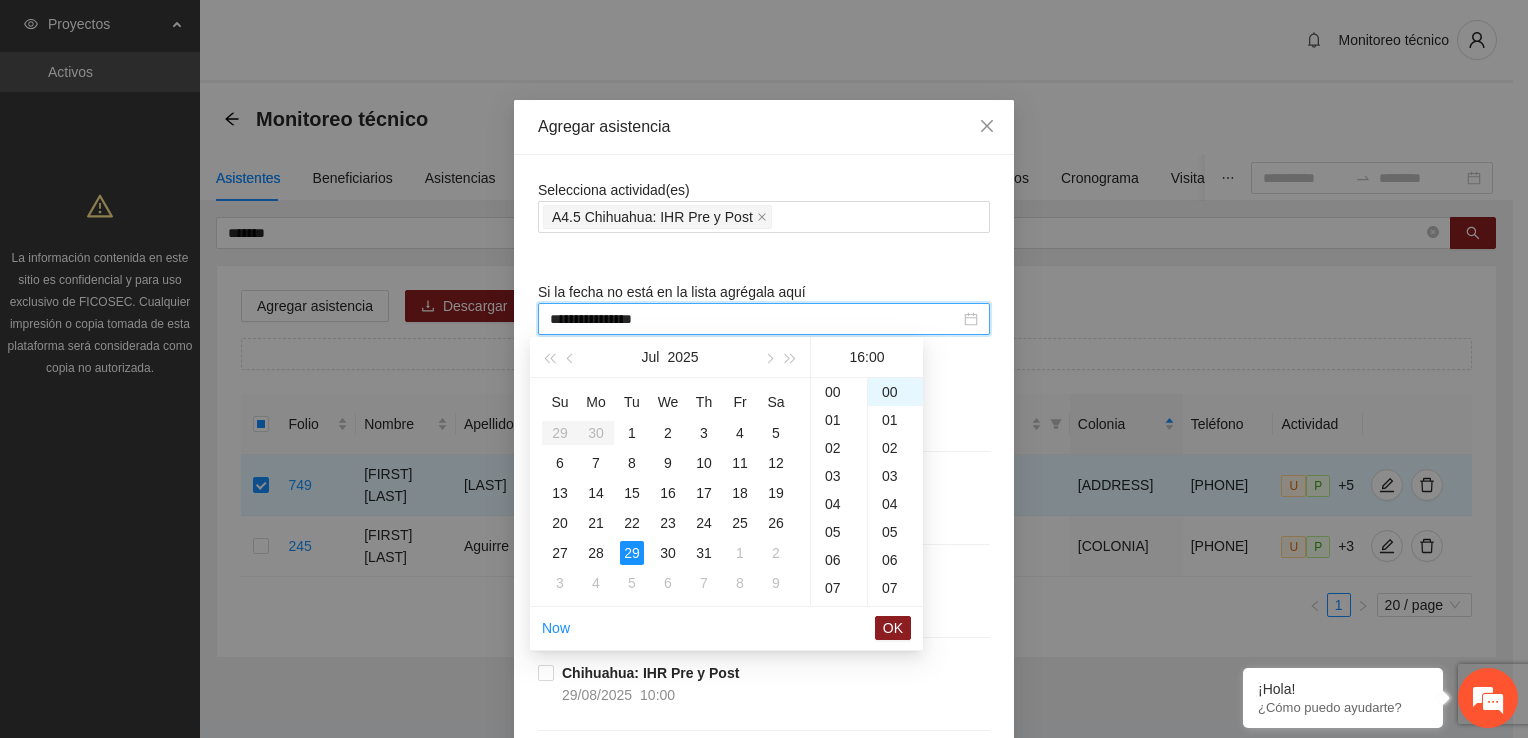 scroll, scrollTop: 448, scrollLeft: 0, axis: vertical 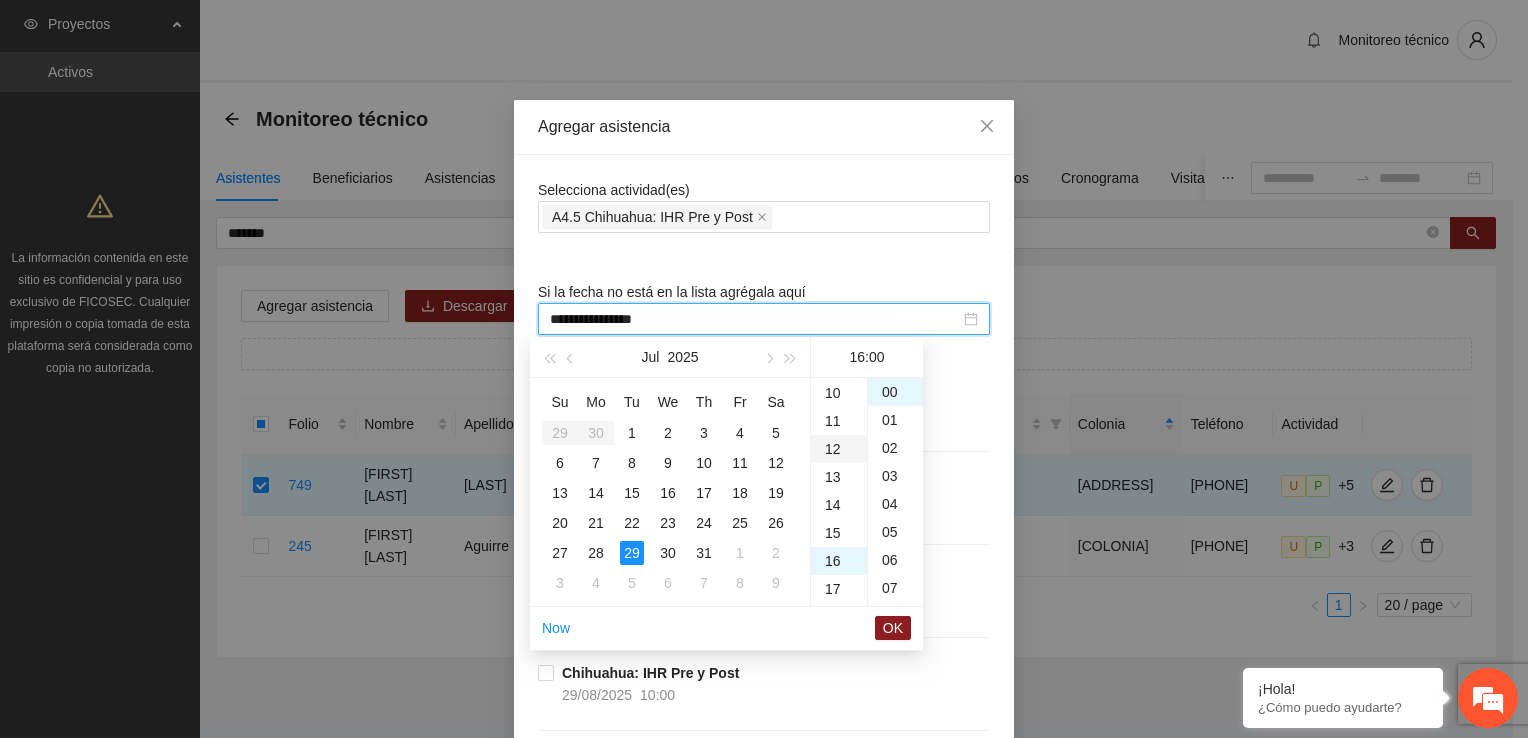 click on "12" at bounding box center (839, 449) 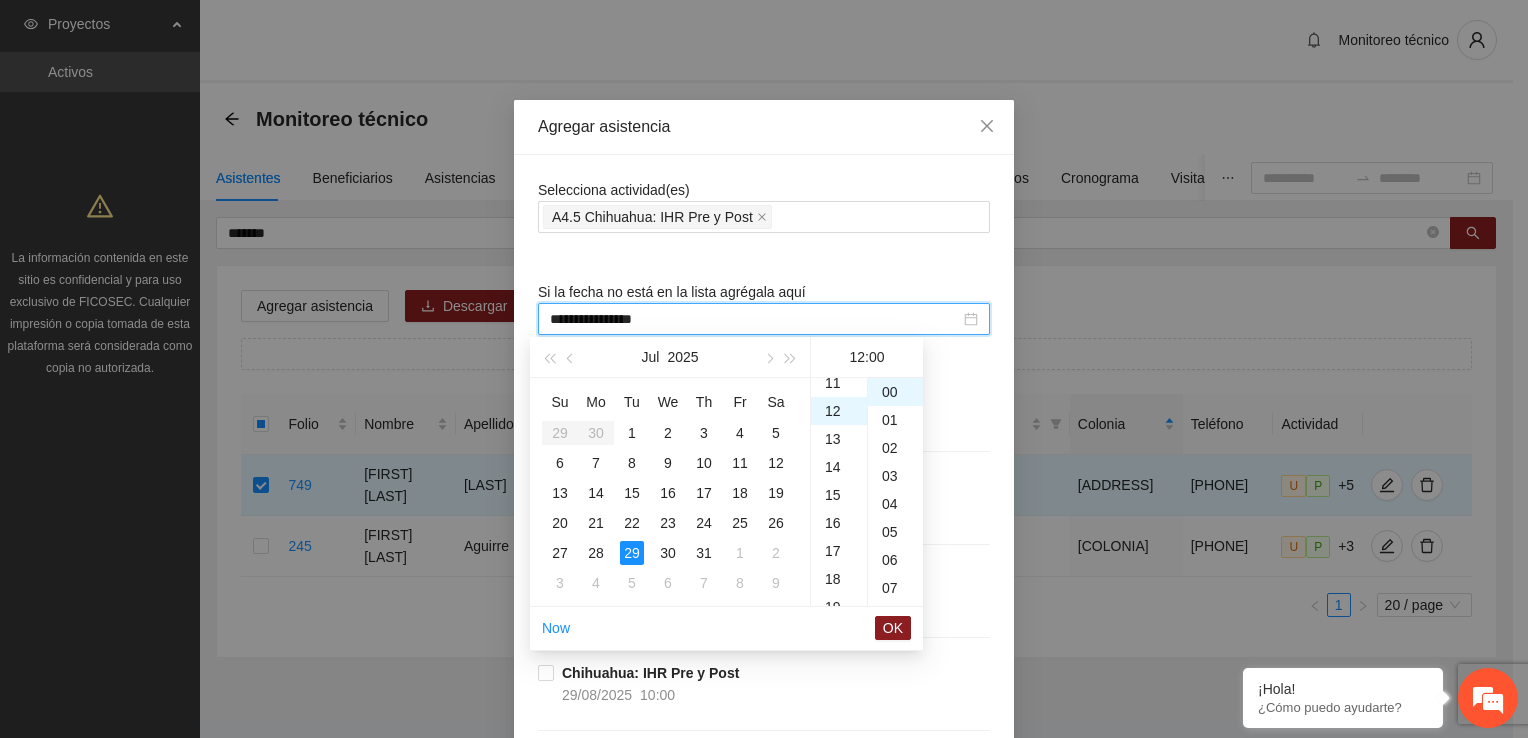 scroll, scrollTop: 336, scrollLeft: 0, axis: vertical 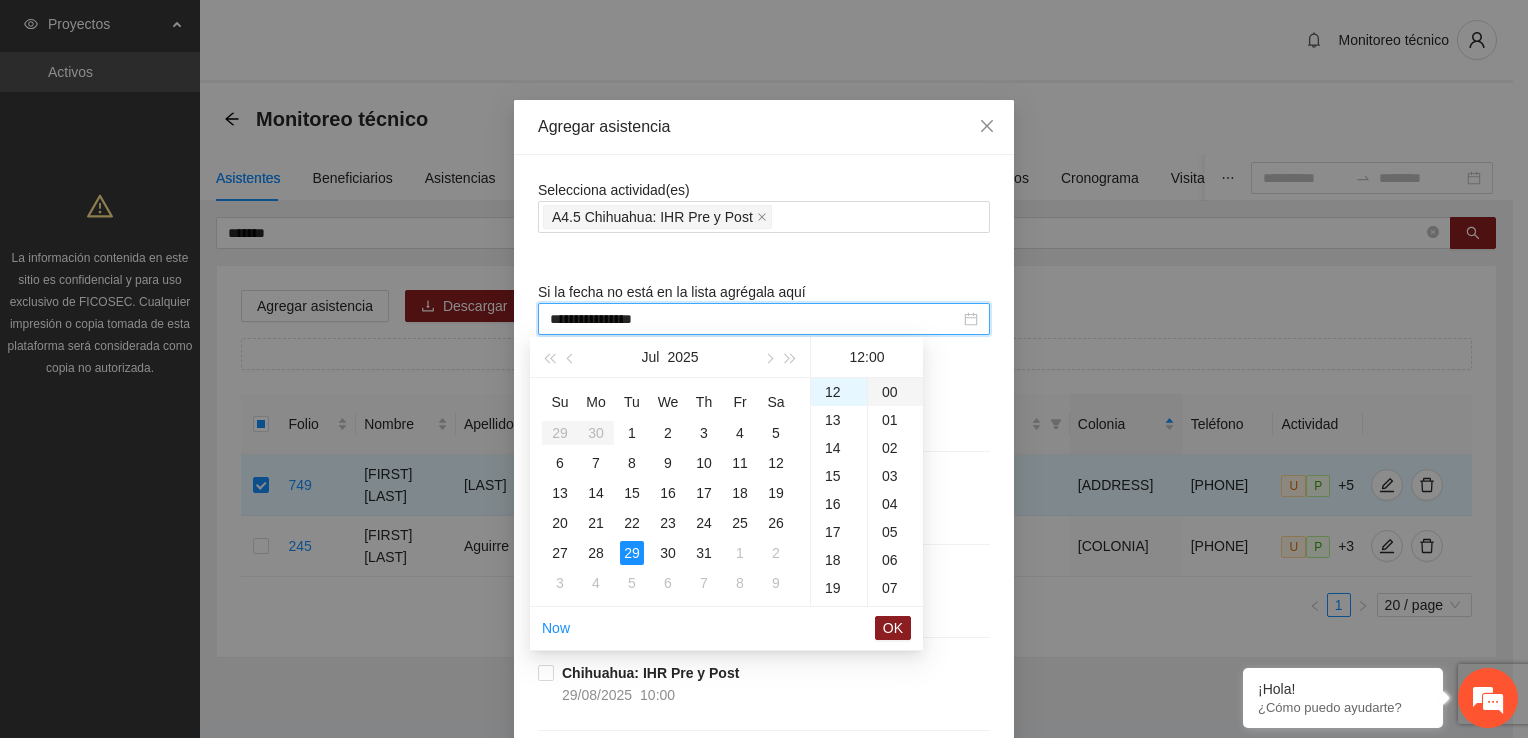 click on "00" at bounding box center [895, 392] 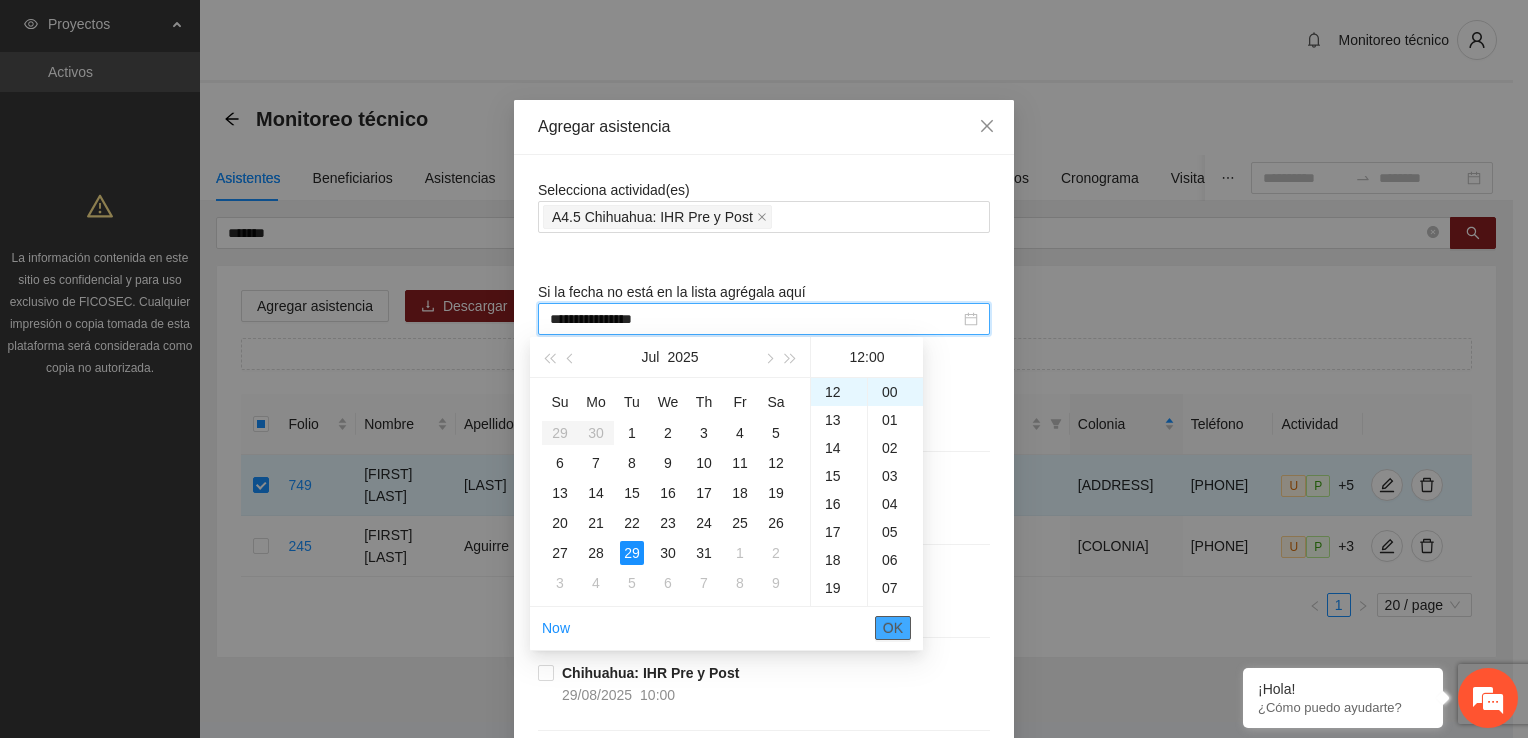 click on "OK" at bounding box center (893, 628) 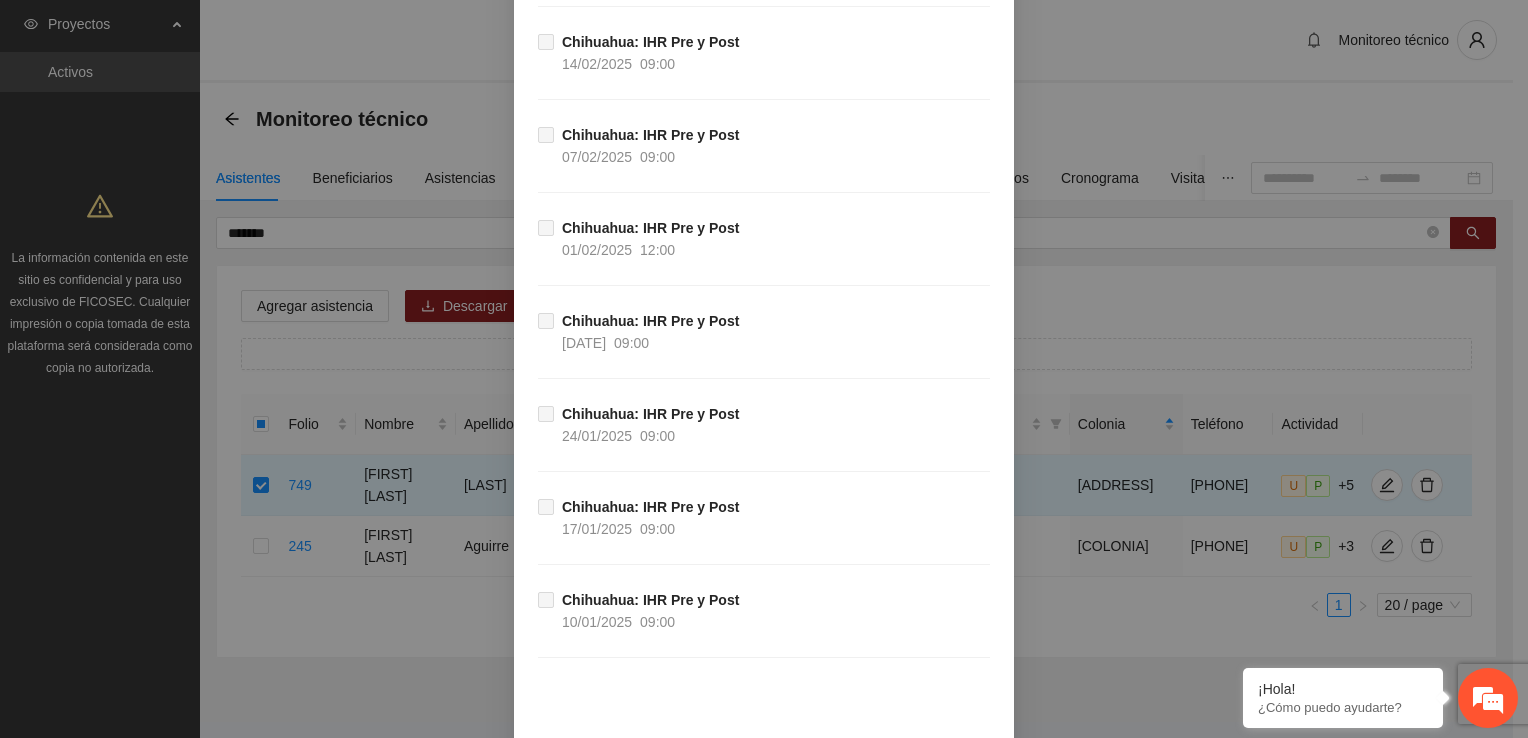 scroll, scrollTop: 21694, scrollLeft: 0, axis: vertical 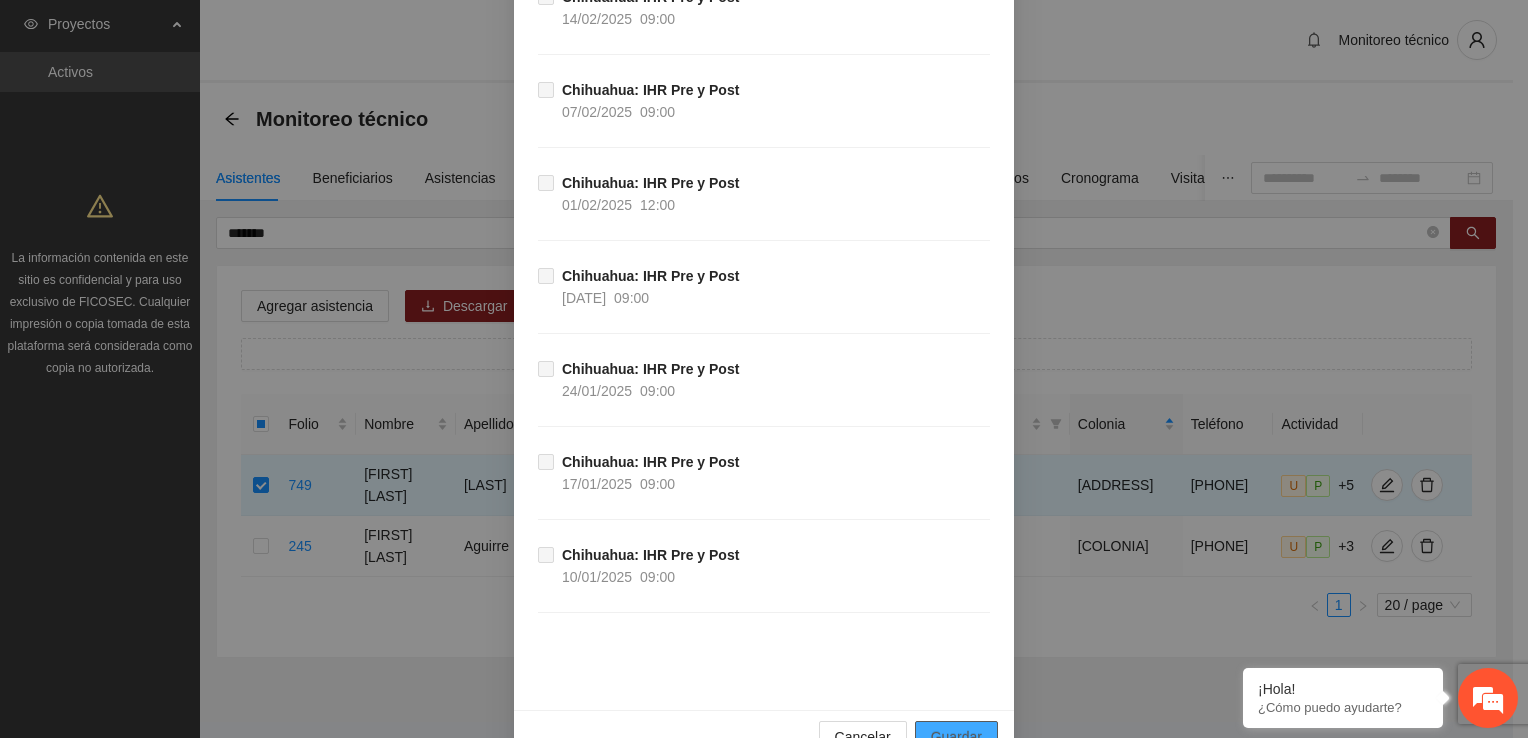 click on "Guardar" at bounding box center [956, 737] 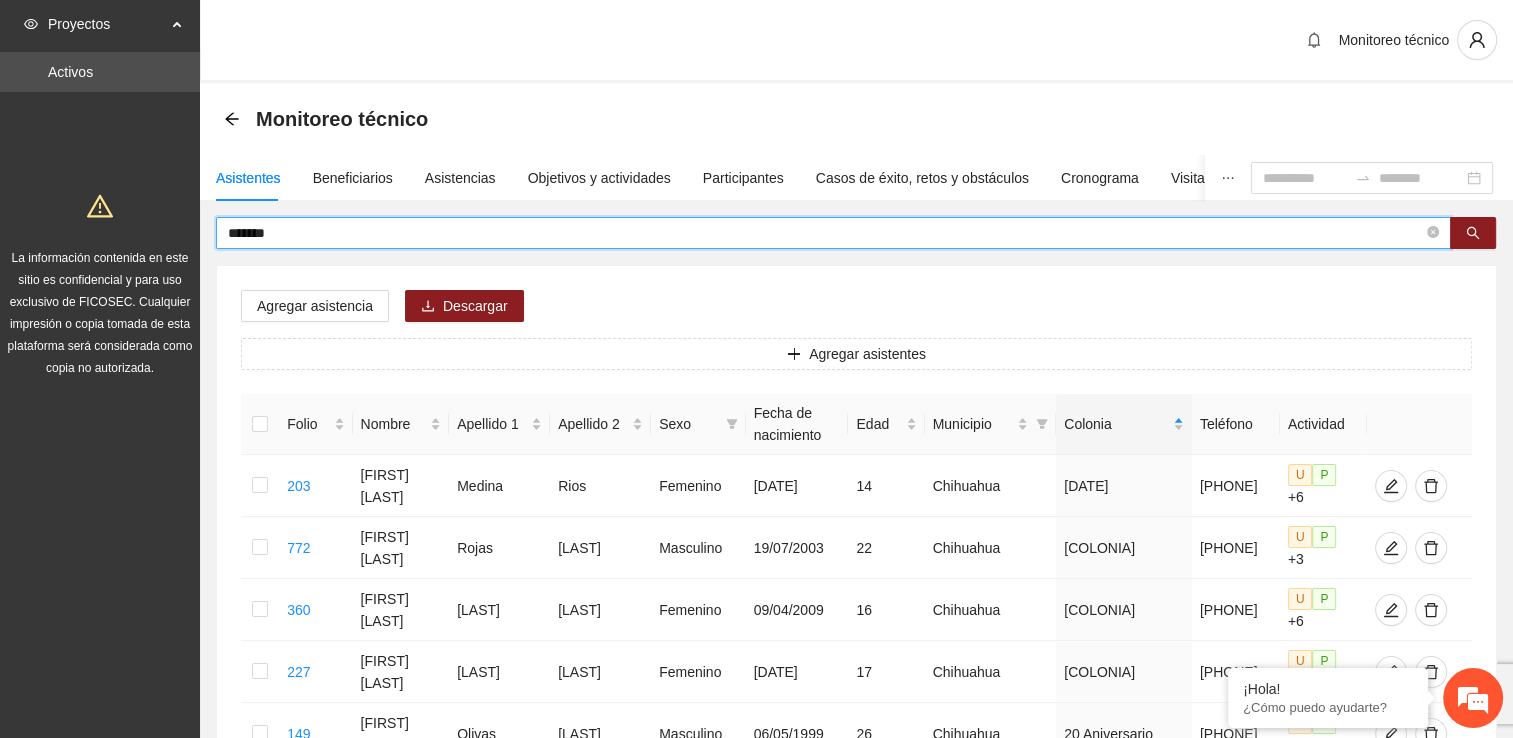 click on "*******" at bounding box center (825, 233) 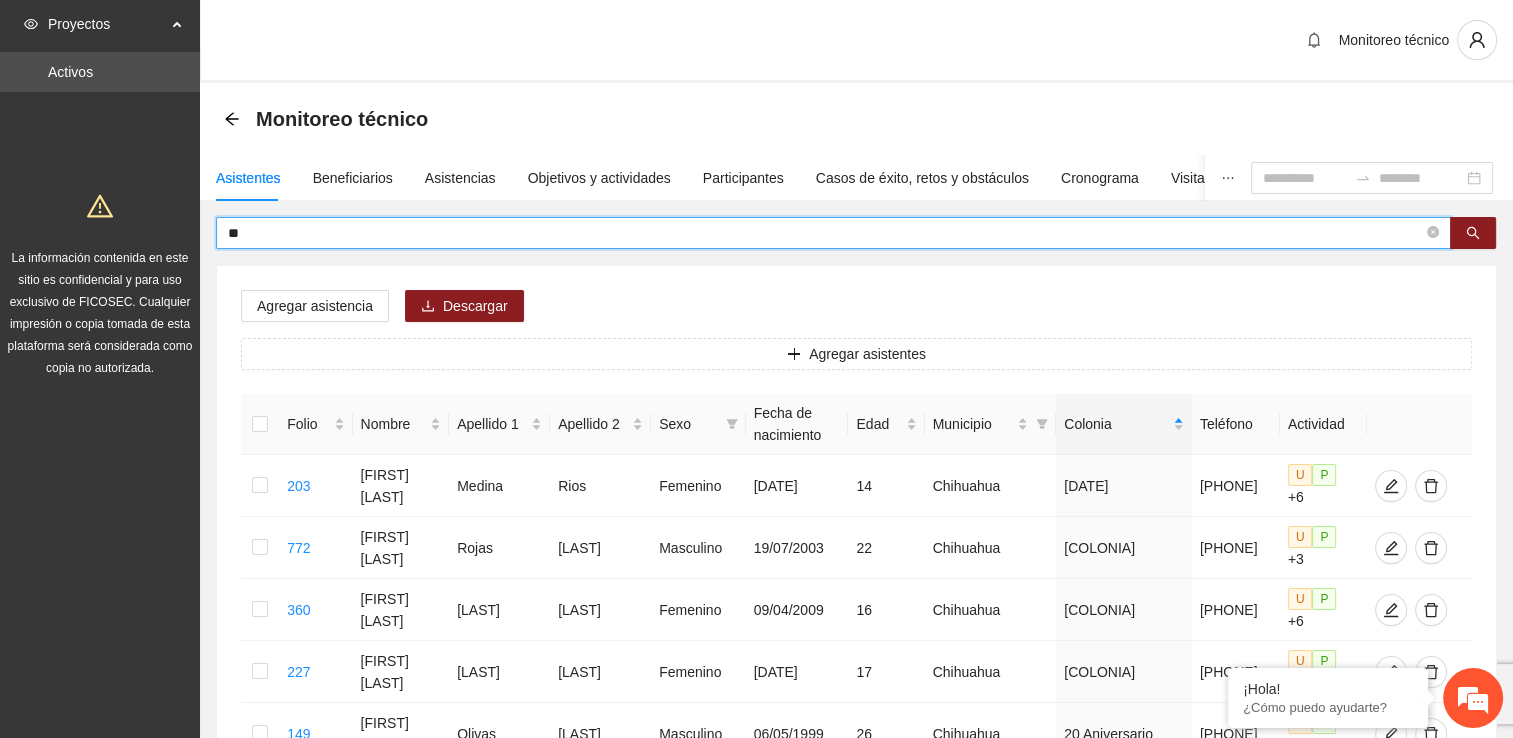type on "*" 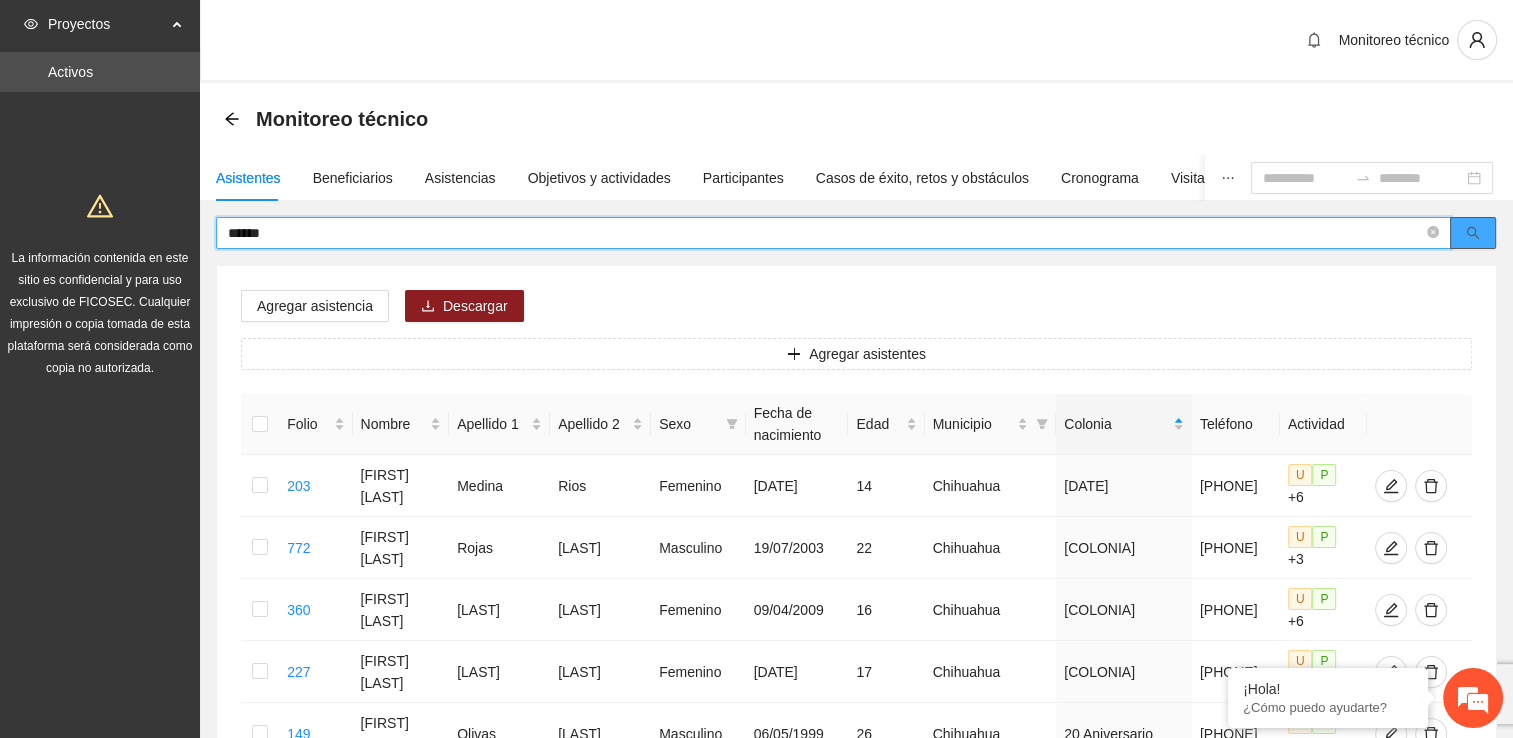 click at bounding box center [1473, 233] 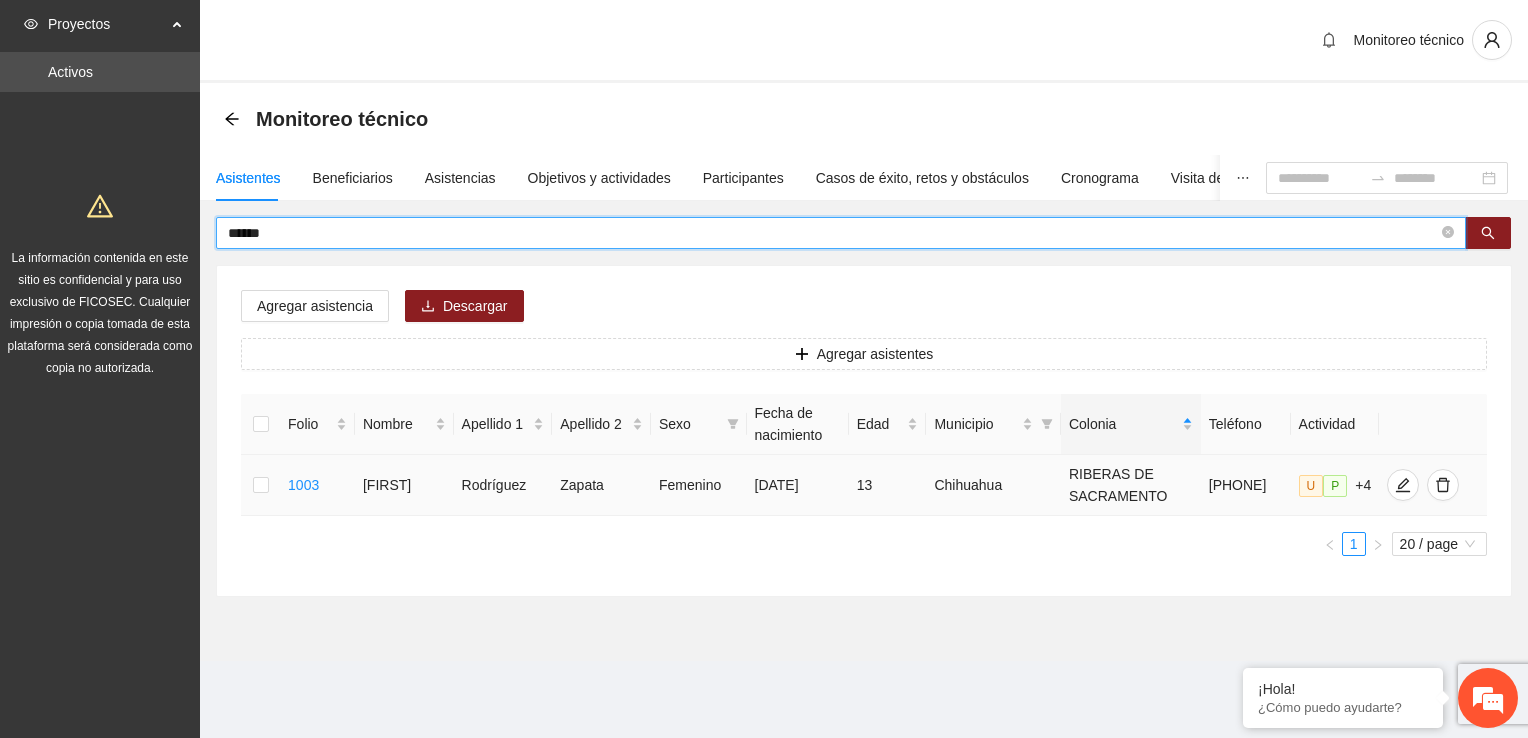 type on "*****" 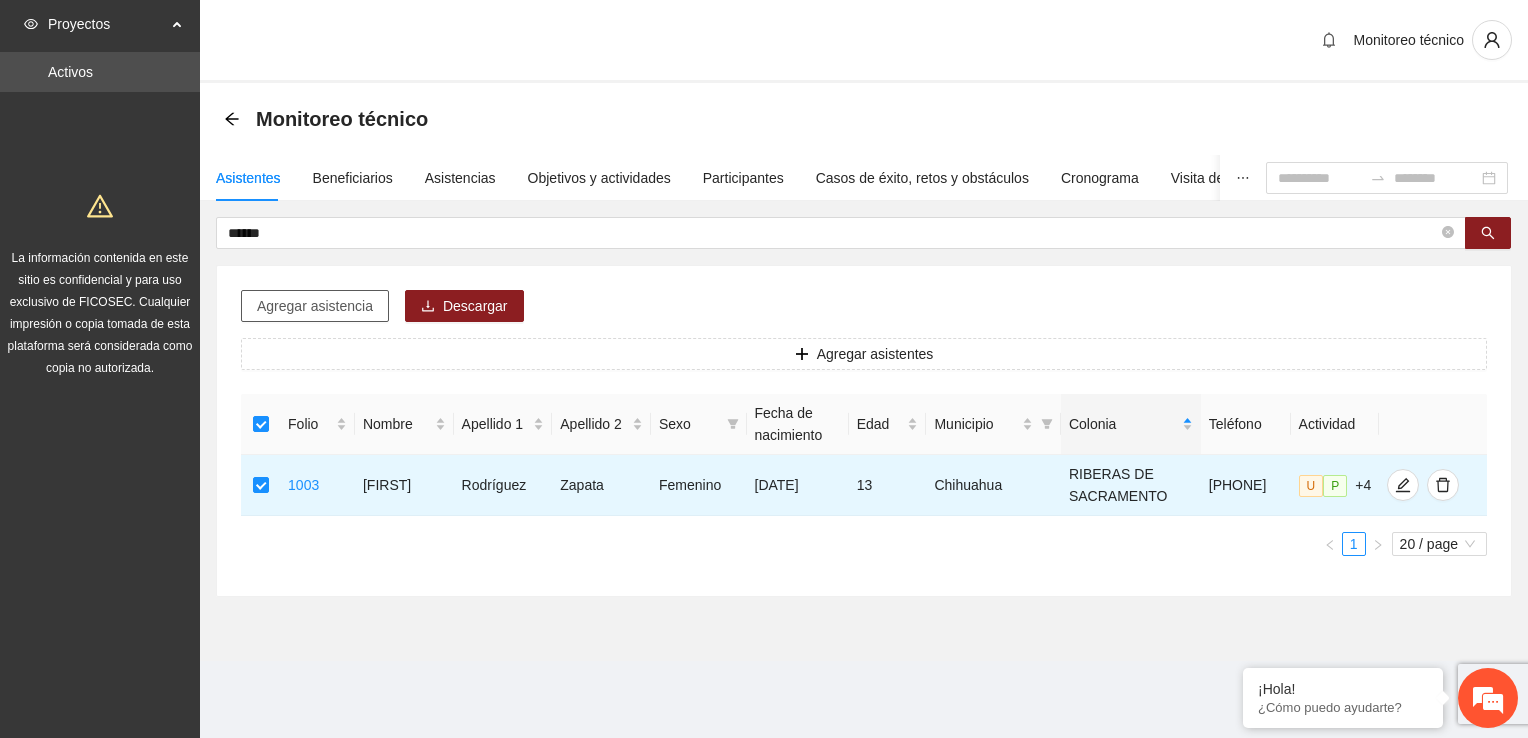 click on "Agregar asistencia" at bounding box center [315, 306] 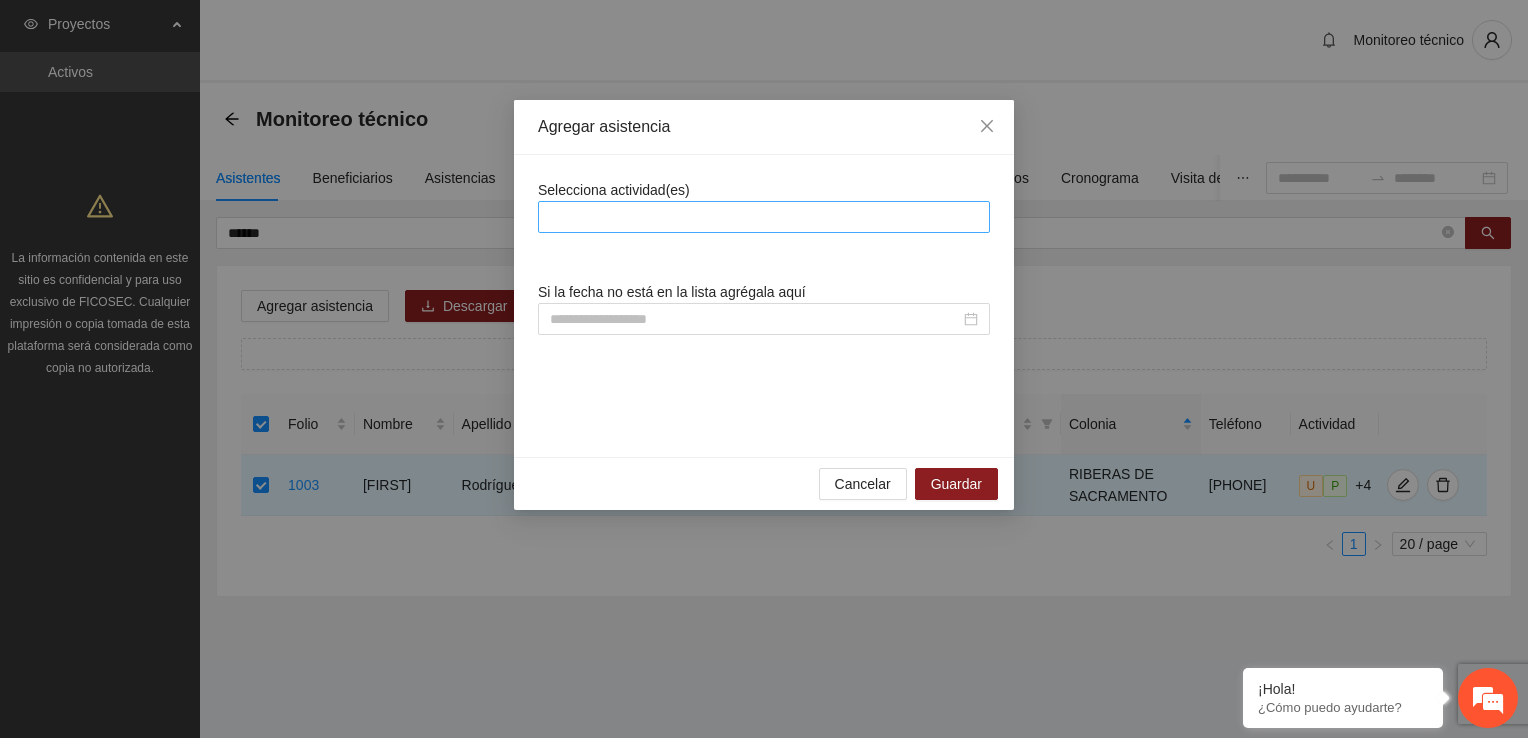 click at bounding box center (764, 217) 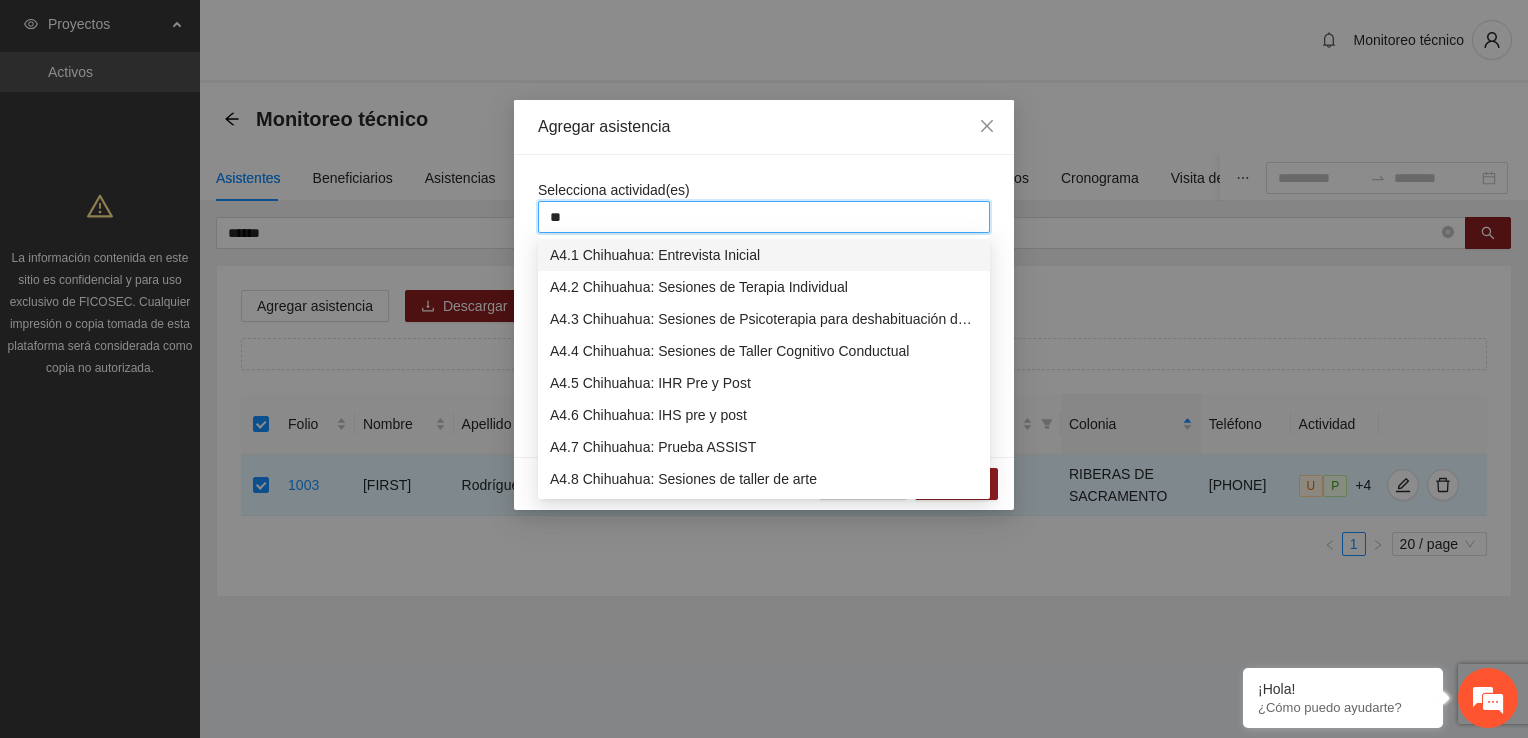 type on "***" 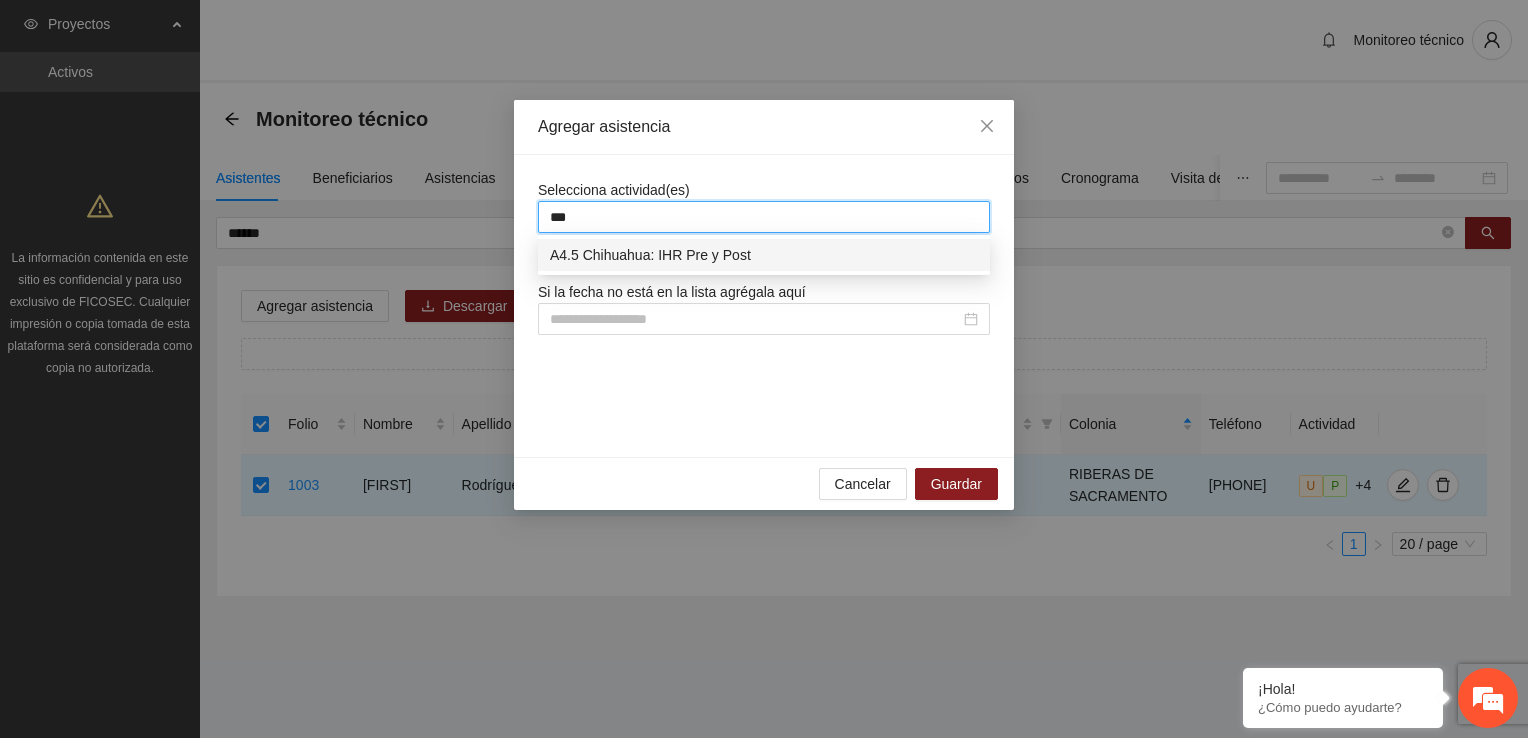 click on "A4.5 Chihuahua: IHR Pre y Post" at bounding box center (764, 255) 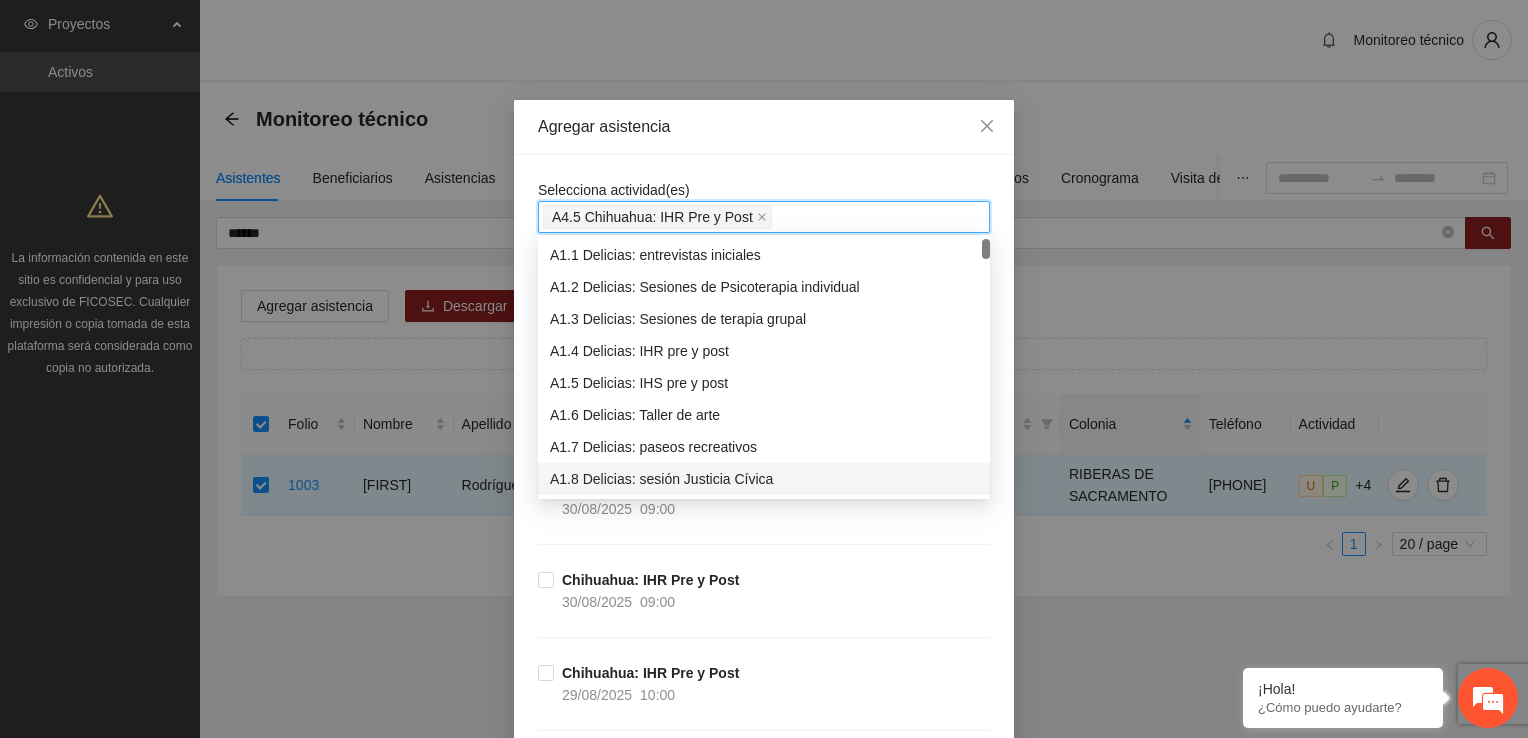 click on "[CITY]: IHR Pre y Post [DATE] [TIME]" at bounding box center [764, 522] 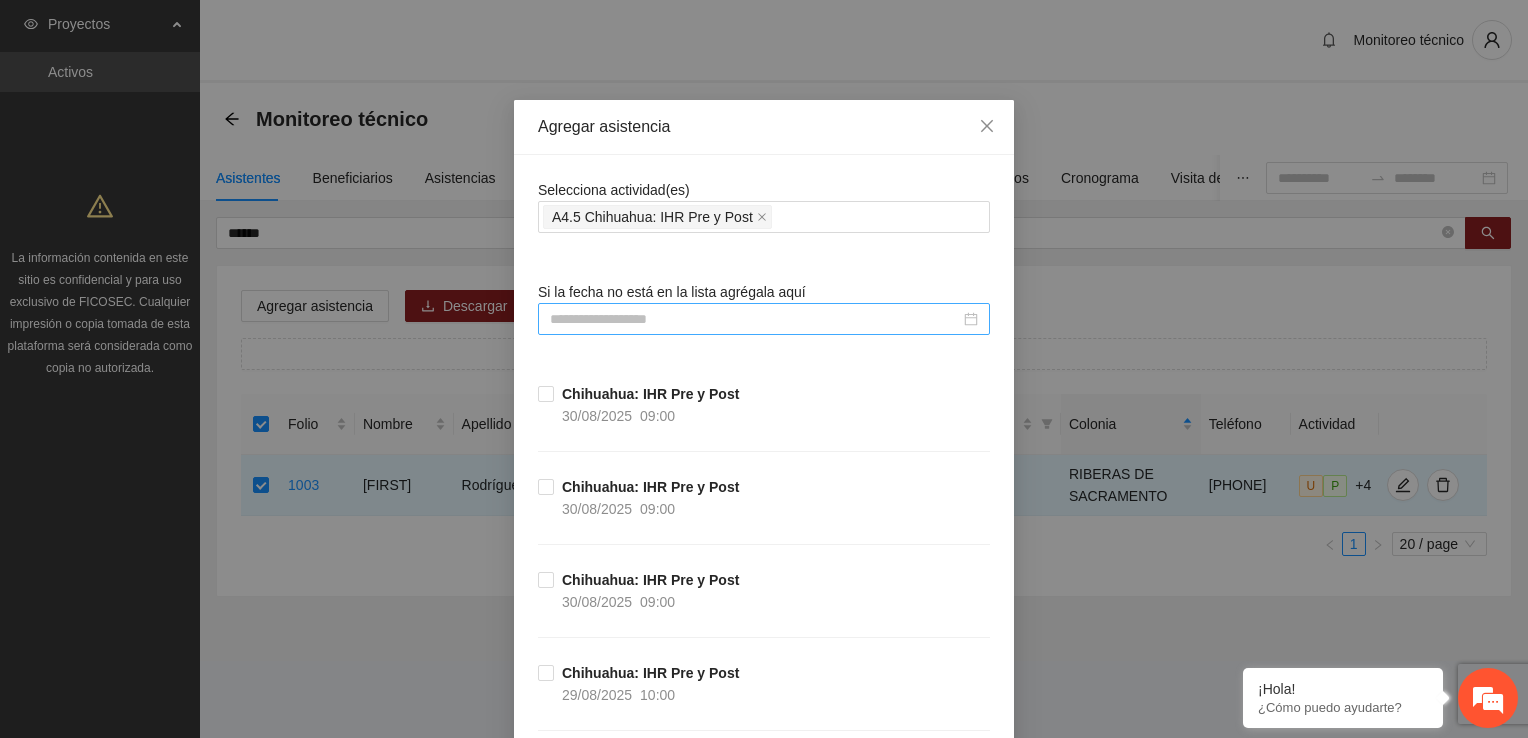 click at bounding box center (755, 319) 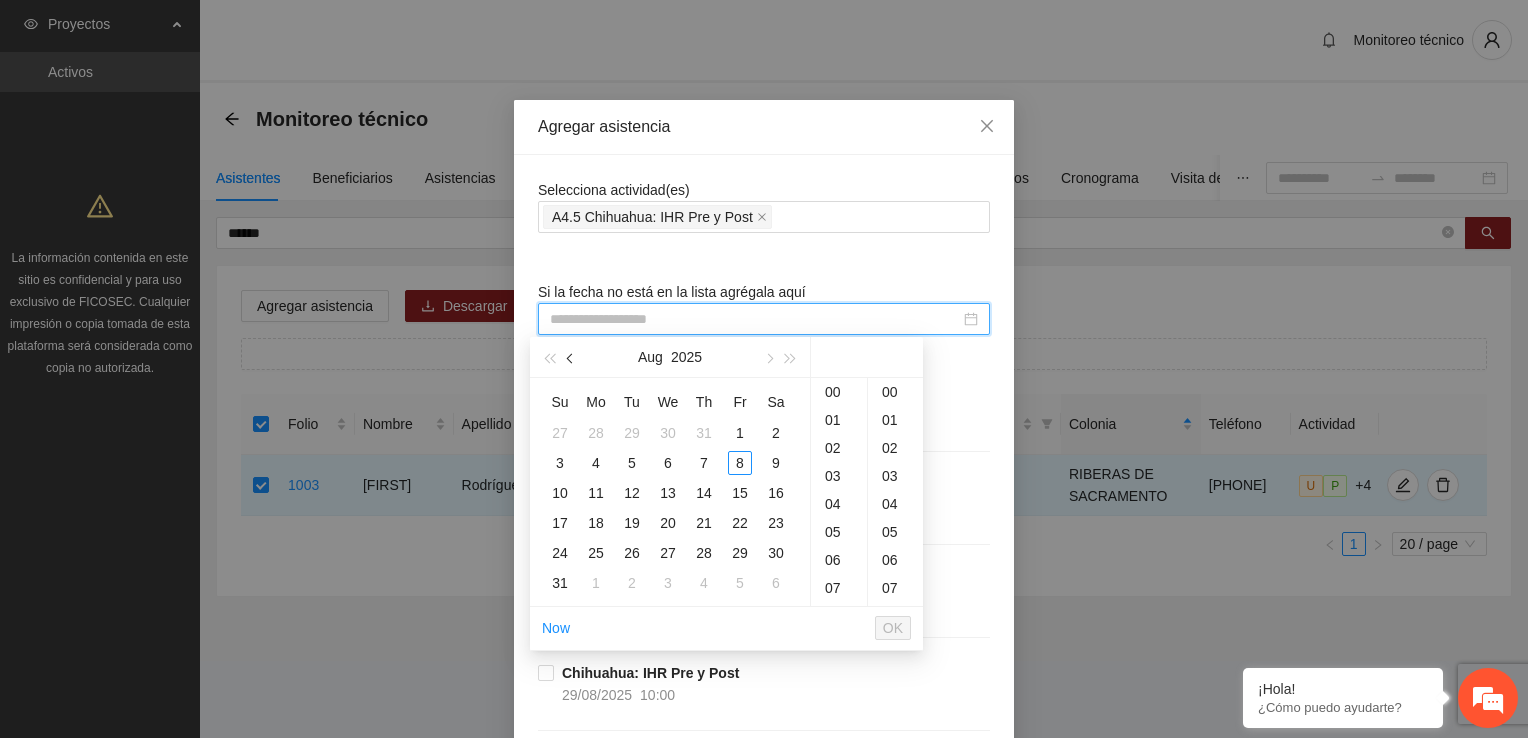 click at bounding box center [572, 359] 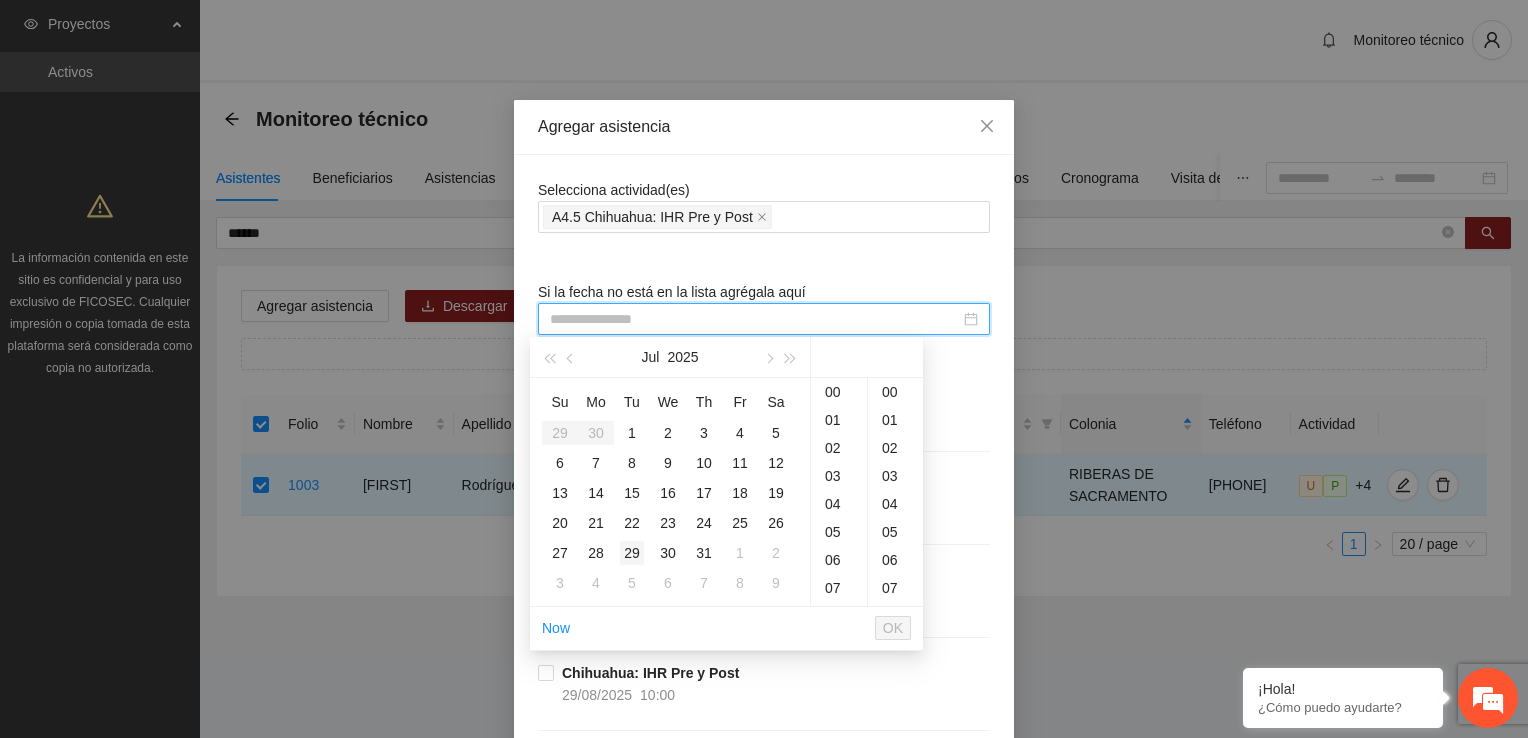 click on "29" at bounding box center [632, 553] 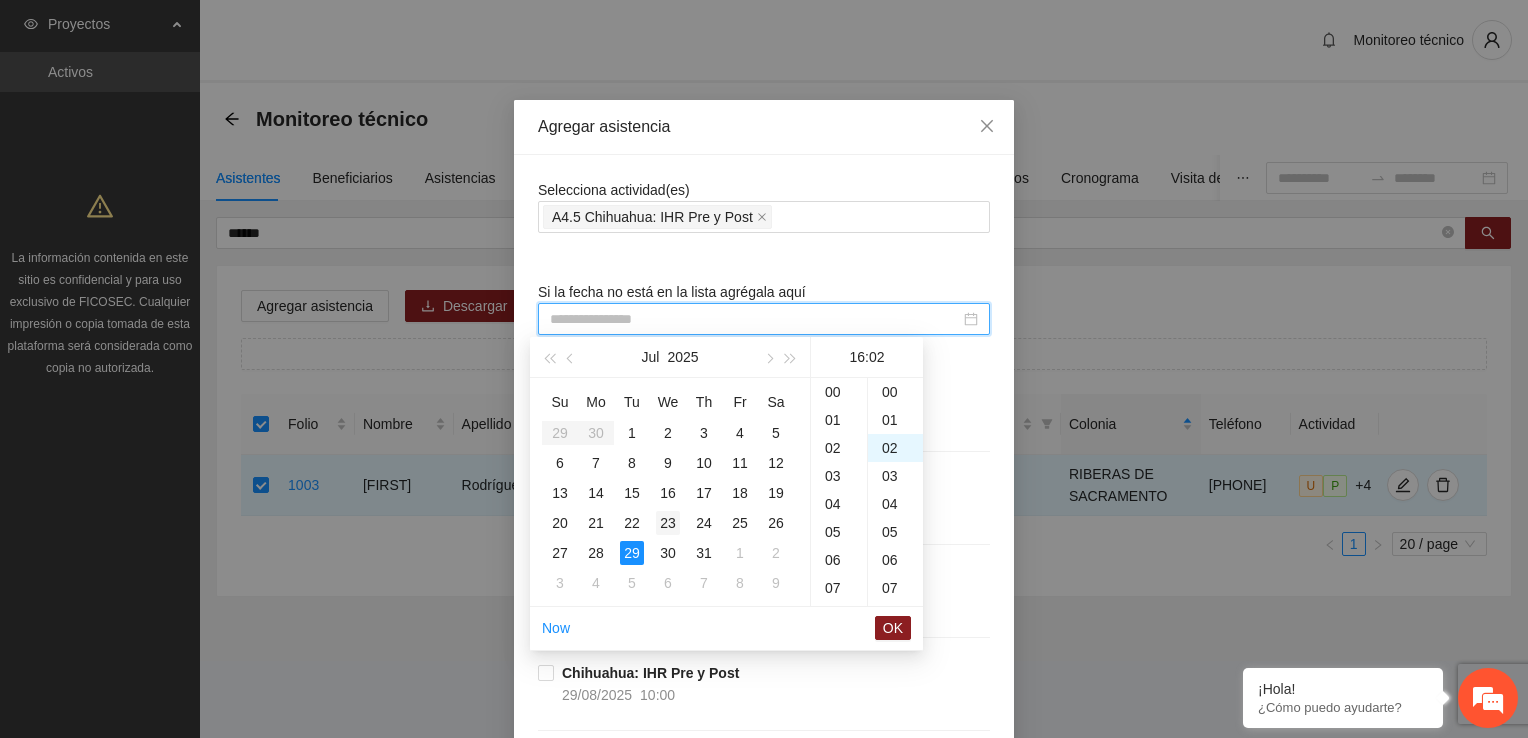 scroll, scrollTop: 336, scrollLeft: 0, axis: vertical 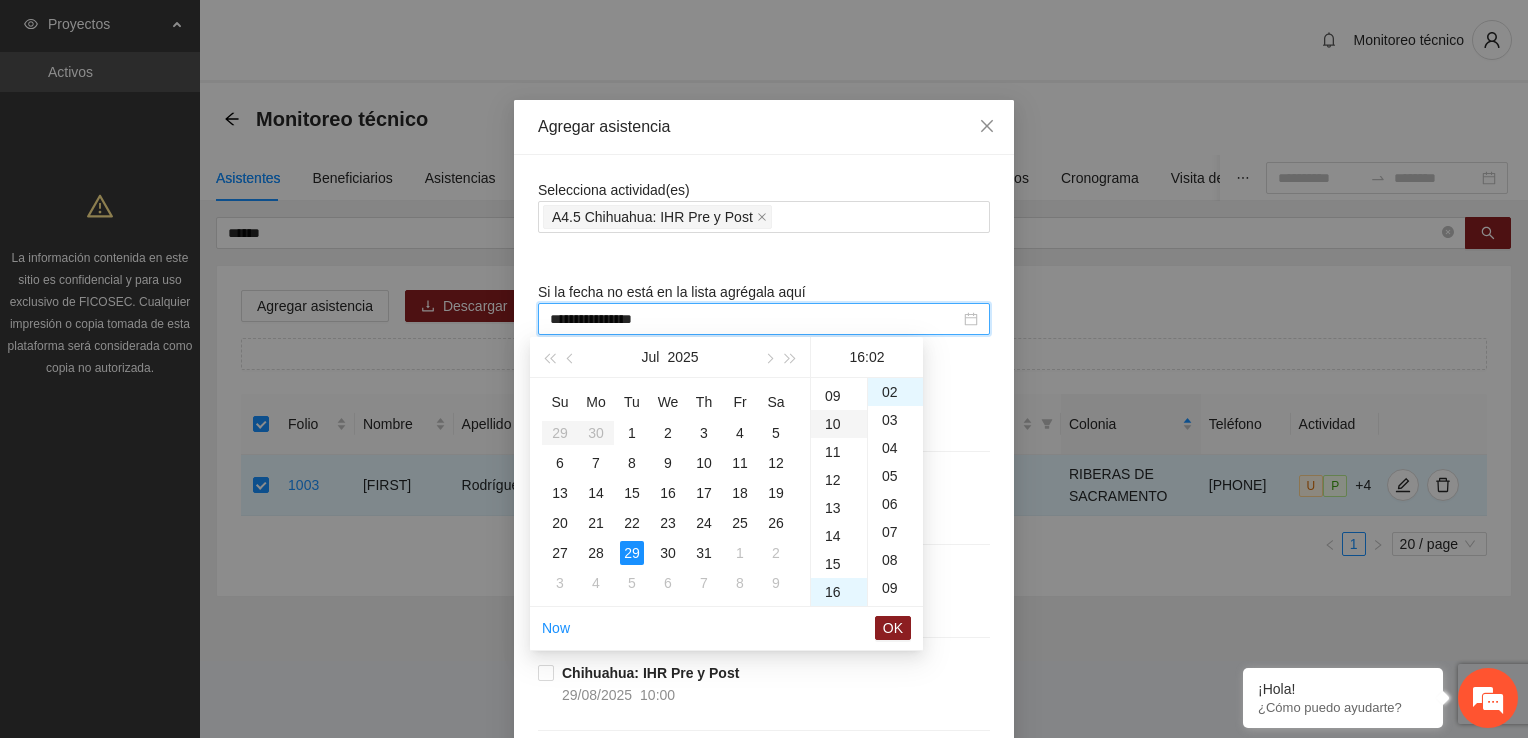 click on "10" at bounding box center [839, 424] 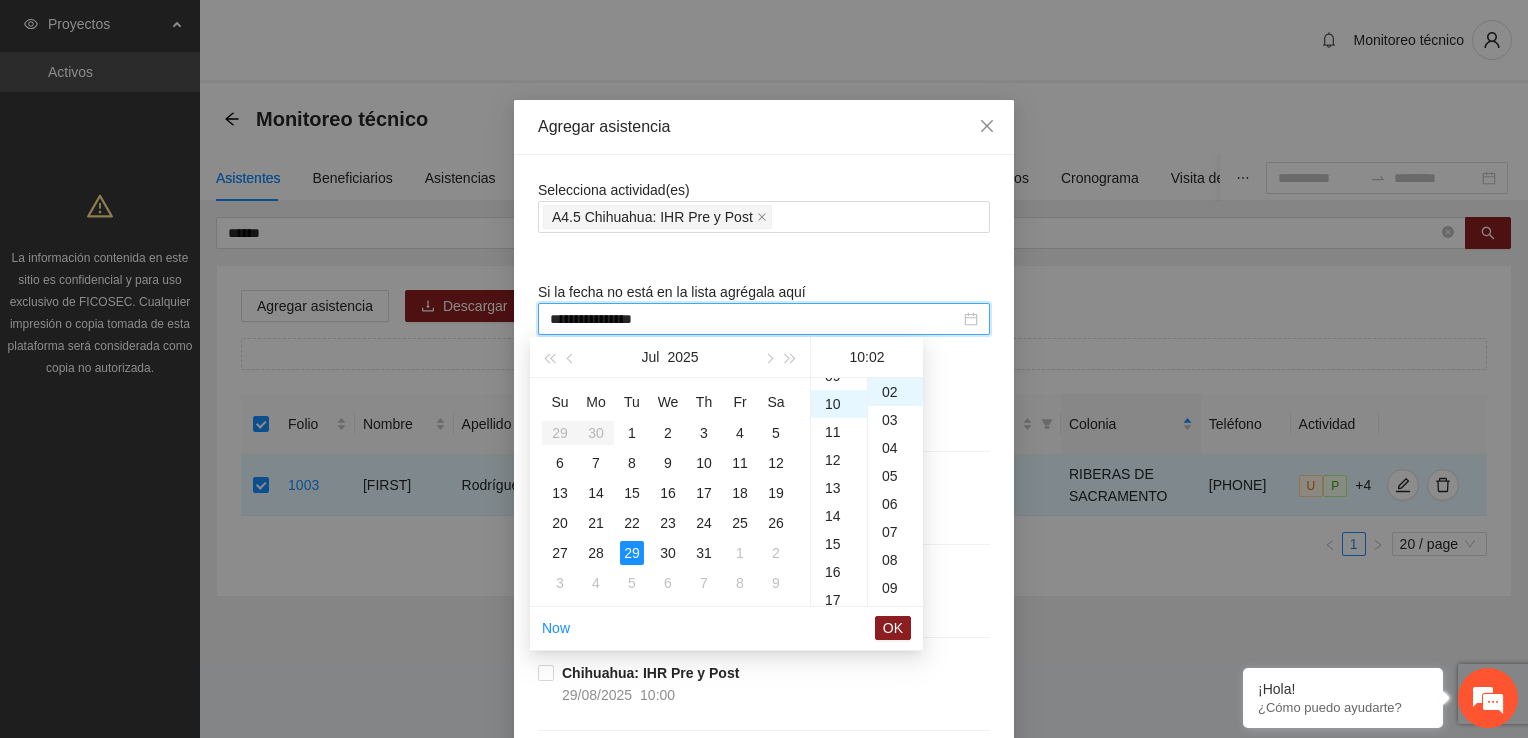 scroll, scrollTop: 280, scrollLeft: 0, axis: vertical 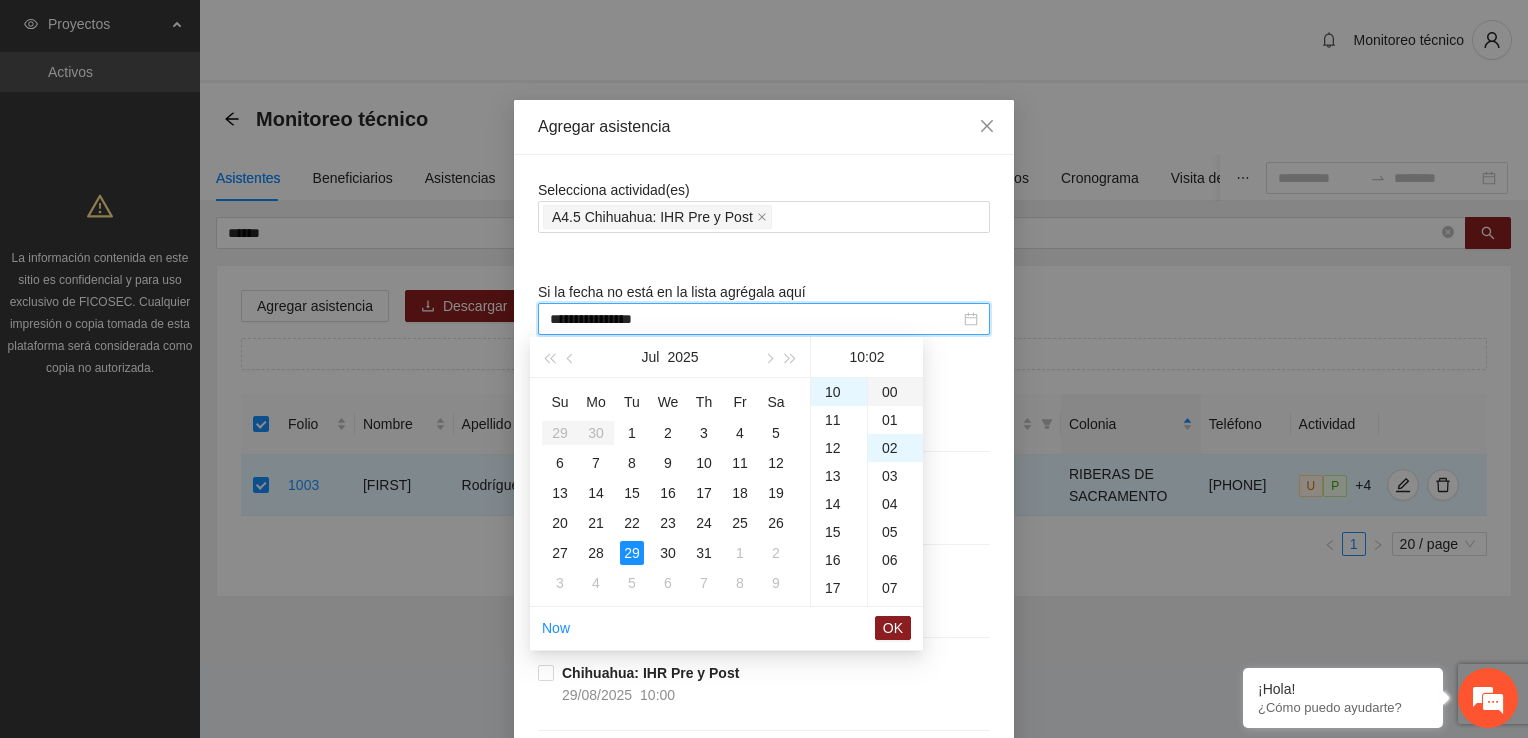click on "00" at bounding box center (895, 392) 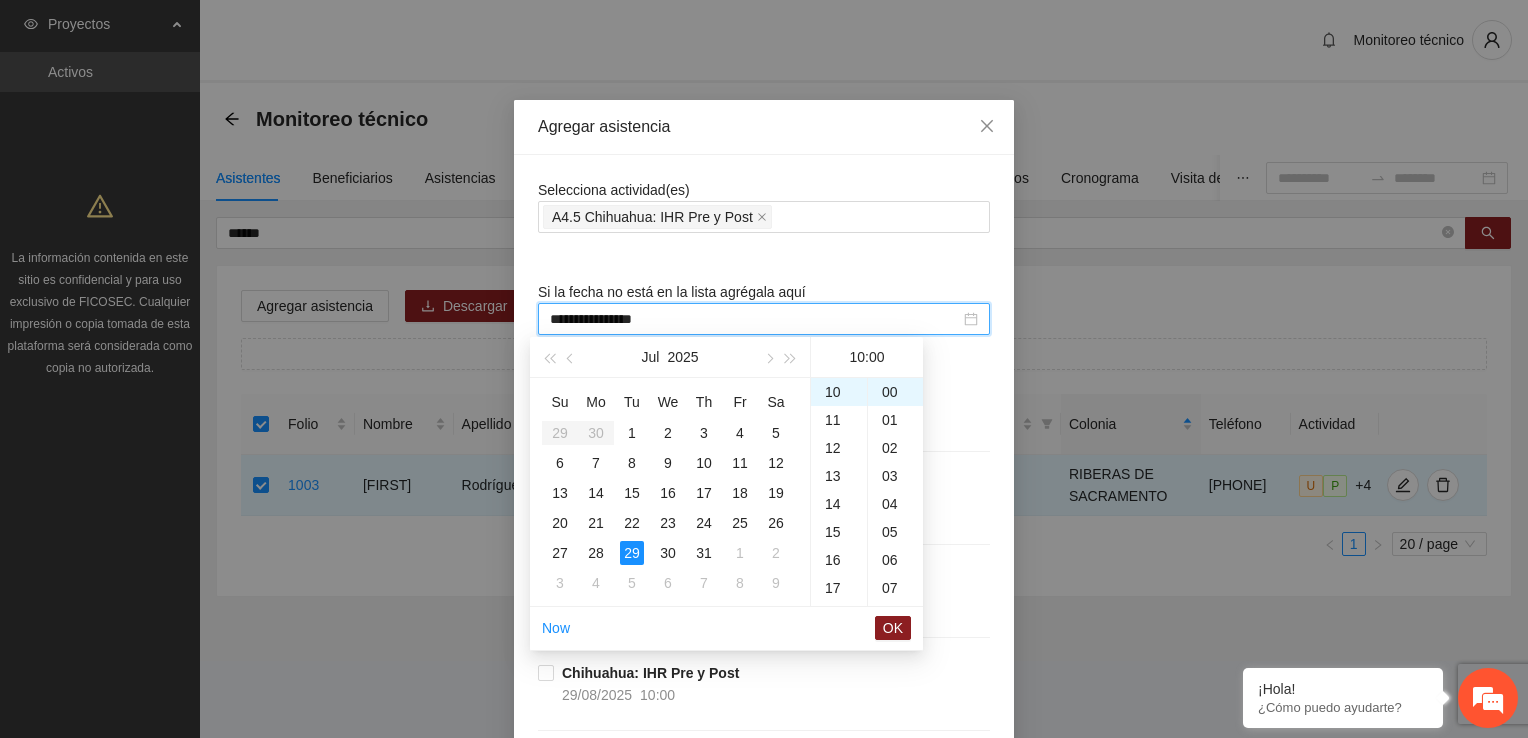 click on "OK" at bounding box center (893, 628) 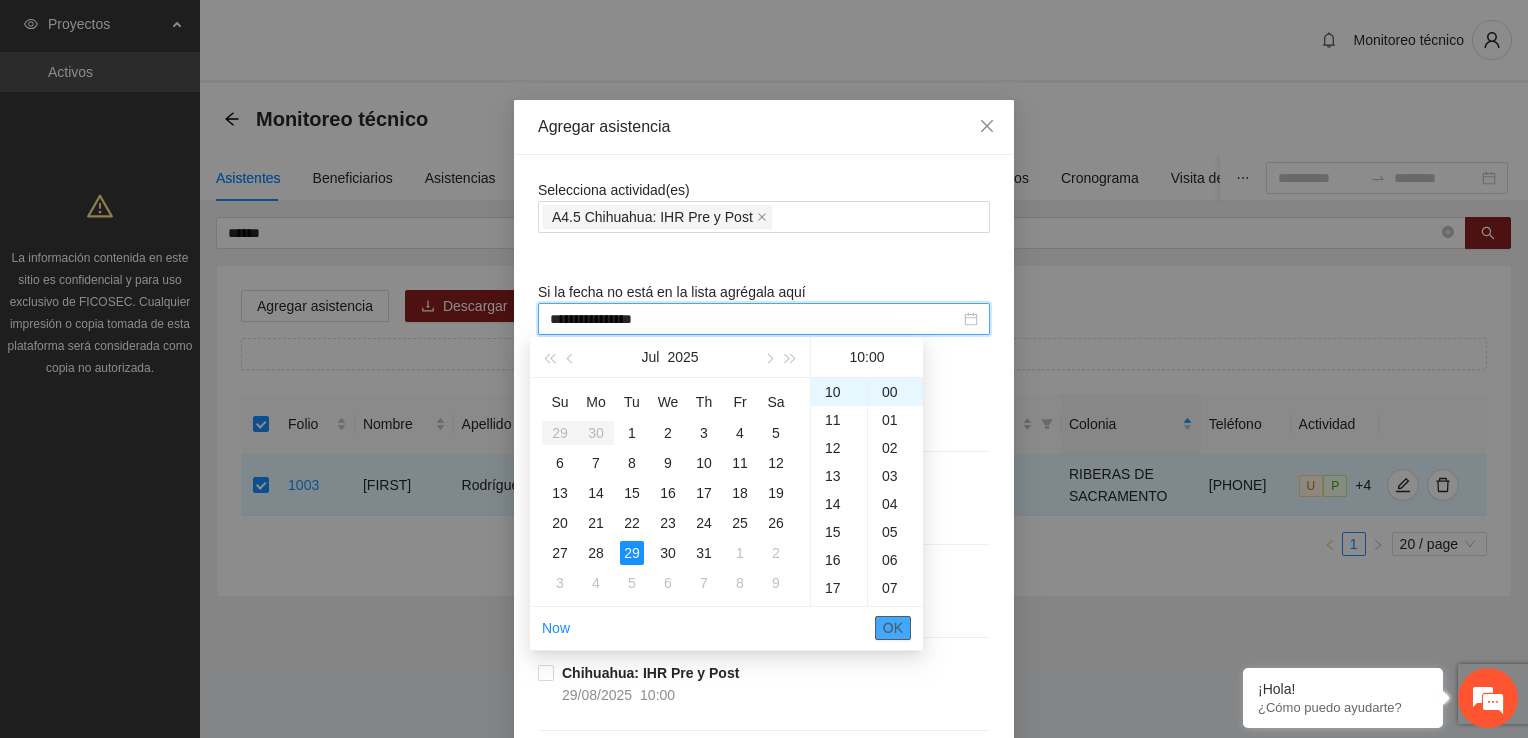 click on "OK" at bounding box center (893, 628) 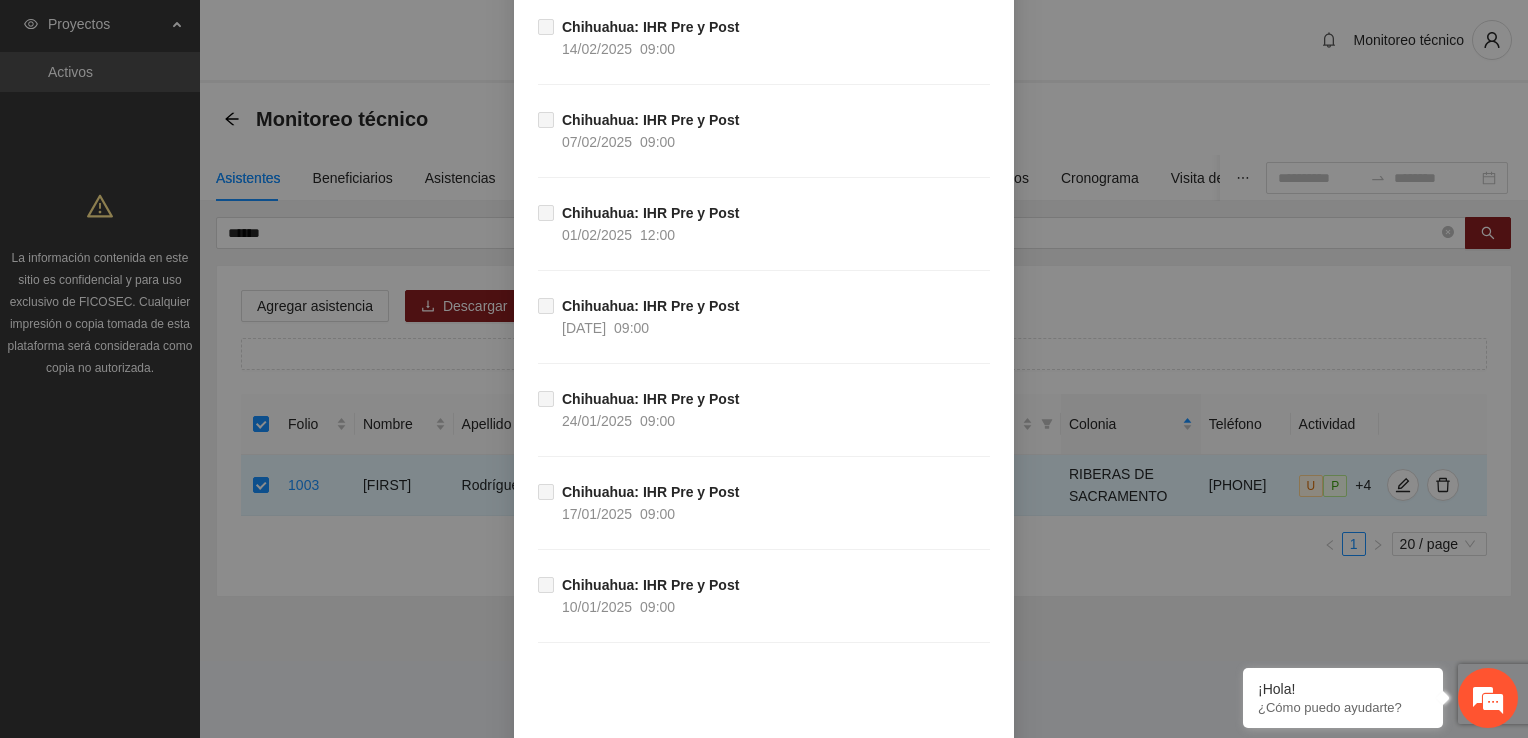 scroll, scrollTop: 21694, scrollLeft: 0, axis: vertical 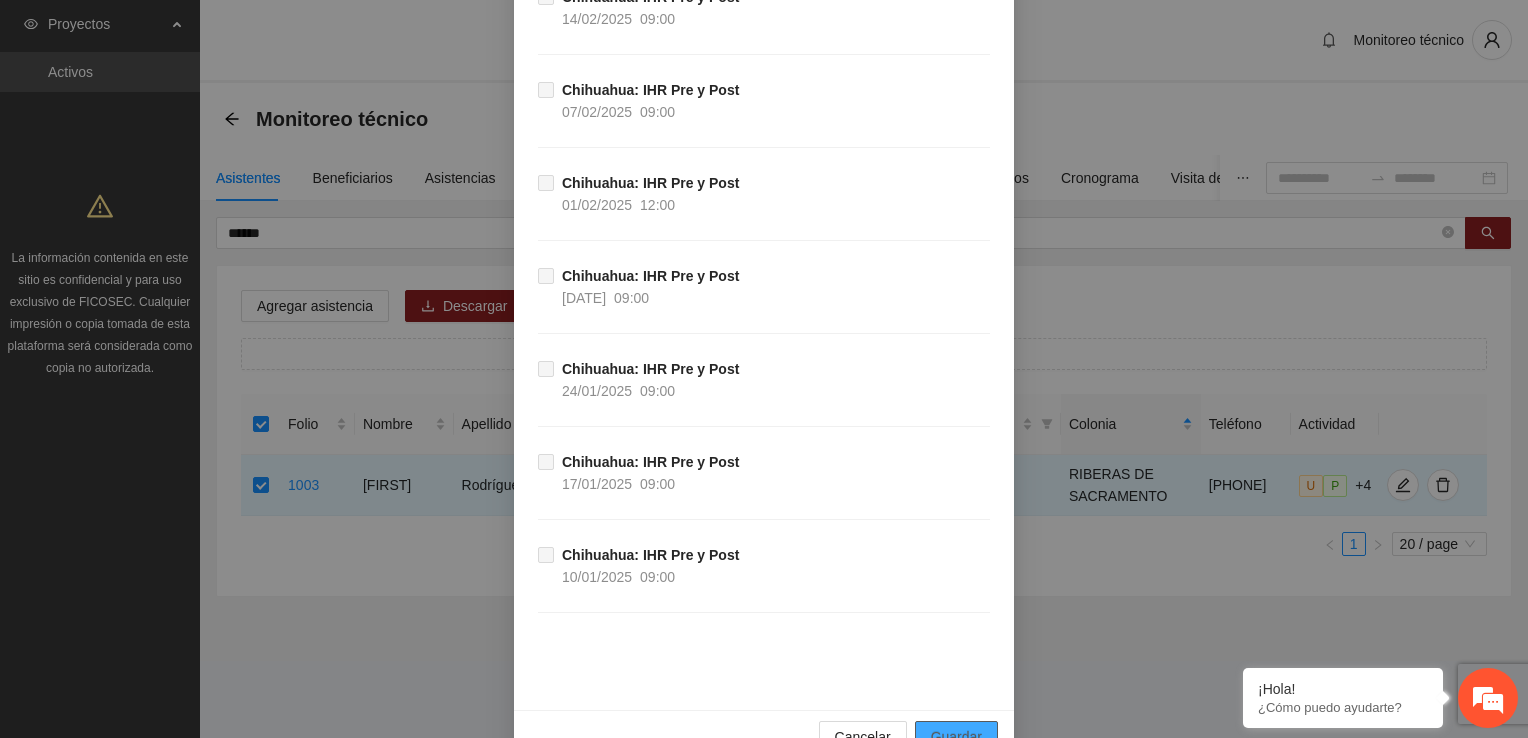 click on "Guardar" at bounding box center [956, 737] 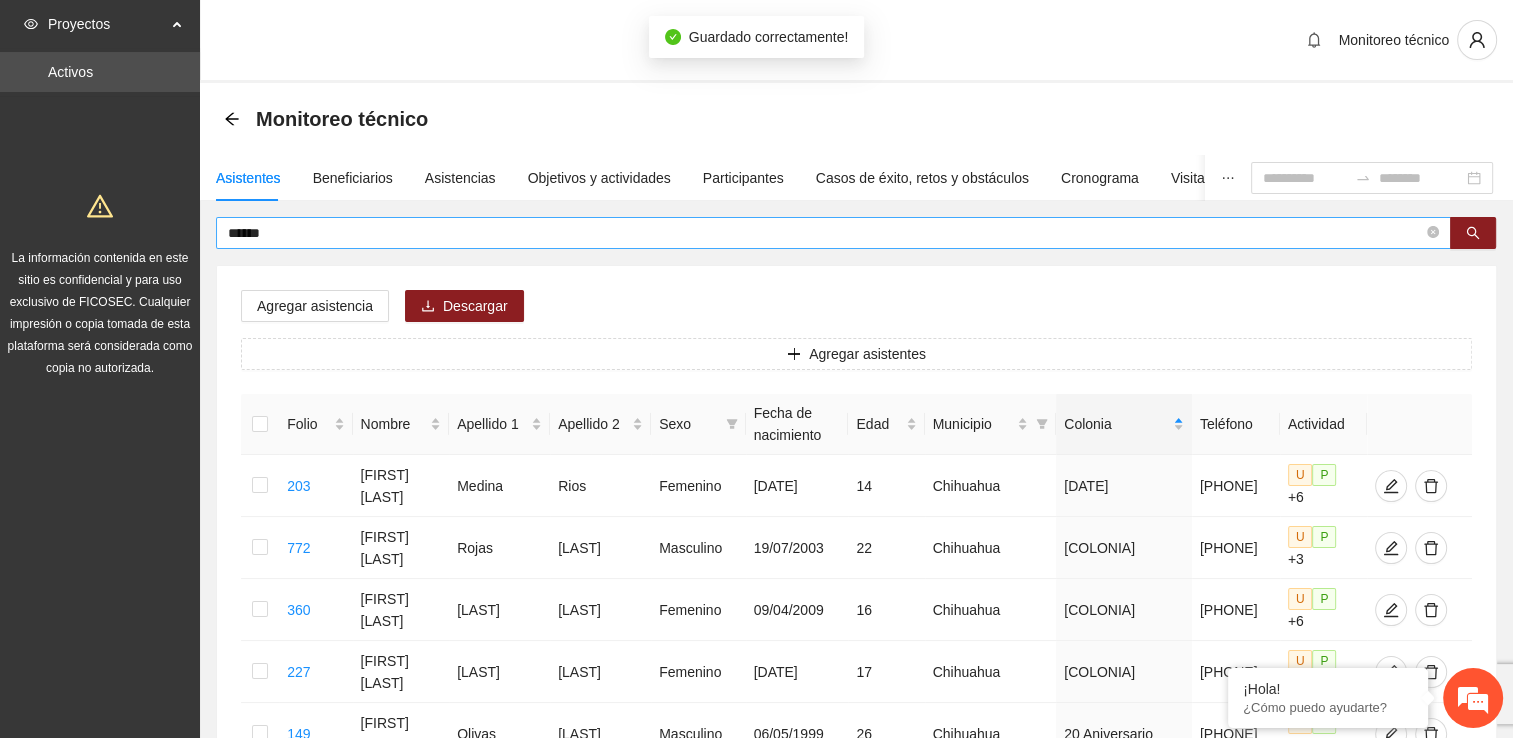 click on "*****" at bounding box center [825, 233] 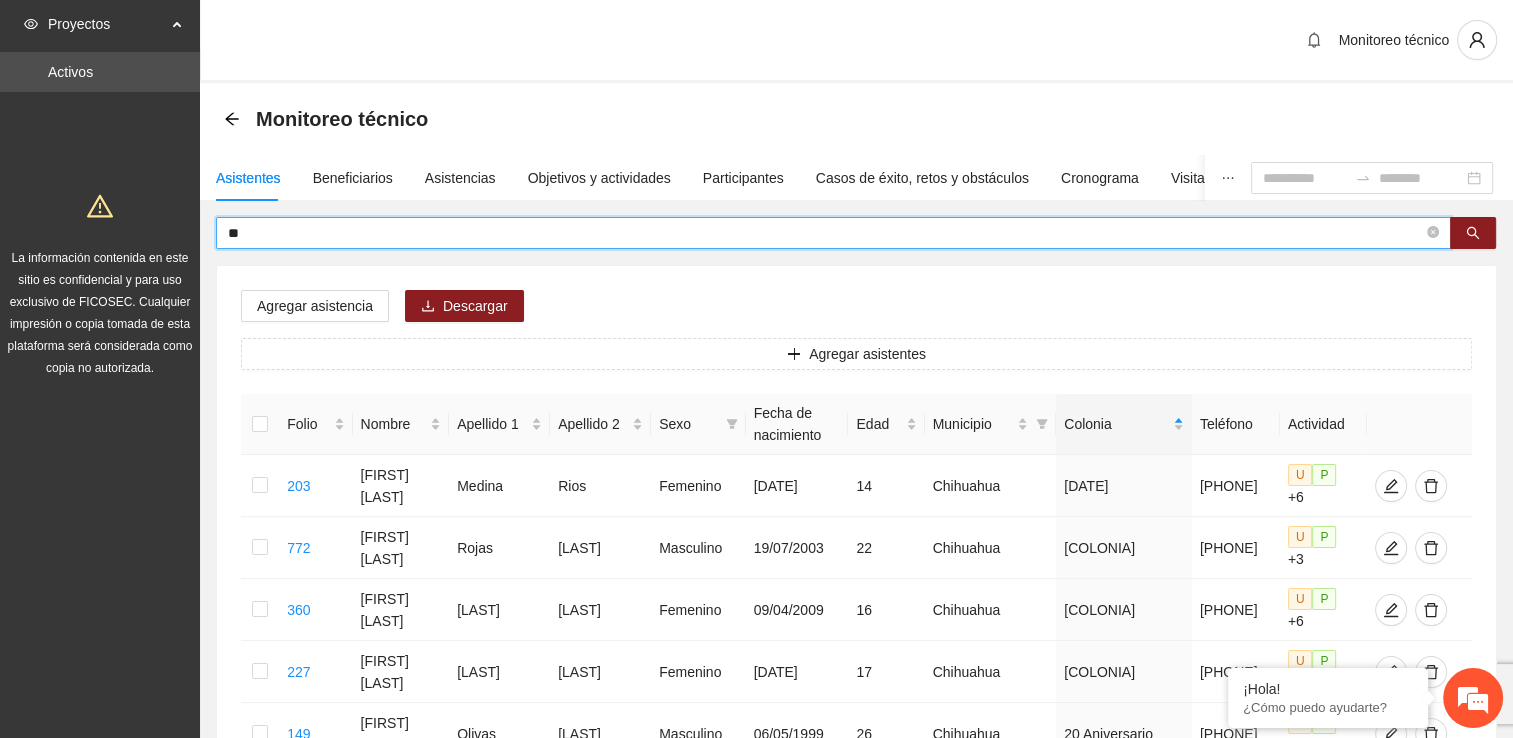 type on "*" 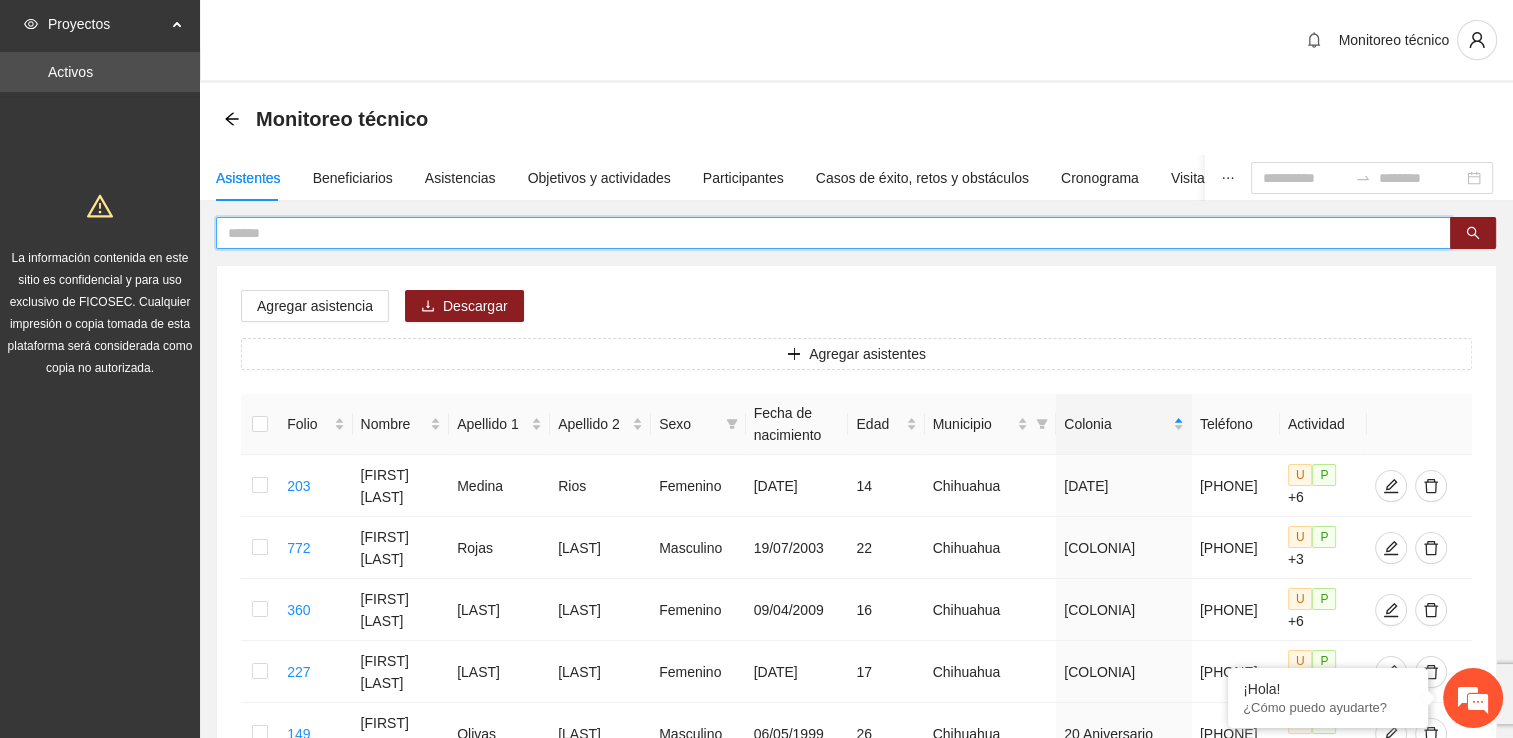 drag, startPoint x: 445, startPoint y: 215, endPoint x: 435, endPoint y: 224, distance: 13.453624 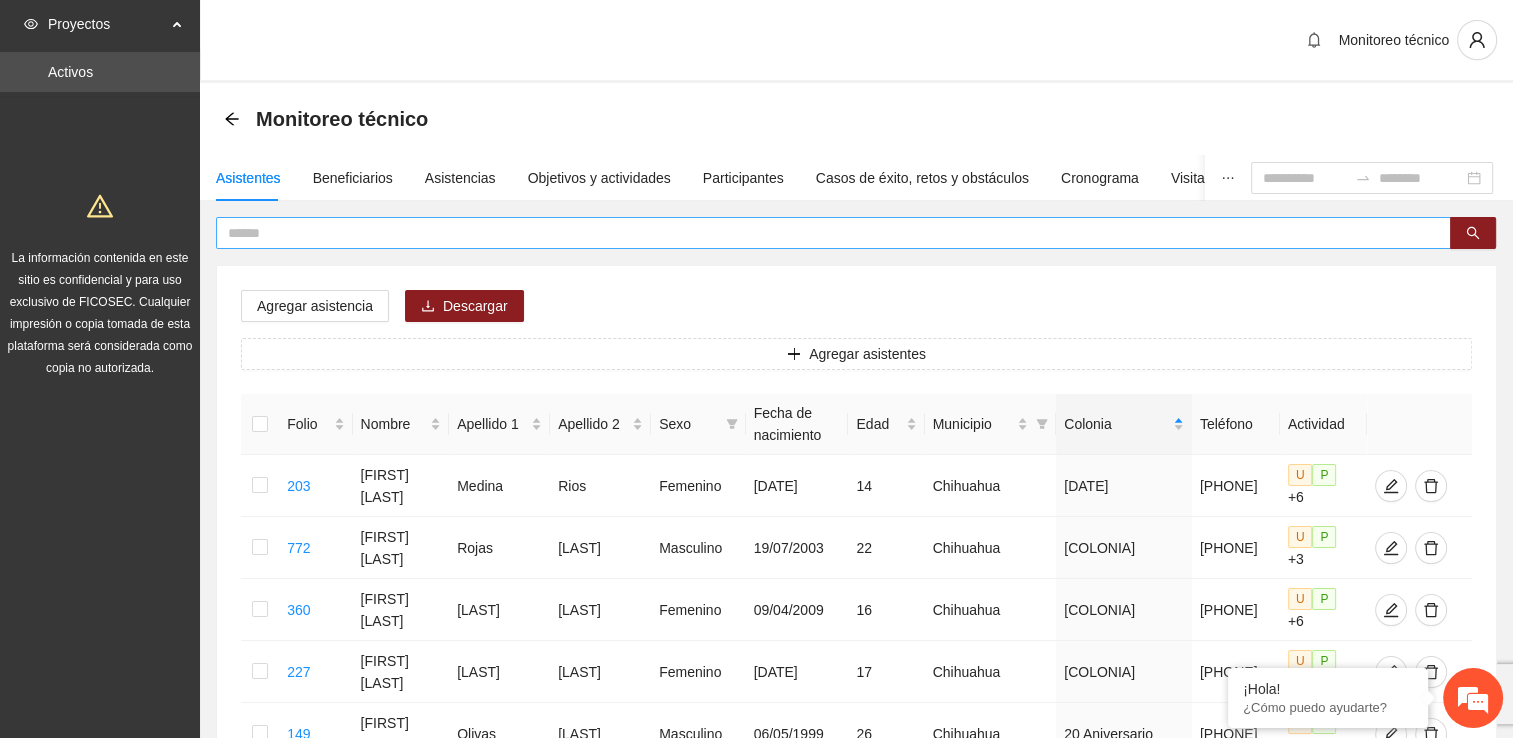 click at bounding box center (825, 233) 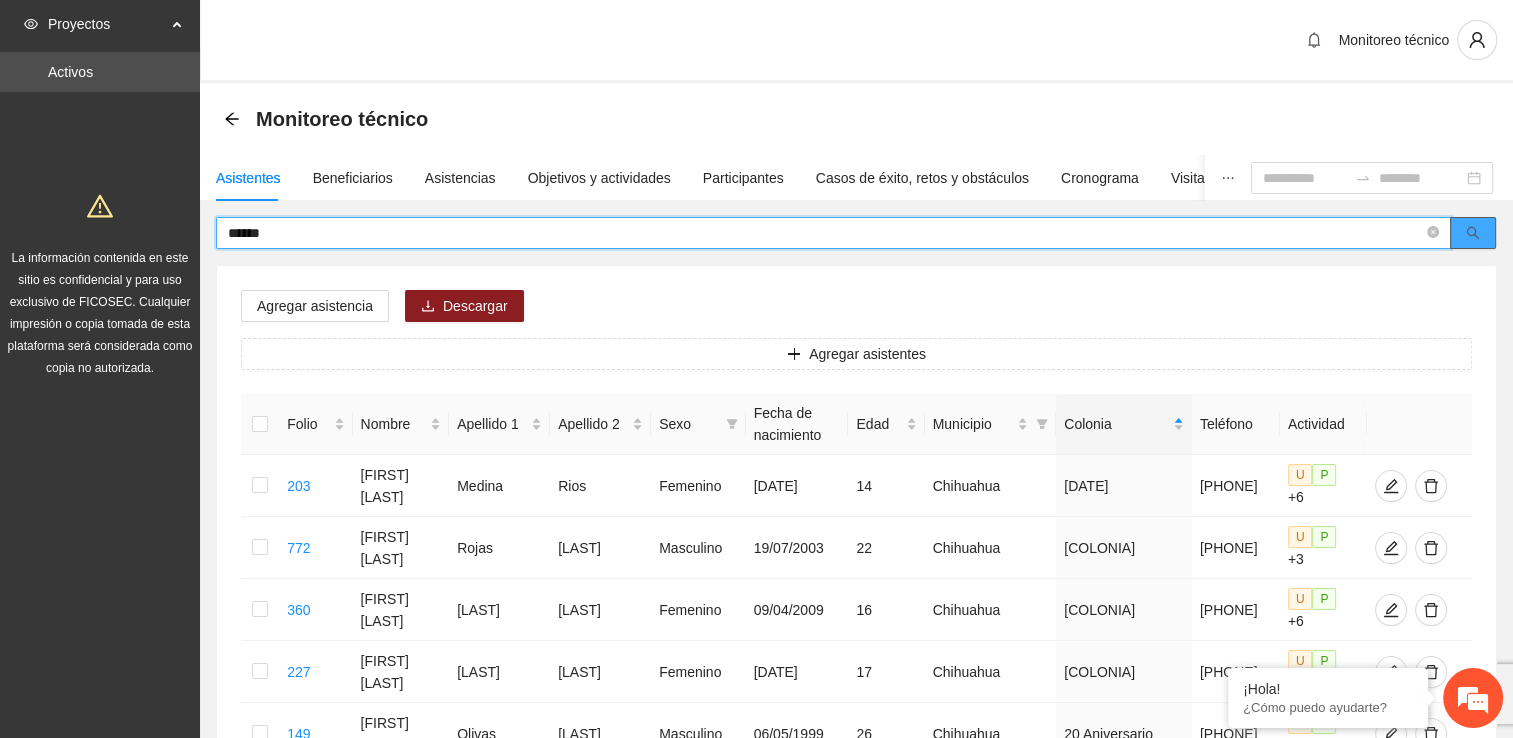 click at bounding box center [1473, 233] 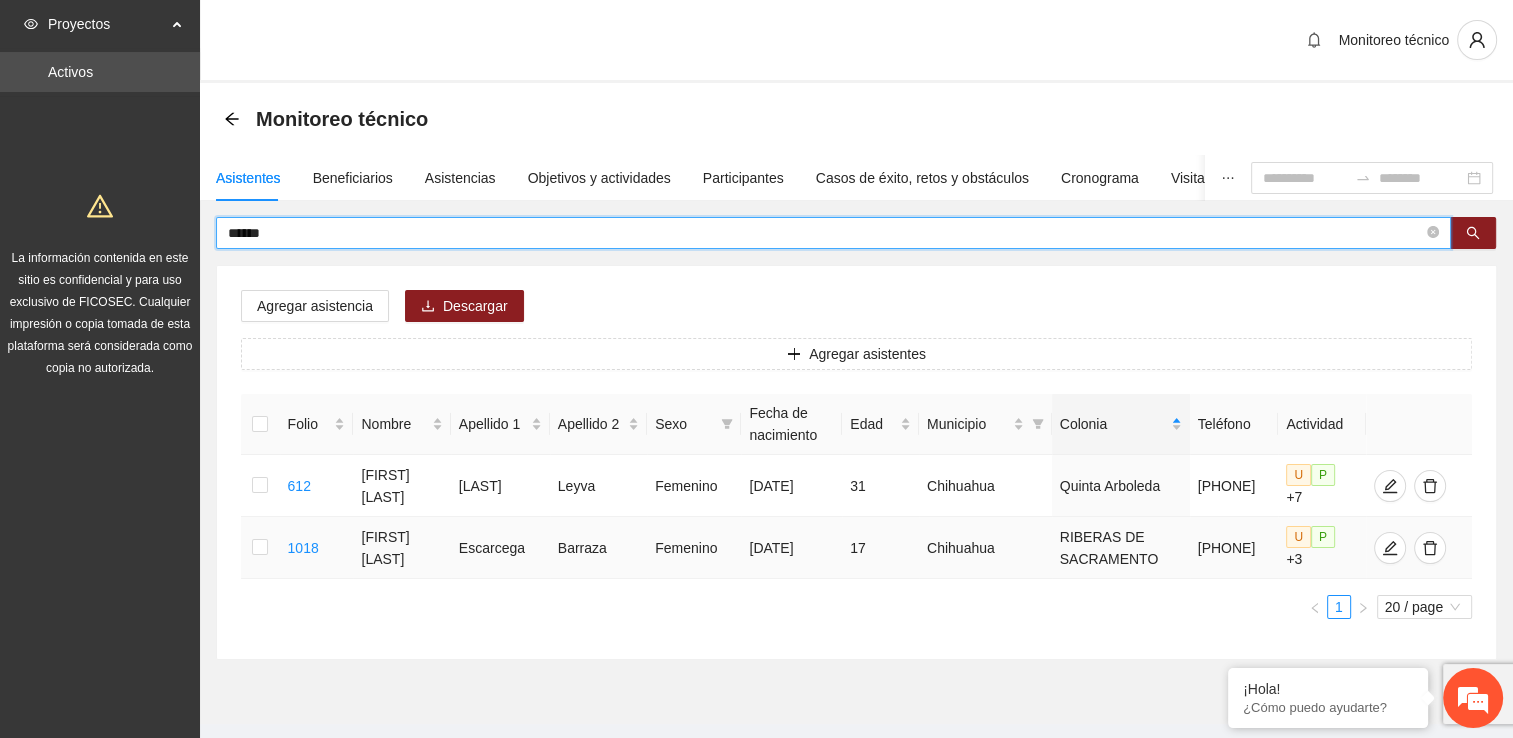 type on "******" 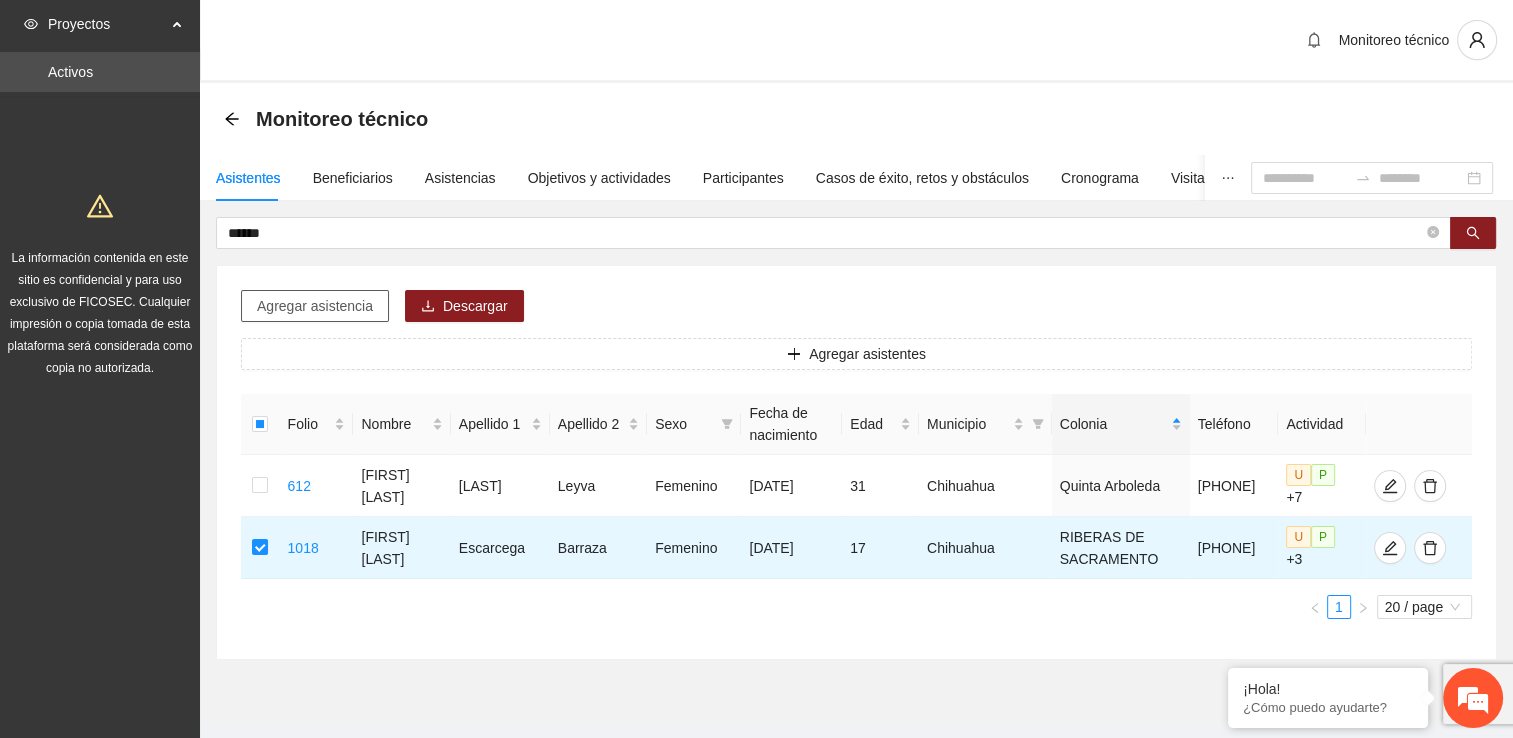 click on "Agregar asistencia" at bounding box center (315, 306) 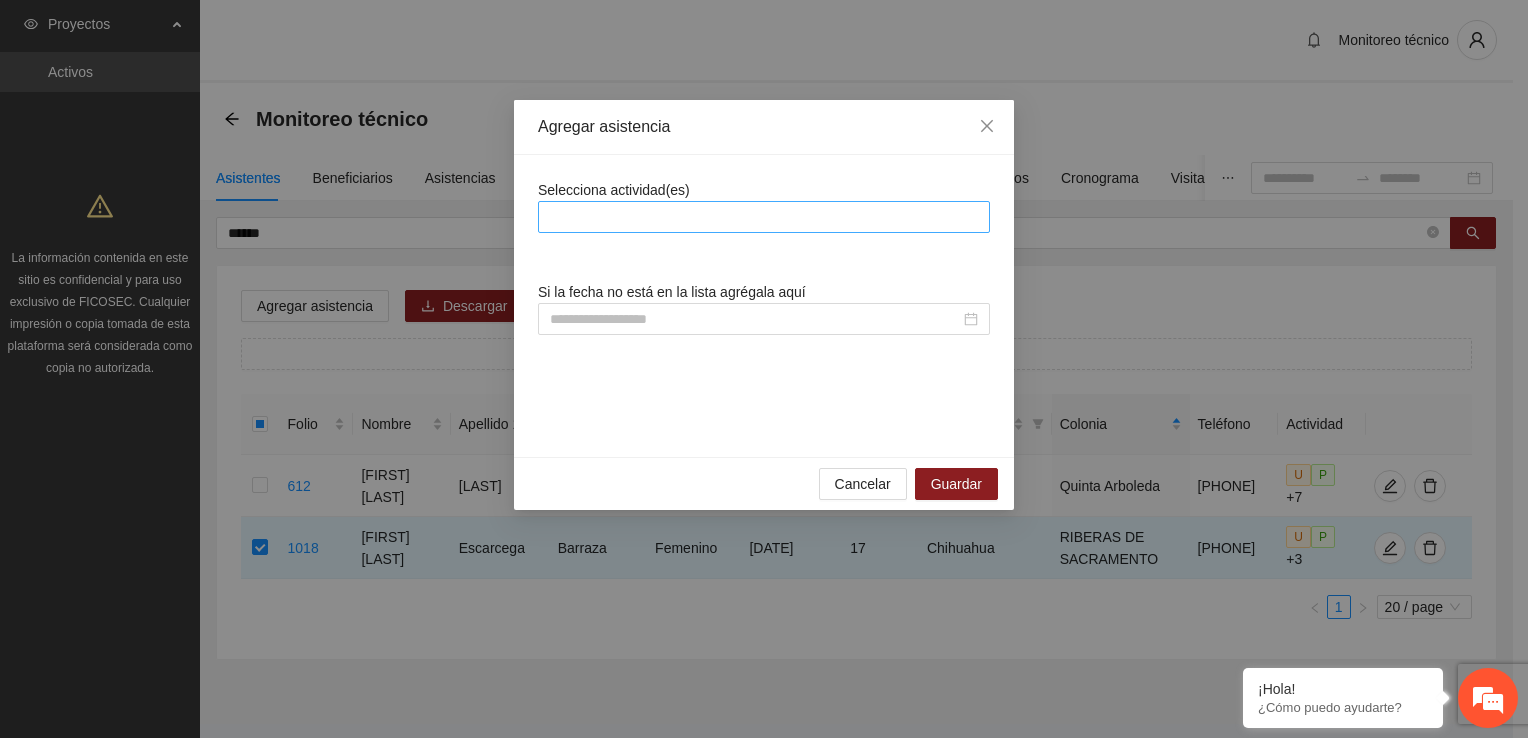 click at bounding box center [764, 217] 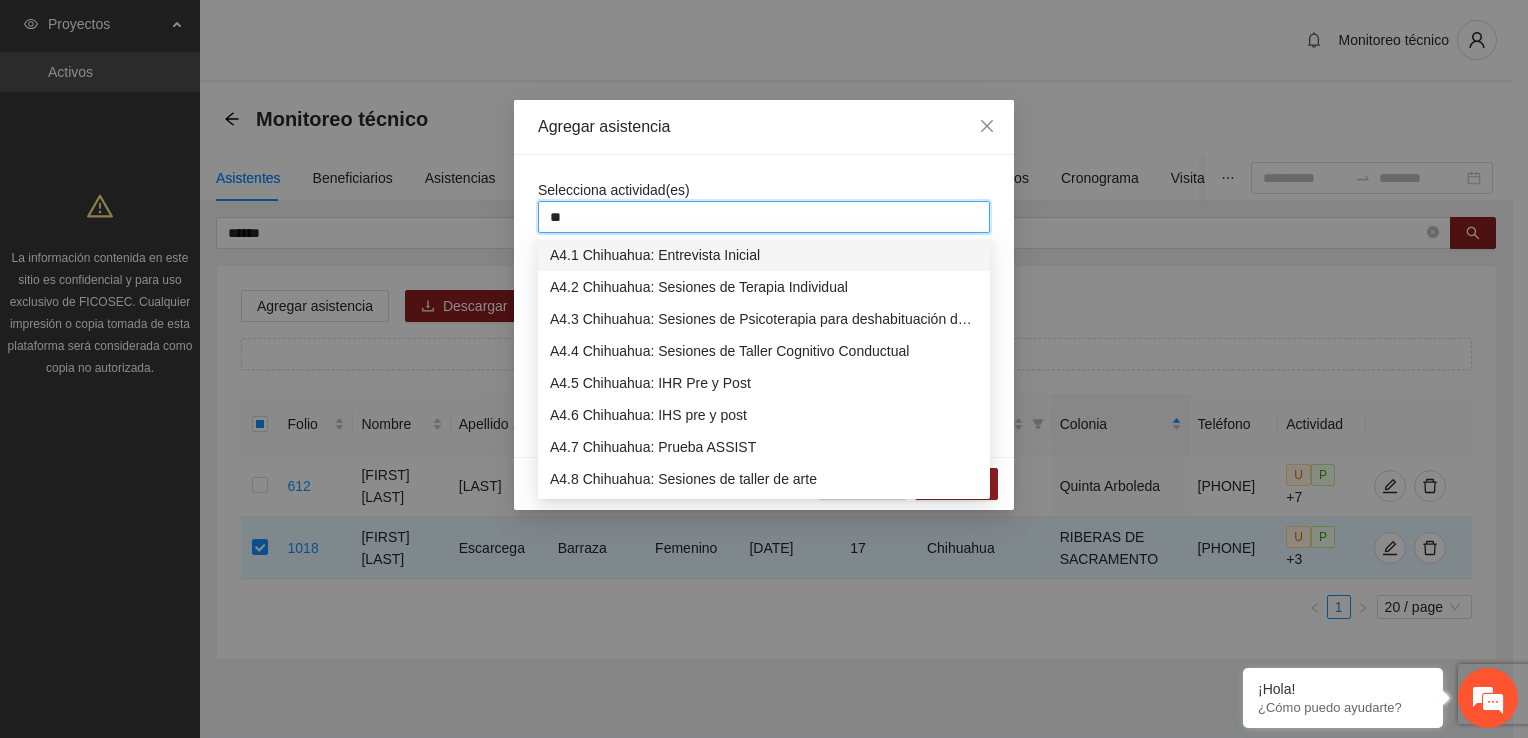 type on "***" 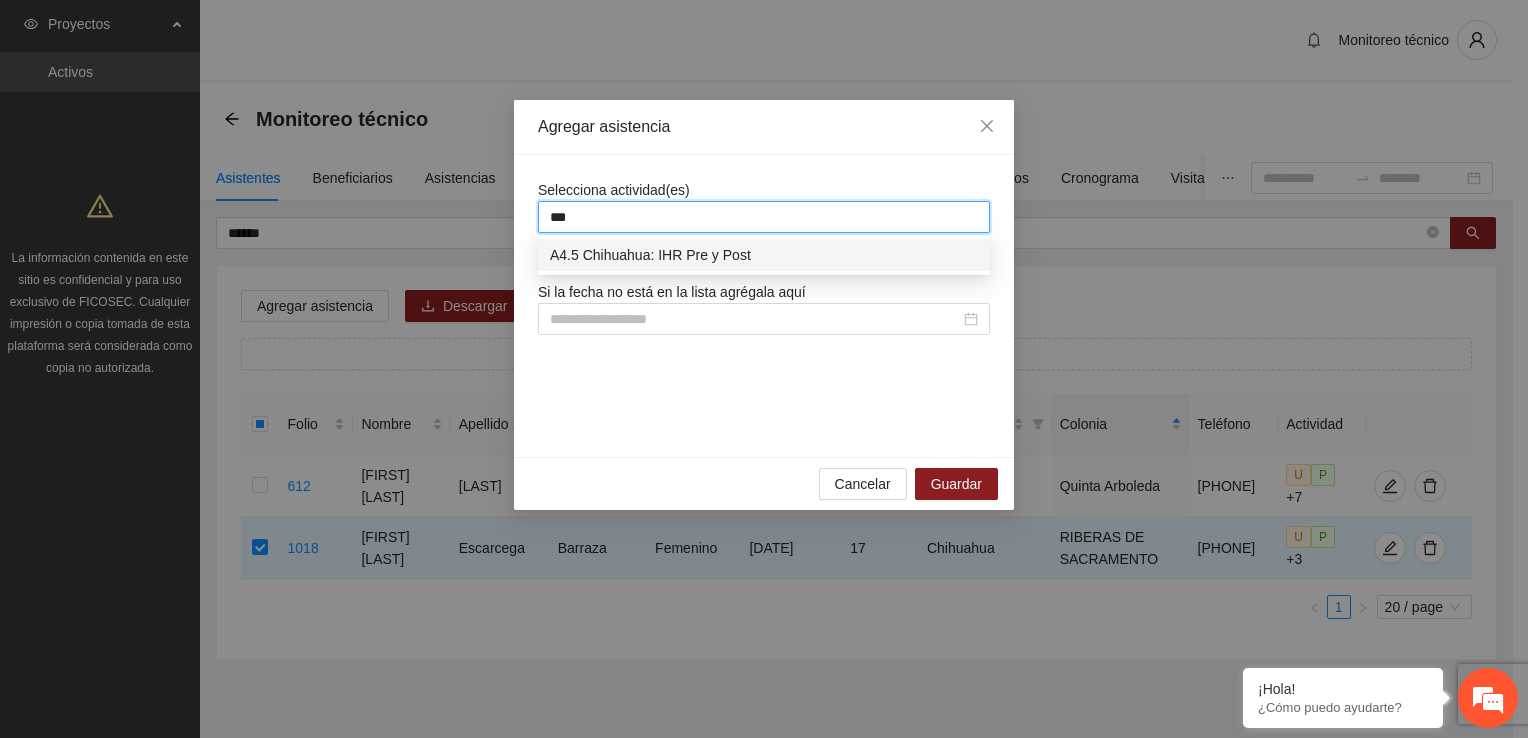 click on "A4.5 Chihuahua: IHR Pre y Post" at bounding box center (764, 255) 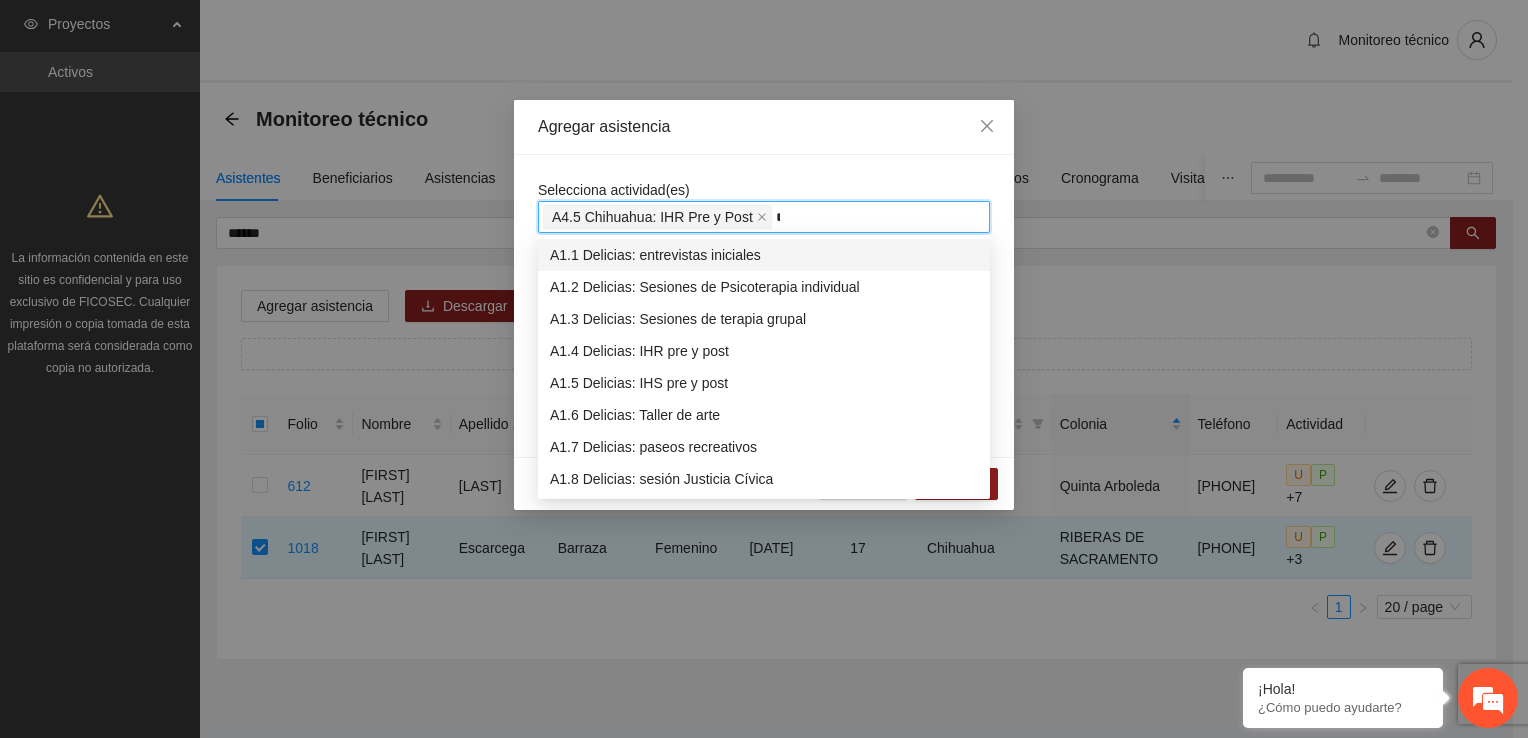 type 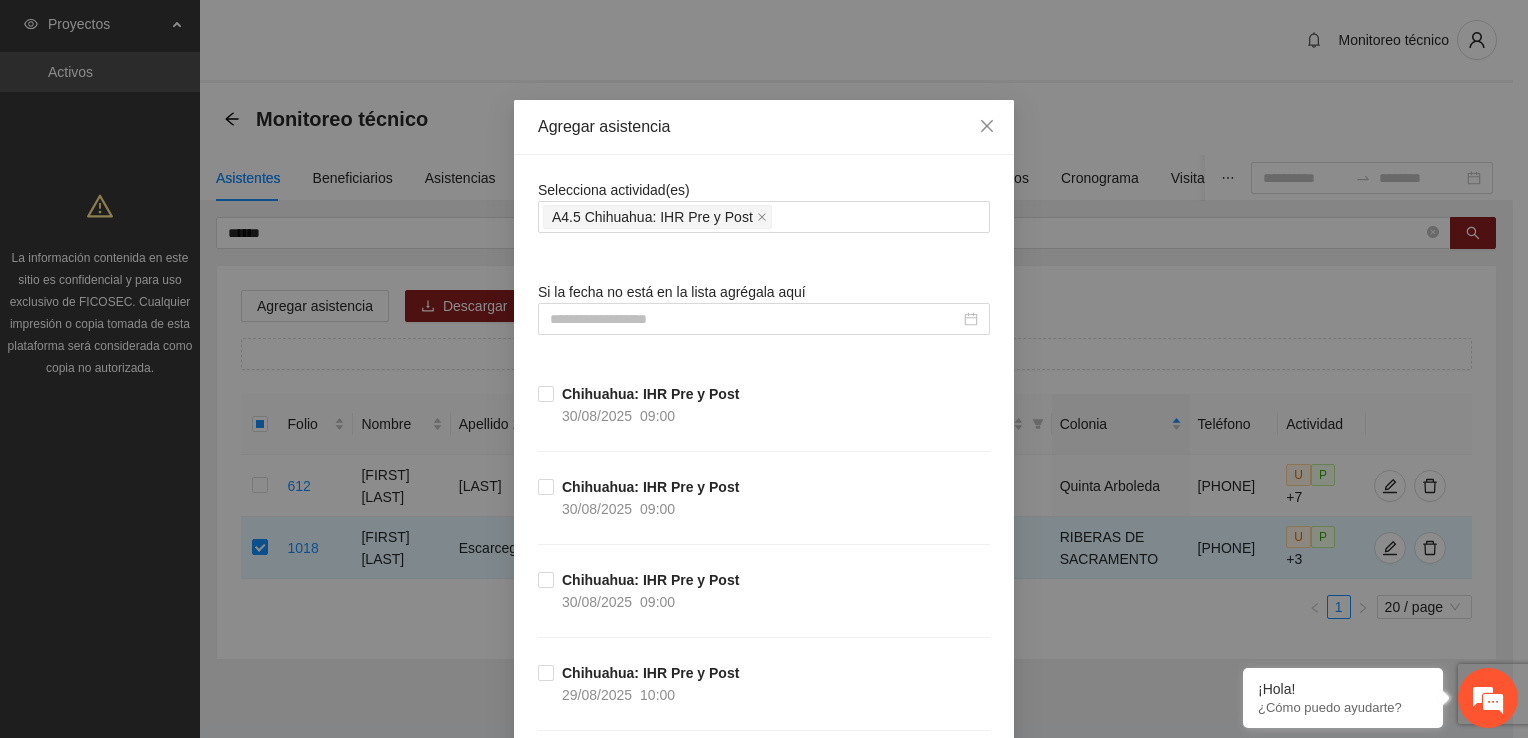 click on "[CITY]: IHR Pre y Post [DATE] [TIME]" at bounding box center (764, 522) 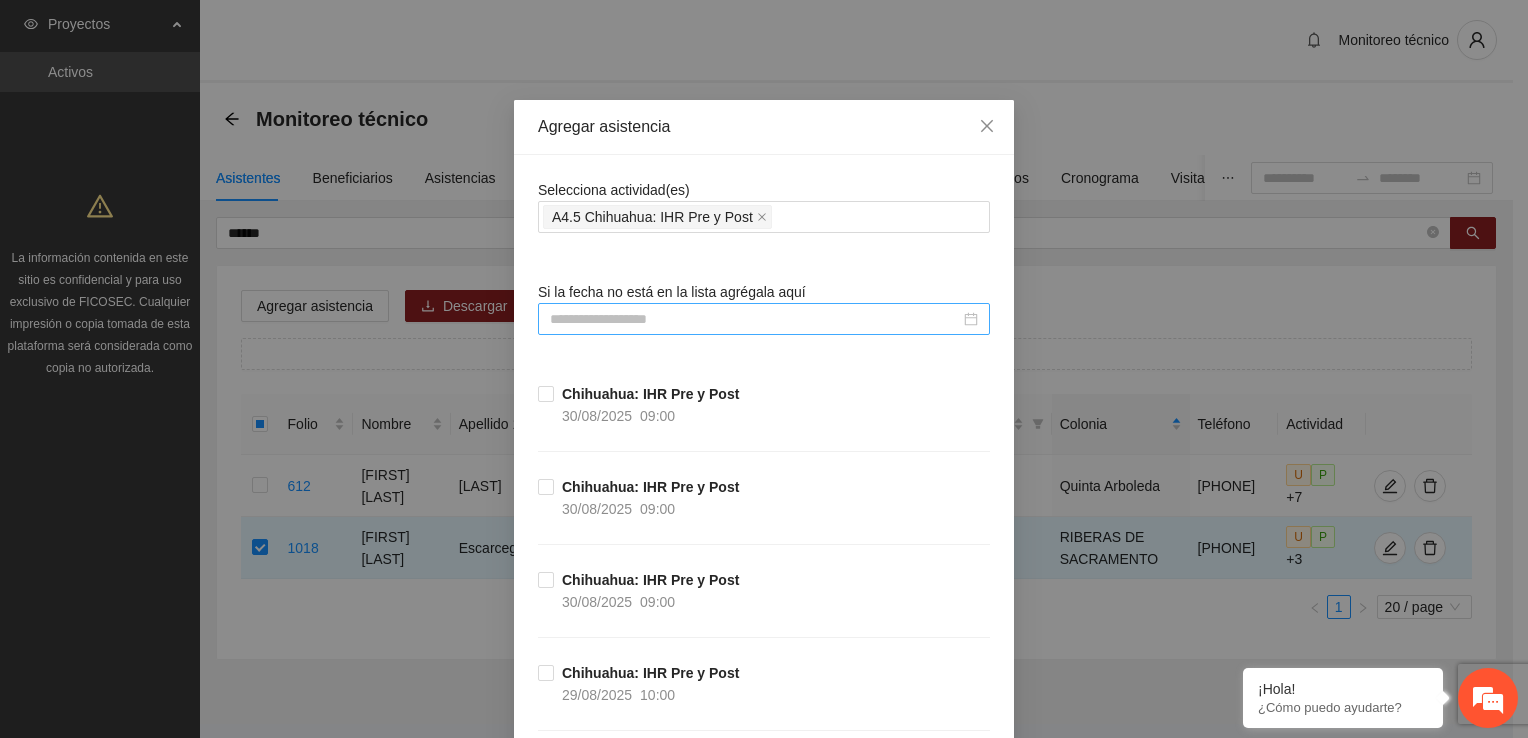 click at bounding box center [755, 319] 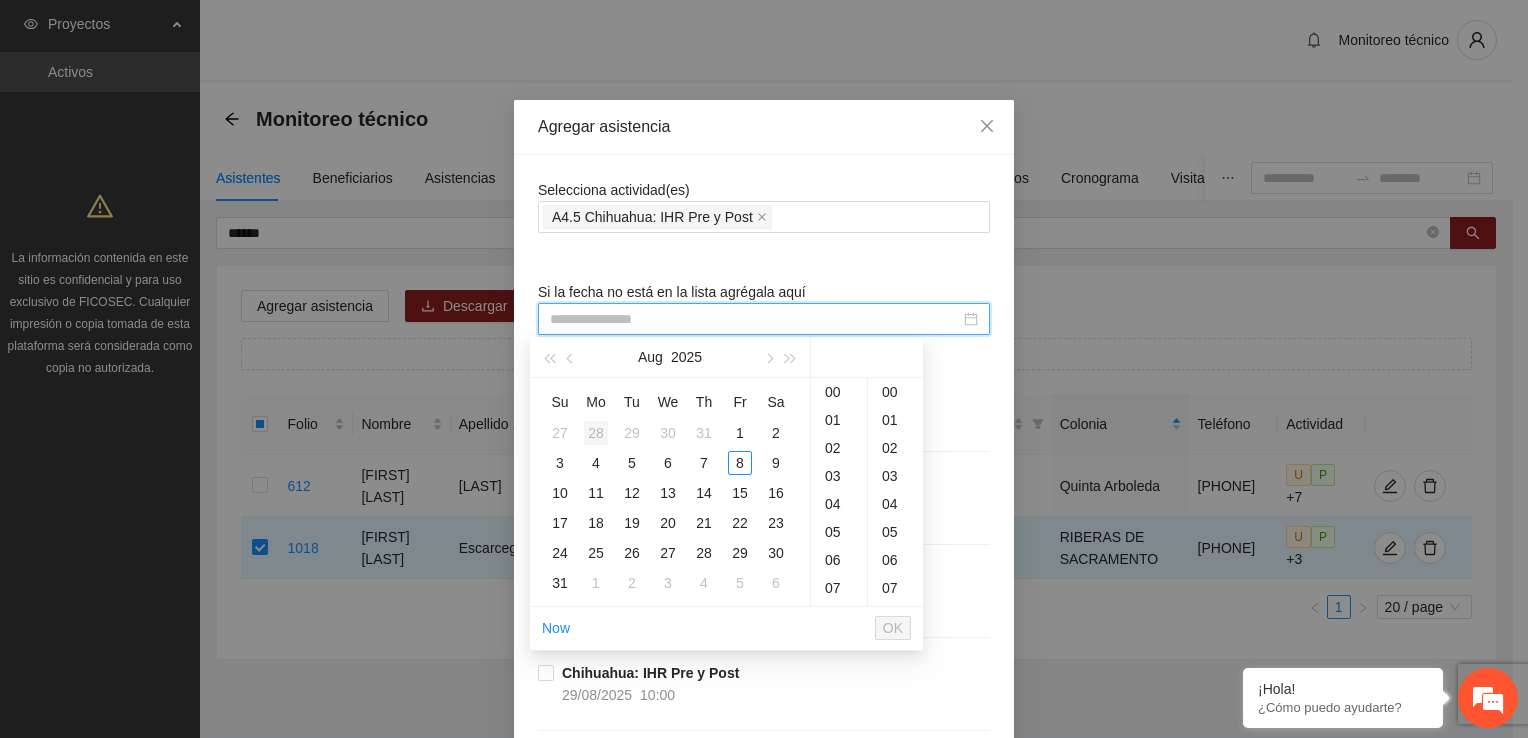 type on "**********" 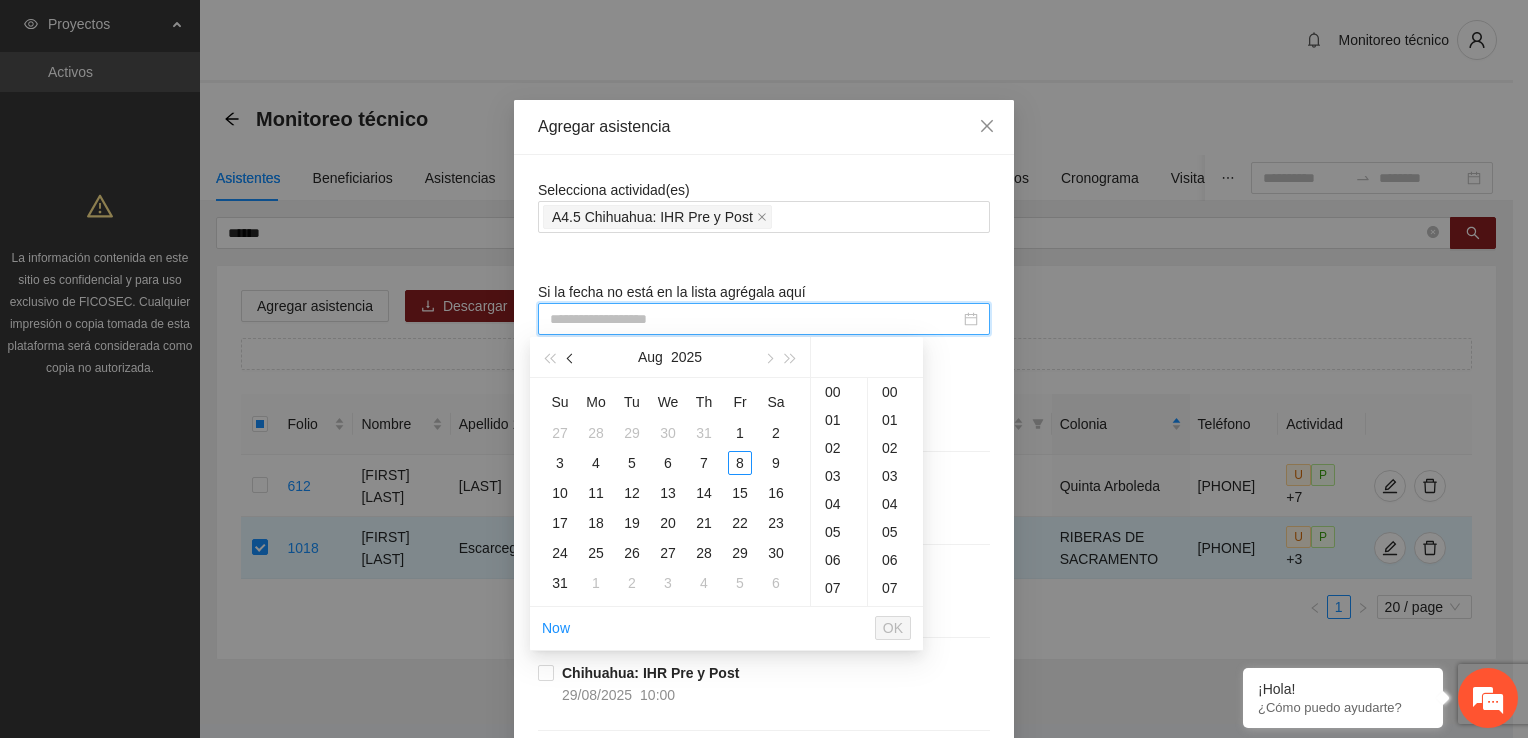 click at bounding box center (571, 357) 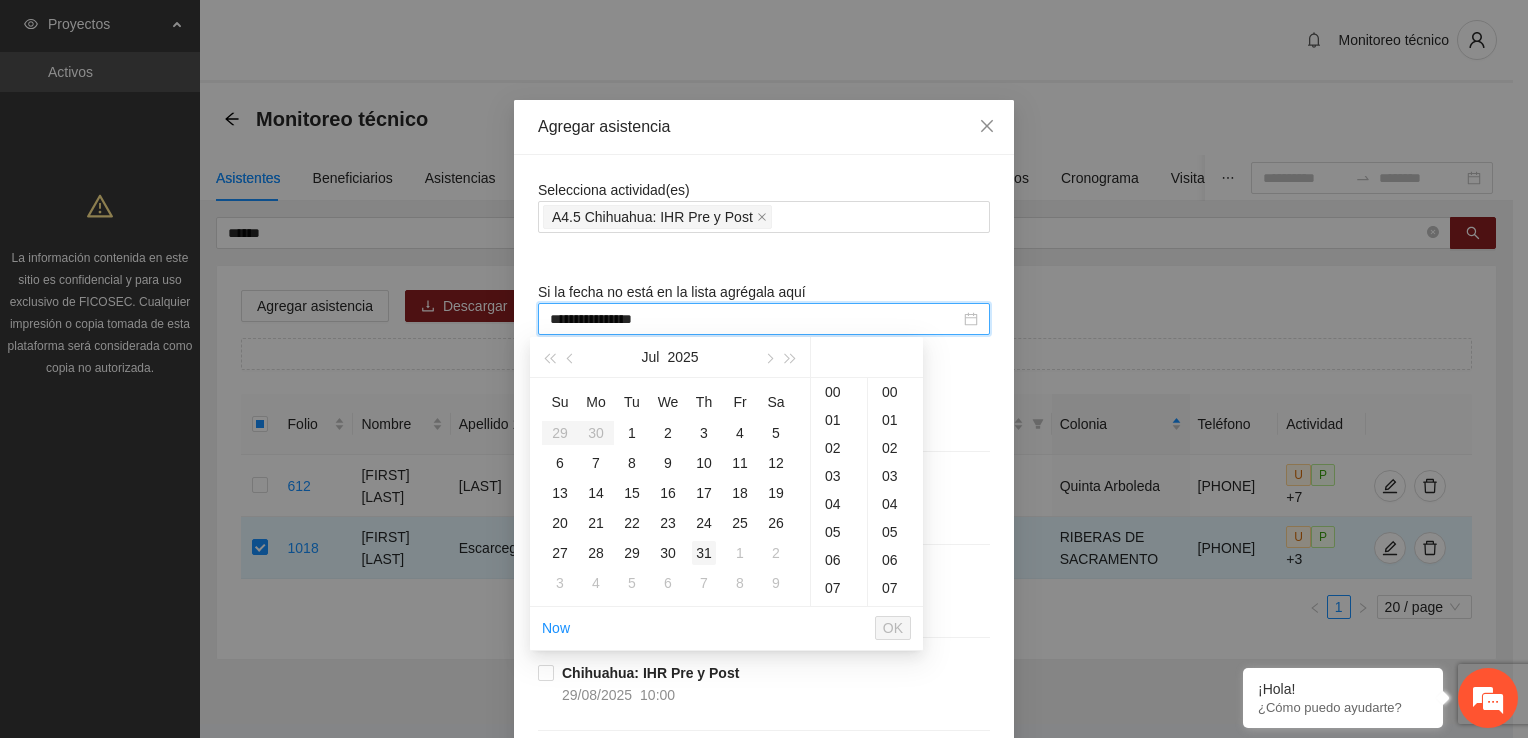 type on "**********" 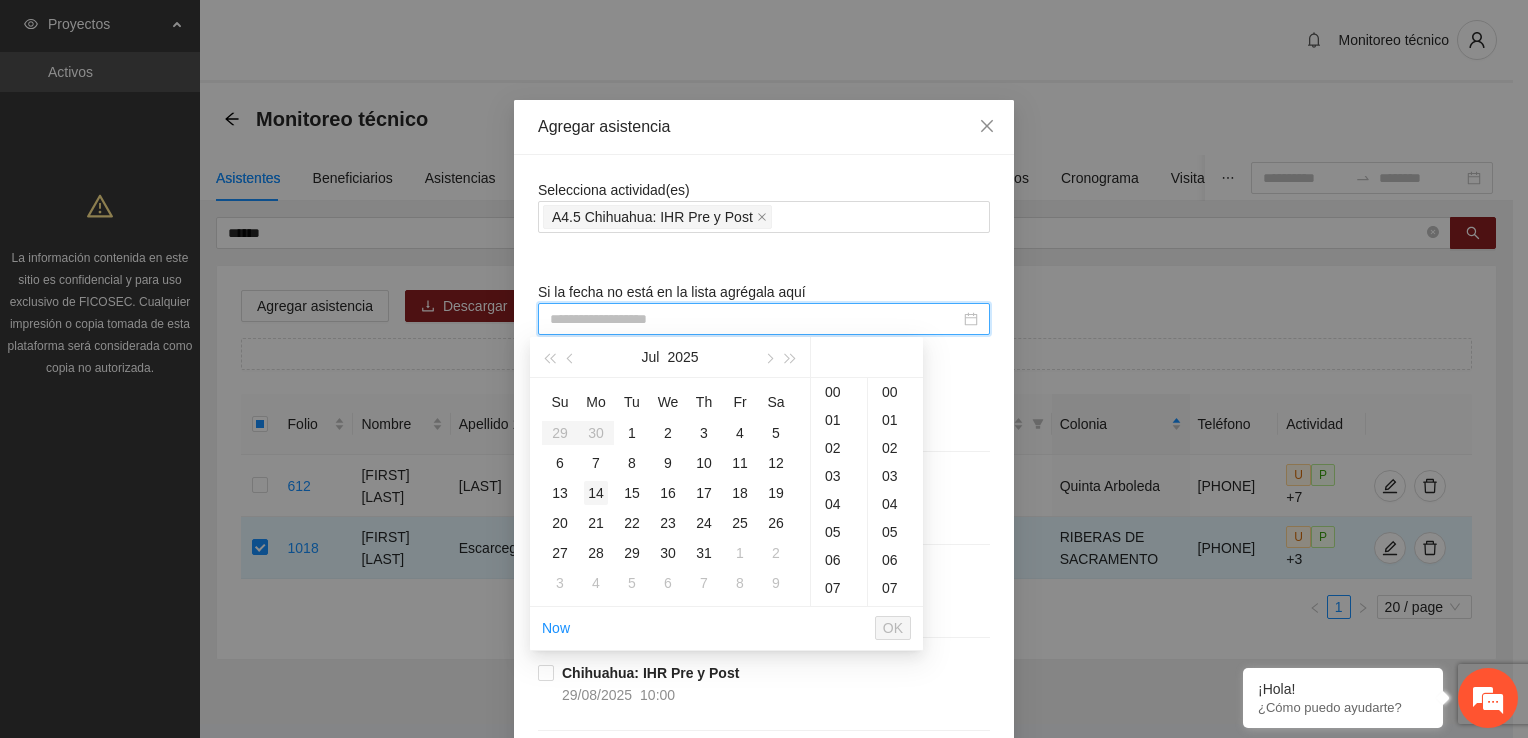 type on "**********" 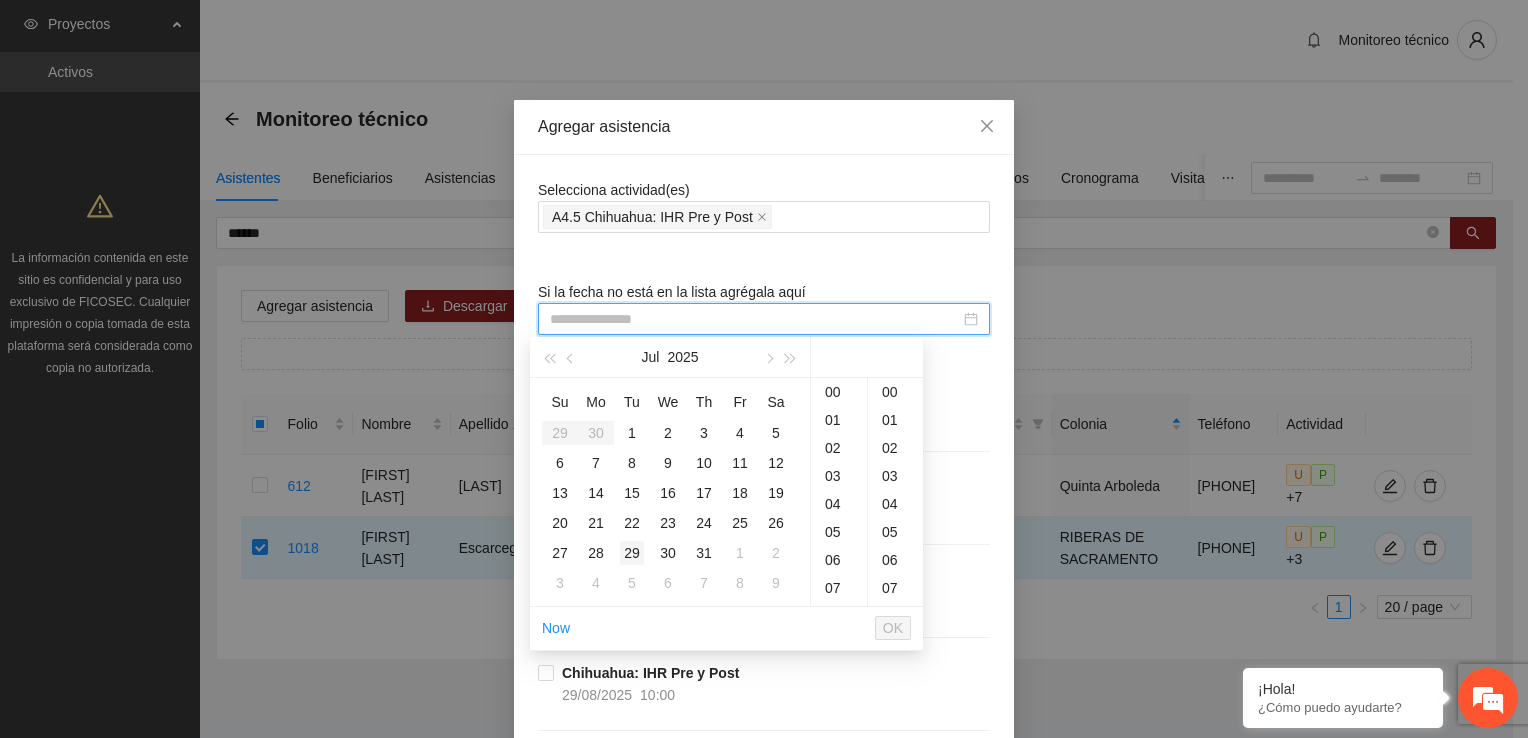 click on "29" at bounding box center [632, 553] 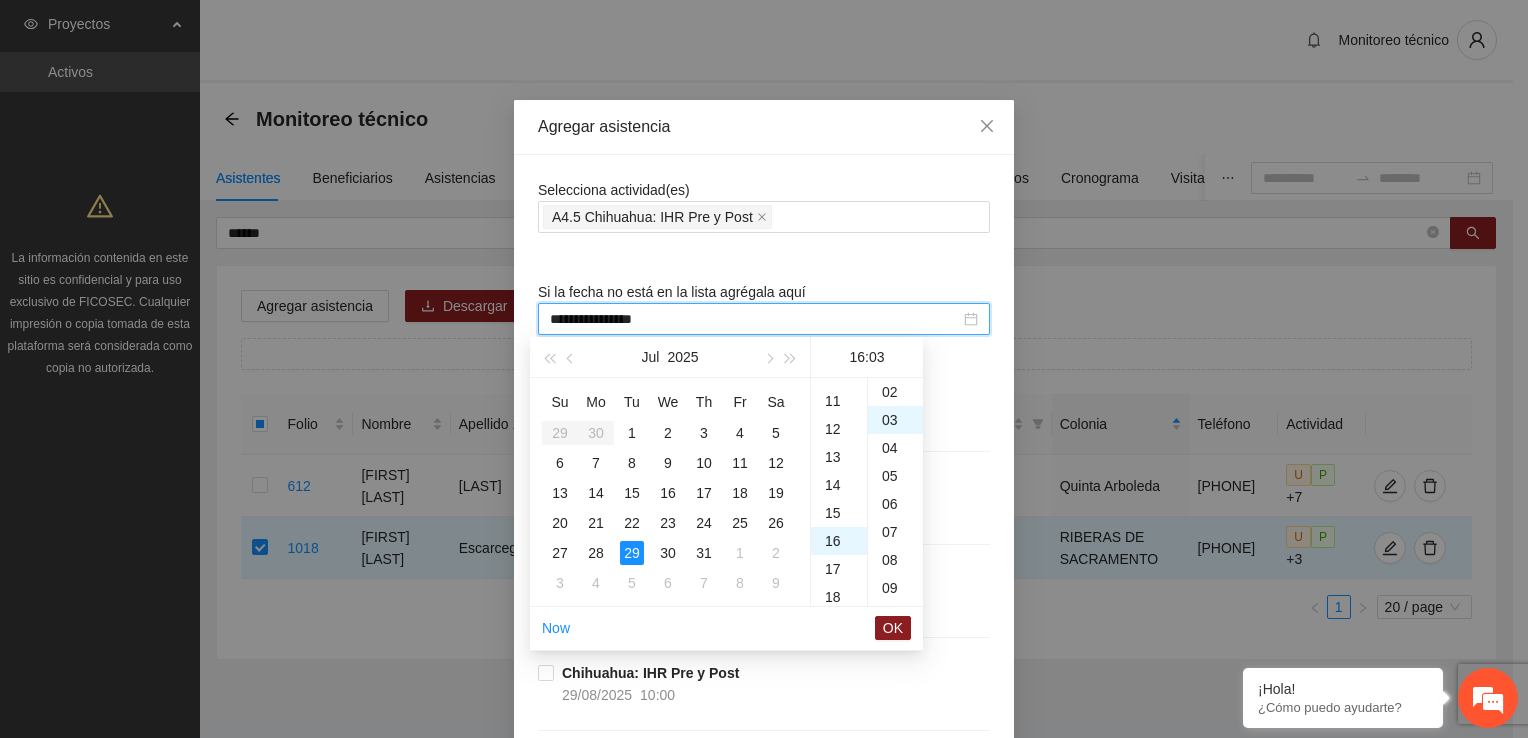 scroll, scrollTop: 448, scrollLeft: 0, axis: vertical 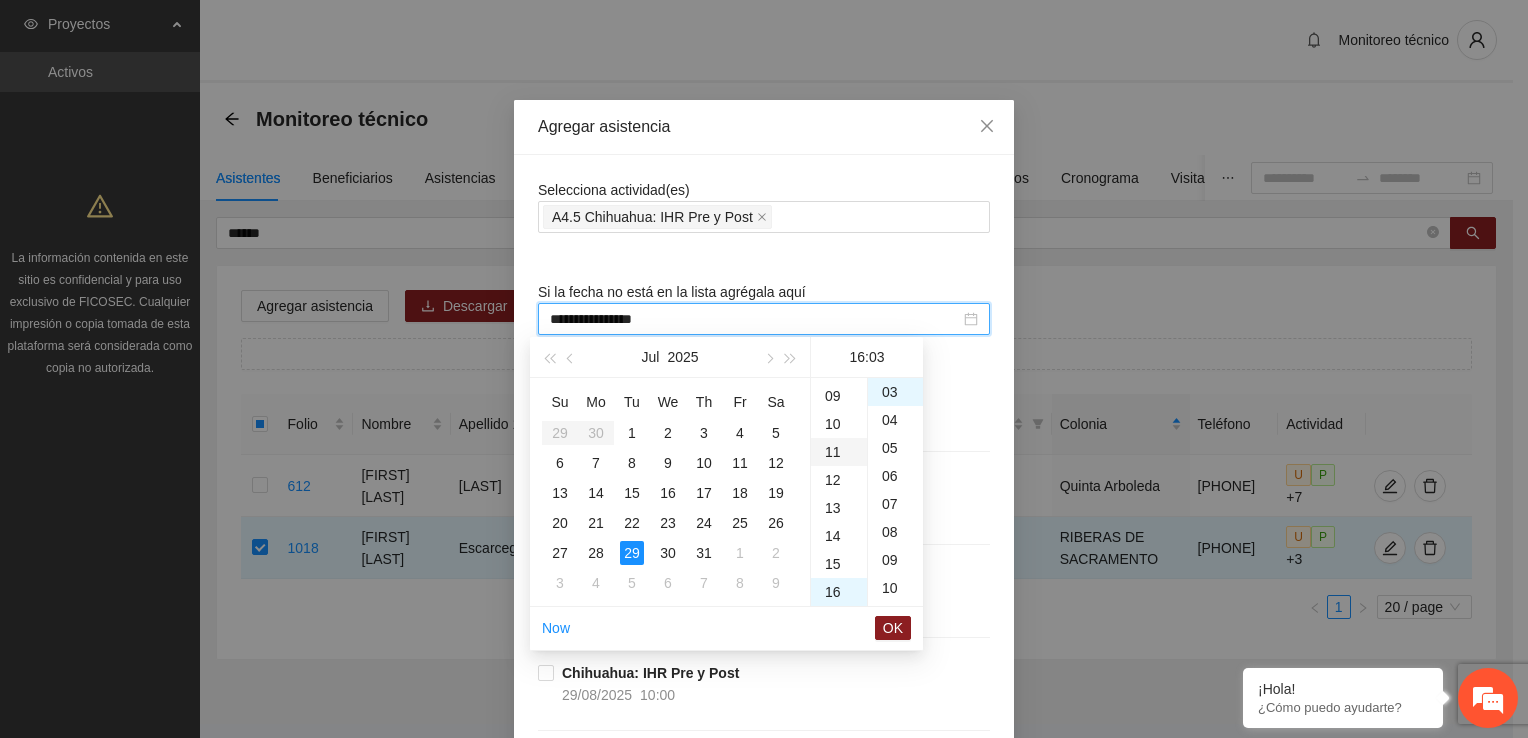 click on "11" at bounding box center [839, 452] 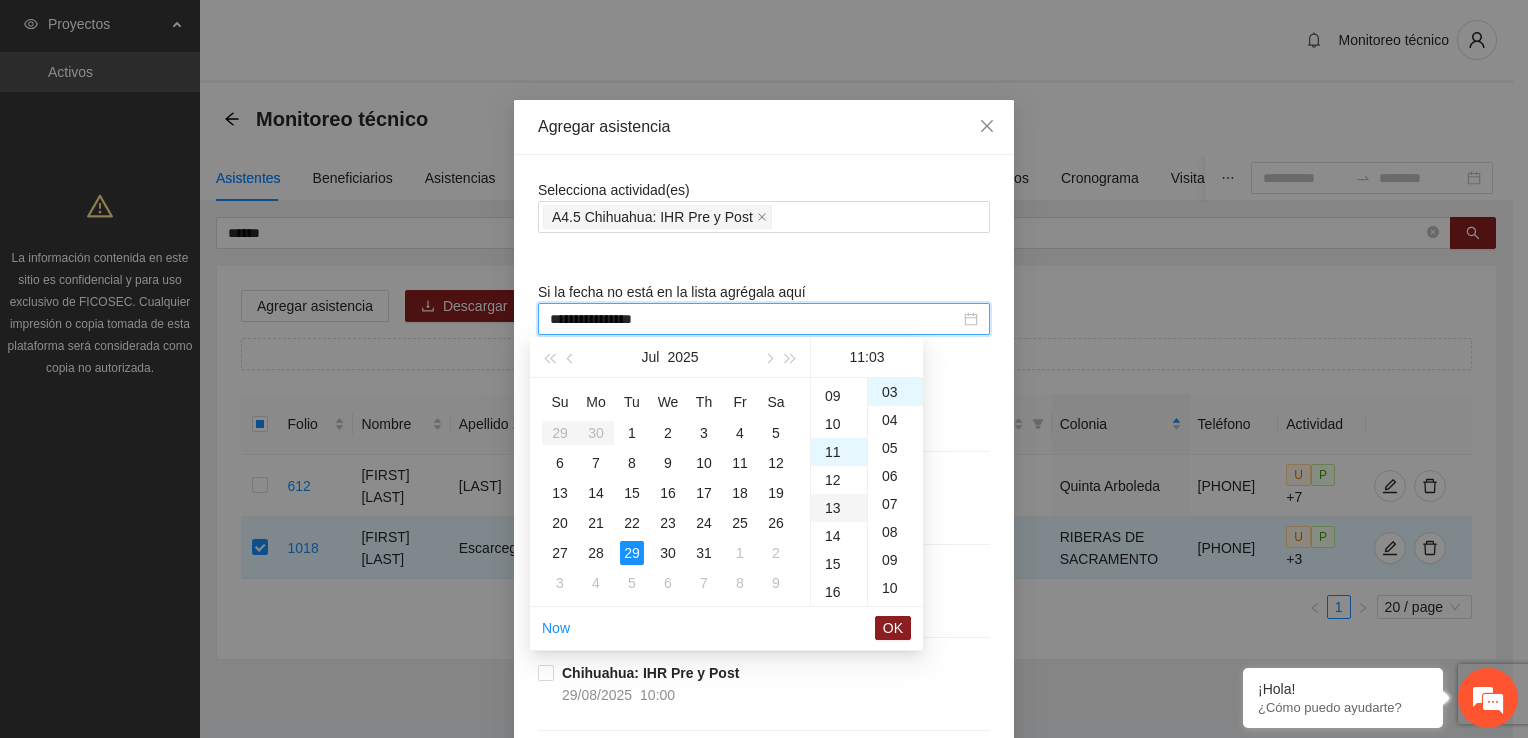 scroll, scrollTop: 308, scrollLeft: 0, axis: vertical 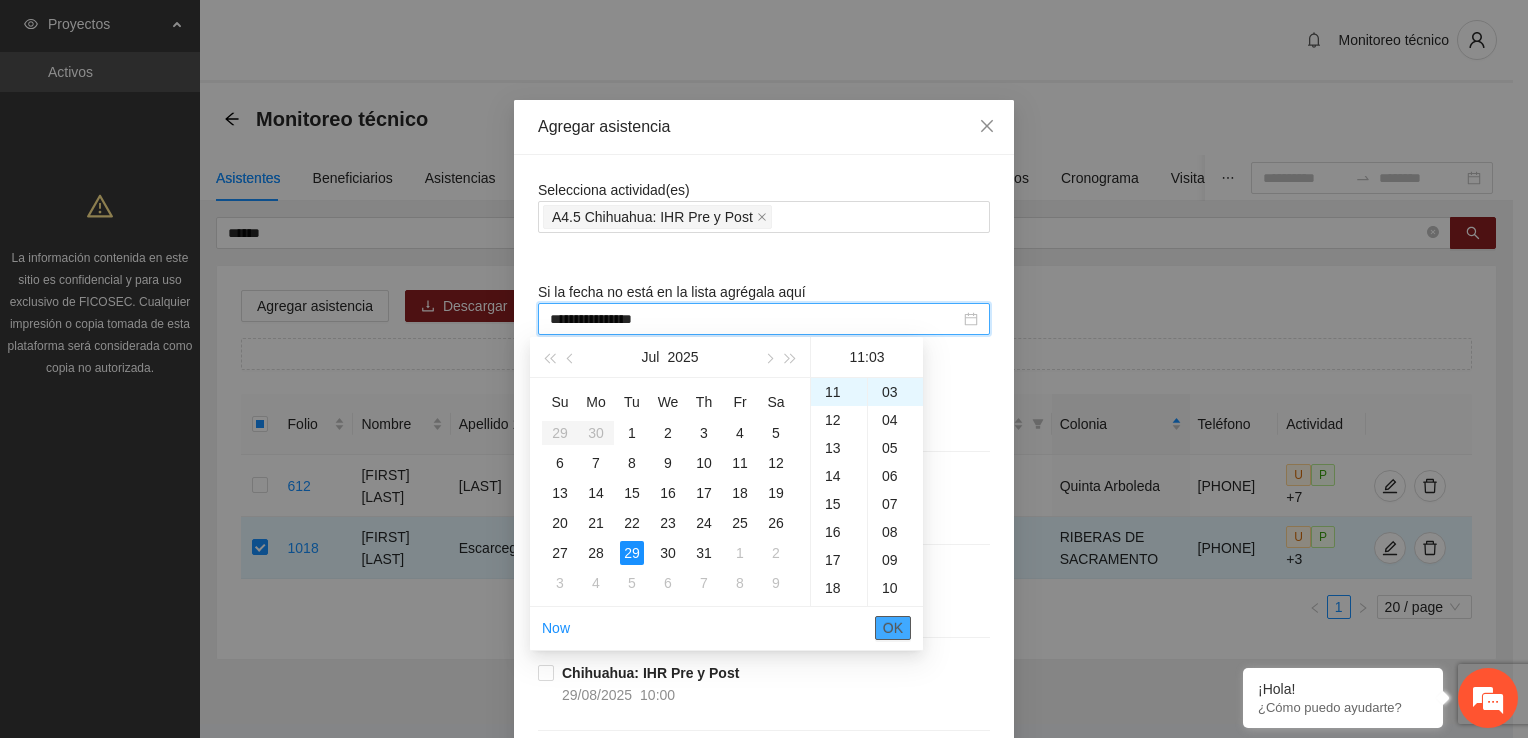 click on "OK" at bounding box center [893, 628] 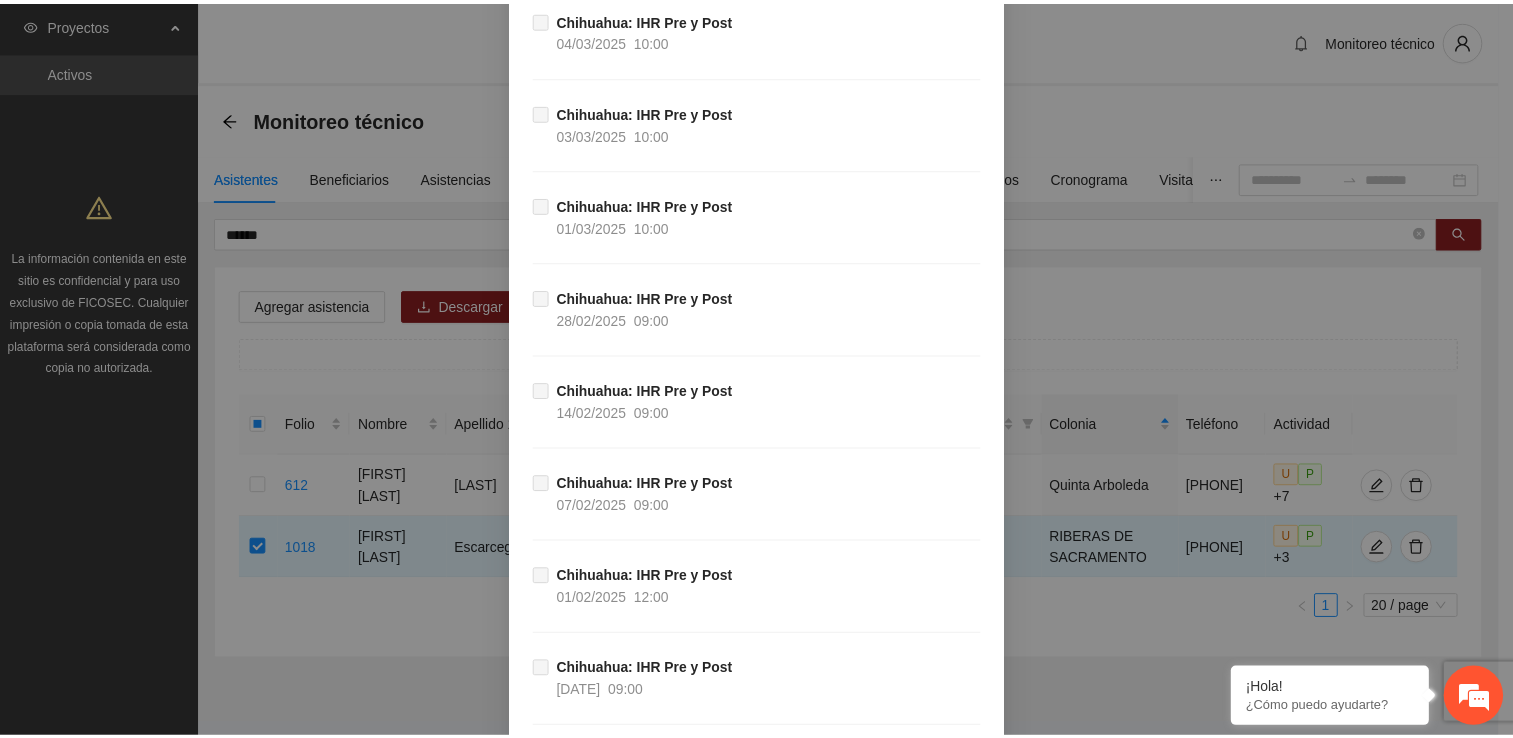 scroll, scrollTop: 21694, scrollLeft: 0, axis: vertical 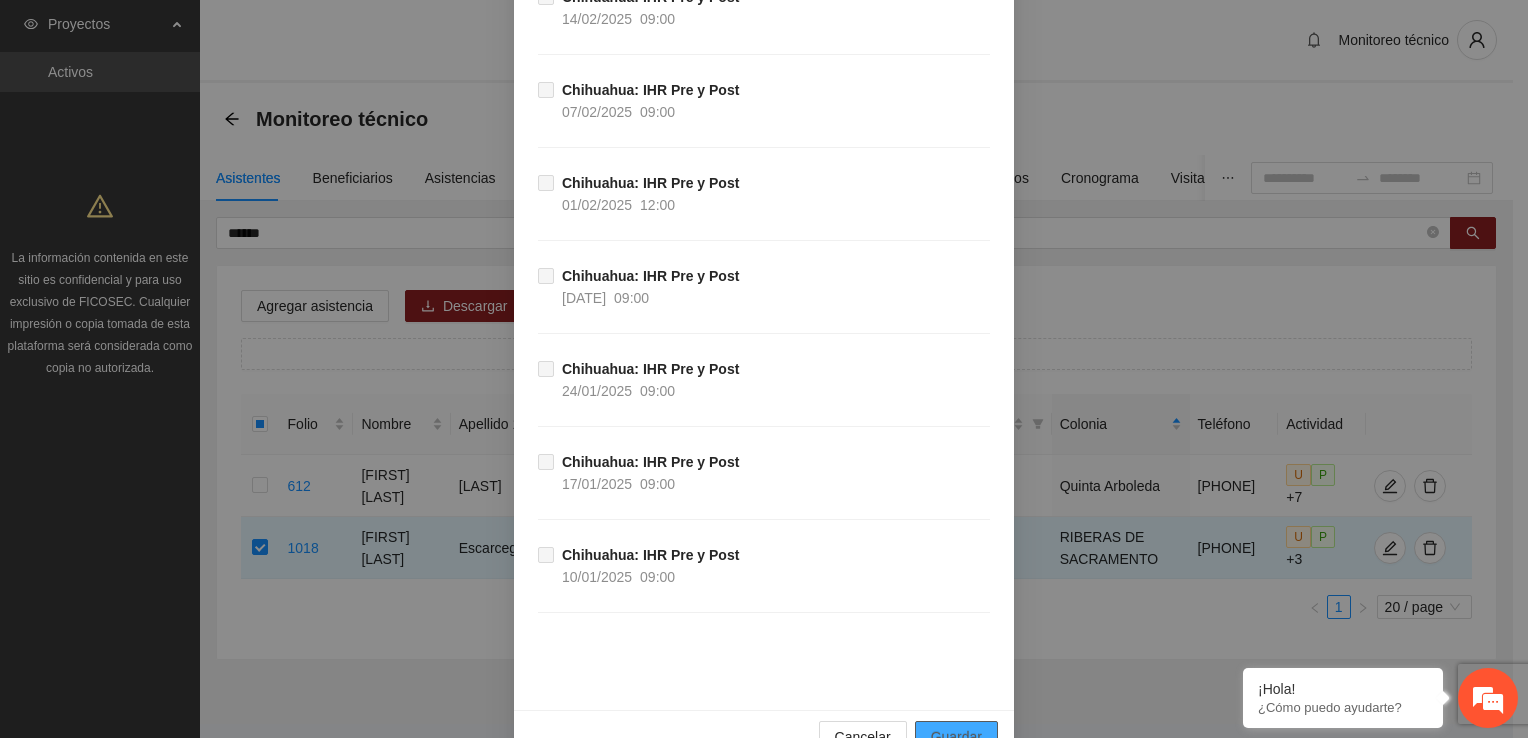 click on "Guardar" at bounding box center (956, 737) 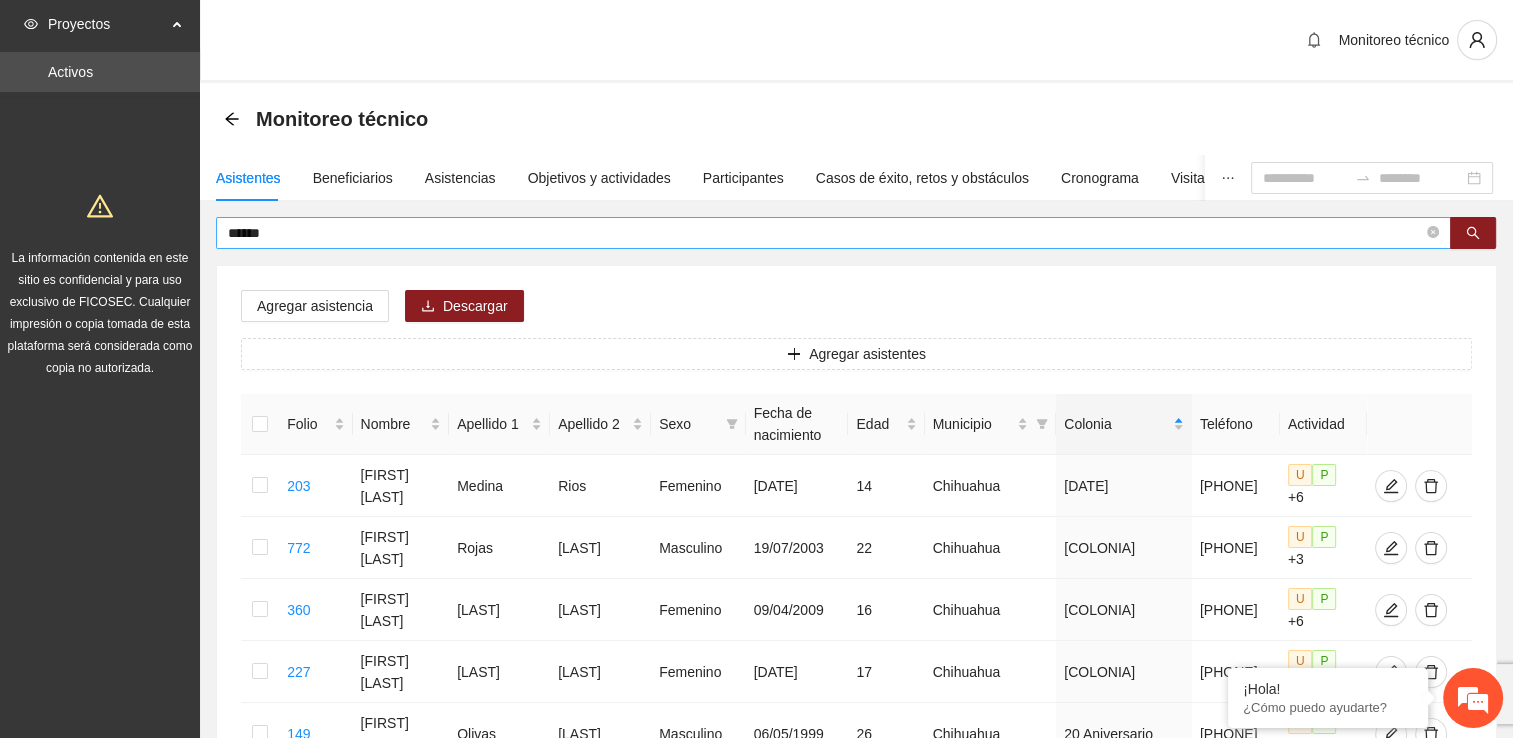click on "******" at bounding box center (825, 233) 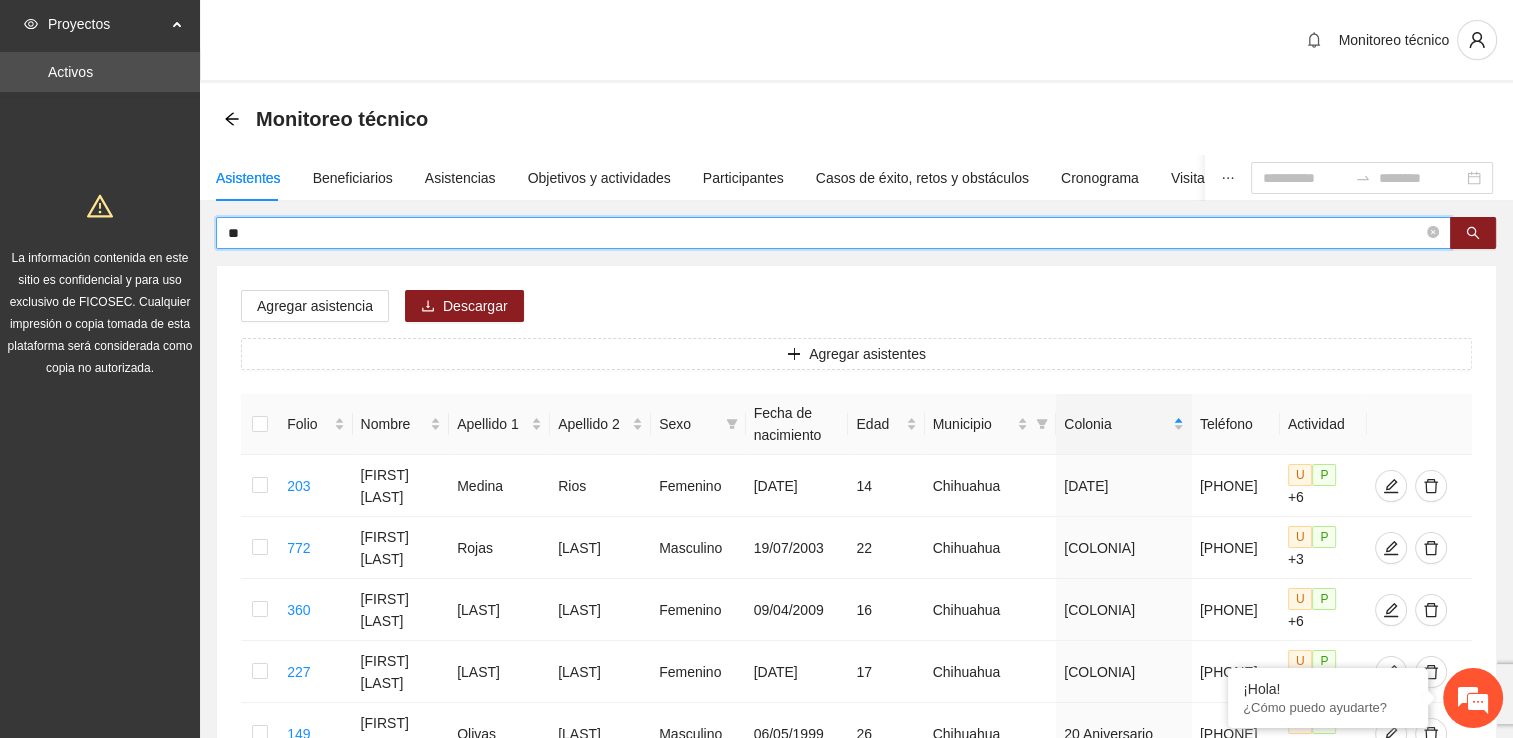 type on "*" 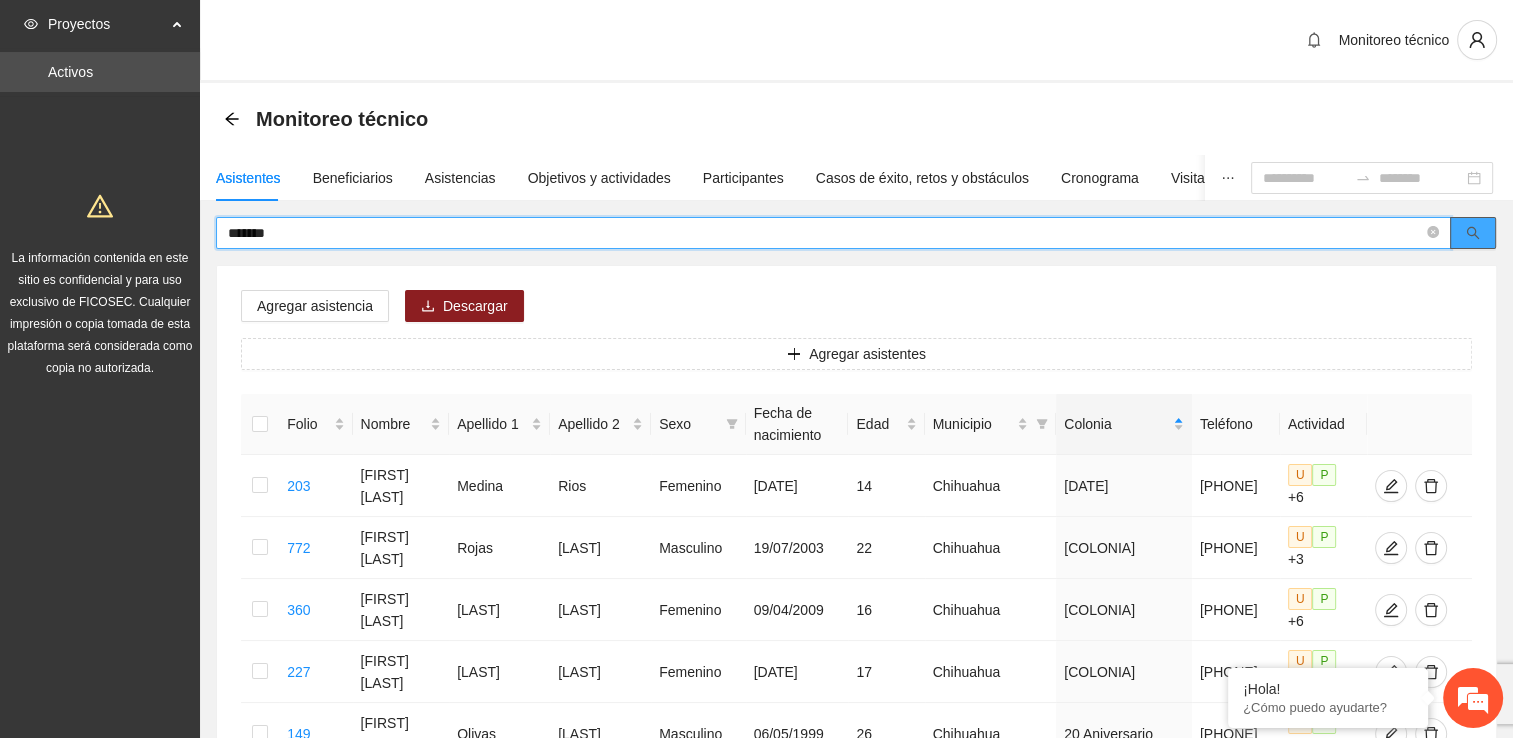click at bounding box center [1473, 233] 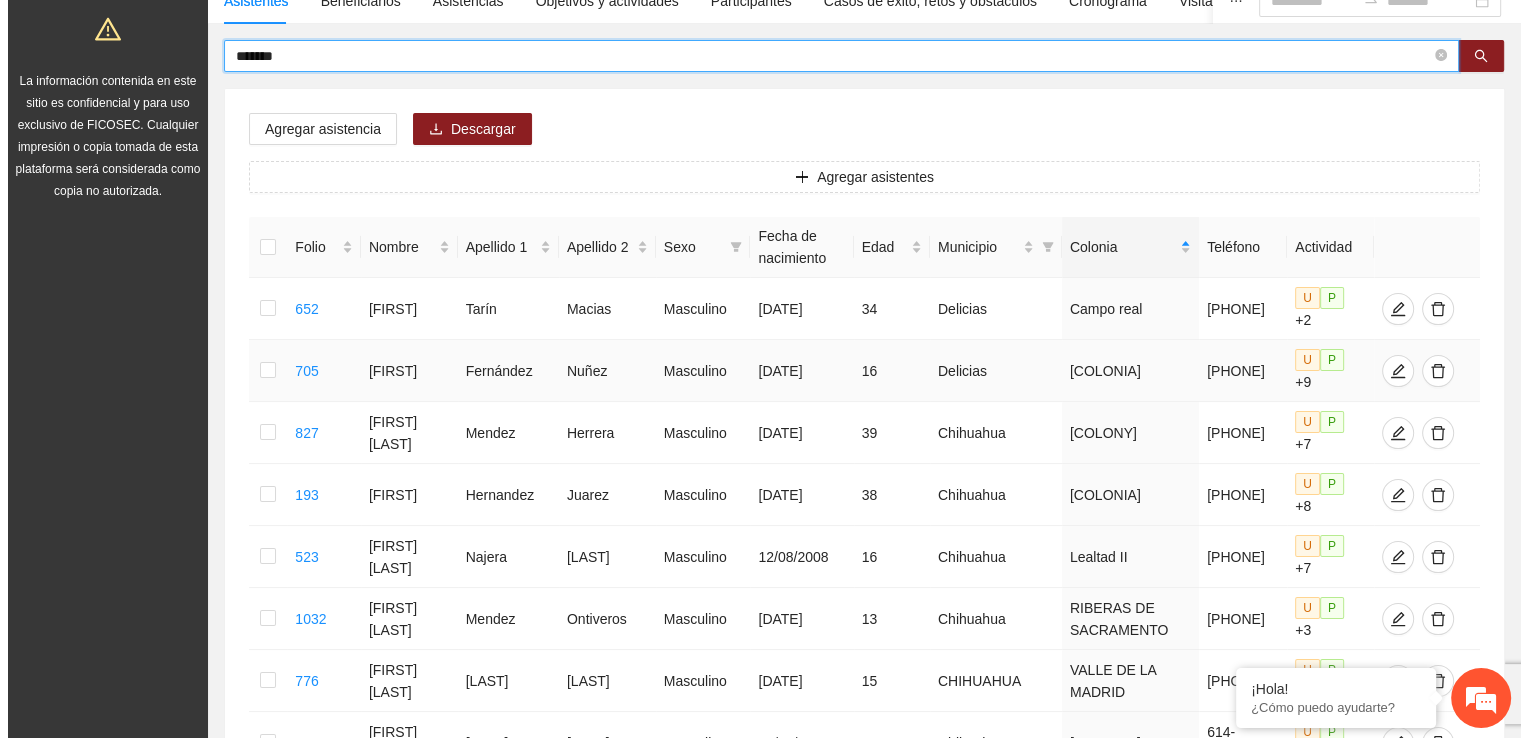 scroll, scrollTop: 204, scrollLeft: 0, axis: vertical 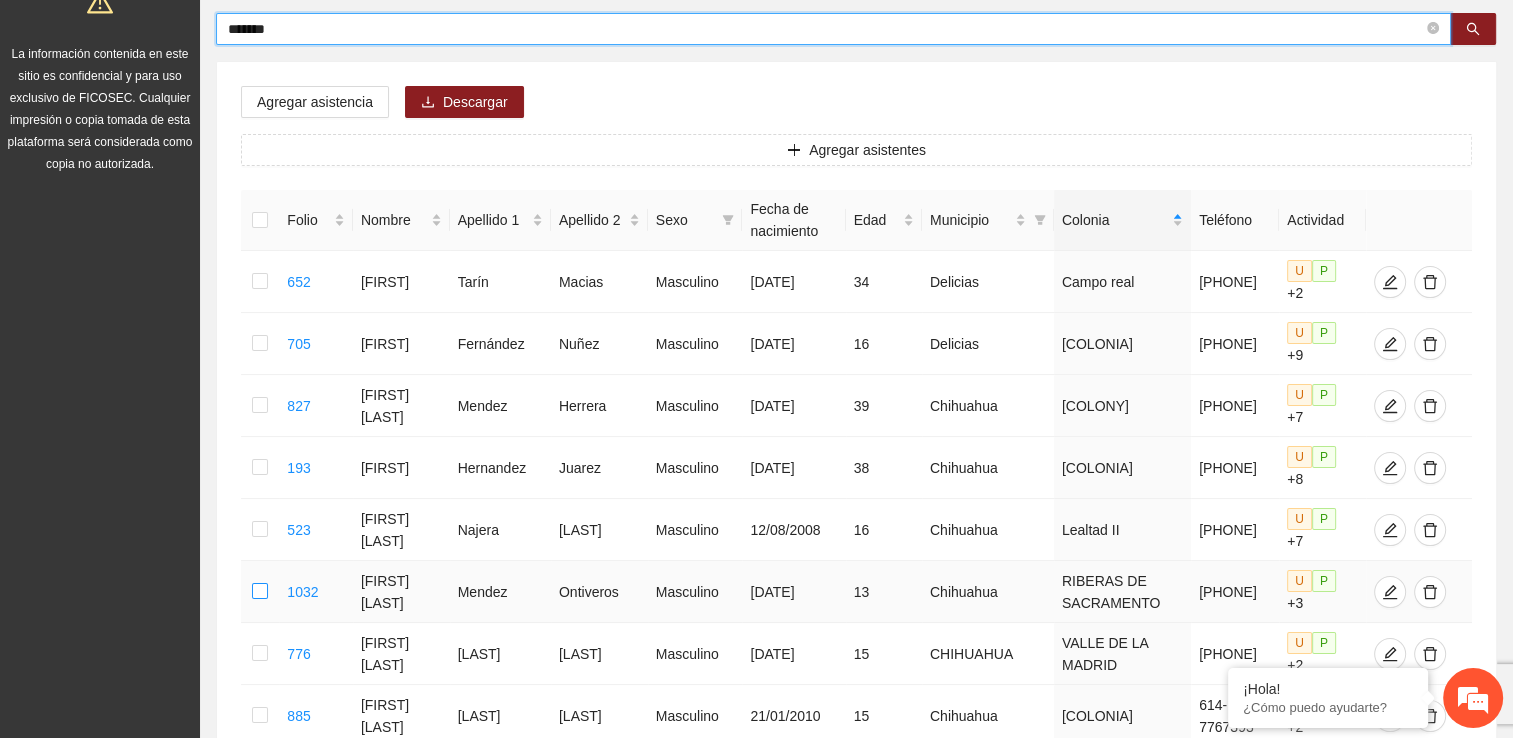 type on "******" 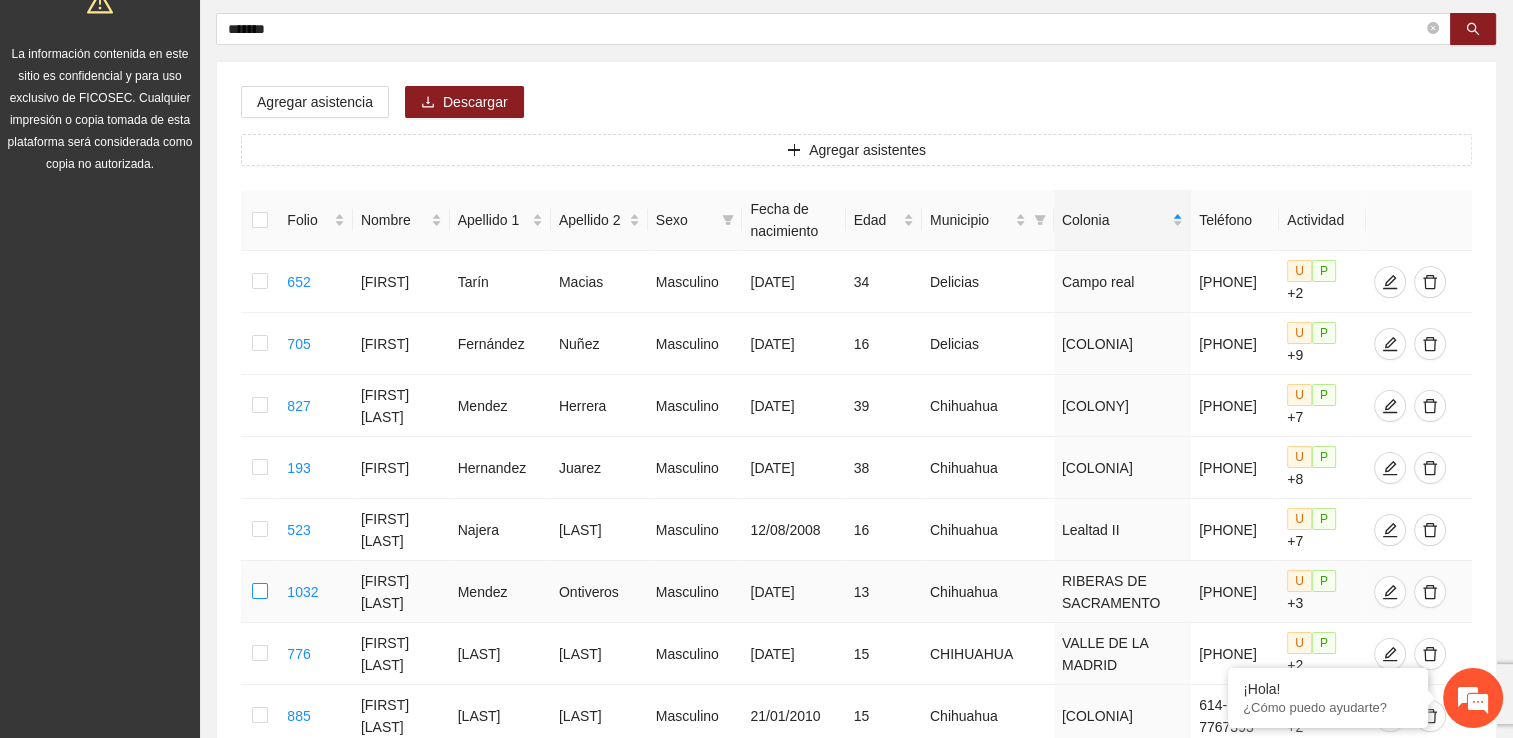 click at bounding box center (260, 592) 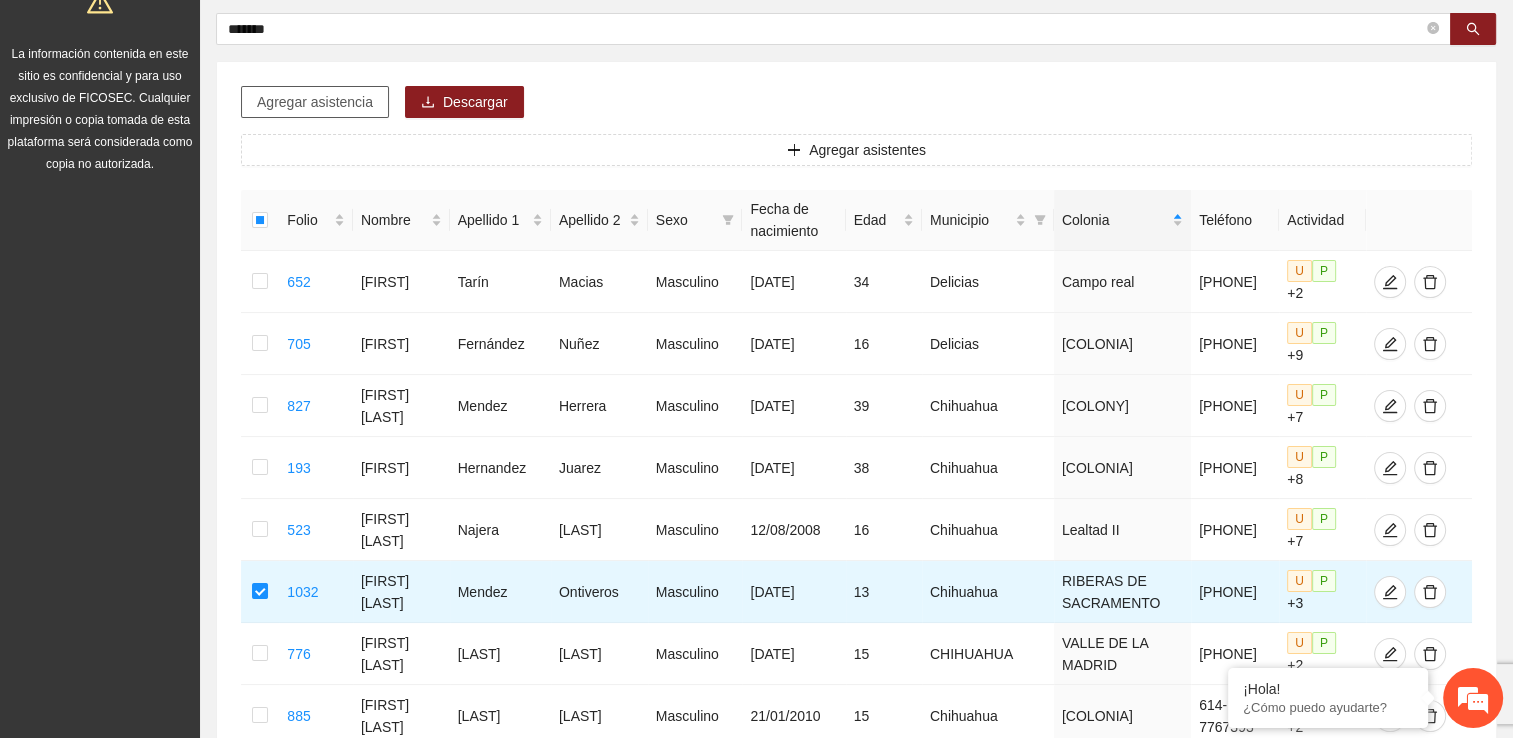click on "Agregar asistencia" at bounding box center (315, 102) 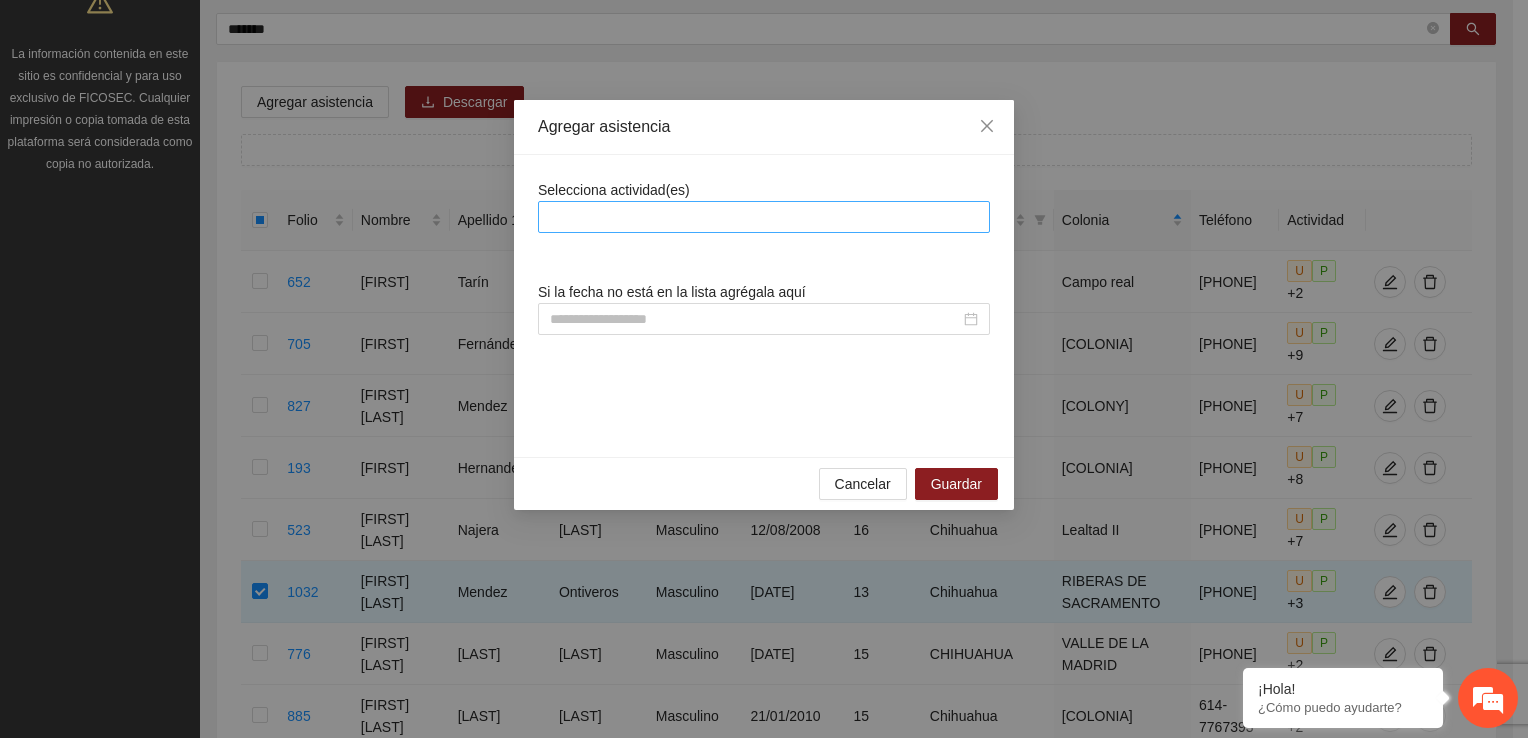 click at bounding box center [764, 217] 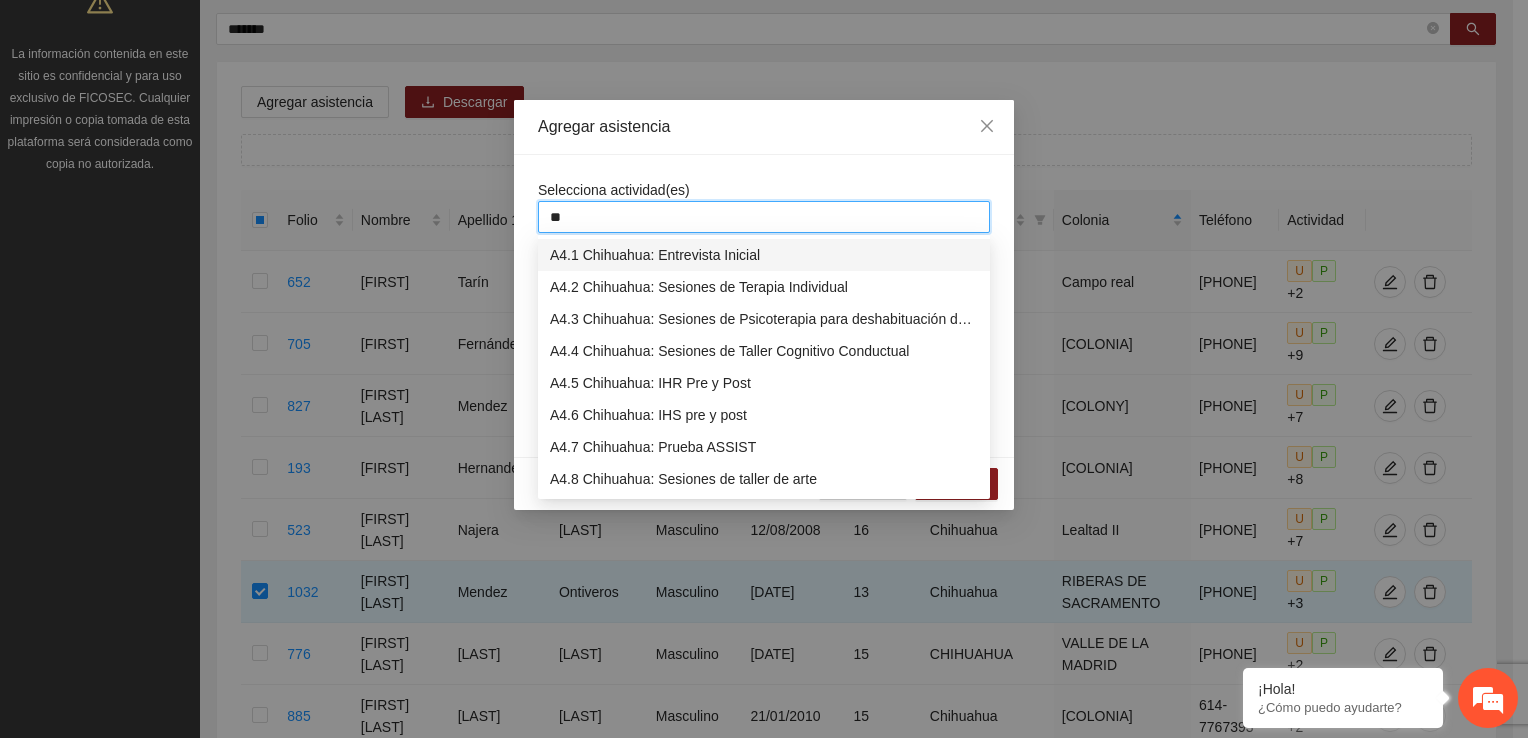 type on "***" 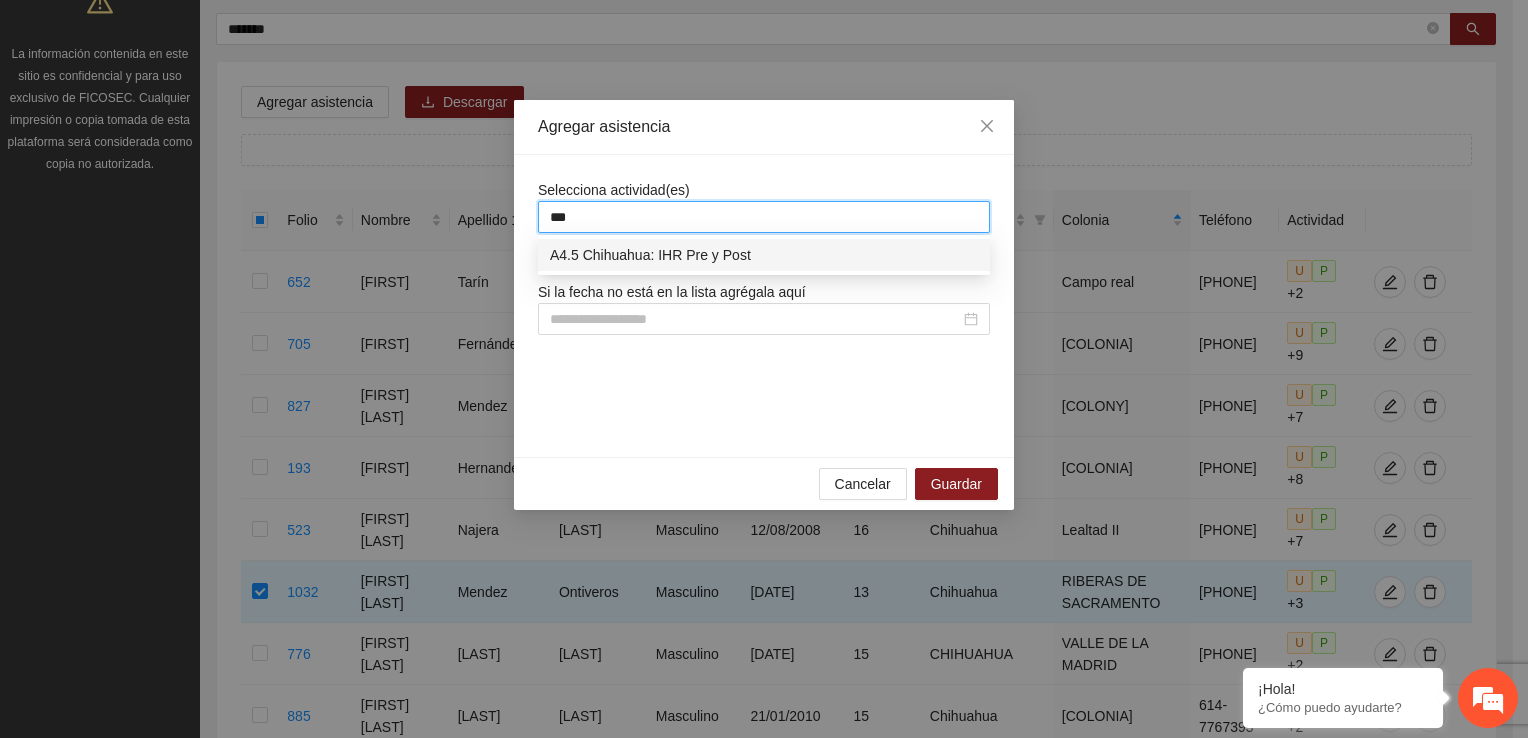 click on "A4.5 Chihuahua: IHR Pre y Post" at bounding box center [764, 255] 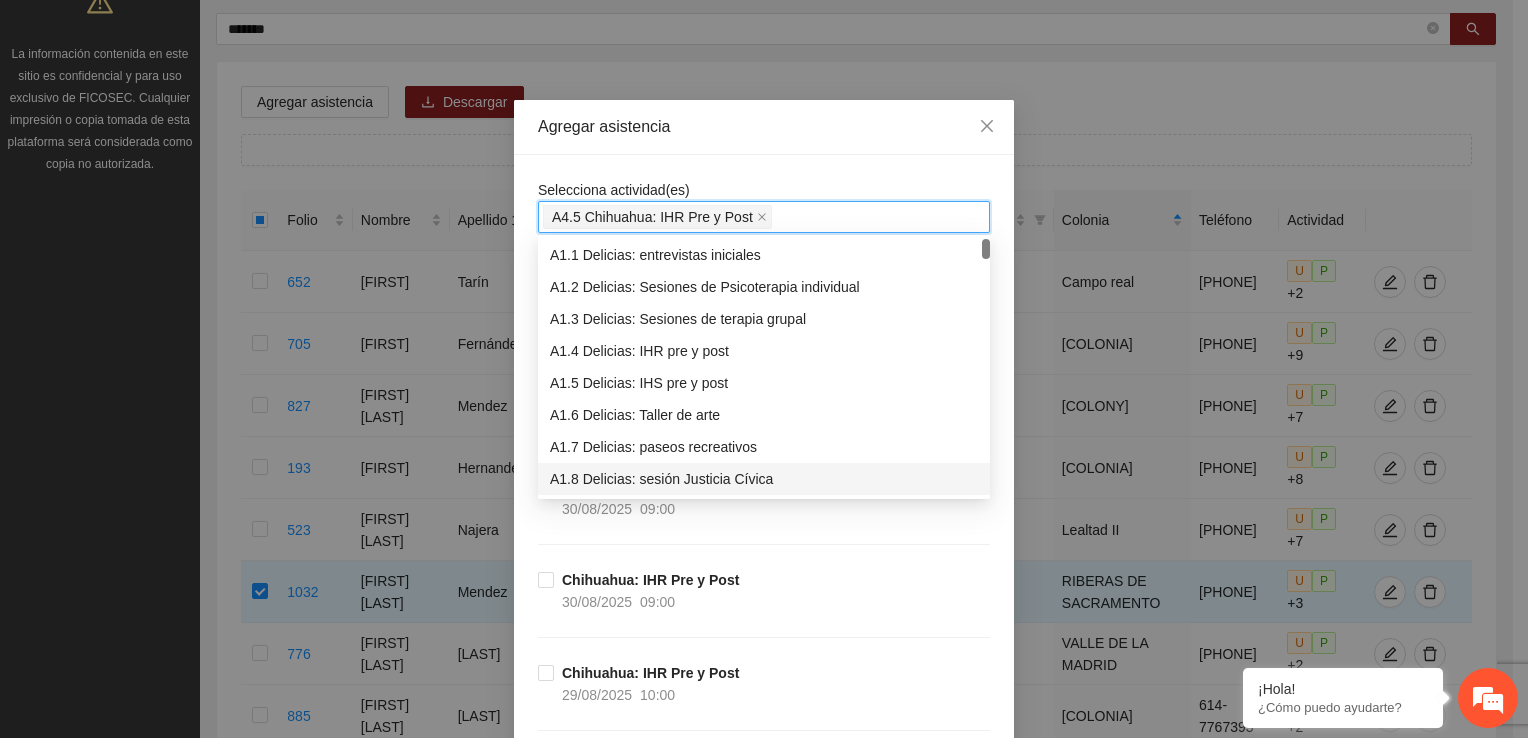 click on "[CITY]: IHR Pre y Post [DATE] [TIME]" at bounding box center [764, 522] 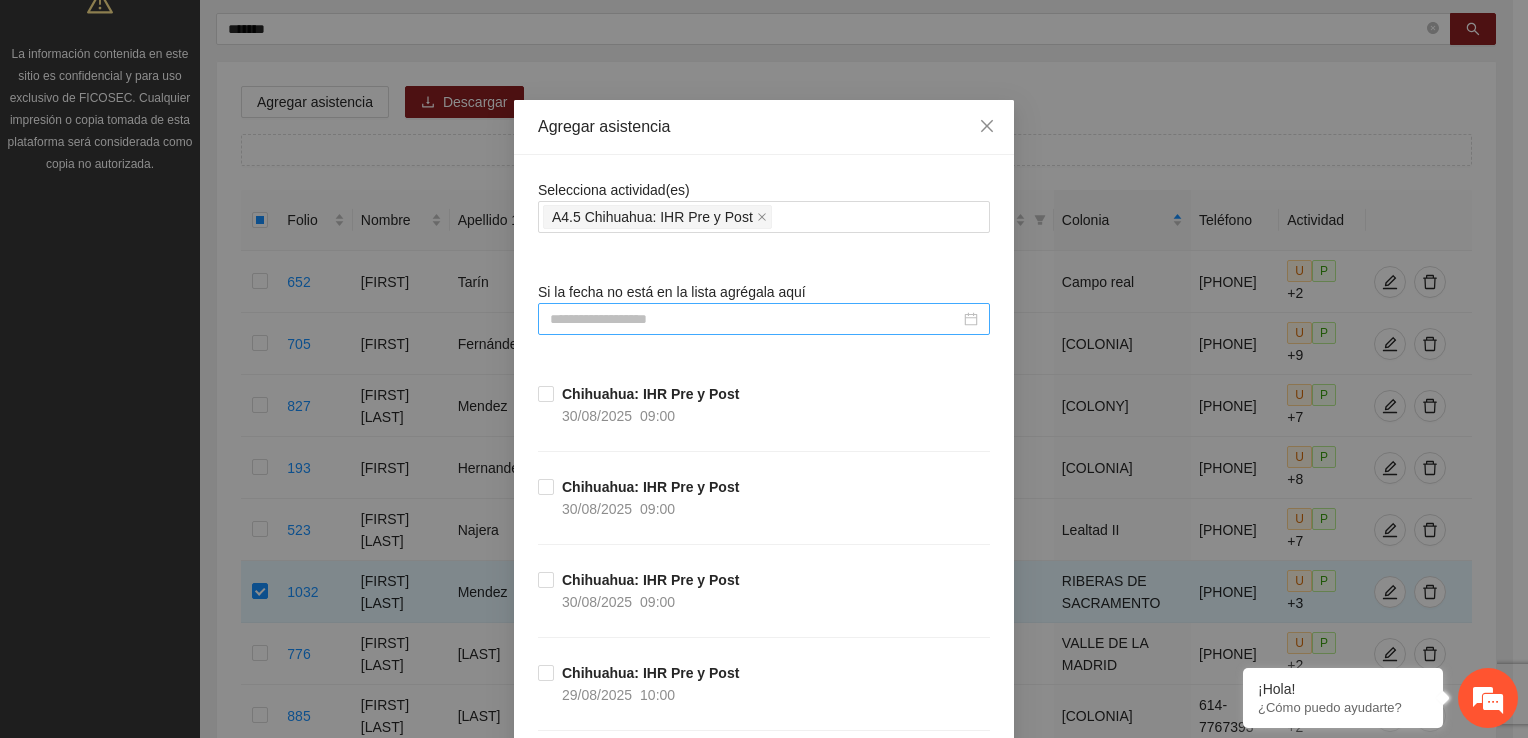 click at bounding box center (755, 319) 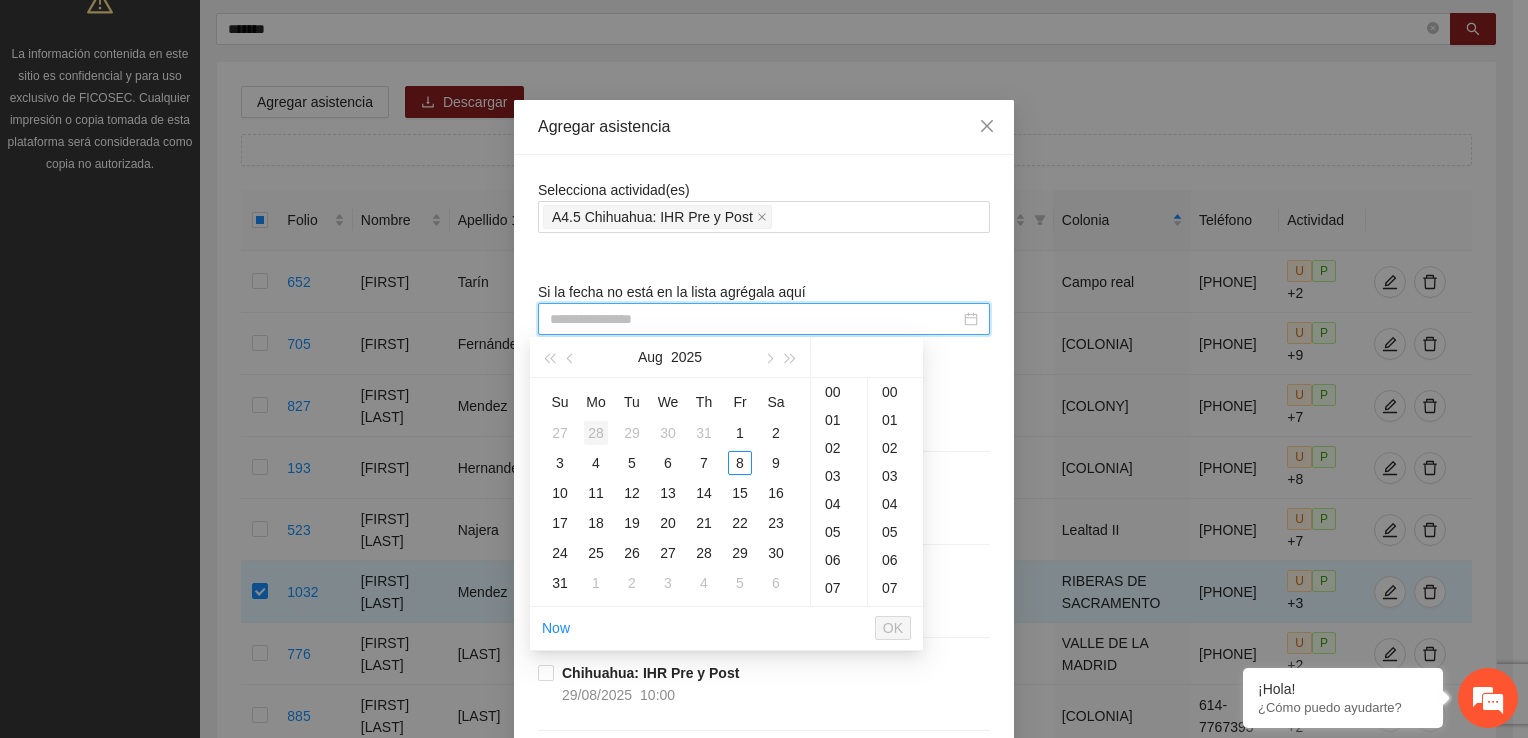 type on "**********" 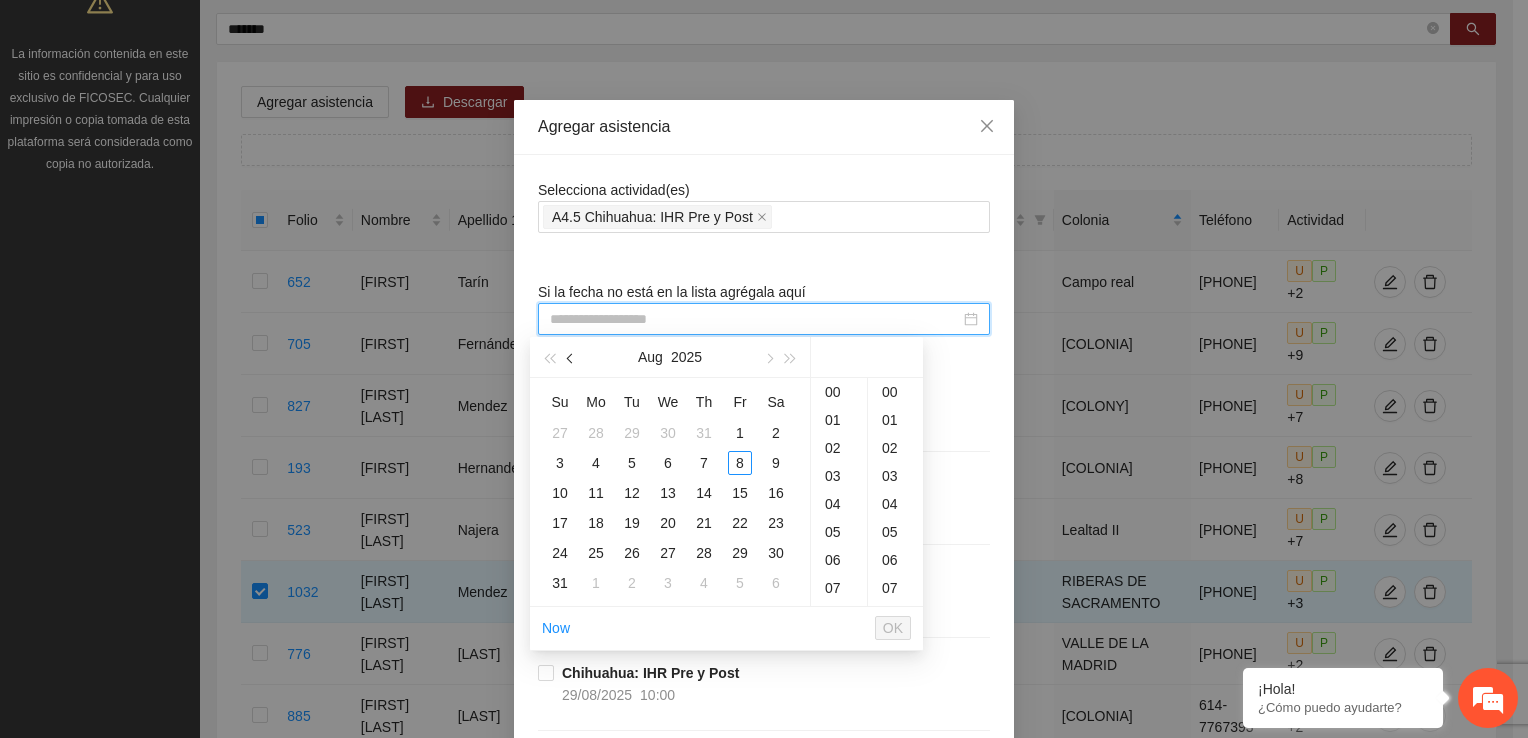 click at bounding box center (571, 357) 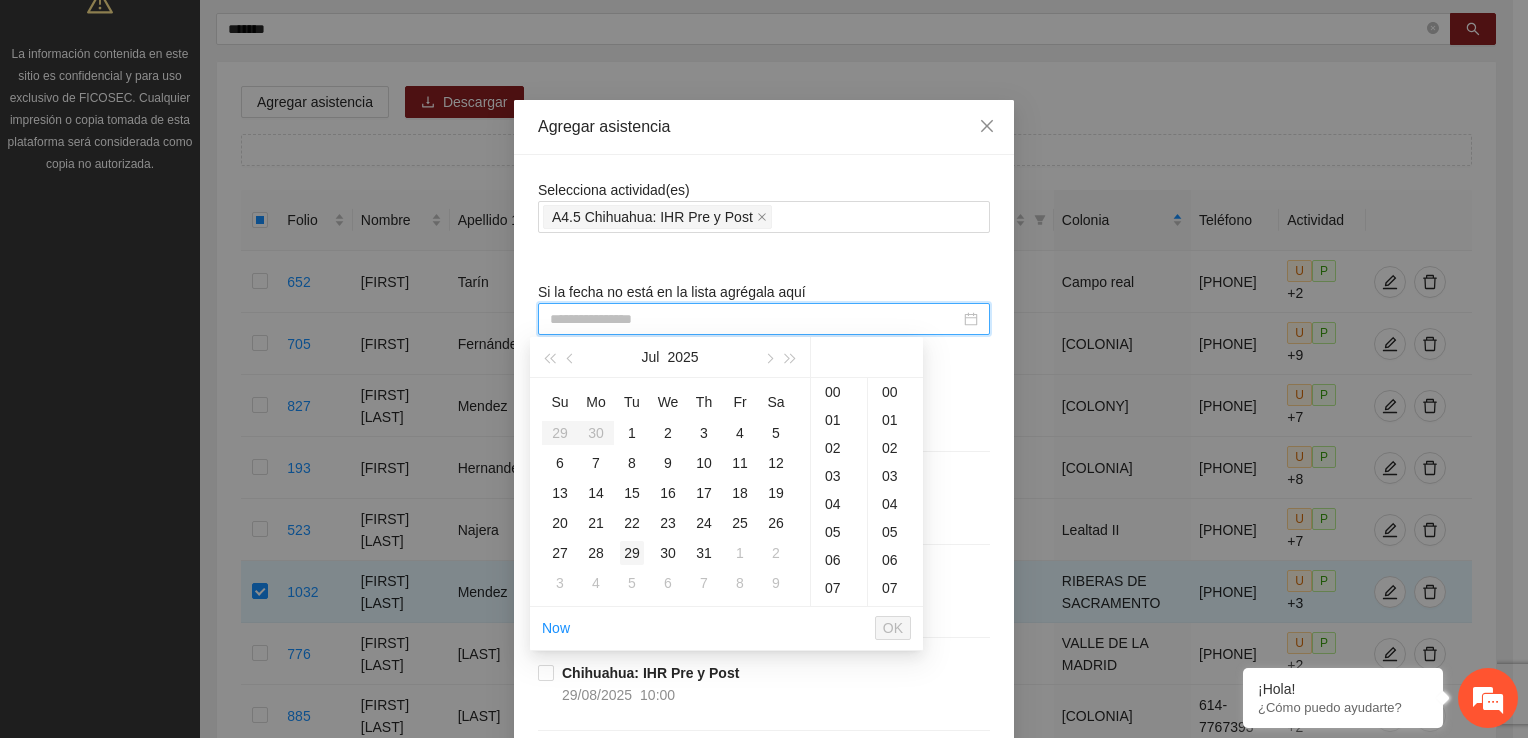 click on "29" at bounding box center [632, 553] 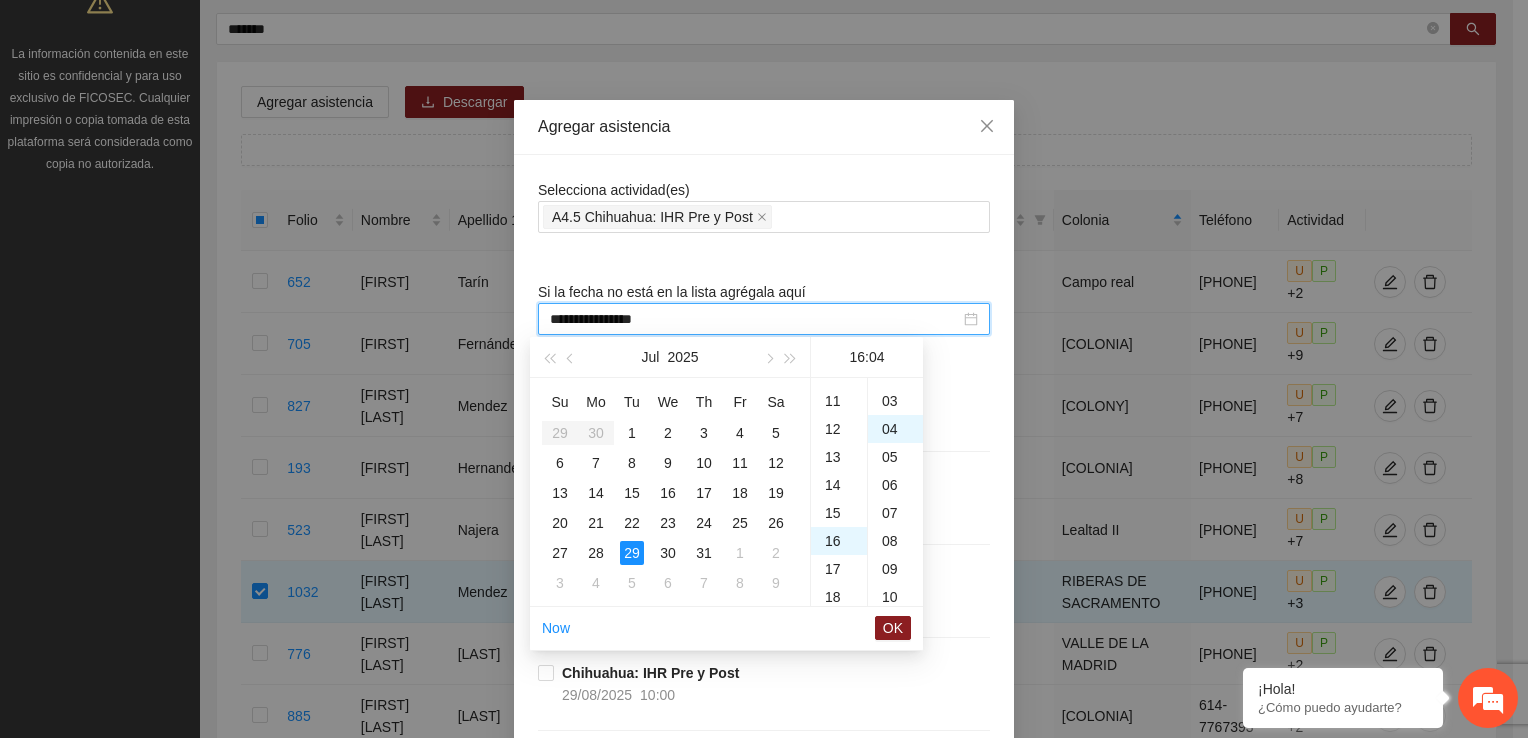 scroll, scrollTop: 448, scrollLeft: 0, axis: vertical 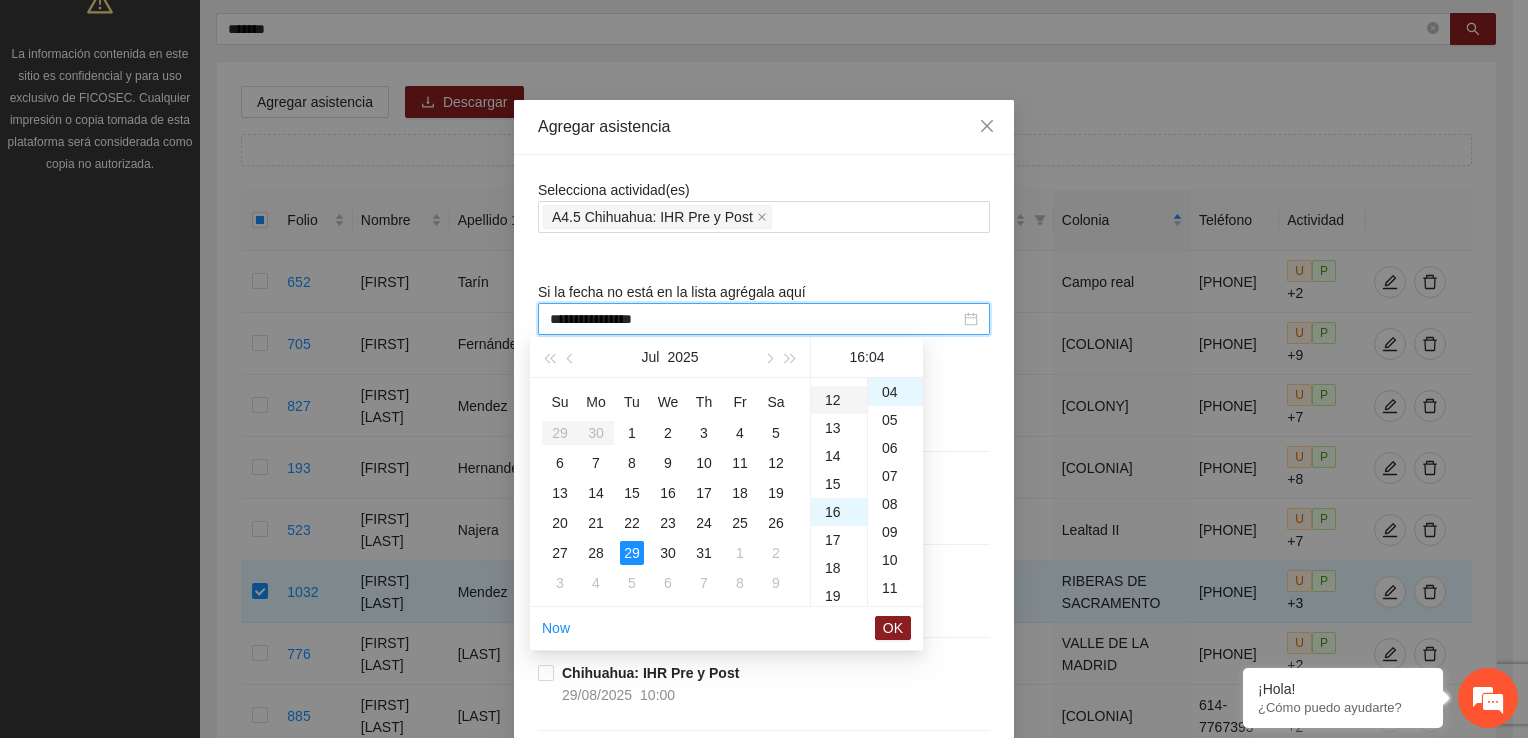 click on "12" at bounding box center [839, 400] 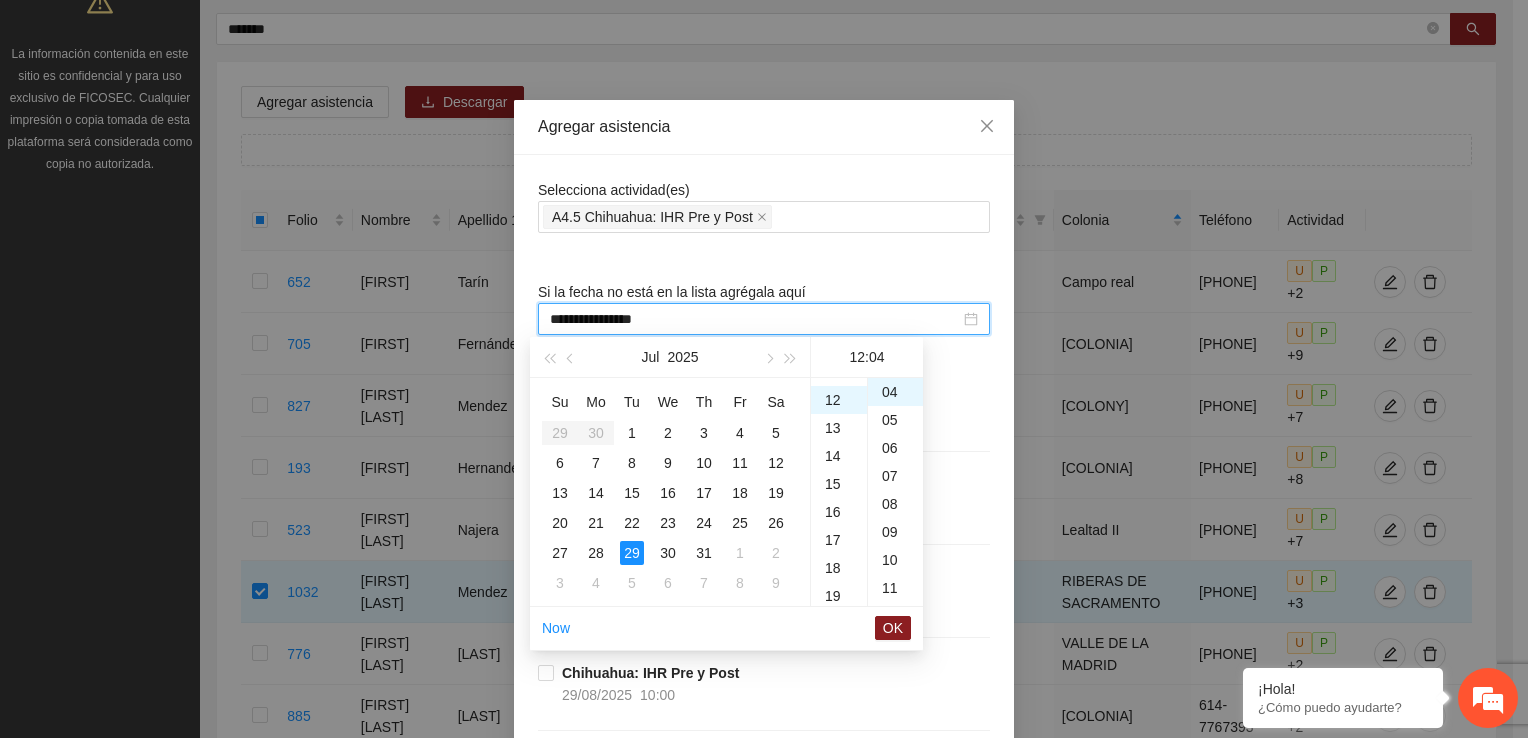 scroll, scrollTop: 336, scrollLeft: 0, axis: vertical 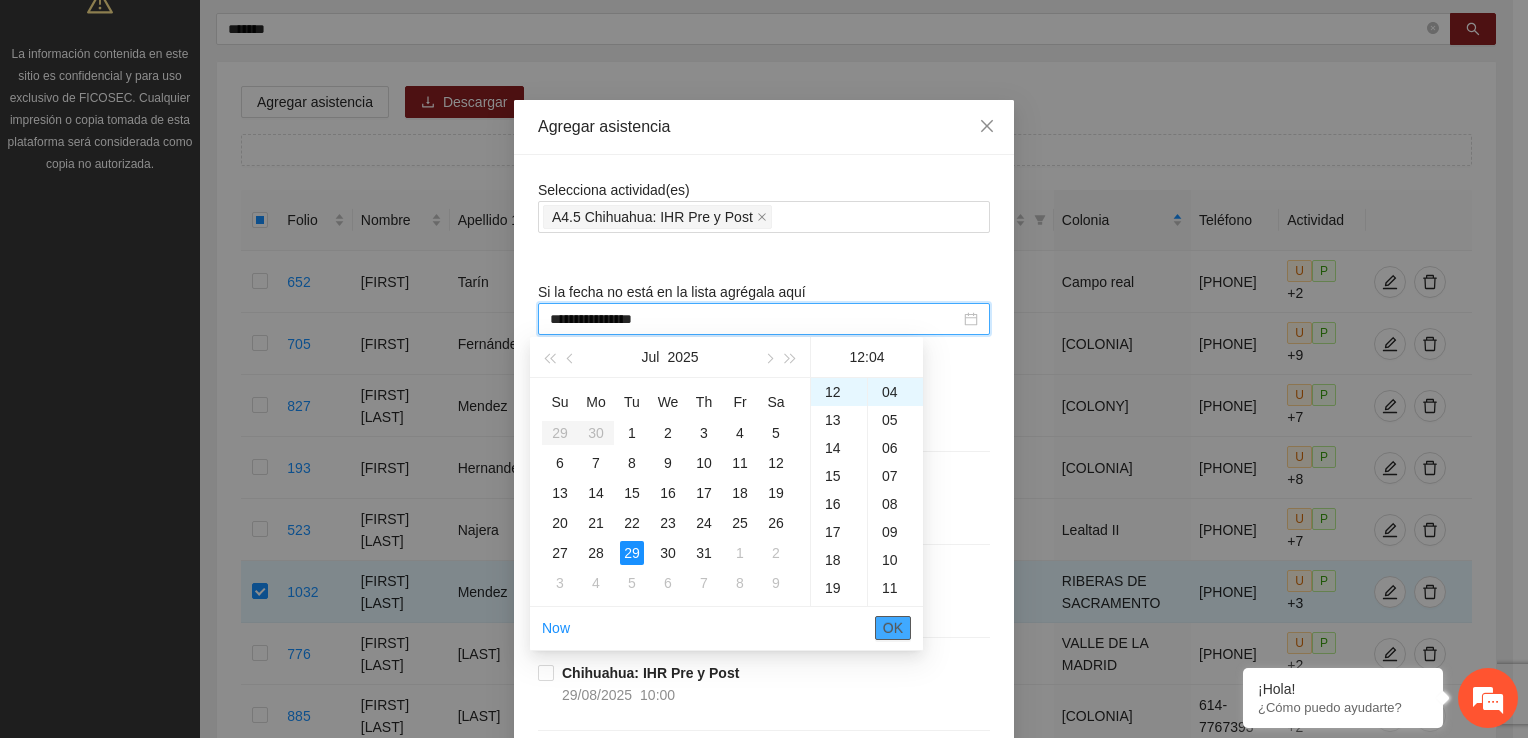 click on "OK" at bounding box center [893, 628] 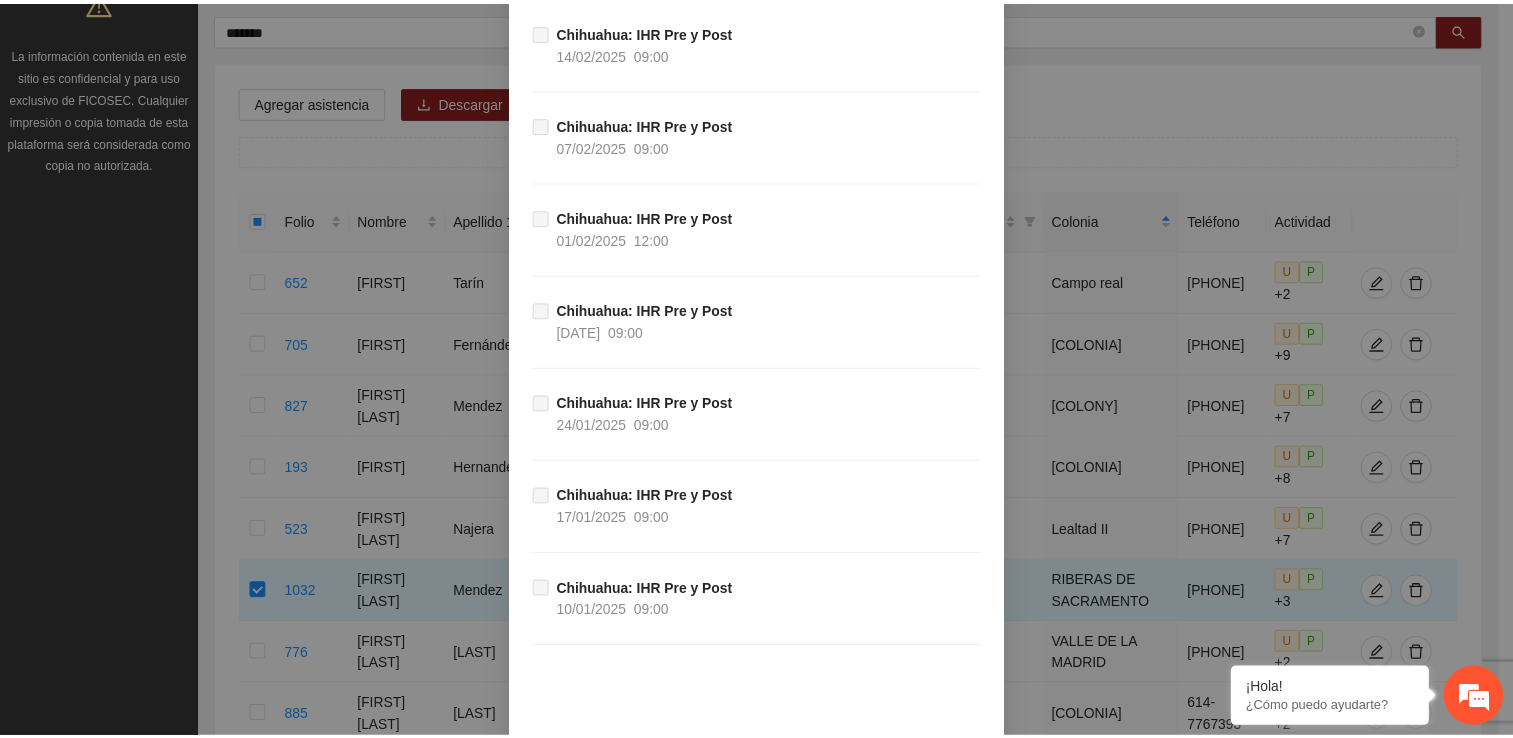 scroll, scrollTop: 21694, scrollLeft: 0, axis: vertical 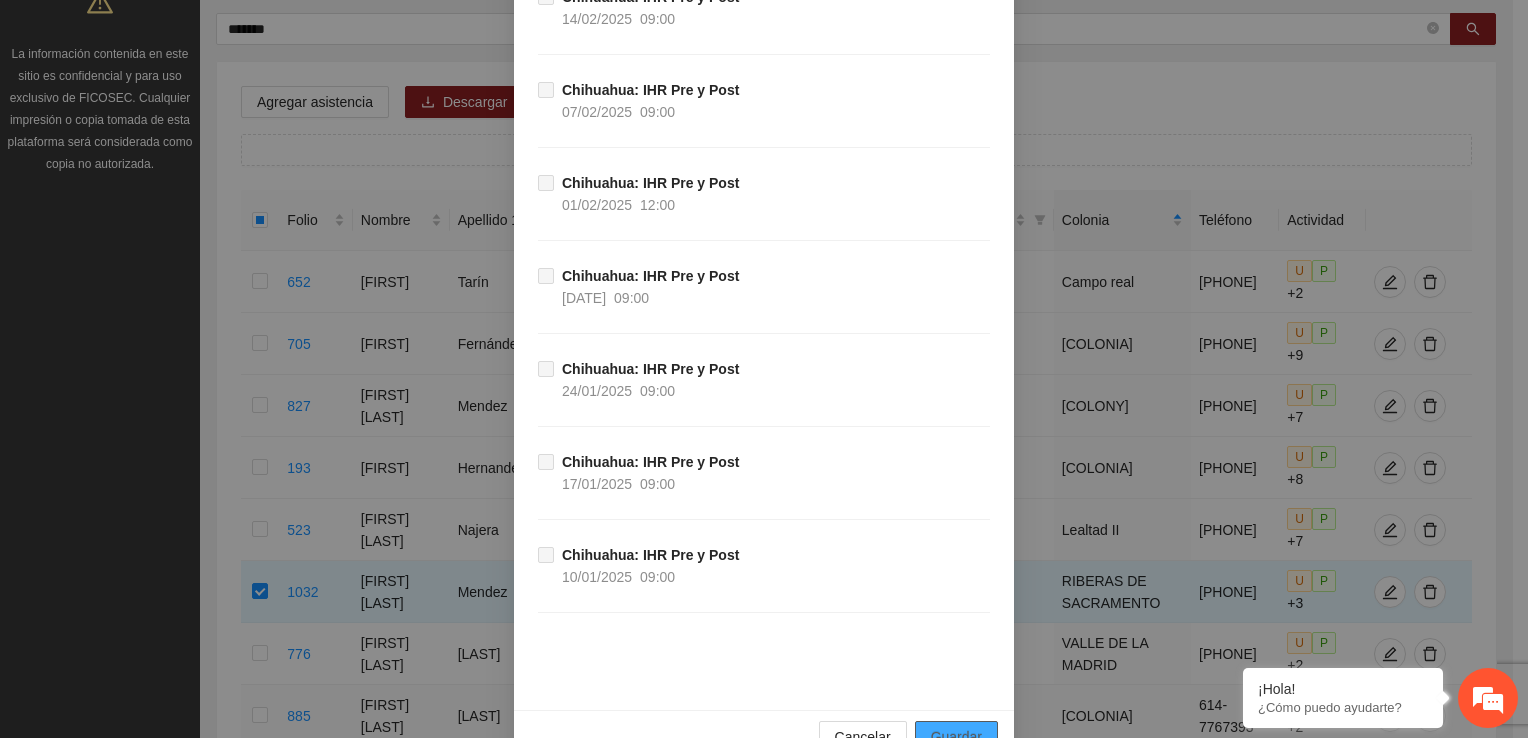 click on "Guardar" at bounding box center (956, 737) 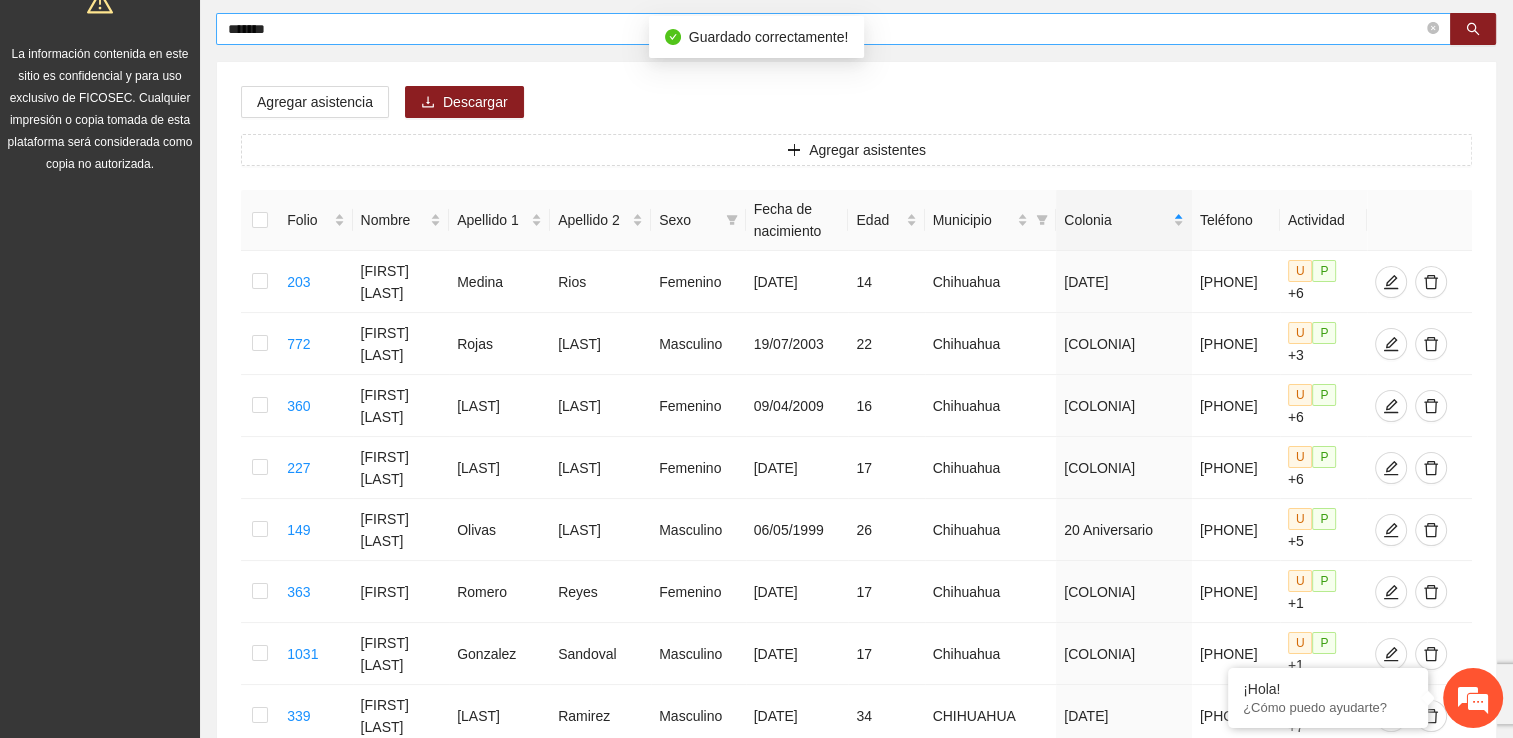 click on "******" at bounding box center (825, 29) 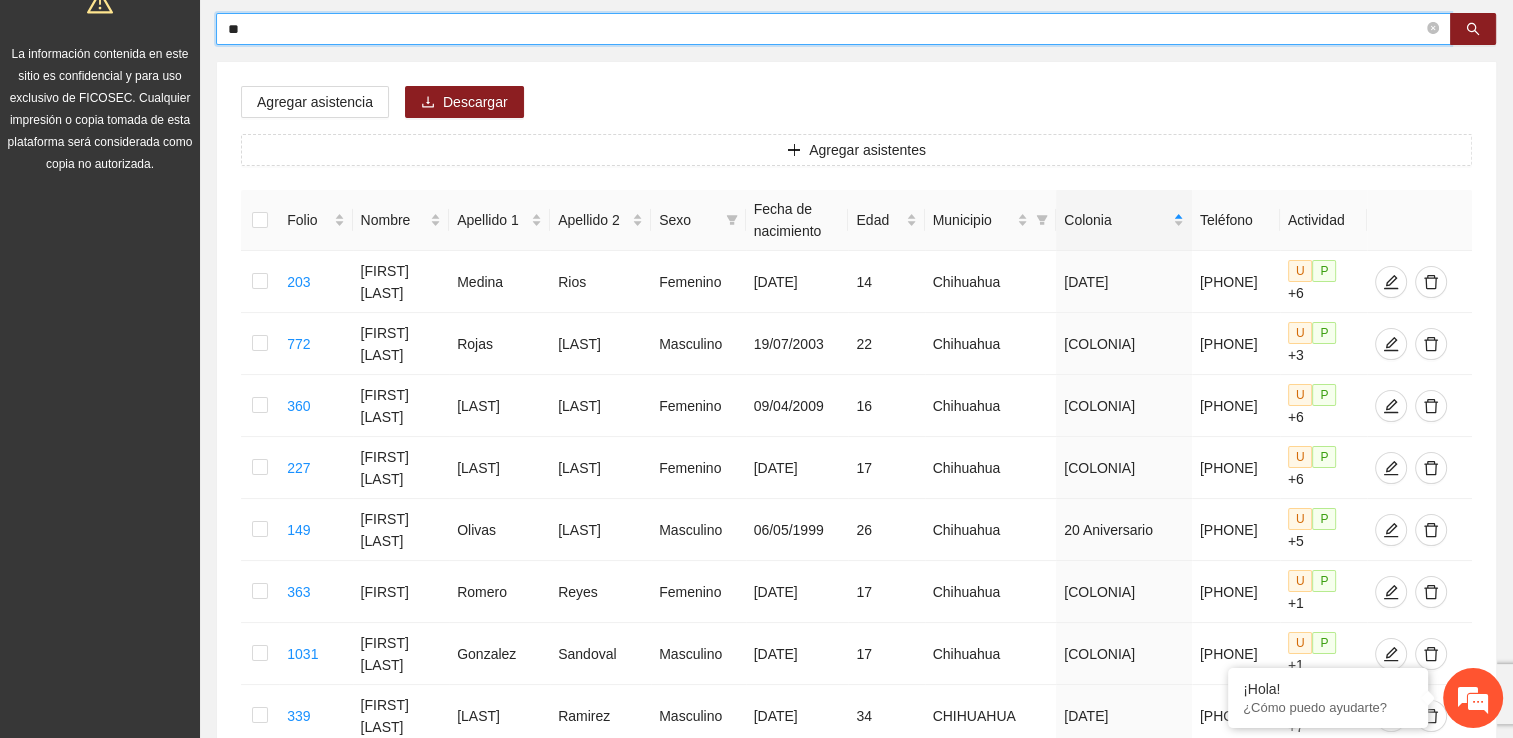 type on "*" 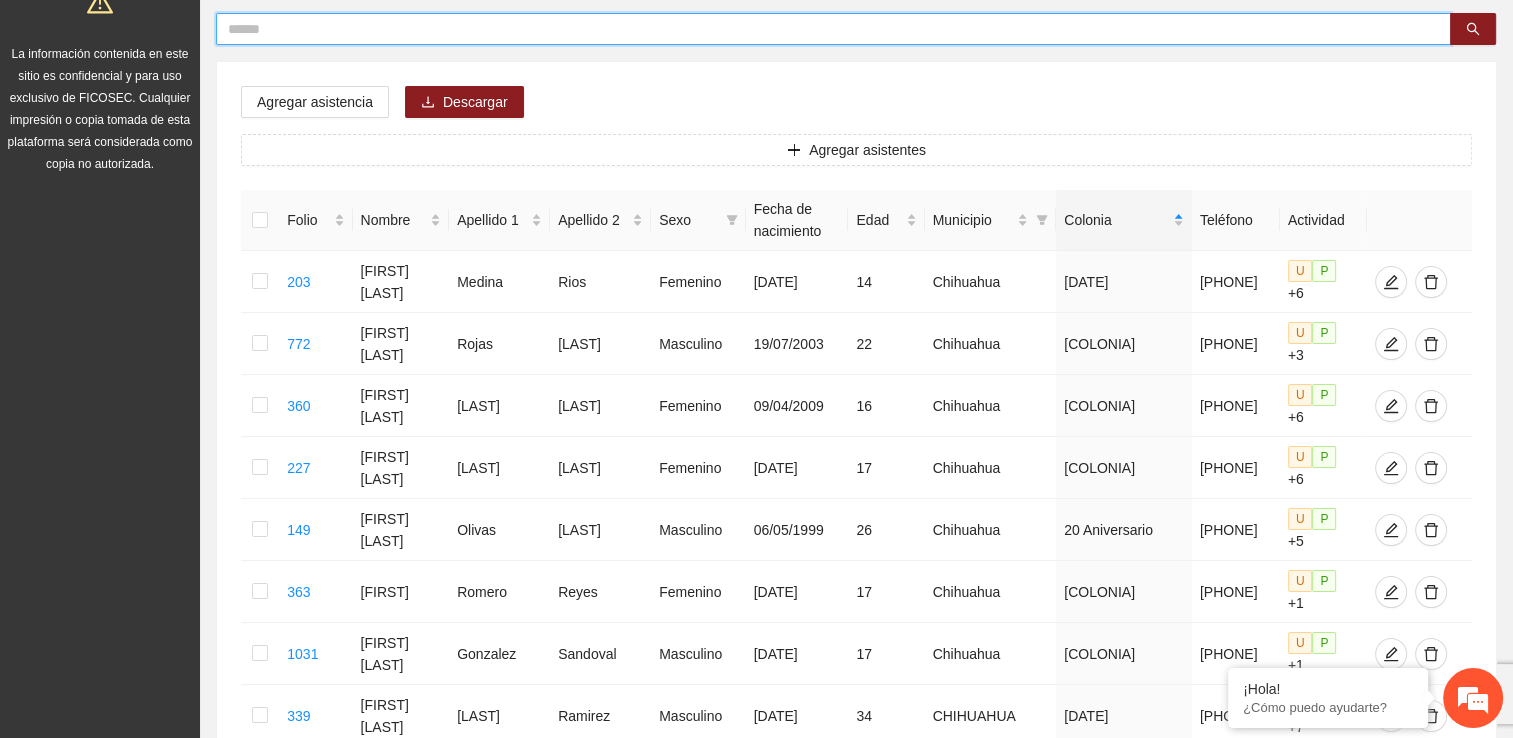click at bounding box center [825, 29] 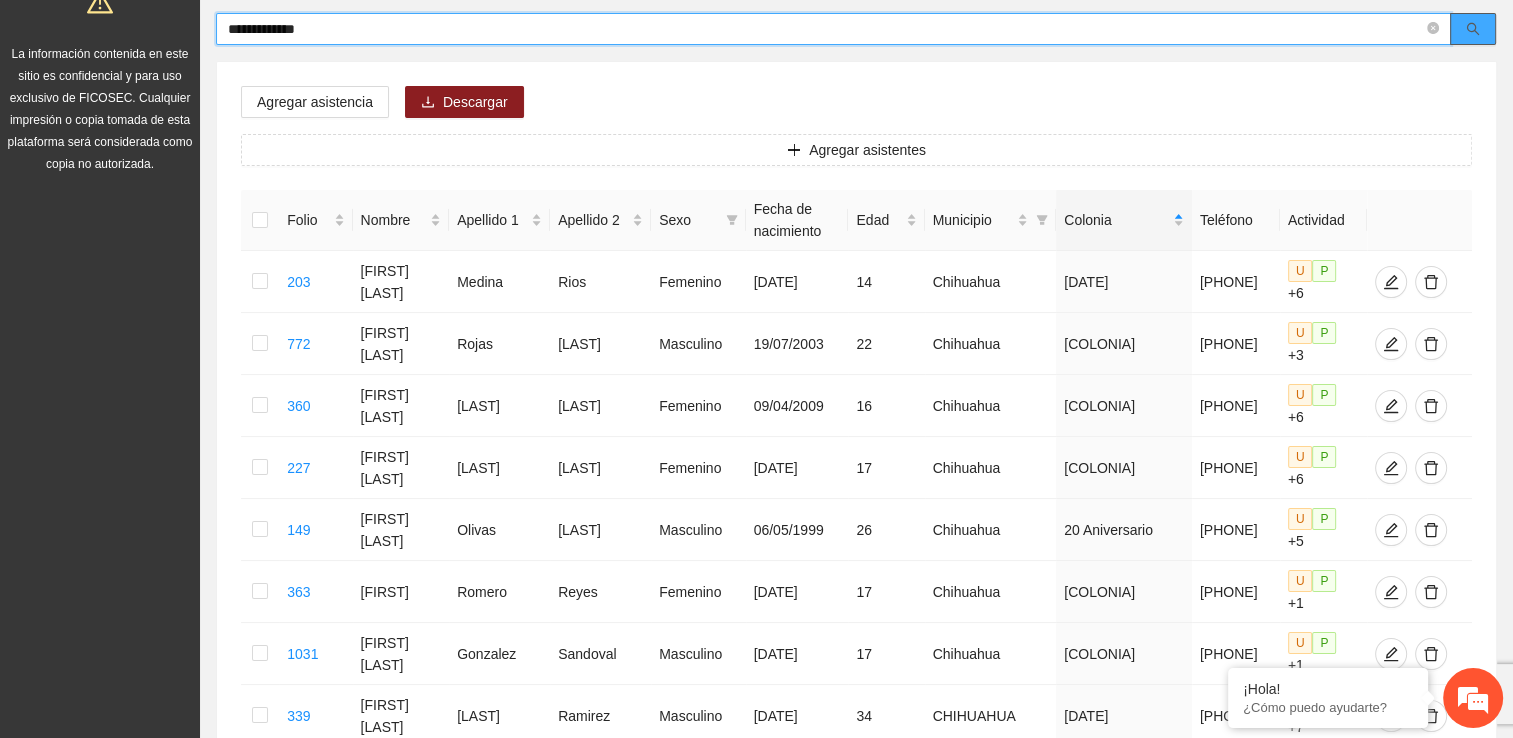 click 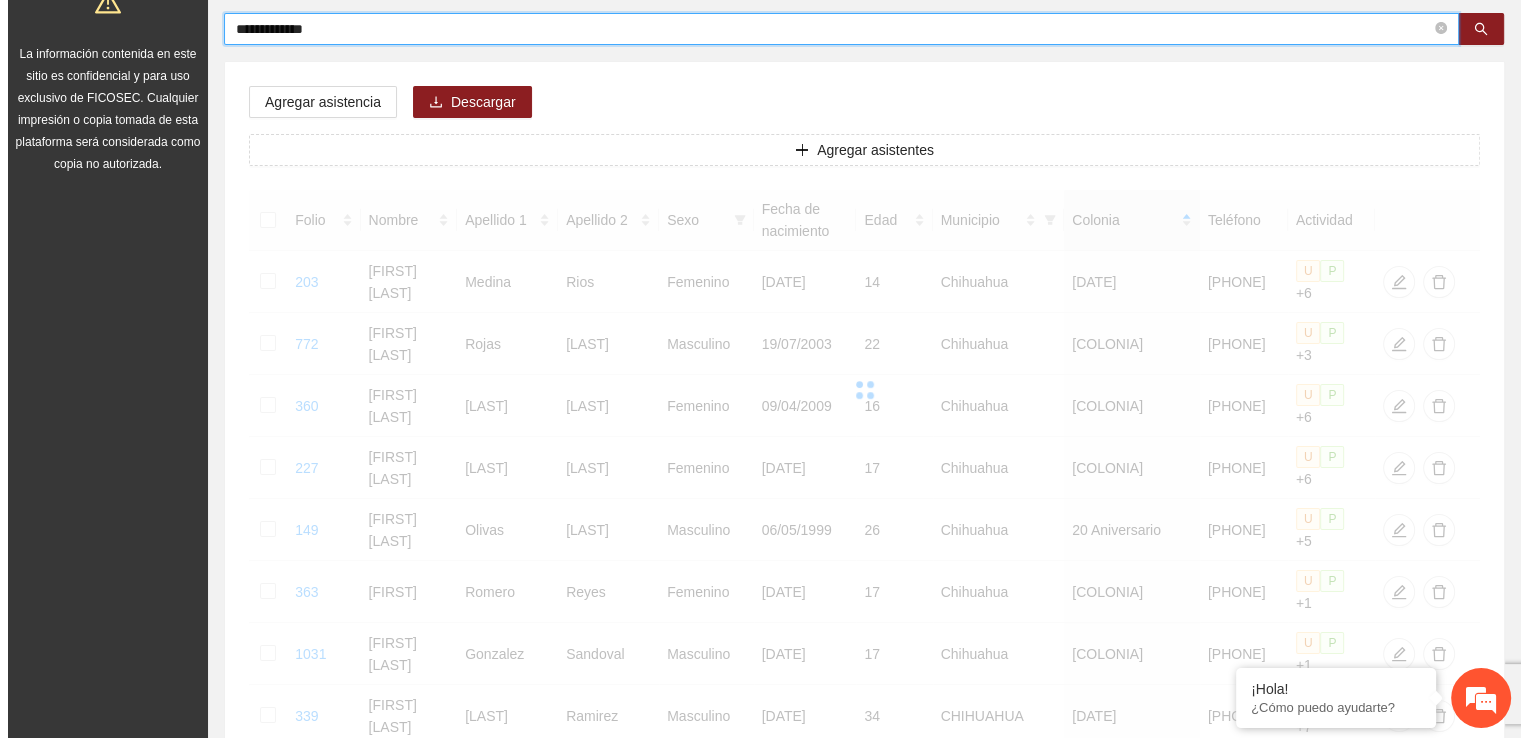 scroll, scrollTop: 0, scrollLeft: 0, axis: both 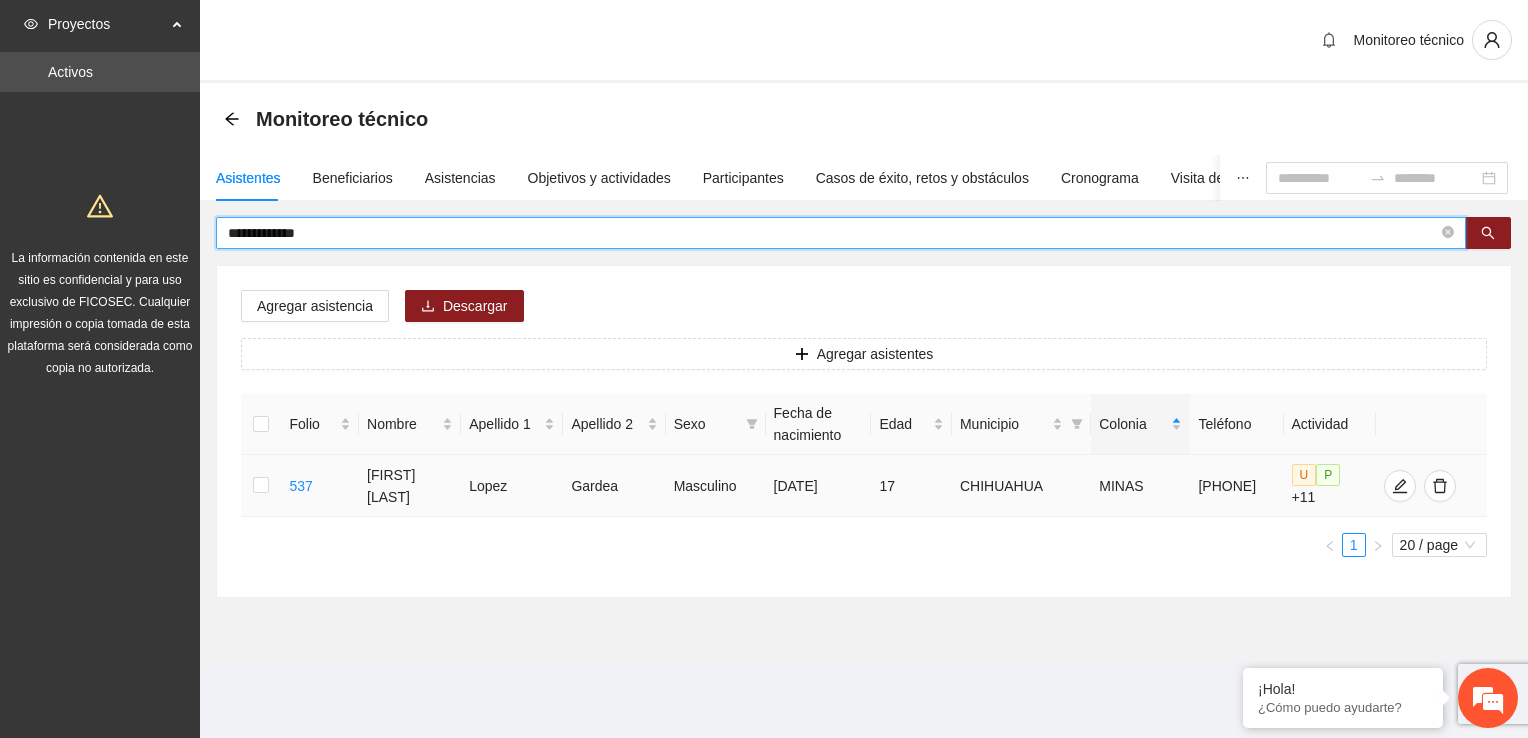 type on "**********" 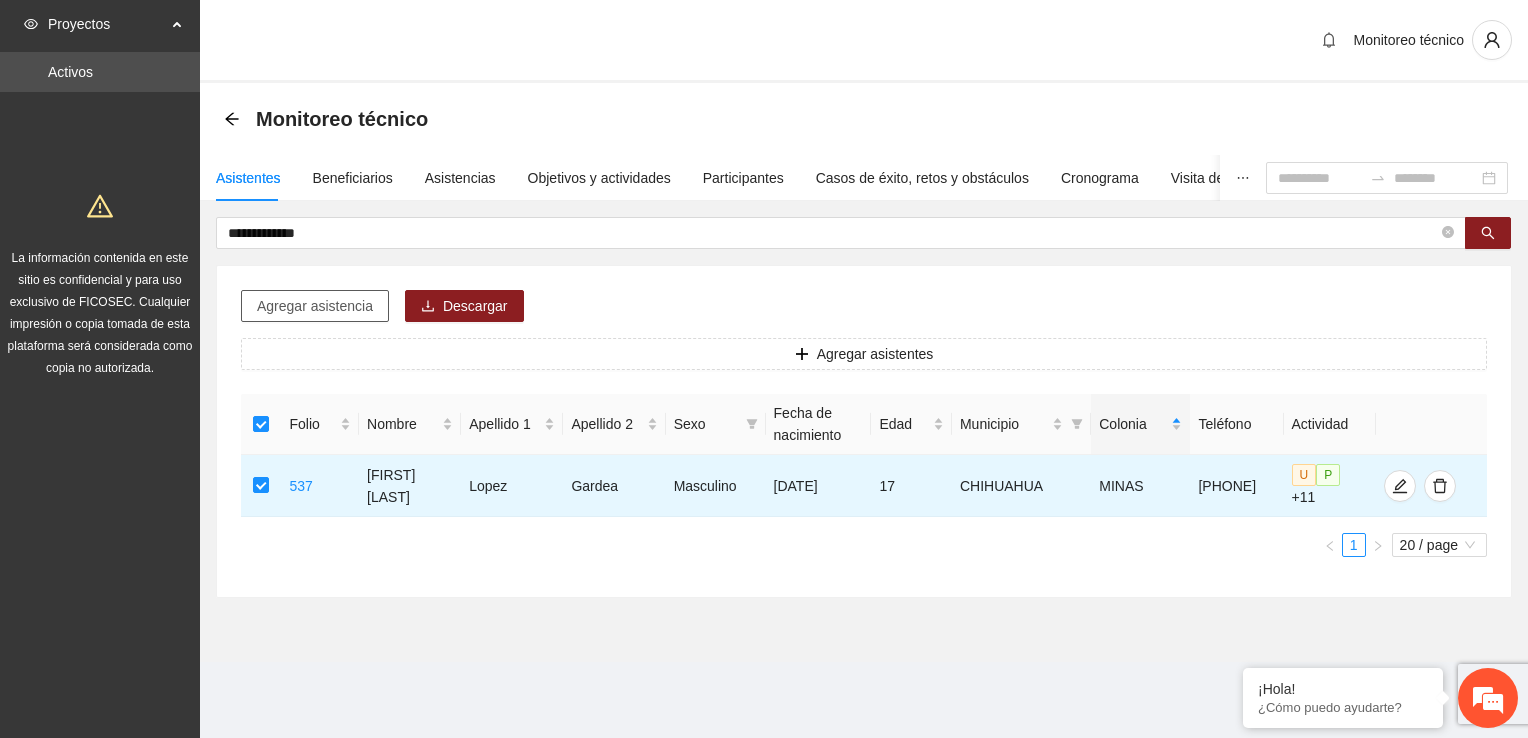 click on "Agregar asistencia" at bounding box center (315, 306) 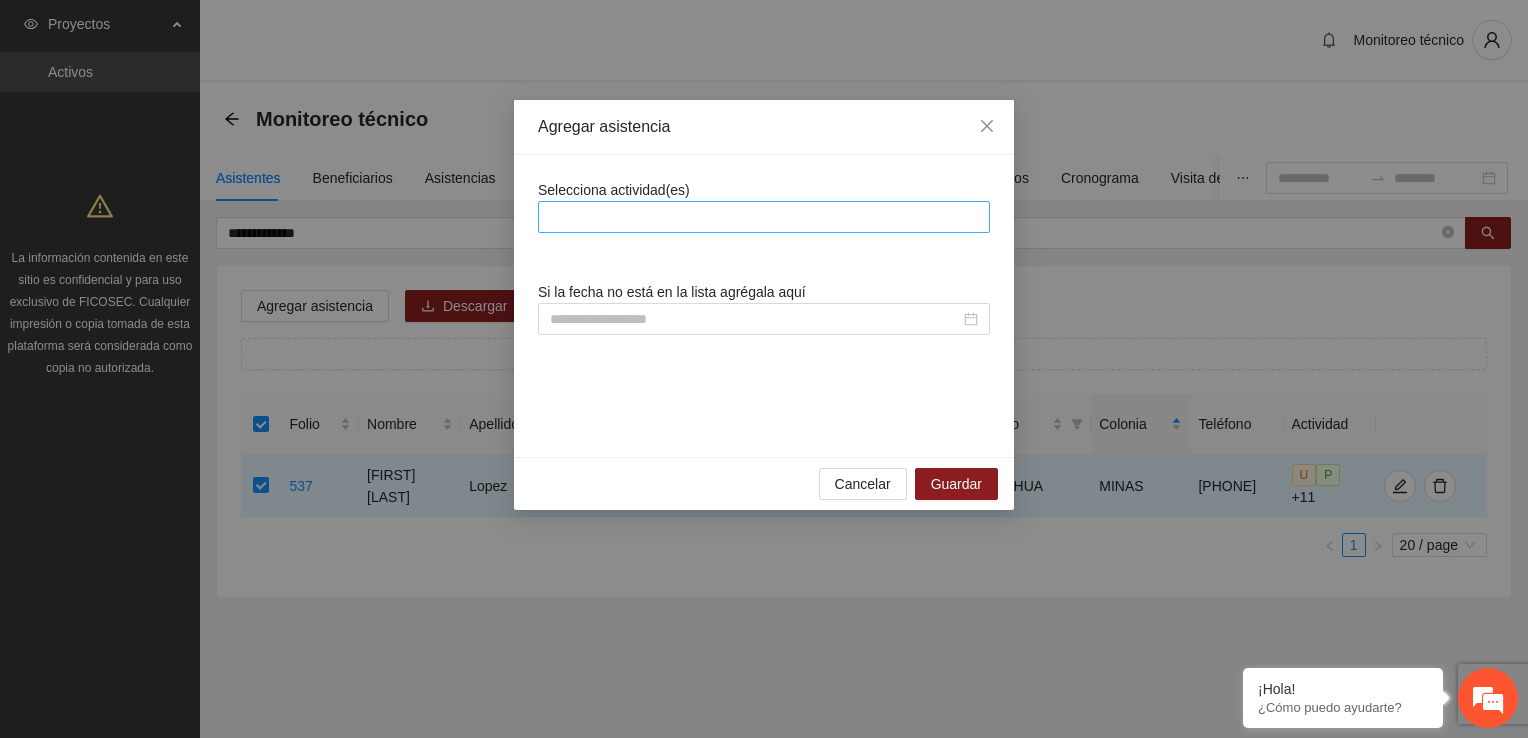 click at bounding box center (764, 217) 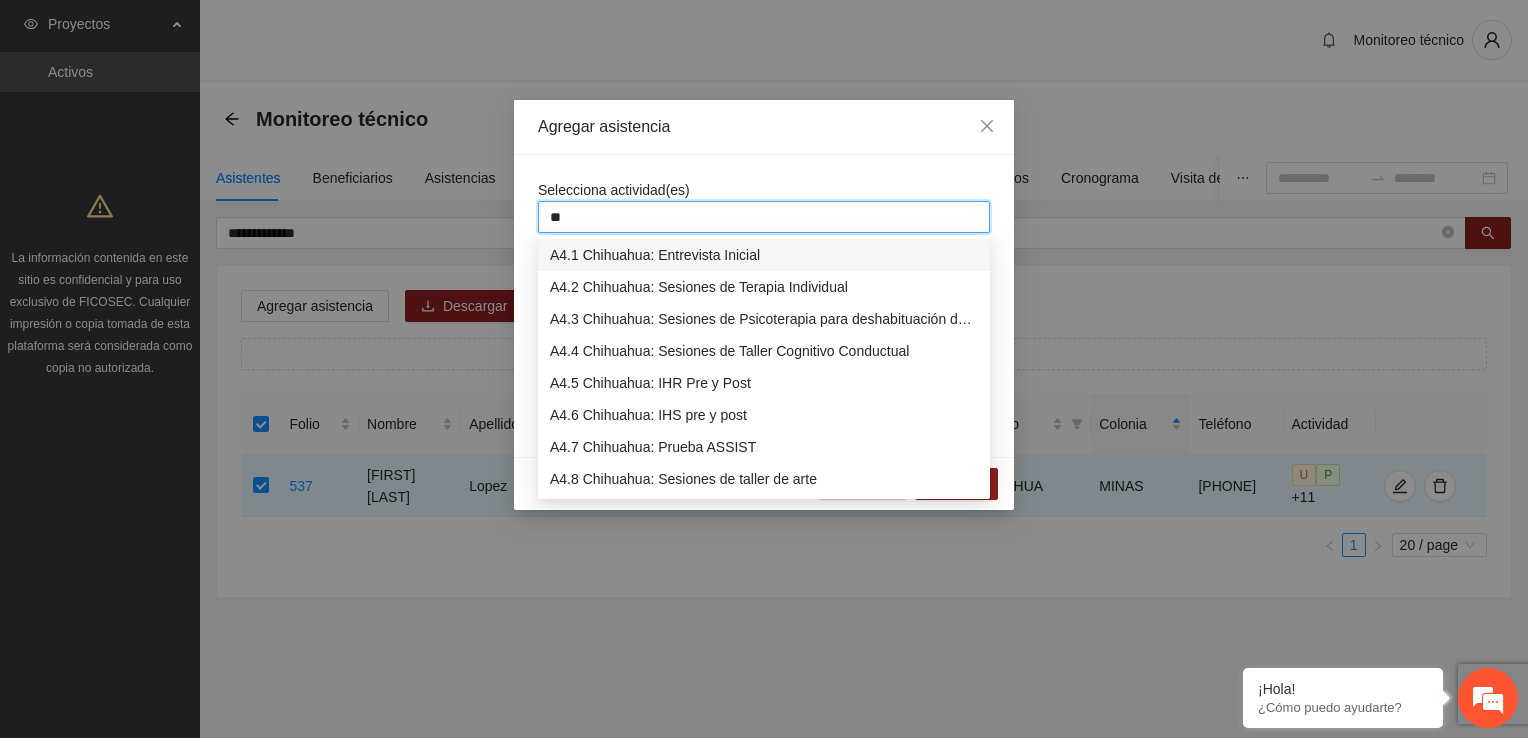 type on "***" 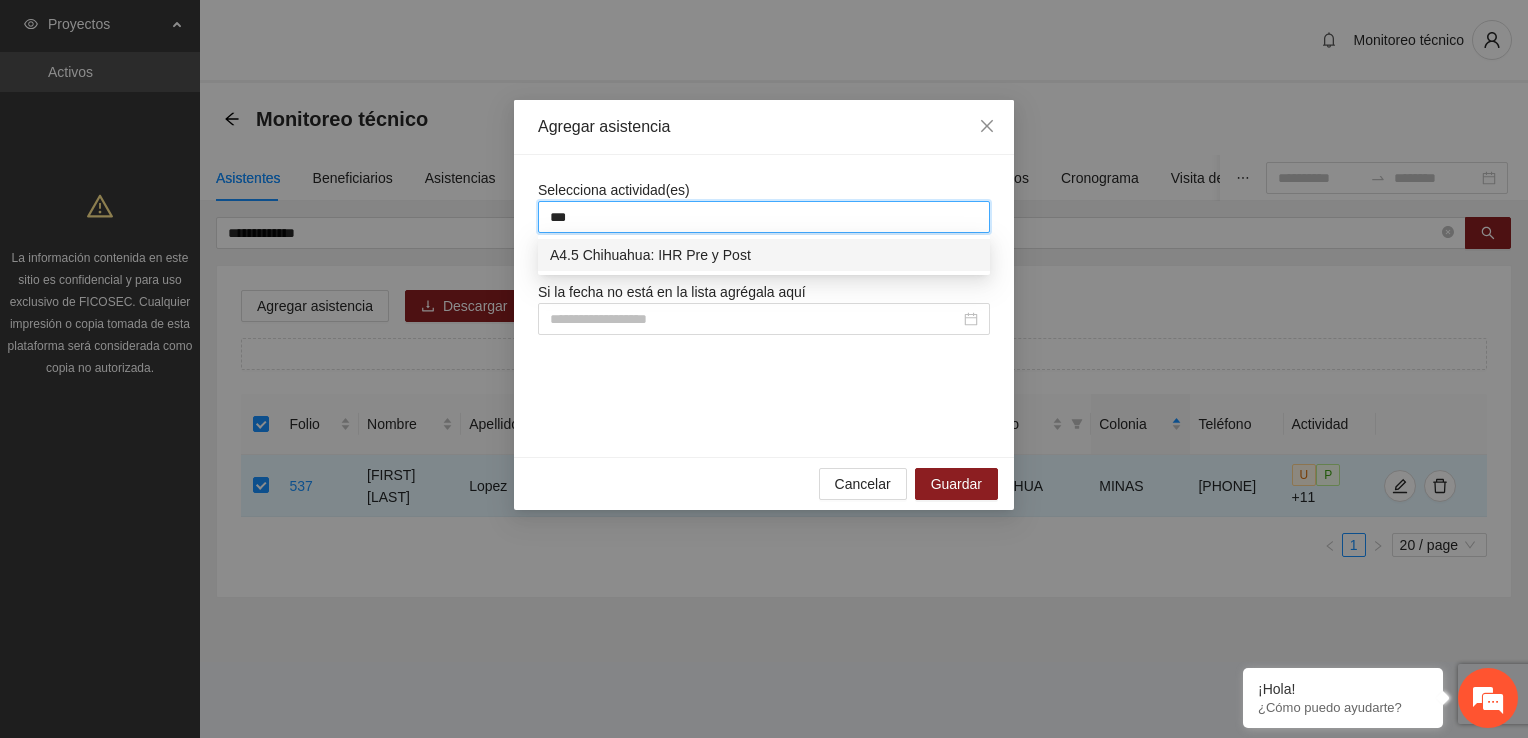 click on "A4.5 Chihuahua: IHR Pre y Post" at bounding box center (764, 255) 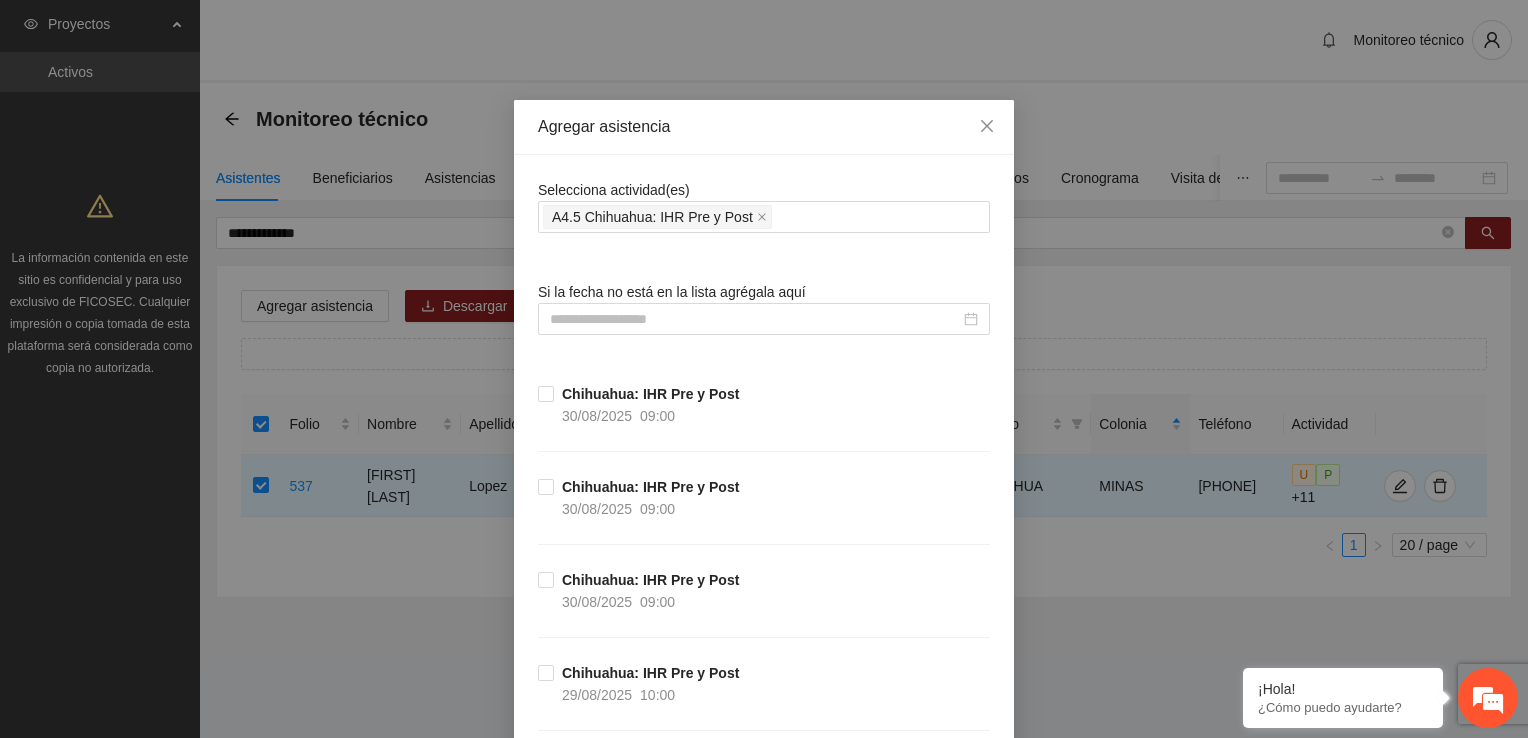 click on "[CITY]: IHR Pre y Post [DATE] [TIME]" at bounding box center [764, 522] 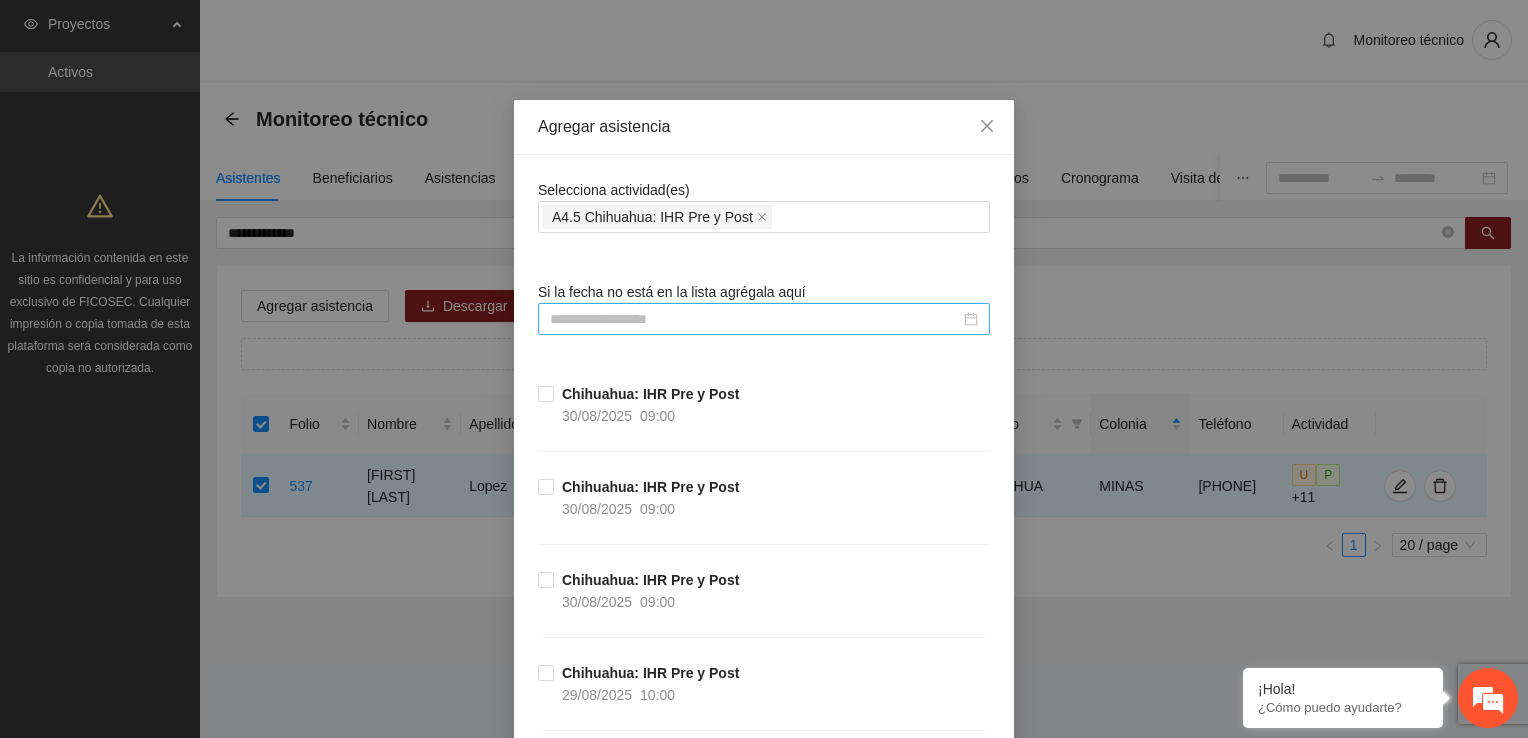 click at bounding box center (755, 319) 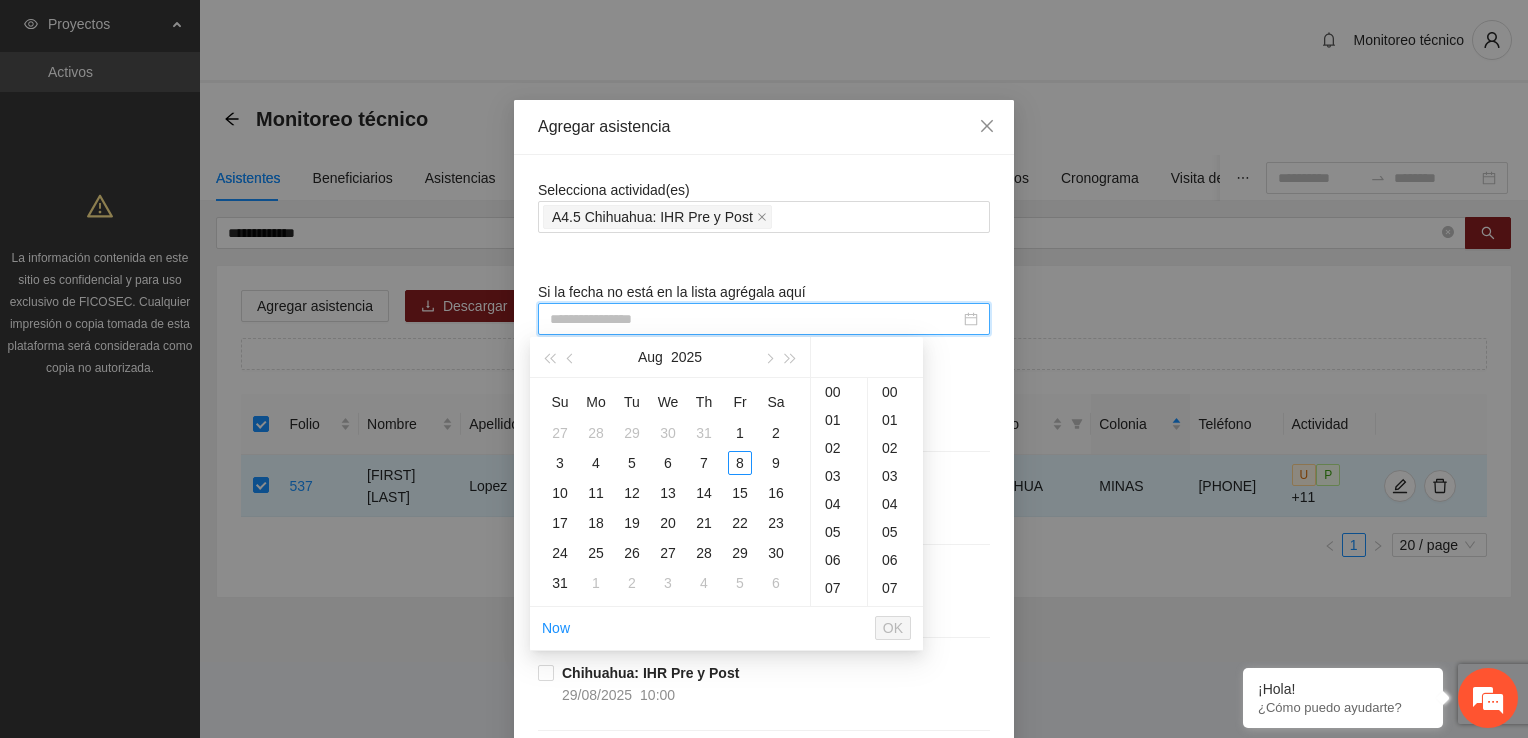 type on "**********" 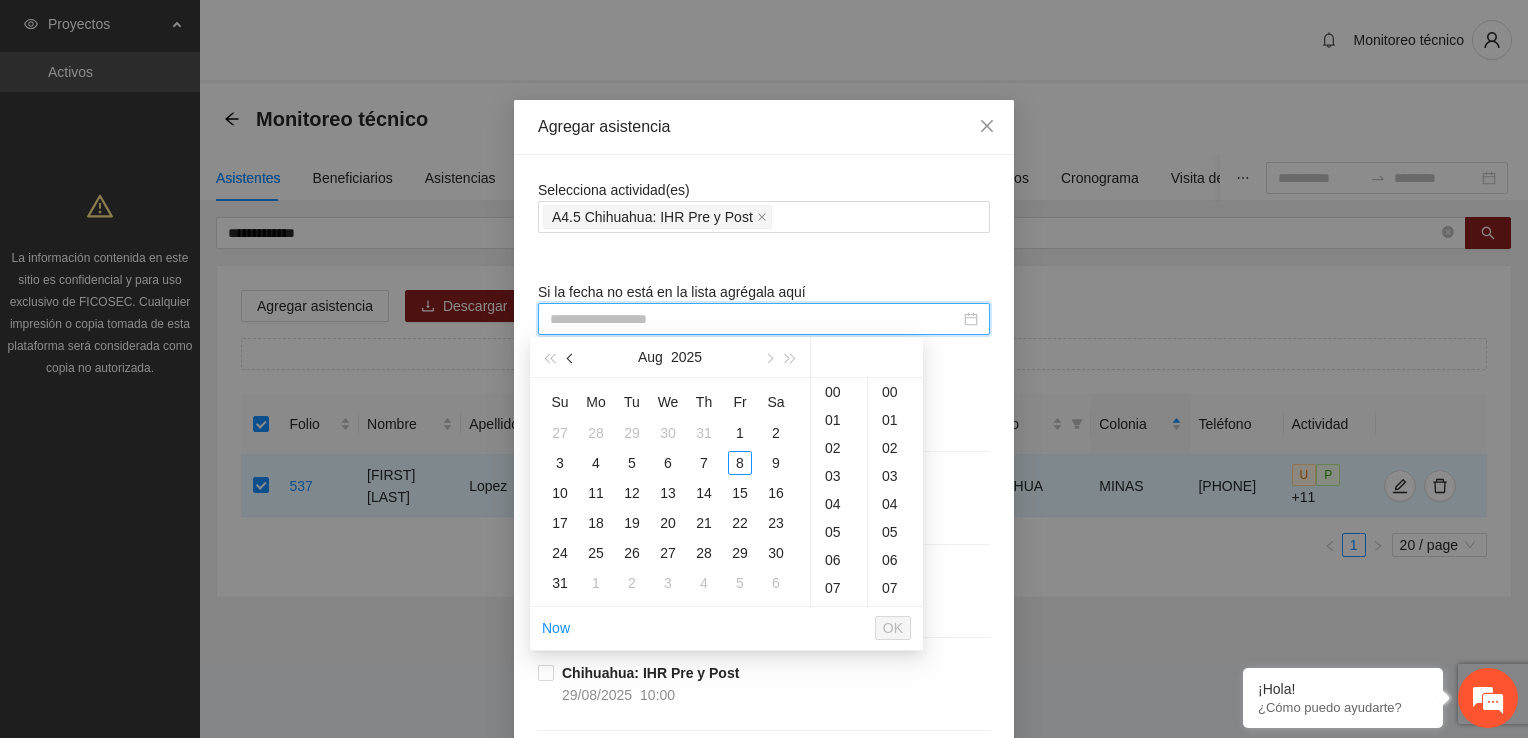 click at bounding box center (572, 359) 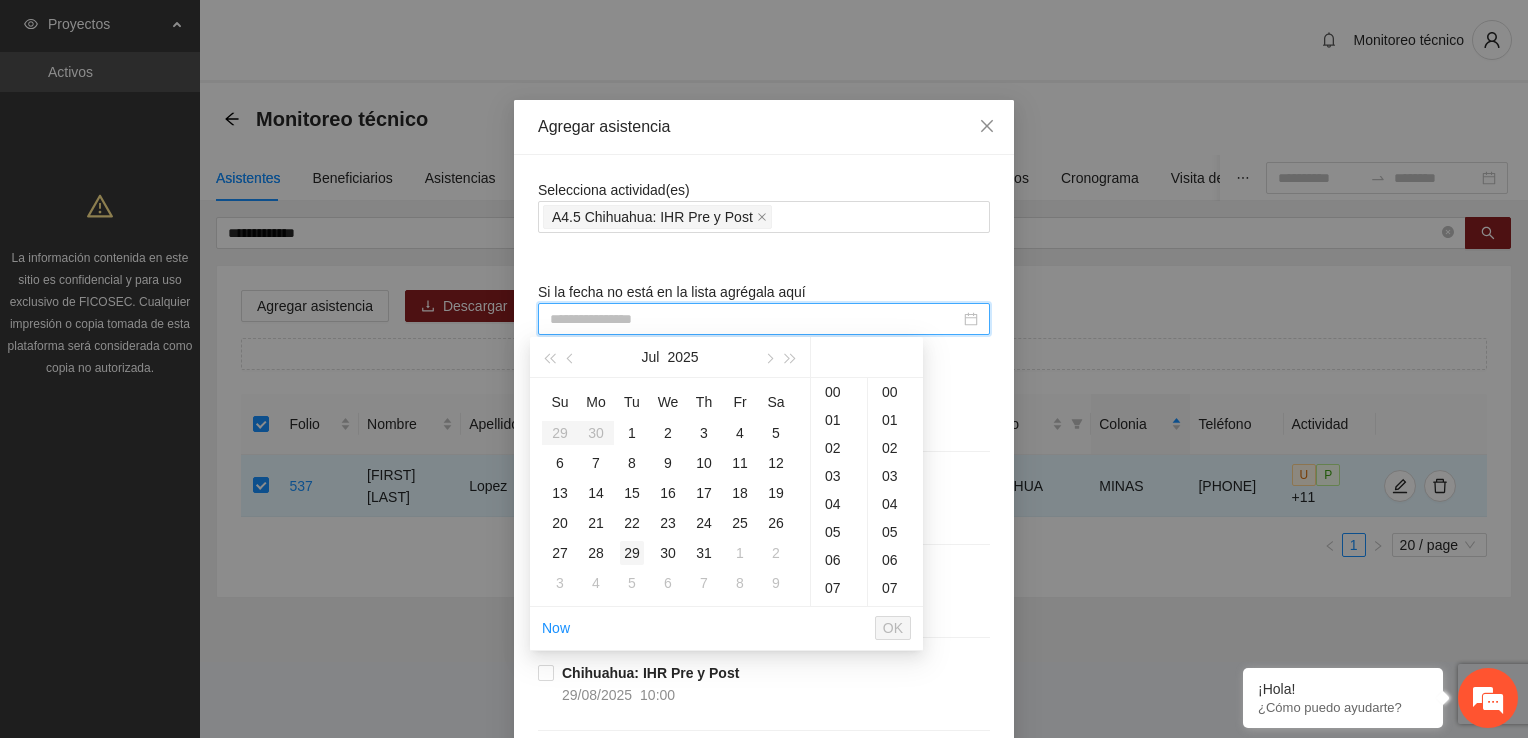 click on "29" at bounding box center (632, 553) 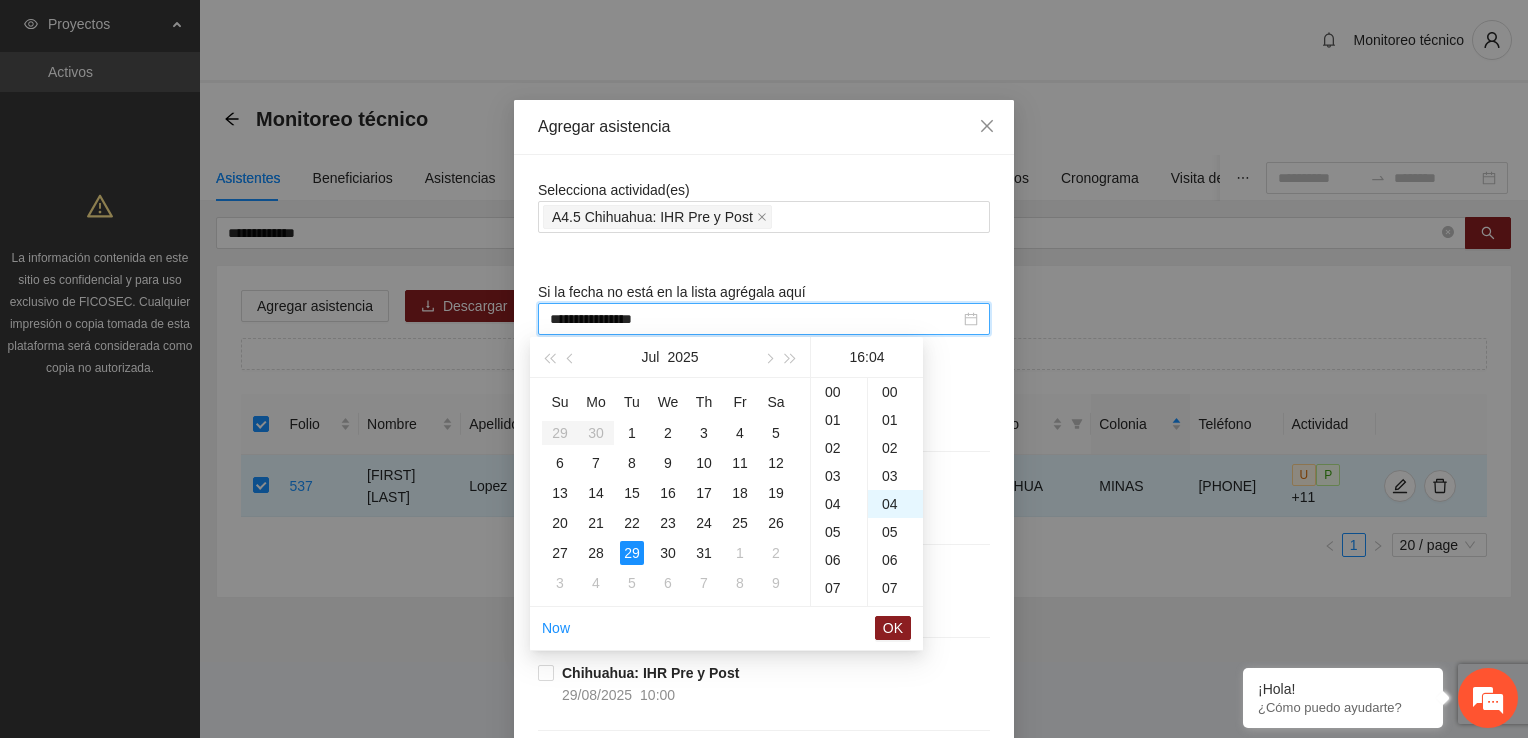 scroll, scrollTop: 299, scrollLeft: 0, axis: vertical 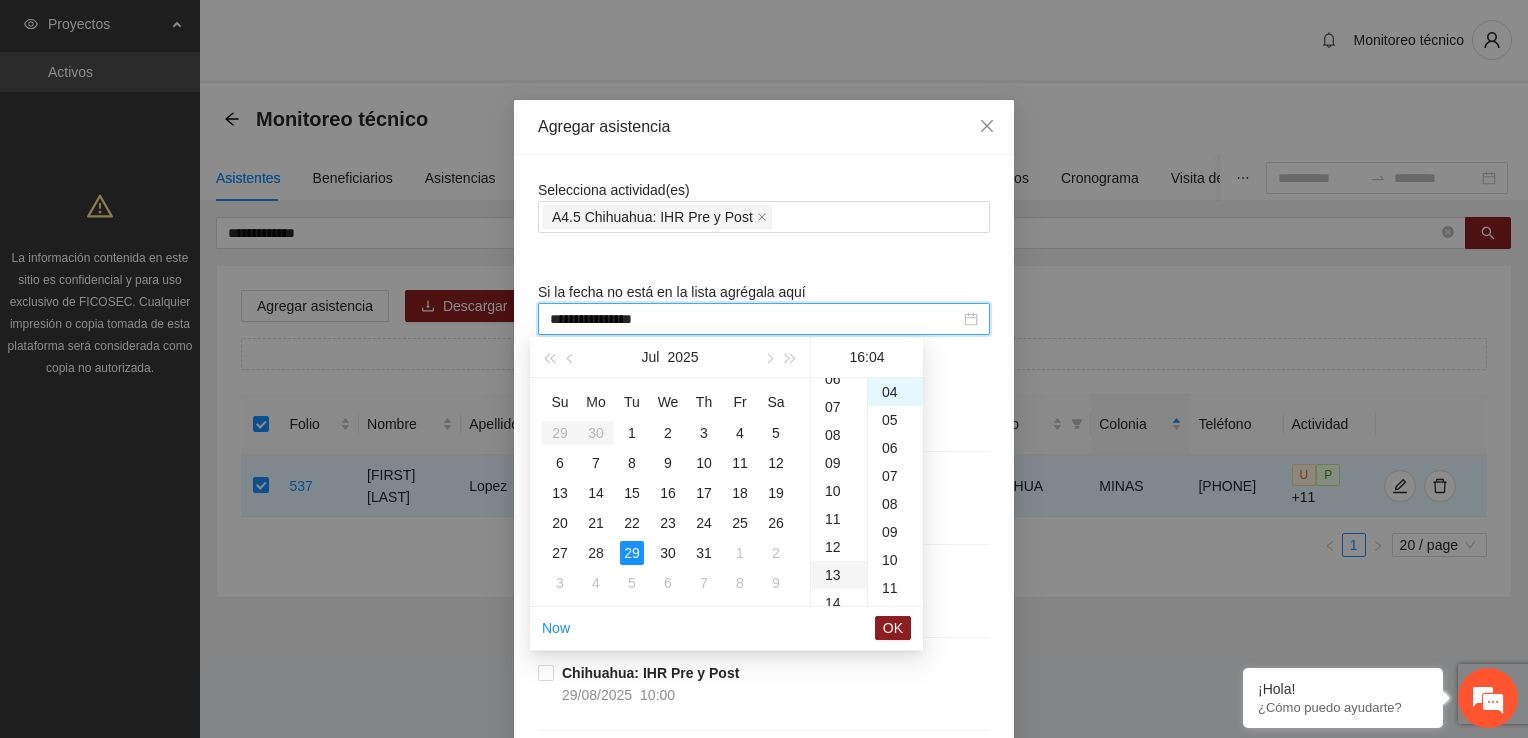 click on "13" at bounding box center [839, 575] 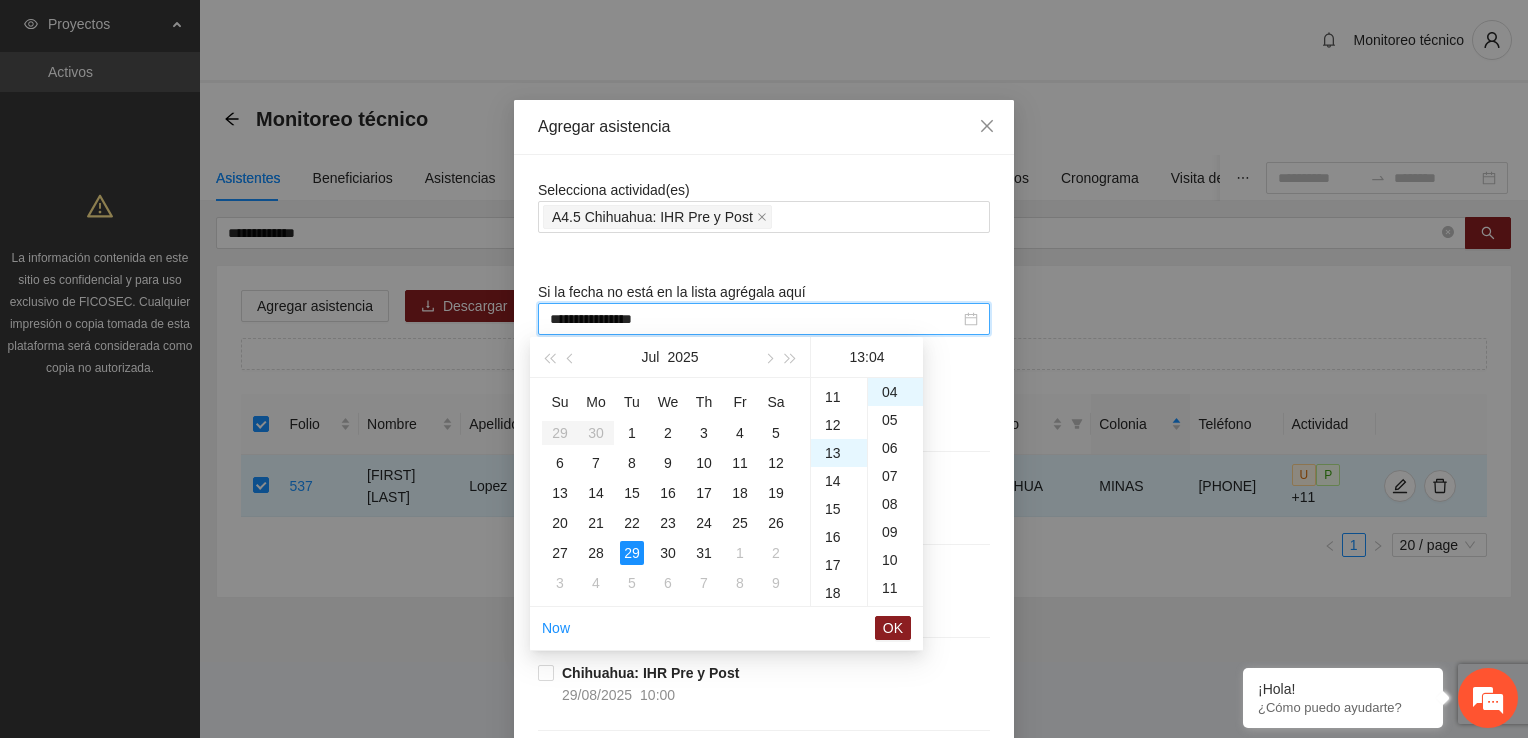 scroll, scrollTop: 364, scrollLeft: 0, axis: vertical 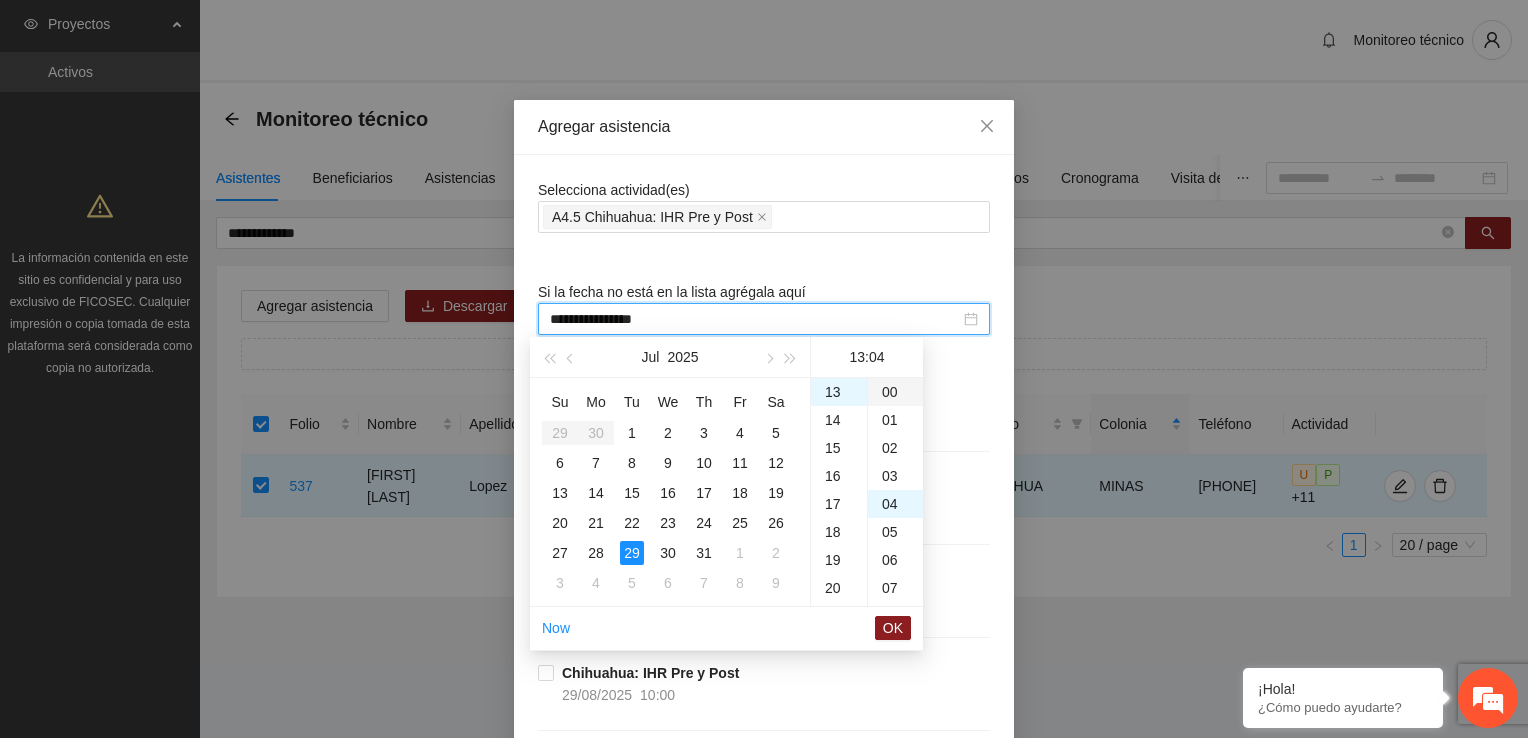 click on "00" at bounding box center (895, 392) 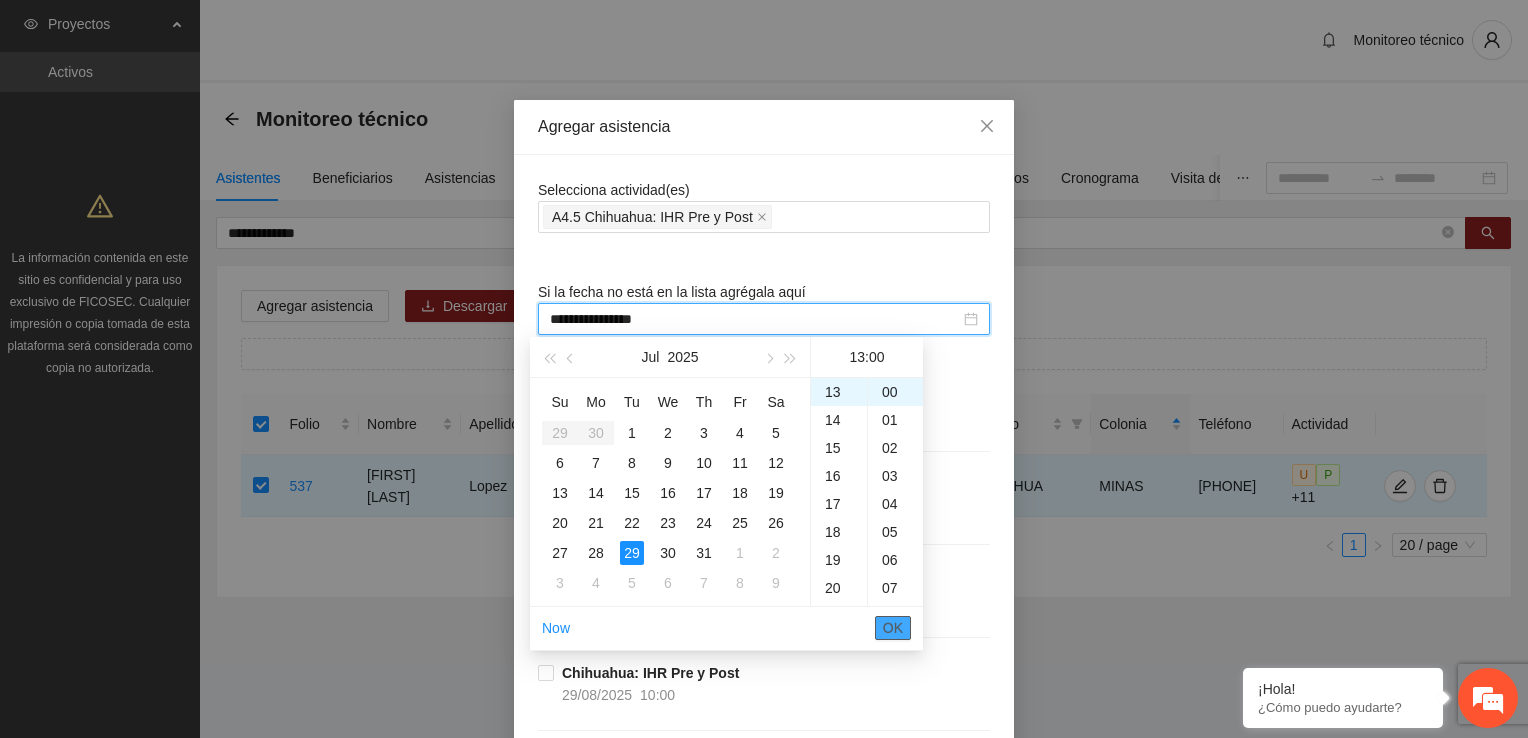 click on "OK" at bounding box center [893, 628] 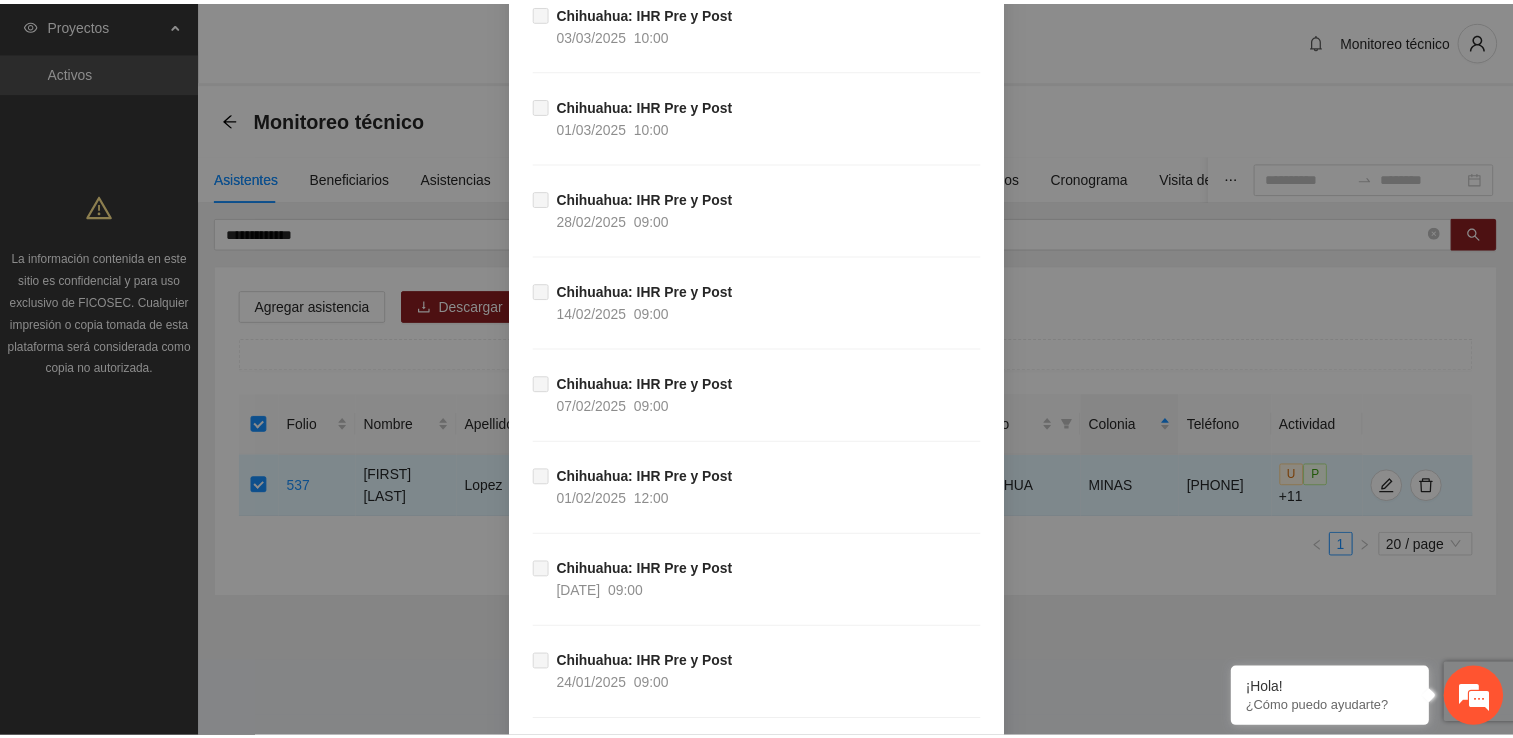 scroll, scrollTop: 21694, scrollLeft: 0, axis: vertical 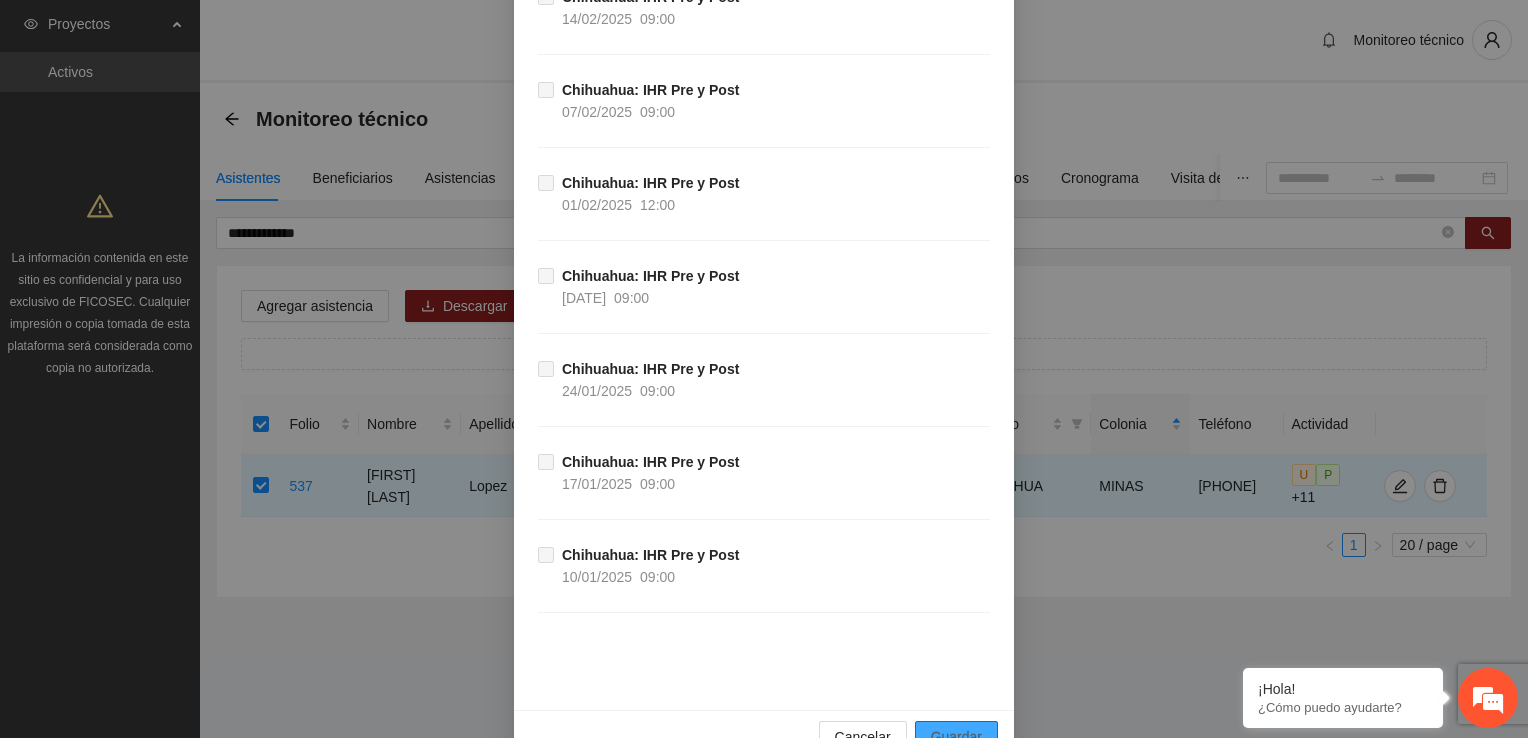 click on "Guardar" at bounding box center (956, 737) 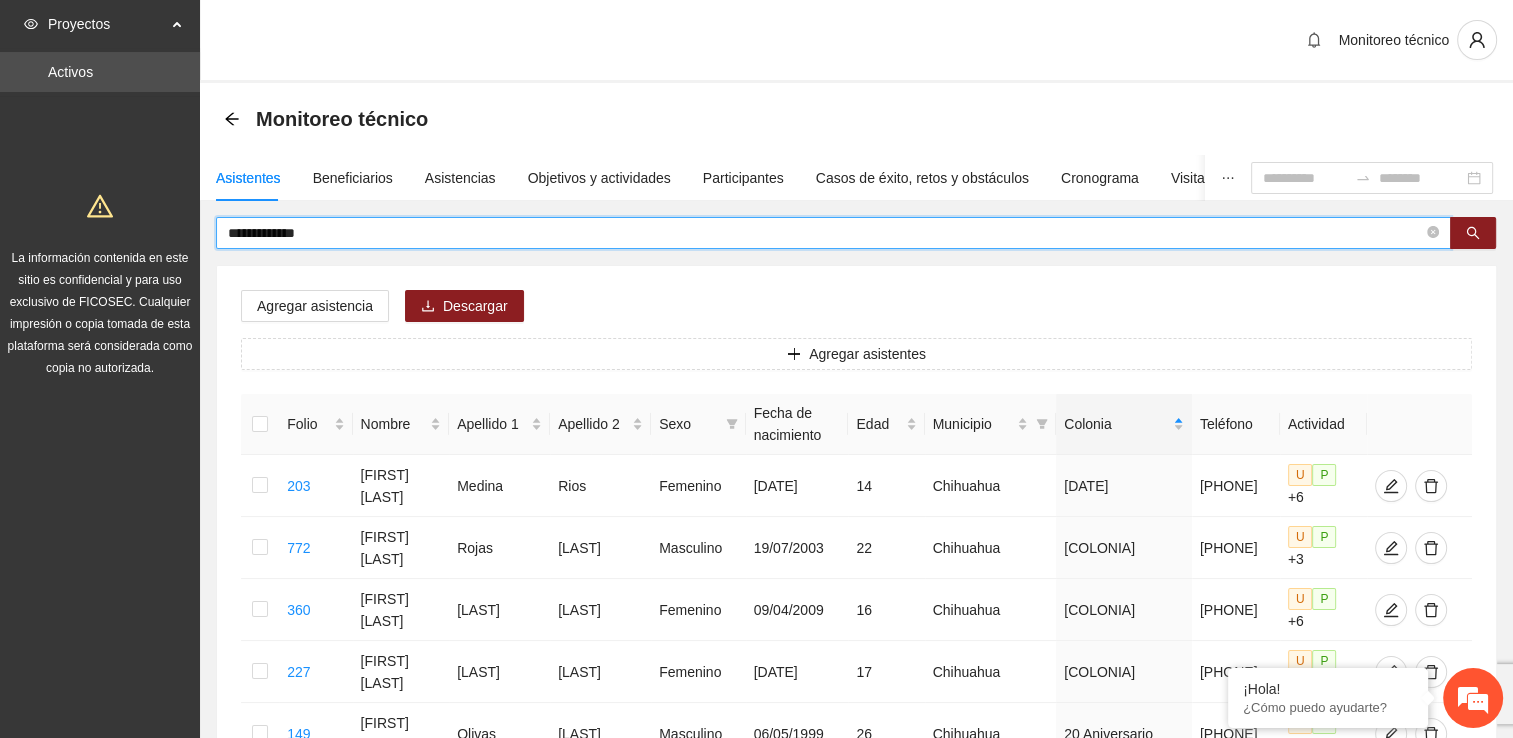 click on "**********" at bounding box center (825, 233) 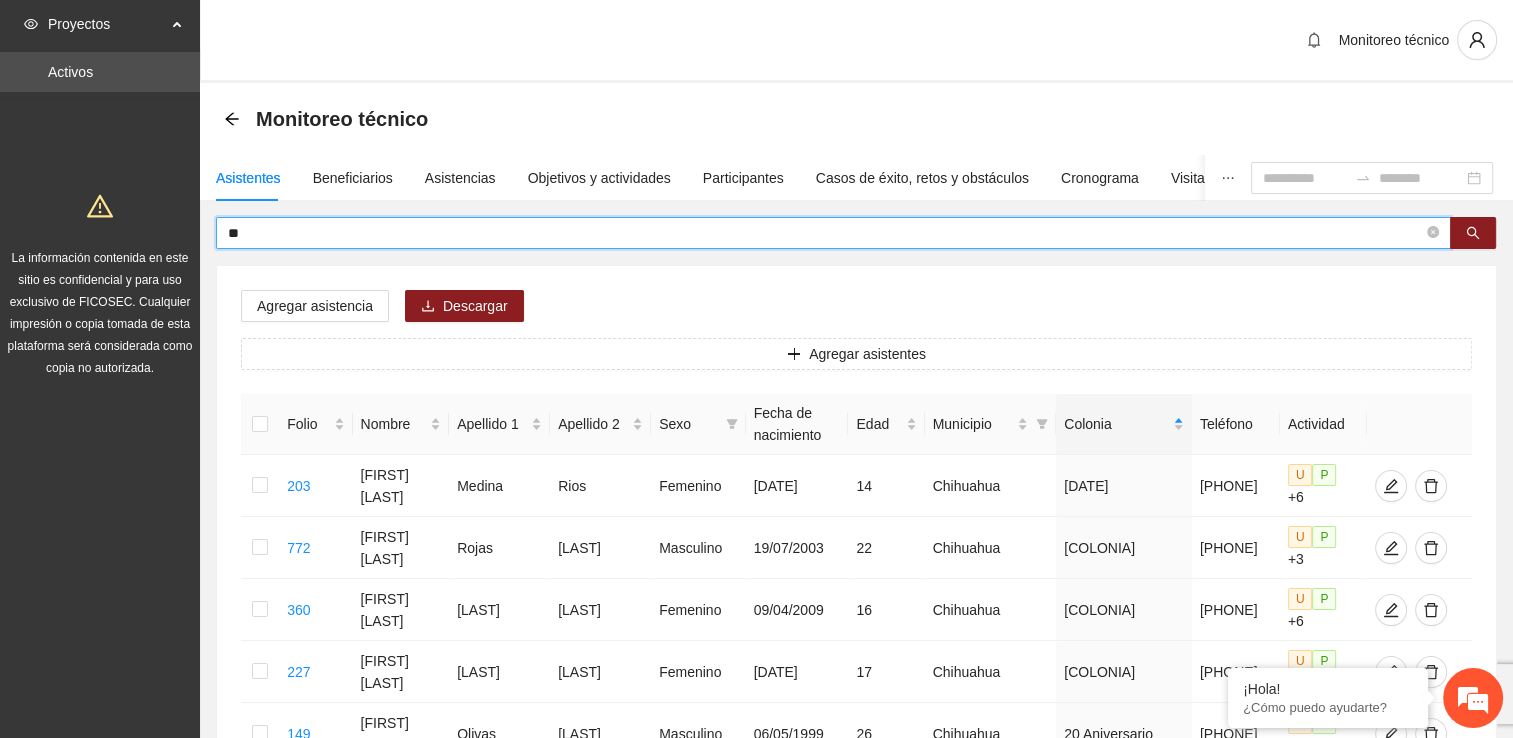 type on "*" 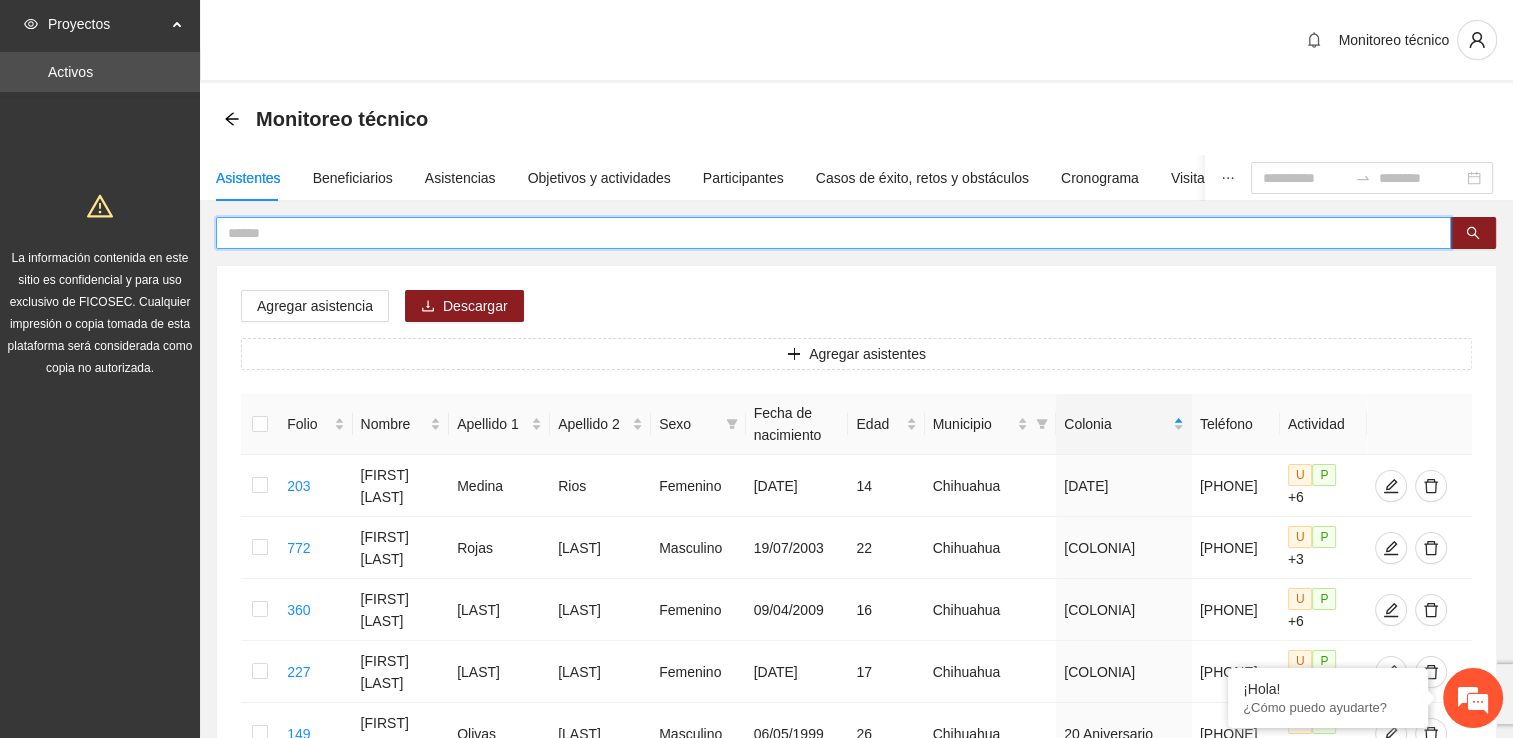 type 